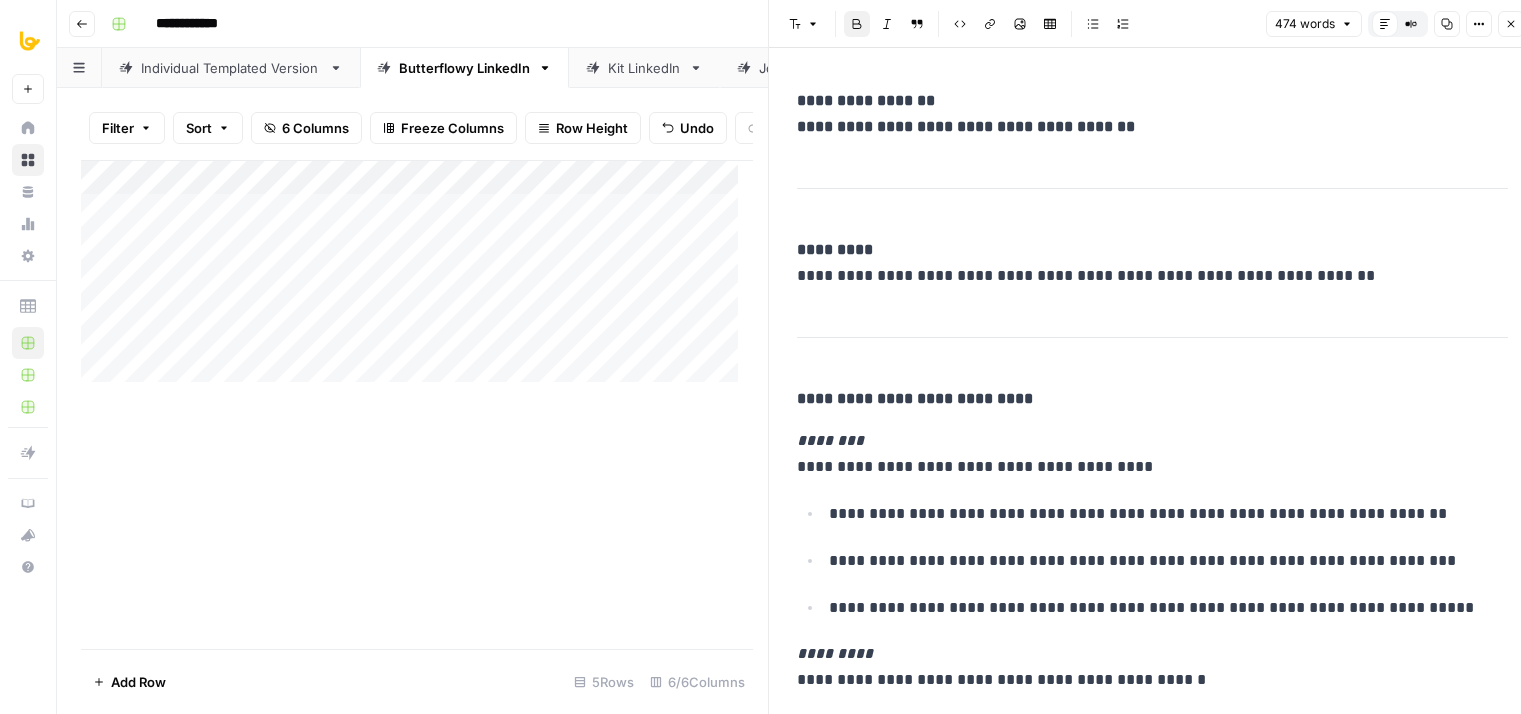scroll, scrollTop: 16, scrollLeft: 0, axis: vertical 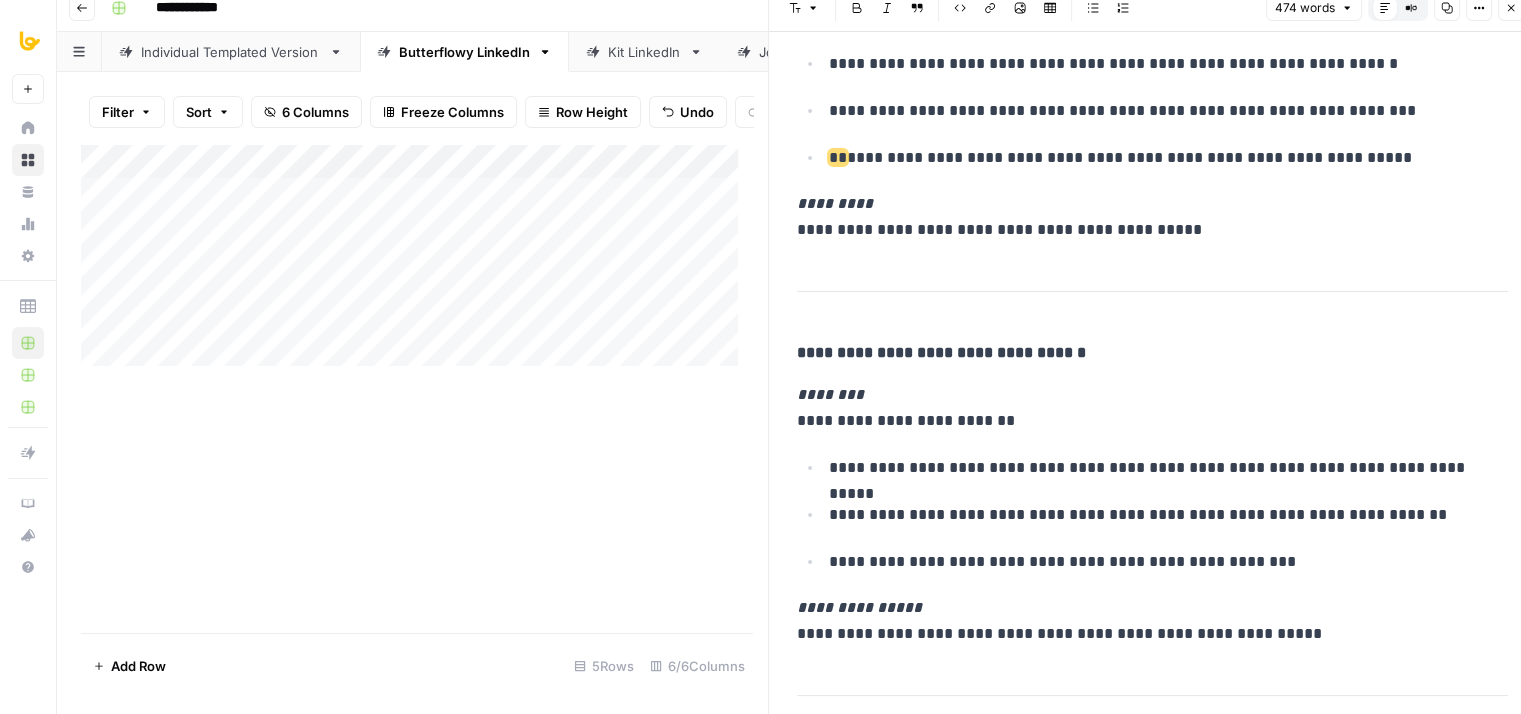 click on "**********" at bounding box center [1145, 217] 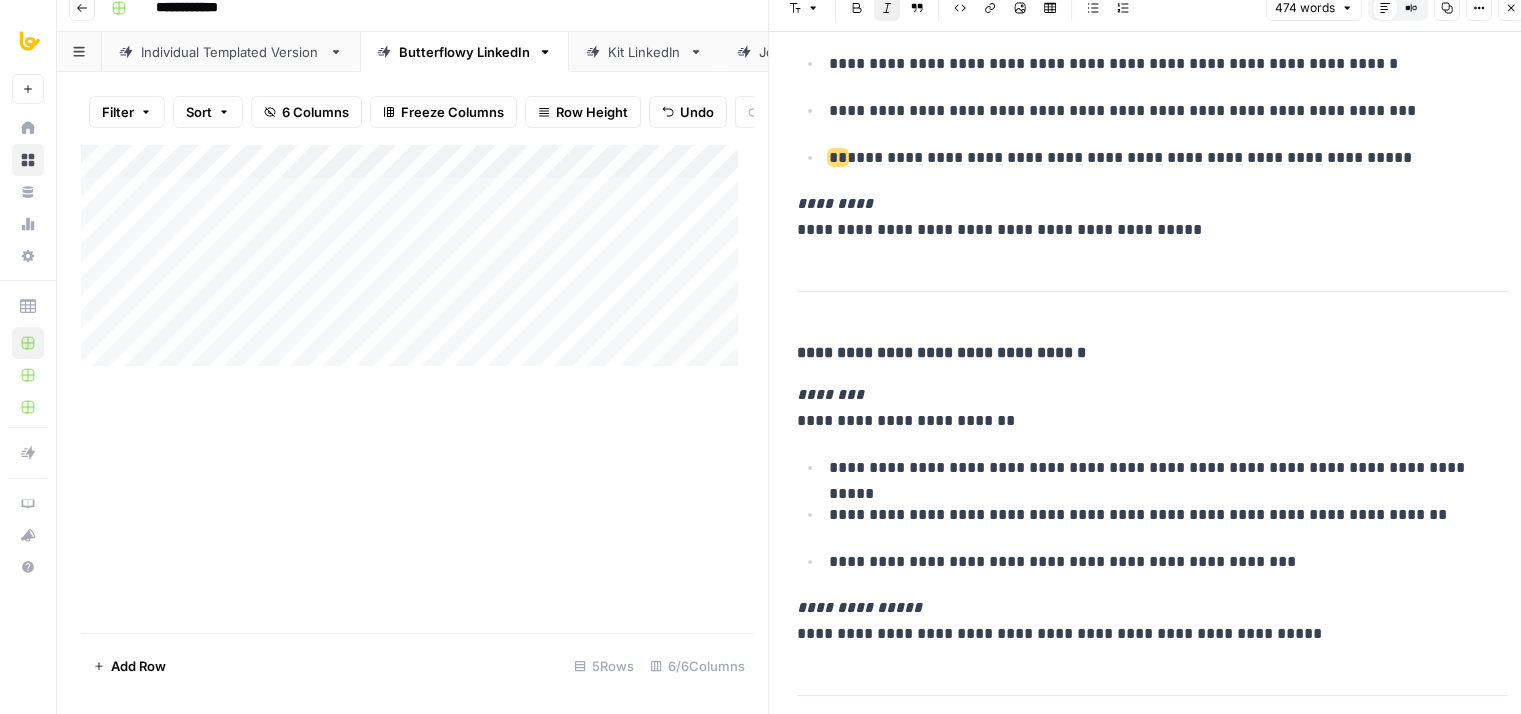 click on "**********" at bounding box center [1145, 217] 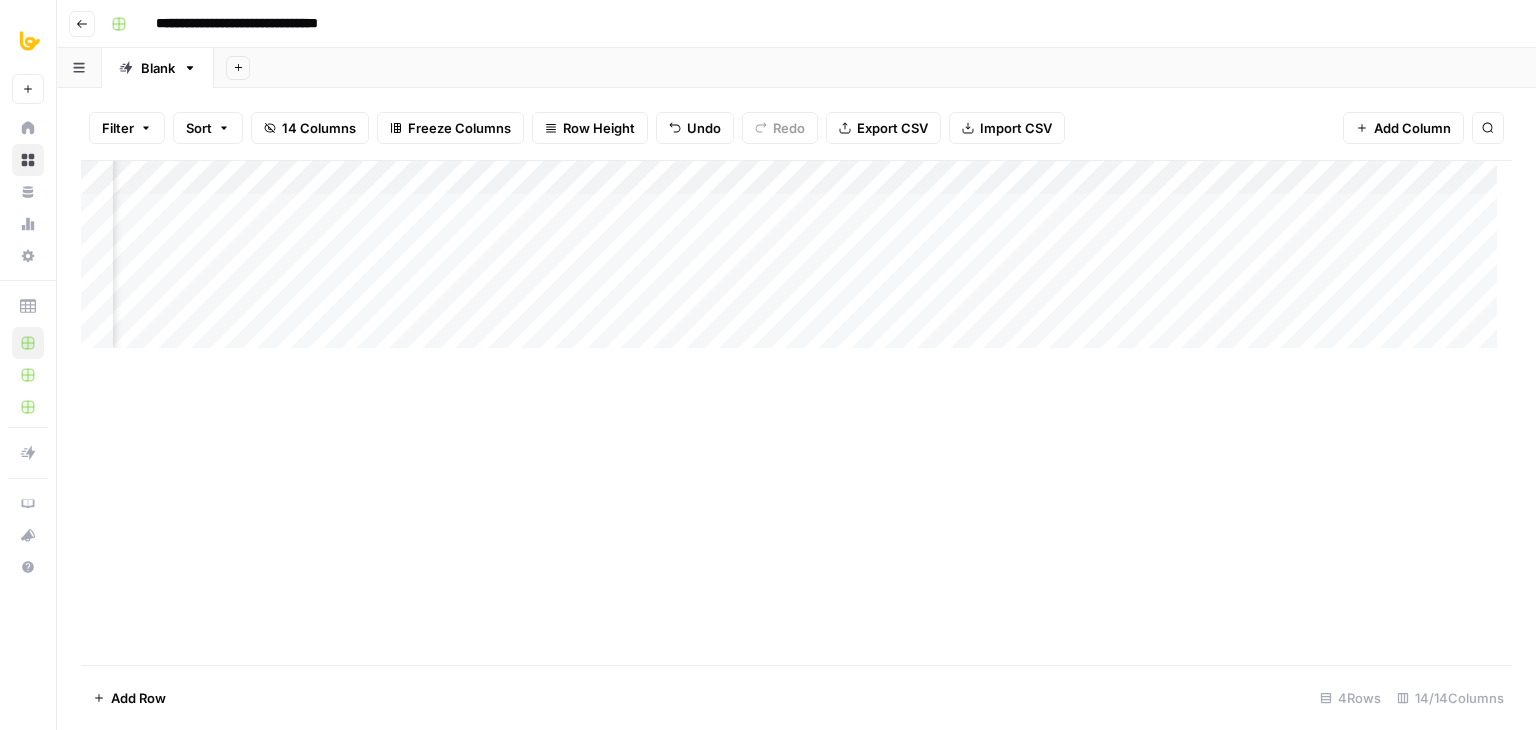scroll, scrollTop: 0, scrollLeft: 0, axis: both 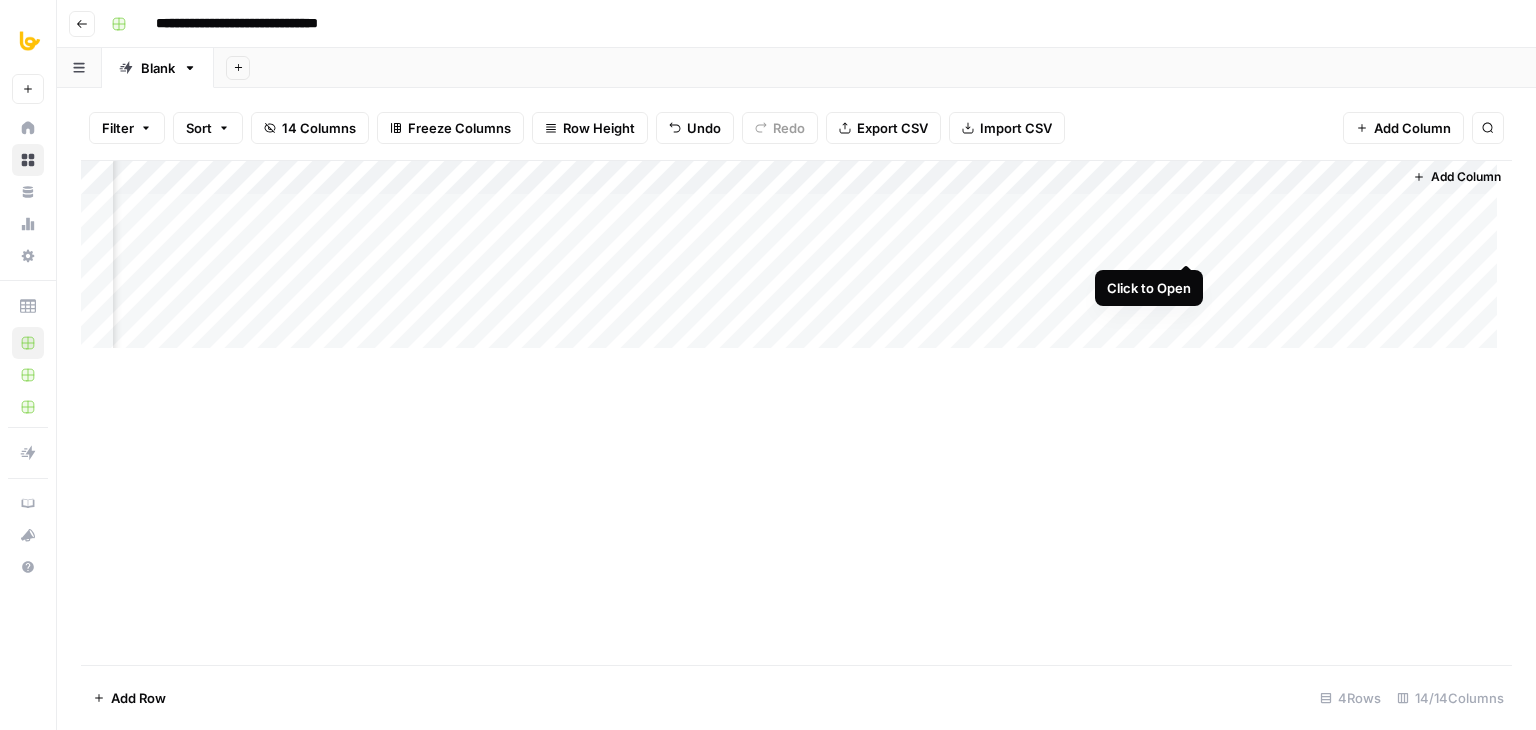 click on "Add Column" at bounding box center [796, 262] 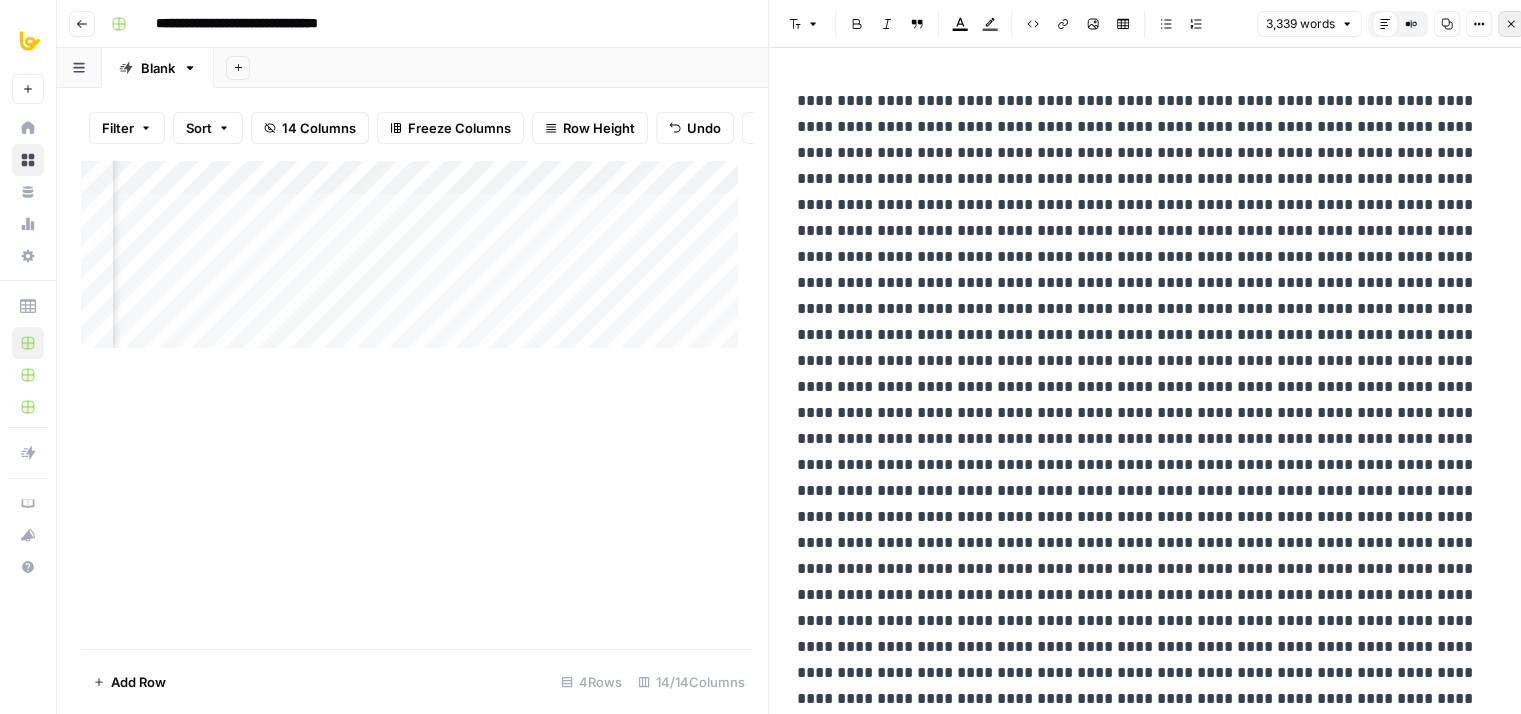 click on "Close" at bounding box center [1511, 24] 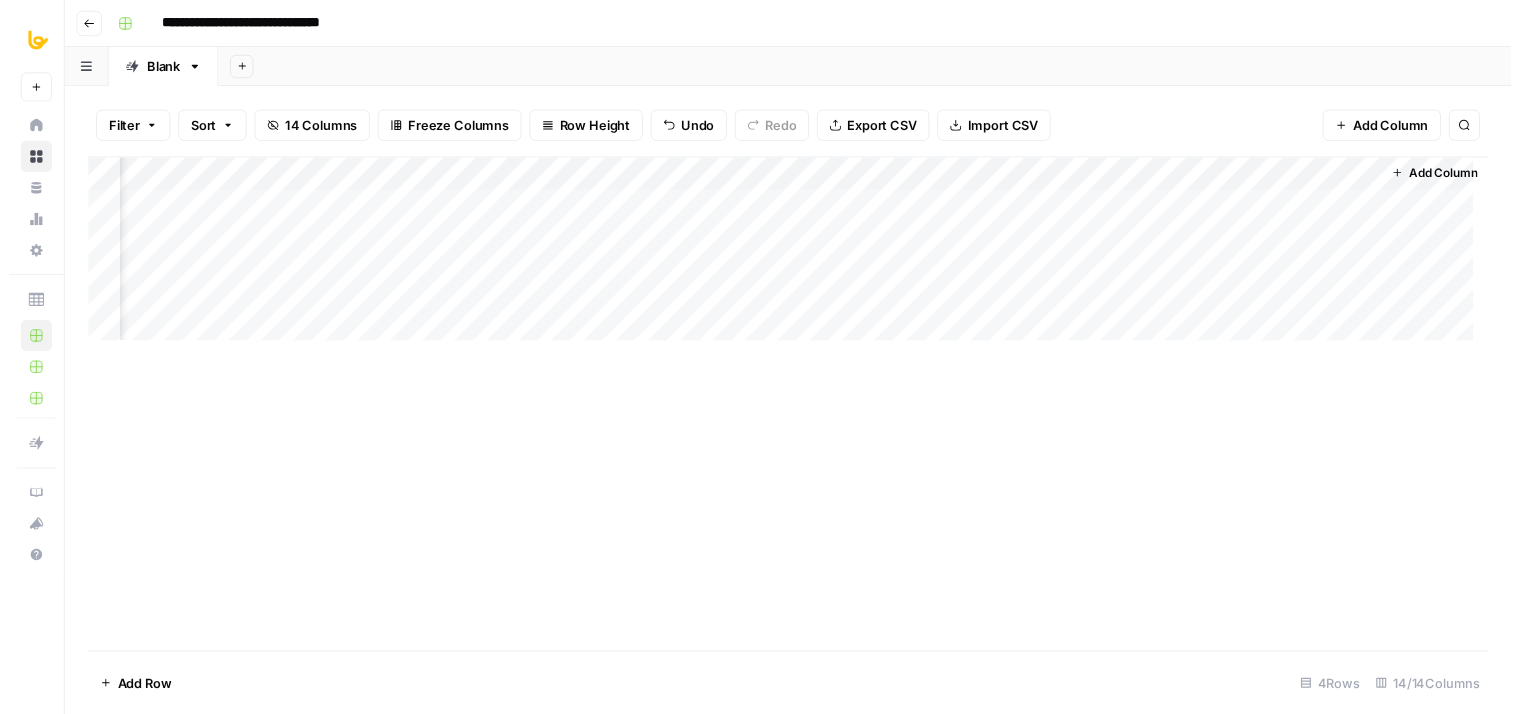 scroll, scrollTop: 0, scrollLeft: 1378, axis: horizontal 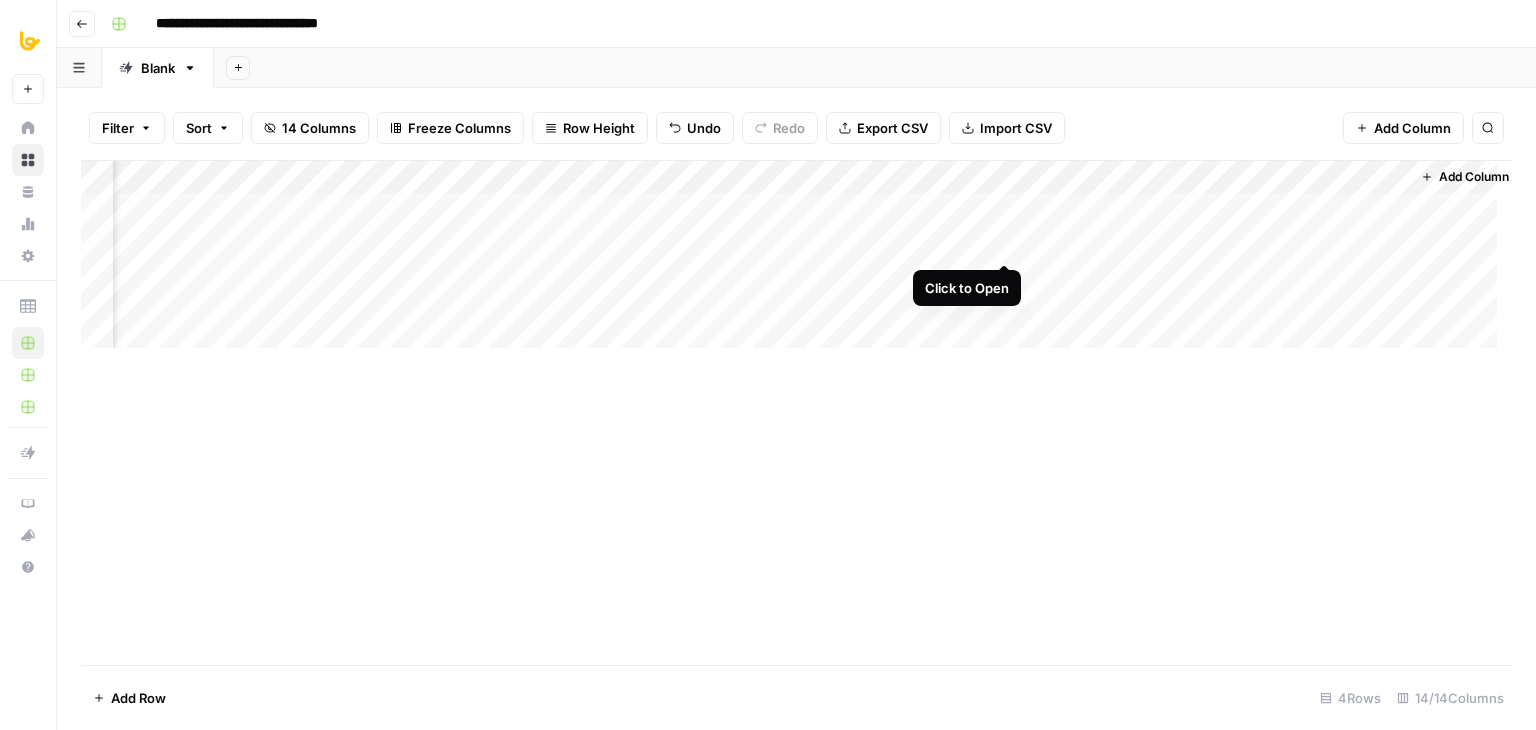 click on "Add Column" at bounding box center [796, 262] 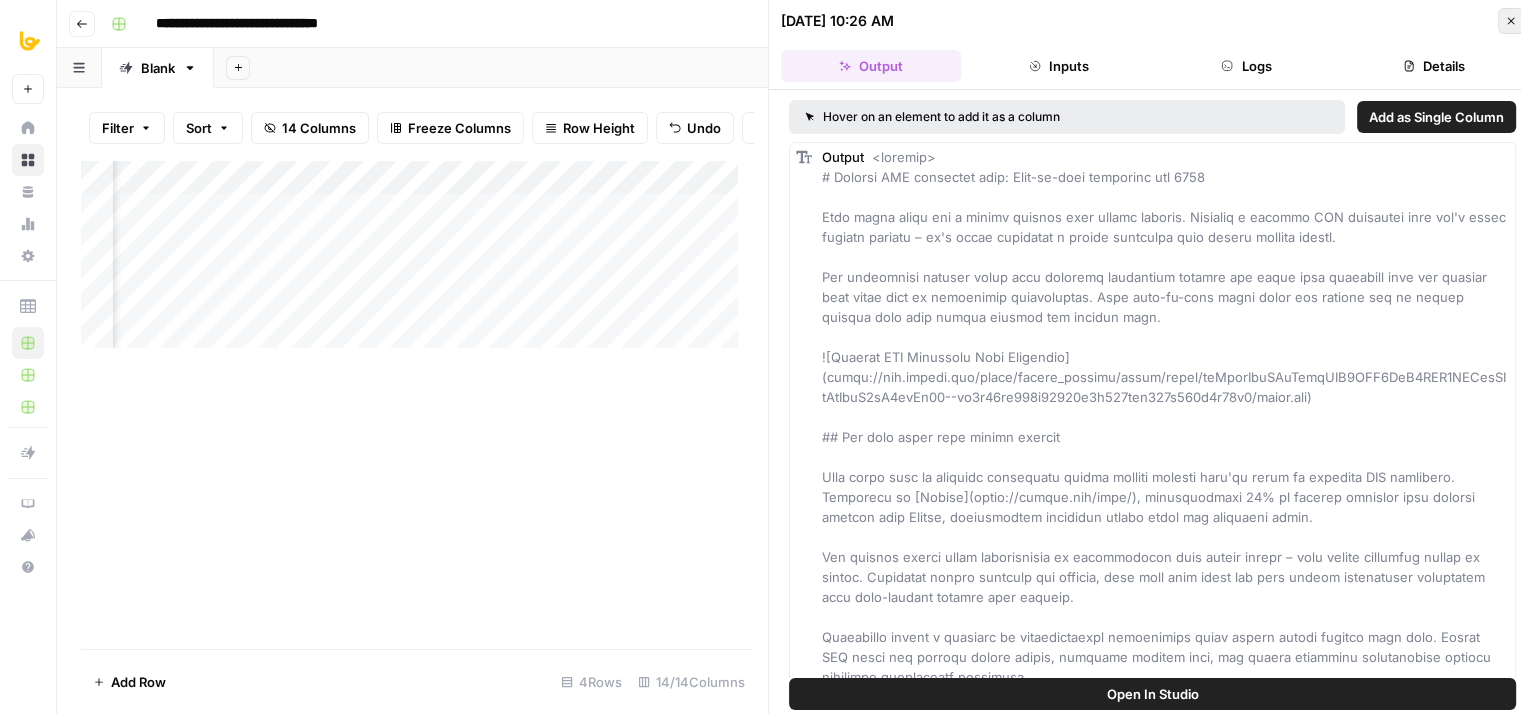 click 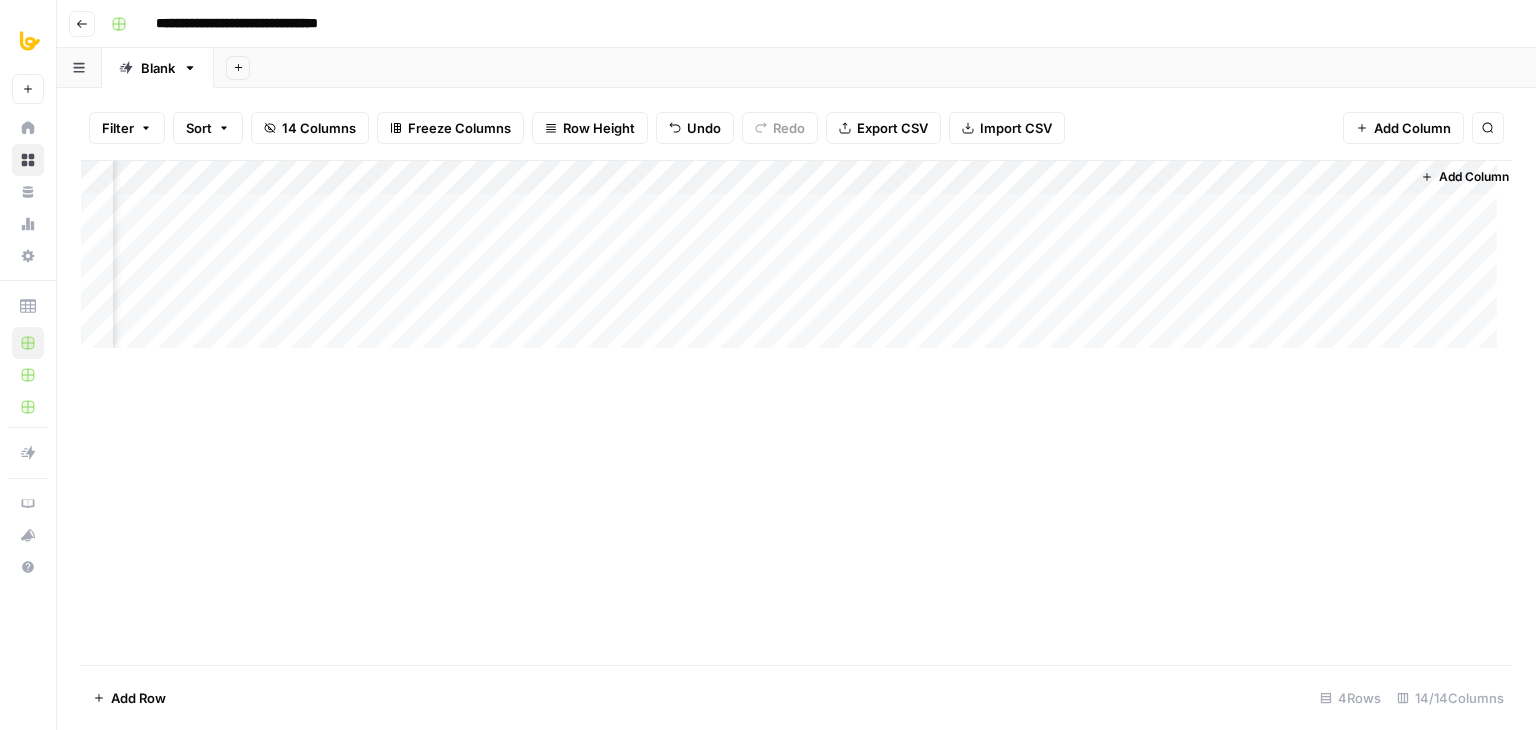 click on "Add Column" at bounding box center [796, 262] 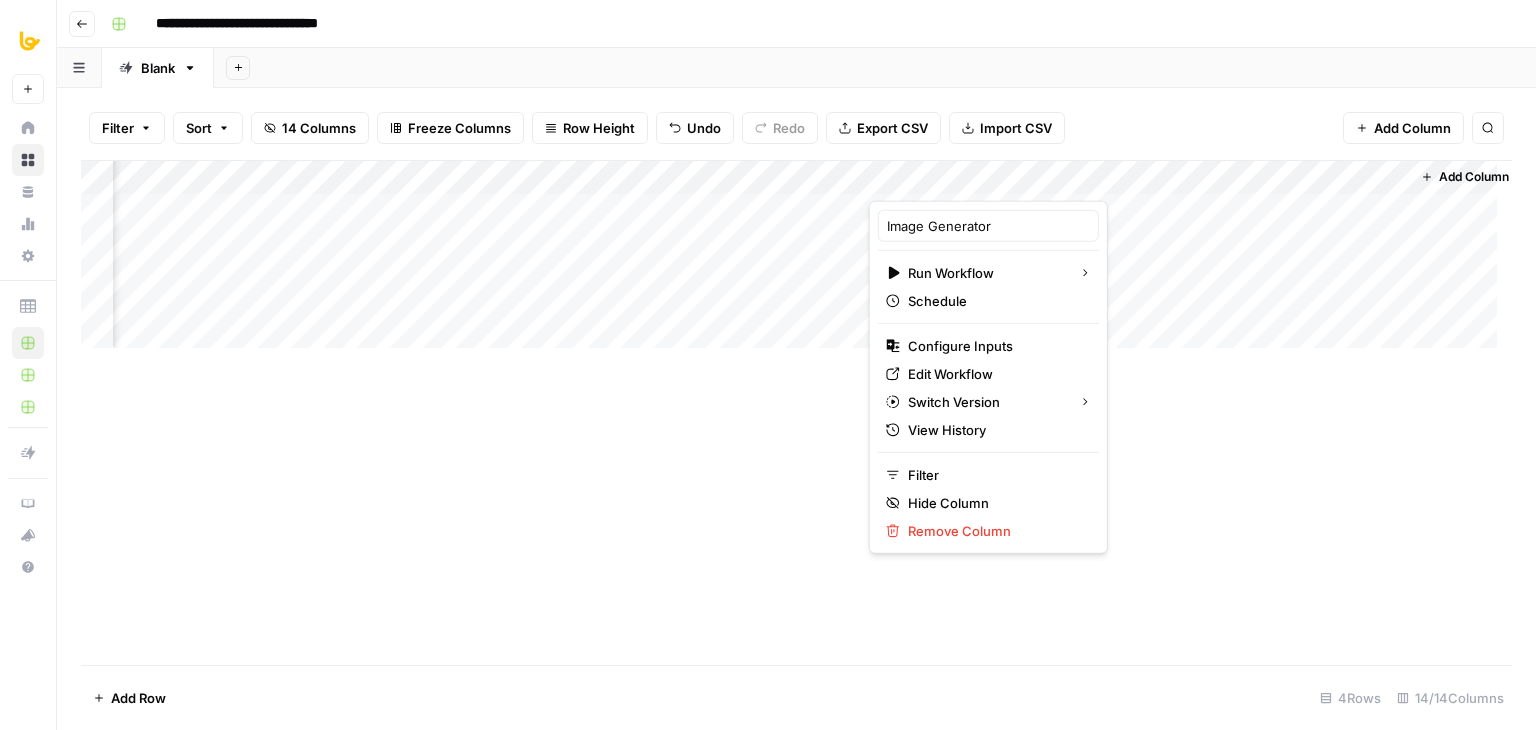 click on "Add Column" at bounding box center (796, 412) 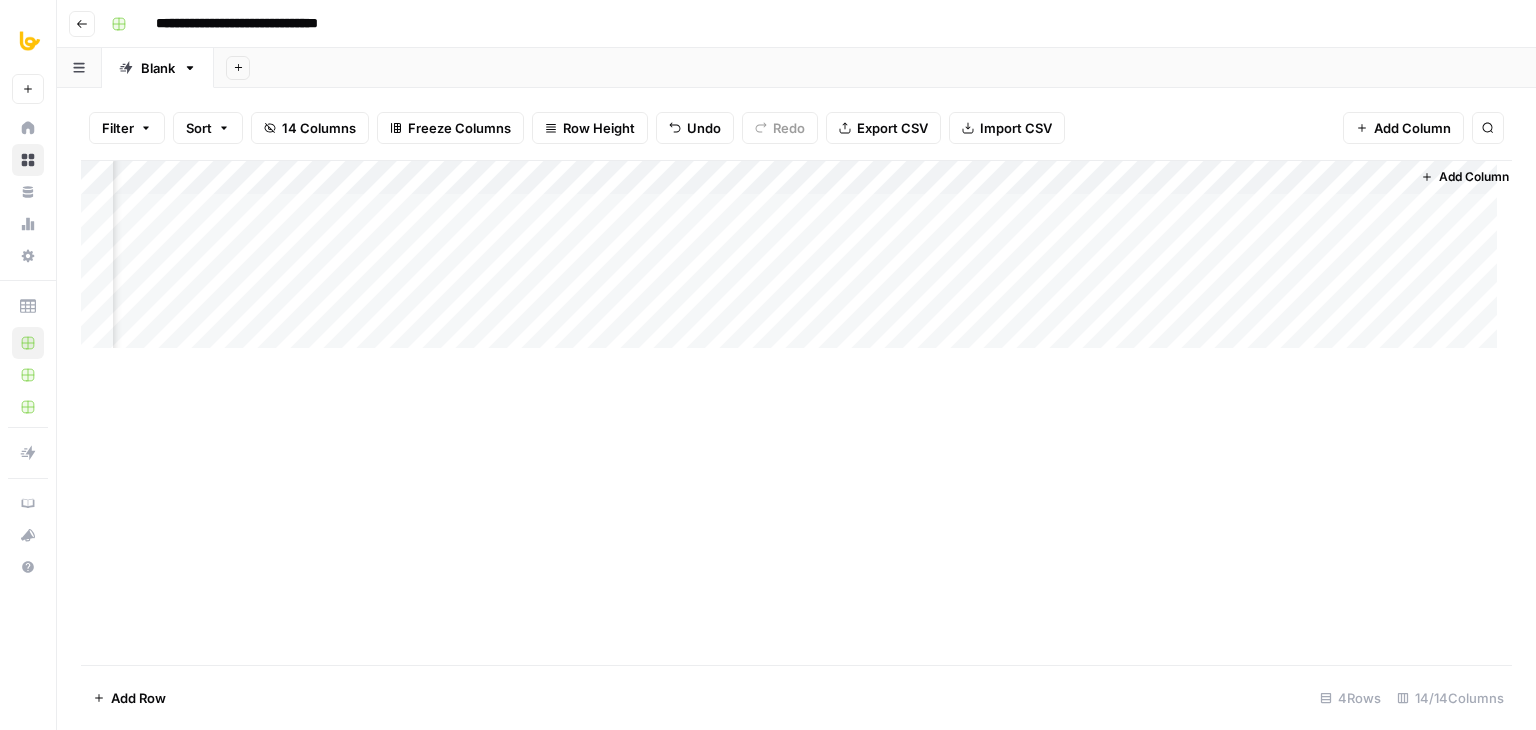 click on "Add Column" at bounding box center (796, 262) 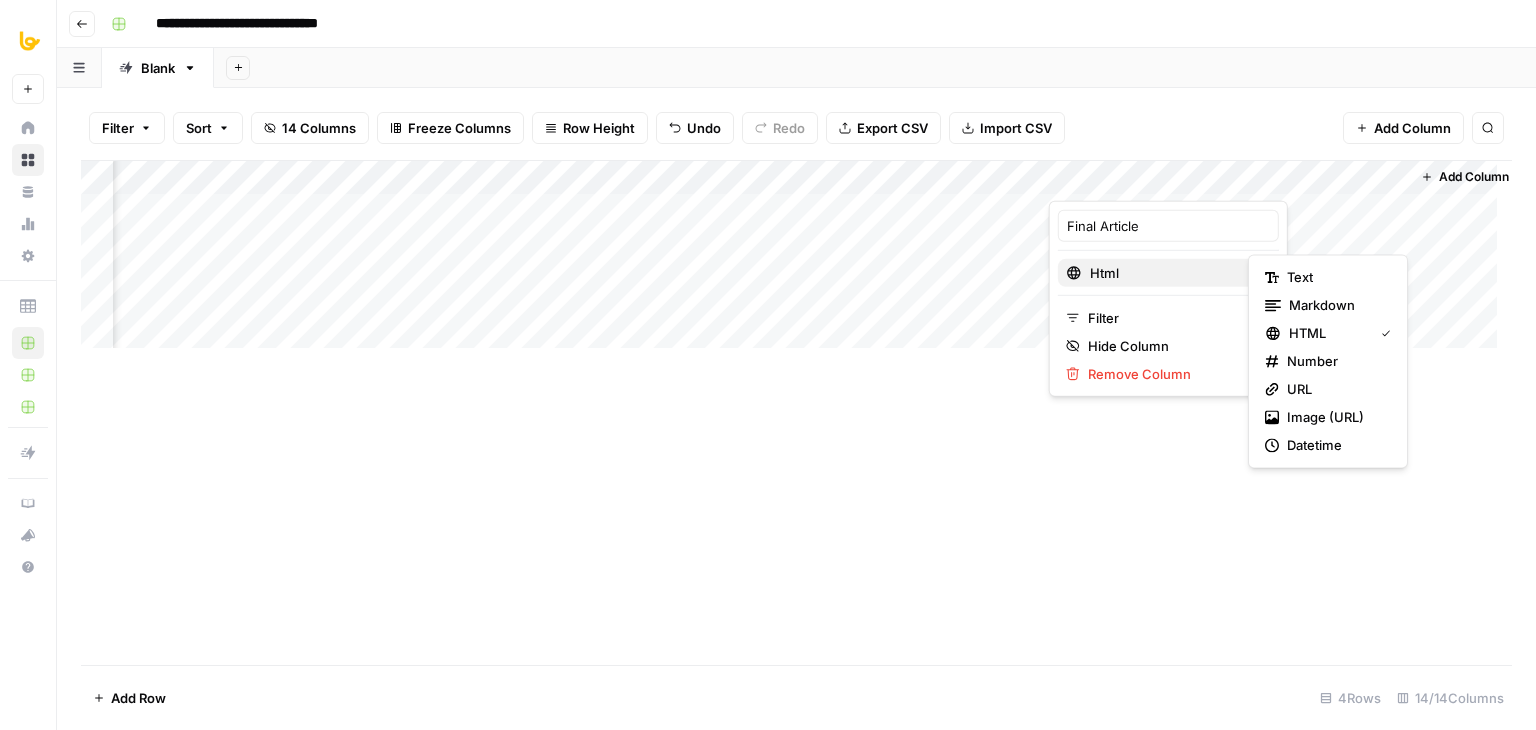 click on "Html" at bounding box center (1168, 273) 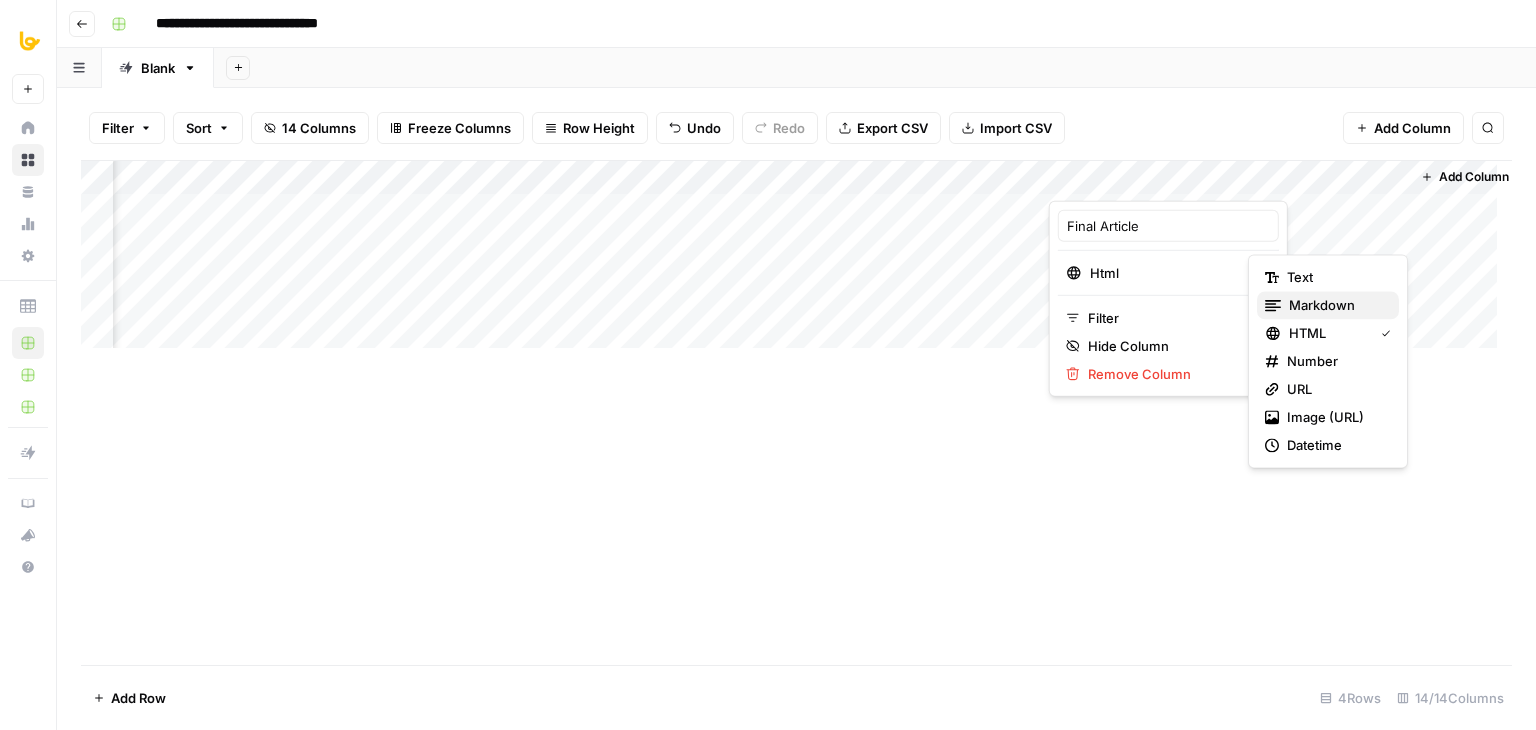 click on "markdown" at bounding box center (1322, 305) 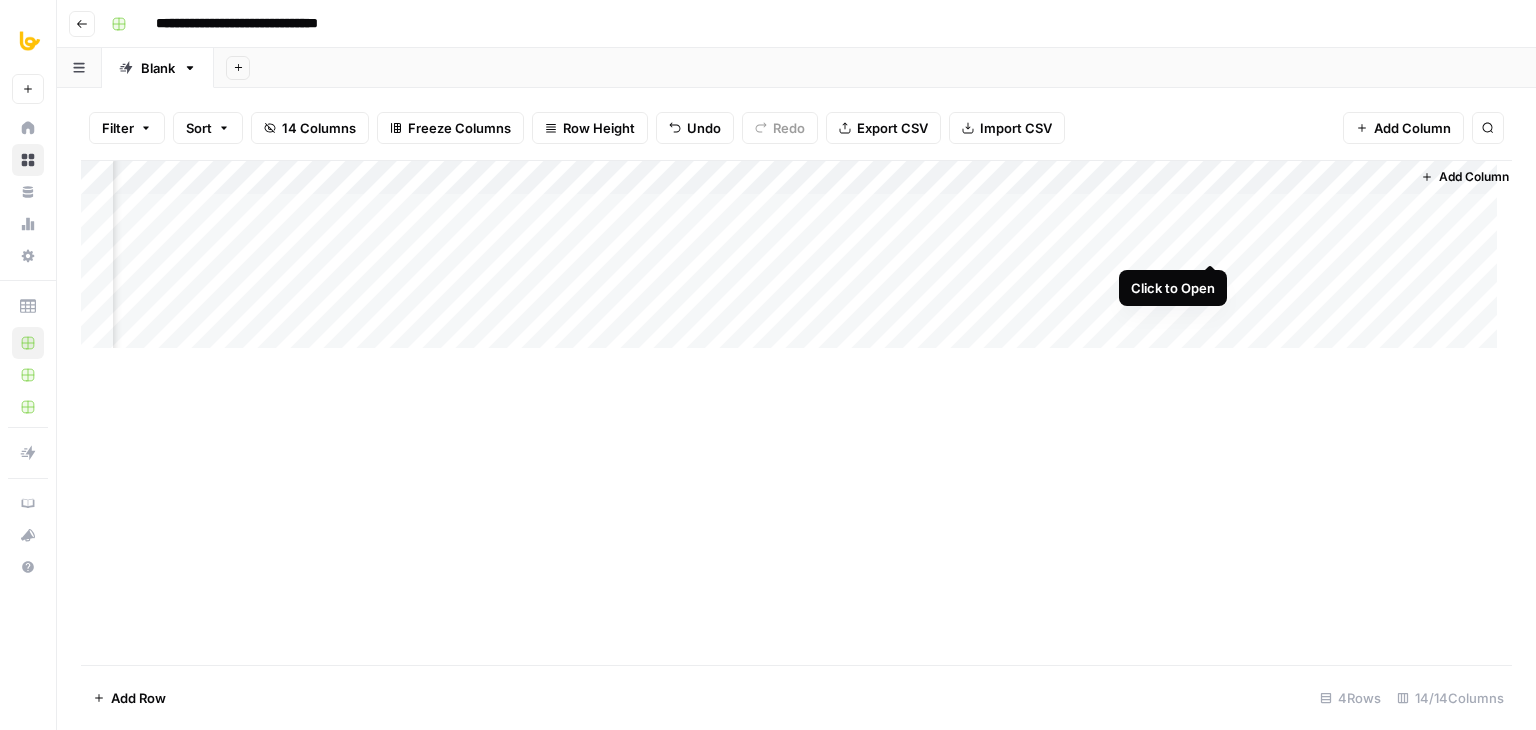click on "Add Column" at bounding box center [796, 262] 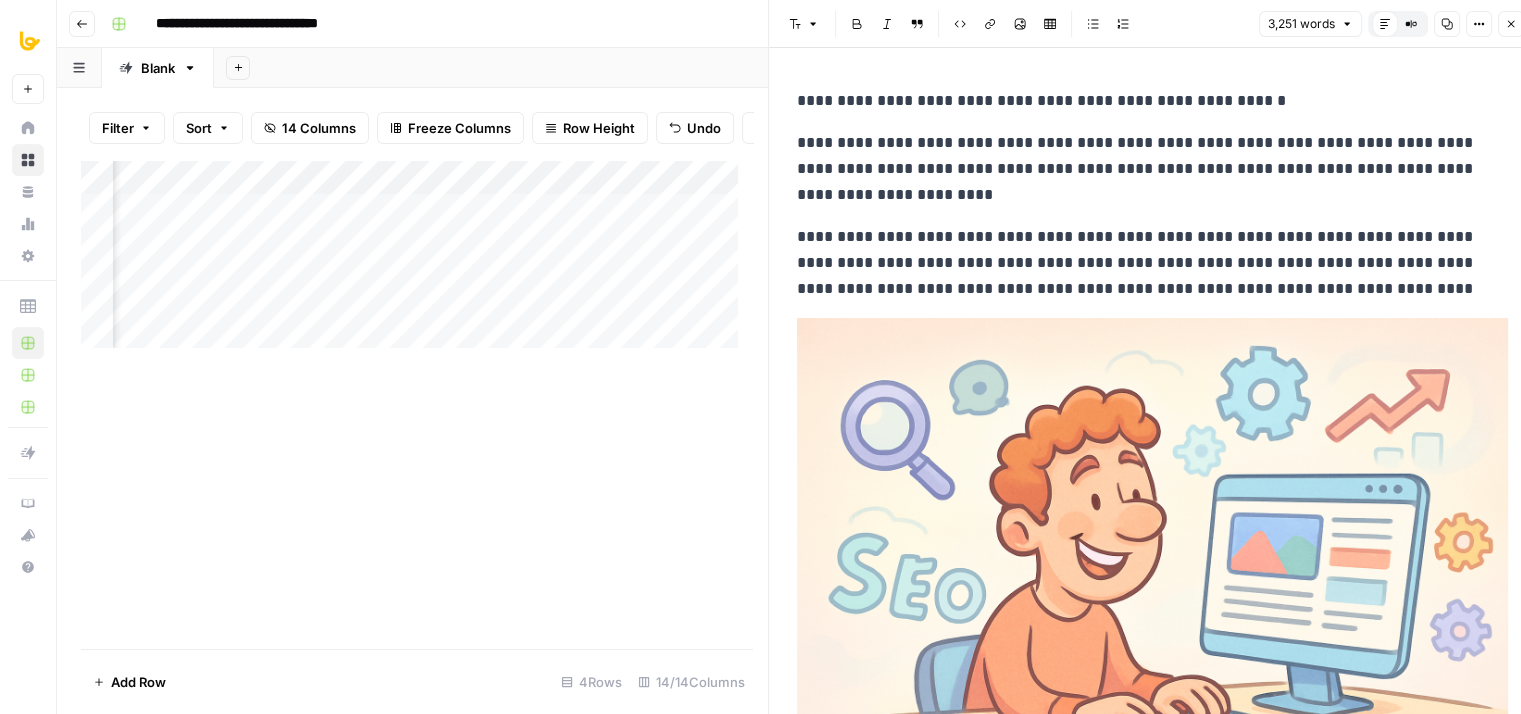 click at bounding box center [1152, 555] 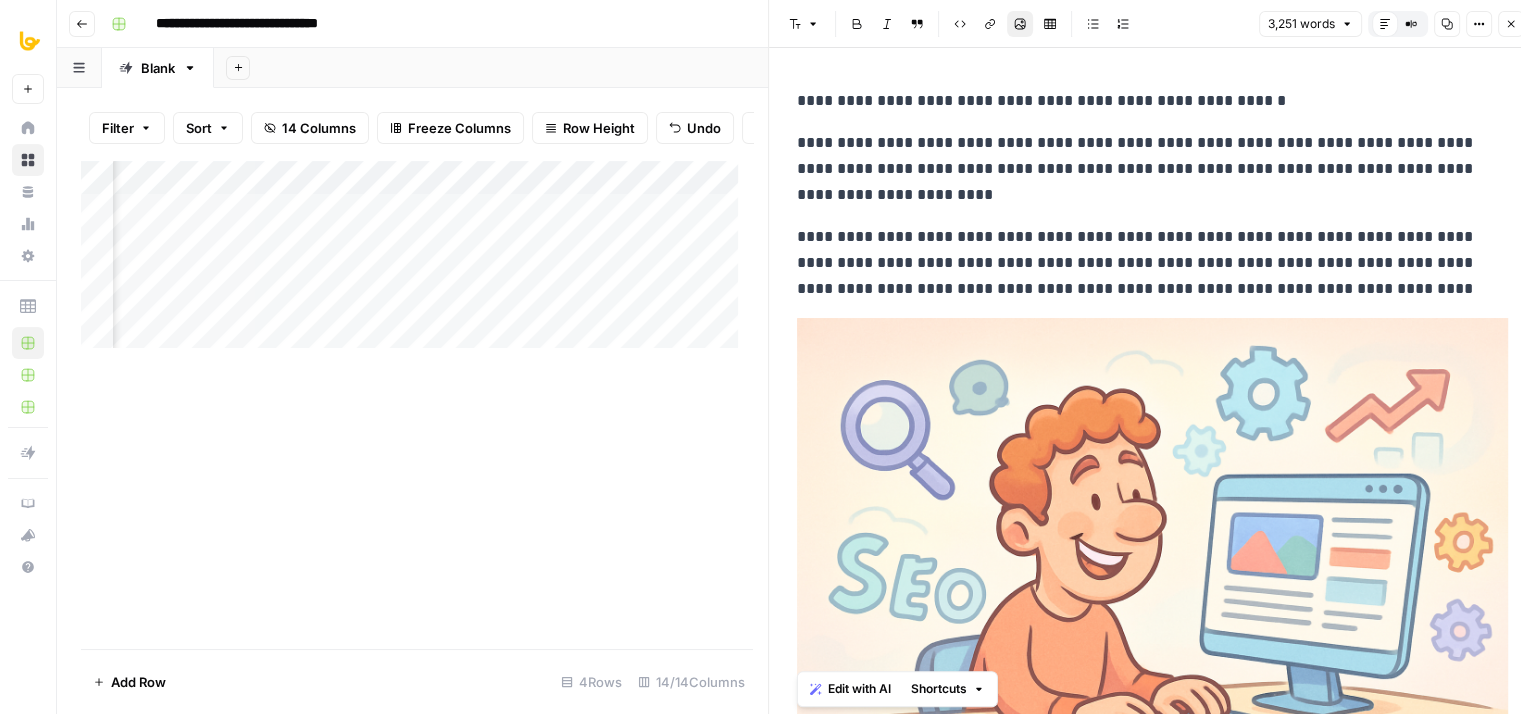 click on "**********" at bounding box center [1145, 263] 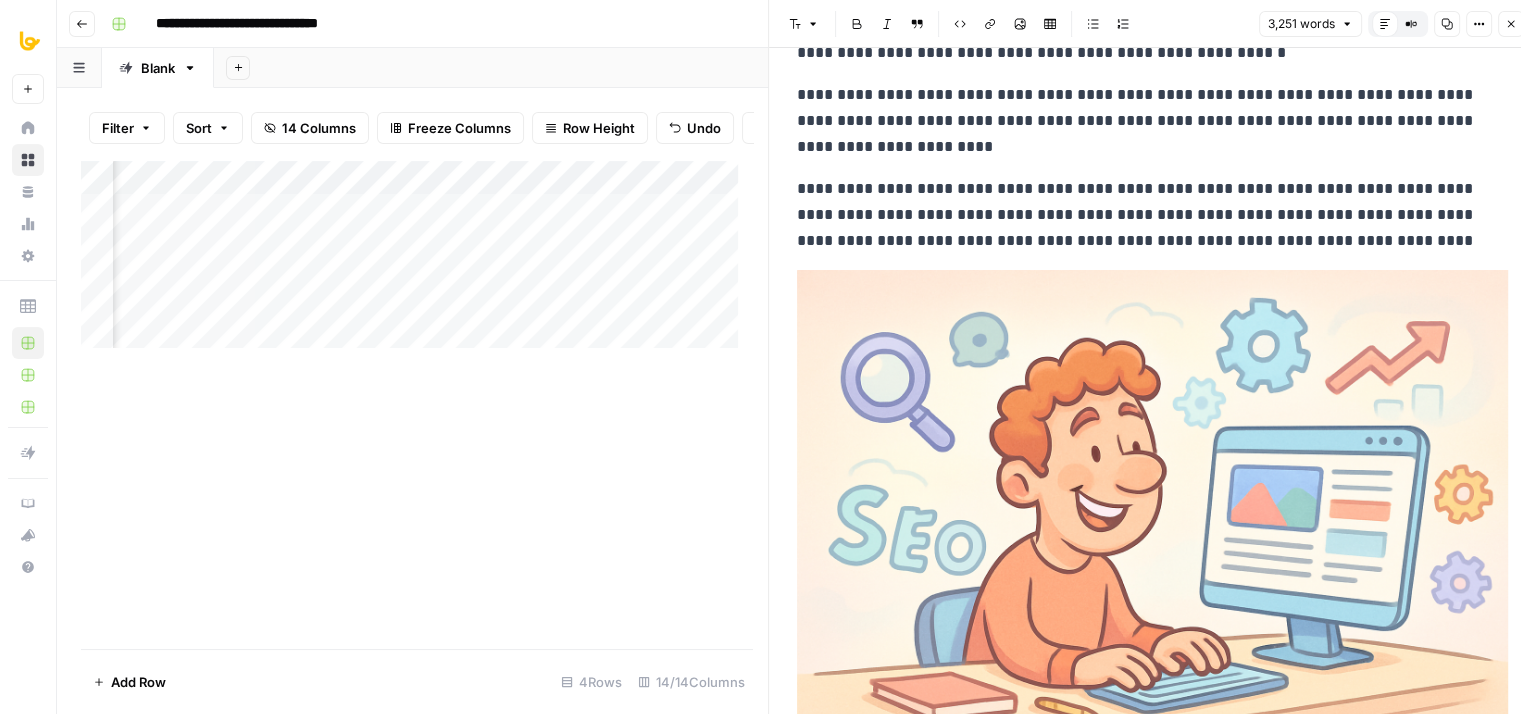 drag, startPoint x: 1172, startPoint y: 298, endPoint x: 1162, endPoint y: 328, distance: 31.622776 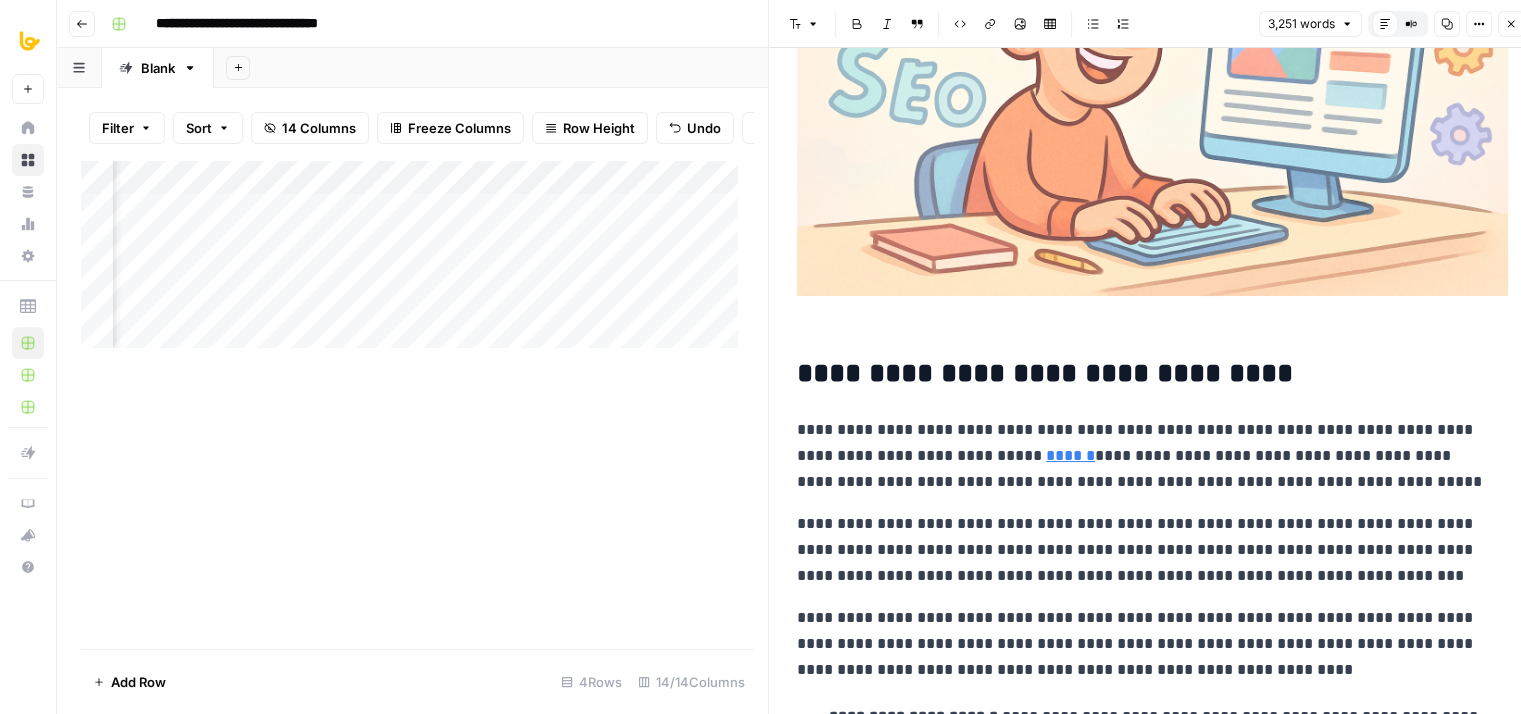 drag, startPoint x: 1154, startPoint y: 277, endPoint x: 1176, endPoint y: 438, distance: 162.49615 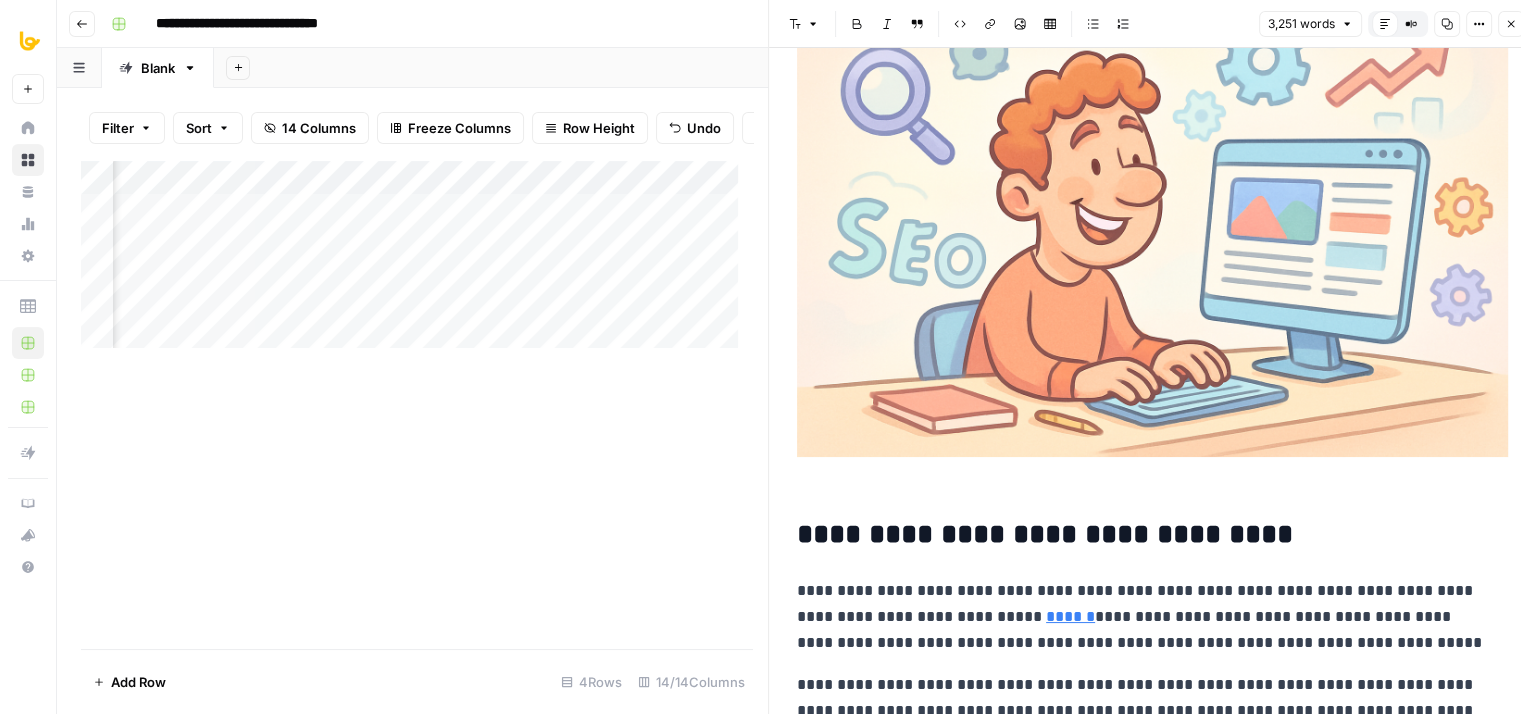 drag, startPoint x: 1224, startPoint y: 435, endPoint x: 1222, endPoint y: 411, distance: 24.083189 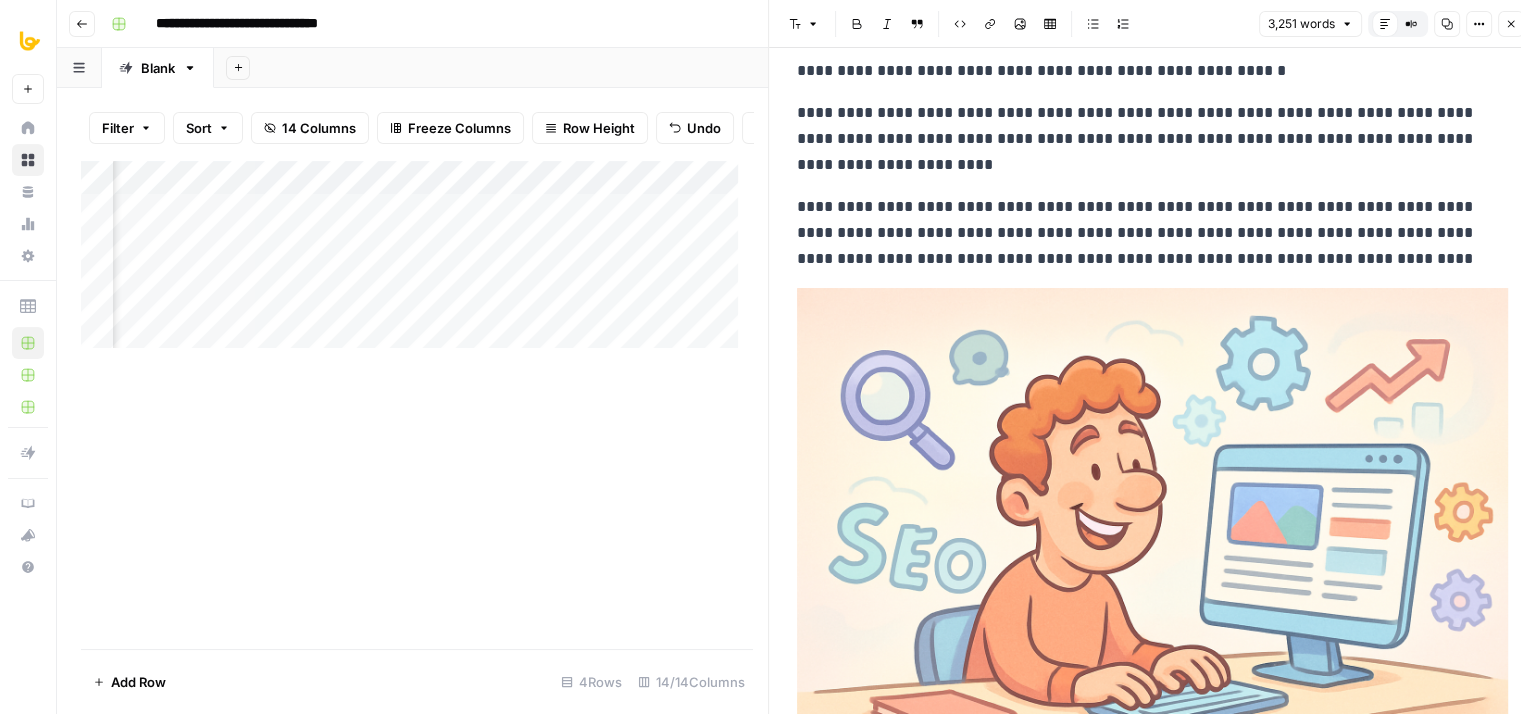 scroll, scrollTop: 0, scrollLeft: 0, axis: both 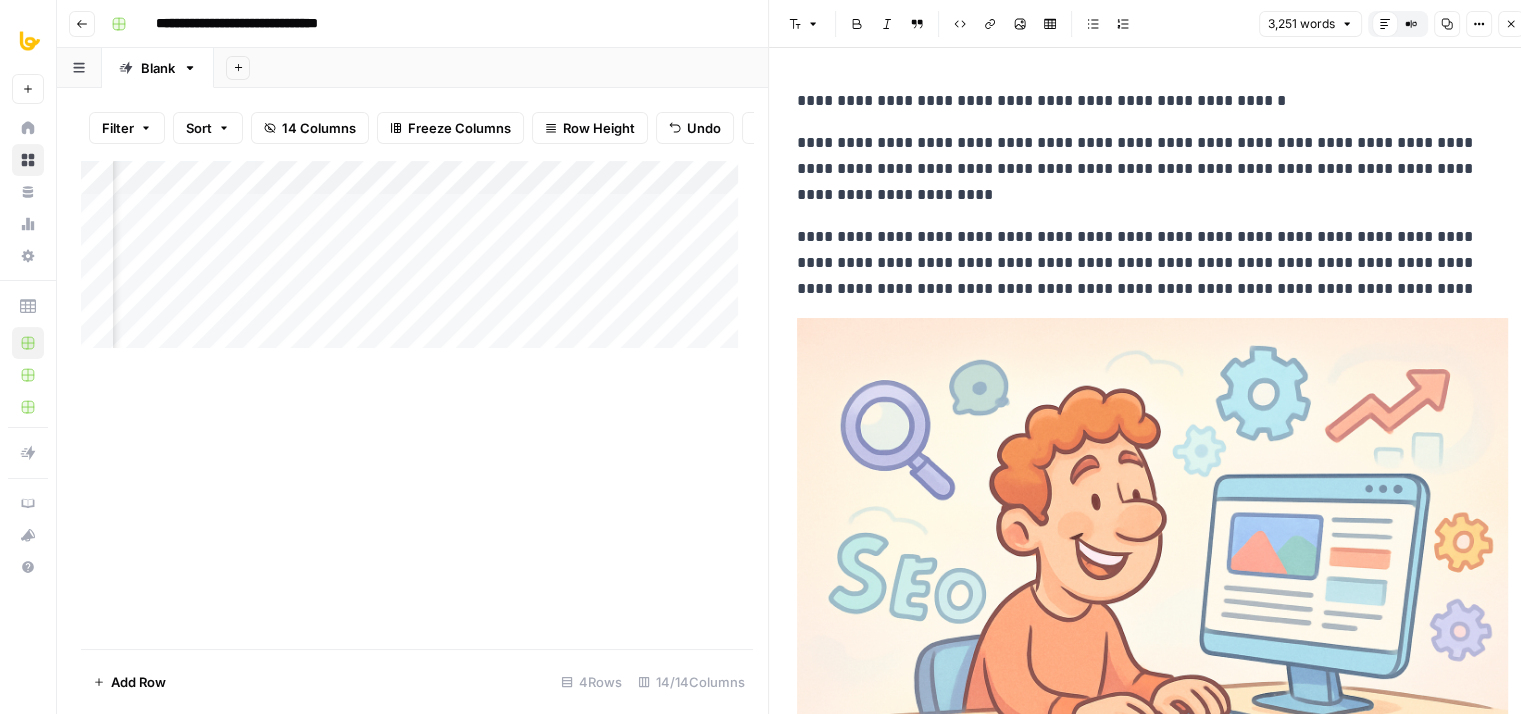 drag, startPoint x: 1404, startPoint y: 498, endPoint x: 1400, endPoint y: 397, distance: 101.07918 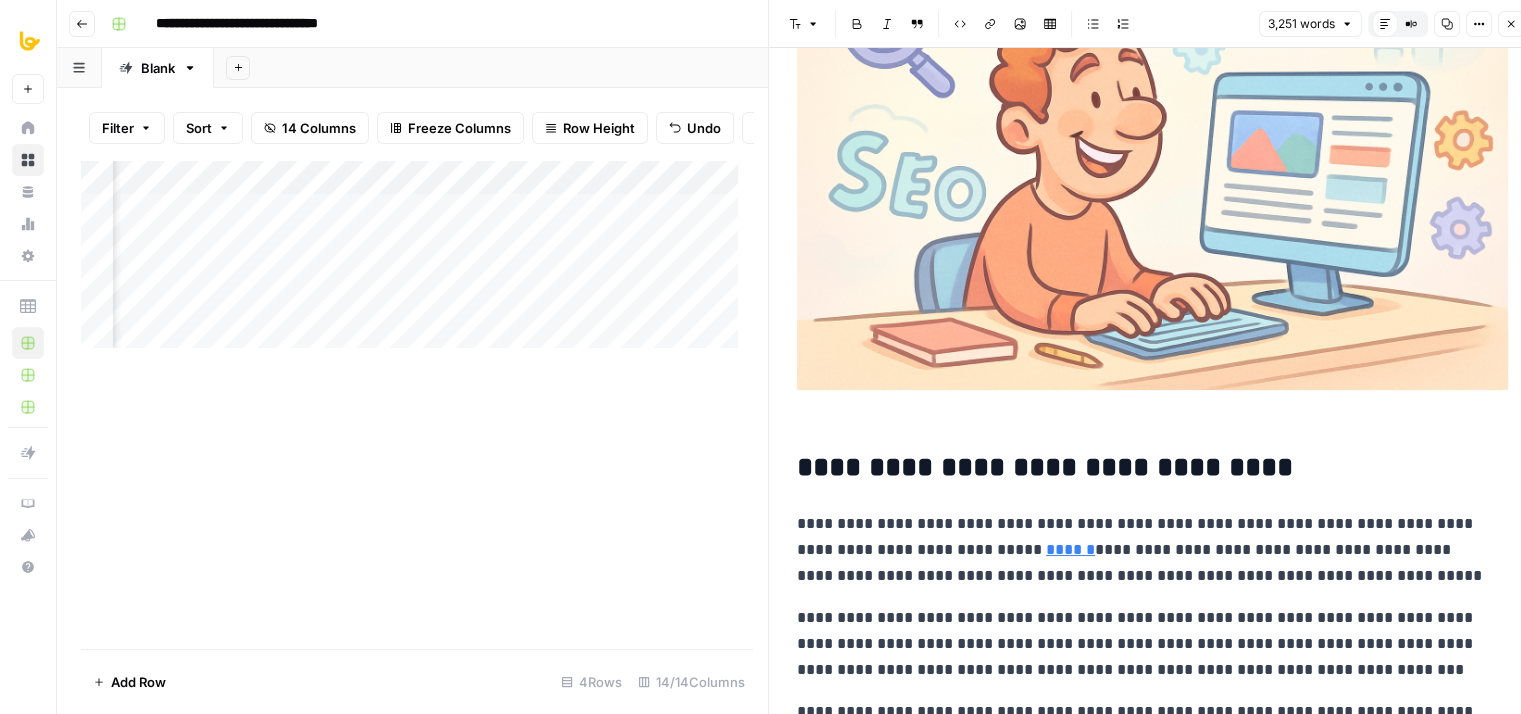 drag, startPoint x: 1231, startPoint y: 200, endPoint x: 1238, endPoint y: 341, distance: 141.17365 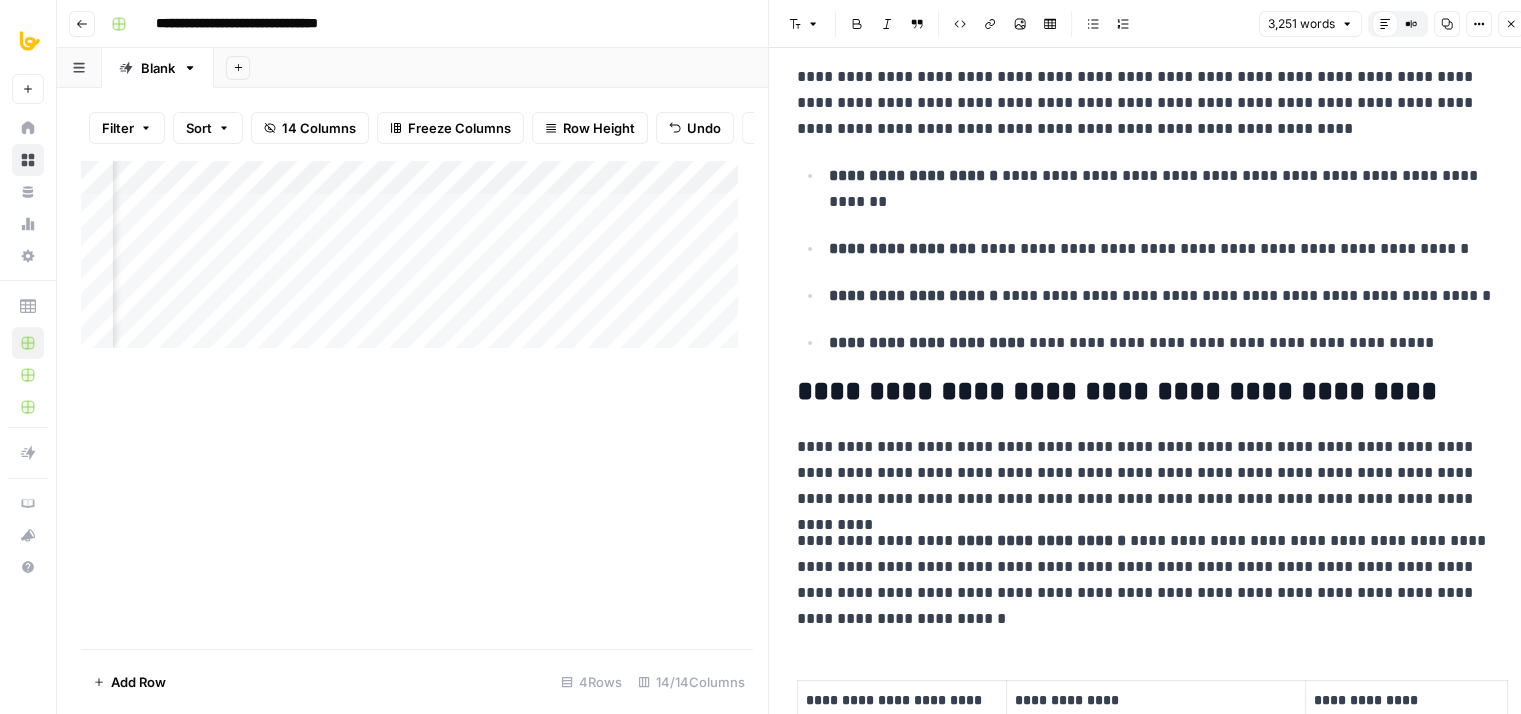 drag, startPoint x: 1267, startPoint y: 389, endPoint x: 1272, endPoint y: 457, distance: 68.18358 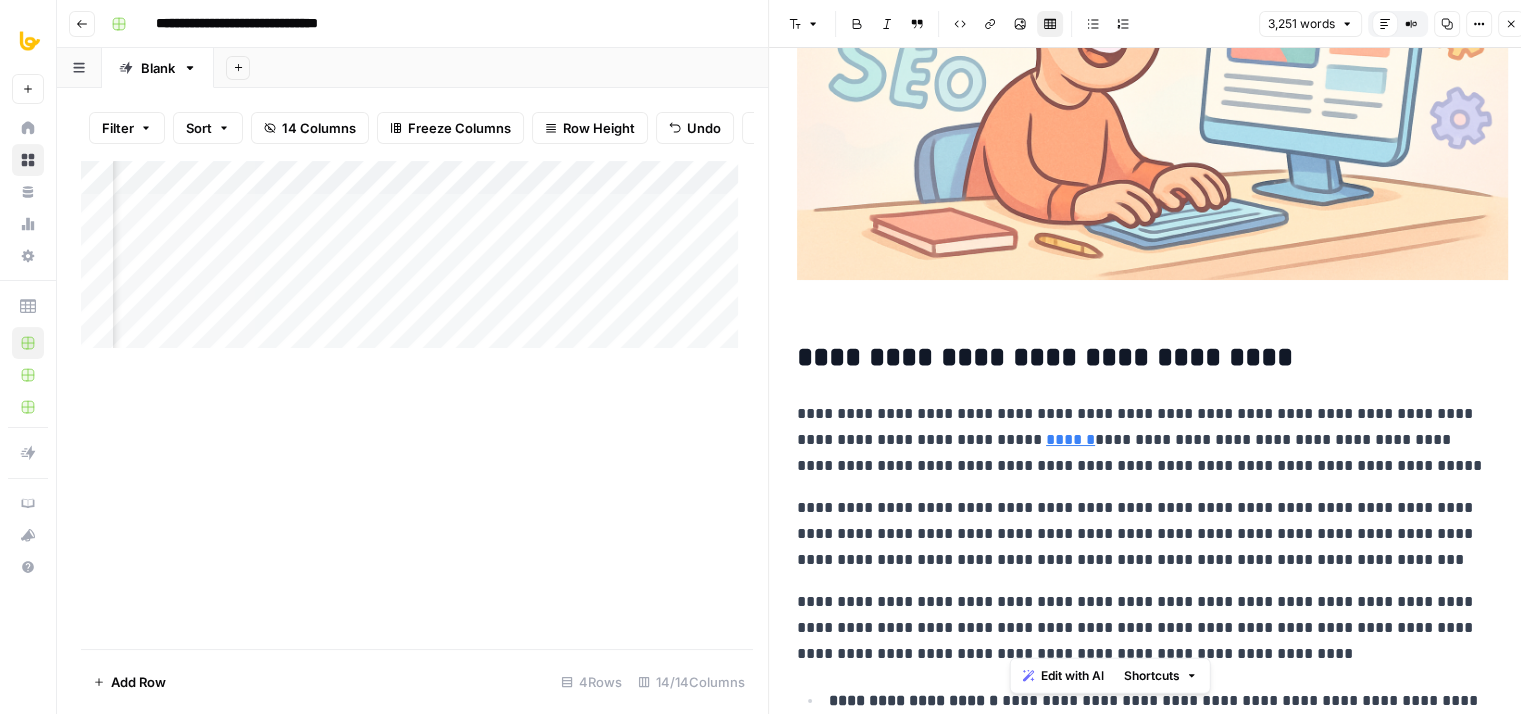 scroll, scrollTop: 0, scrollLeft: 0, axis: both 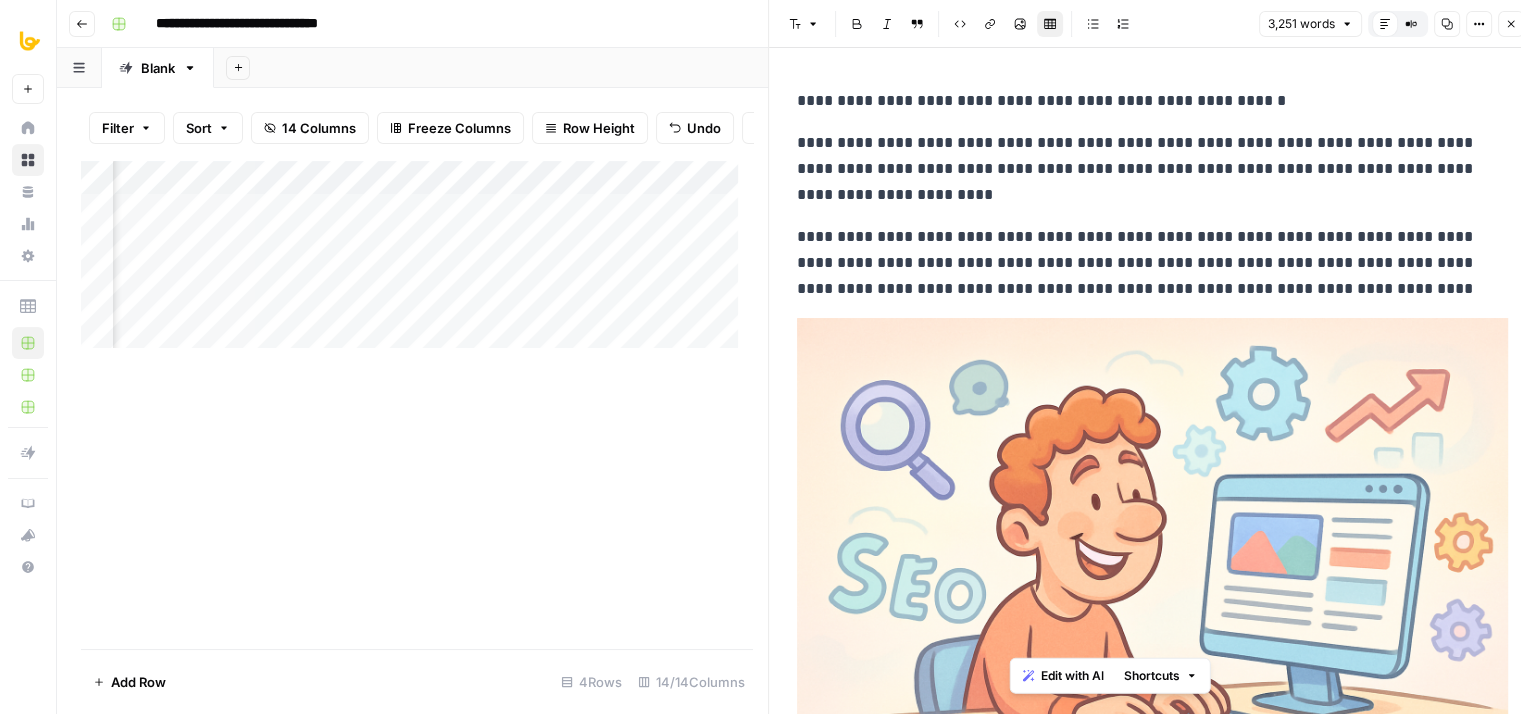 drag, startPoint x: 1278, startPoint y: 502, endPoint x: 1288, endPoint y: 167, distance: 335.14923 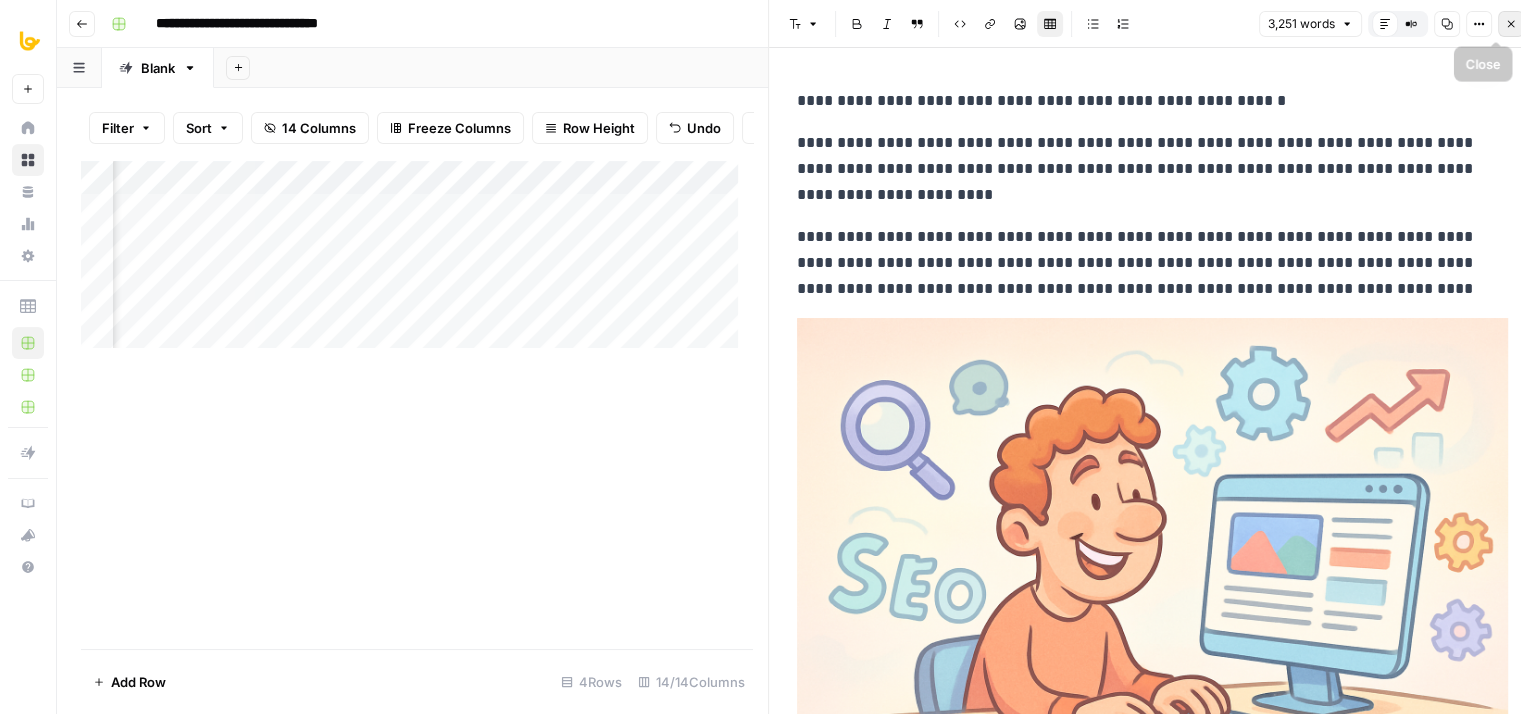 click on "Close" at bounding box center (1511, 24) 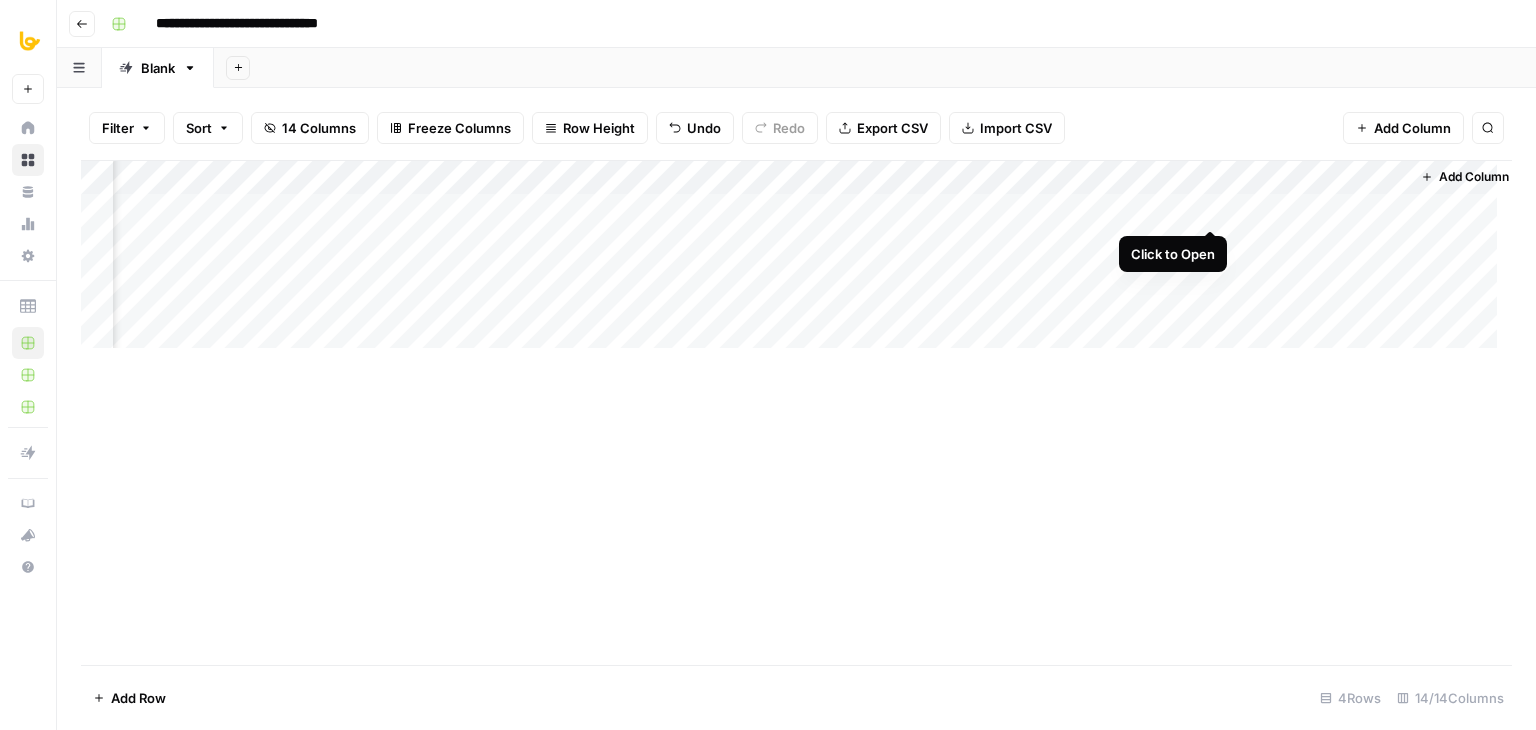 click on "Add Column" at bounding box center [796, 262] 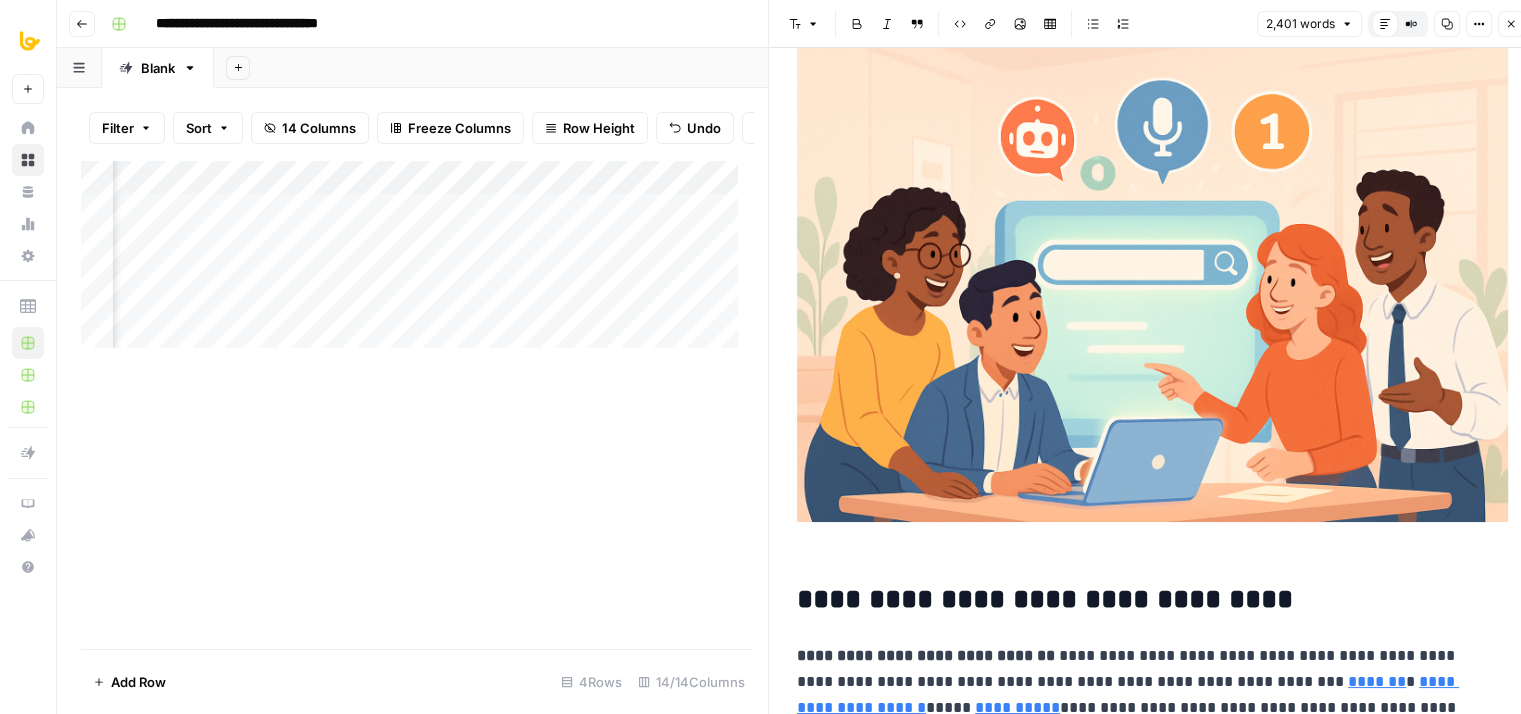 drag, startPoint x: 1251, startPoint y: 192, endPoint x: 1245, endPoint y: 292, distance: 100.17984 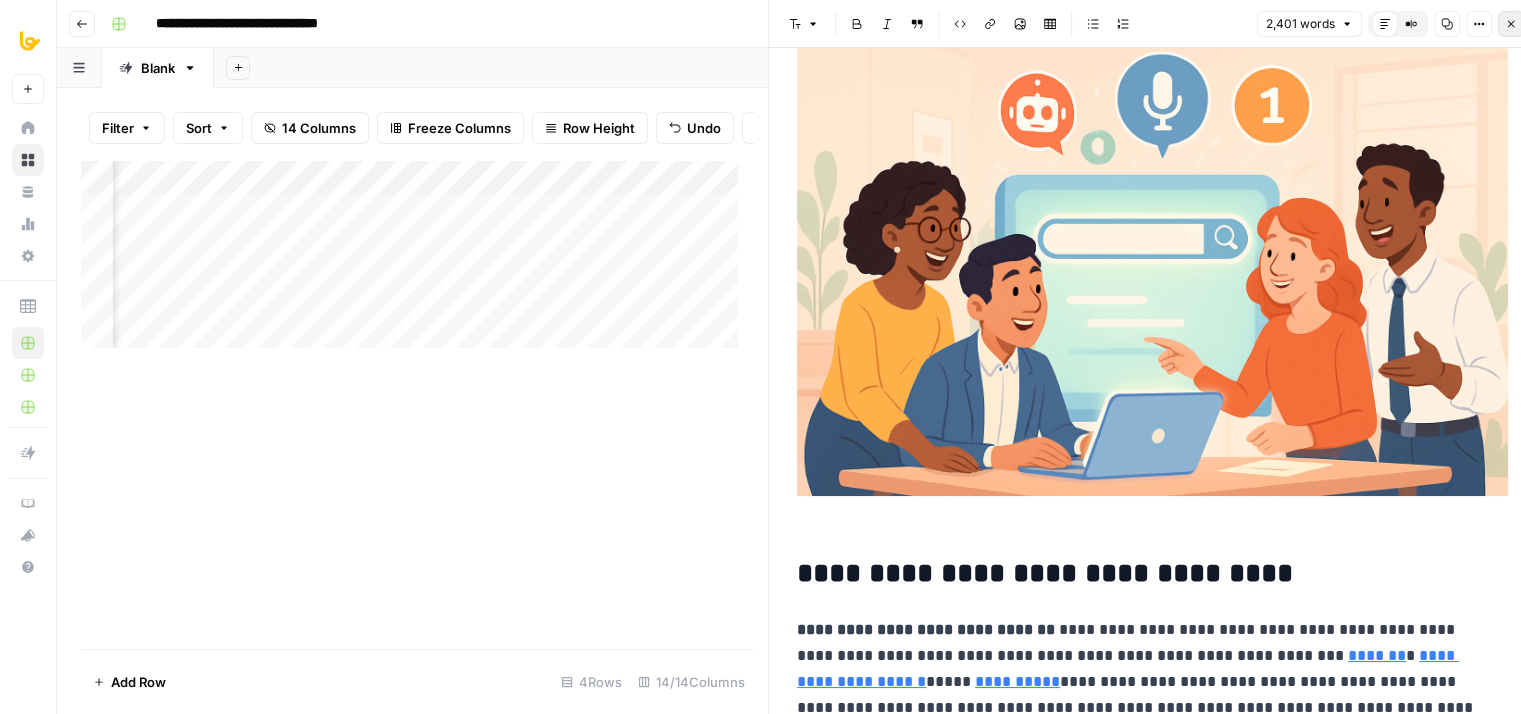 click on "Close" at bounding box center [1511, 24] 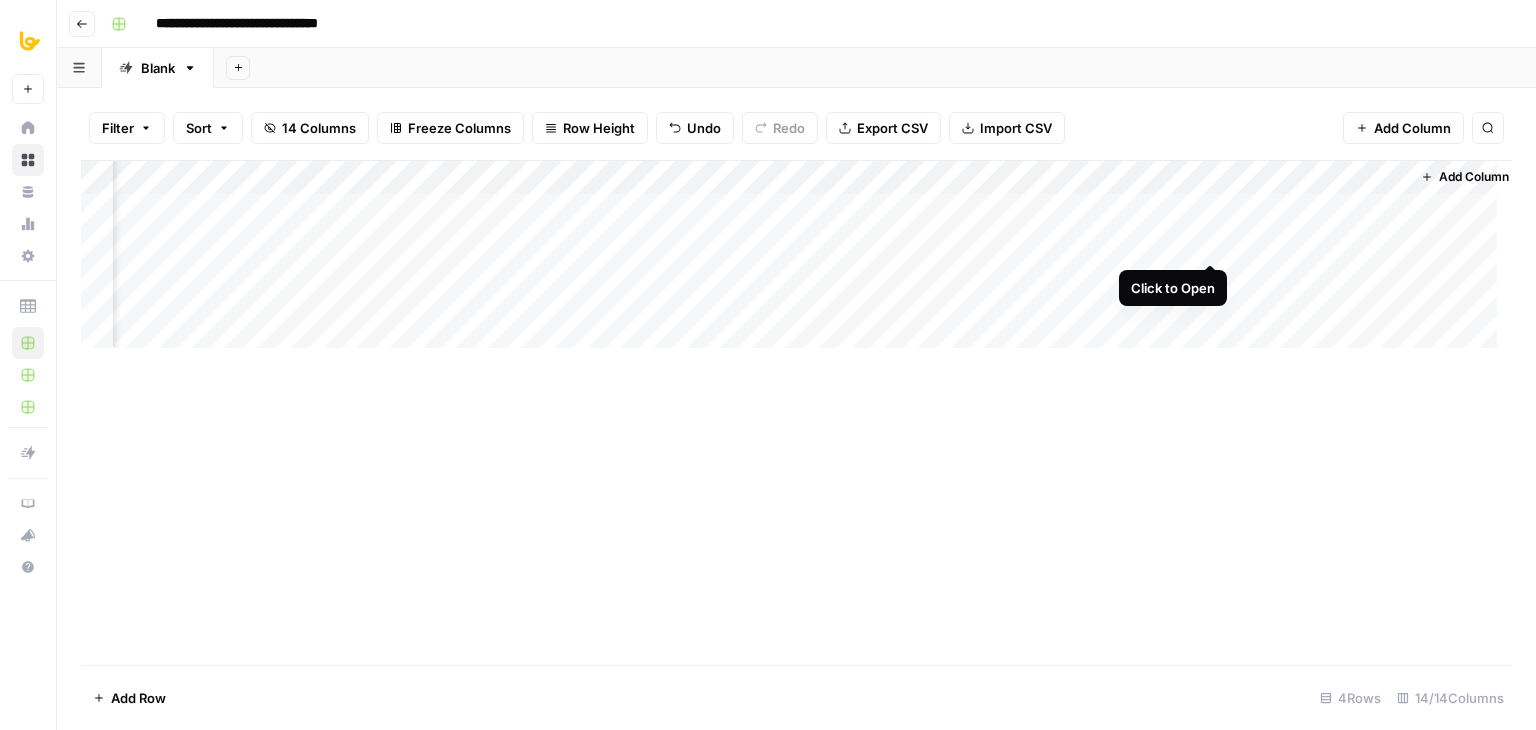 click on "Add Column" at bounding box center (796, 262) 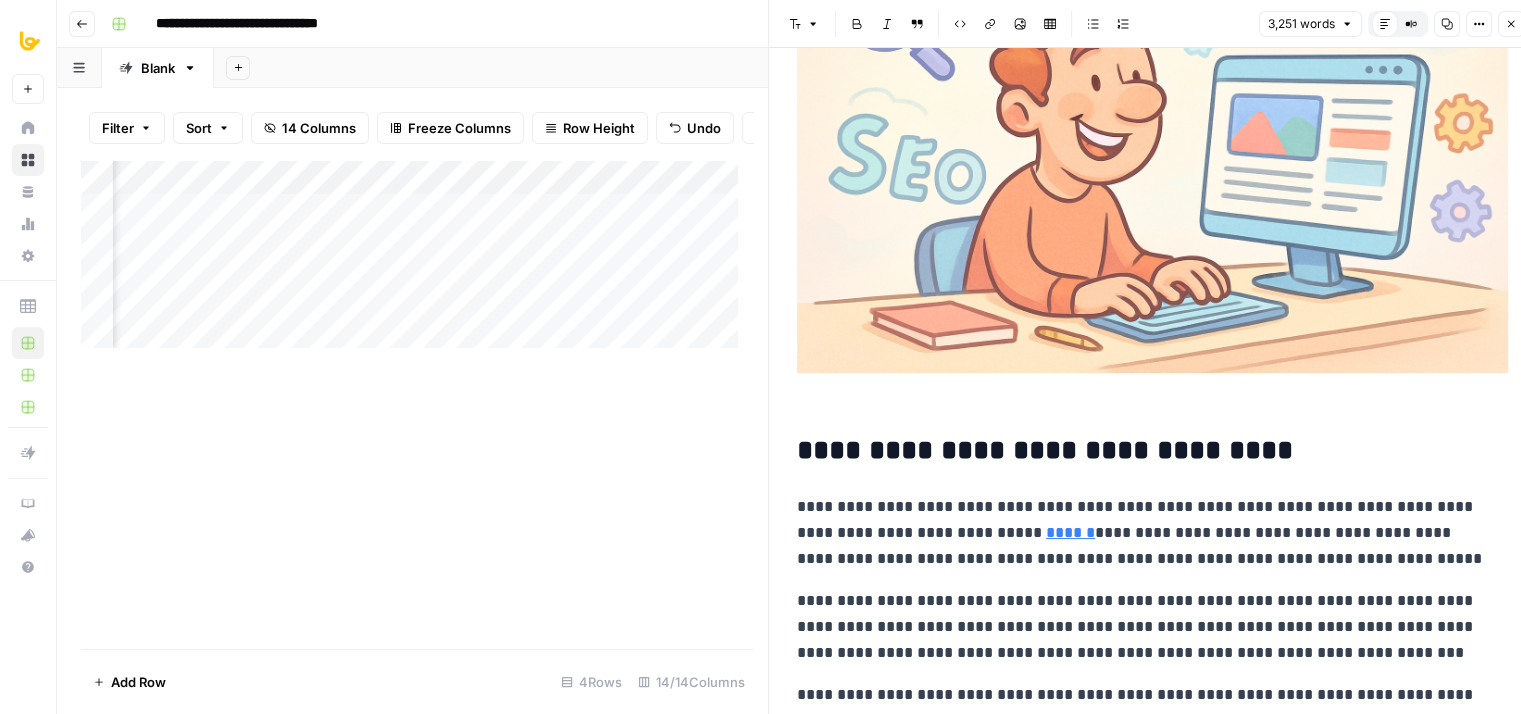 drag, startPoint x: 1264, startPoint y: 220, endPoint x: 1262, endPoint y: 324, distance: 104.019226 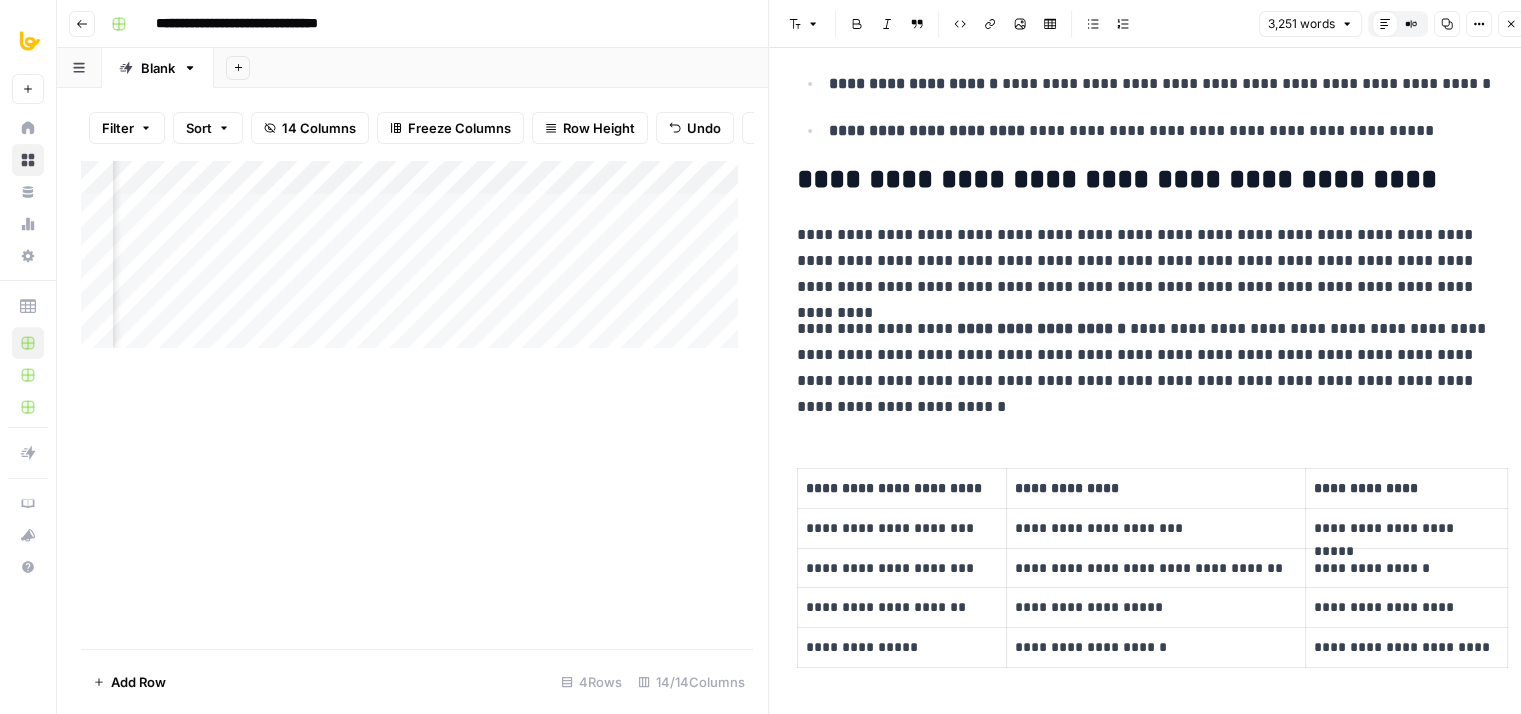 drag, startPoint x: 1072, startPoint y: 373, endPoint x: 1139, endPoint y: 606, distance: 242.44174 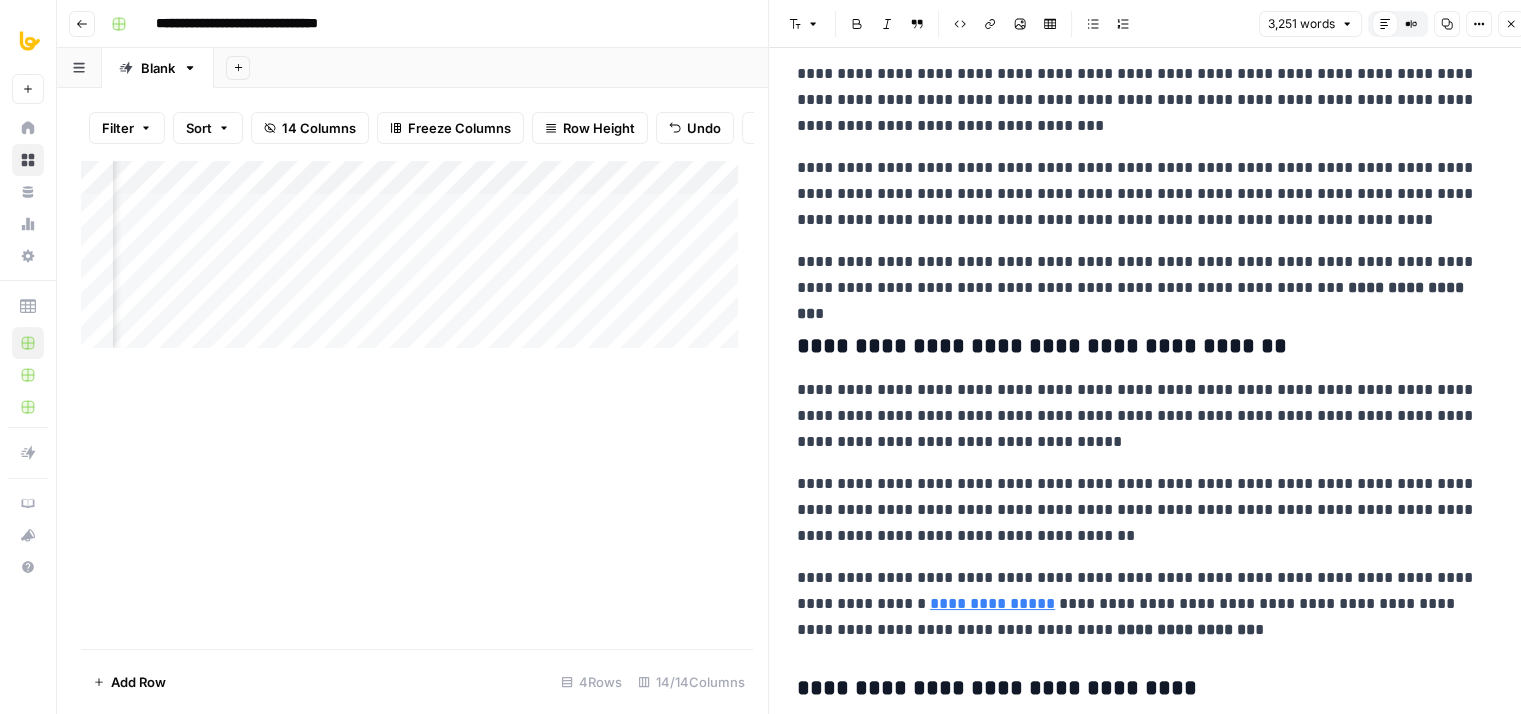 drag, startPoint x: 1151, startPoint y: 493, endPoint x: 1176, endPoint y: 611, distance: 120.61923 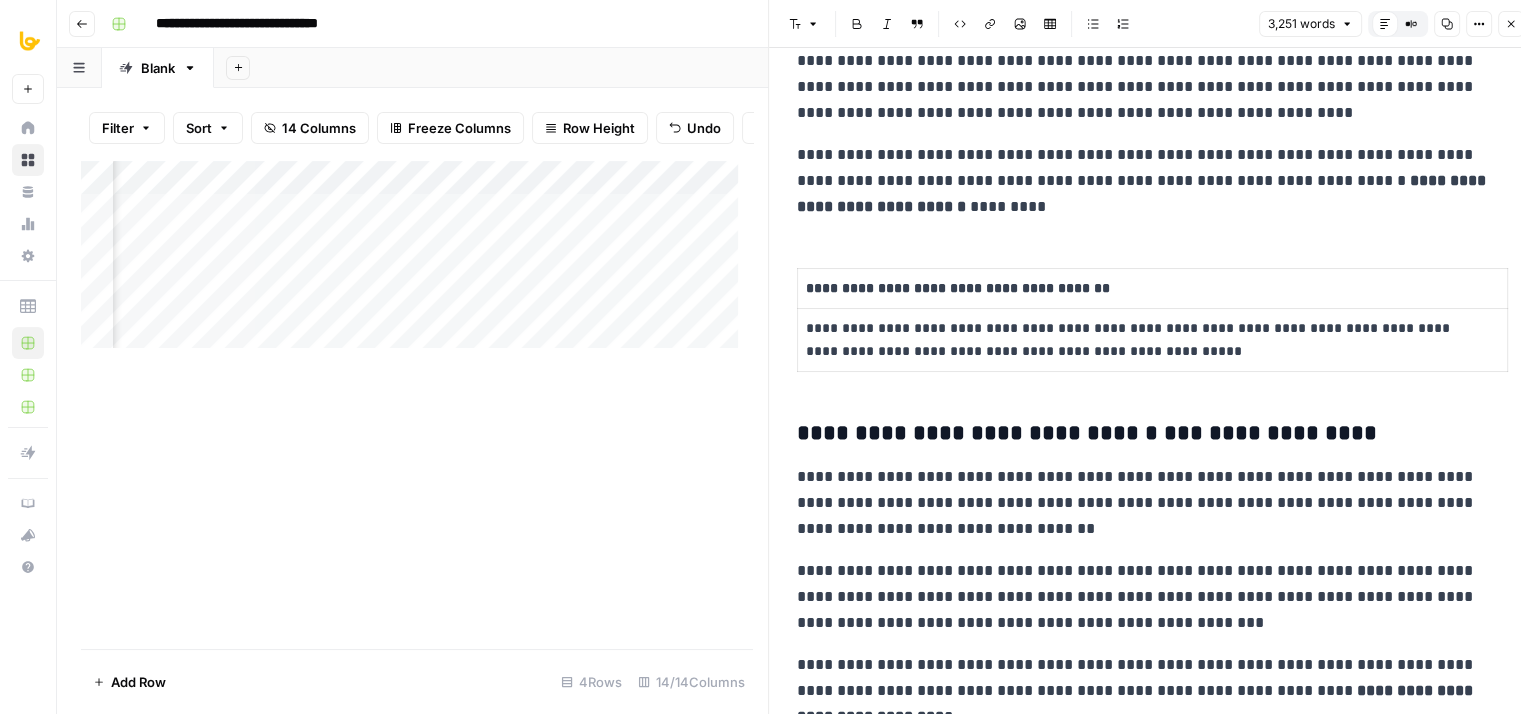 drag, startPoint x: 1263, startPoint y: 491, endPoint x: 1266, endPoint y: 641, distance: 150.03 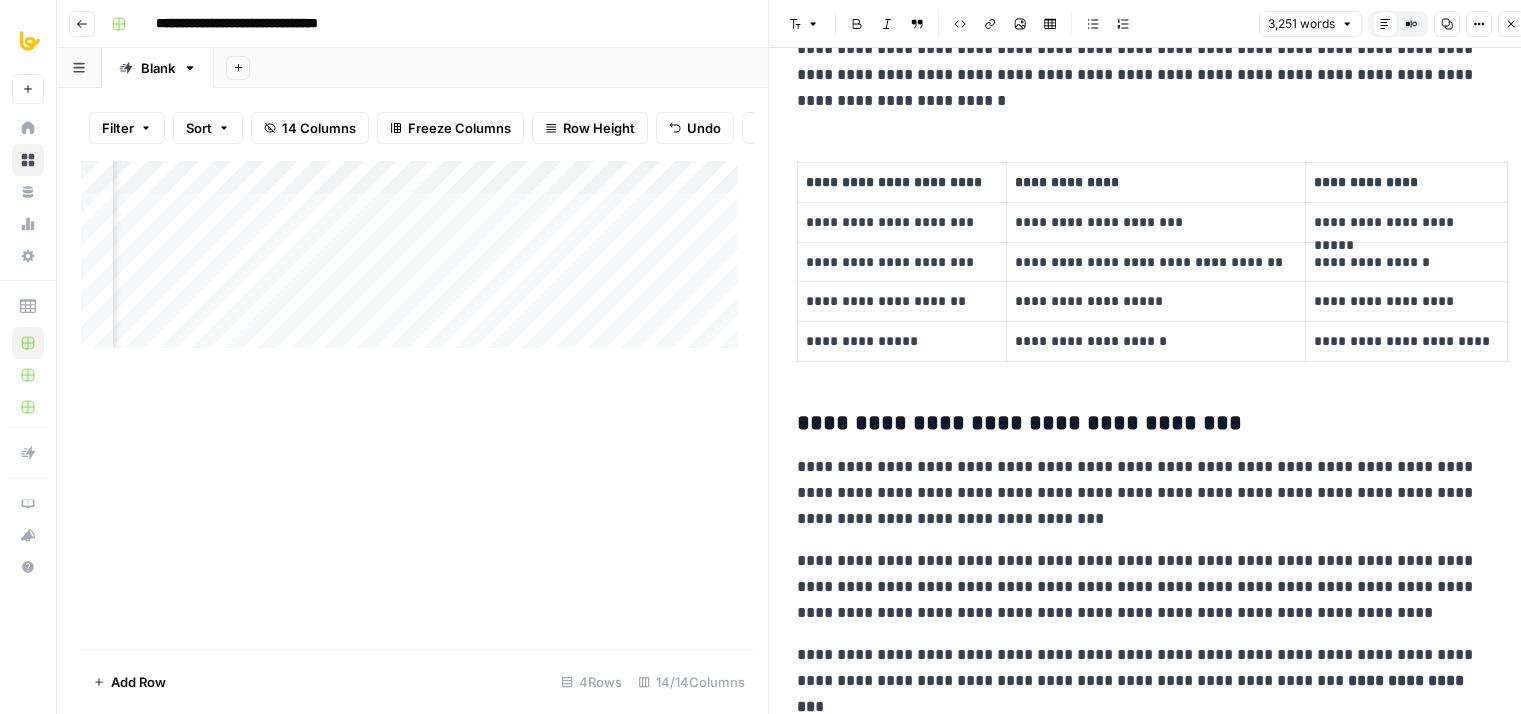 scroll, scrollTop: 0, scrollLeft: 0, axis: both 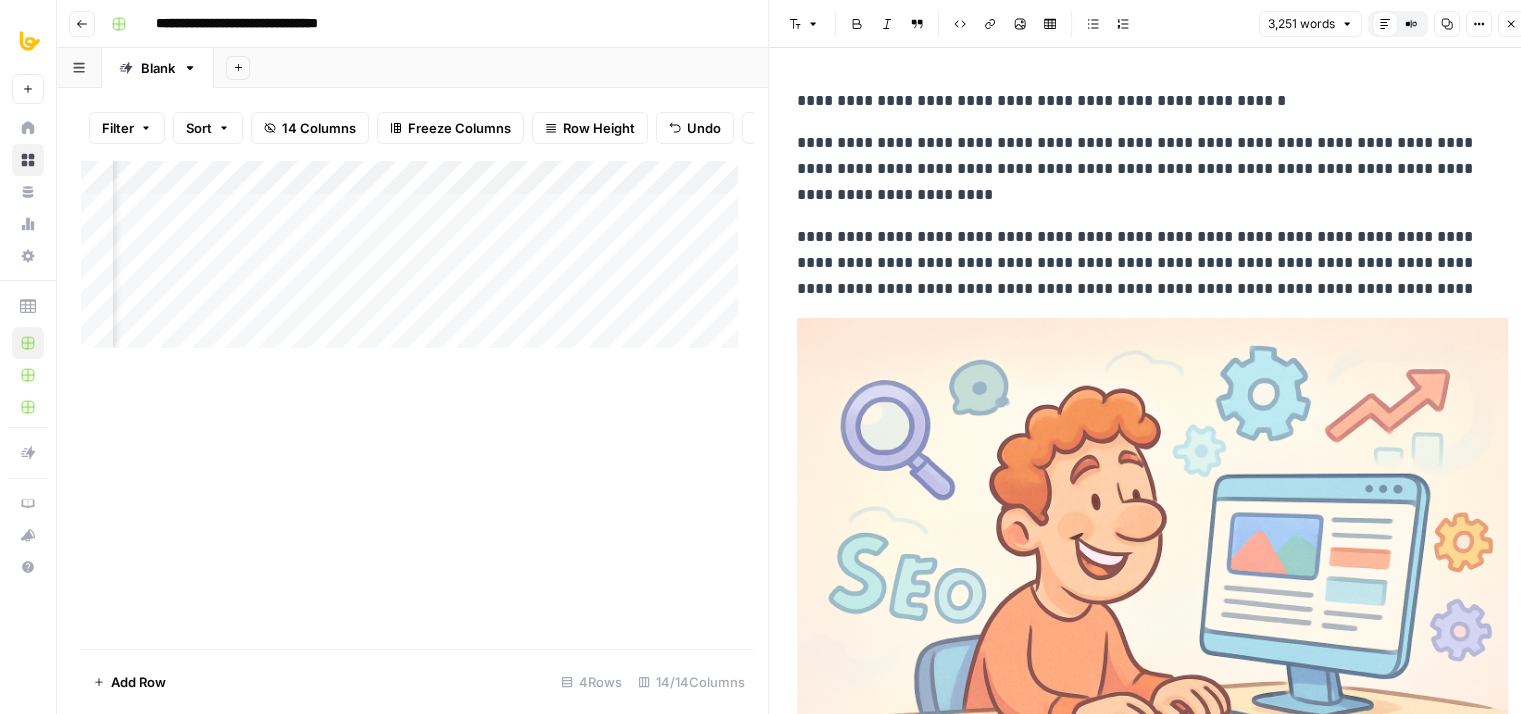 drag, startPoint x: 1244, startPoint y: 425, endPoint x: 1209, endPoint y: 238, distance: 190.24721 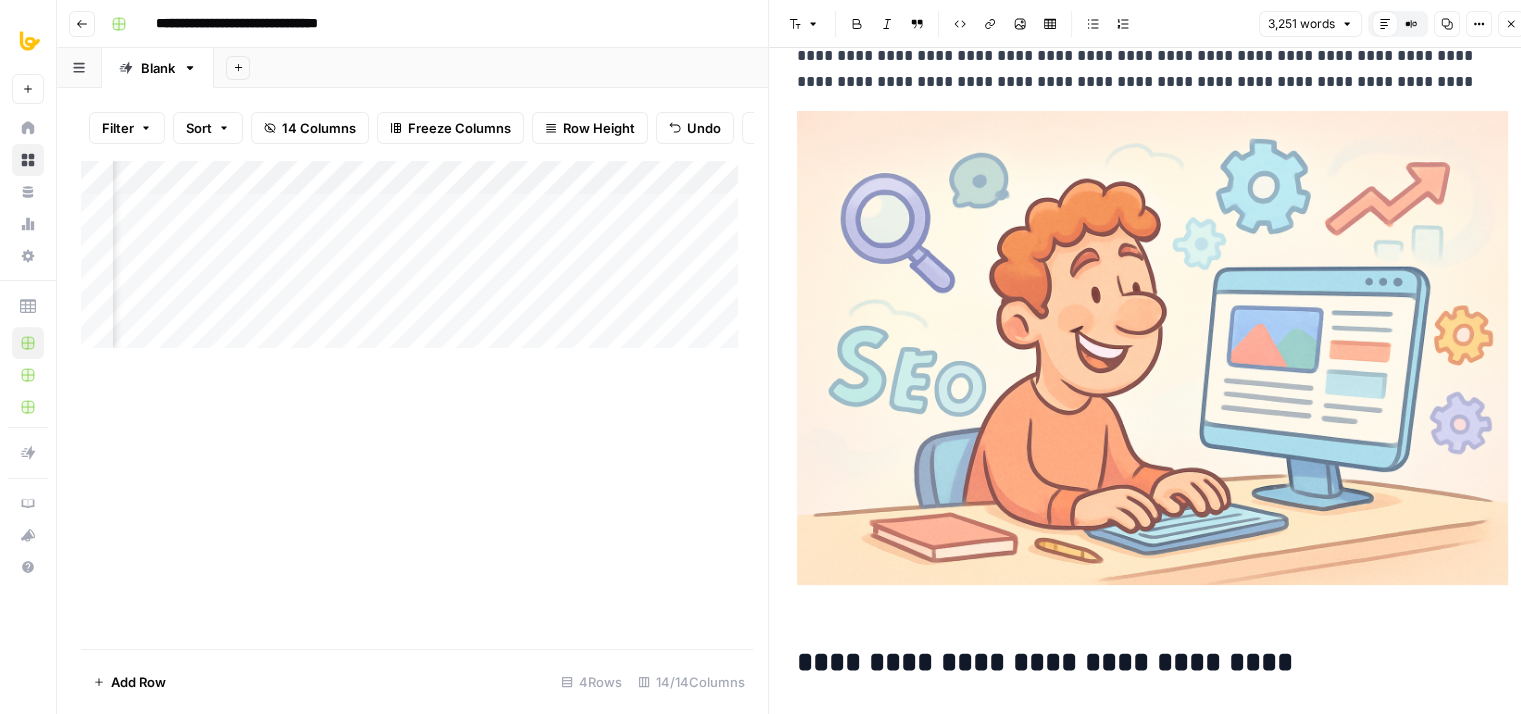 drag, startPoint x: 1210, startPoint y: 210, endPoint x: 1216, endPoint y: 307, distance: 97.18539 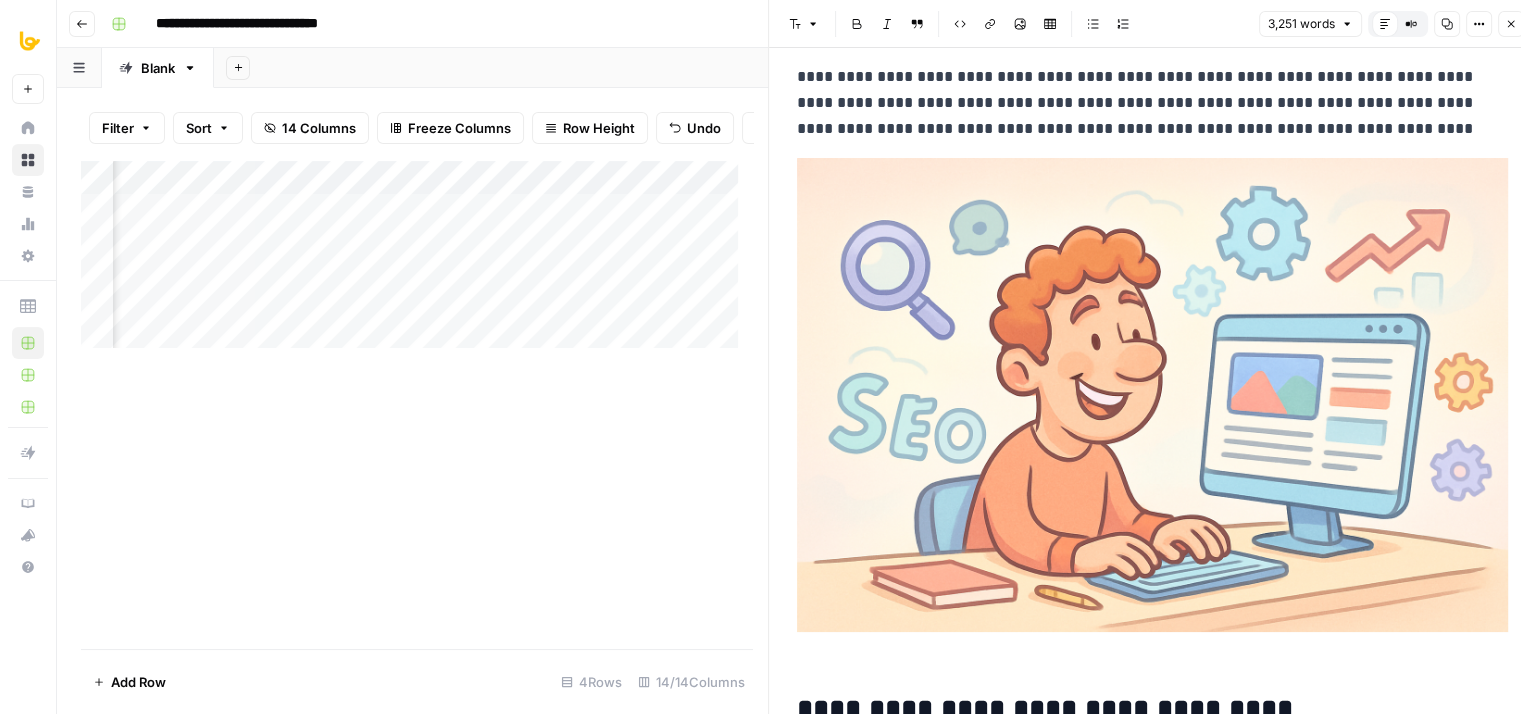 scroll, scrollTop: 0, scrollLeft: 0, axis: both 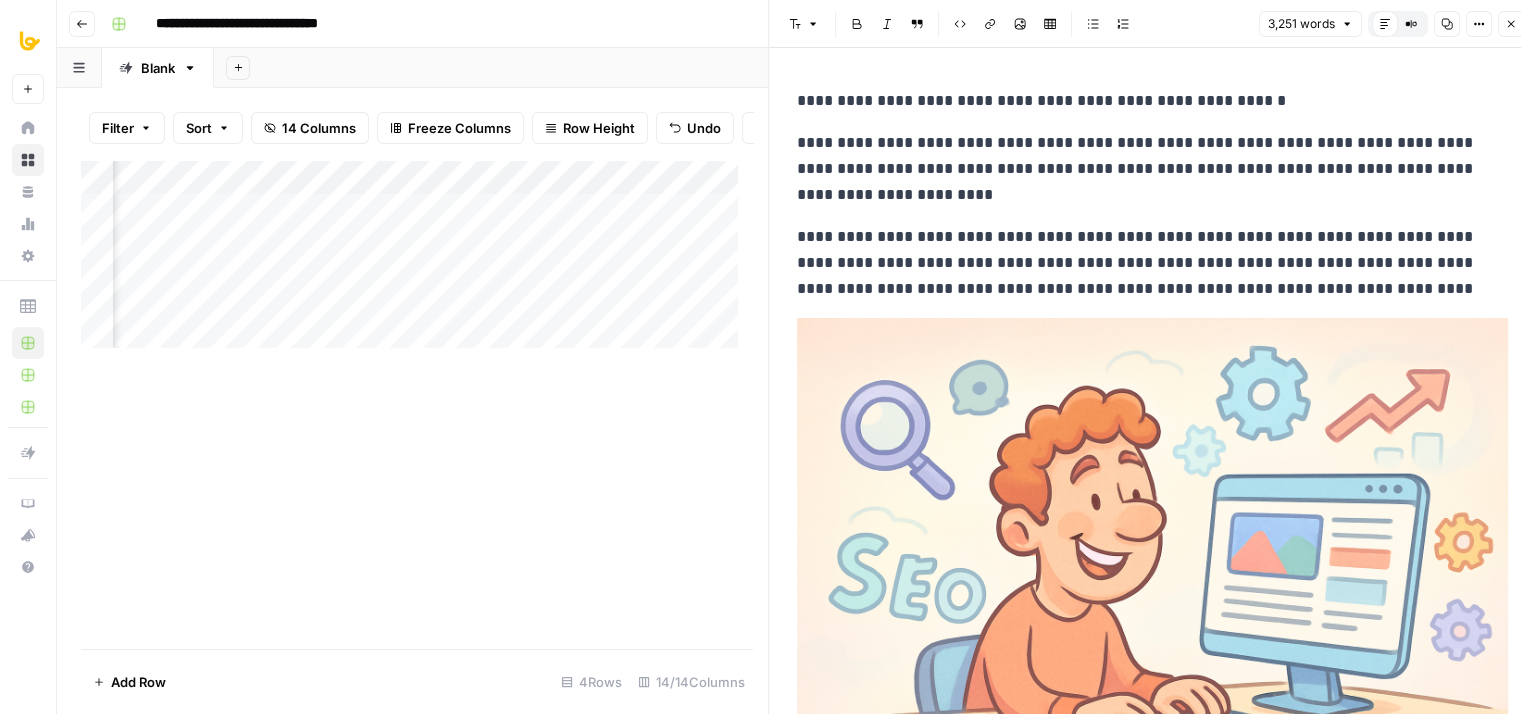 drag, startPoint x: 1318, startPoint y: 543, endPoint x: 1293, endPoint y: 274, distance: 270.1592 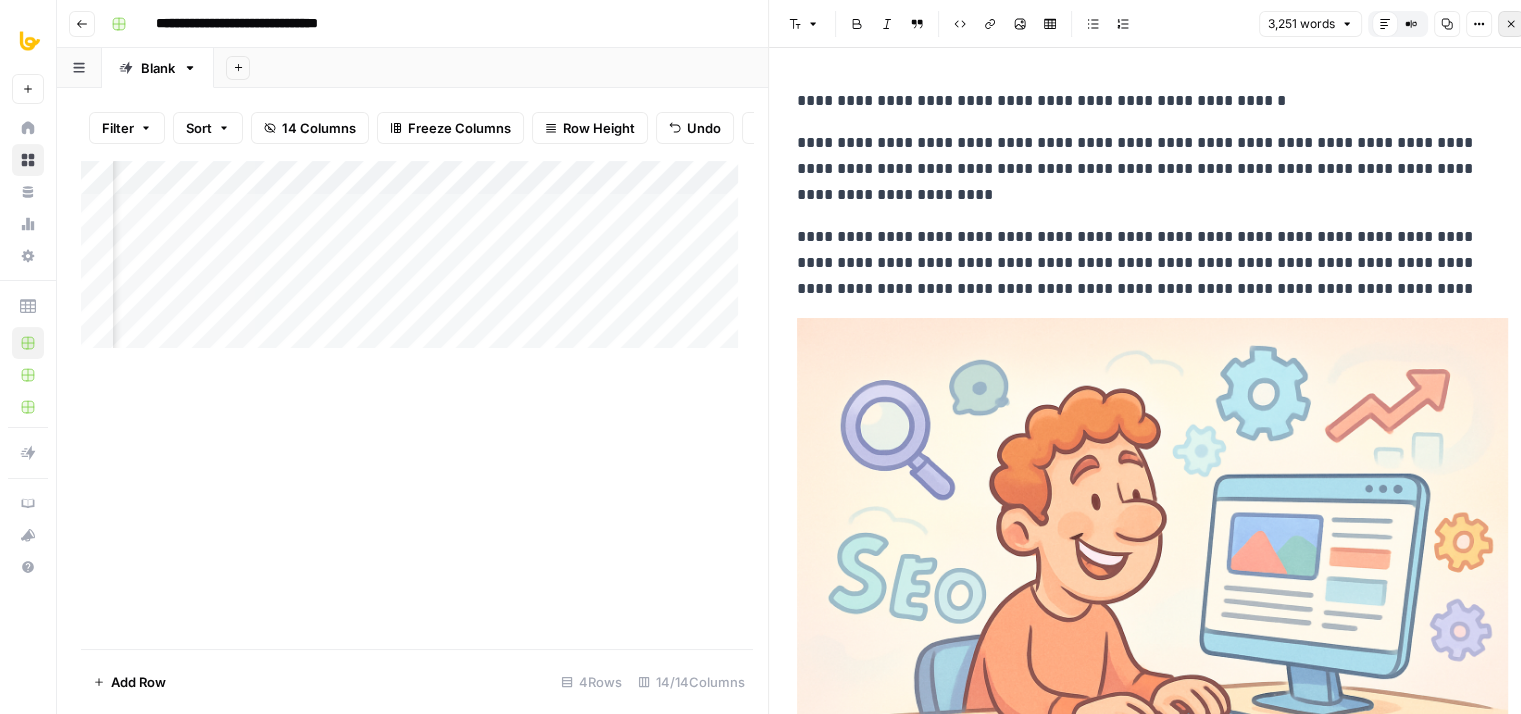 click 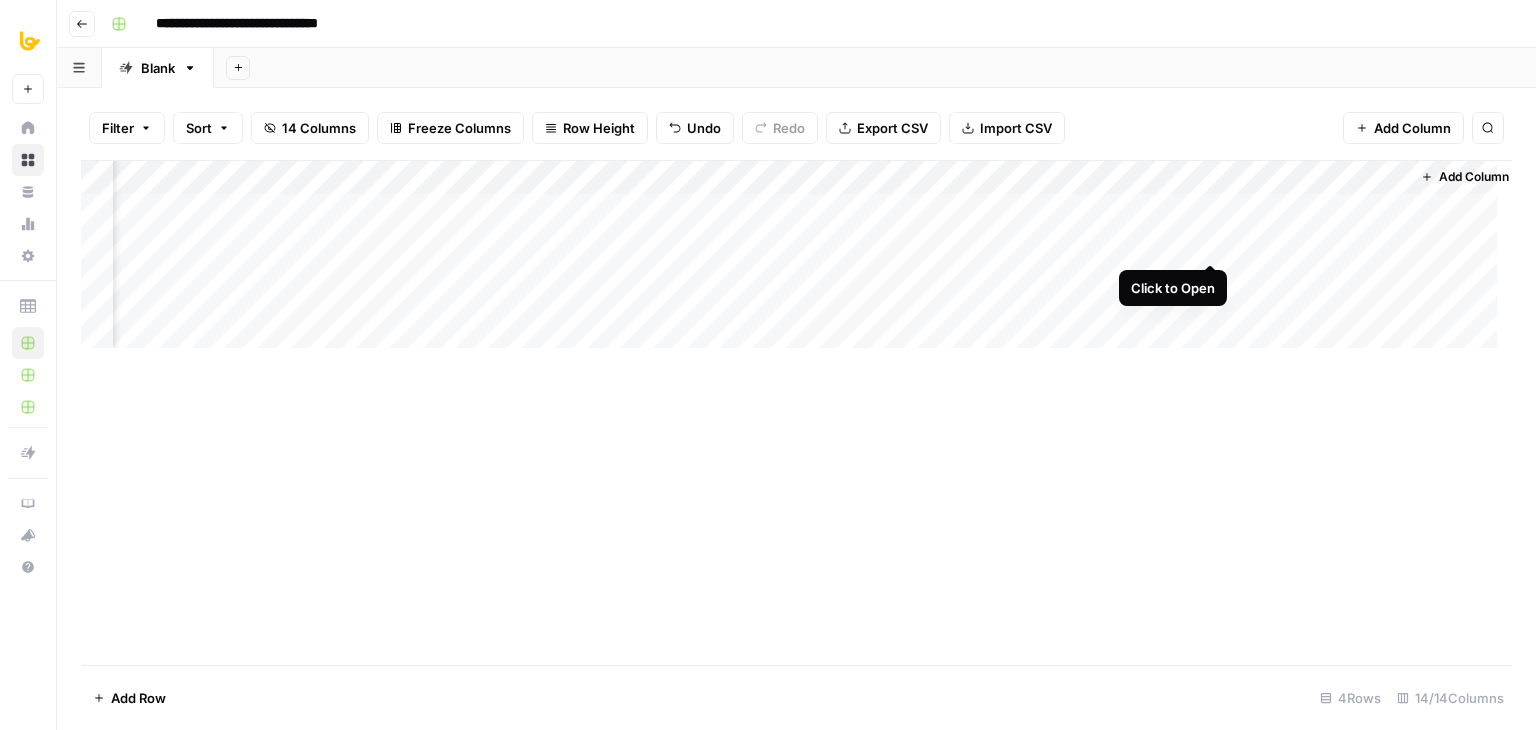 click on "Add Column" at bounding box center [796, 262] 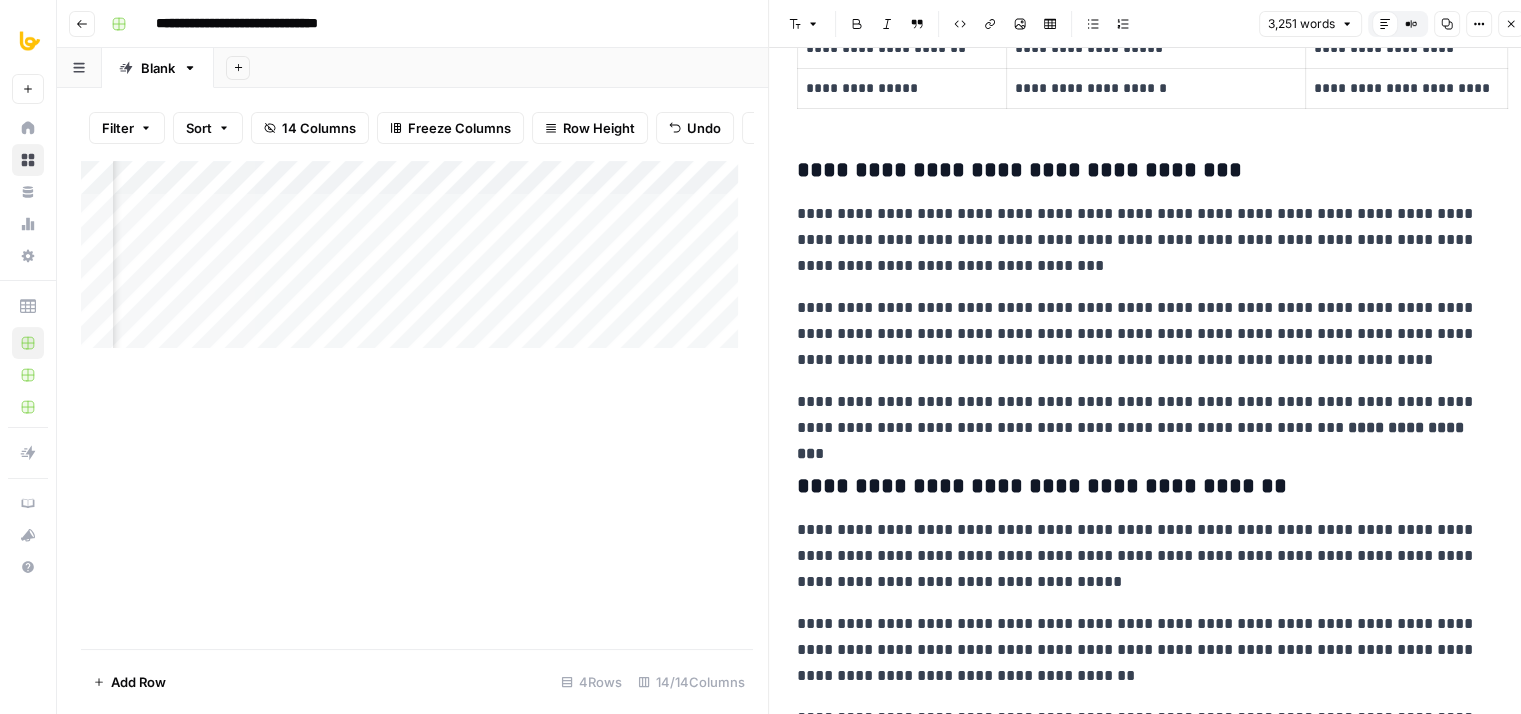 drag, startPoint x: 1305, startPoint y: 241, endPoint x: 1314, endPoint y: 362, distance: 121.33425 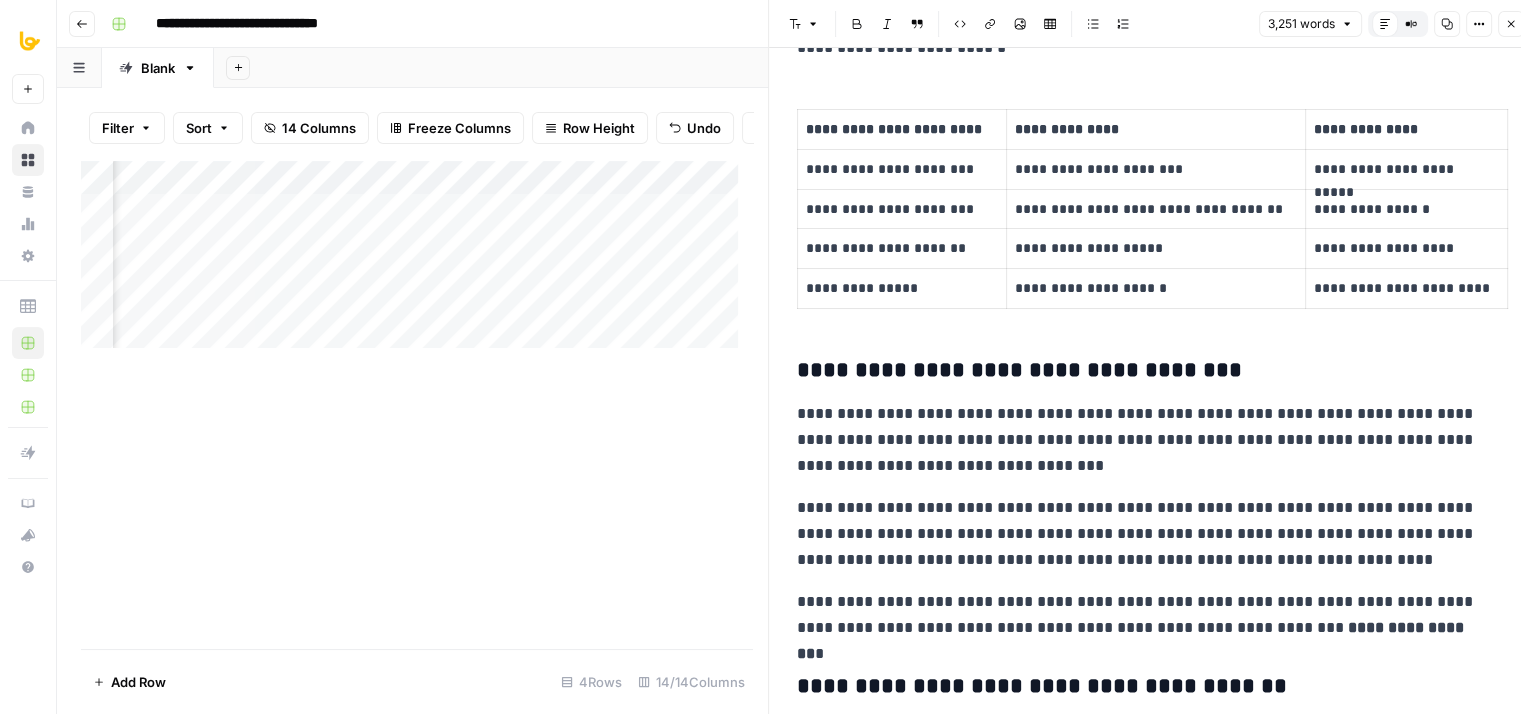 scroll, scrollTop: 1392, scrollLeft: 0, axis: vertical 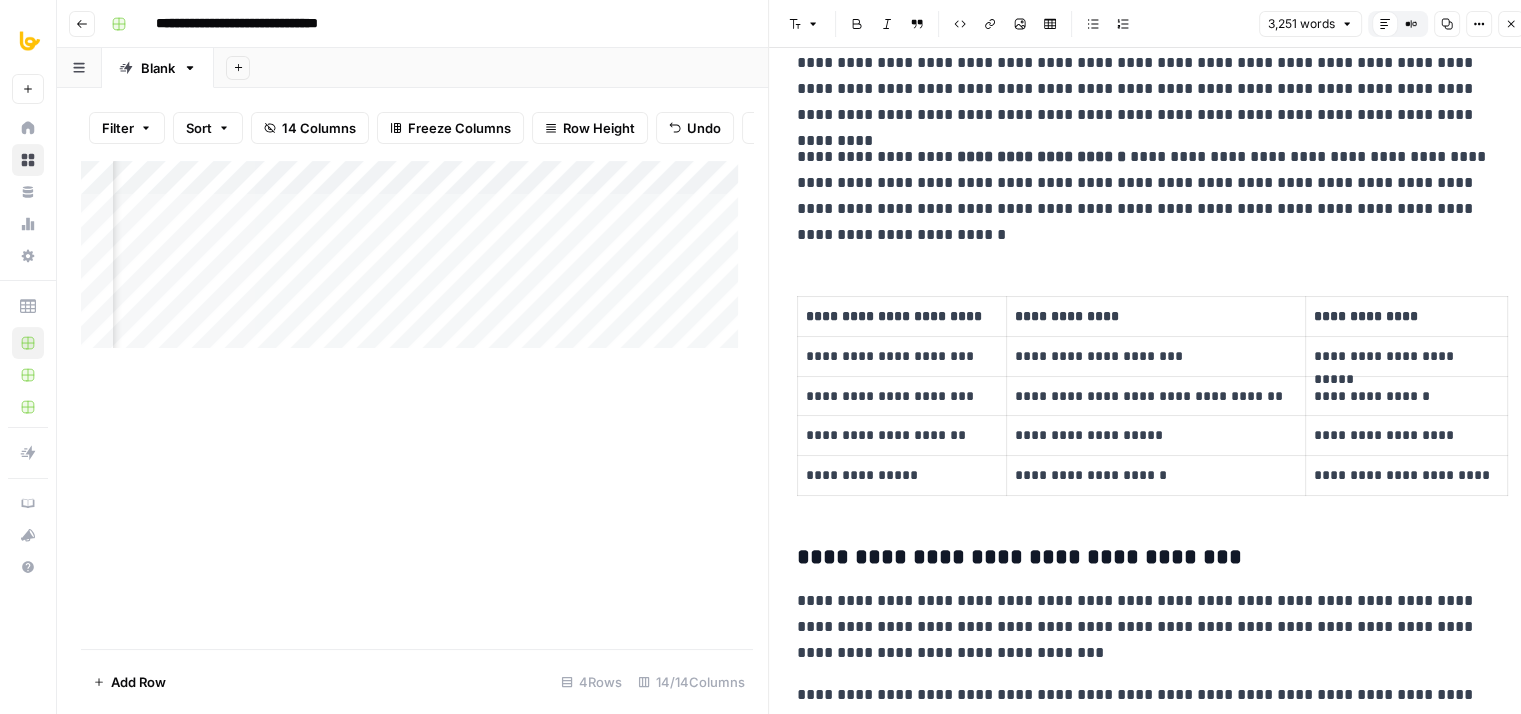 drag, startPoint x: 1308, startPoint y: 444, endPoint x: 1316, endPoint y: 309, distance: 135.23683 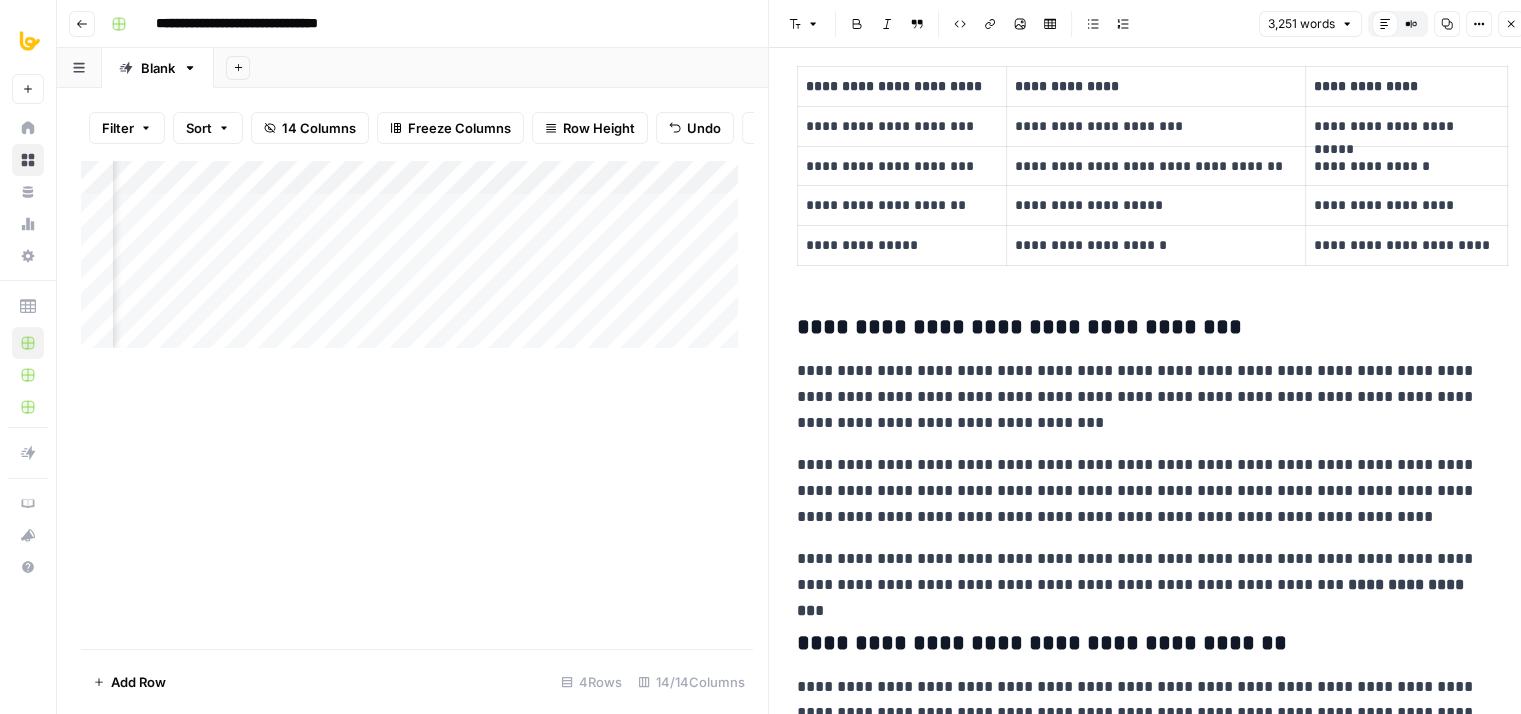 drag, startPoint x: 1281, startPoint y: 204, endPoint x: 1282, endPoint y: 314, distance: 110.00455 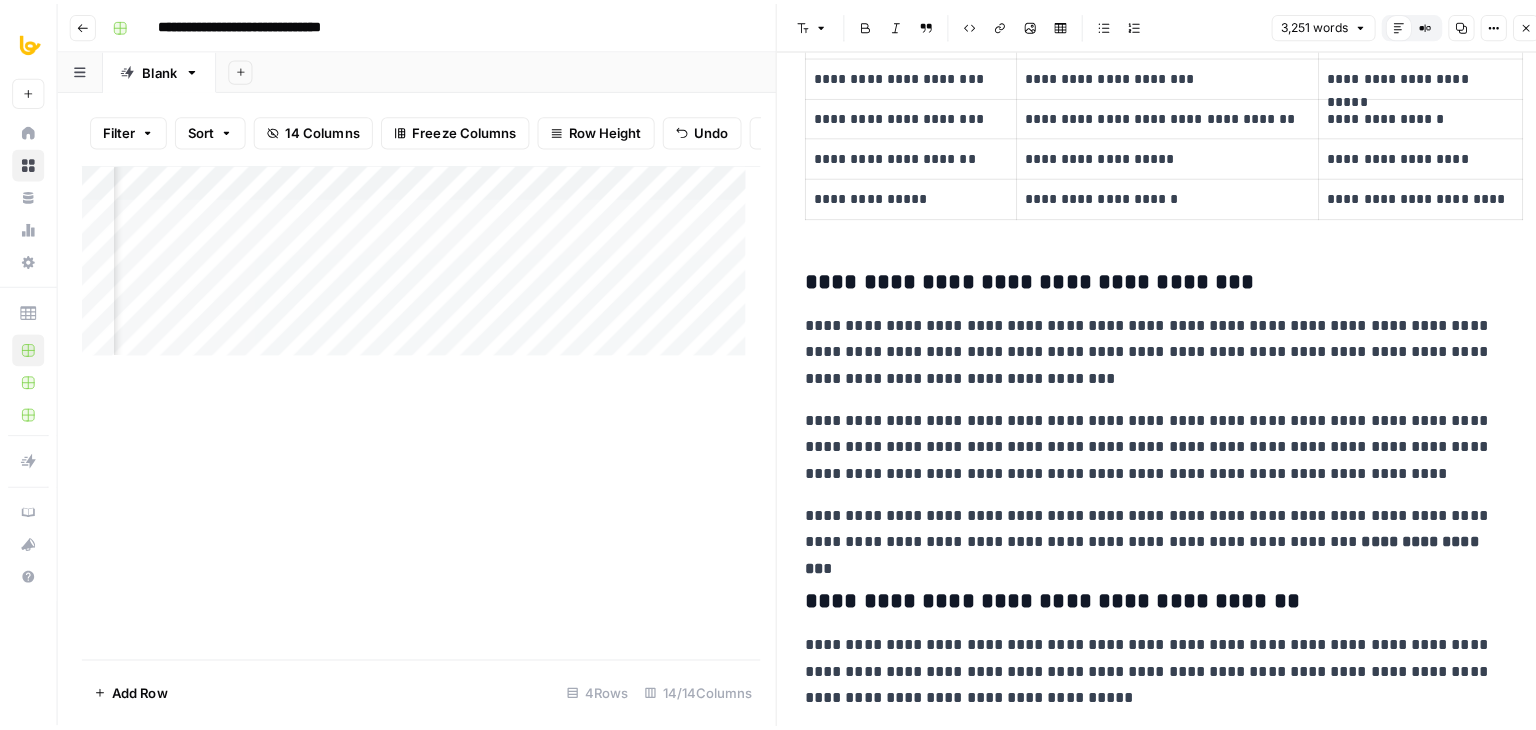scroll, scrollTop: 1722, scrollLeft: 0, axis: vertical 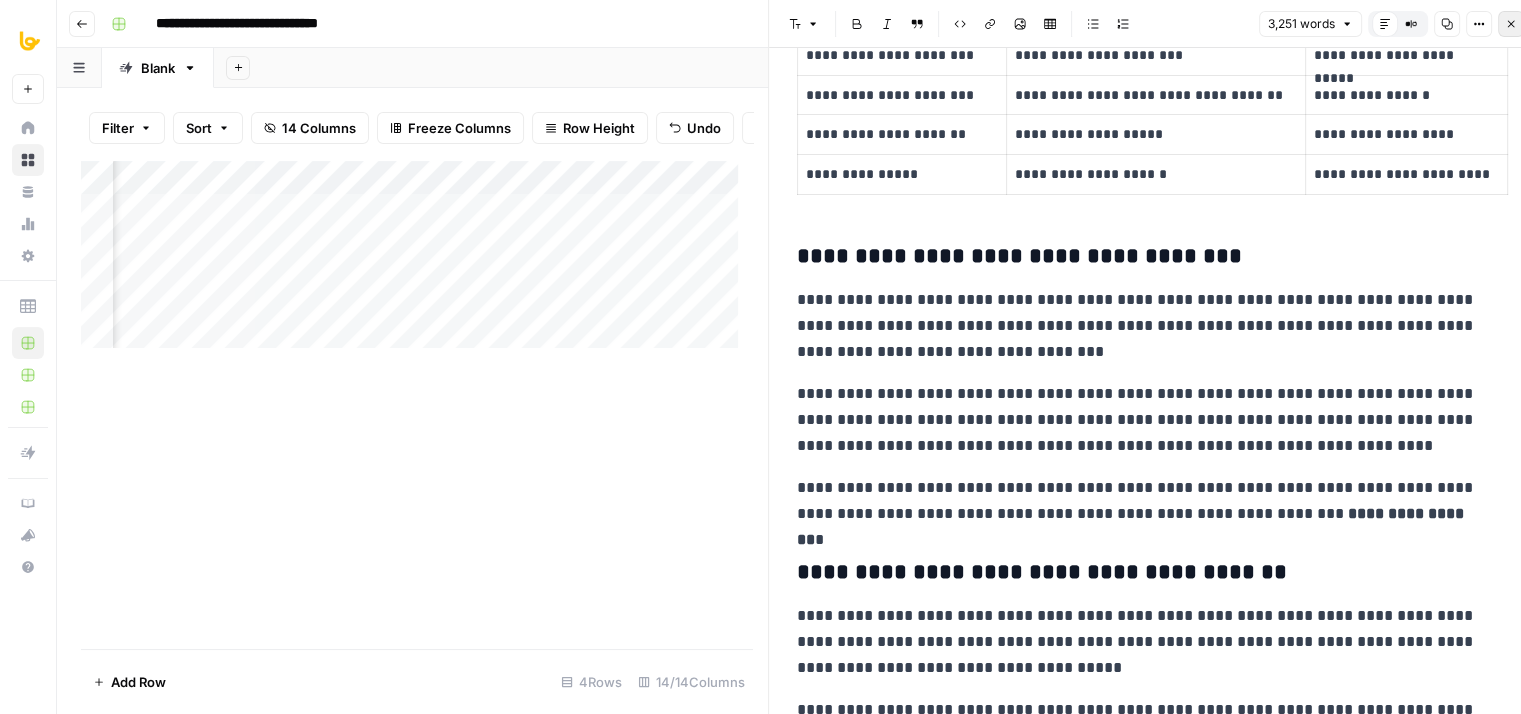 click 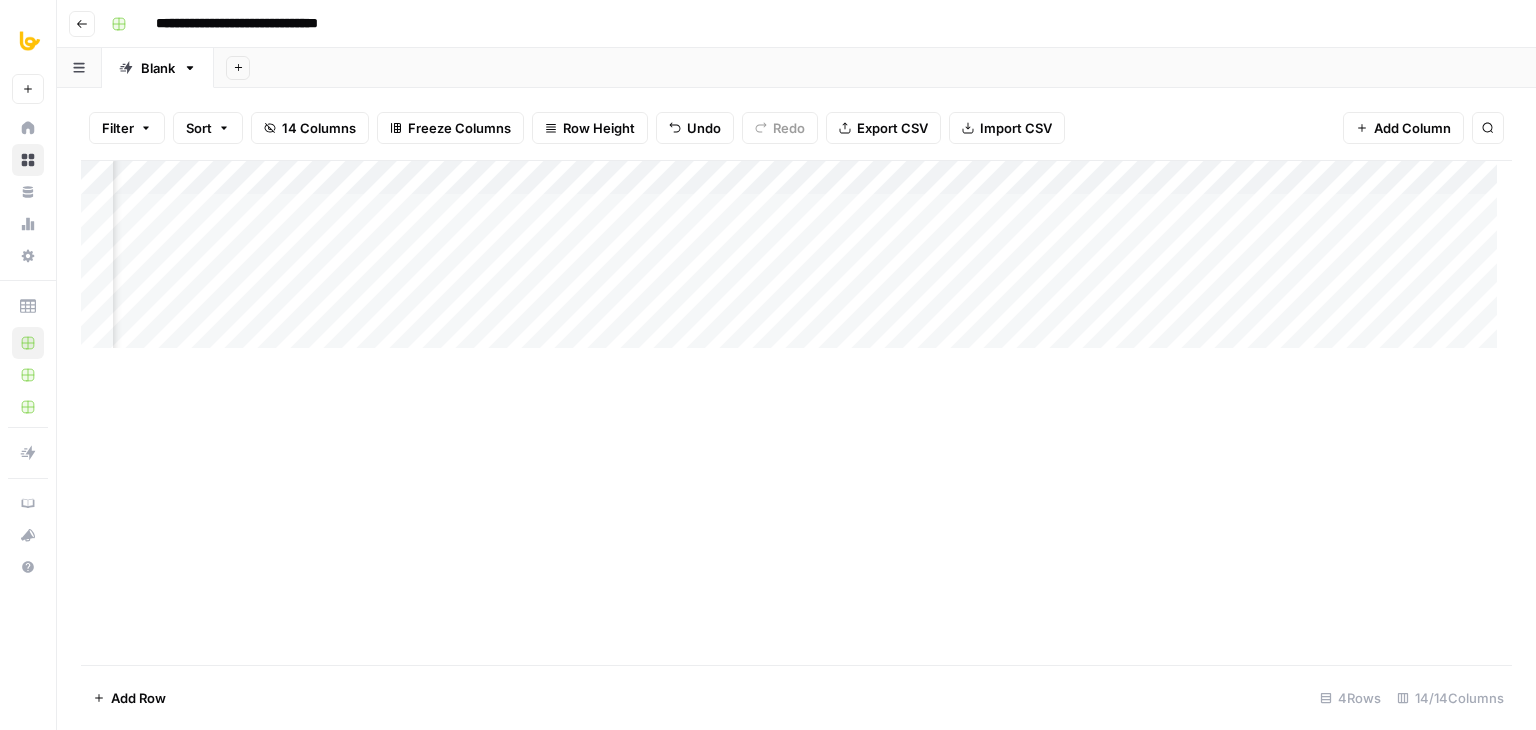 scroll, scrollTop: 0, scrollLeft: 1402, axis: horizontal 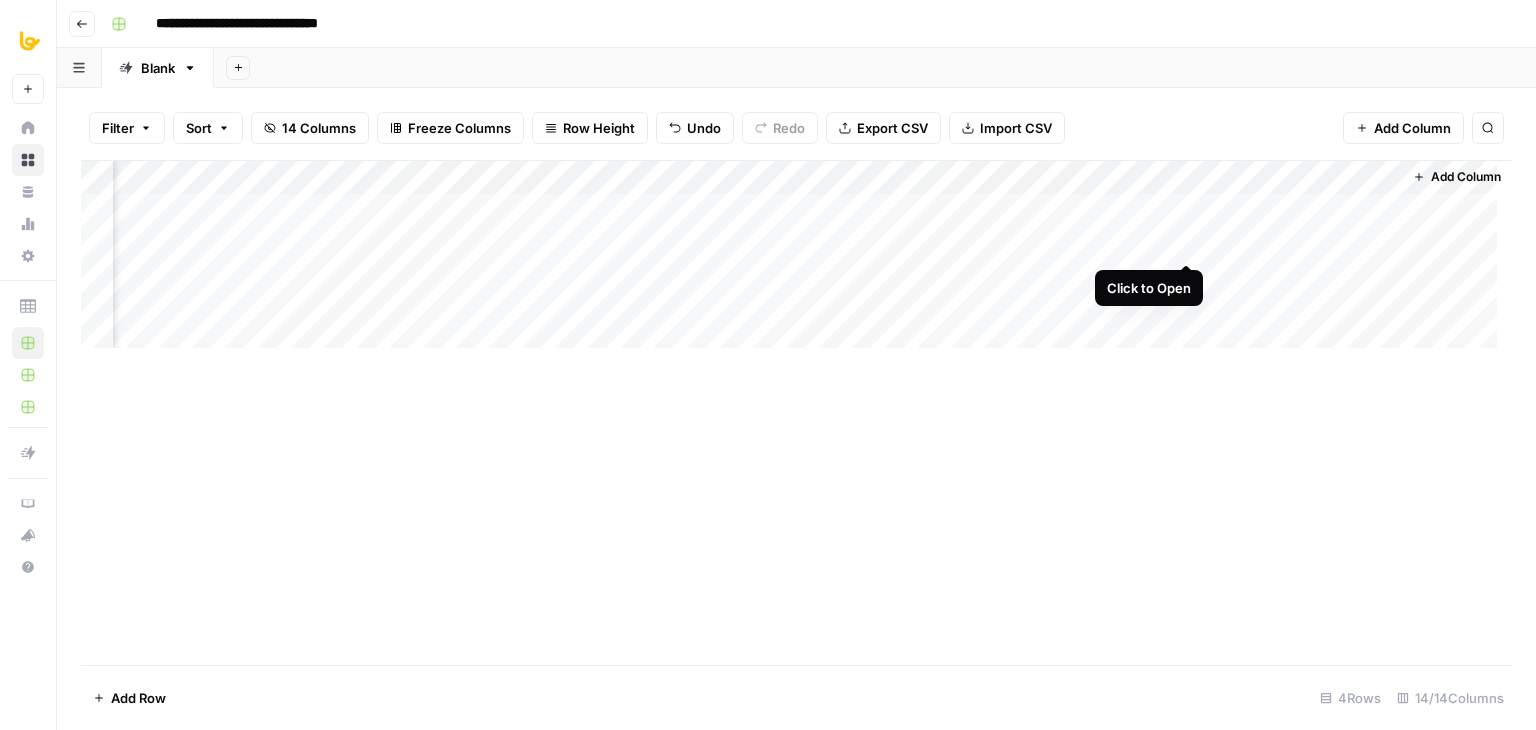 click on "Add Column" at bounding box center (796, 262) 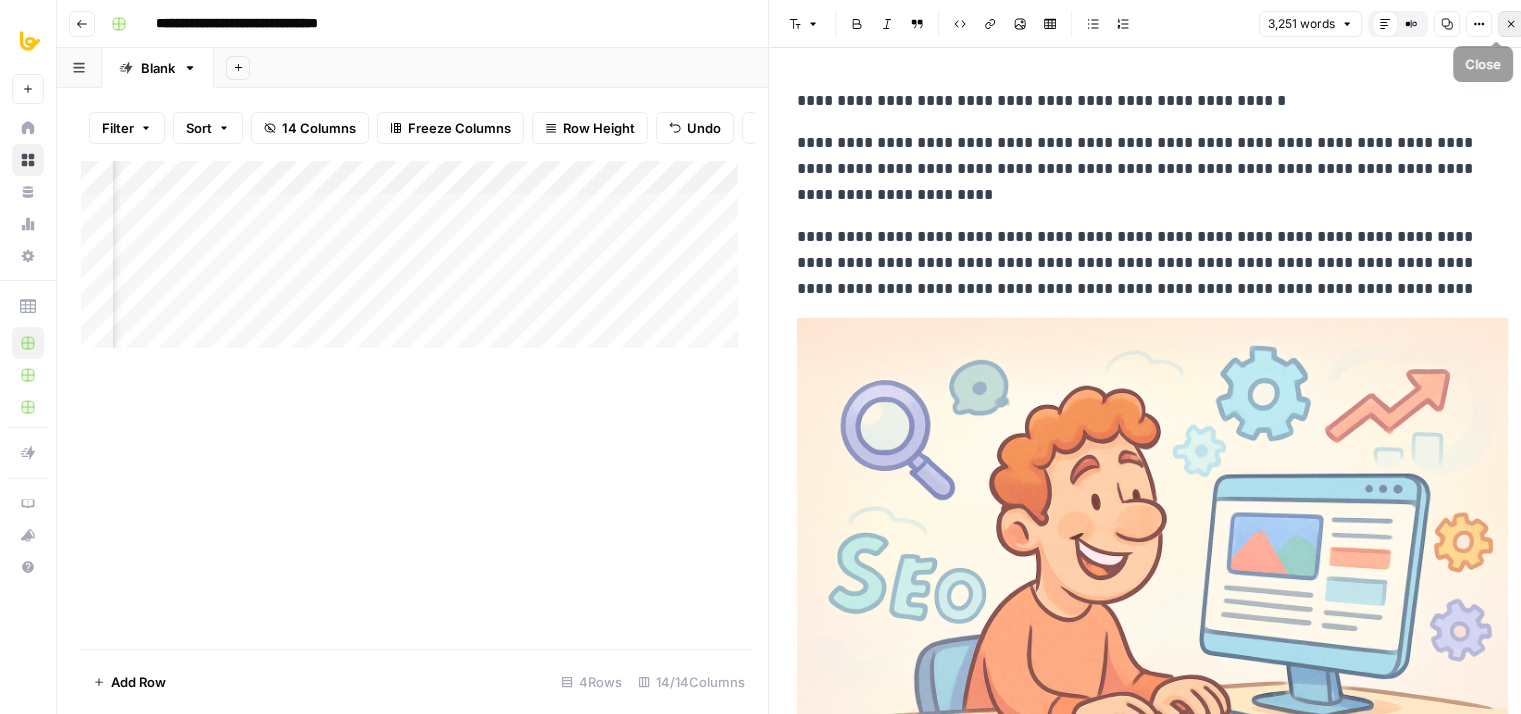 click on "Close" at bounding box center [1511, 24] 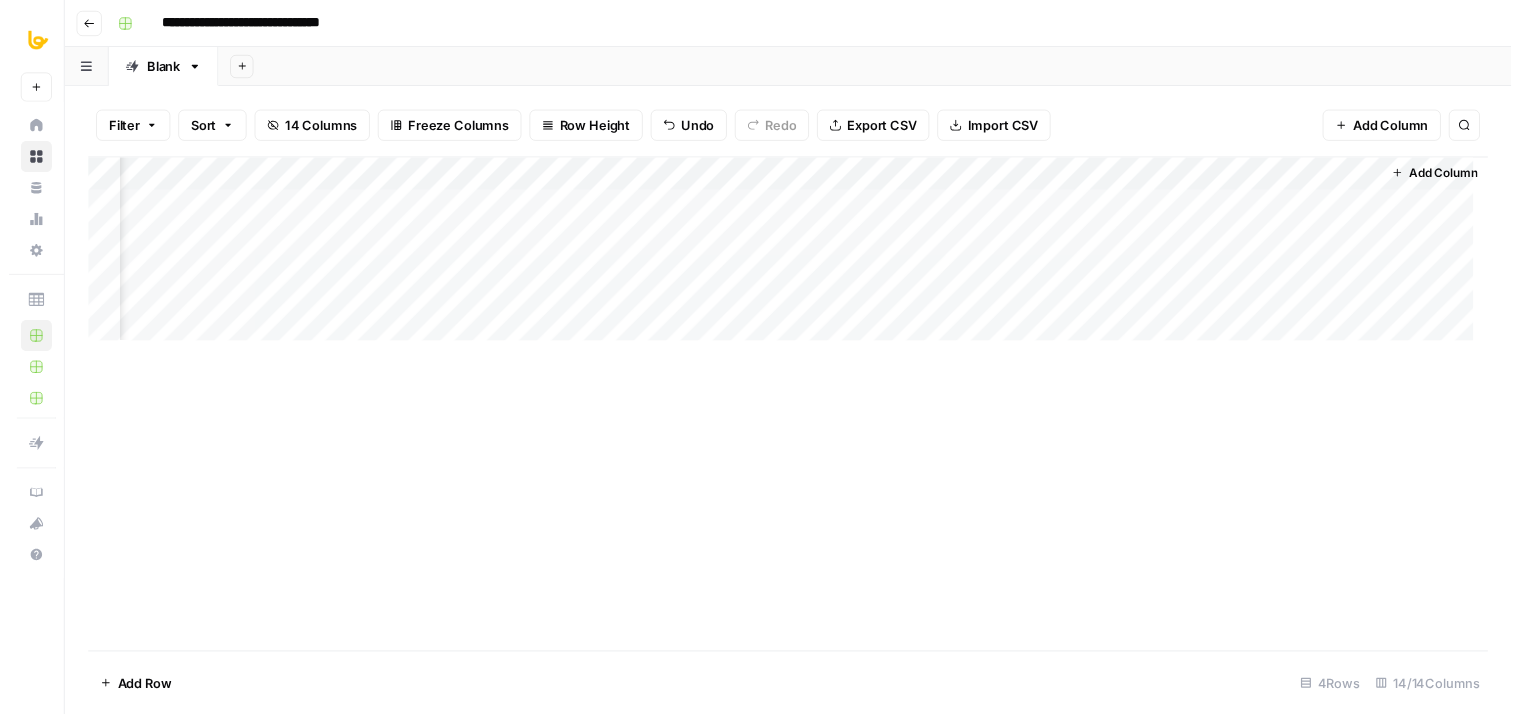 scroll, scrollTop: 0, scrollLeft: 1378, axis: horizontal 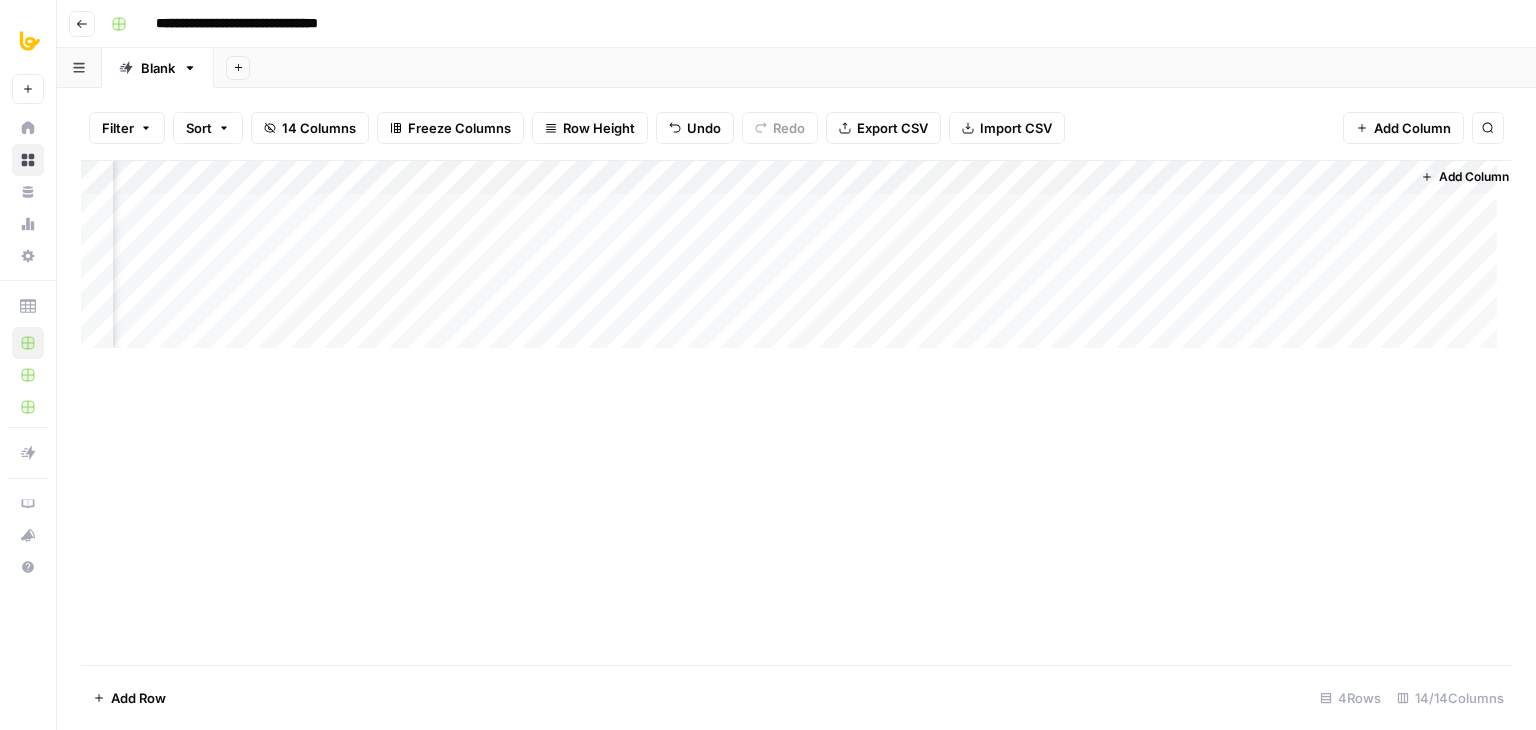 drag, startPoint x: 1349, startPoint y: 392, endPoint x: 935, endPoint y: 412, distance: 414.48282 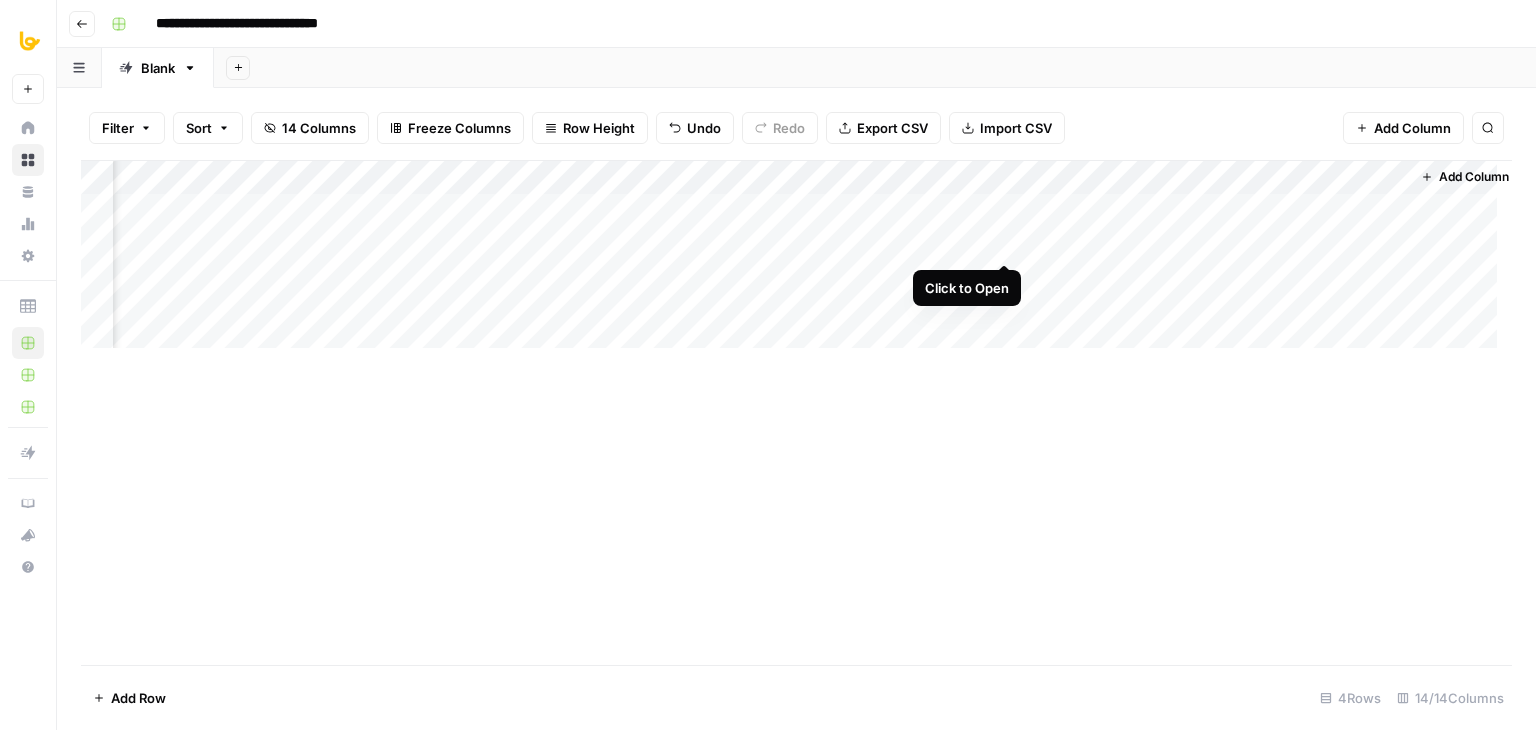 click on "Add Column" at bounding box center (796, 262) 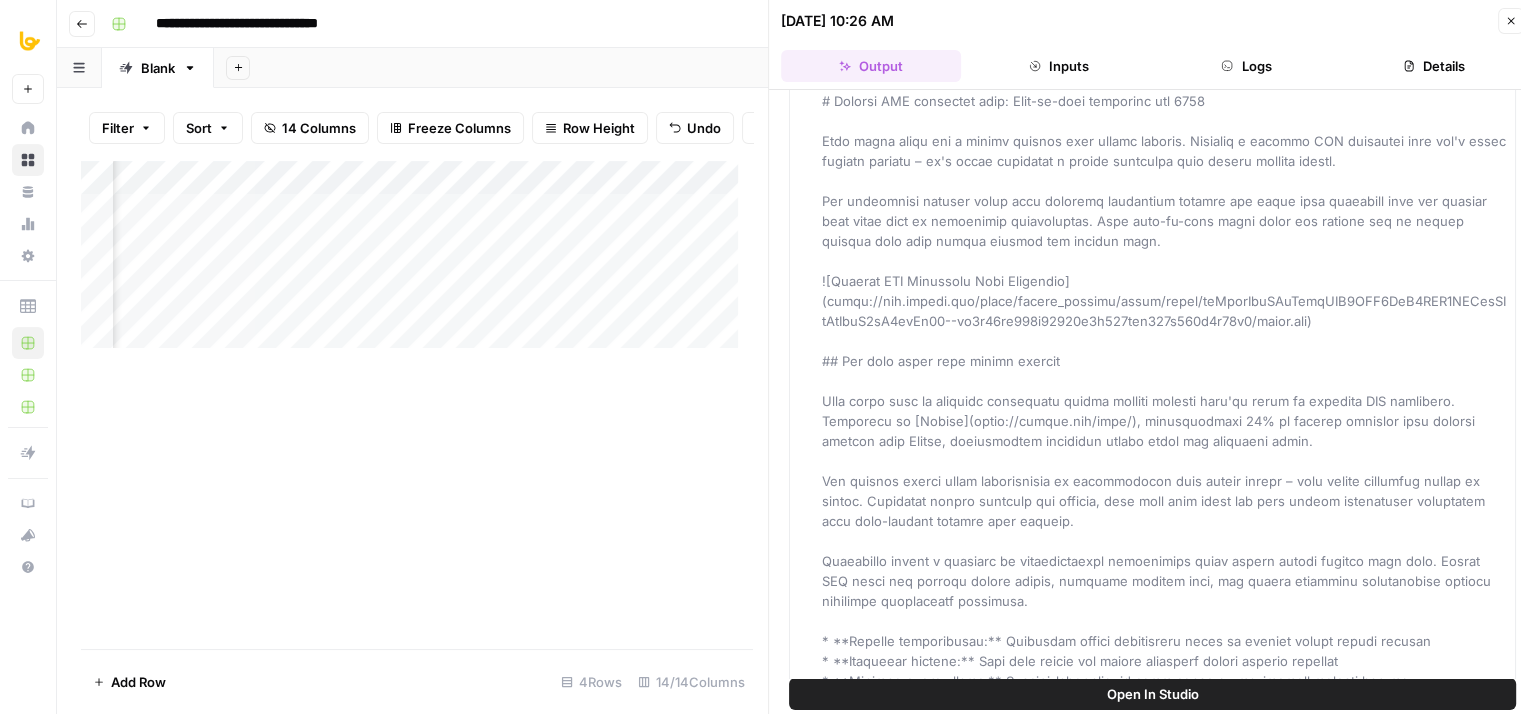 drag, startPoint x: 1044, startPoint y: 225, endPoint x: 1036, endPoint y: 297, distance: 72.443085 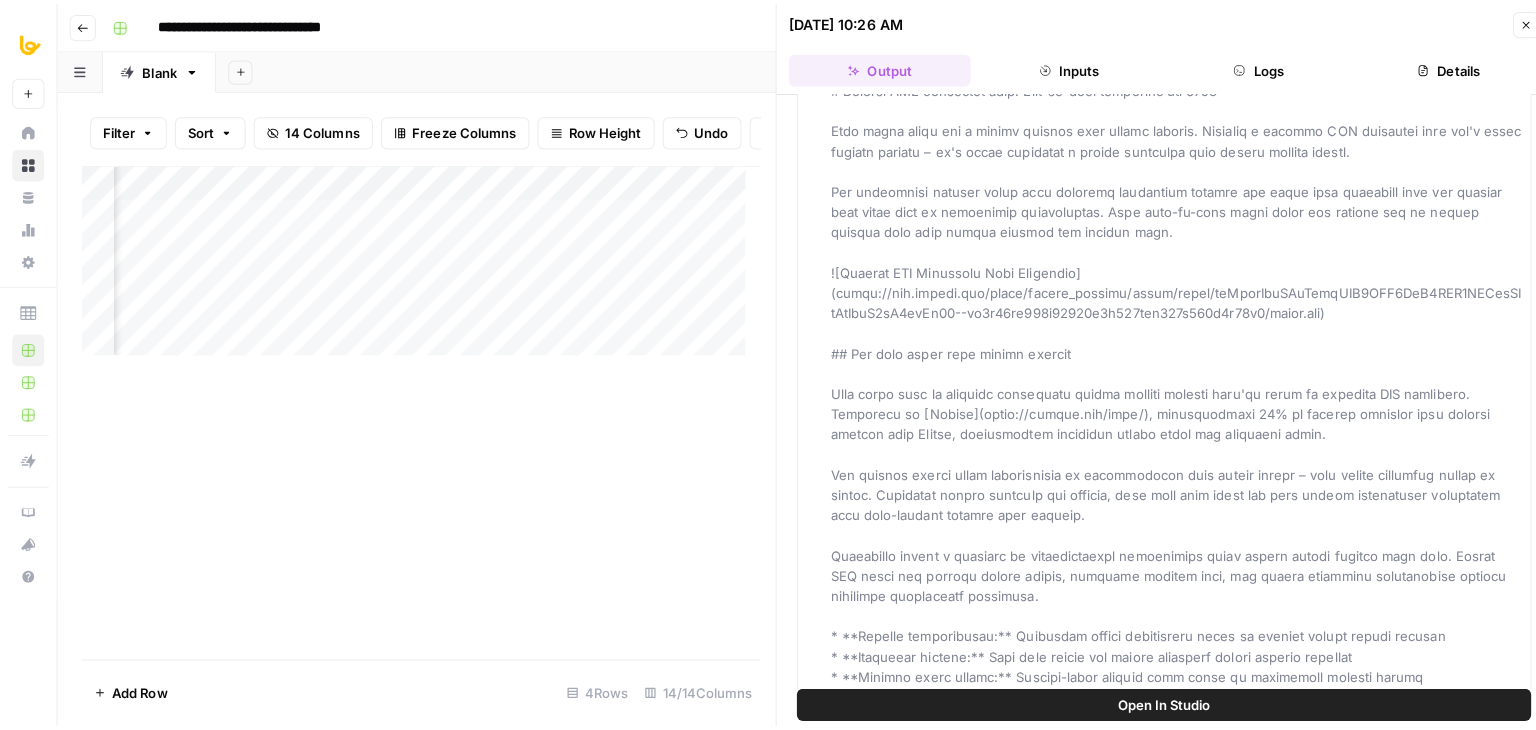 scroll, scrollTop: 0, scrollLeft: 0, axis: both 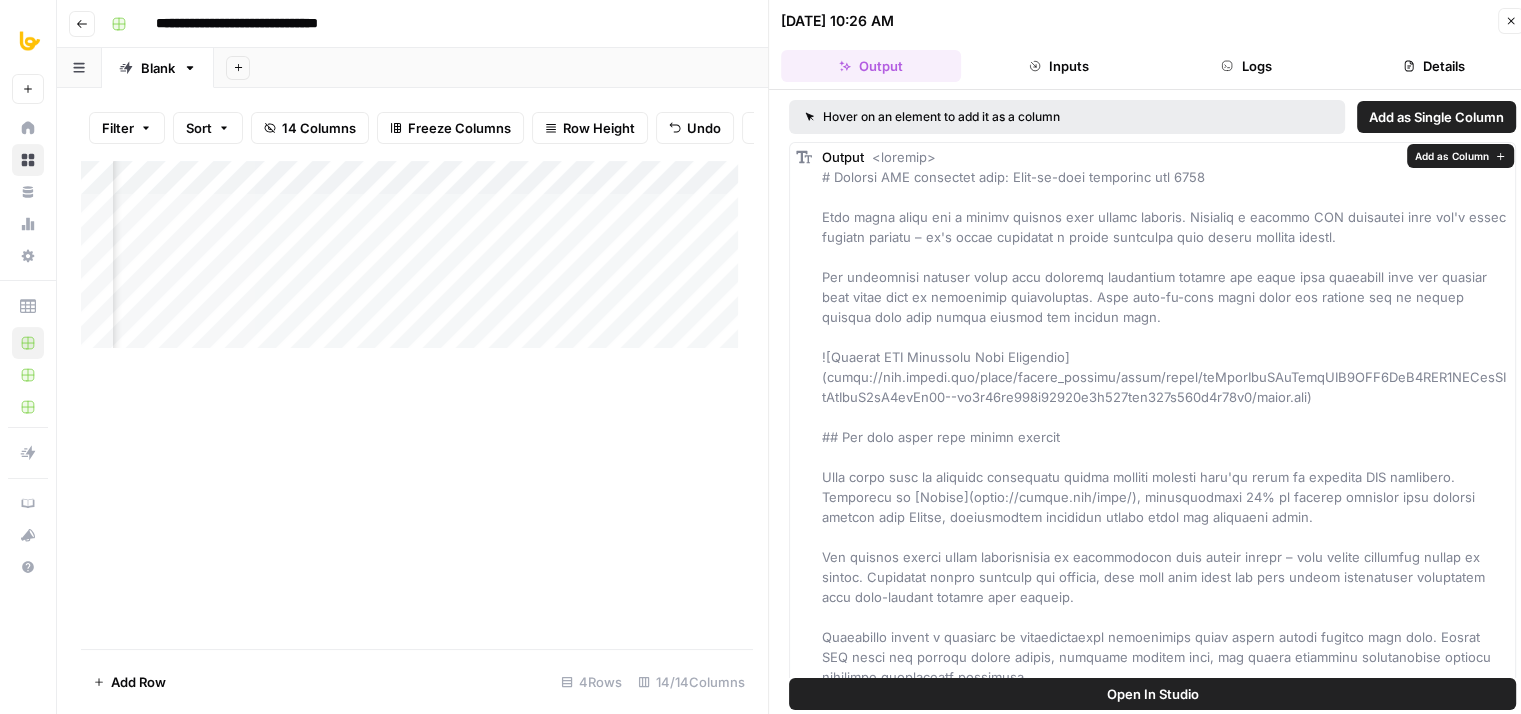 drag, startPoint x: 1137, startPoint y: 312, endPoint x: 1142, endPoint y: 253, distance: 59.211487 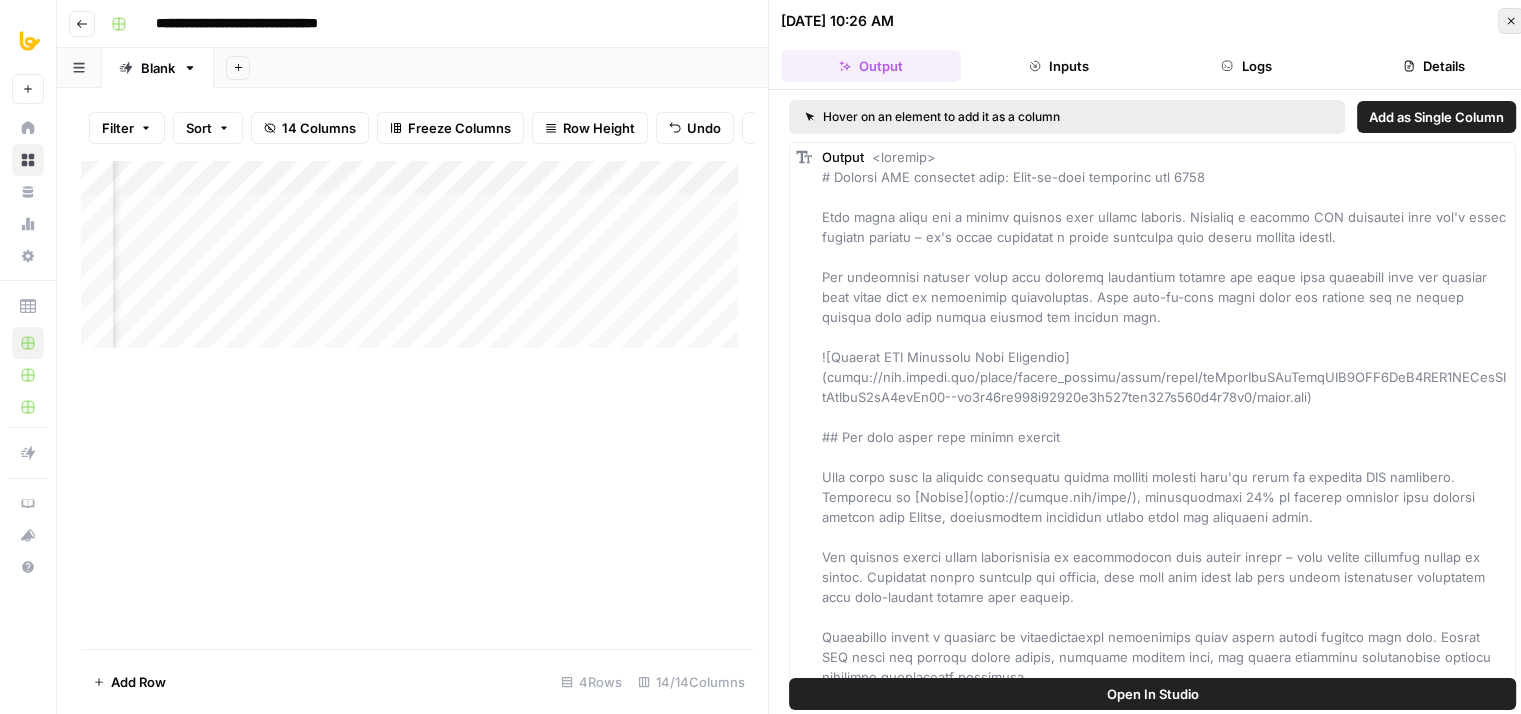 click on "Close" at bounding box center [1511, 21] 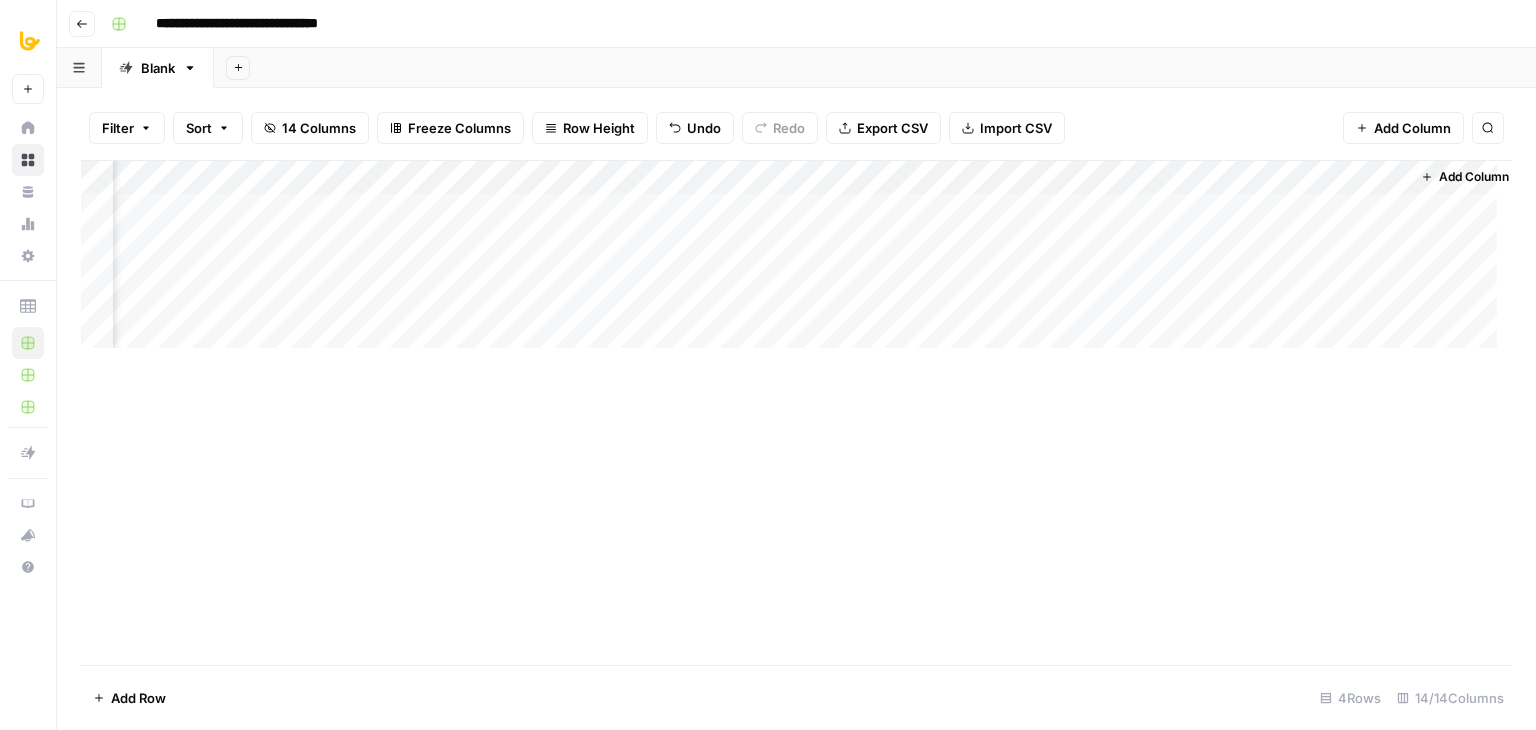 click on "Add Column" at bounding box center [796, 262] 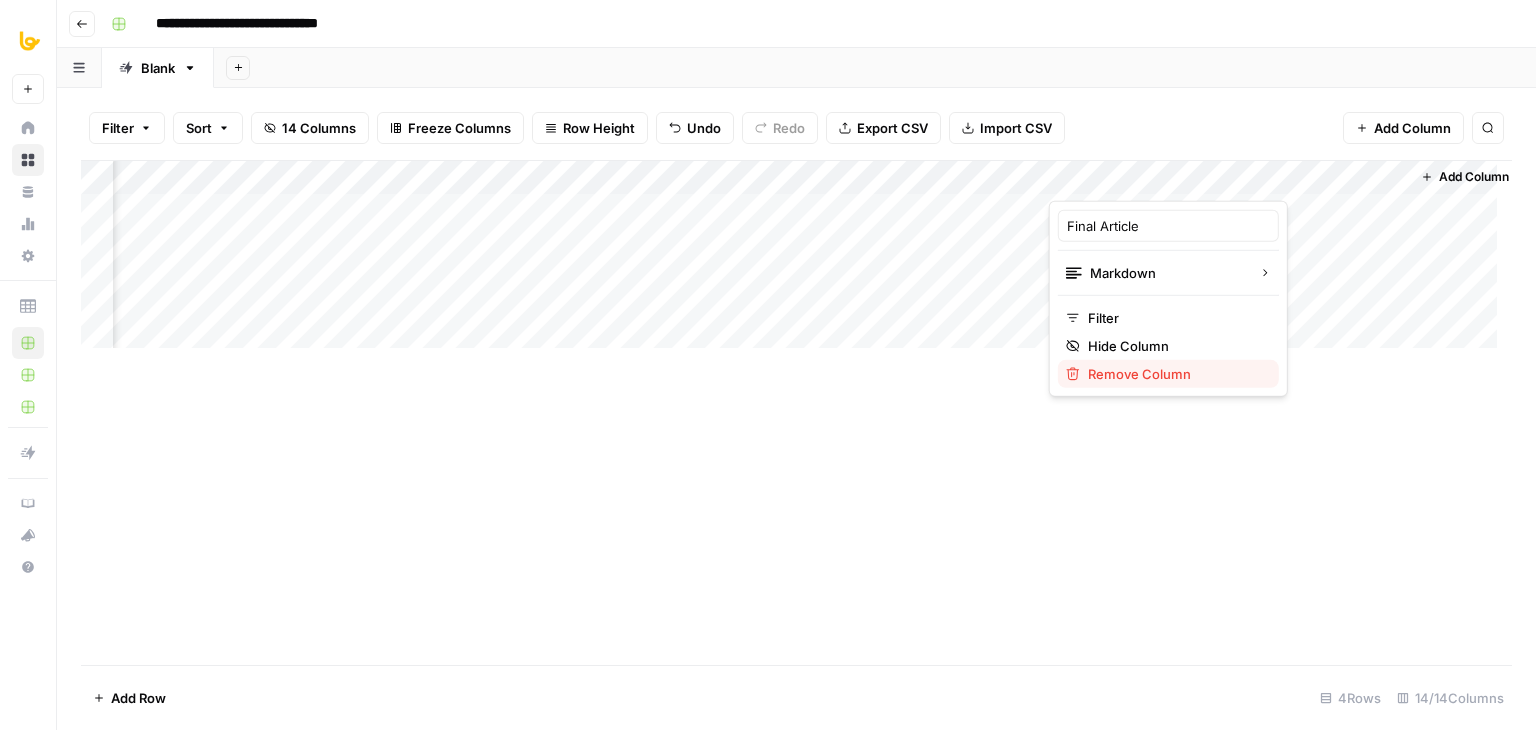 click on "Remove Column" at bounding box center (1139, 374) 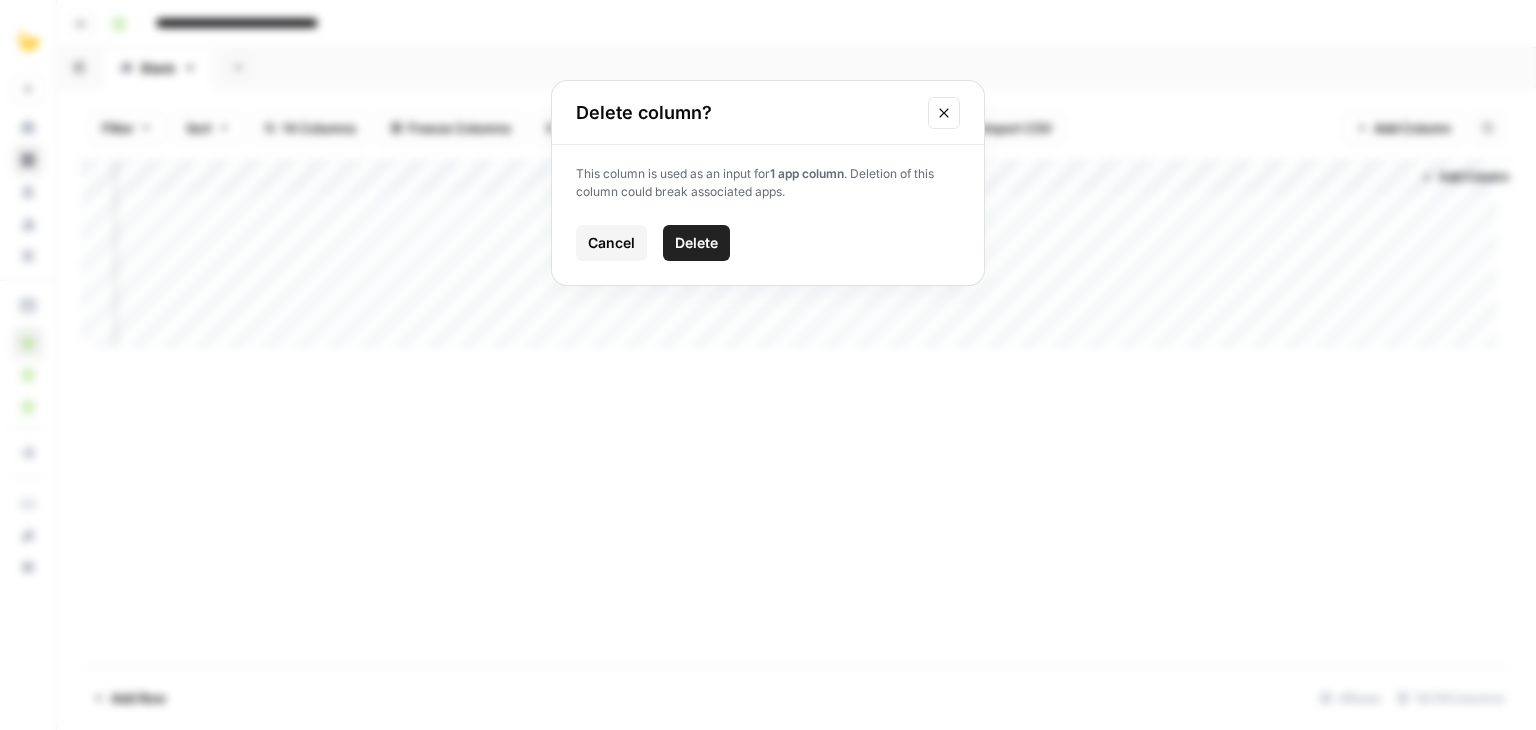 drag, startPoint x: 716, startPoint y: 235, endPoint x: 924, endPoint y: 224, distance: 208.29066 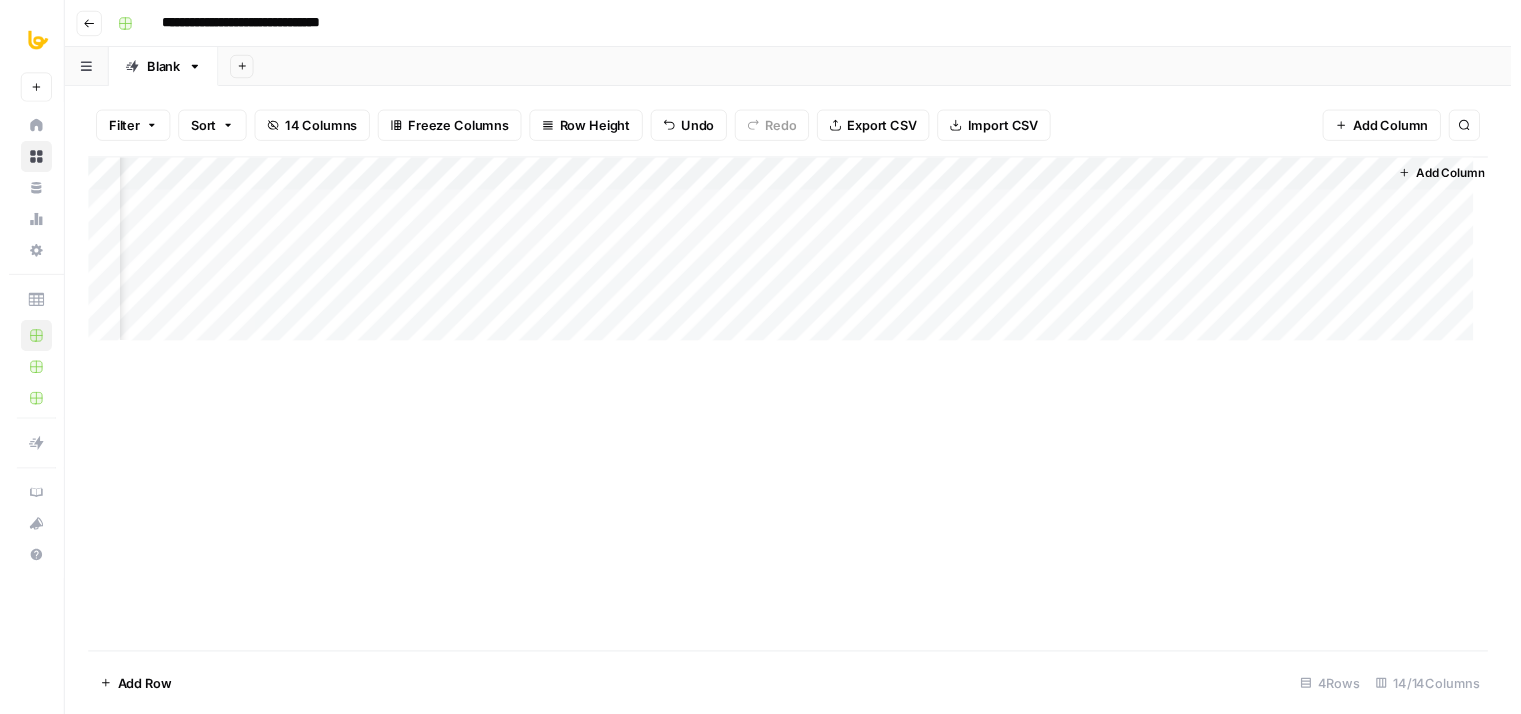 scroll, scrollTop: 0, scrollLeft: 1222, axis: horizontal 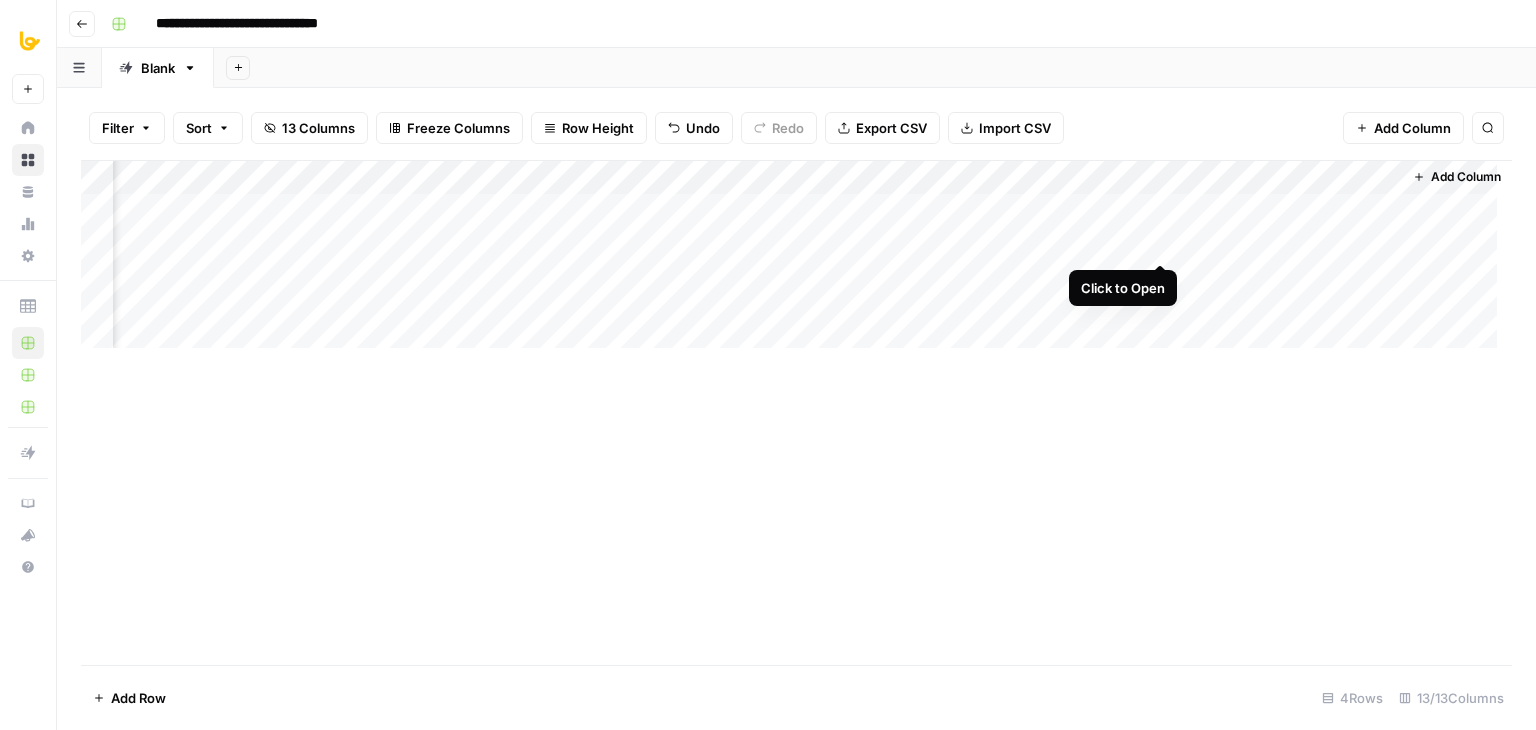 click on "Add Column" at bounding box center (796, 262) 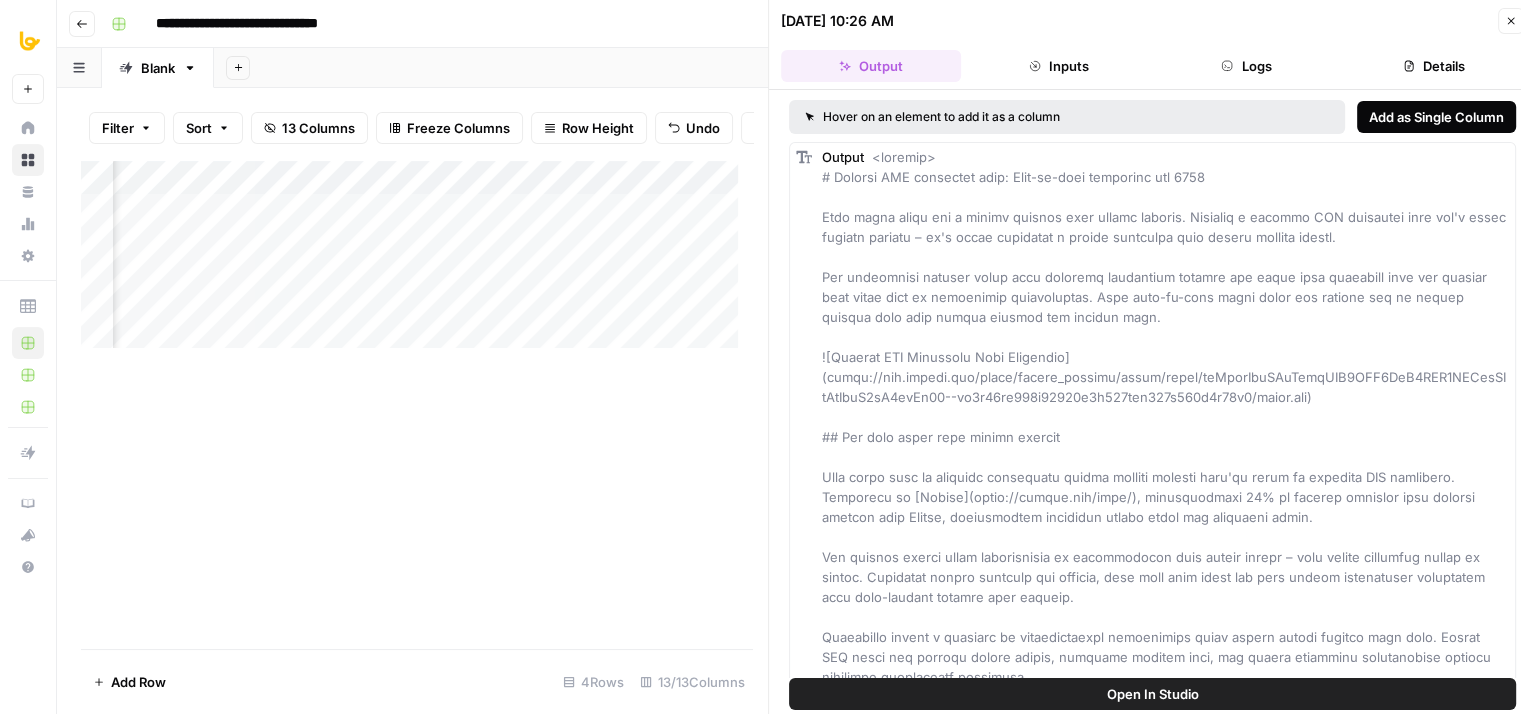click on "Add as Single Column" at bounding box center [1436, 117] 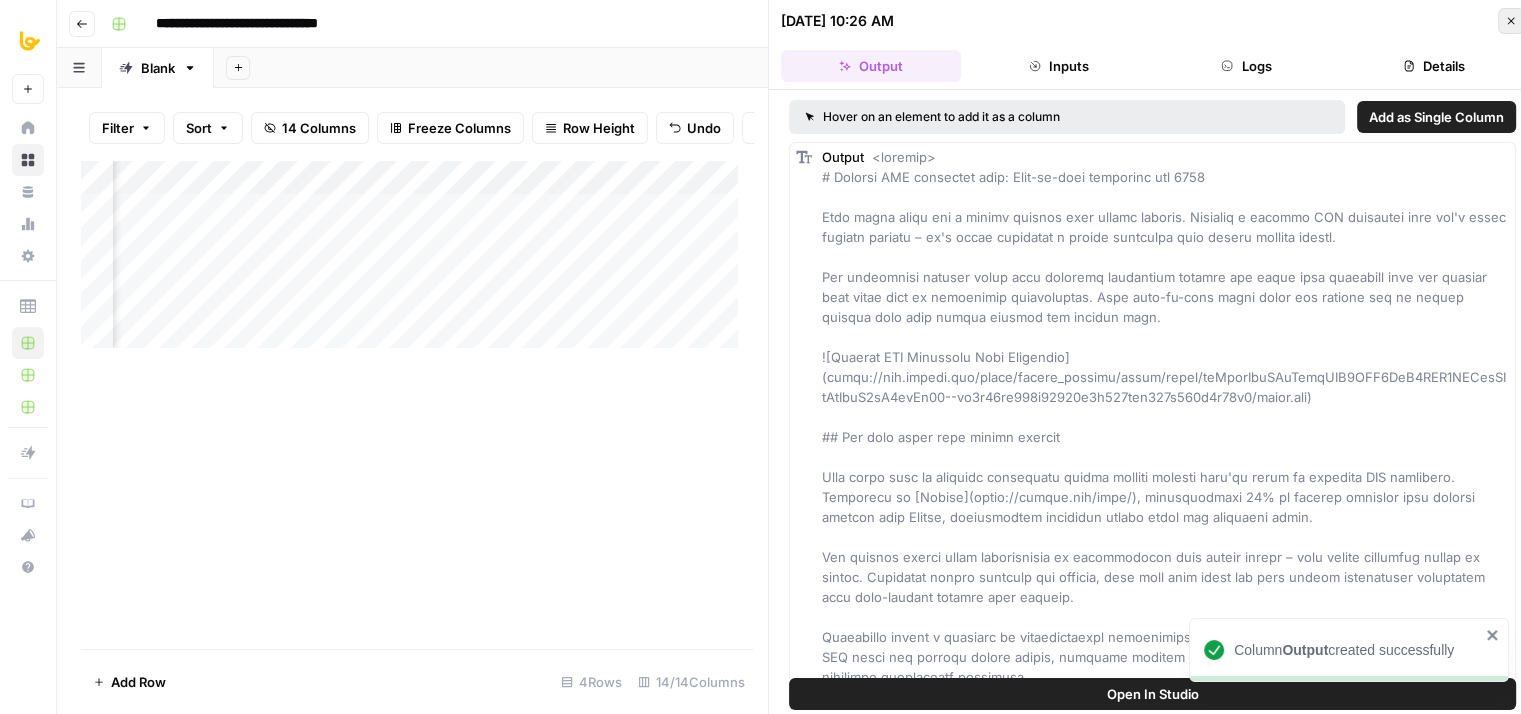 click on "Close" at bounding box center [1511, 21] 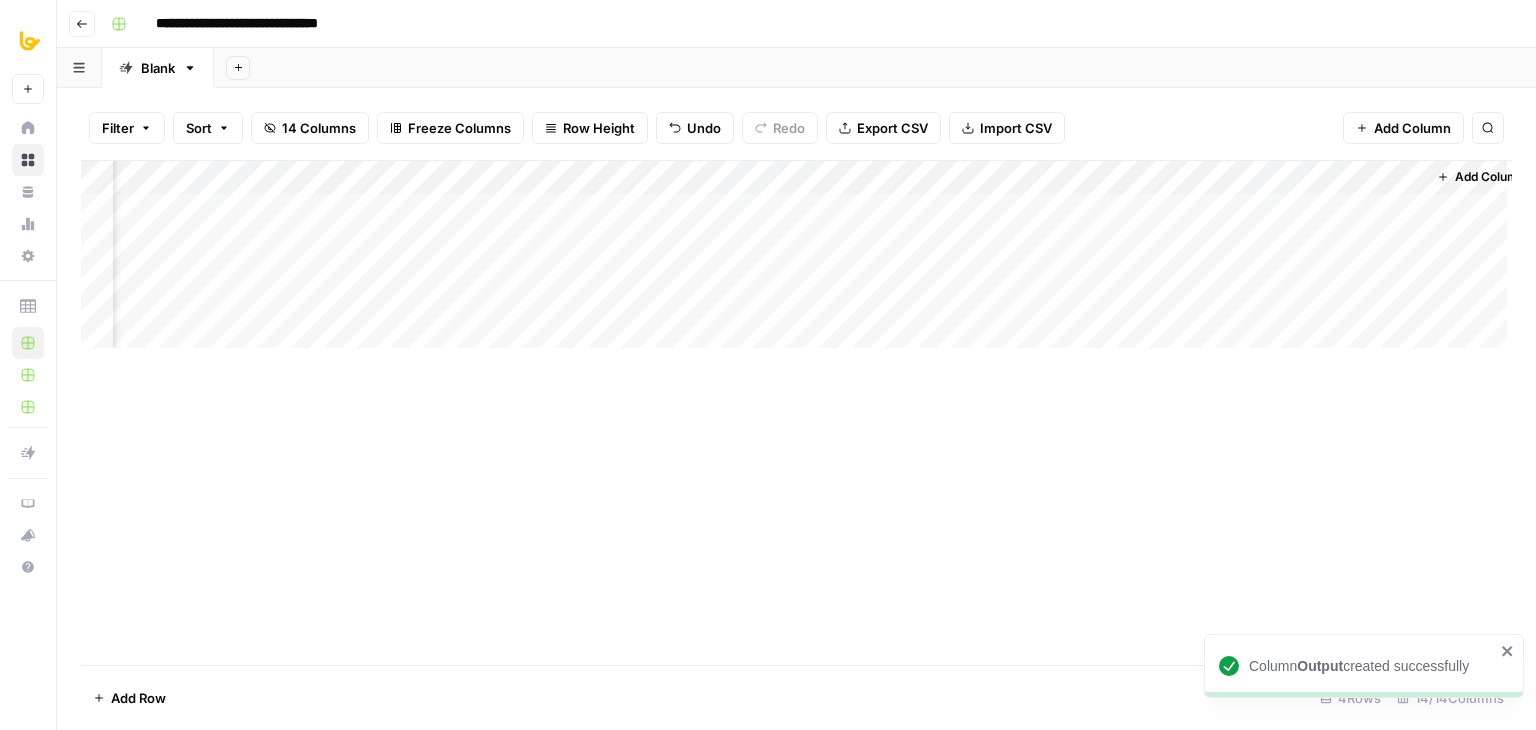 scroll, scrollTop: 0, scrollLeft: 1378, axis: horizontal 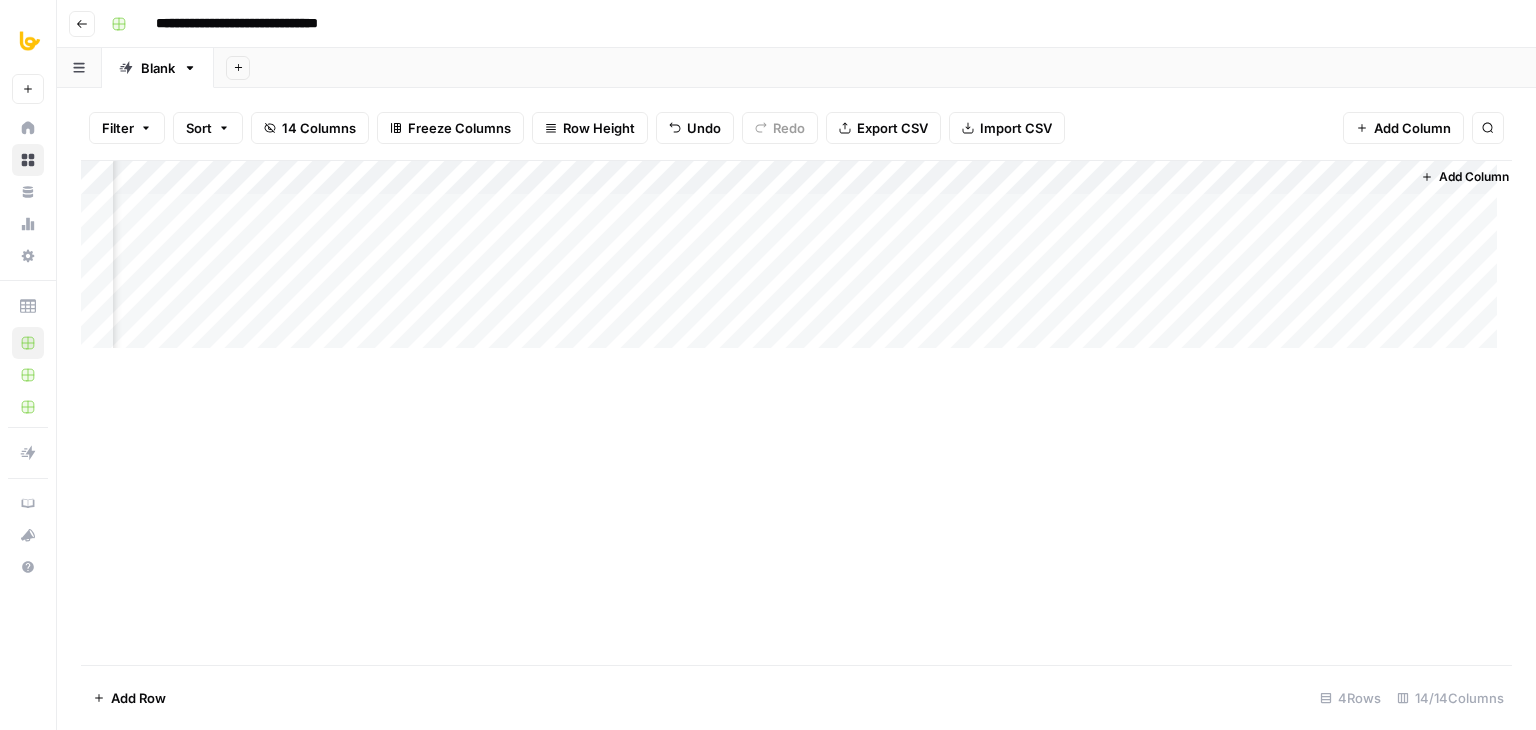 click on "Add Column" at bounding box center (796, 262) 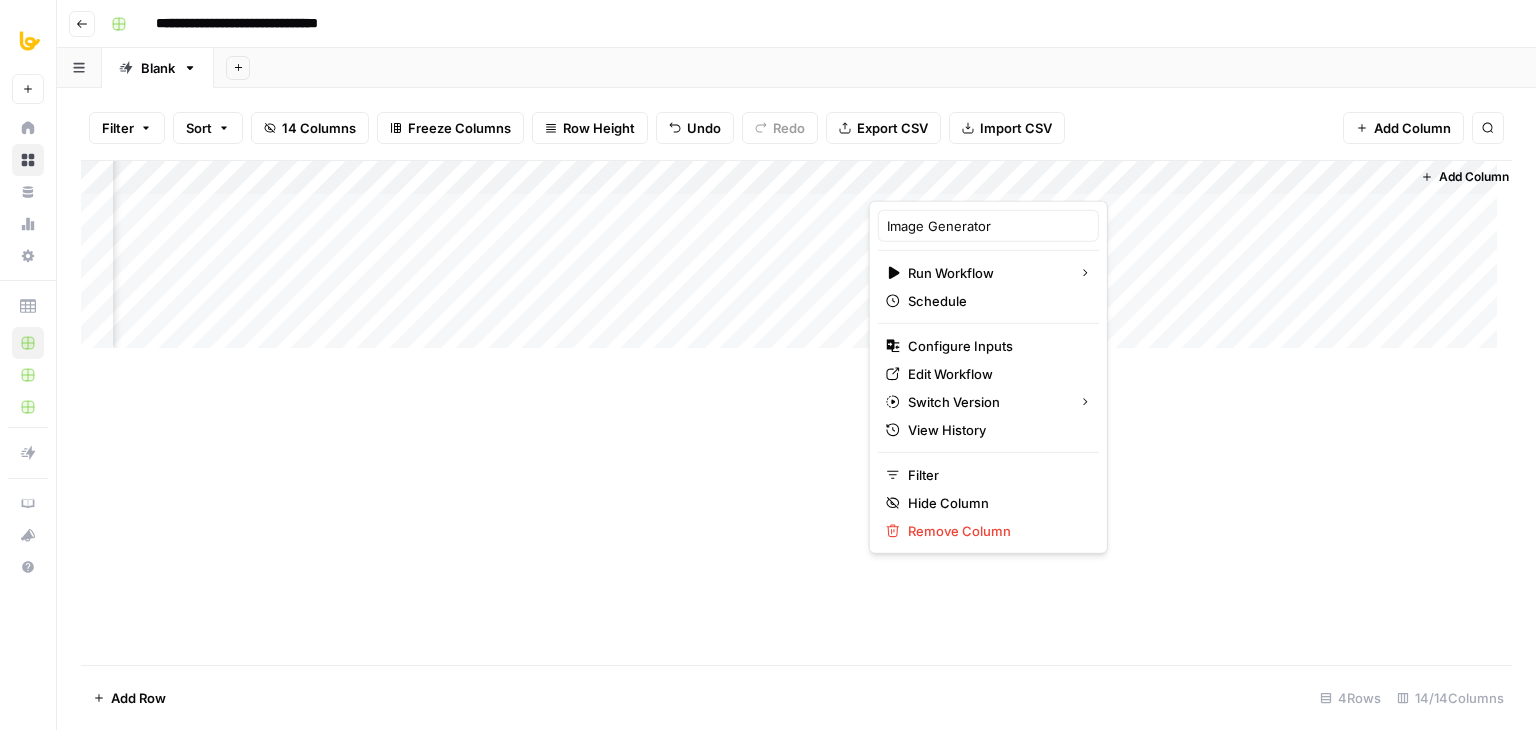 click on "Add Column" at bounding box center [796, 412] 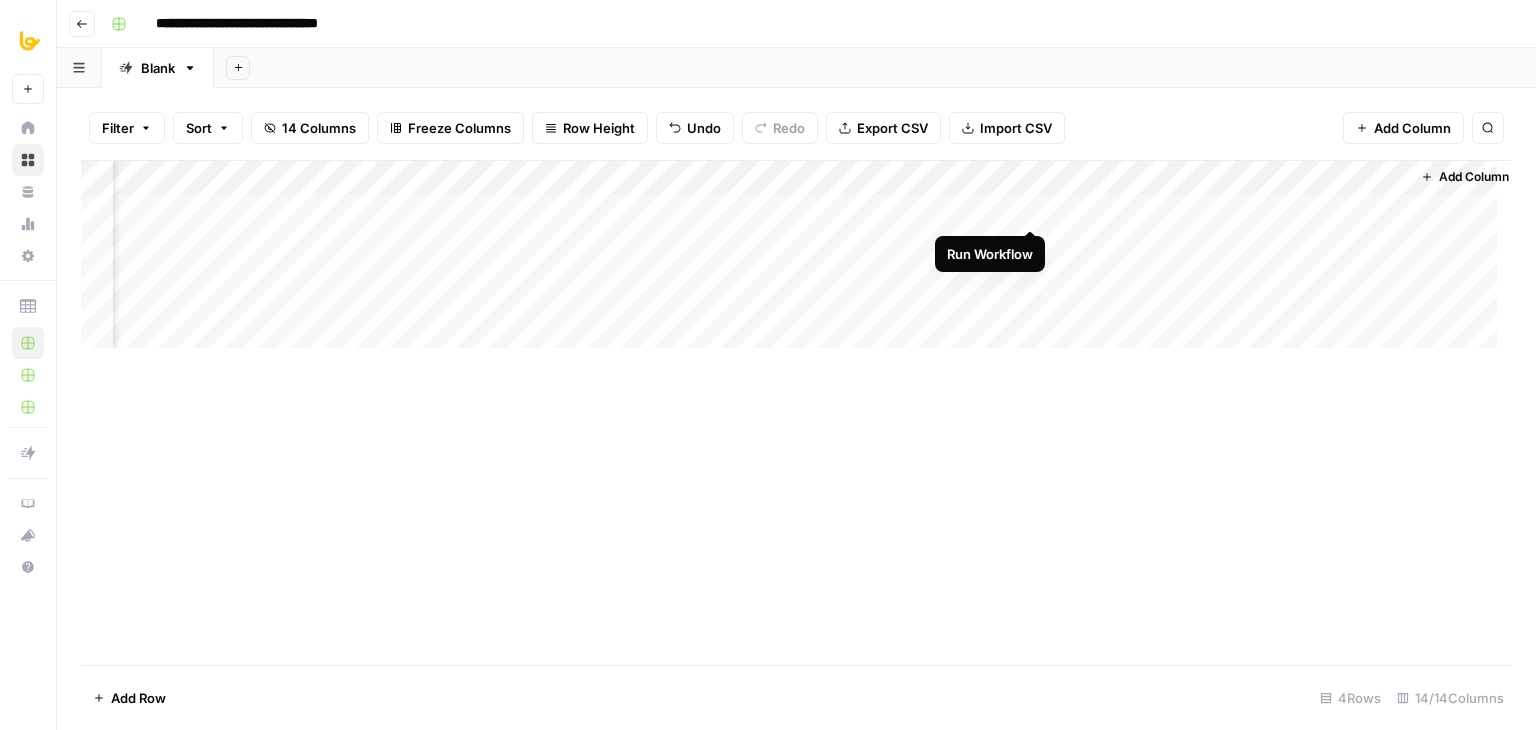 click on "Add Column" at bounding box center [796, 262] 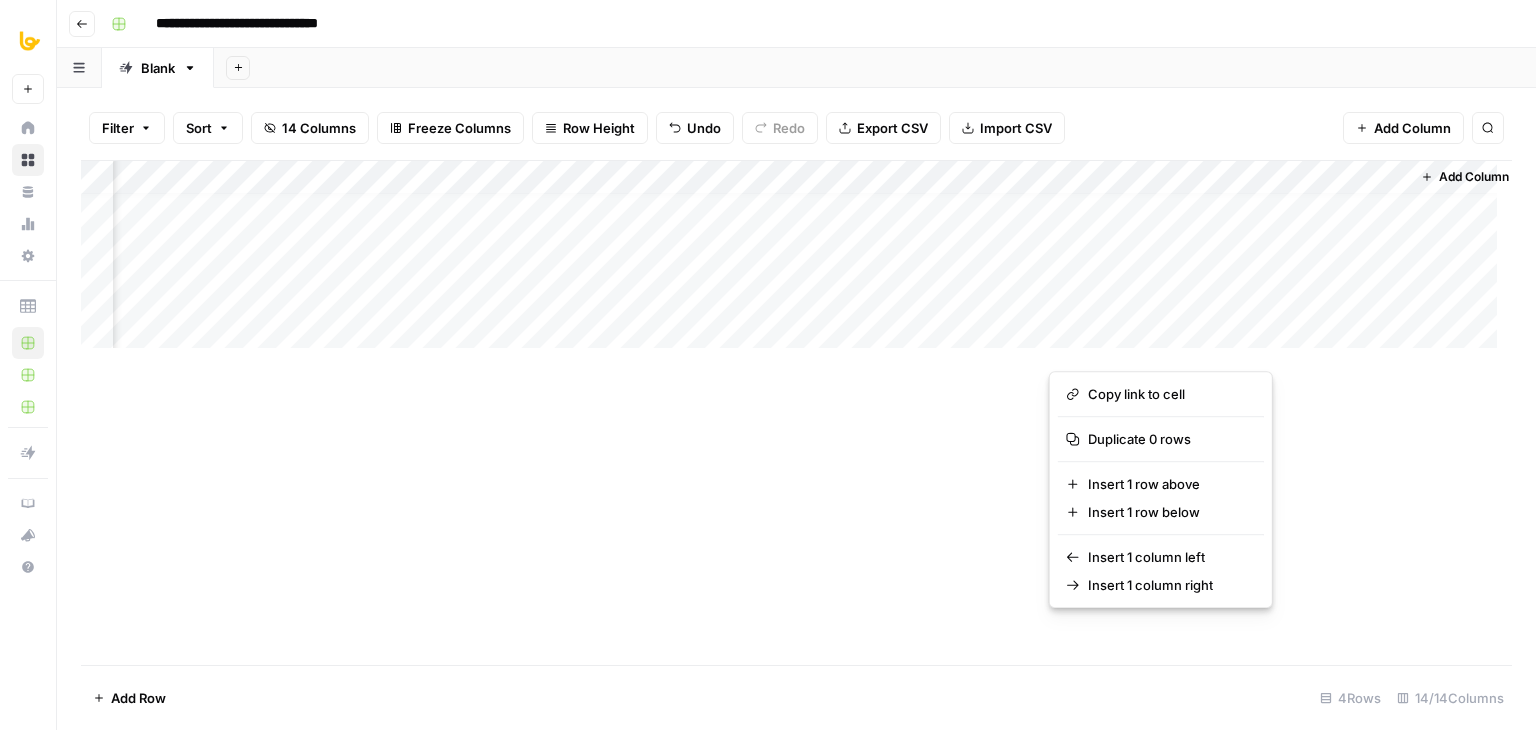 scroll, scrollTop: 15, scrollLeft: 1378, axis: both 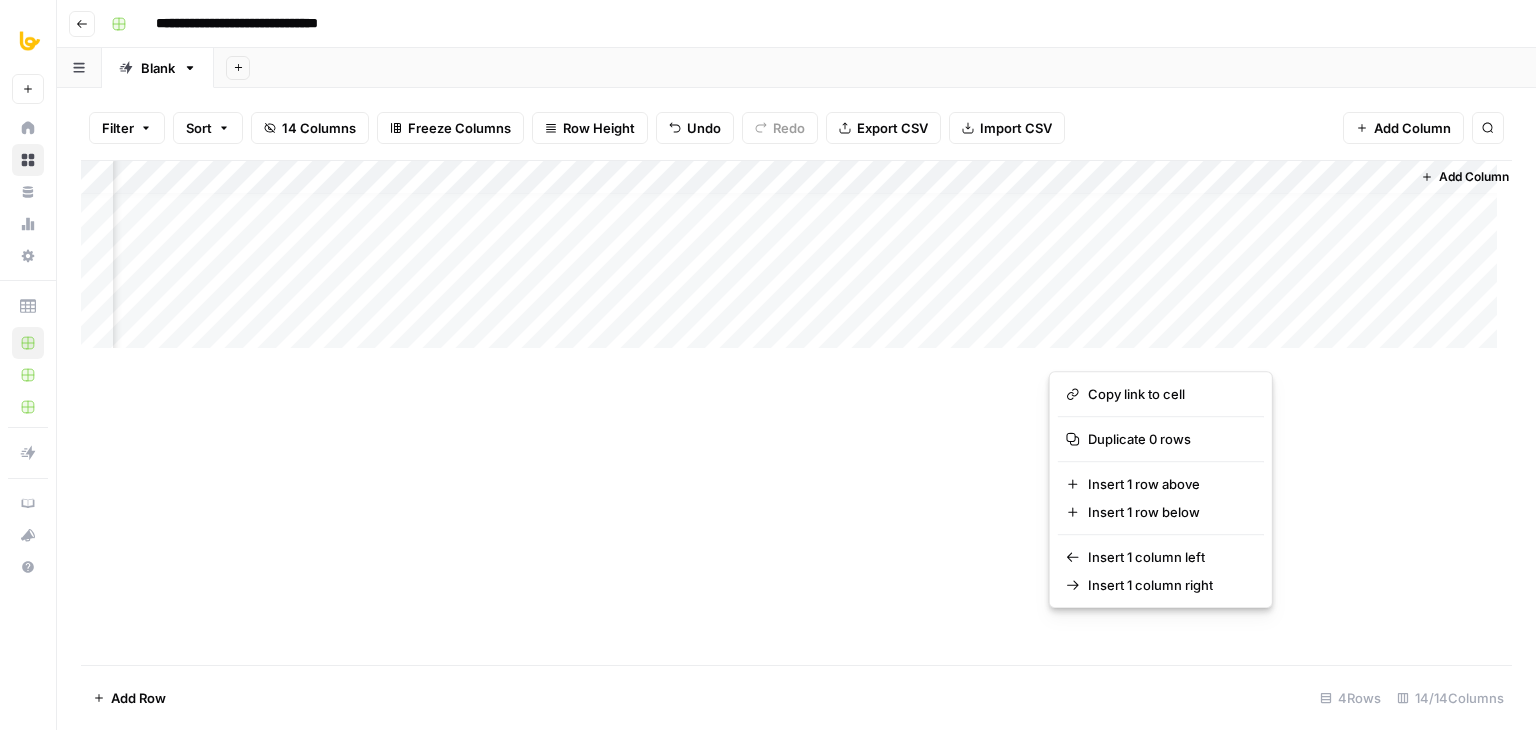 drag, startPoint x: 1083, startPoint y: 333, endPoint x: 979, endPoint y: 417, distance: 133.6862 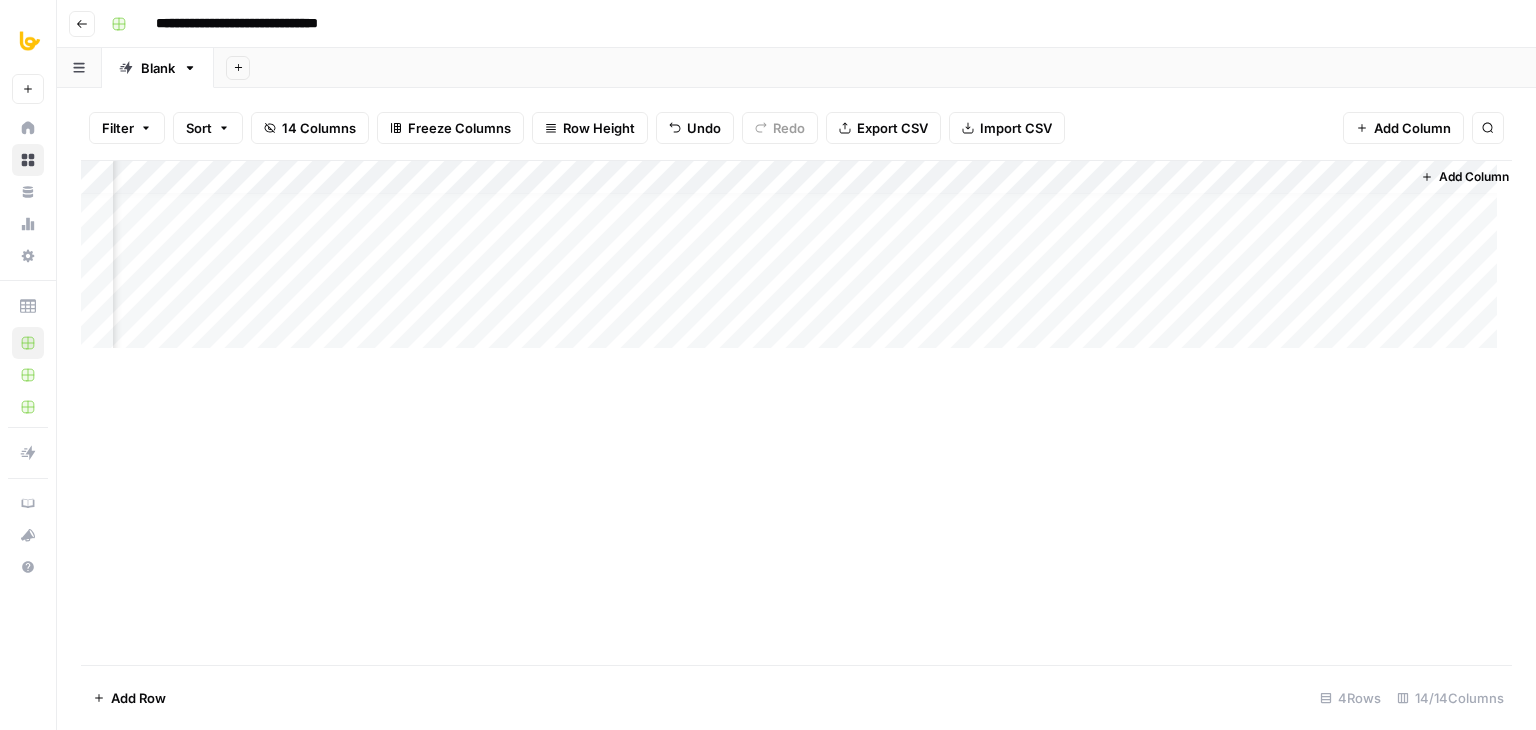 scroll, scrollTop: 0, scrollLeft: 1378, axis: horizontal 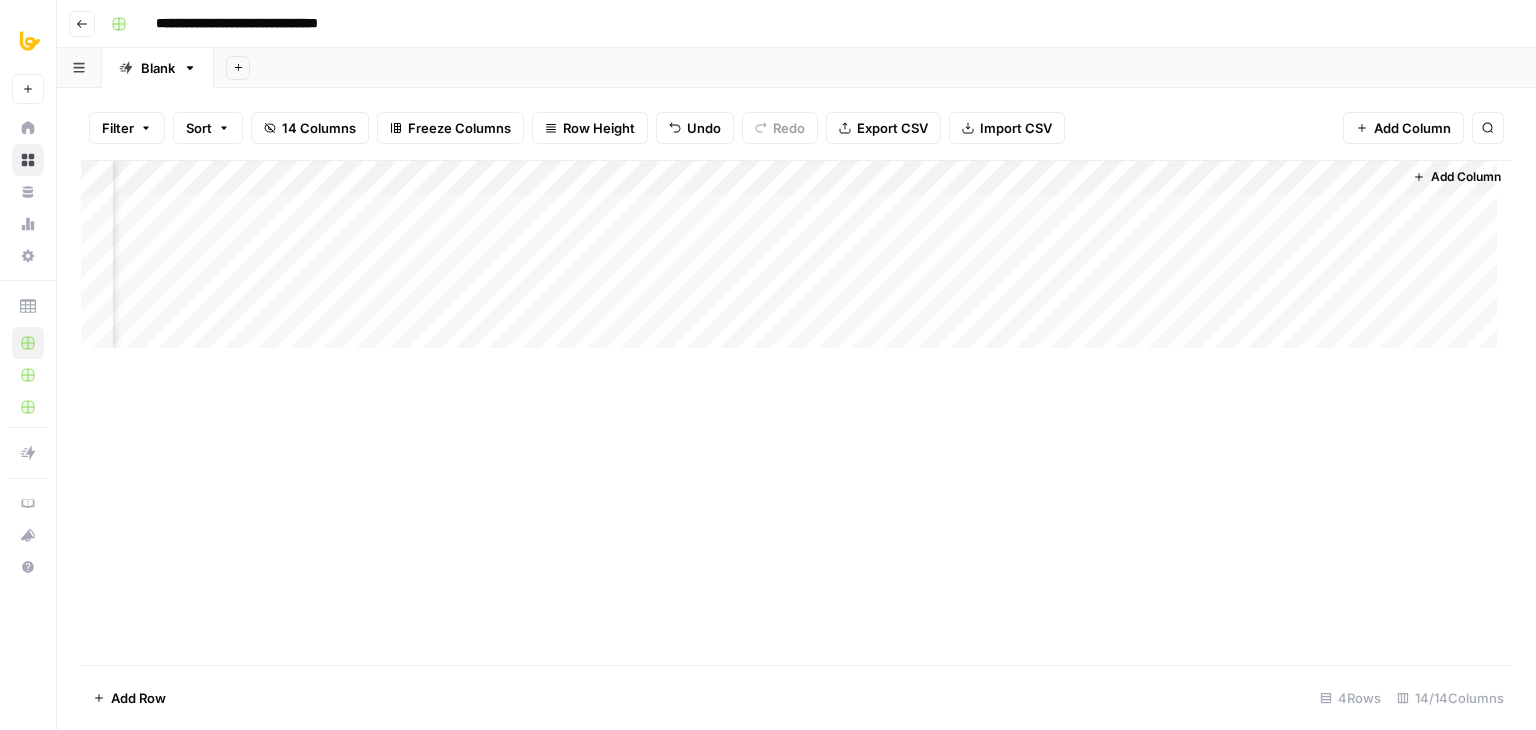 click on "Add Column" at bounding box center [796, 262] 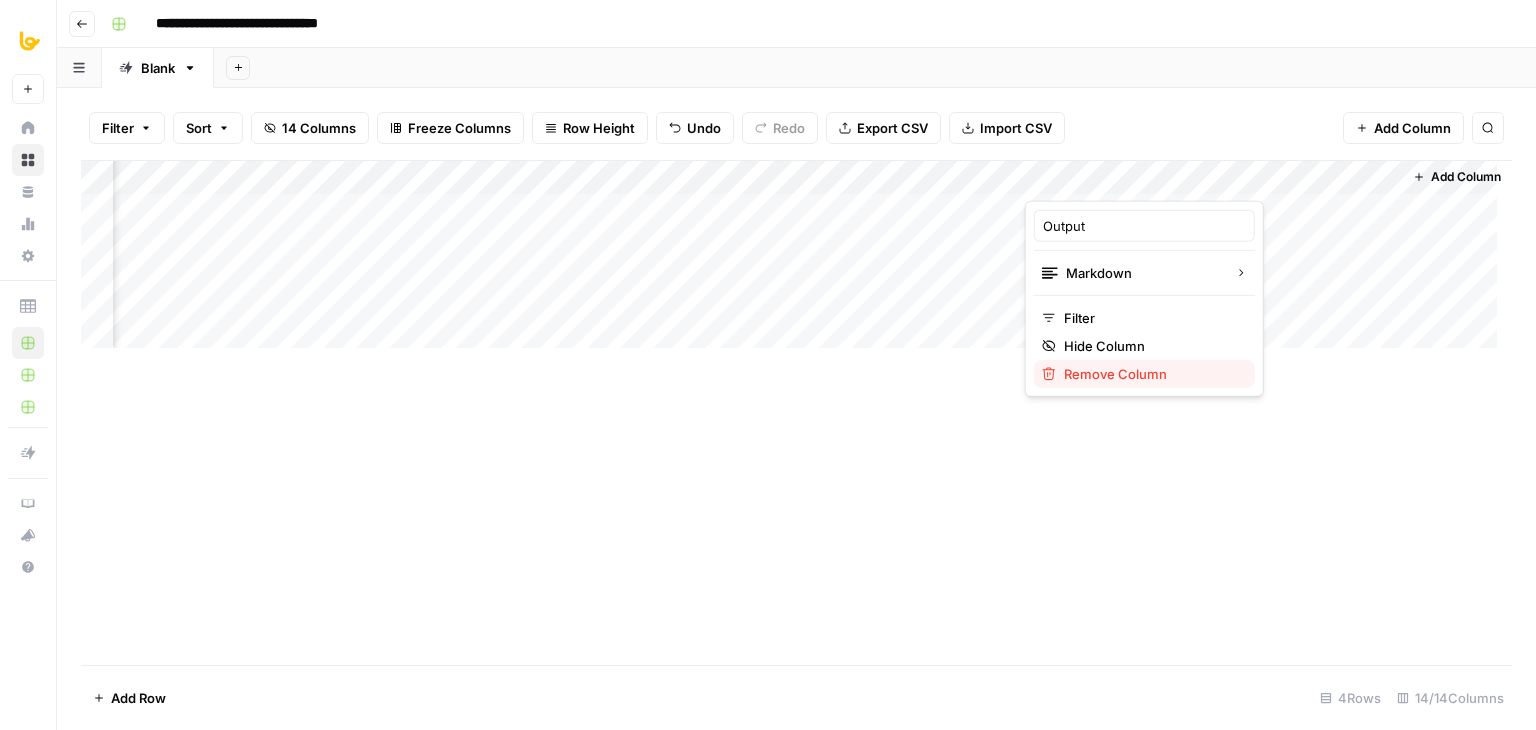 click on "Remove Column" at bounding box center (1115, 374) 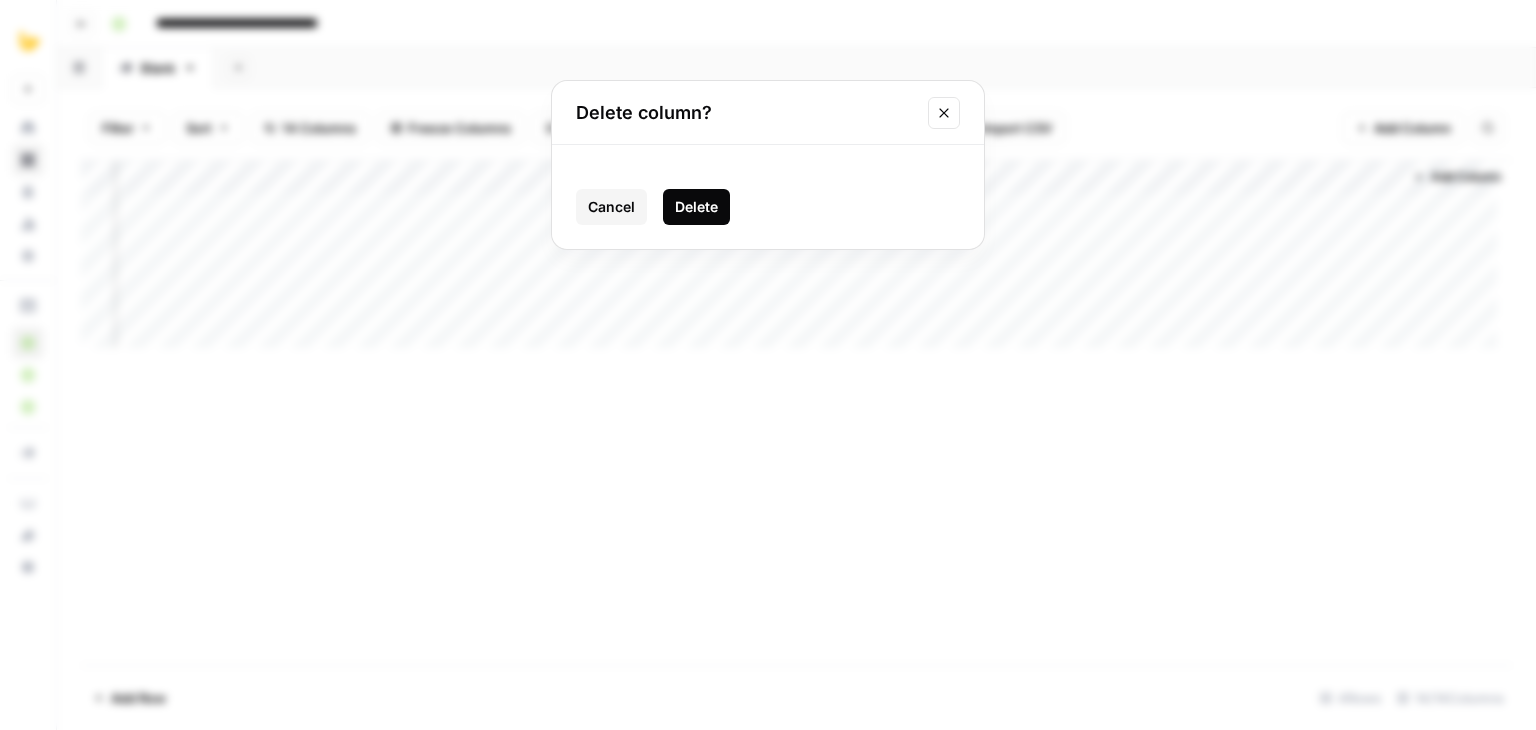 click on "Cancel Delete" at bounding box center (768, 197) 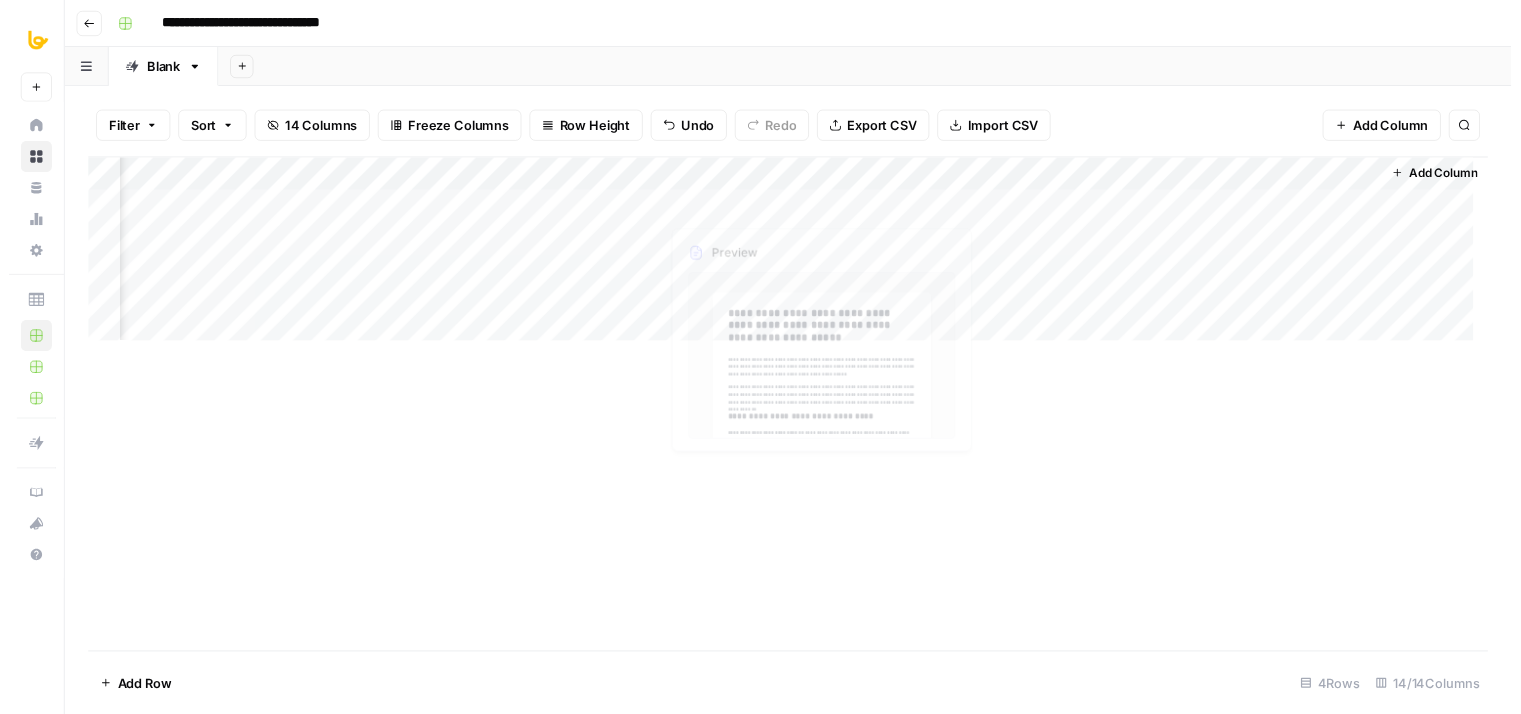 scroll, scrollTop: 0, scrollLeft: 1222, axis: horizontal 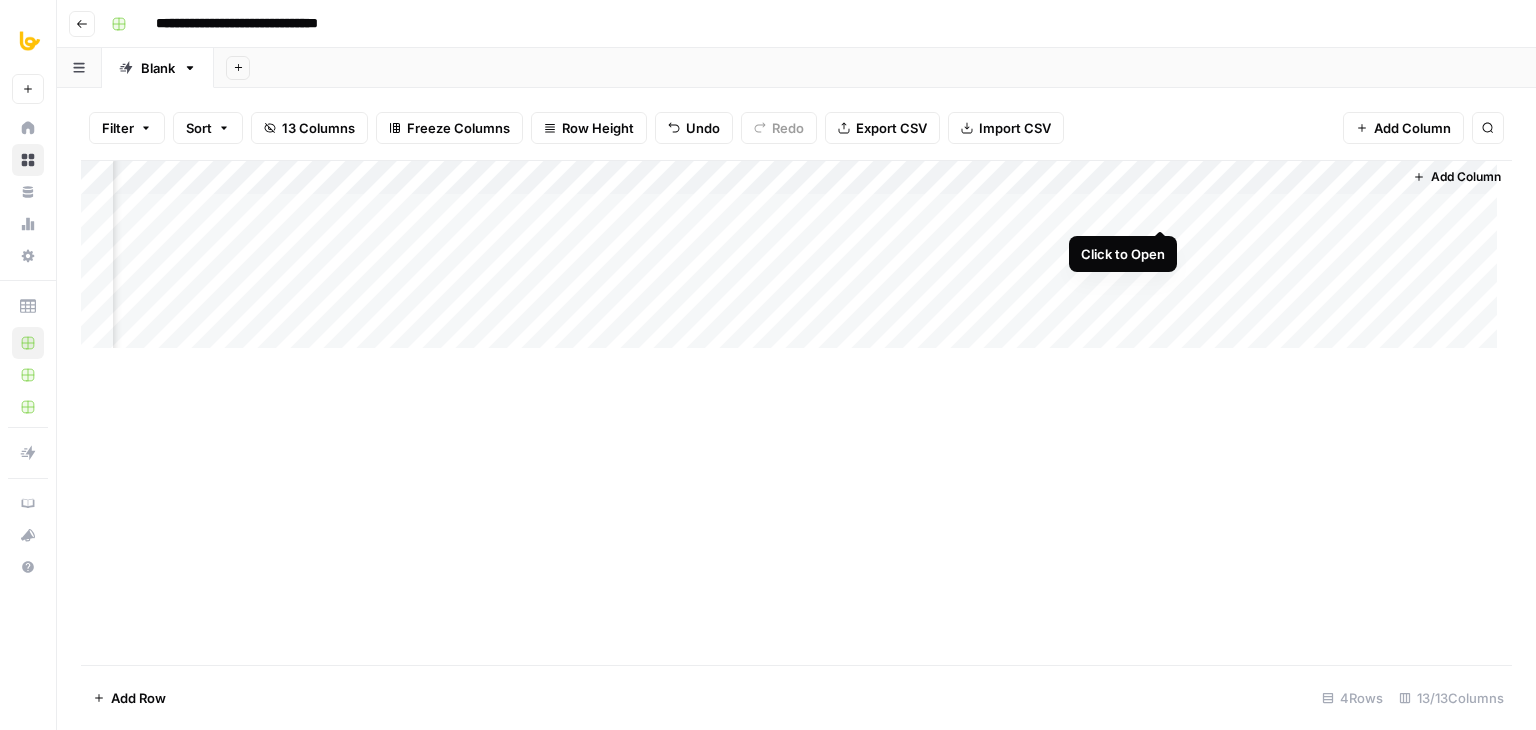click on "Add Column" at bounding box center (796, 262) 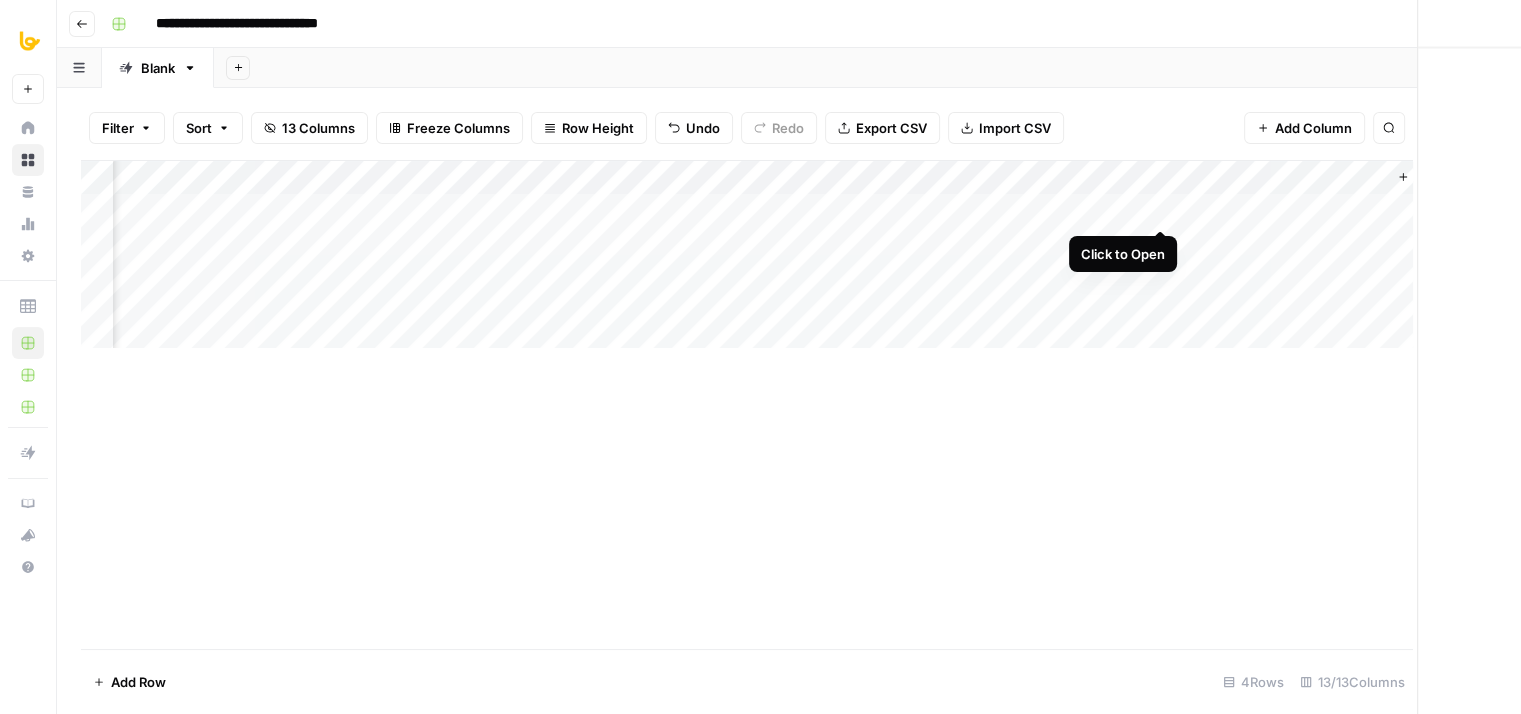 scroll, scrollTop: 0, scrollLeft: 1213, axis: horizontal 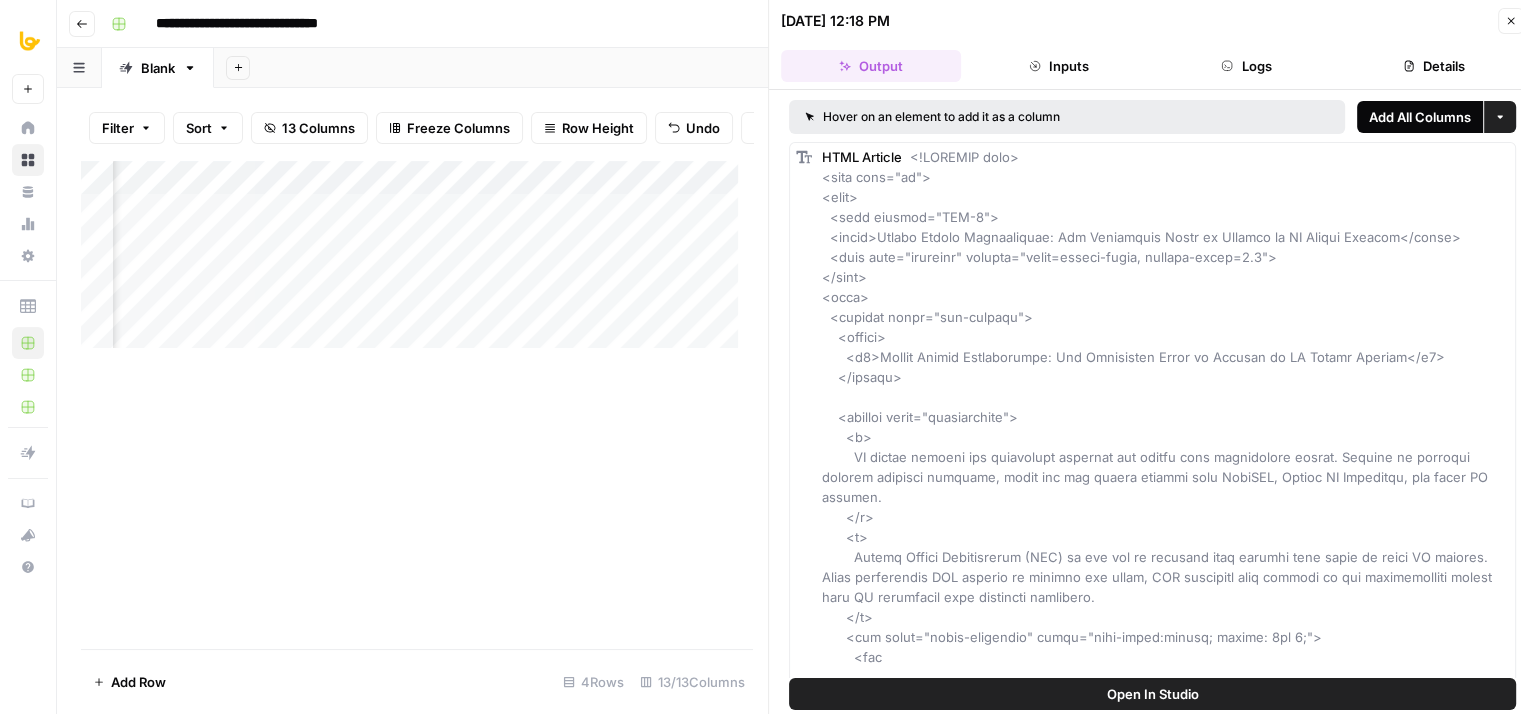 click on "Add All Columns" at bounding box center (1420, 117) 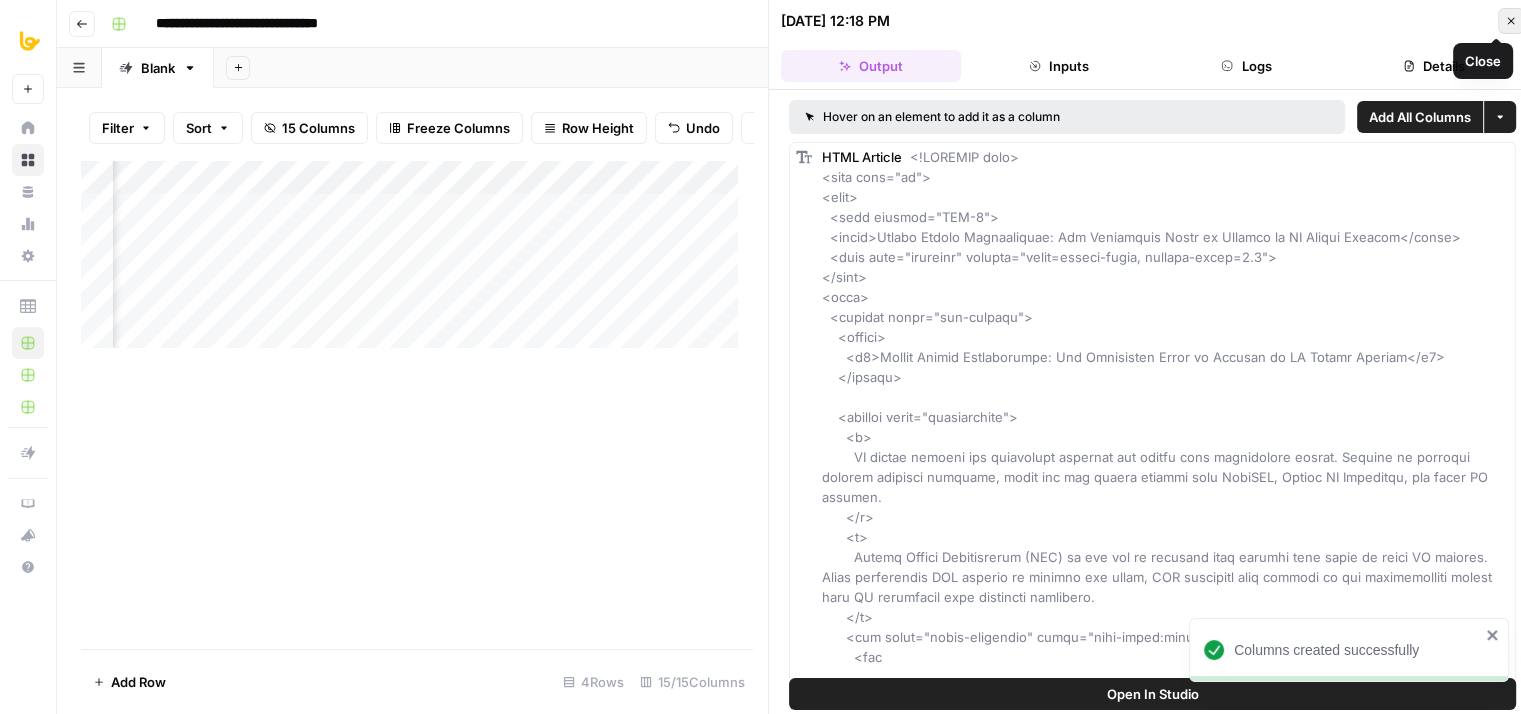 click 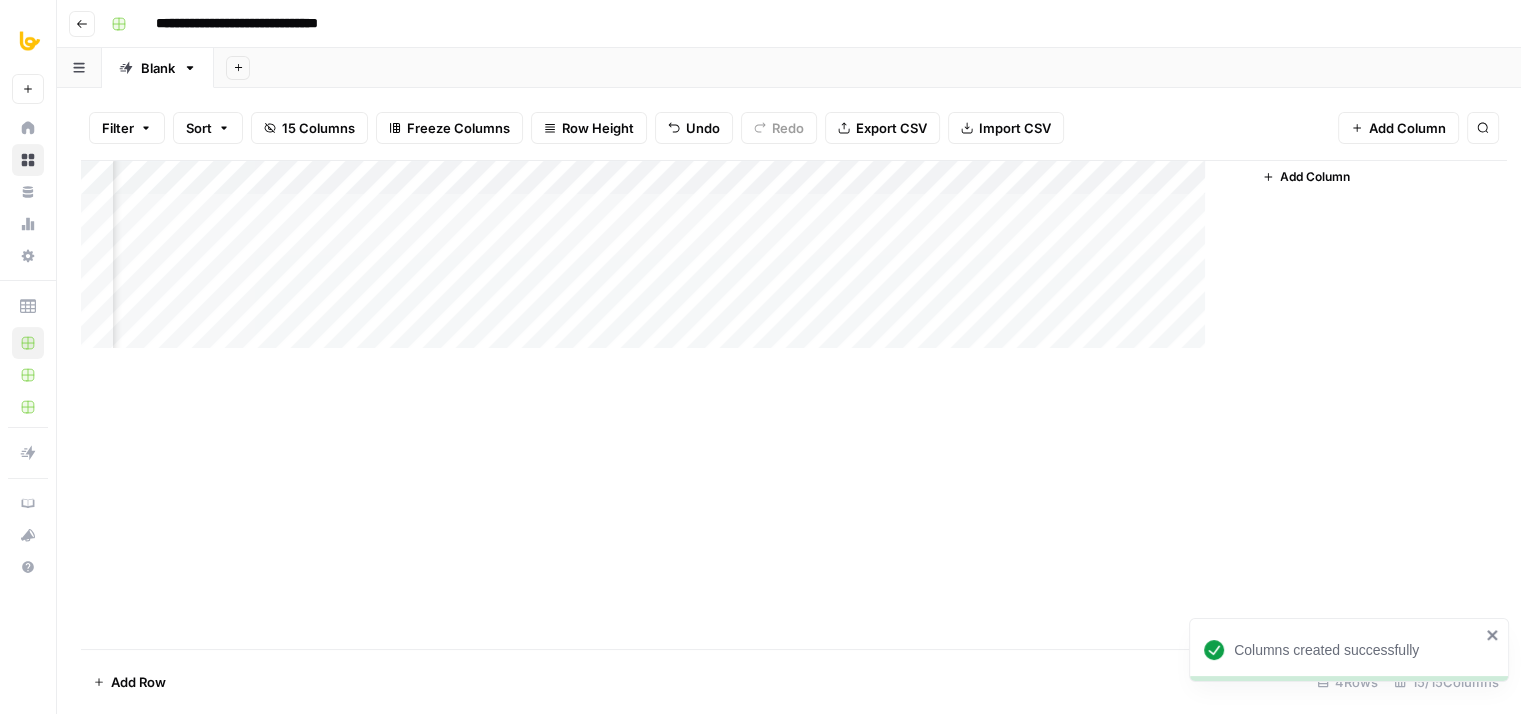 scroll, scrollTop: 0, scrollLeft: 1558, axis: horizontal 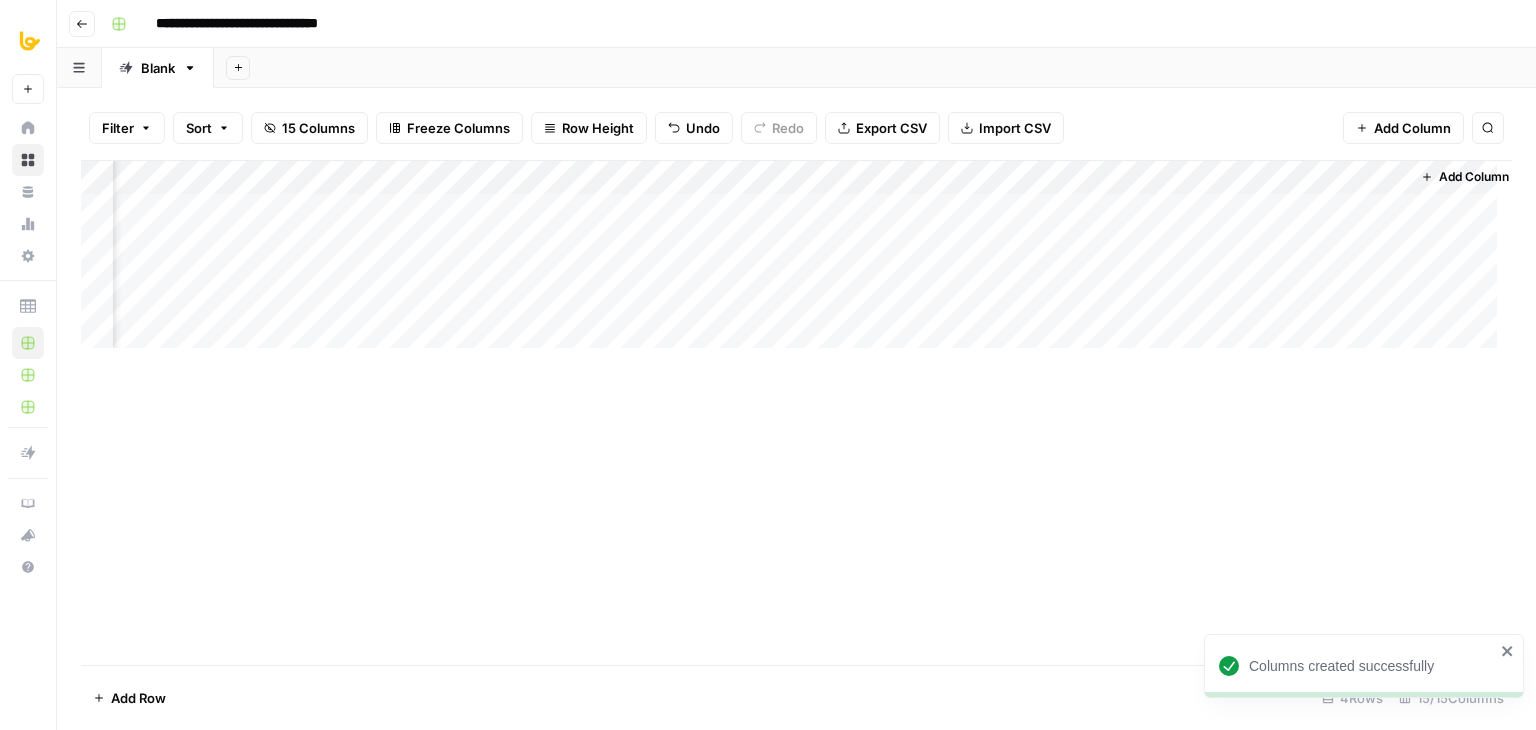 click on "Add Column" at bounding box center (796, 262) 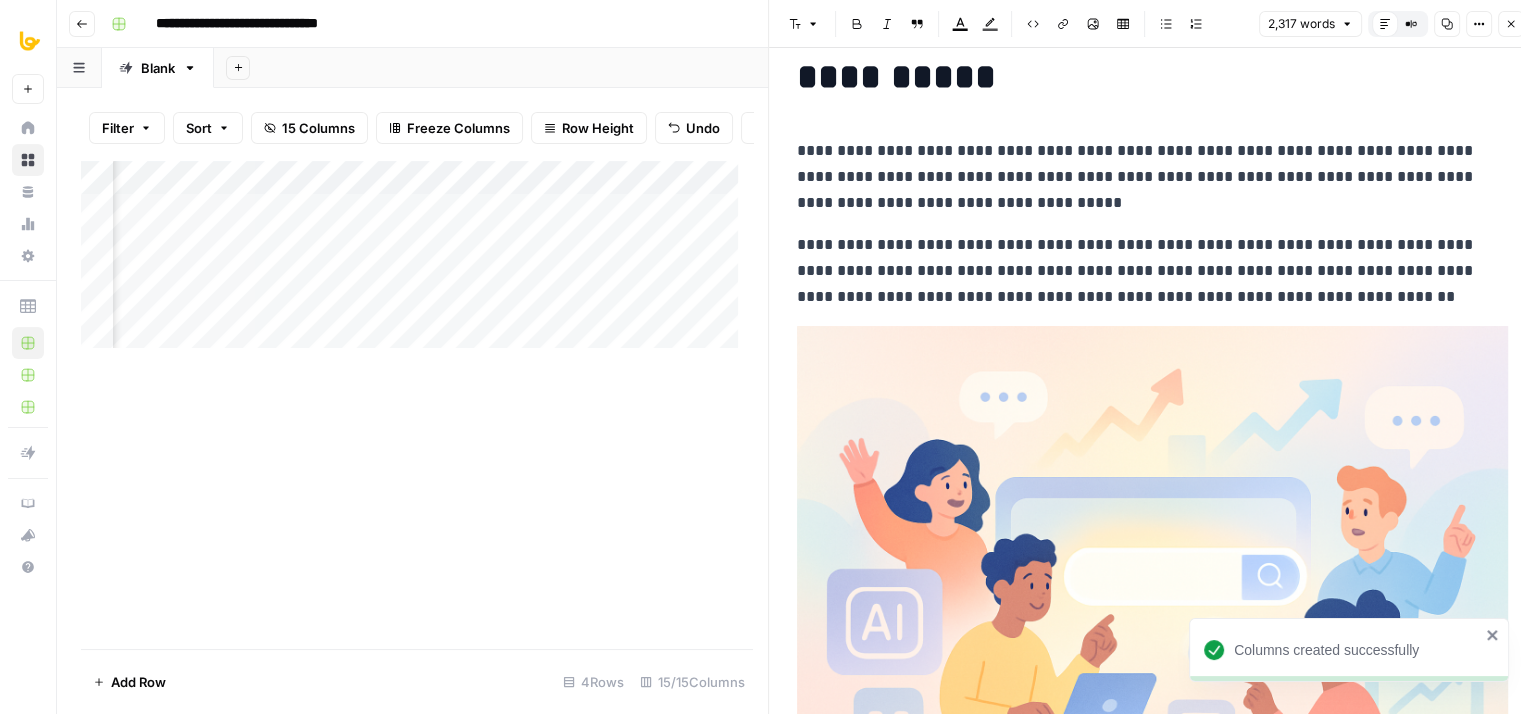 drag, startPoint x: 1243, startPoint y: 247, endPoint x: 1243, endPoint y: 293, distance: 46 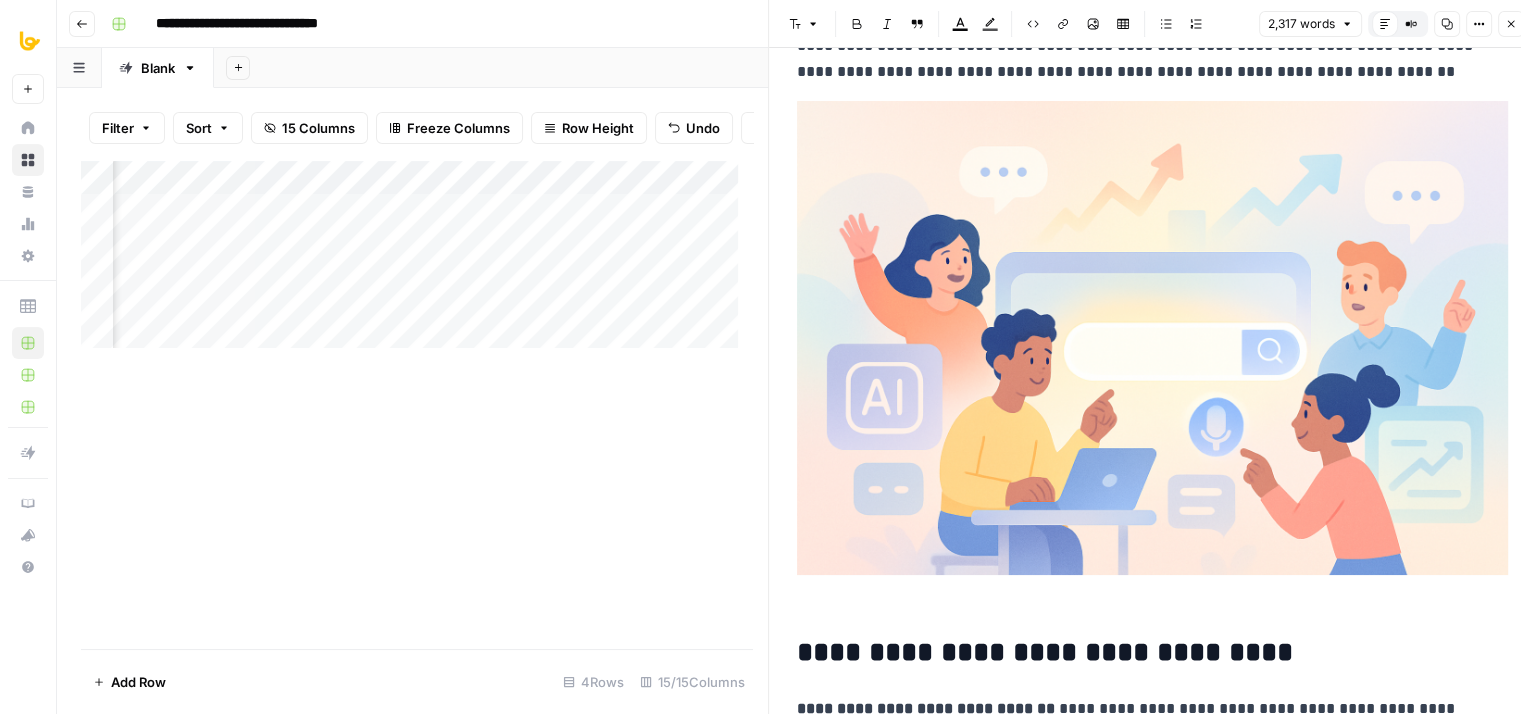 drag, startPoint x: 1203, startPoint y: 130, endPoint x: 1208, endPoint y: 214, distance: 84.14868 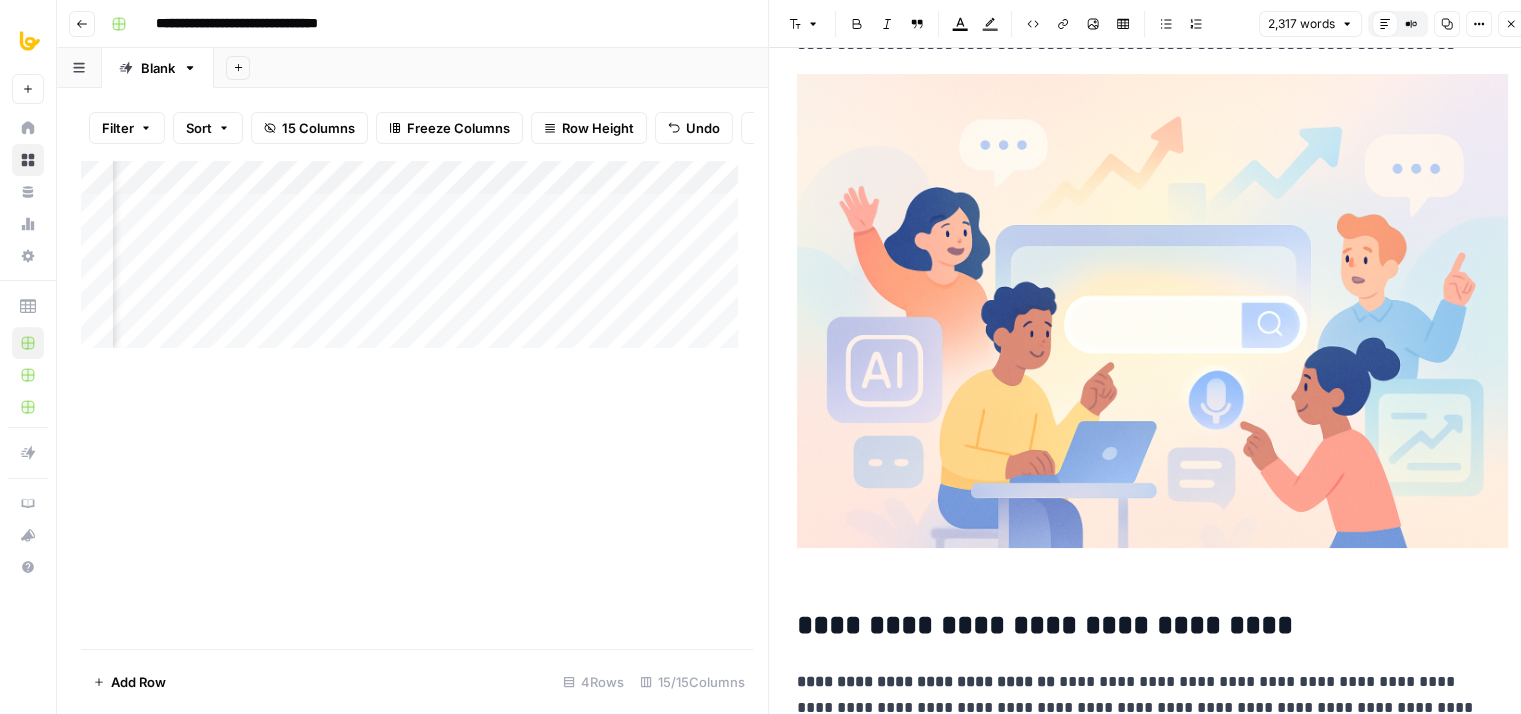 drag, startPoint x: 1216, startPoint y: 331, endPoint x: 1216, endPoint y: 344, distance: 13 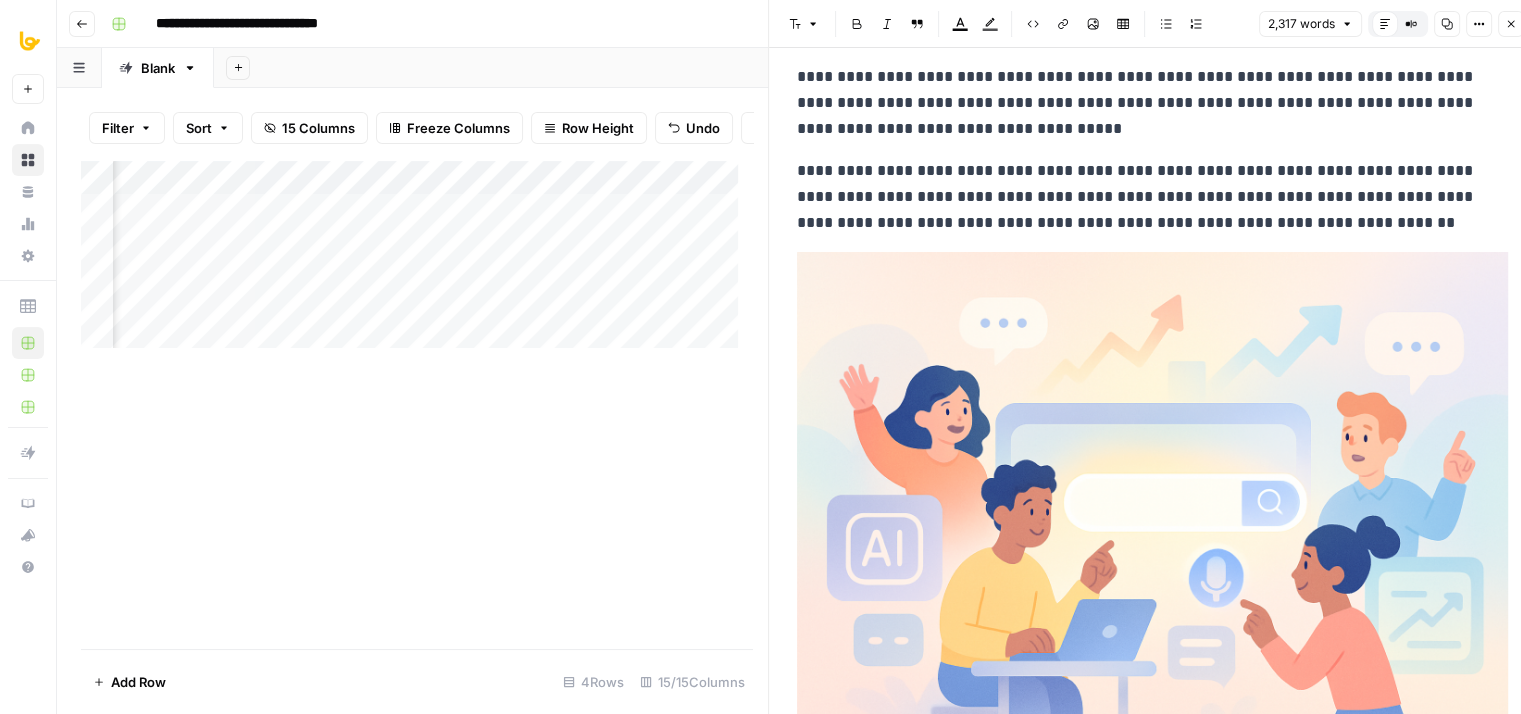 drag, startPoint x: 1285, startPoint y: 400, endPoint x: 1409, endPoint y: 38, distance: 382.64865 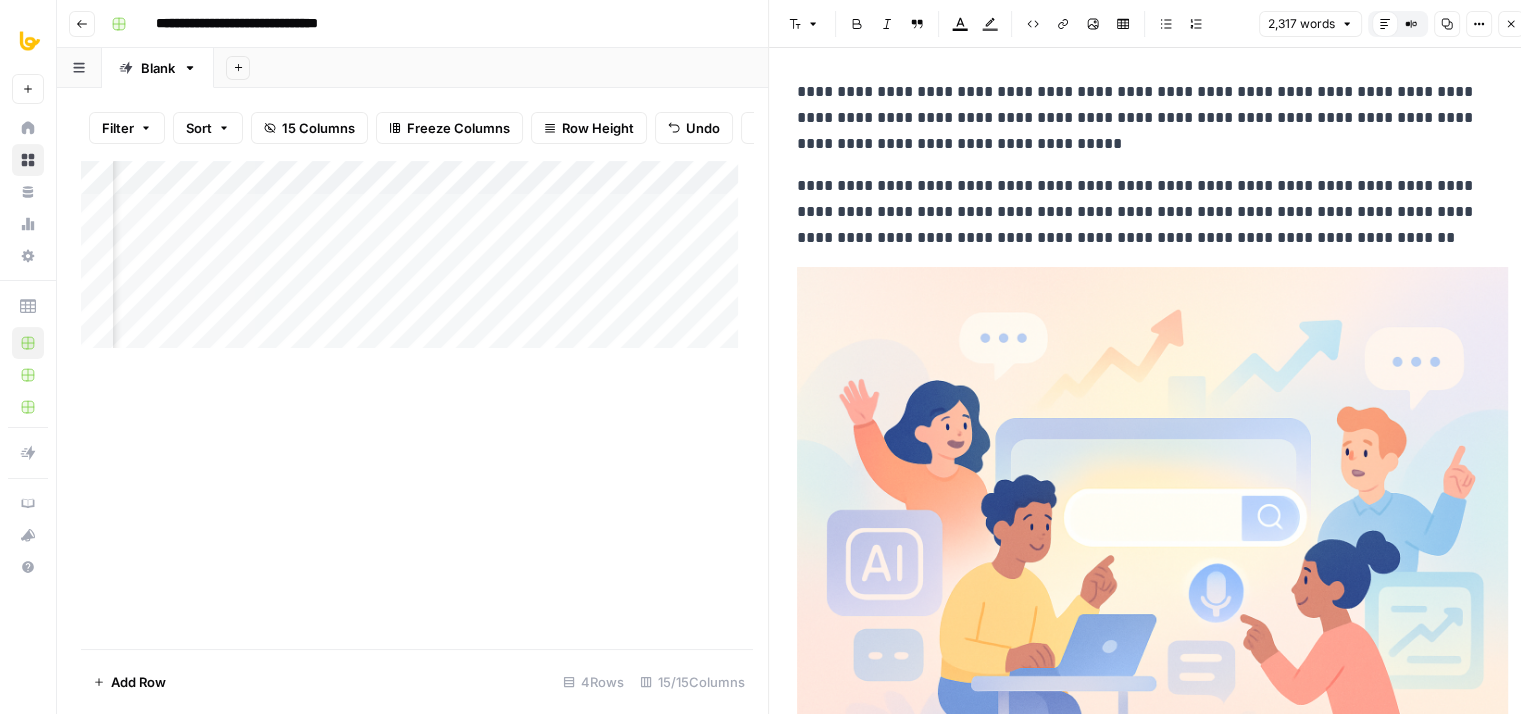 drag, startPoint x: 1182, startPoint y: 212, endPoint x: 1176, endPoint y: 284, distance: 72.249565 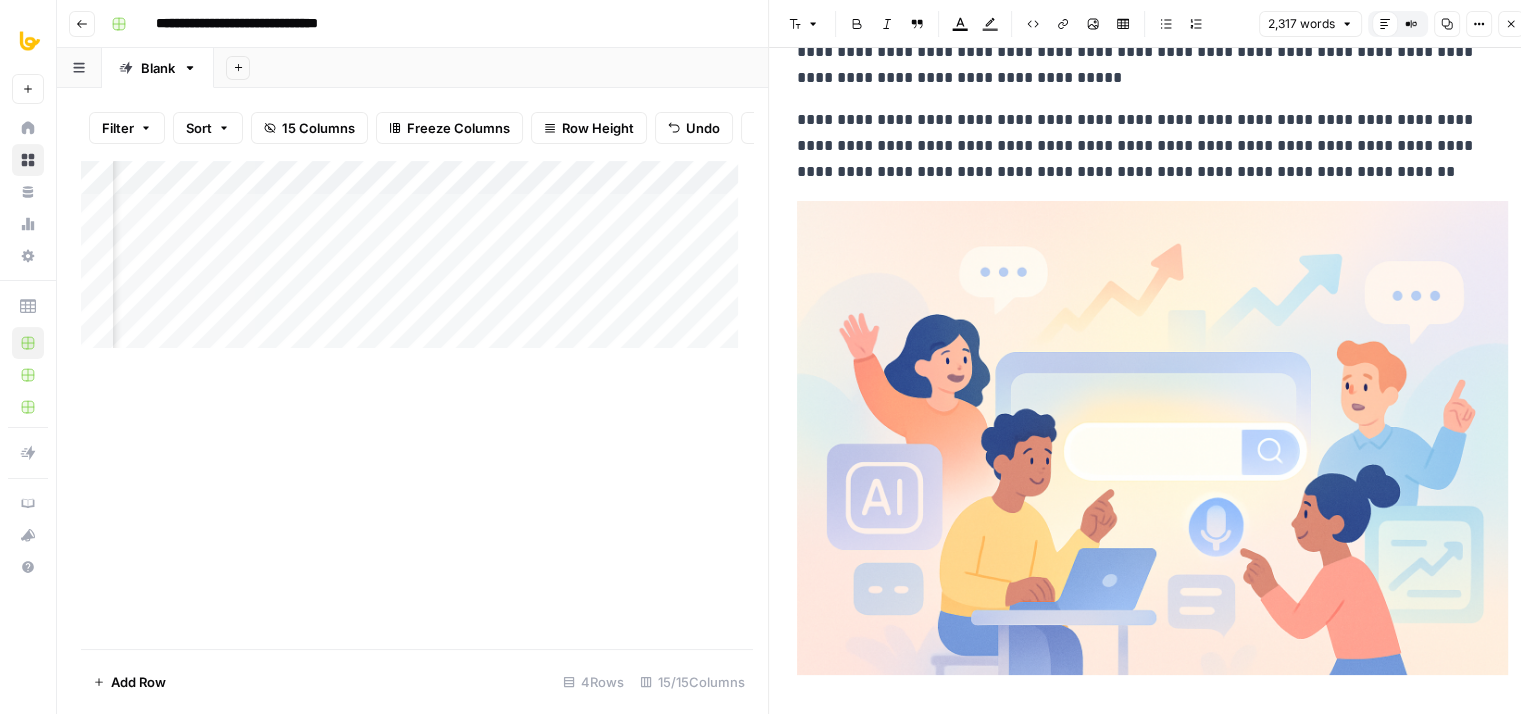 click at bounding box center (1152, 438) 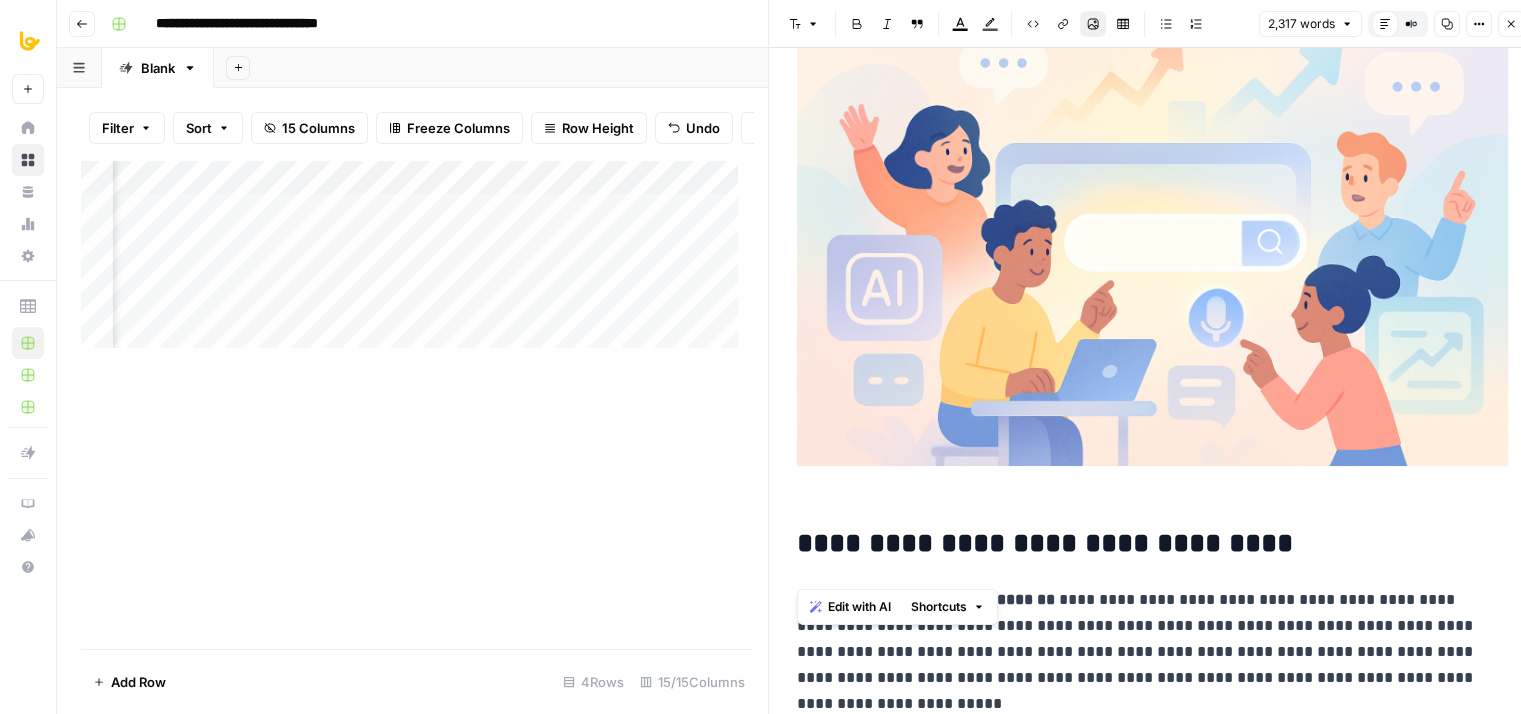 drag, startPoint x: 1379, startPoint y: 395, endPoint x: 1358, endPoint y: 486, distance: 93.39165 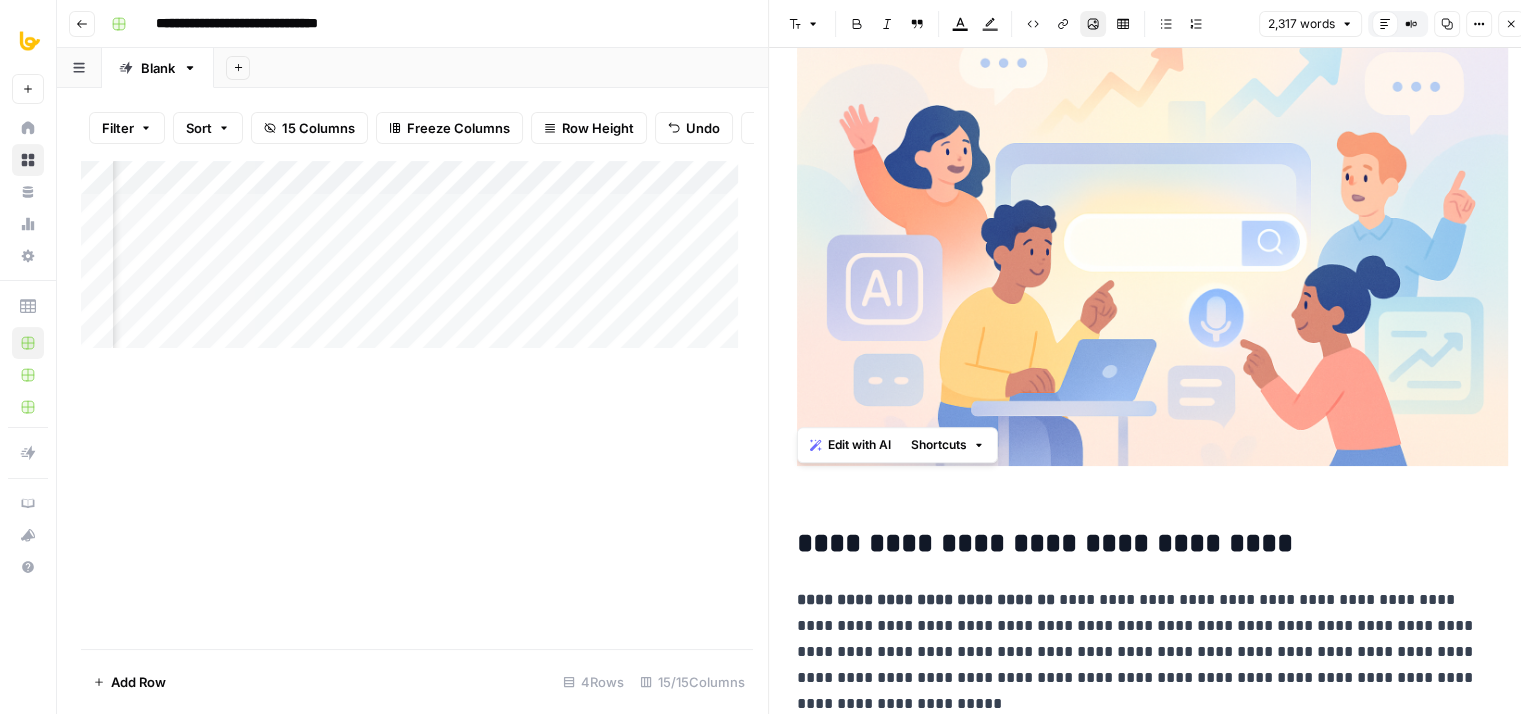 scroll, scrollTop: 488, scrollLeft: 0, axis: vertical 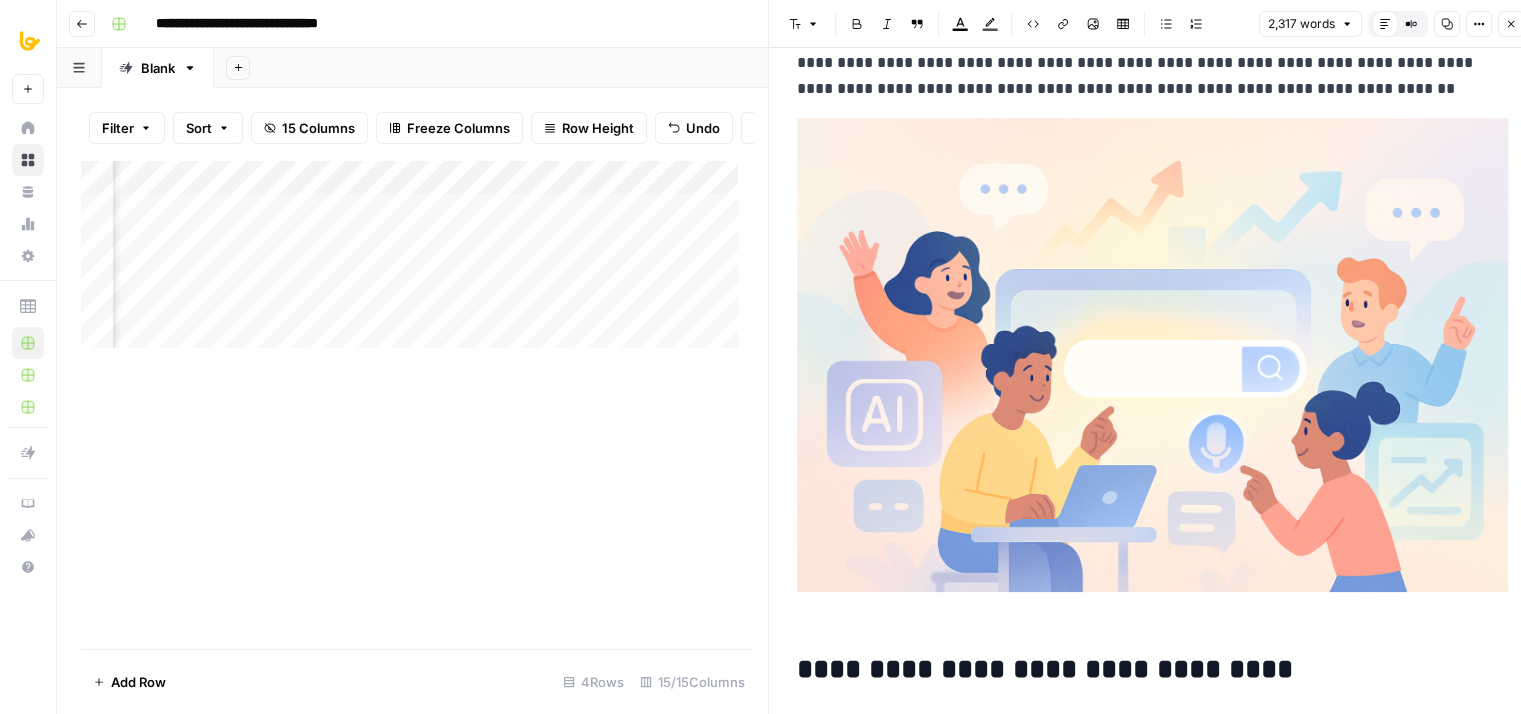 drag, startPoint x: 1348, startPoint y: 456, endPoint x: 1343, endPoint y: 396, distance: 60.207973 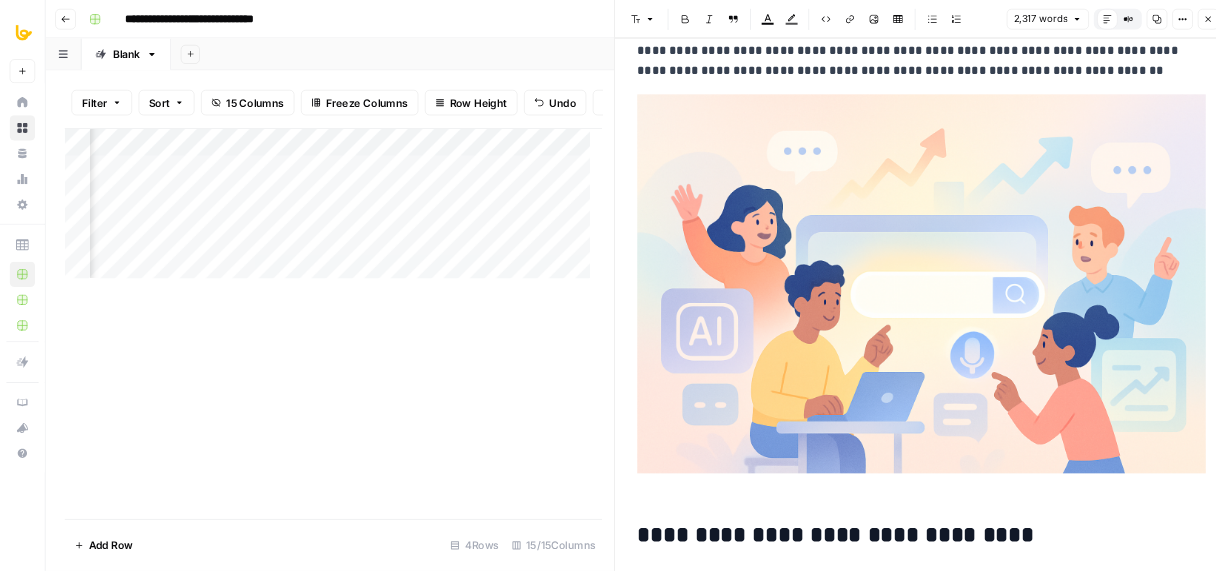scroll, scrollTop: 299, scrollLeft: 0, axis: vertical 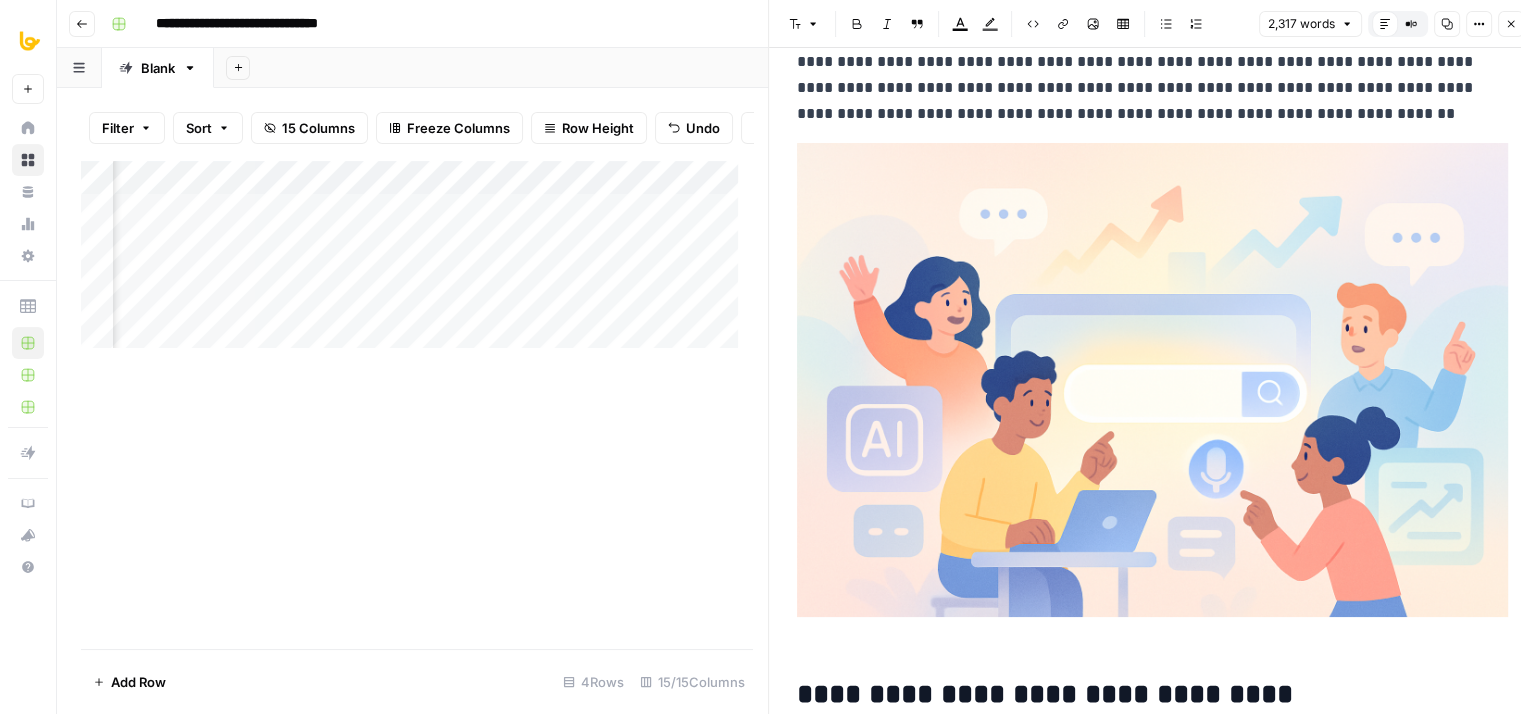 click at bounding box center [1152, 380] 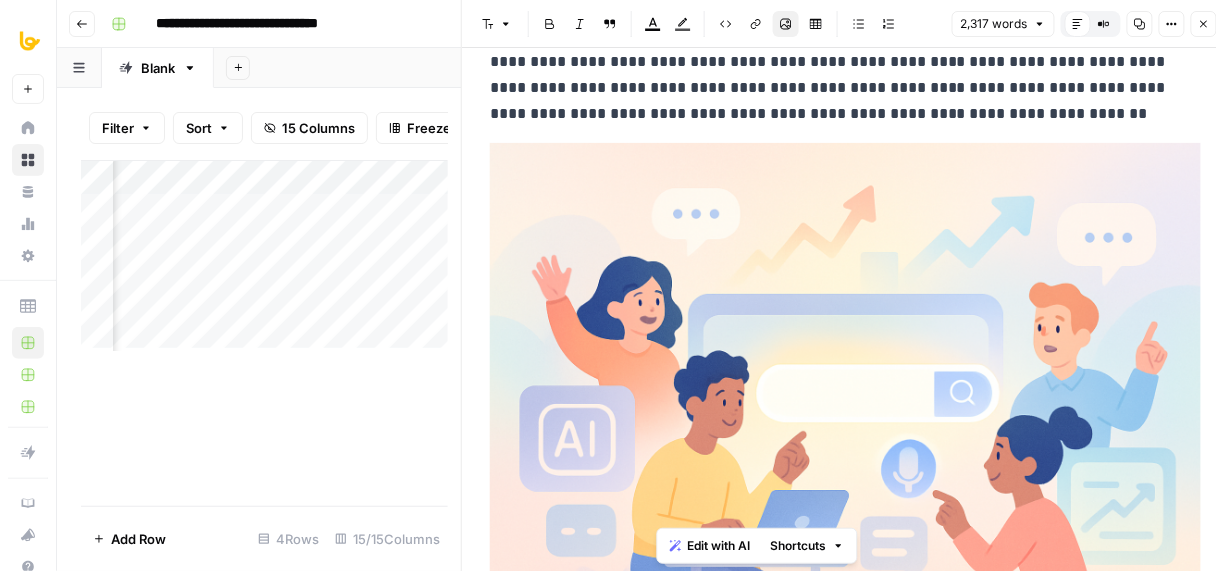 scroll, scrollTop: 0, scrollLeft: 1558, axis: horizontal 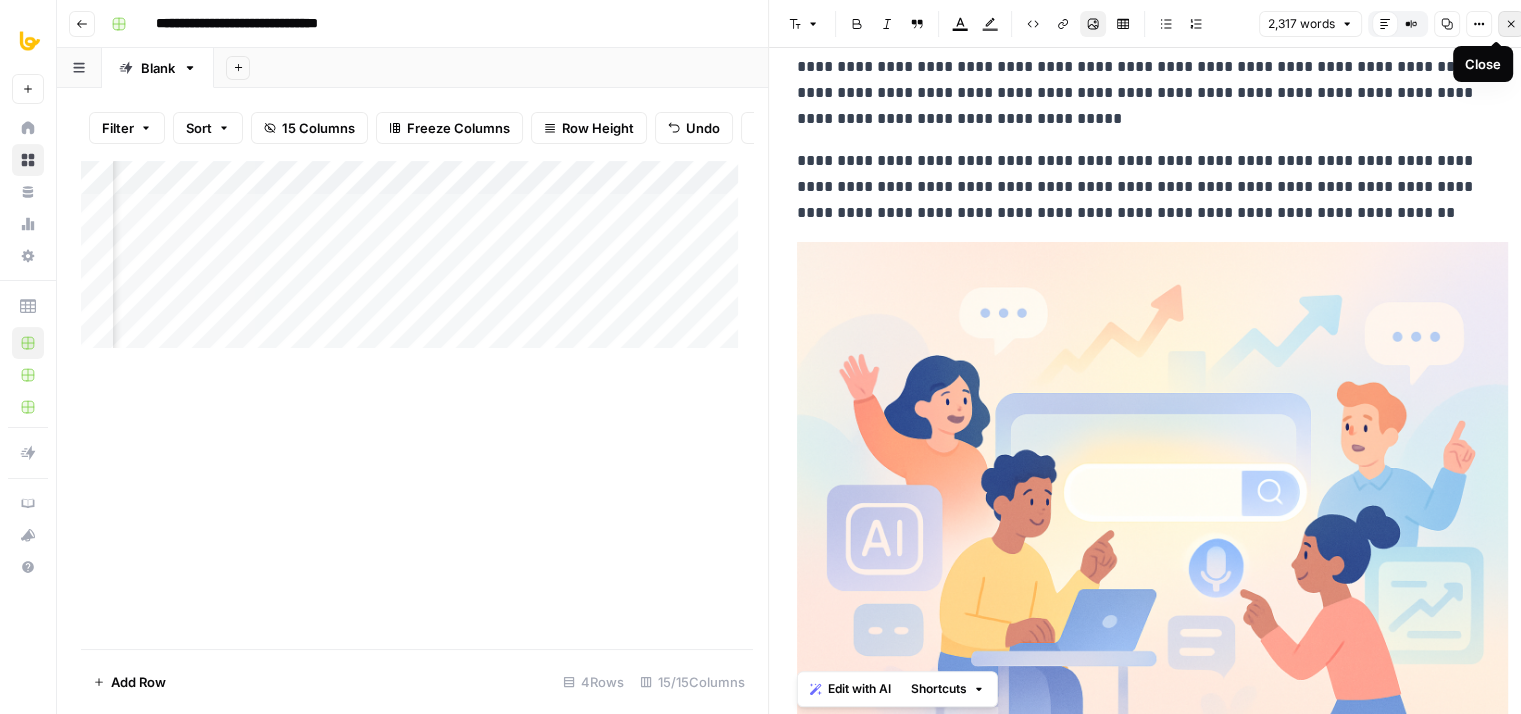 click 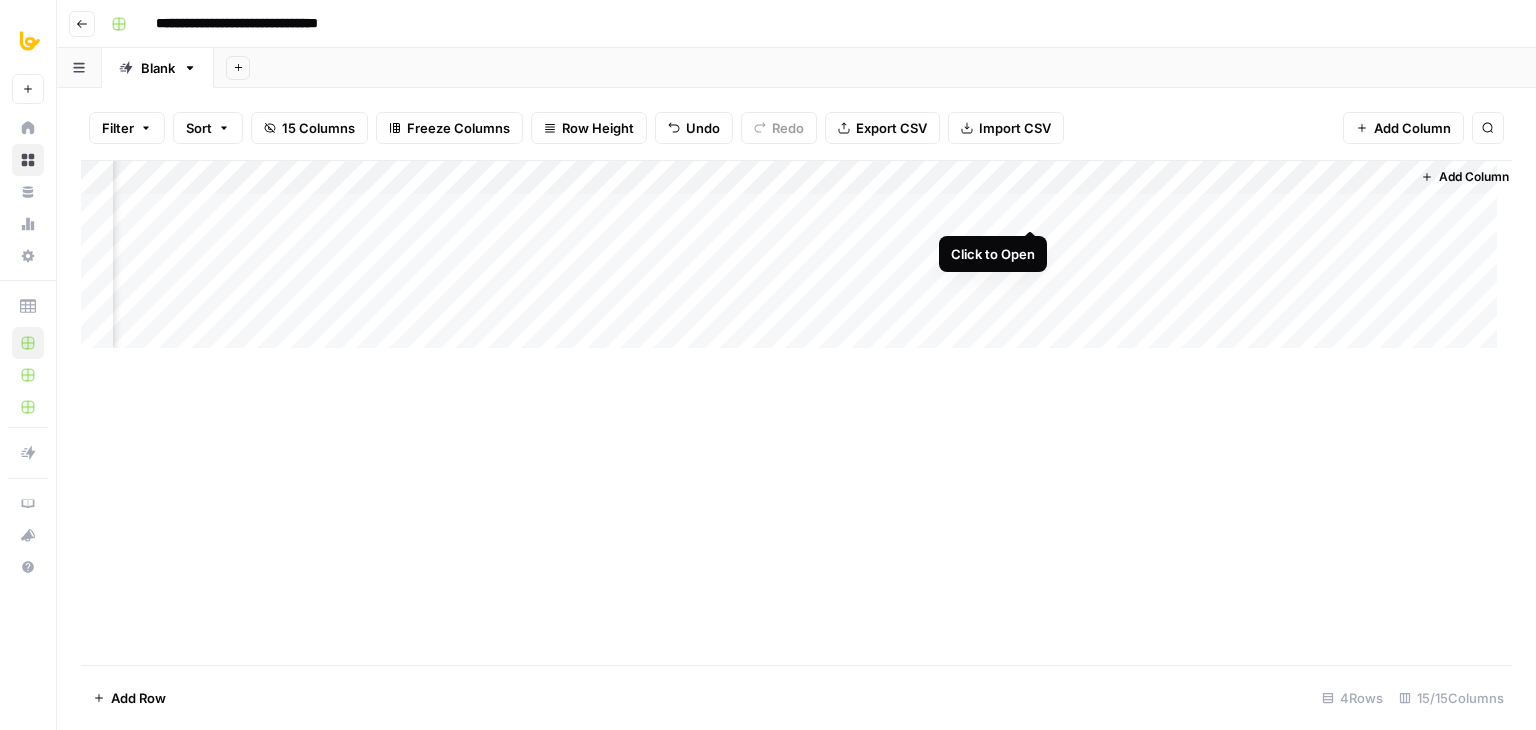 click on "Add Column" at bounding box center [796, 262] 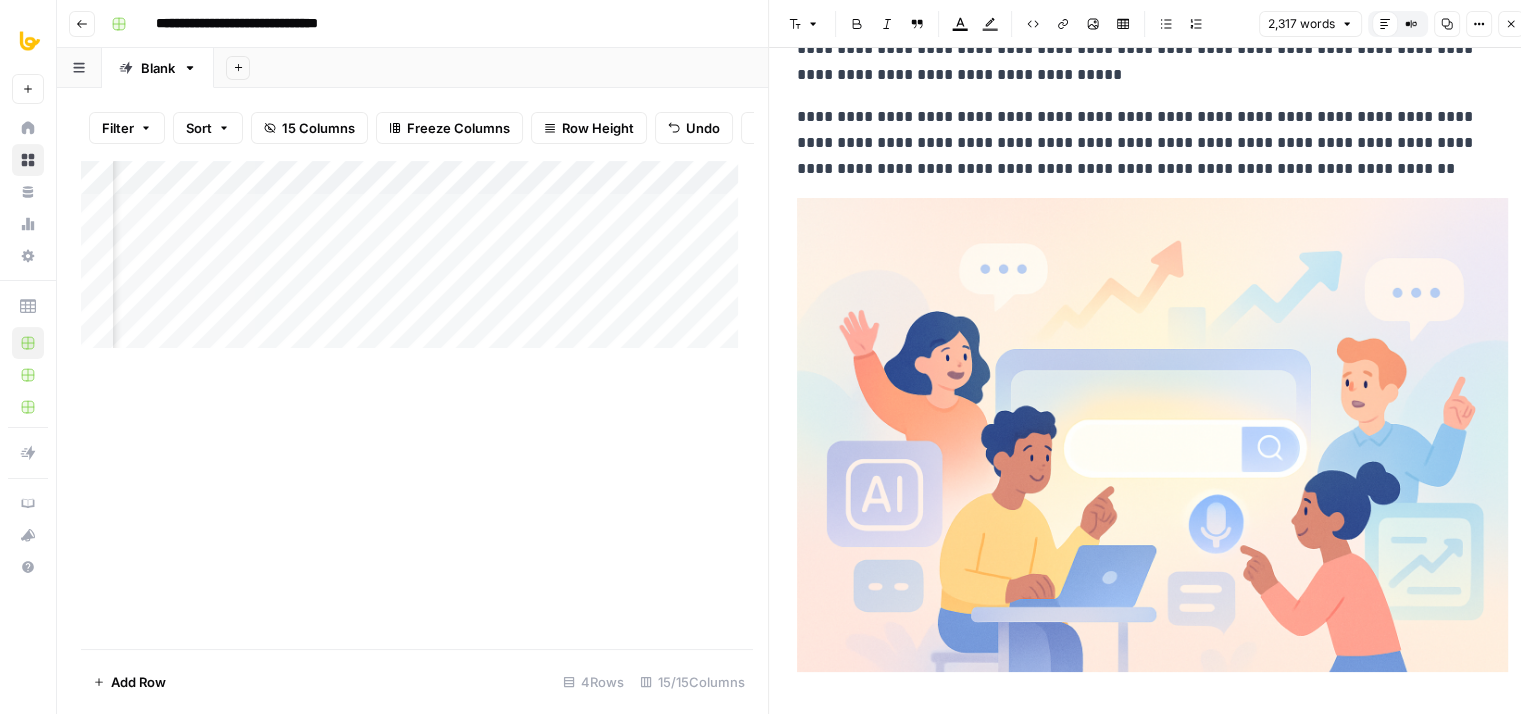 scroll, scrollTop: 300, scrollLeft: 0, axis: vertical 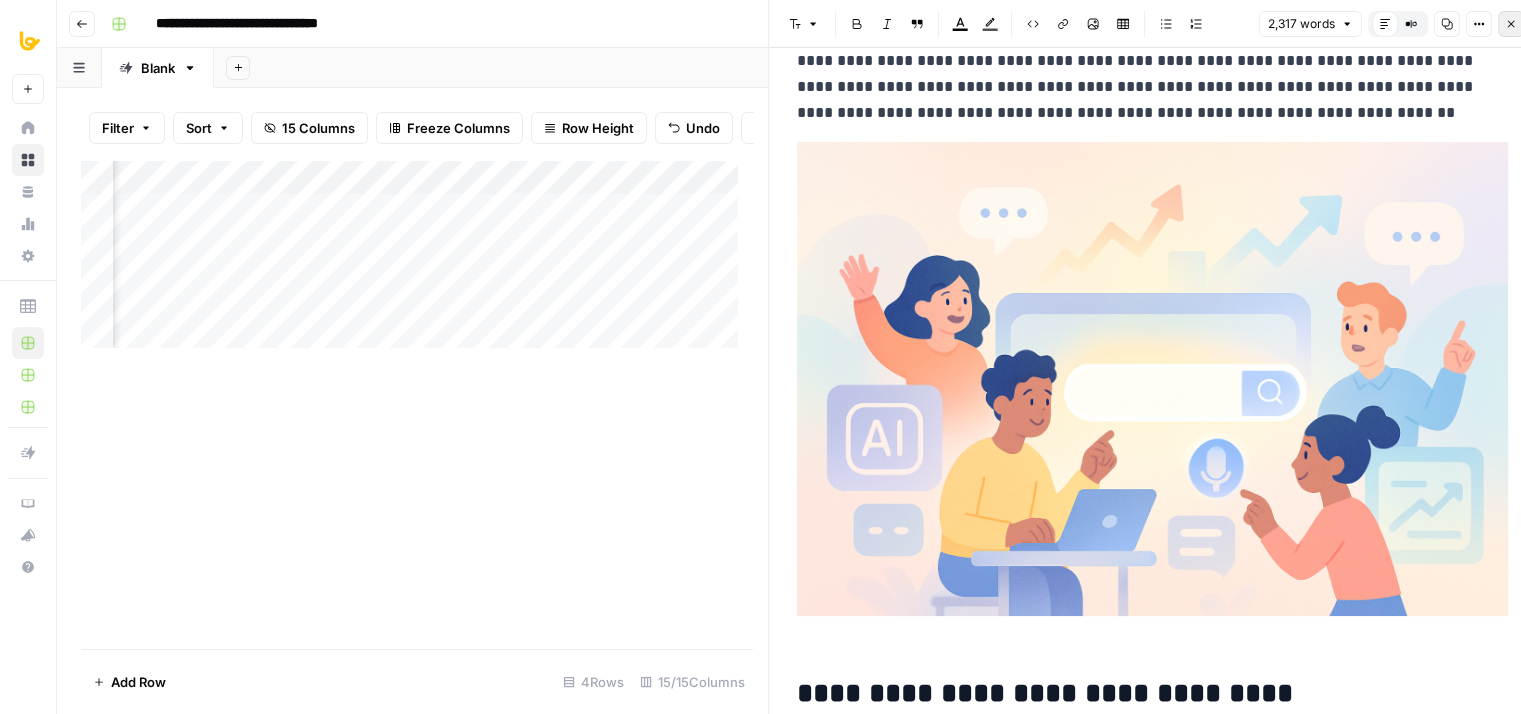 click 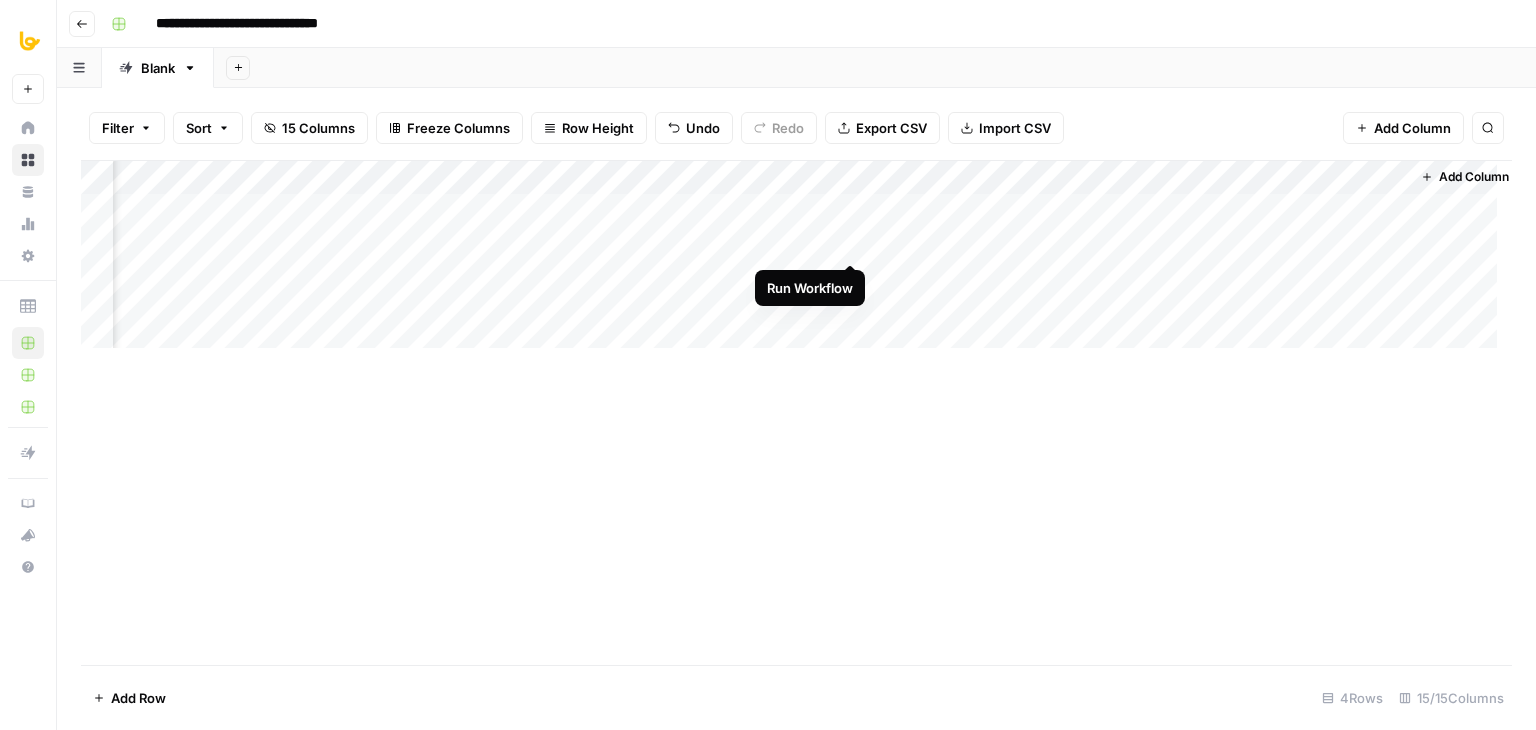 click on "Add Column" at bounding box center (796, 262) 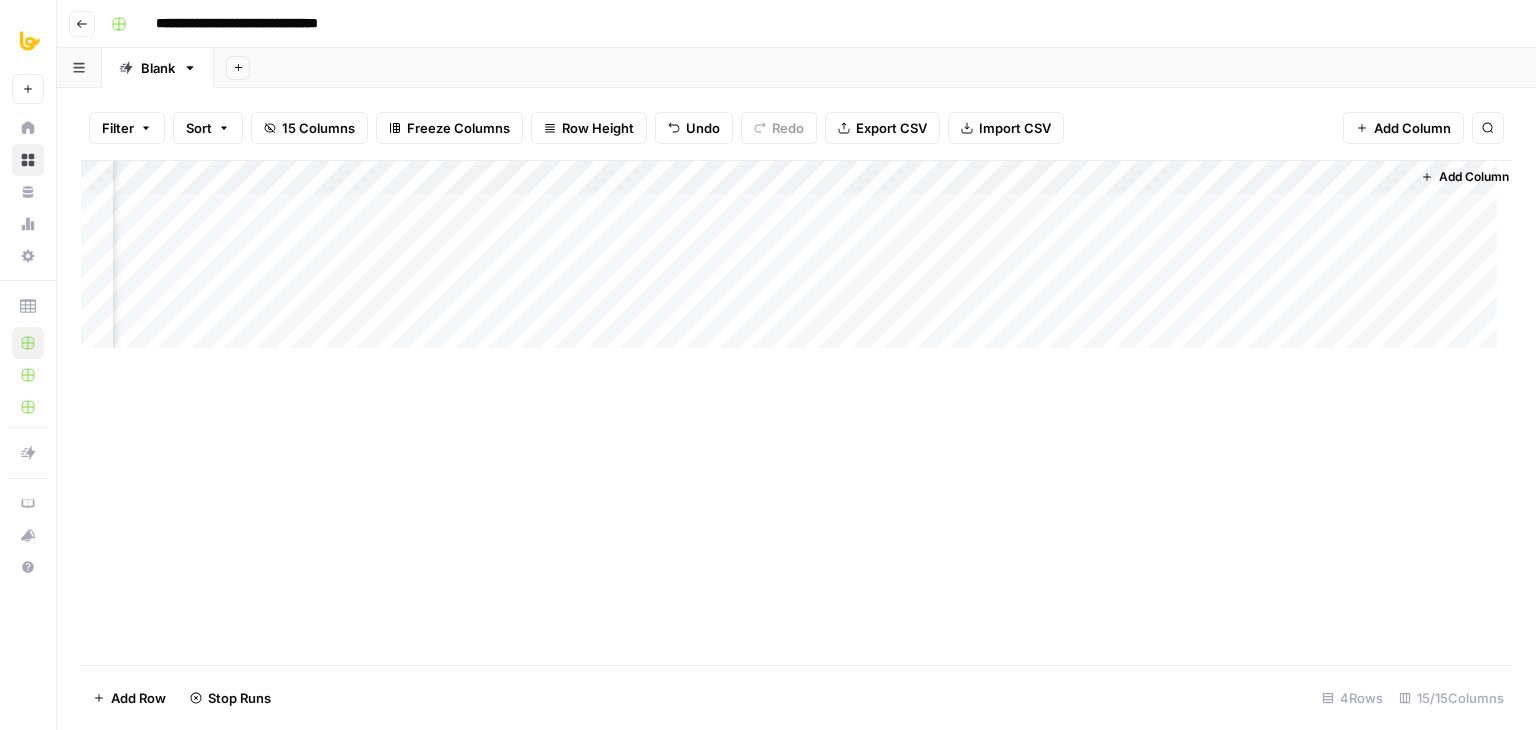click on "Add Column" at bounding box center (796, 262) 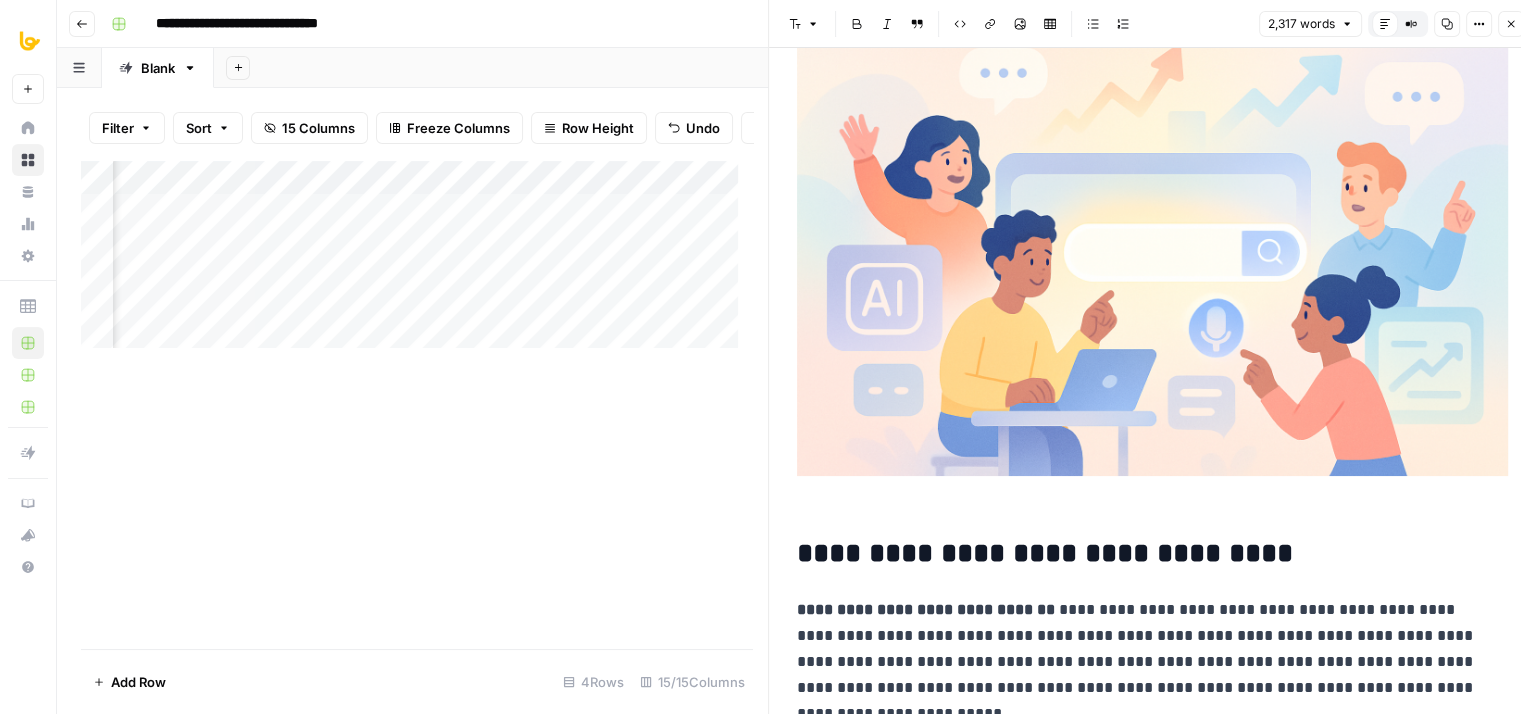 drag, startPoint x: 1220, startPoint y: 243, endPoint x: 1223, endPoint y: 325, distance: 82.05486 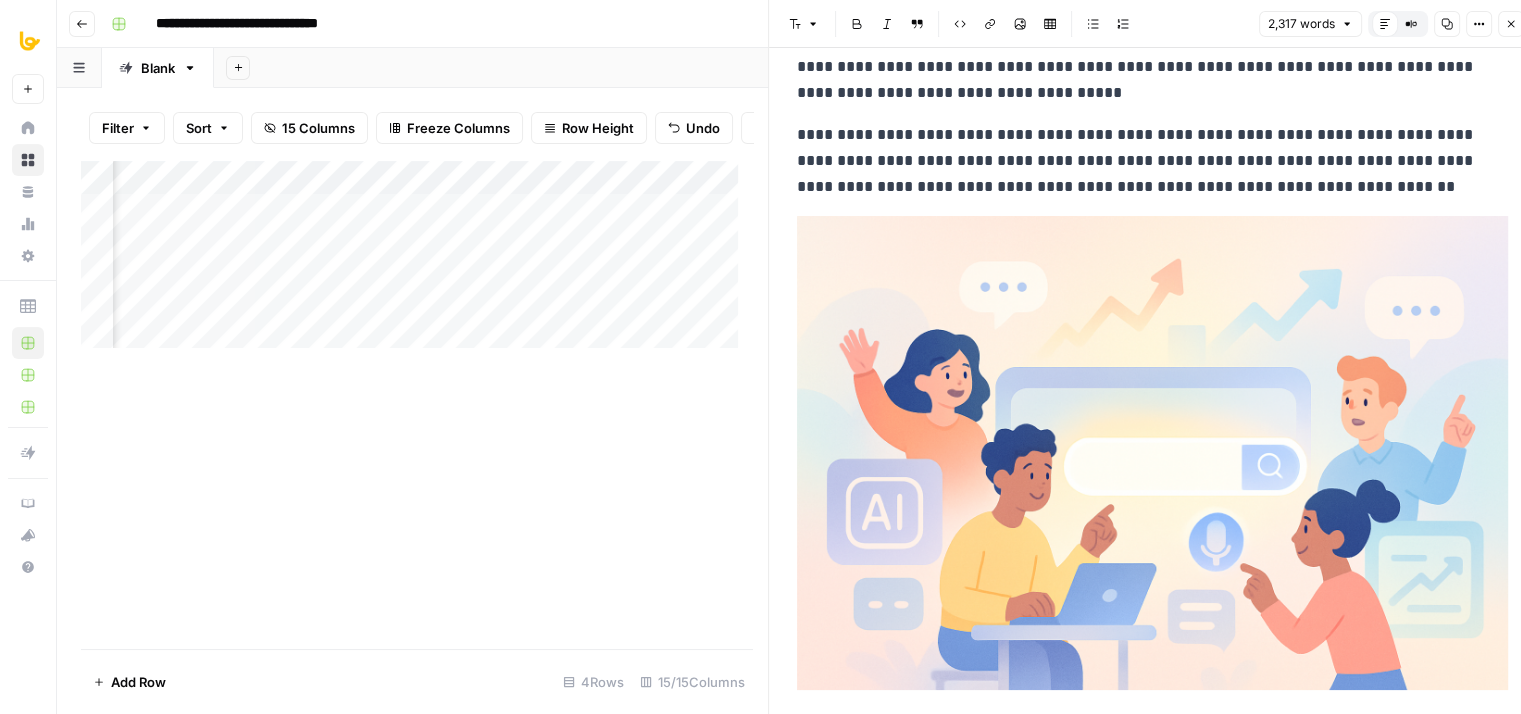 drag, startPoint x: 1330, startPoint y: 321, endPoint x: 1339, endPoint y: 188, distance: 133.30417 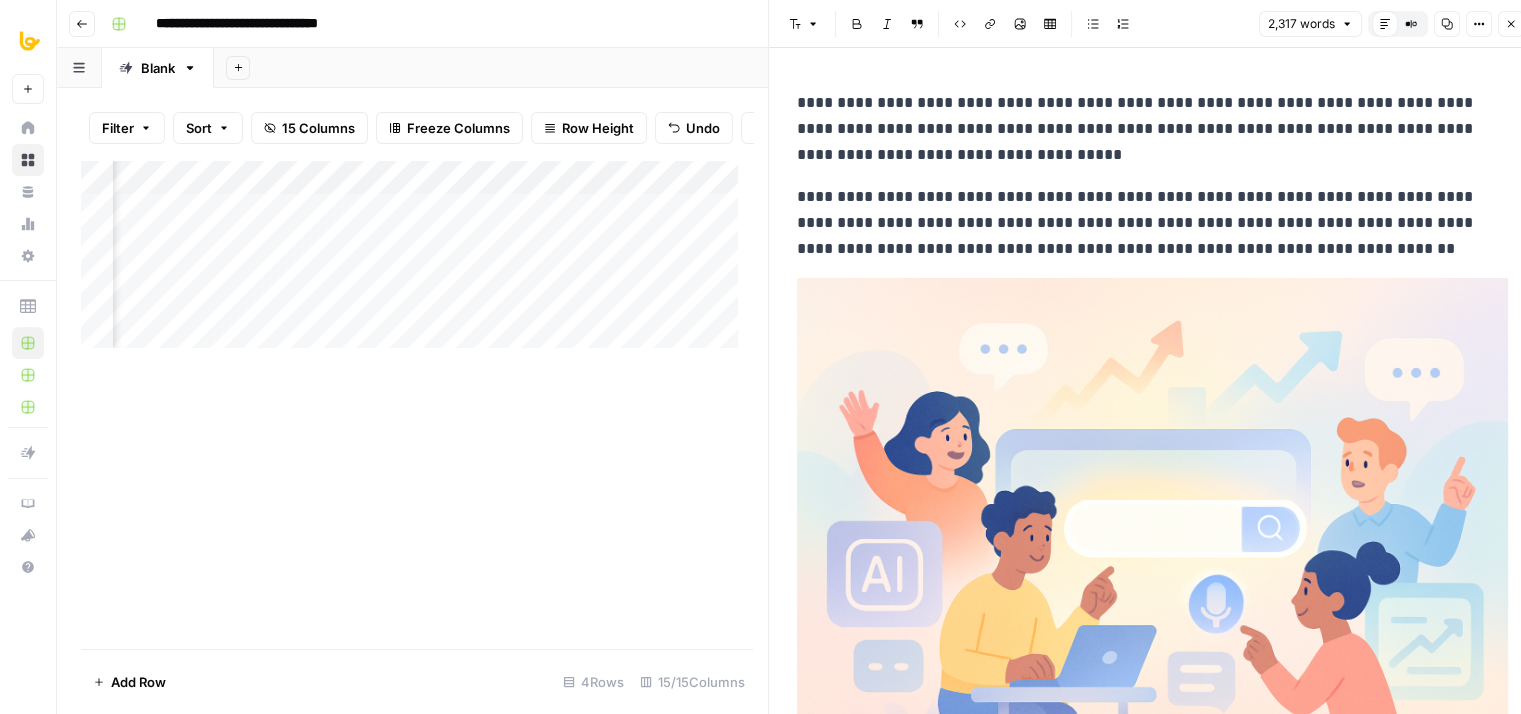 scroll, scrollTop: 0, scrollLeft: 0, axis: both 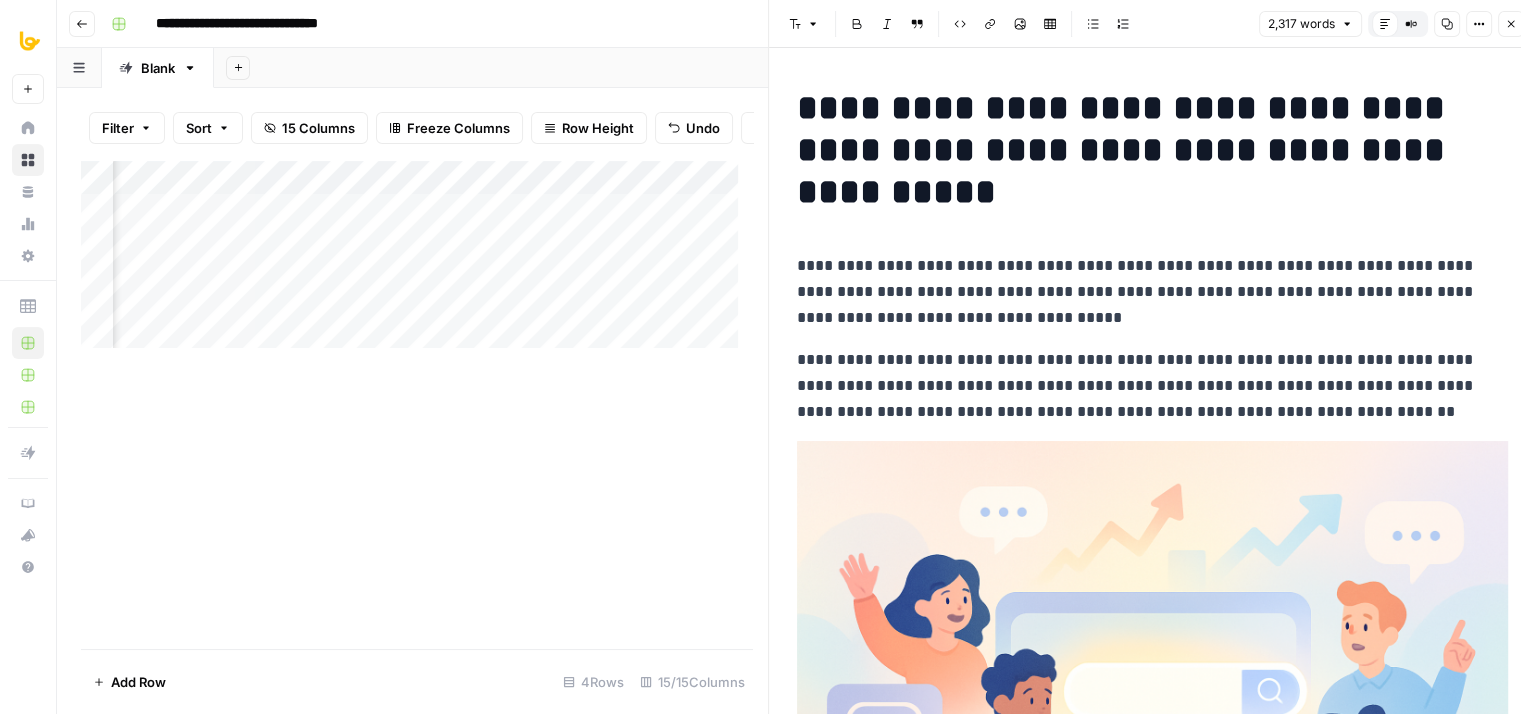 drag, startPoint x: 1405, startPoint y: 325, endPoint x: 1401, endPoint y: 174, distance: 151.05296 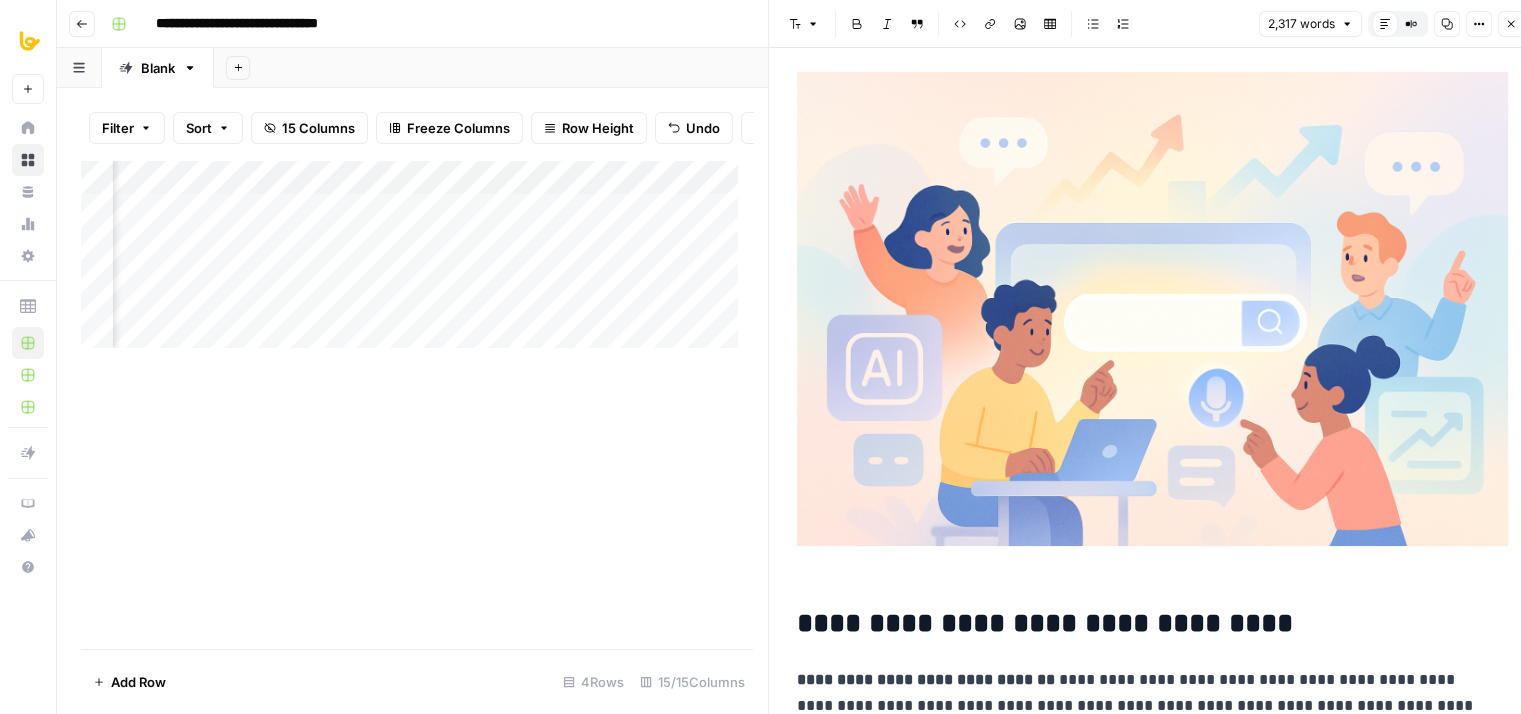 drag, startPoint x: 1305, startPoint y: 204, endPoint x: 1335, endPoint y: 404, distance: 202.23749 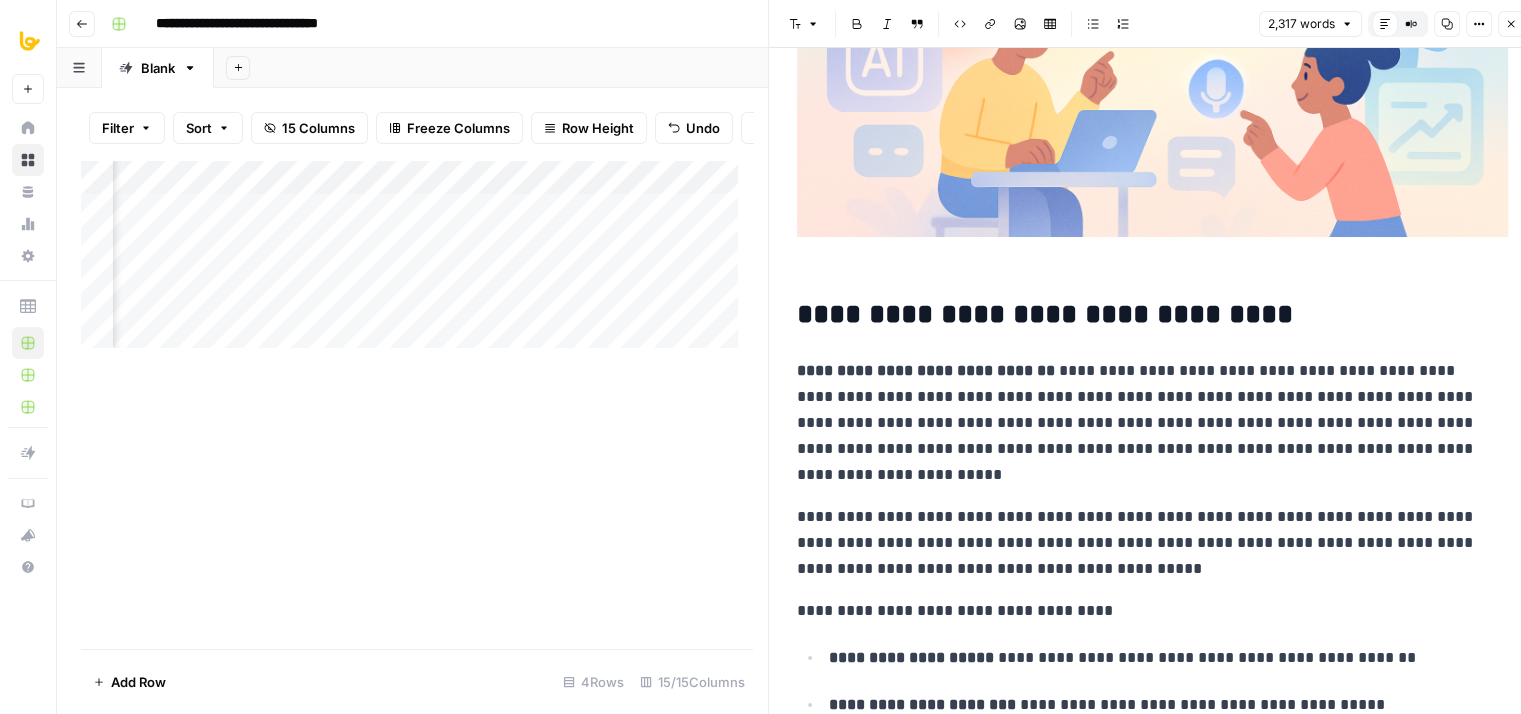 drag, startPoint x: 1331, startPoint y: 273, endPoint x: 1321, endPoint y: 487, distance: 214.23352 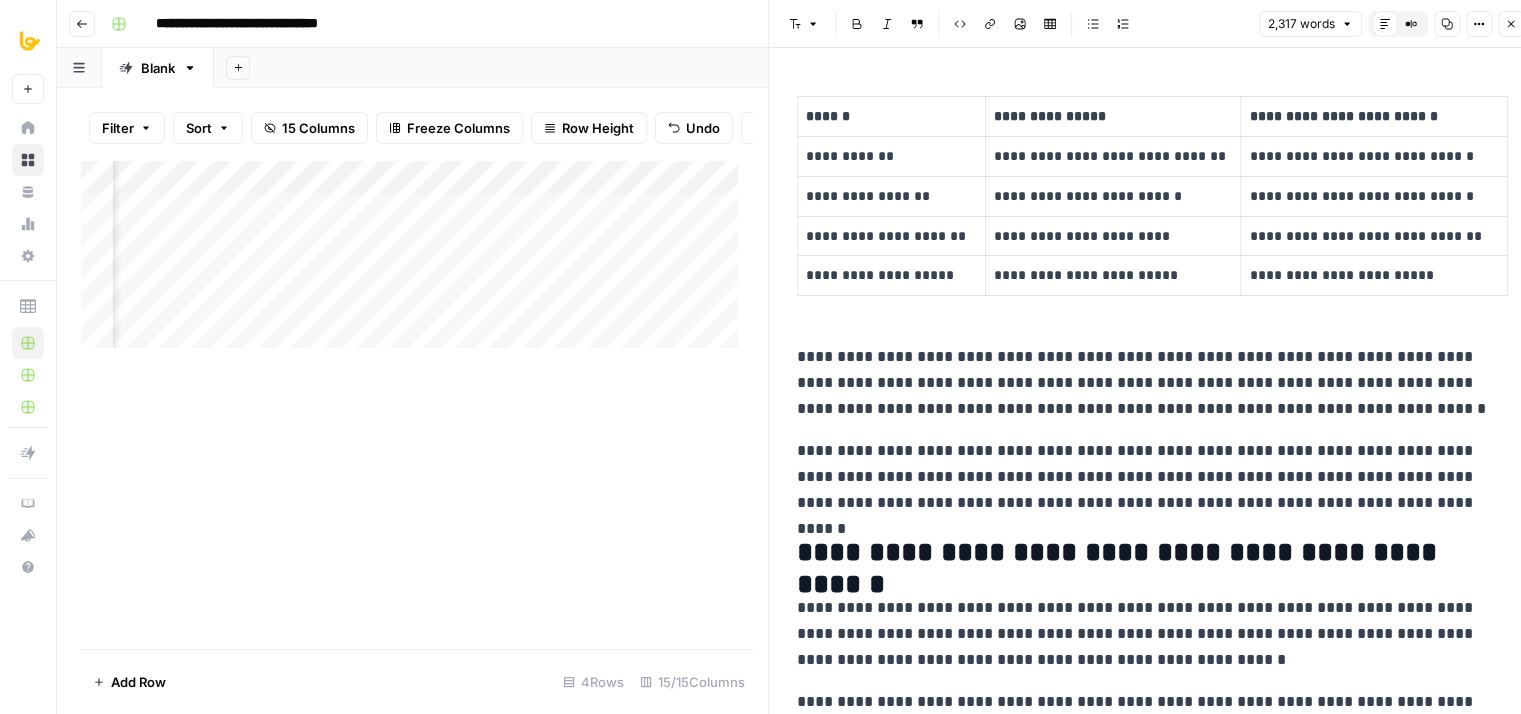 drag, startPoint x: 1276, startPoint y: 437, endPoint x: 1274, endPoint y: 578, distance: 141.01419 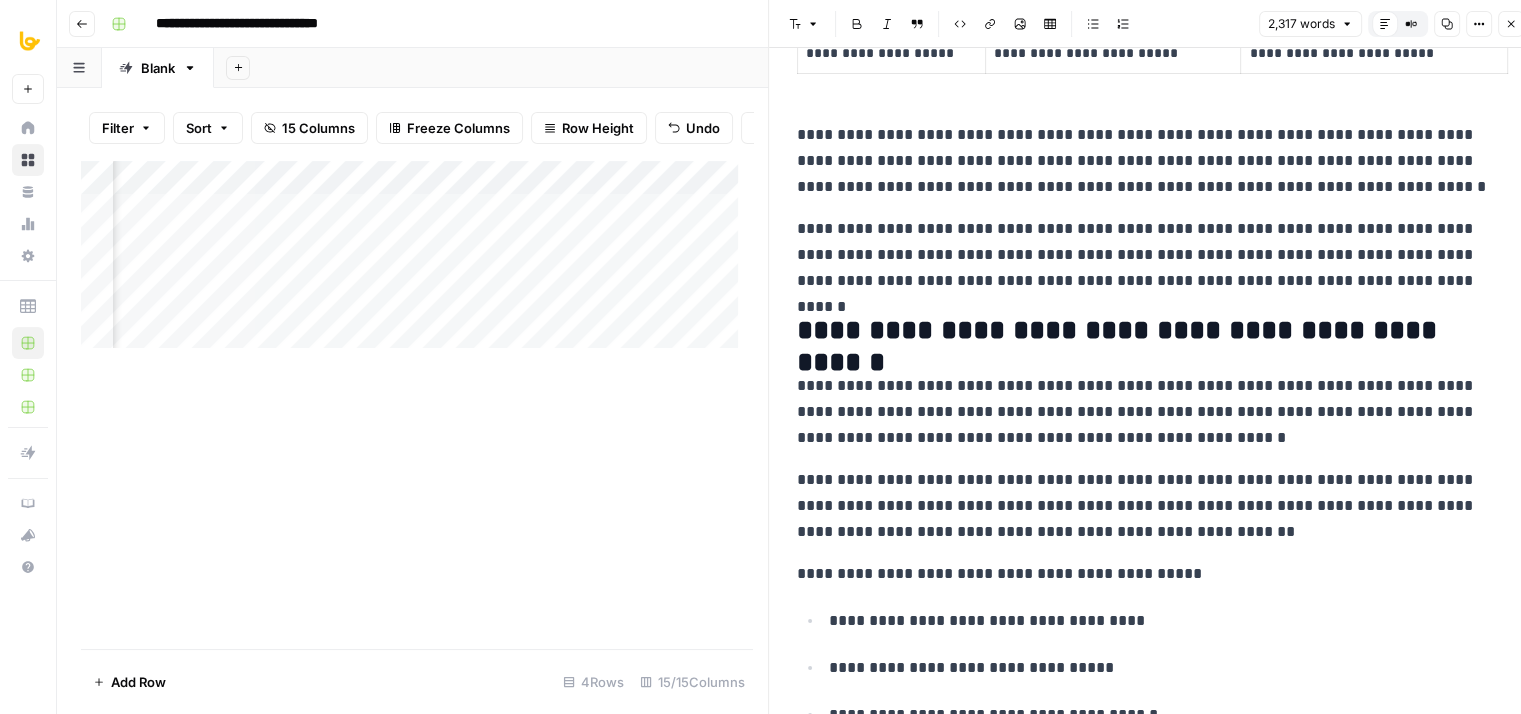 drag, startPoint x: 1255, startPoint y: 464, endPoint x: 1264, endPoint y: 549, distance: 85.47514 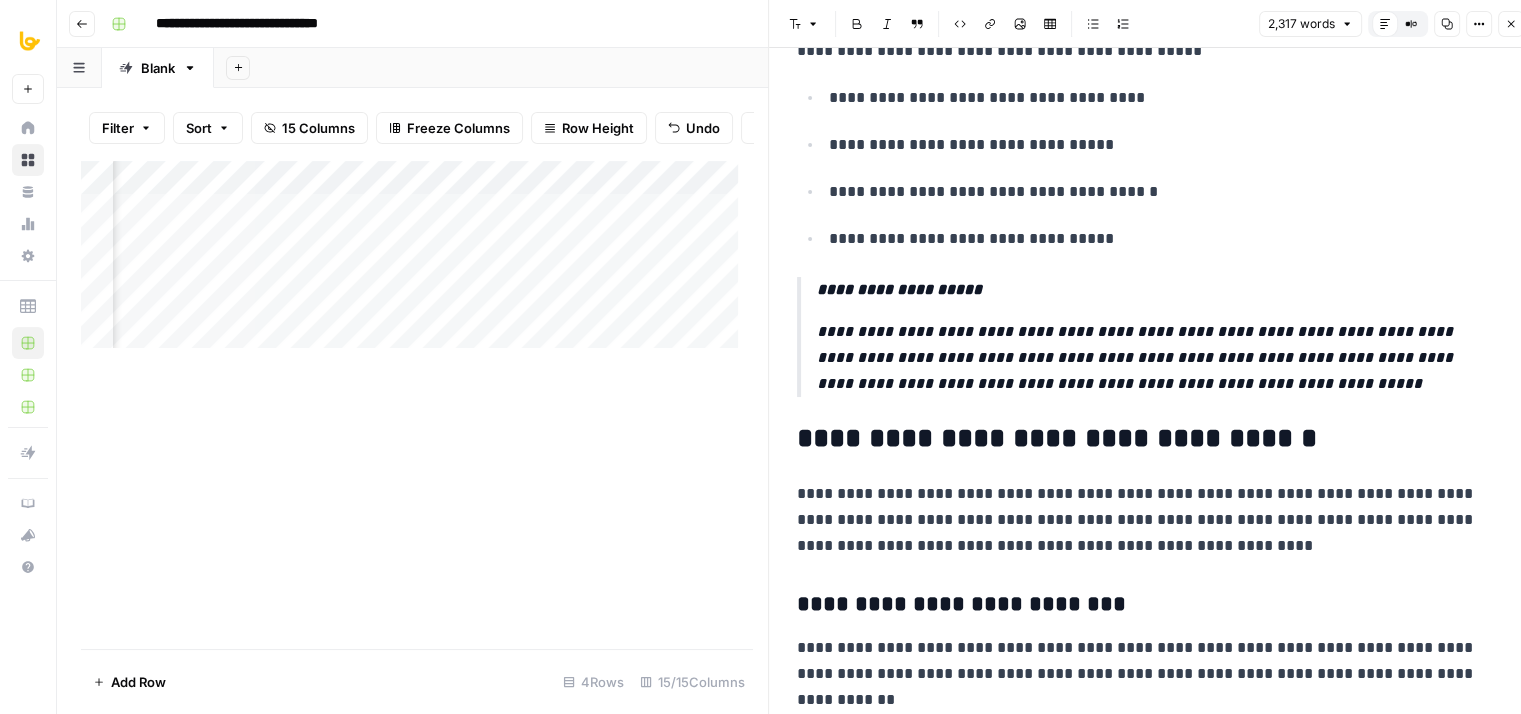 drag, startPoint x: 1239, startPoint y: 453, endPoint x: 1244, endPoint y: 630, distance: 177.0706 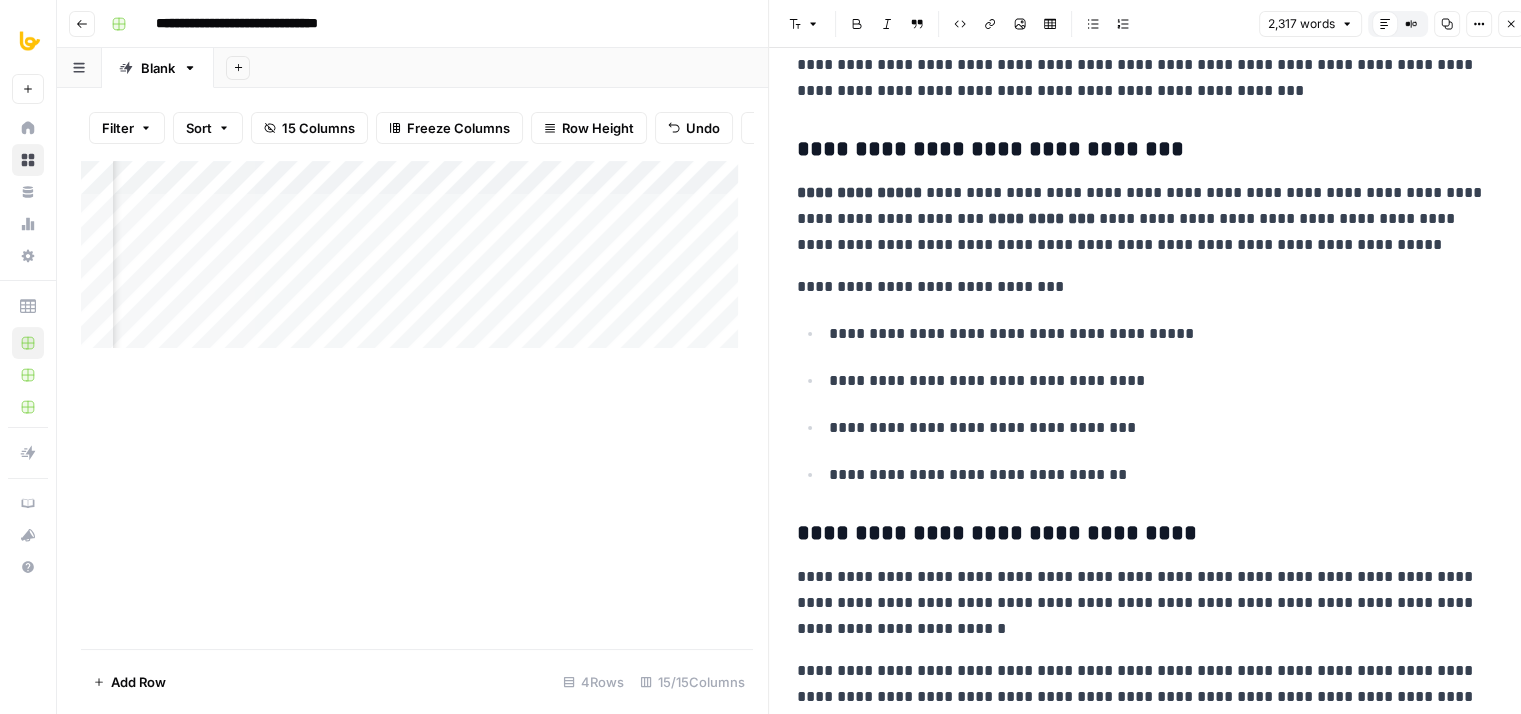 drag, startPoint x: 1230, startPoint y: 337, endPoint x: 1235, endPoint y: 634, distance: 297.04208 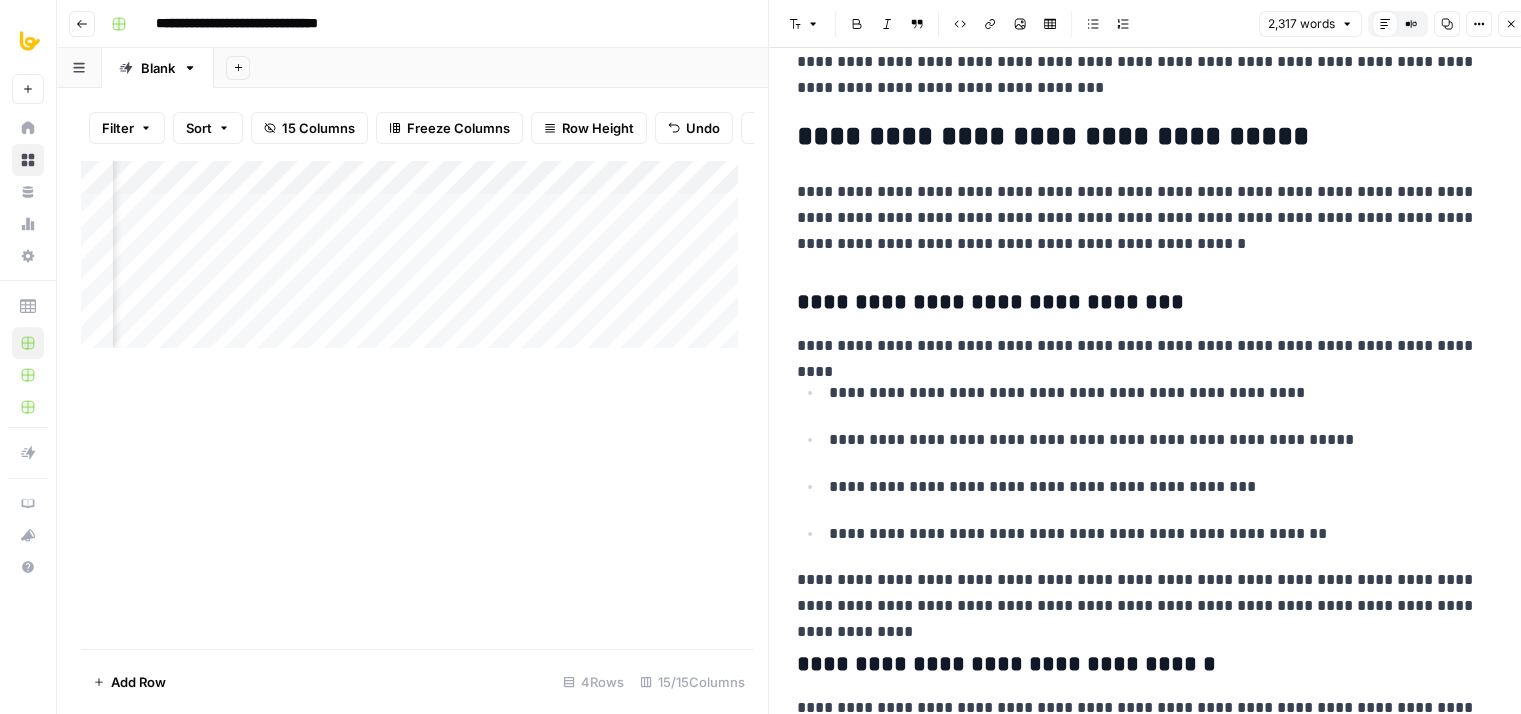 drag, startPoint x: 1276, startPoint y: 455, endPoint x: 1270, endPoint y: 649, distance: 194.09276 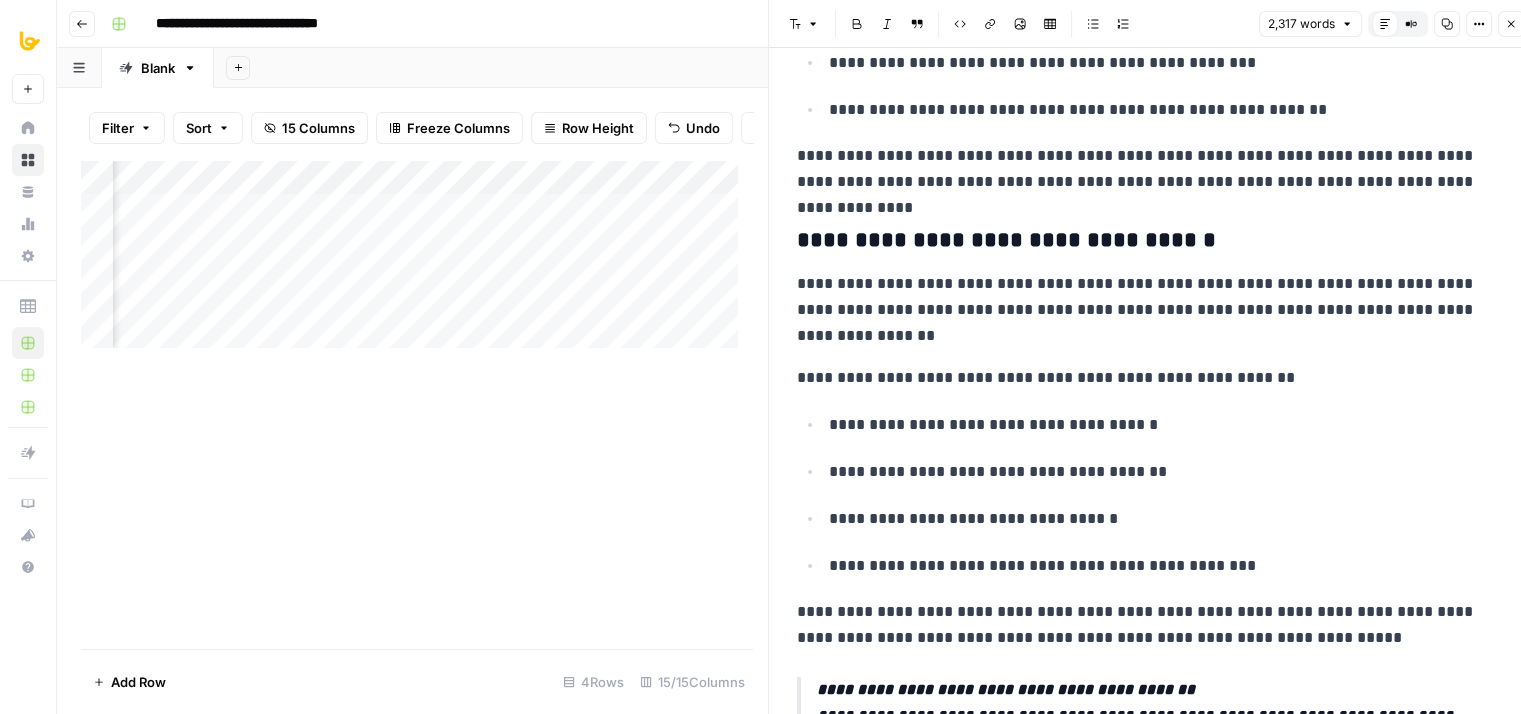 drag, startPoint x: 1258, startPoint y: 403, endPoint x: 1266, endPoint y: 486, distance: 83.38465 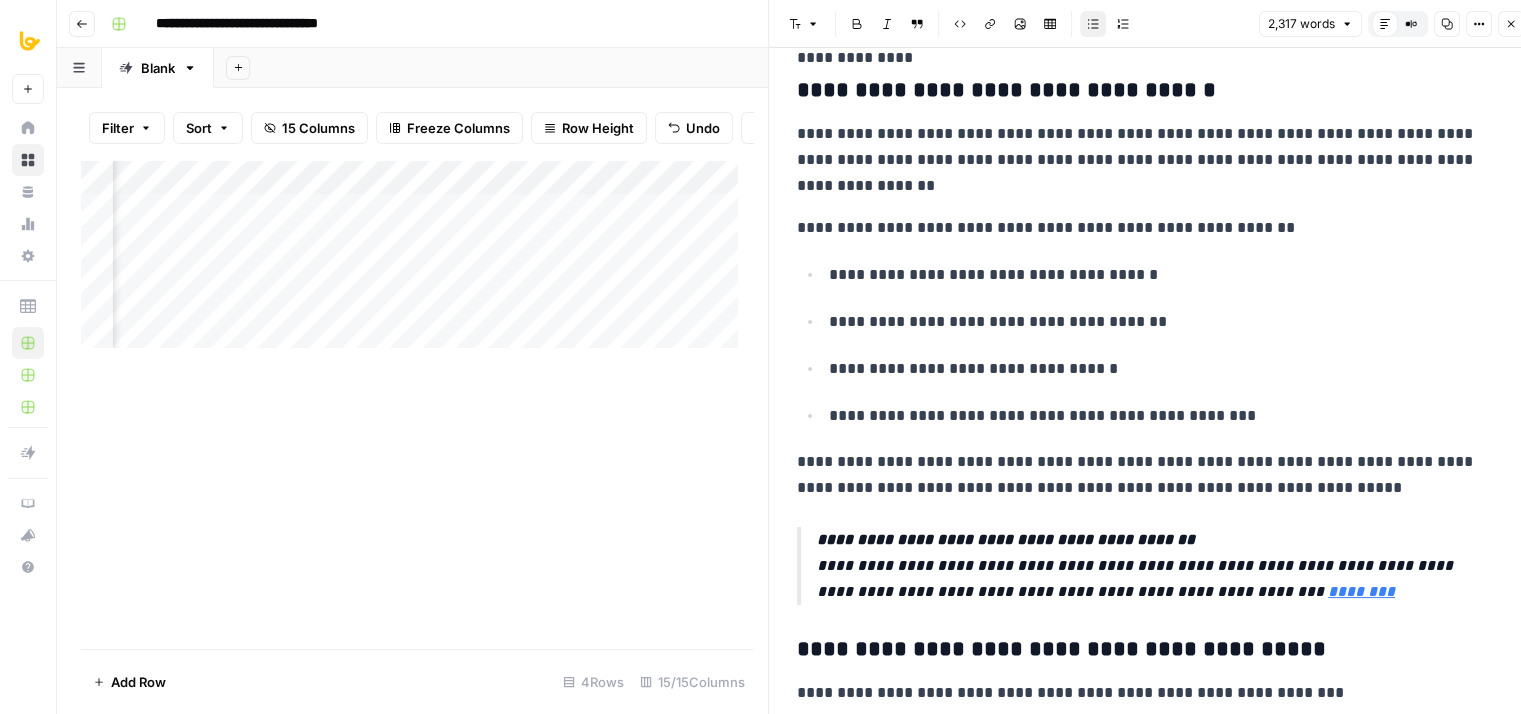 drag, startPoint x: 1268, startPoint y: 525, endPoint x: 1265, endPoint y: 561, distance: 36.124783 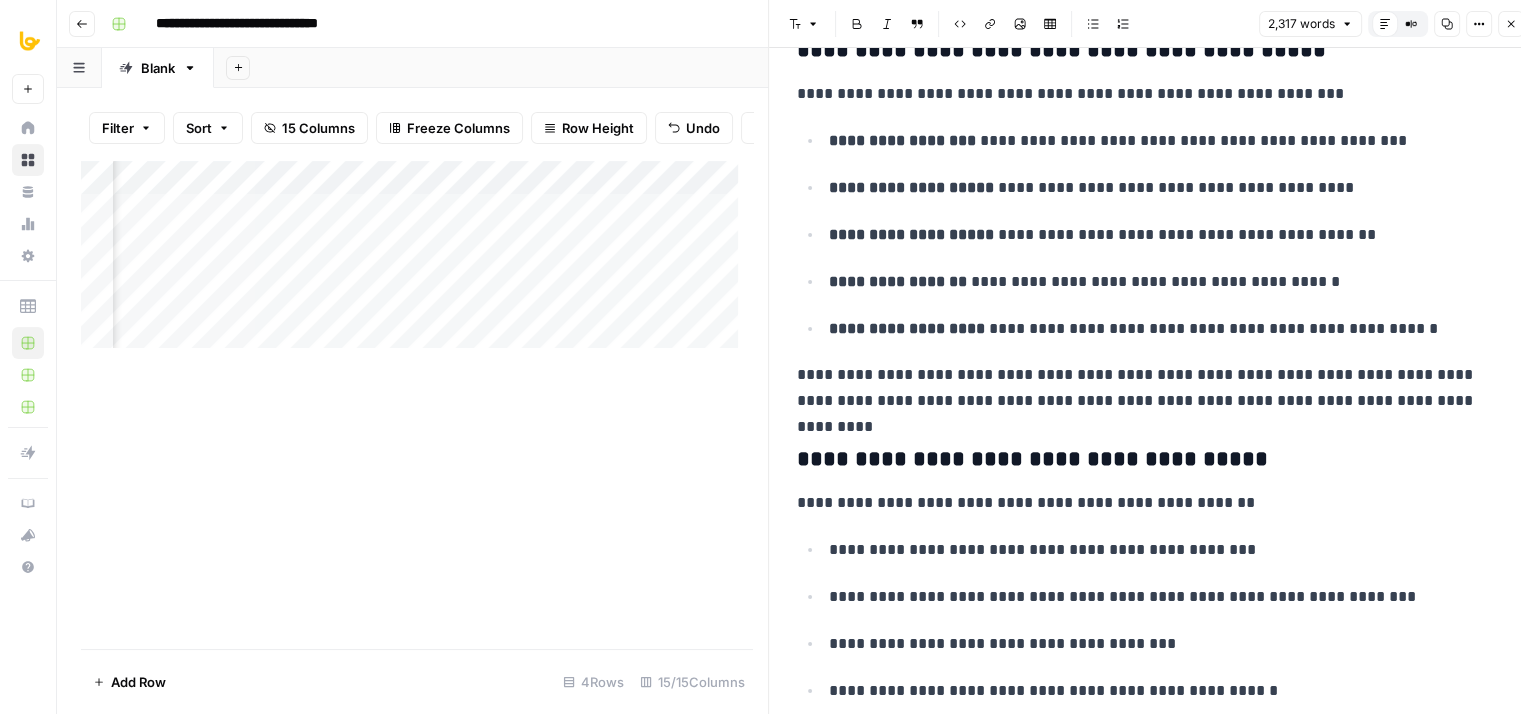 drag, startPoint x: 1279, startPoint y: 269, endPoint x: 1288, endPoint y: 429, distance: 160.25293 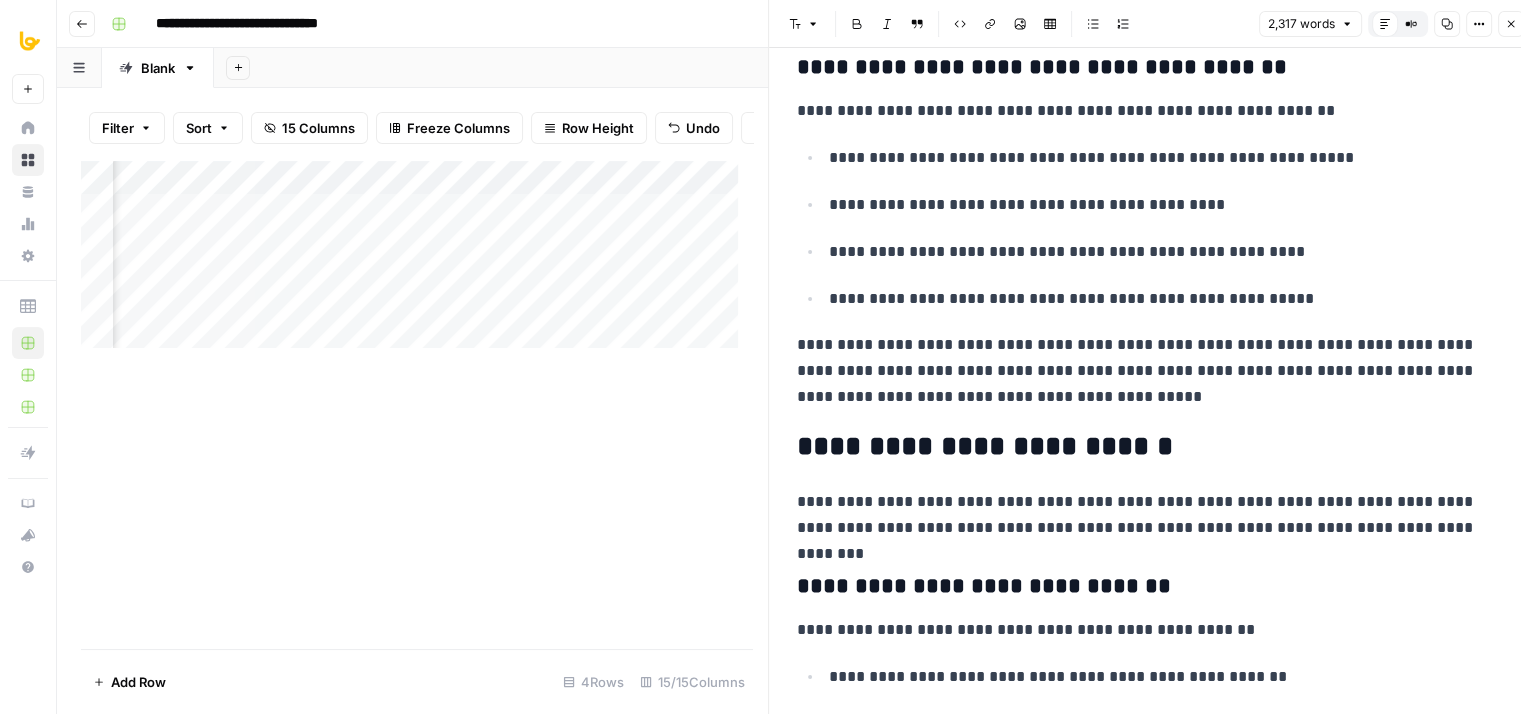 drag, startPoint x: 1316, startPoint y: 359, endPoint x: 1321, endPoint y: 522, distance: 163.07668 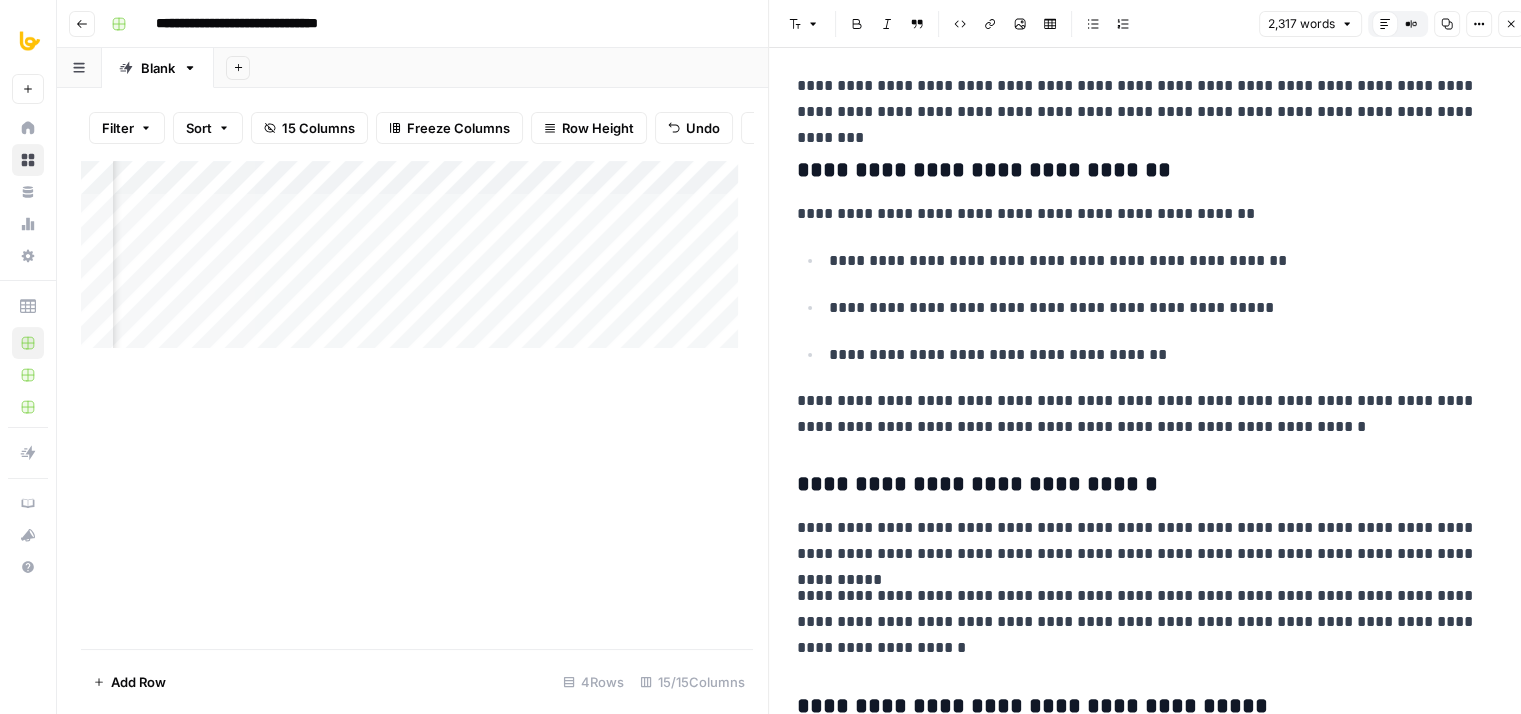 drag, startPoint x: 1330, startPoint y: 377, endPoint x: 1344, endPoint y: 548, distance: 171.57214 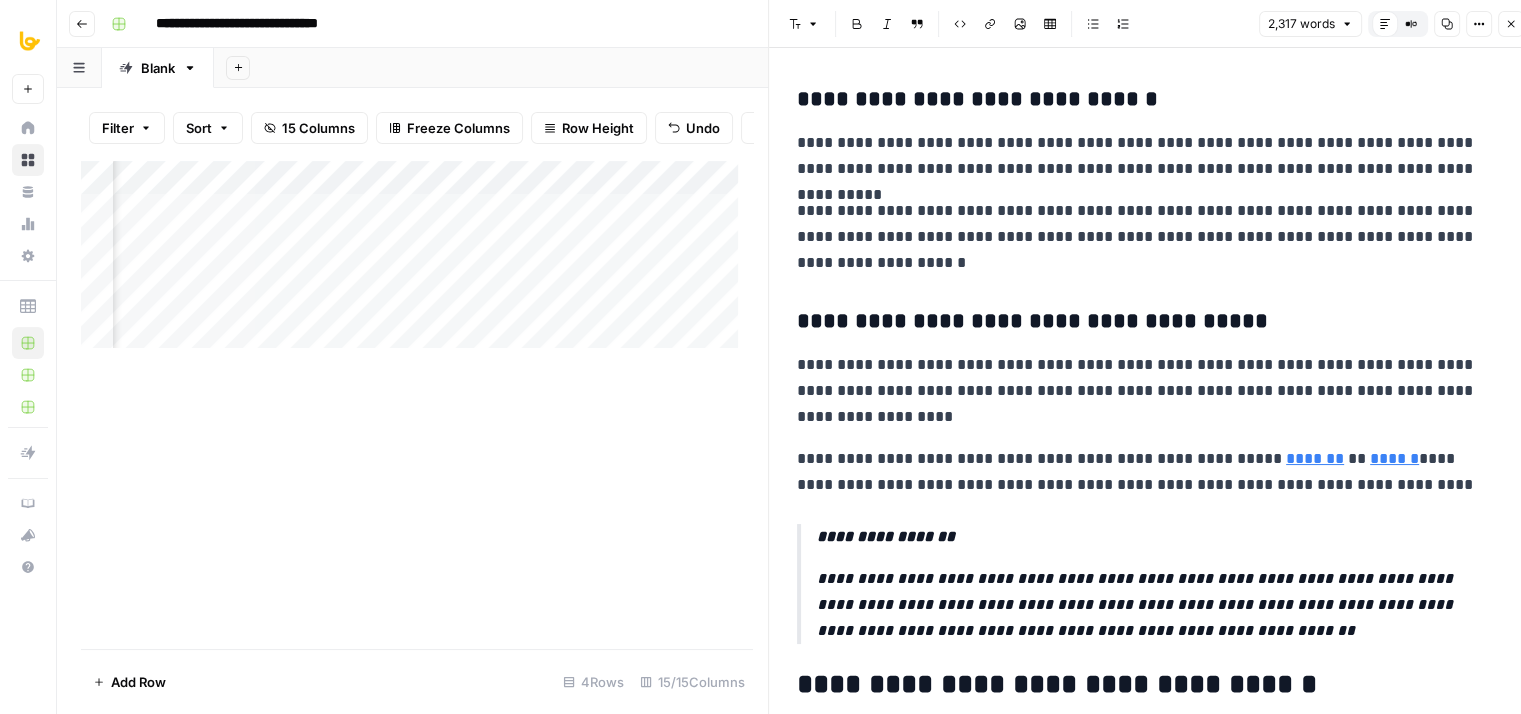 drag, startPoint x: 1321, startPoint y: 397, endPoint x: 1336, endPoint y: 501, distance: 105.076164 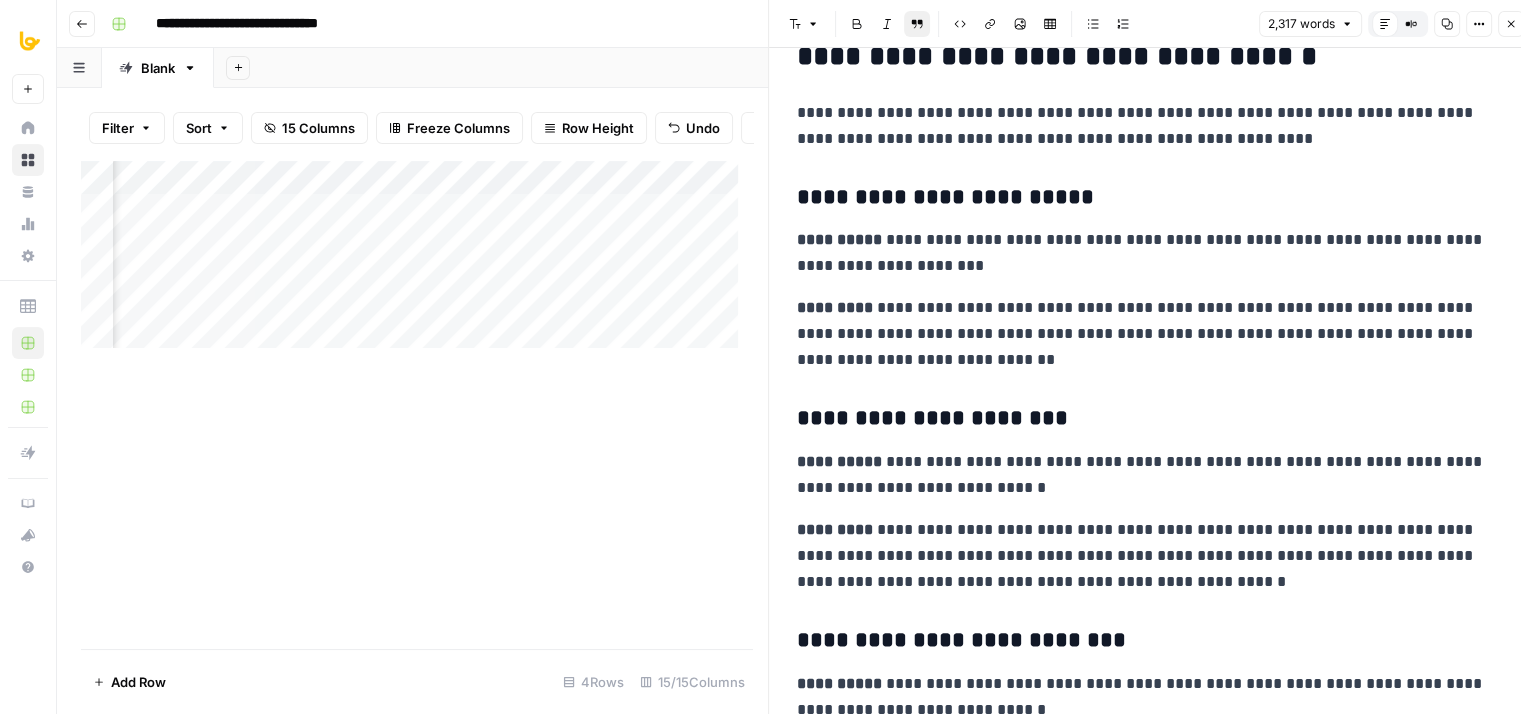 drag, startPoint x: 1352, startPoint y: 408, endPoint x: 1372, endPoint y: 589, distance: 182.10162 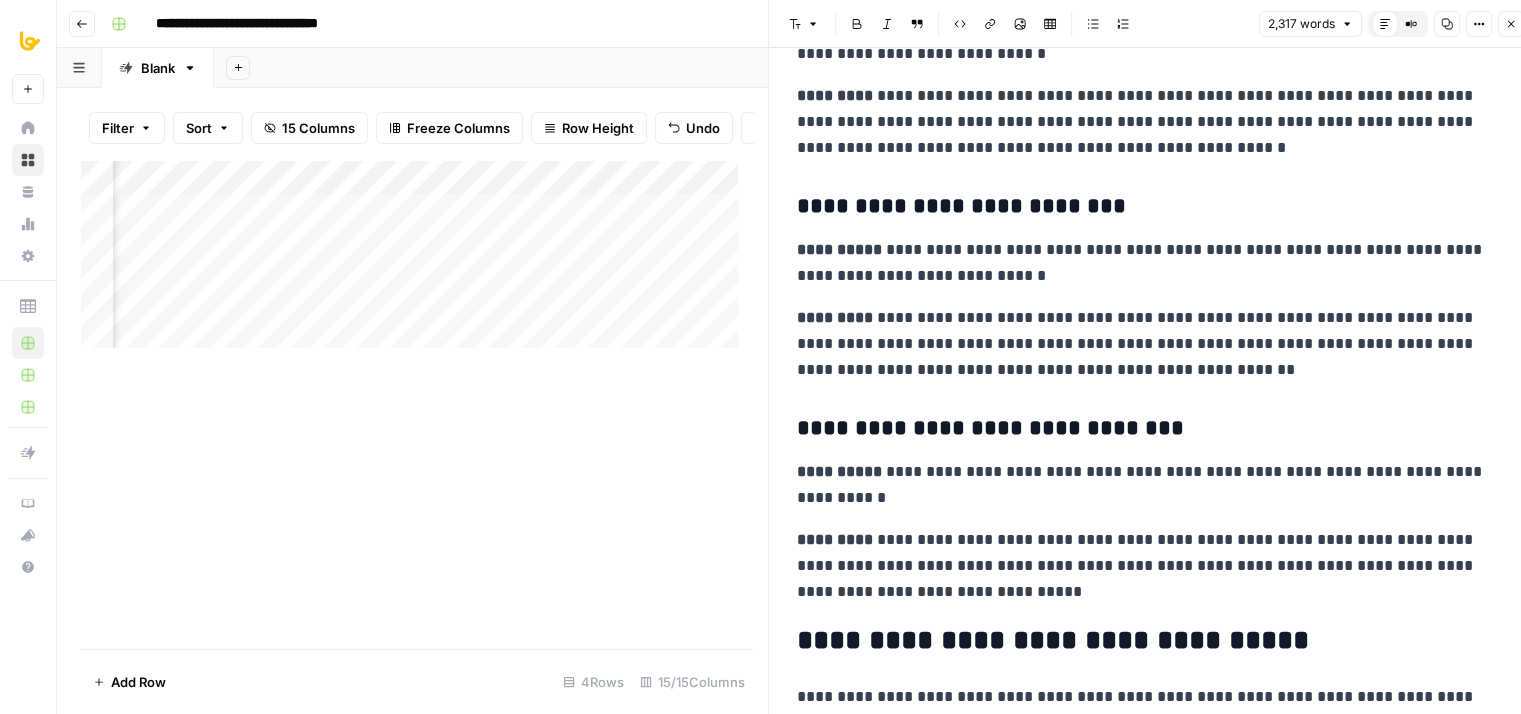 drag, startPoint x: 1343, startPoint y: 396, endPoint x: 1347, endPoint y: 561, distance: 165.04848 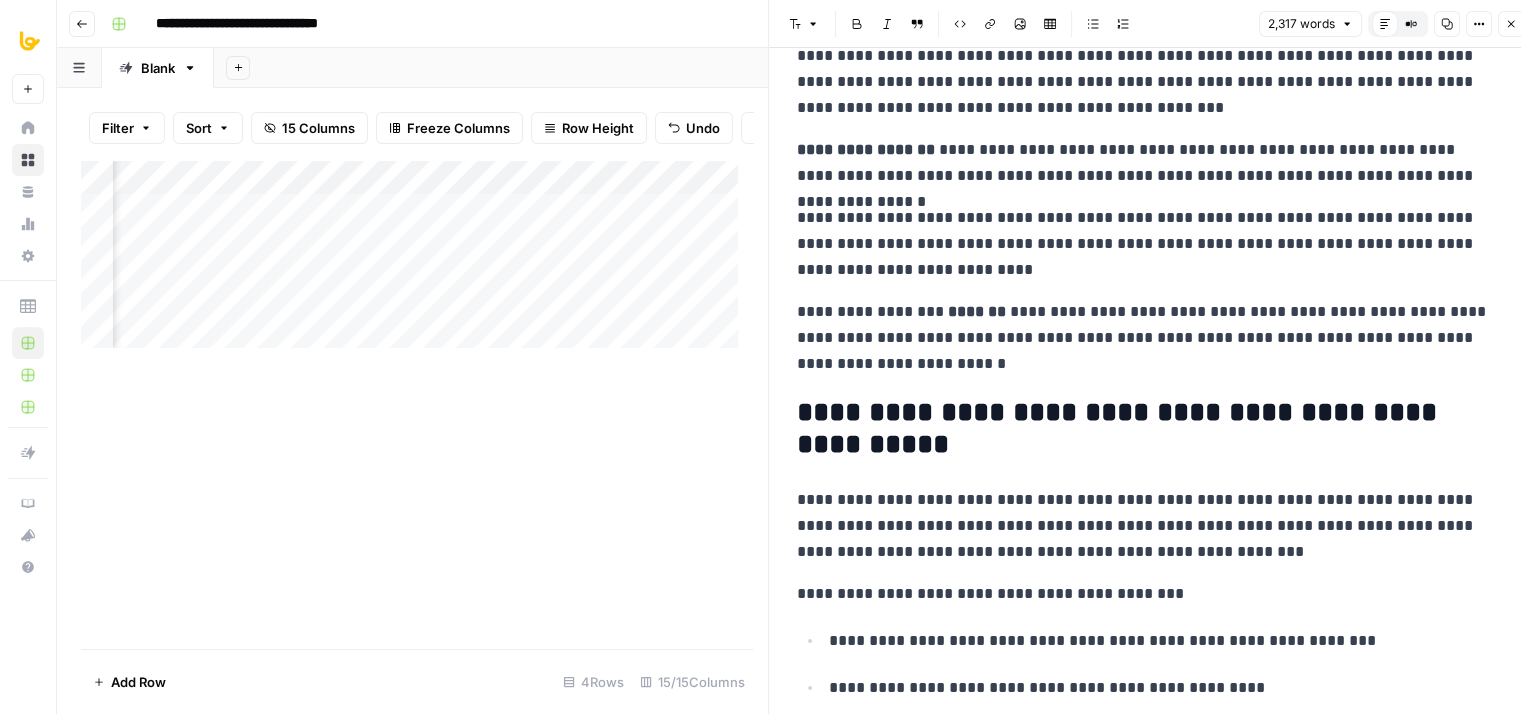 drag, startPoint x: 1339, startPoint y: 419, endPoint x: 1338, endPoint y: 572, distance: 153.00327 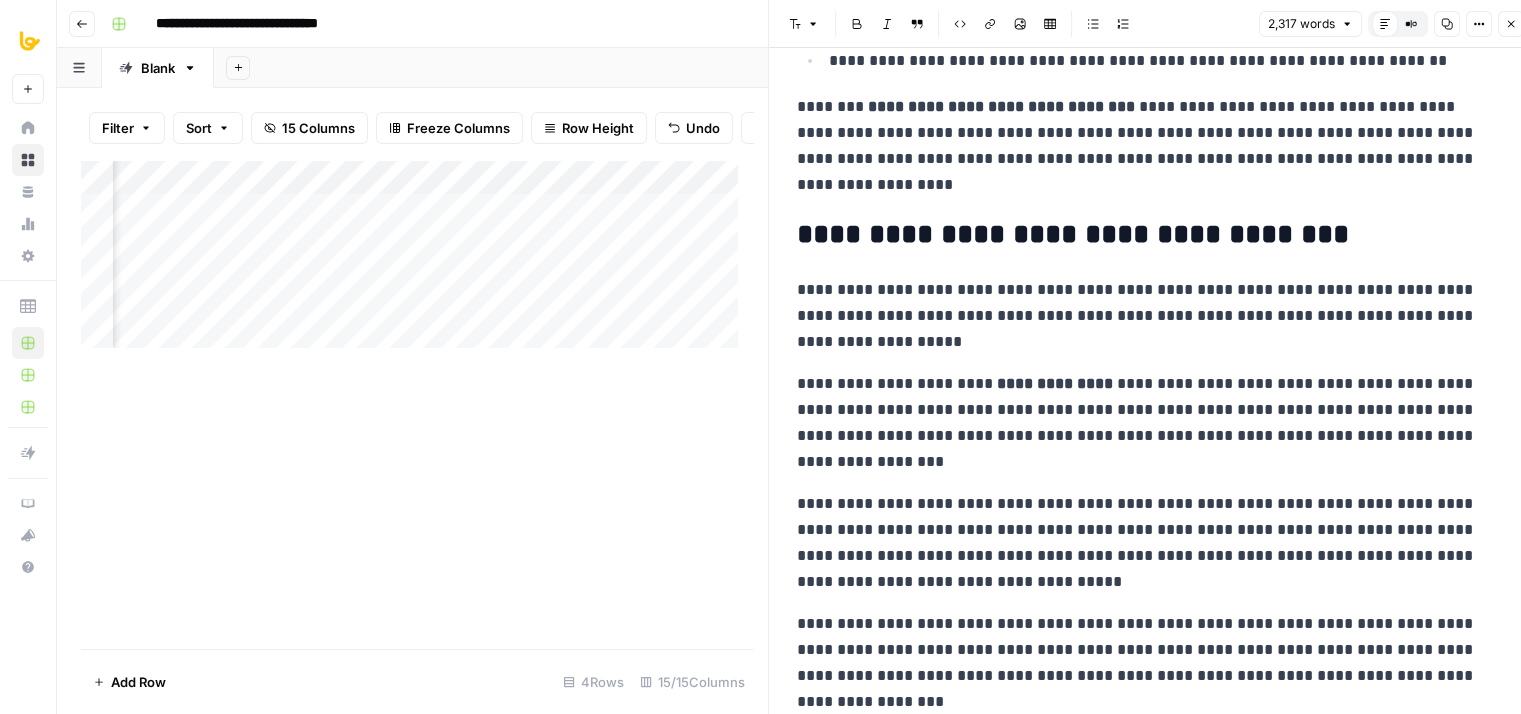 drag, startPoint x: 1344, startPoint y: 521, endPoint x: 1344, endPoint y: 602, distance: 81 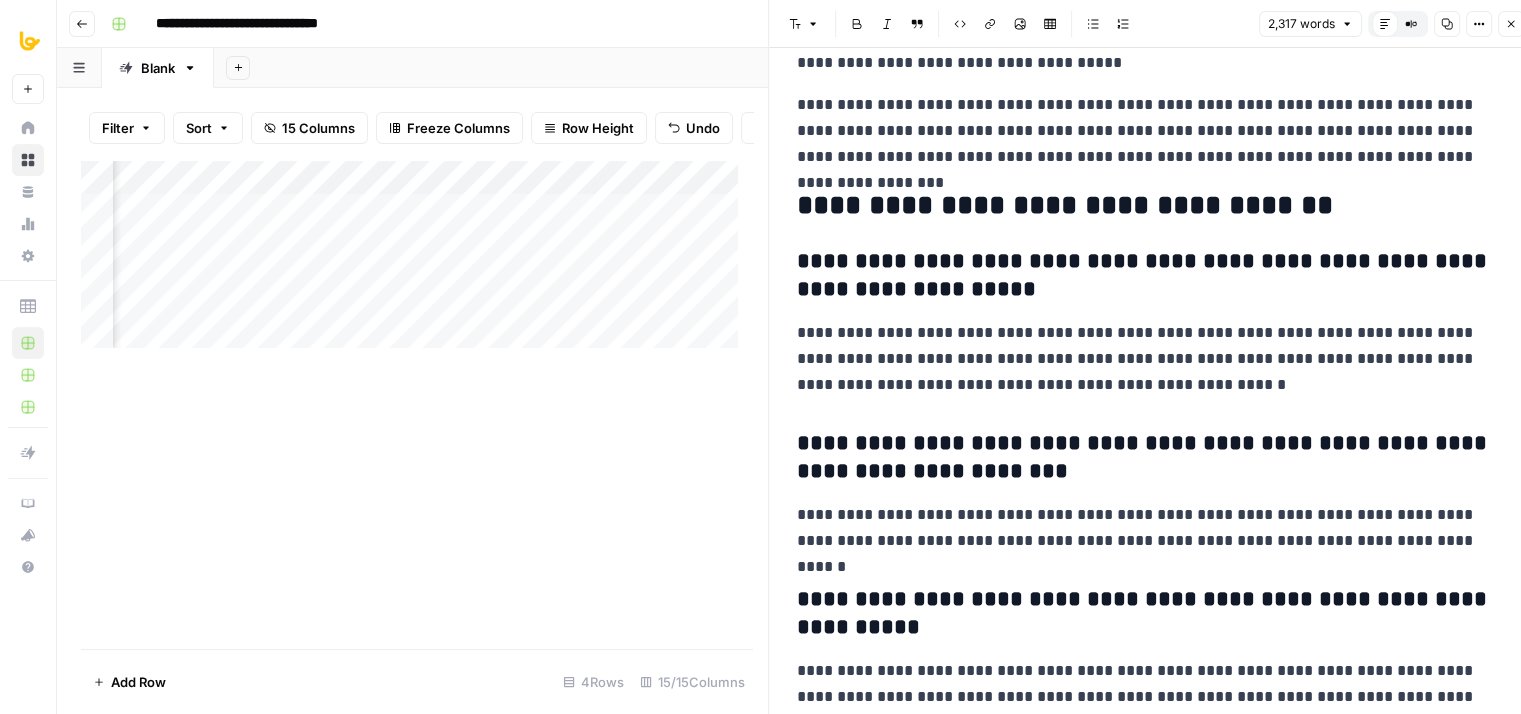 scroll, scrollTop: 9989, scrollLeft: 0, axis: vertical 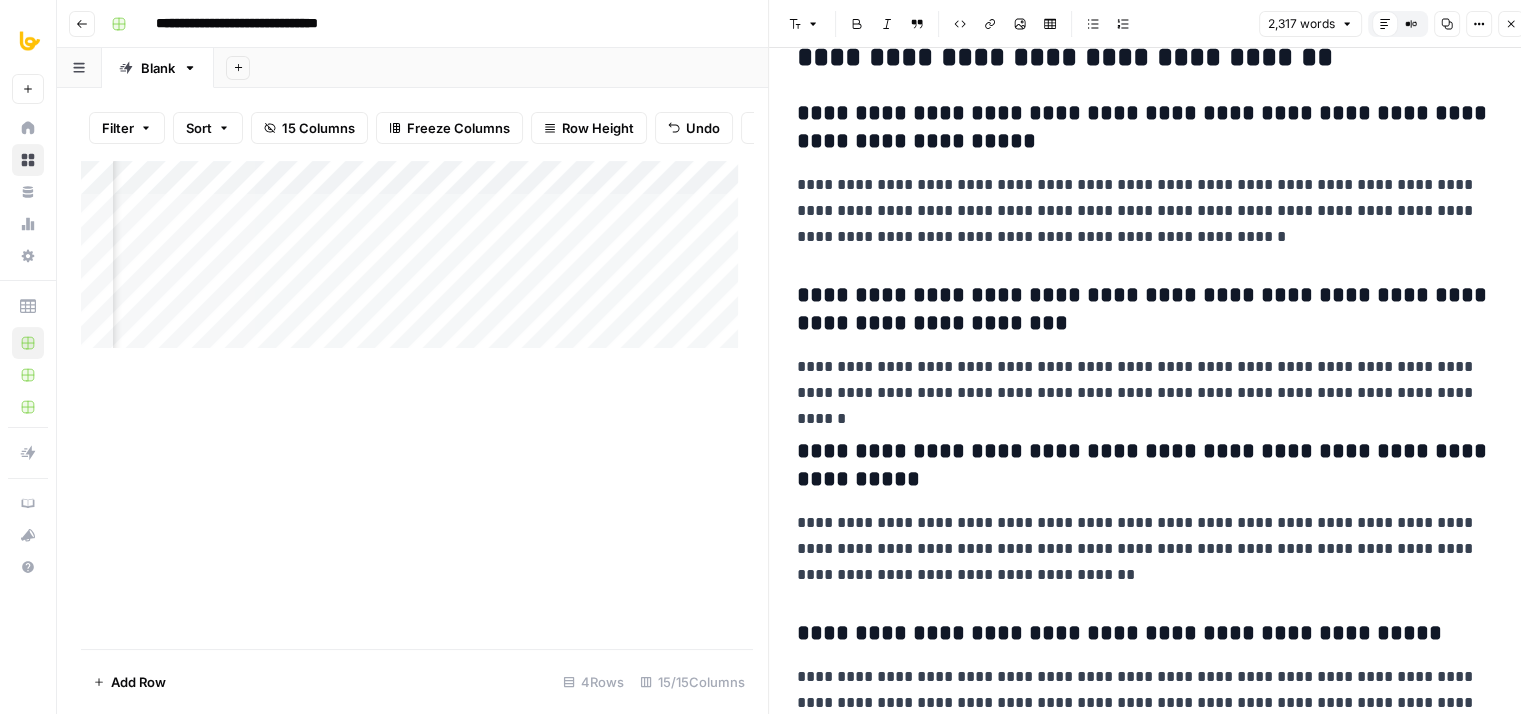 drag, startPoint x: 1344, startPoint y: 455, endPoint x: 1334, endPoint y: 638, distance: 183.27303 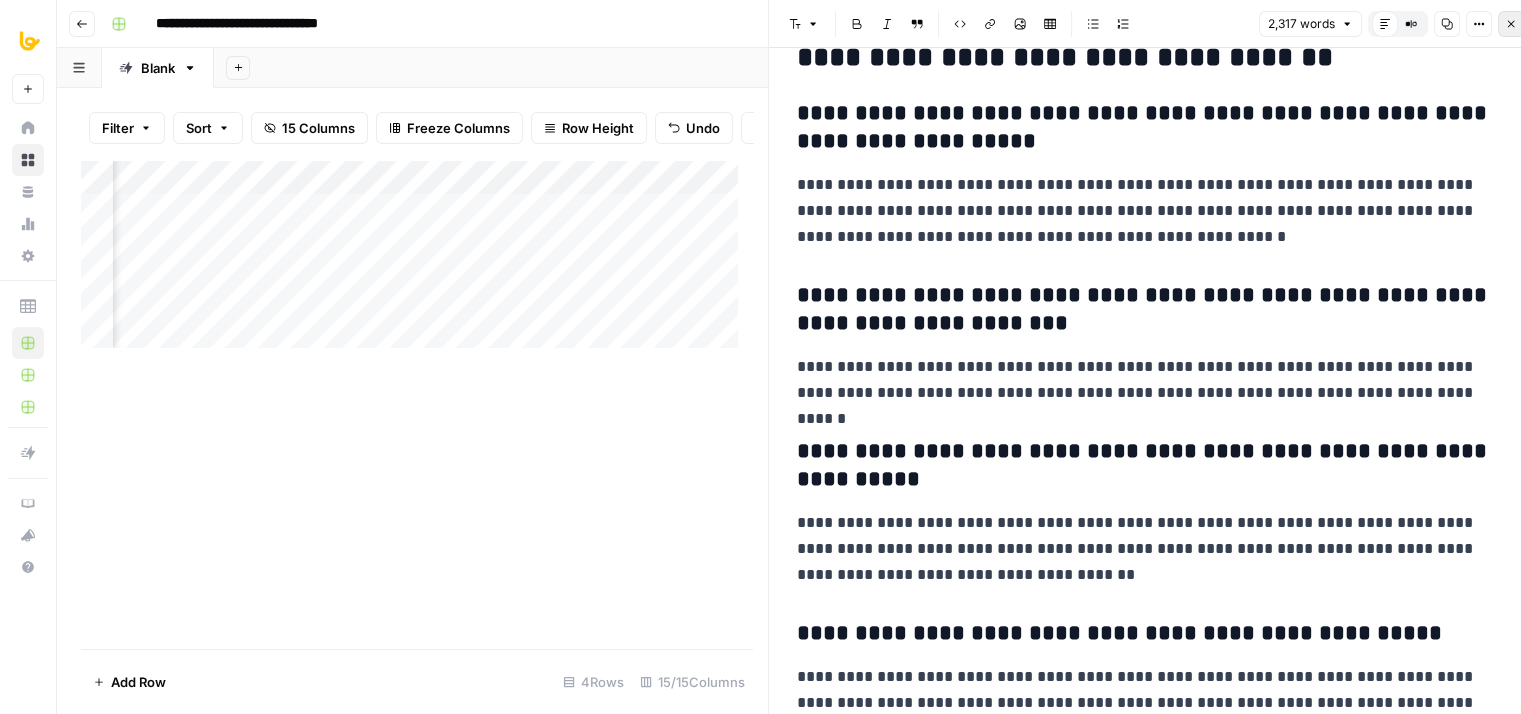 click 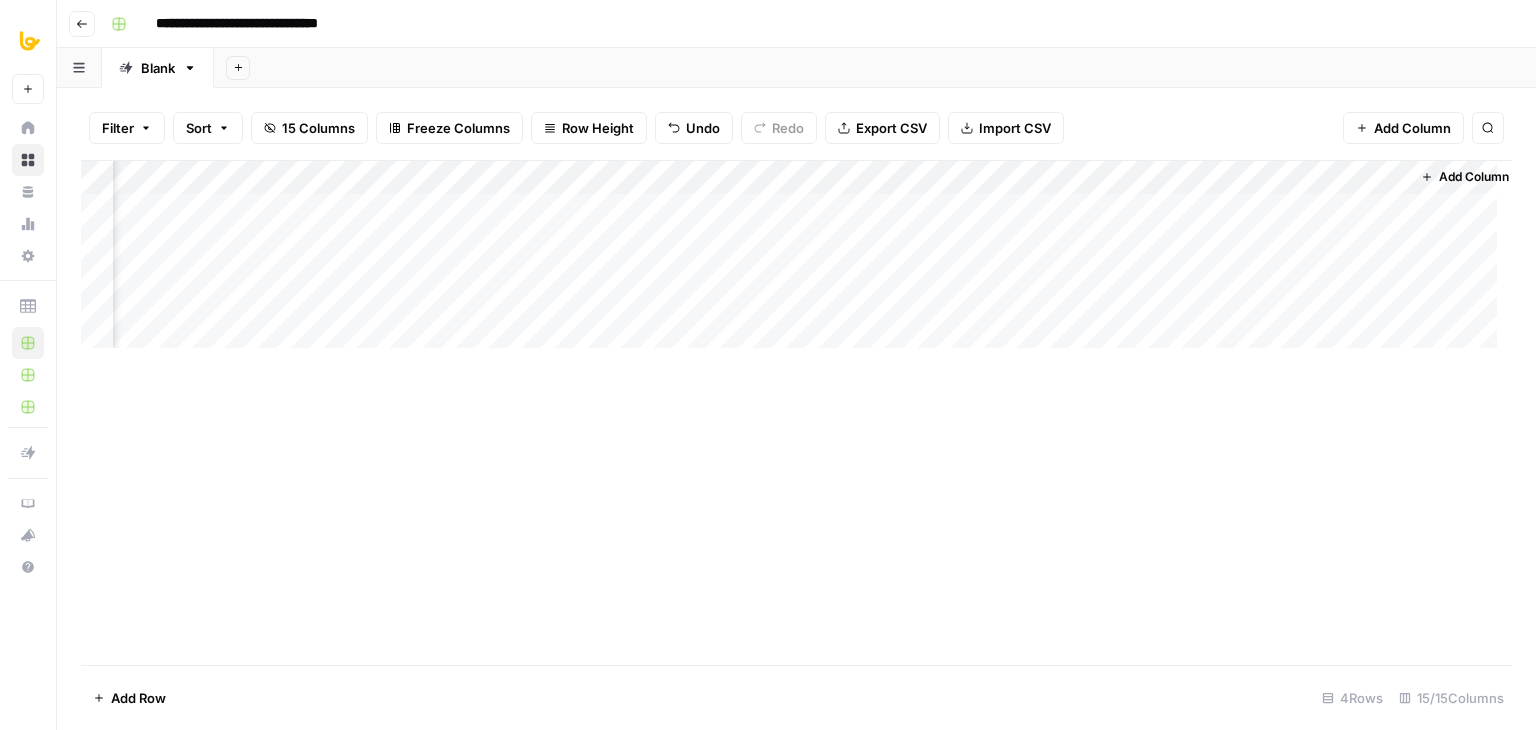 click on "Add Column" at bounding box center [796, 262] 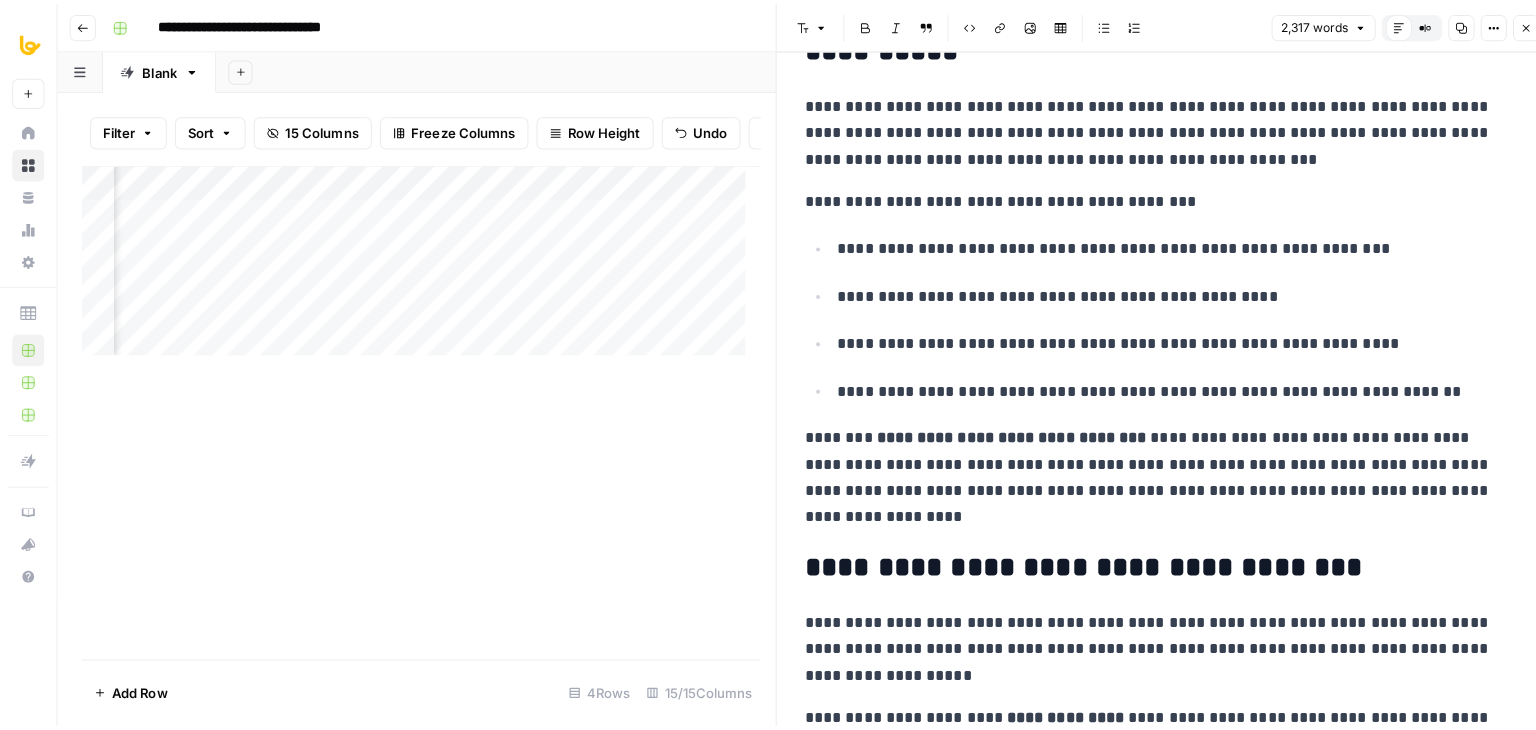 scroll, scrollTop: 9989, scrollLeft: 0, axis: vertical 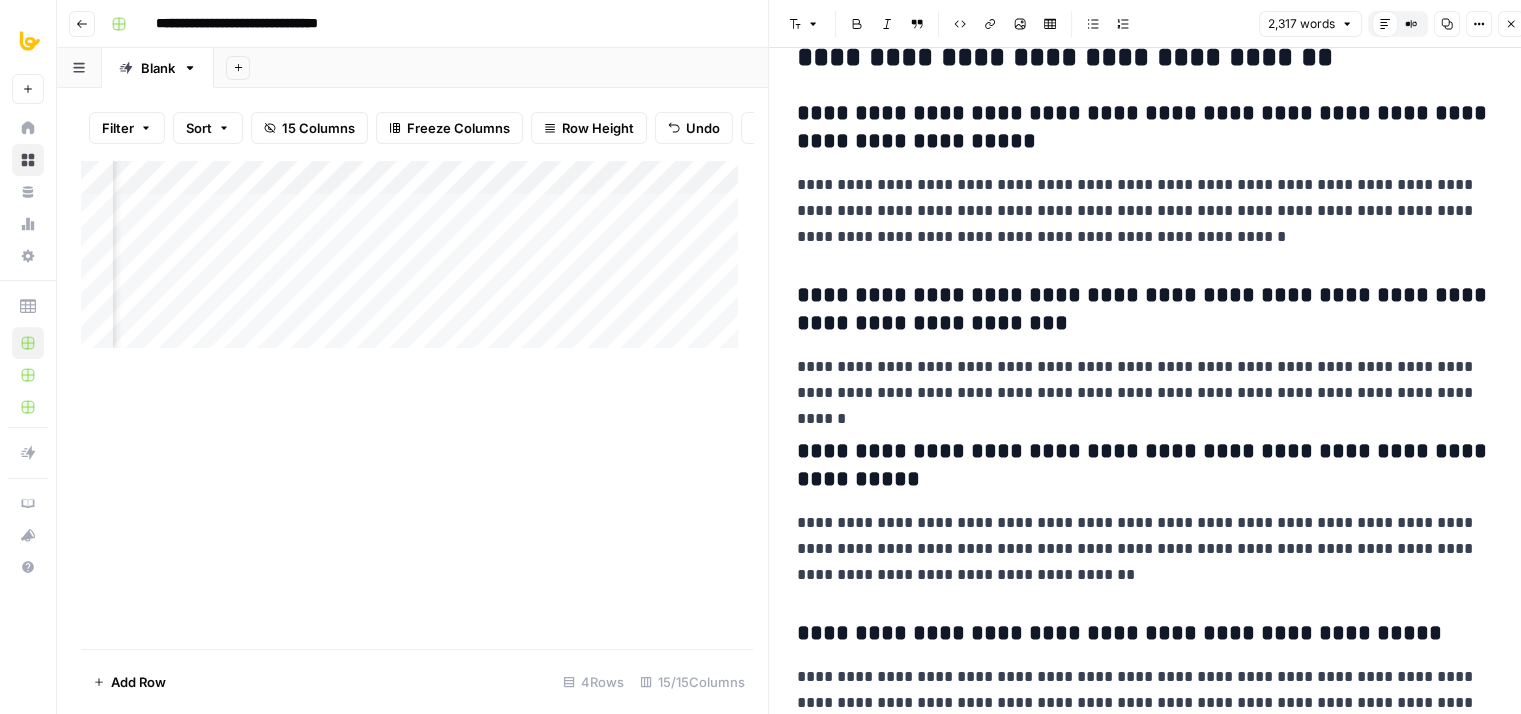 drag, startPoint x: 1385, startPoint y: 291, endPoint x: 1369, endPoint y: 575, distance: 284.45035 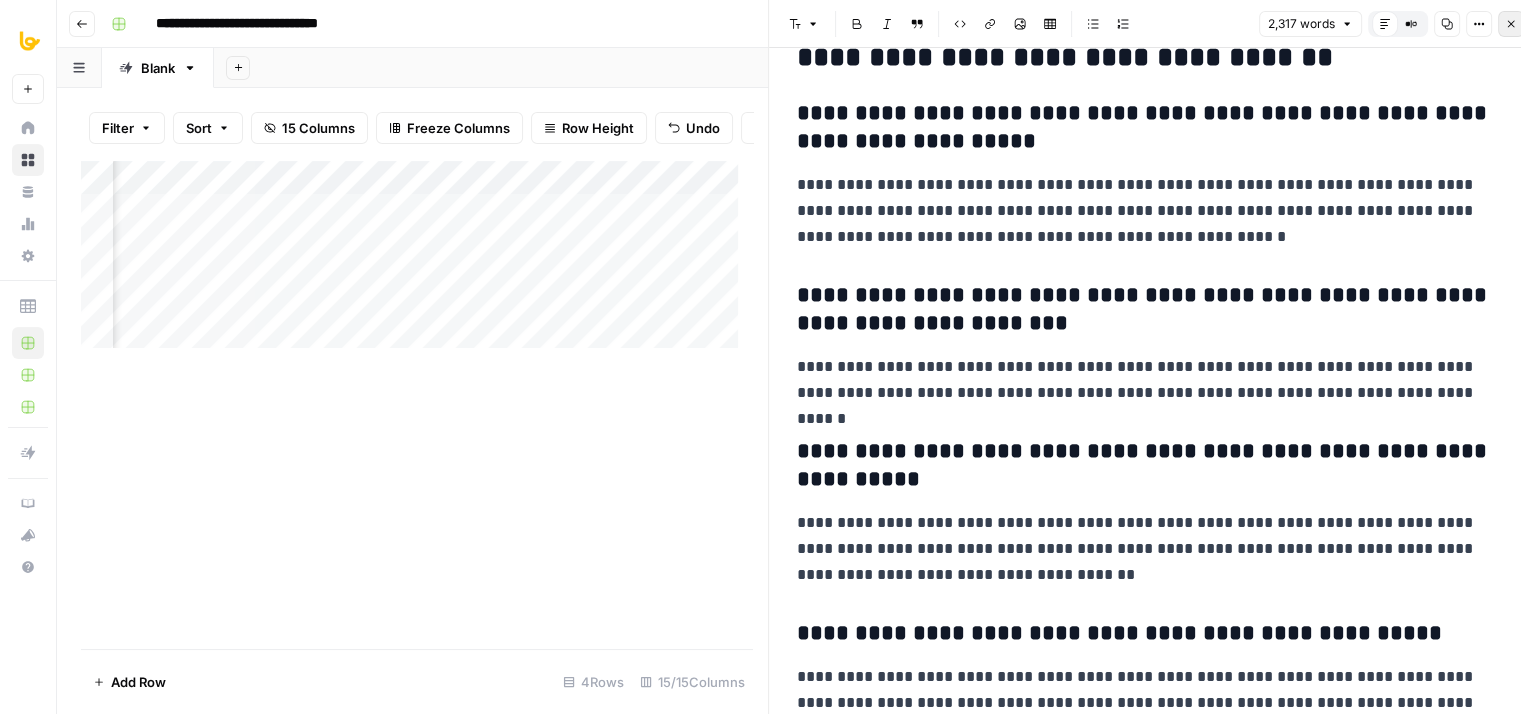 click 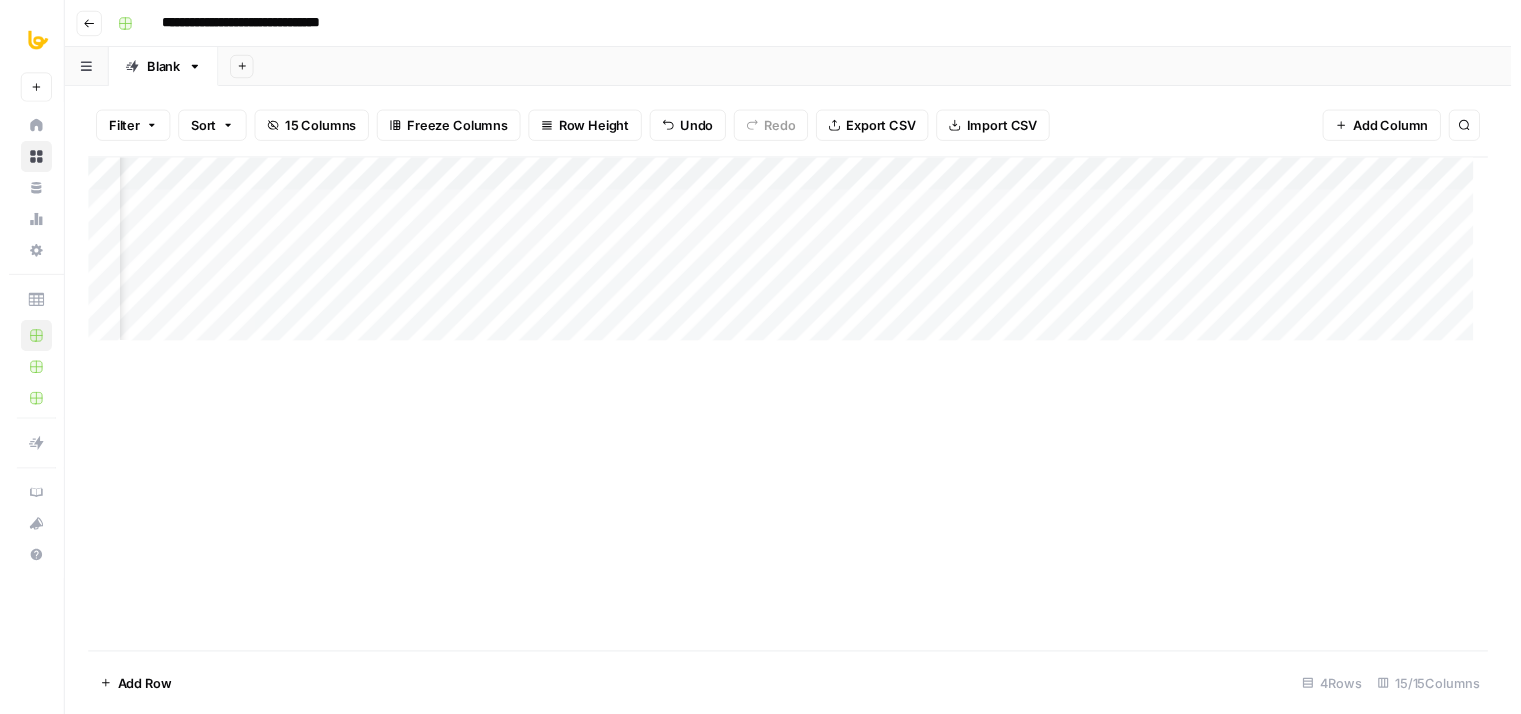 scroll, scrollTop: 0, scrollLeft: 1582, axis: horizontal 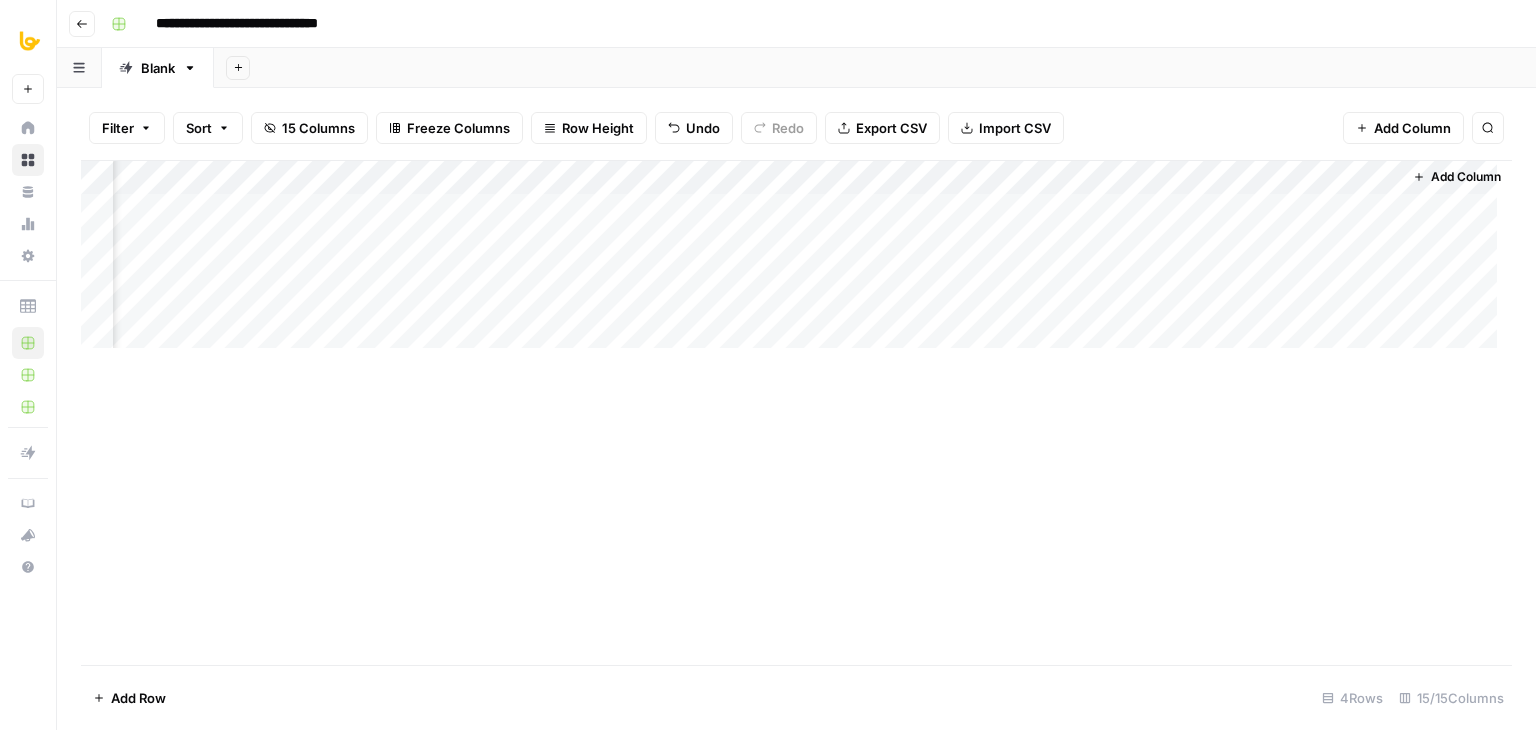 click on "Add Column" at bounding box center (796, 412) 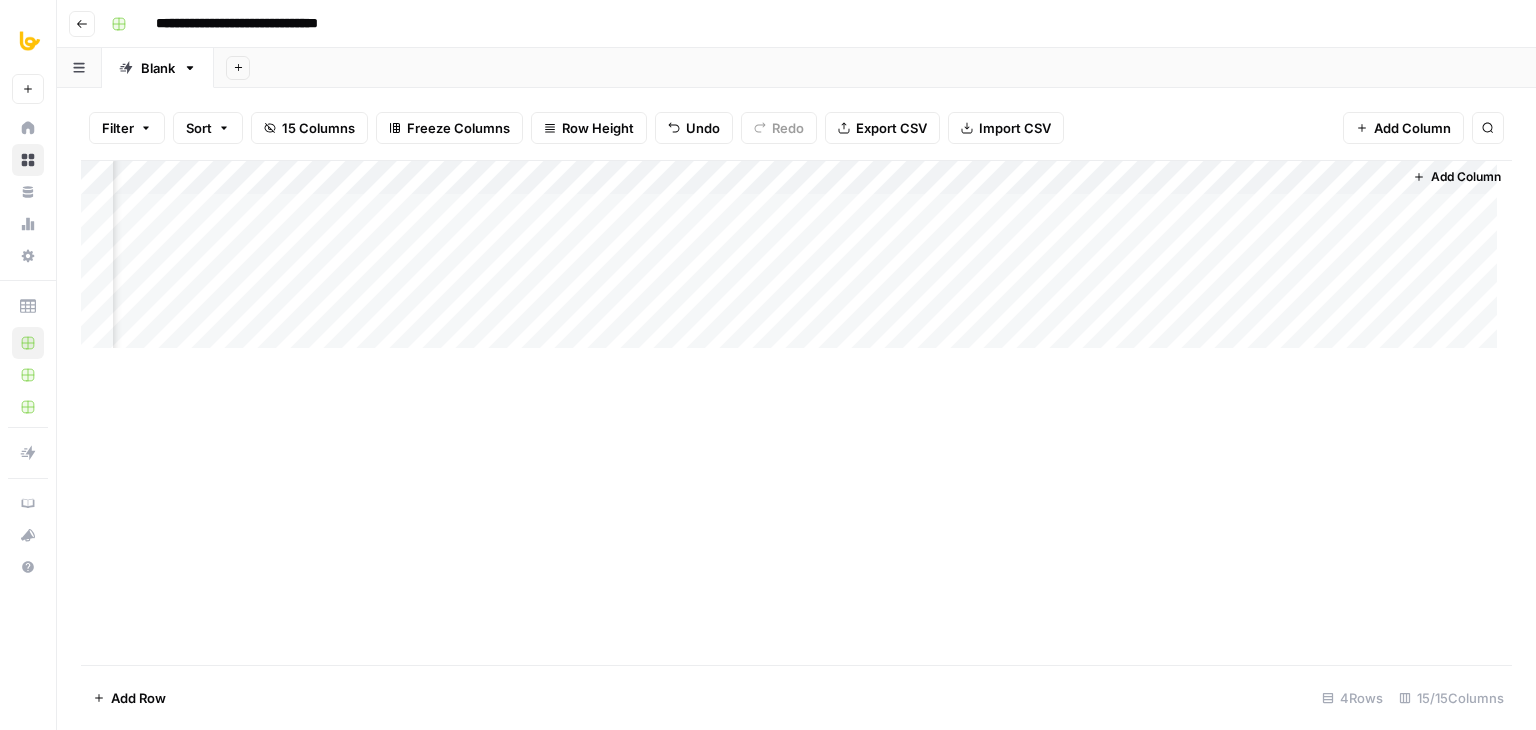 click on "Add Column" at bounding box center (796, 262) 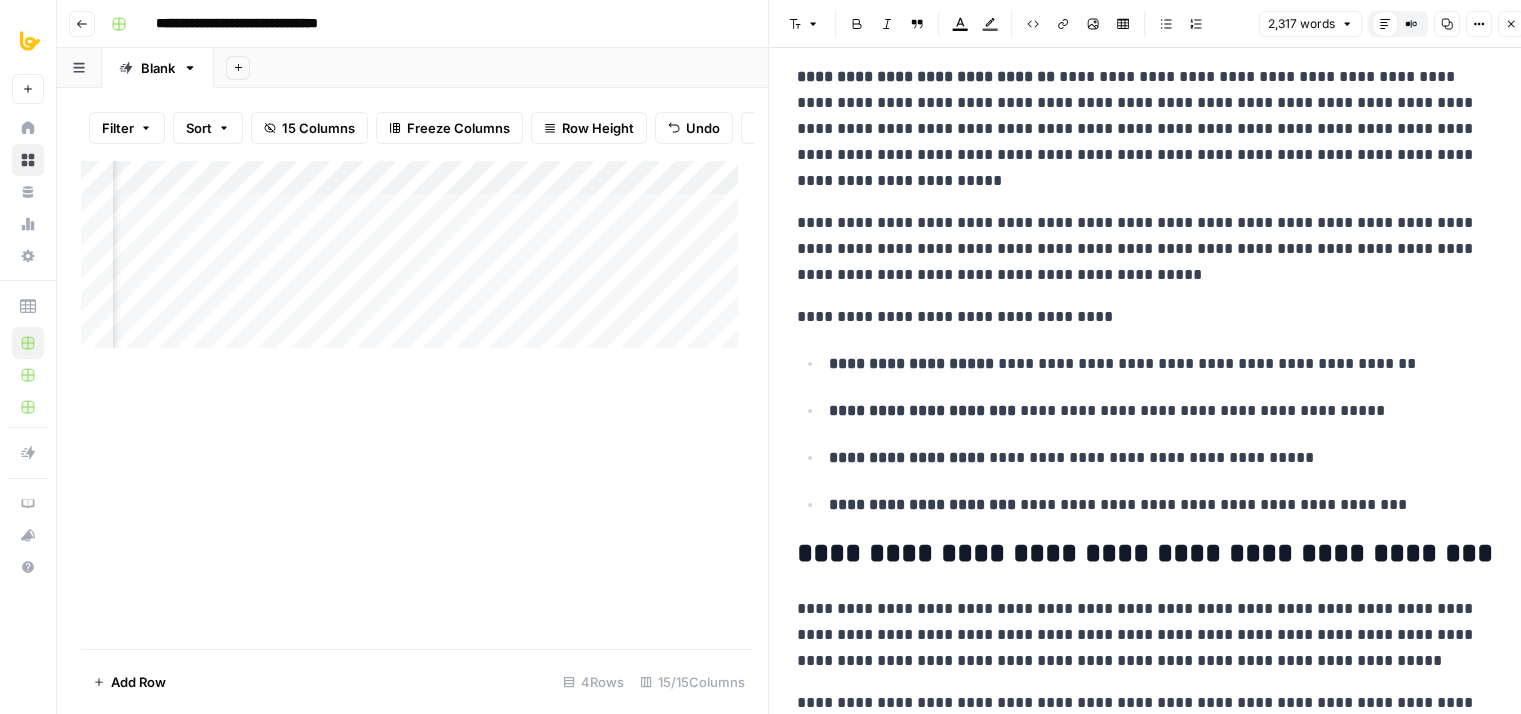 drag, startPoint x: 1315, startPoint y: 340, endPoint x: 1313, endPoint y: 449, distance: 109.01835 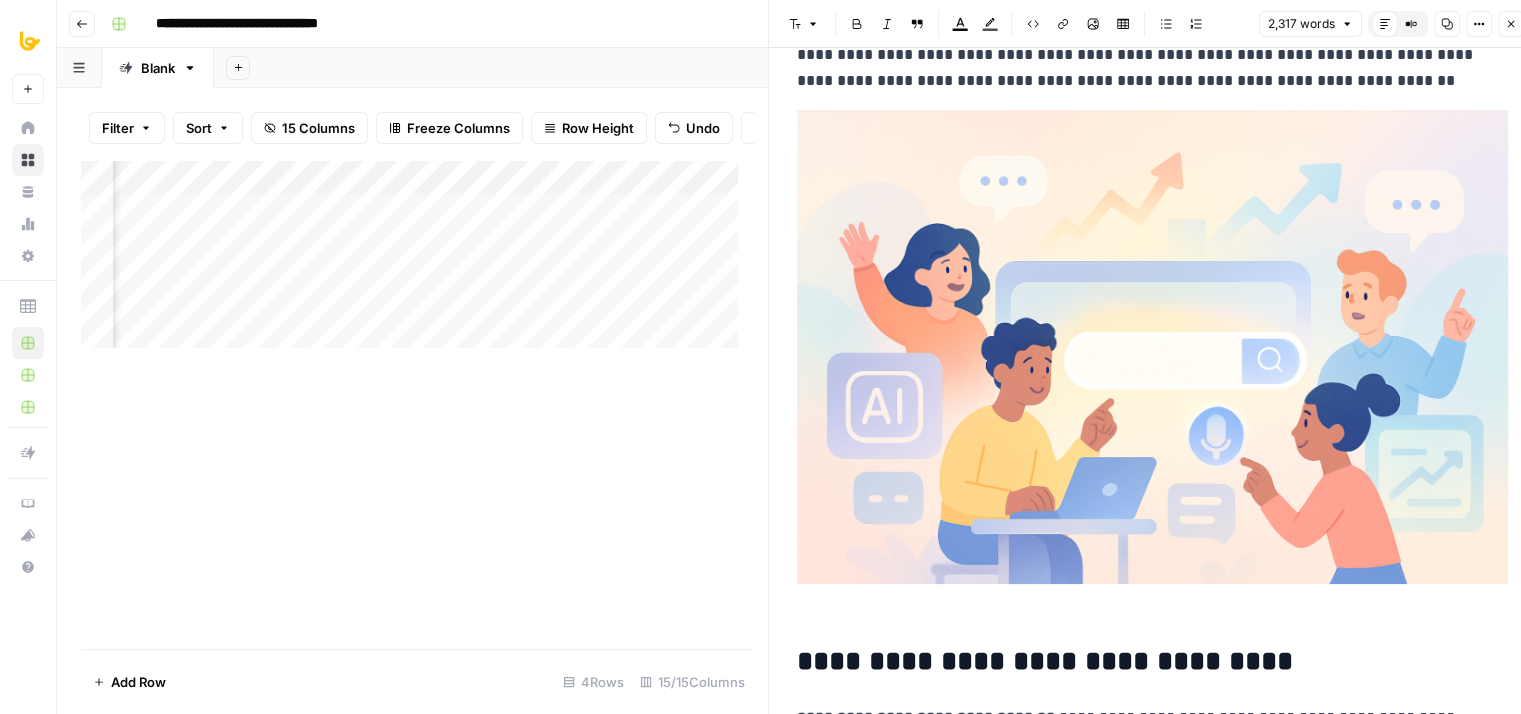 drag, startPoint x: 1297, startPoint y: 502, endPoint x: 1279, endPoint y: 320, distance: 182.88794 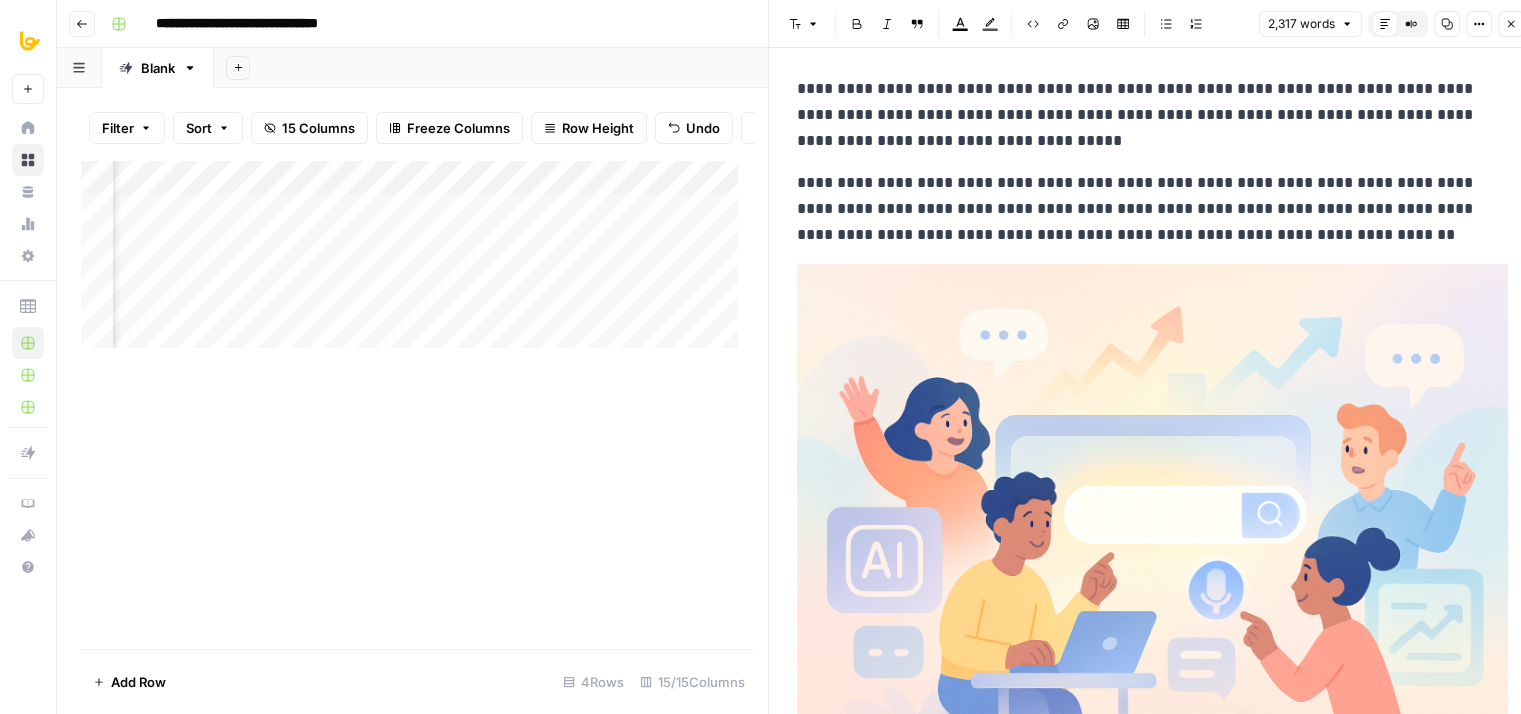 drag, startPoint x: 1278, startPoint y: 266, endPoint x: 1282, endPoint y: 389, distance: 123.065025 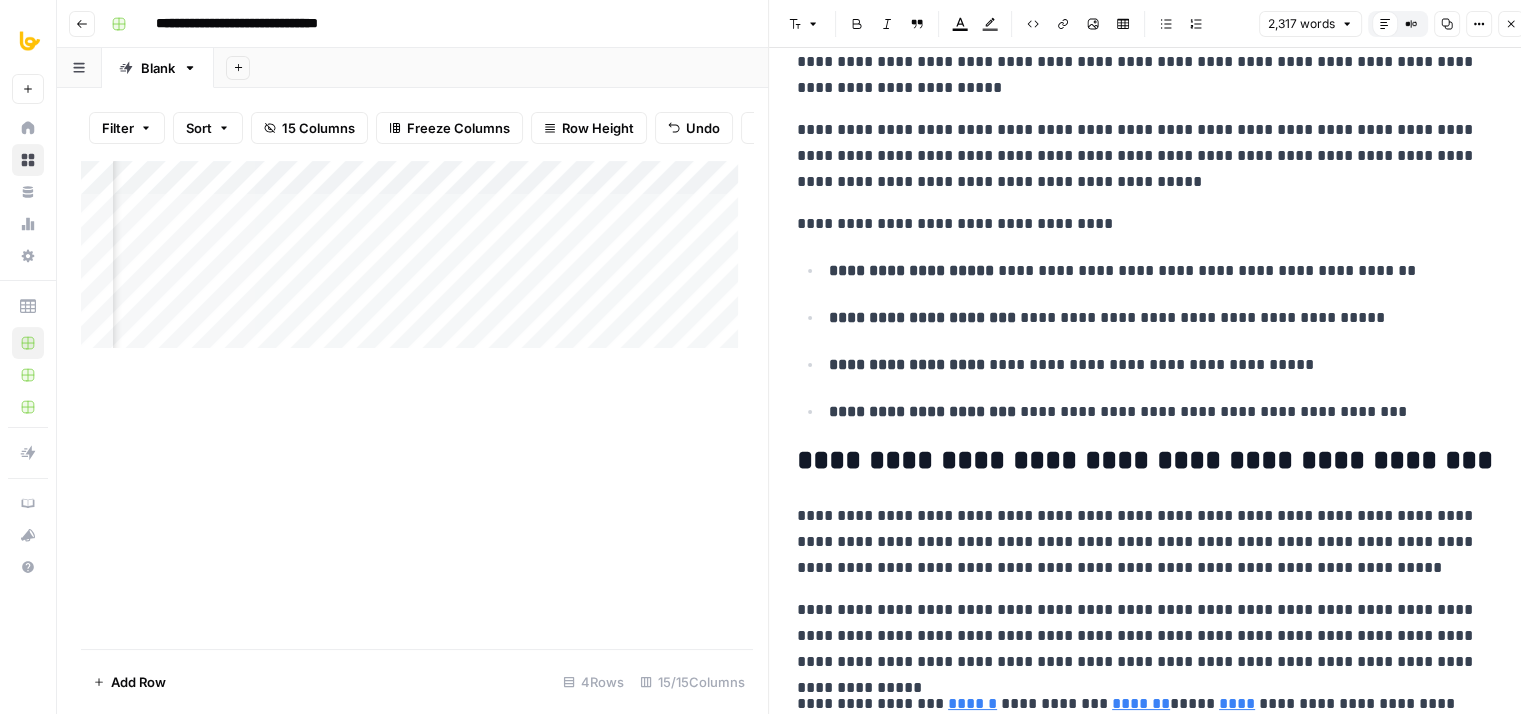 drag, startPoint x: 1298, startPoint y: 295, endPoint x: 1294, endPoint y: 465, distance: 170.04706 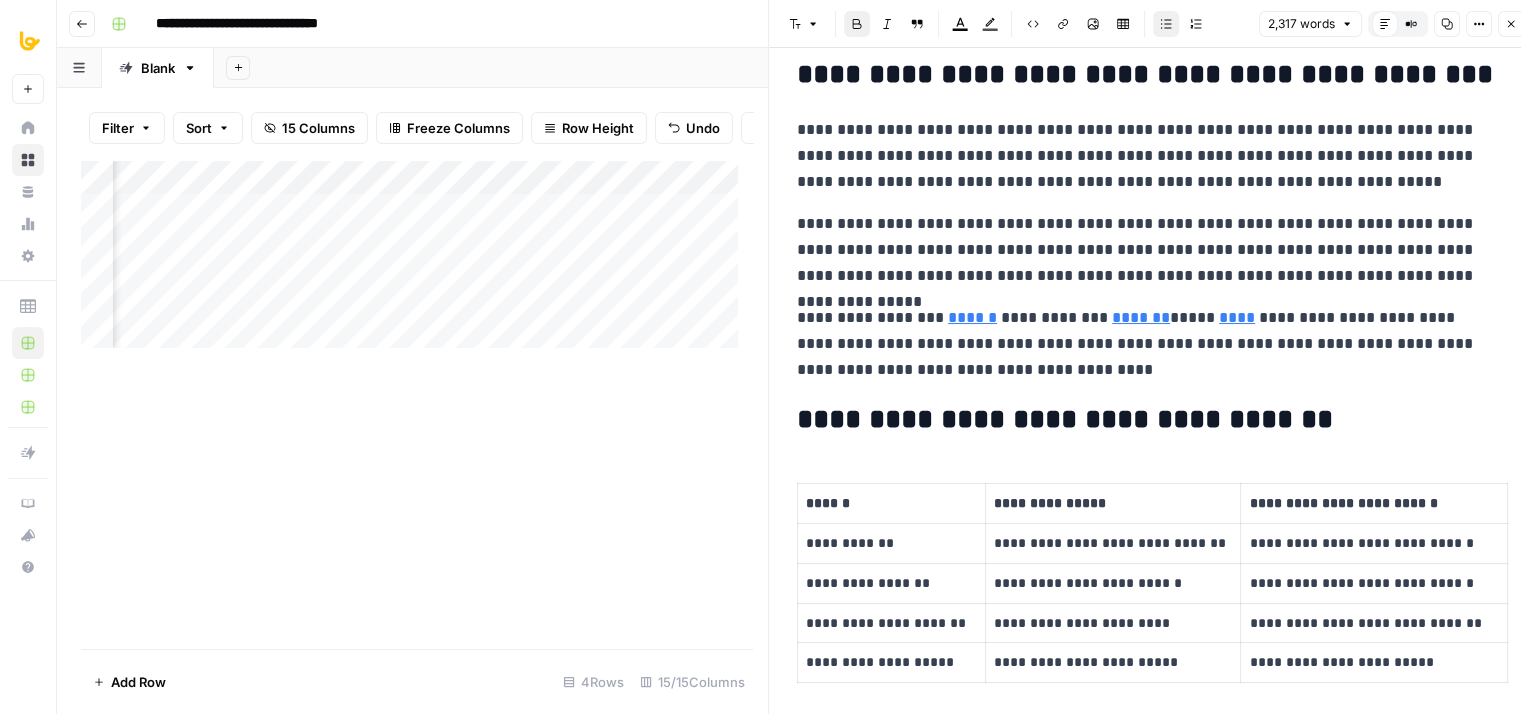 drag, startPoint x: 1303, startPoint y: 383, endPoint x: 1307, endPoint y: 441, distance: 58.137768 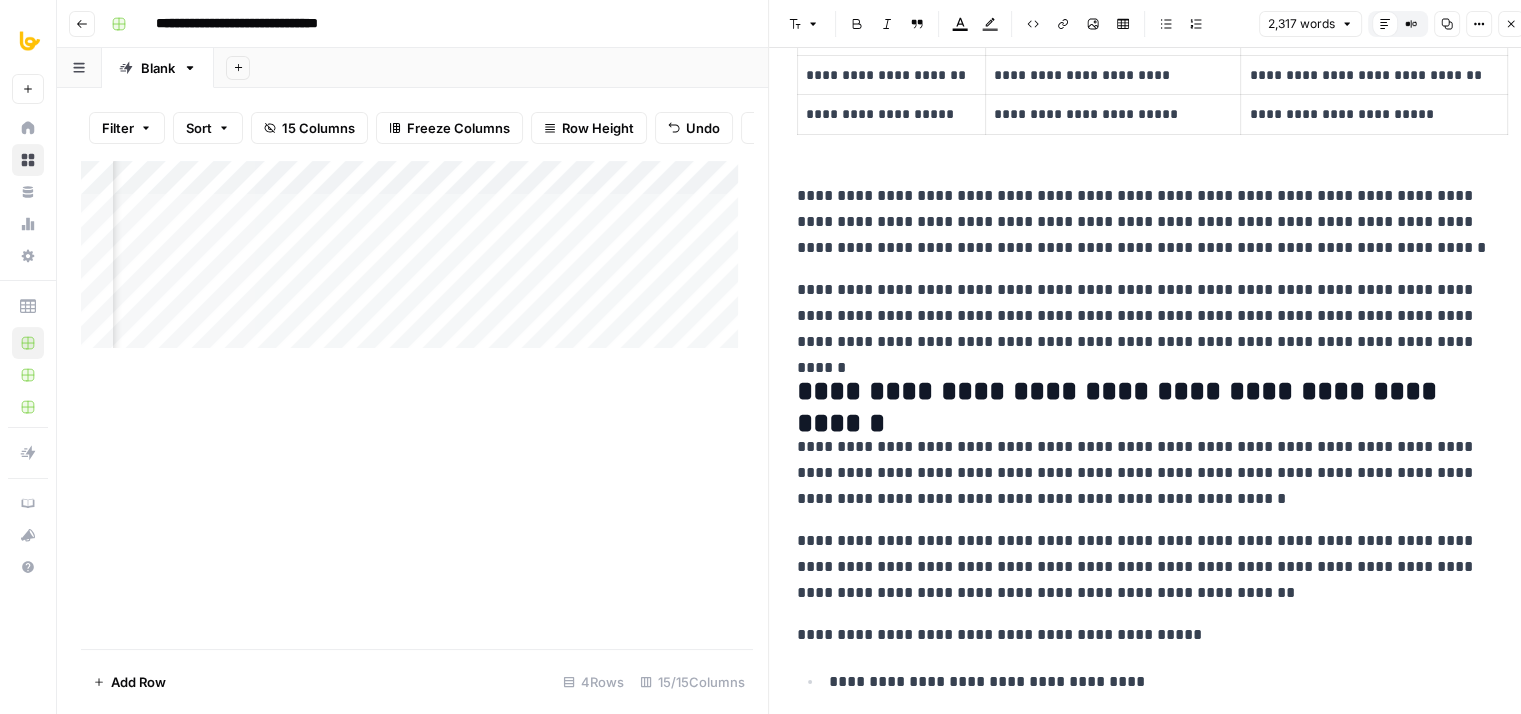 drag, startPoint x: 1316, startPoint y: 441, endPoint x: 1318, endPoint y: 487, distance: 46.043457 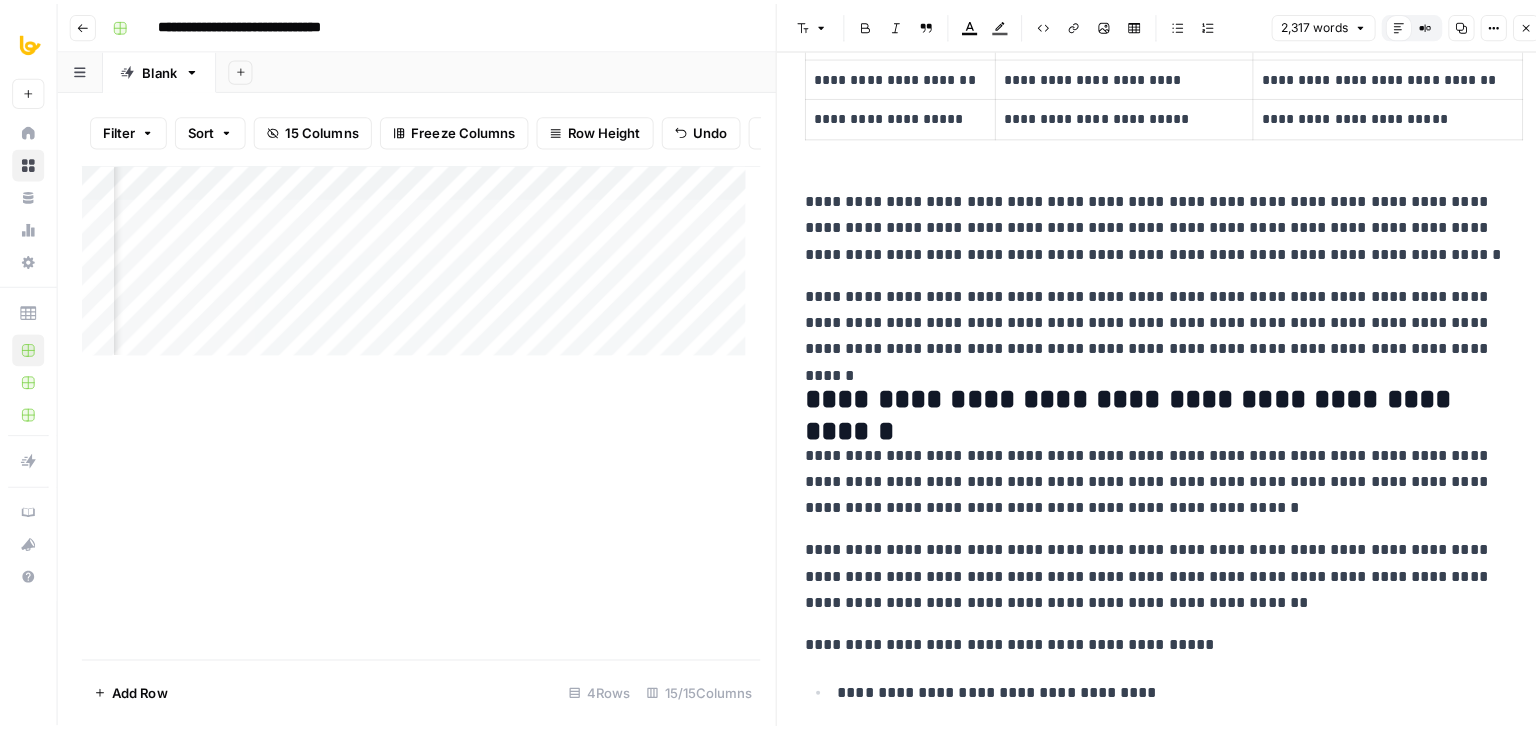 scroll, scrollTop: 2180, scrollLeft: 0, axis: vertical 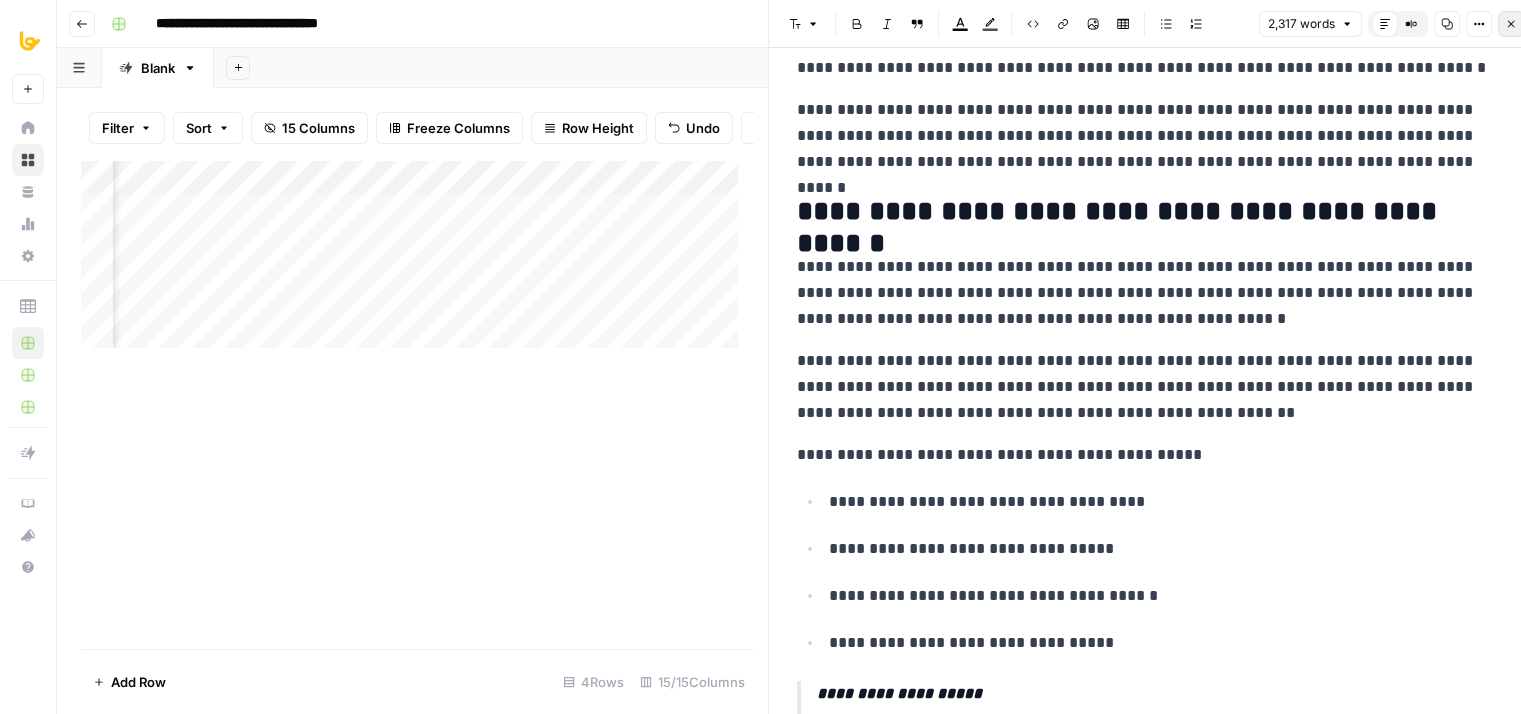 click on "Close" at bounding box center [1511, 24] 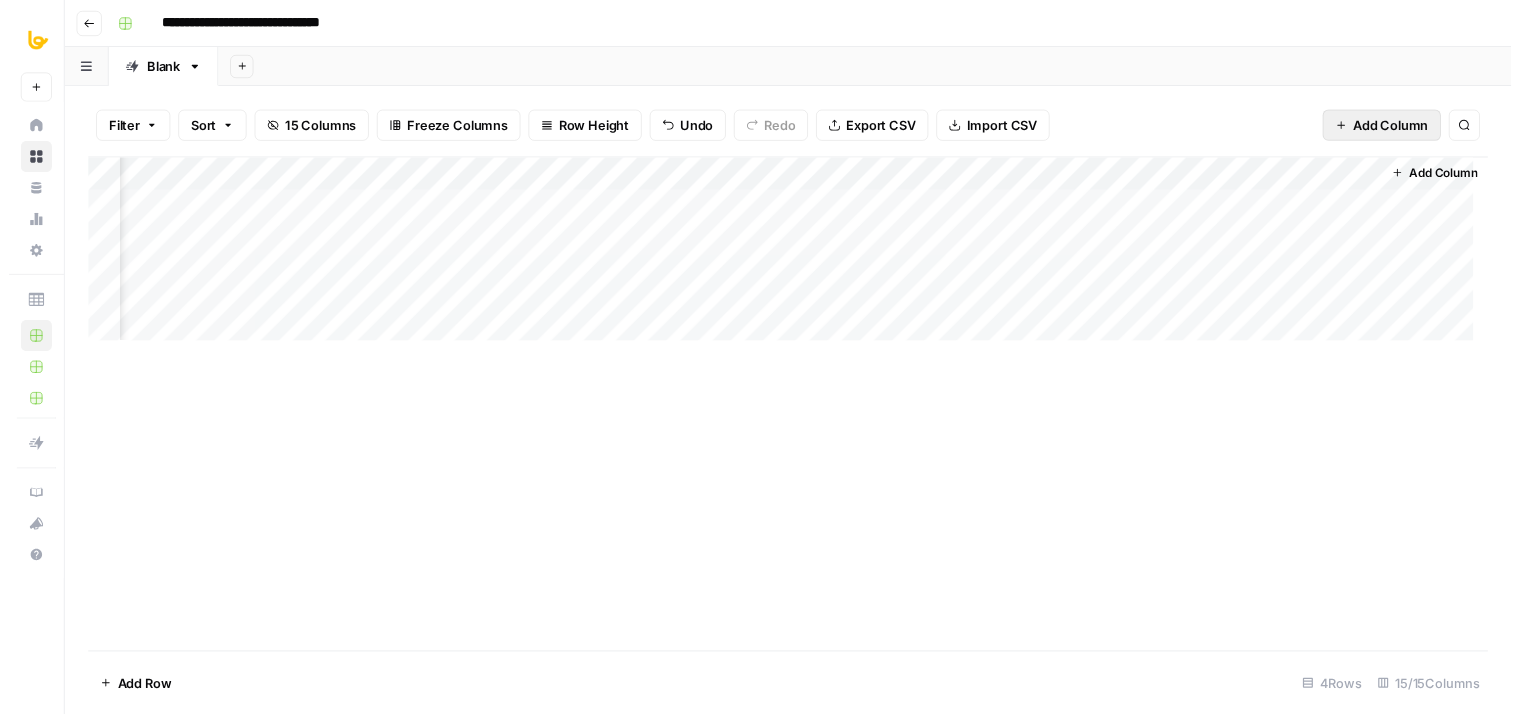scroll, scrollTop: 0, scrollLeft: 1558, axis: horizontal 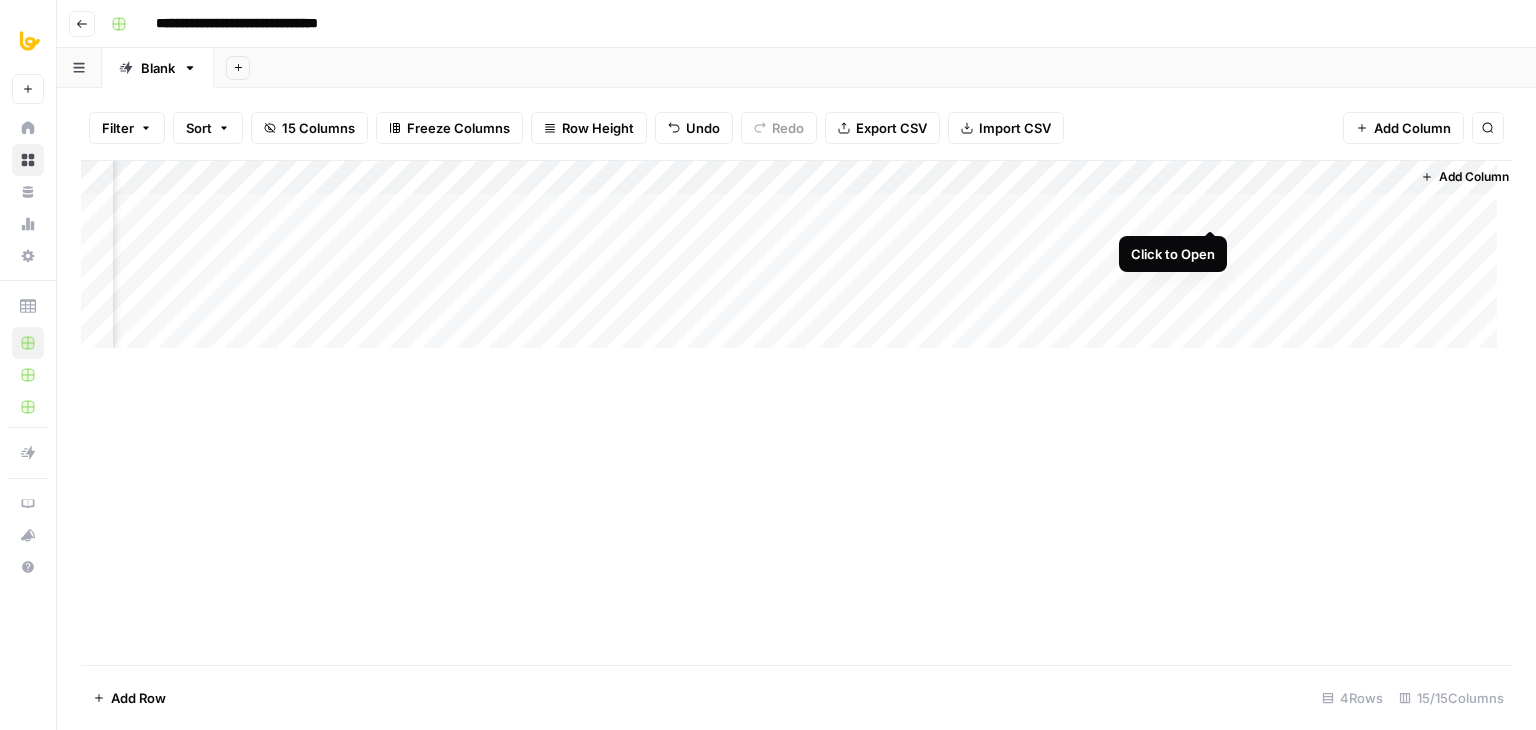 click on "Add Column" at bounding box center (796, 262) 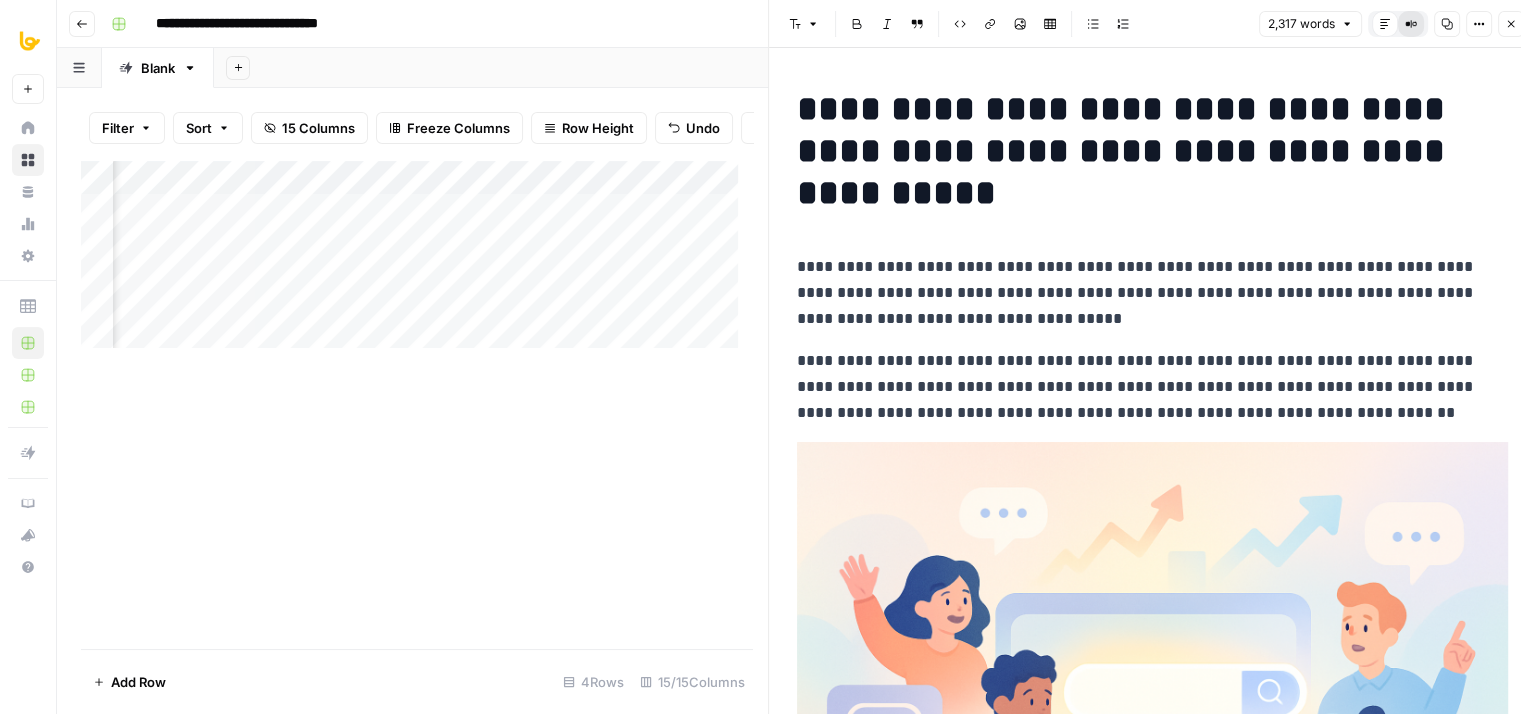click on "Compare Old vs New Content" at bounding box center (1411, 24) 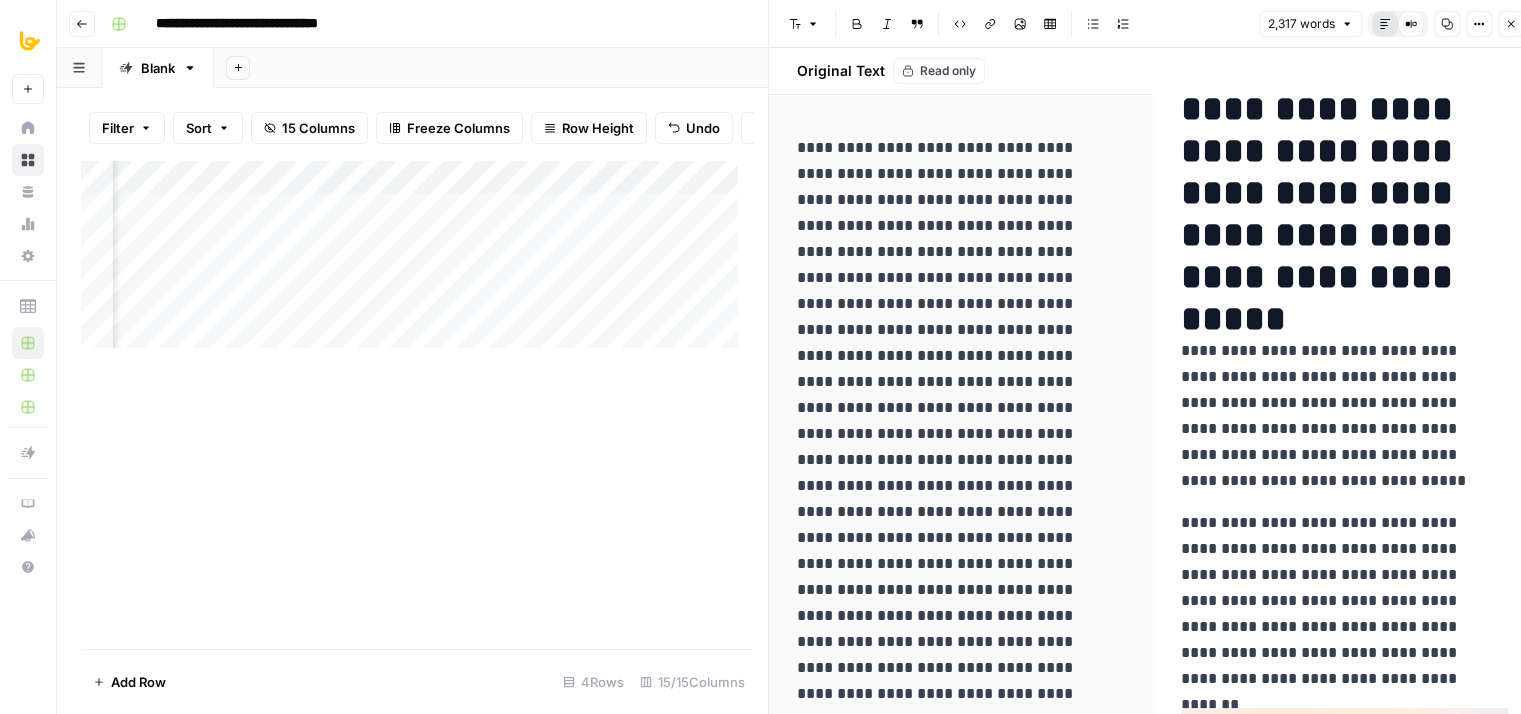 click 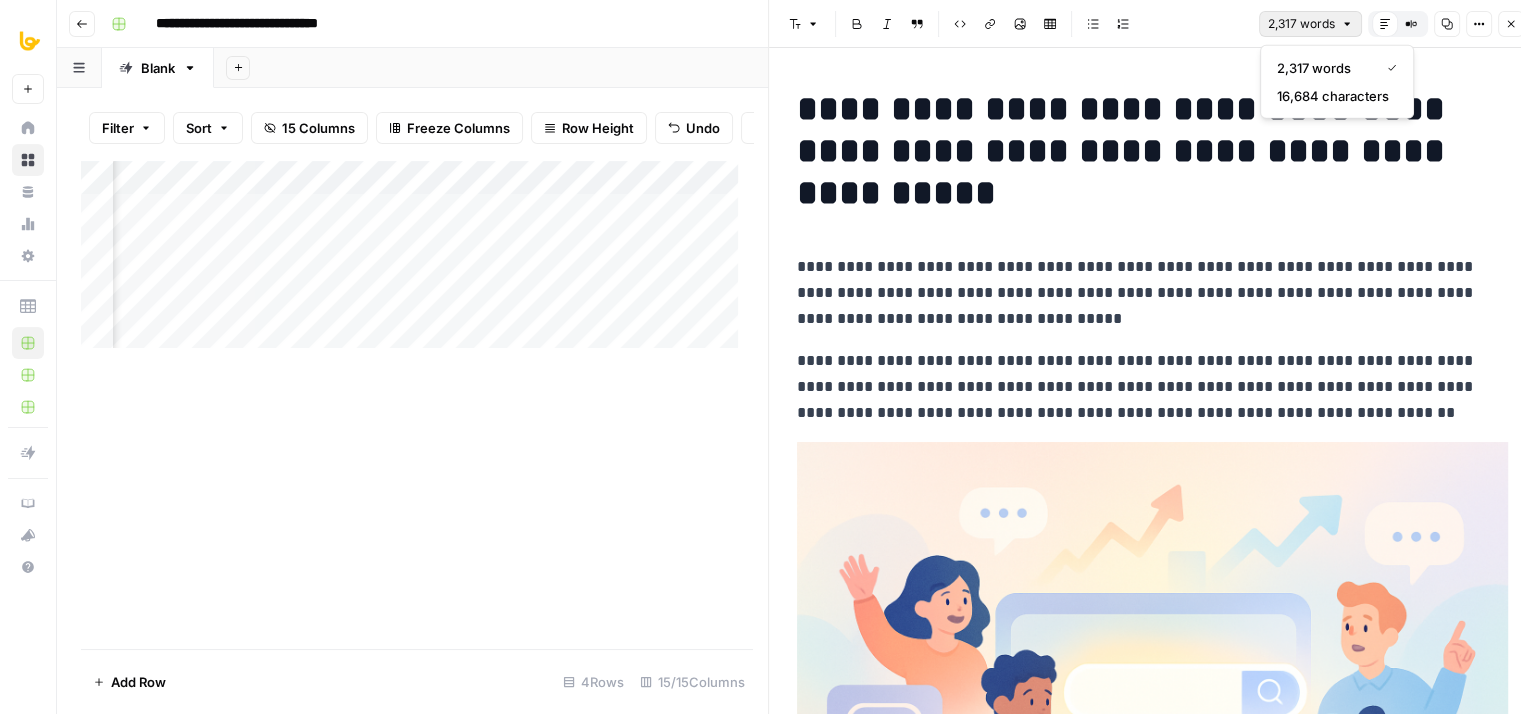 click 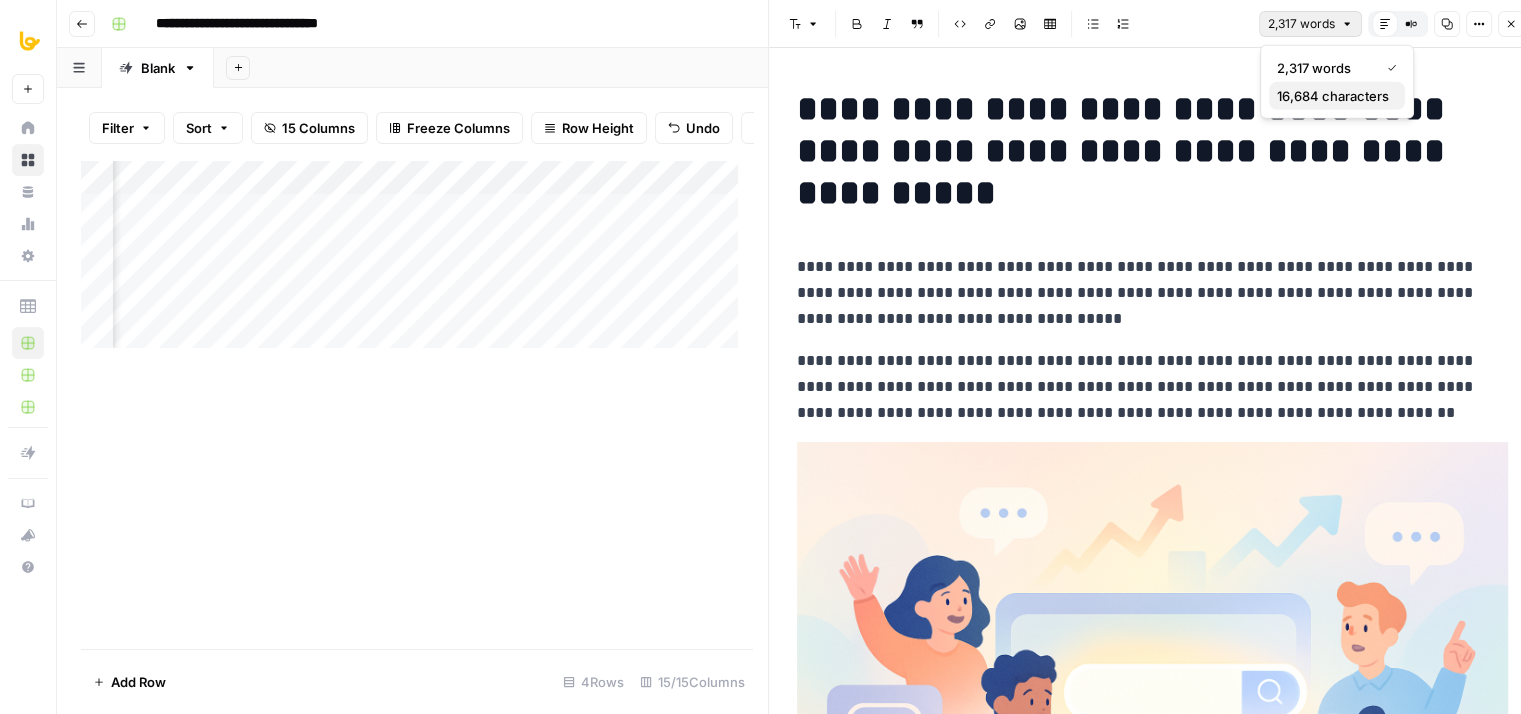 click on "16,684 characters" at bounding box center [1333, 96] 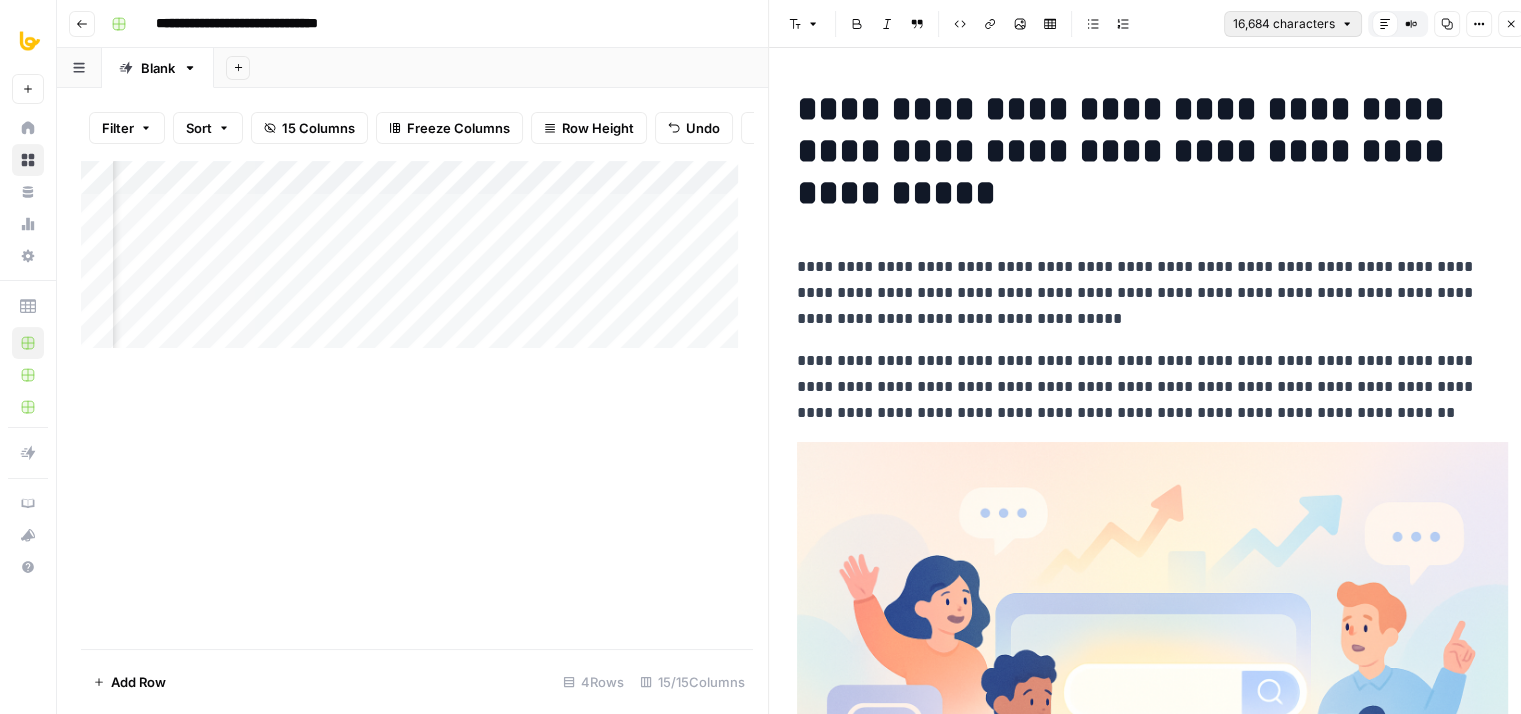 click on "16,684 characters" at bounding box center (1284, 24) 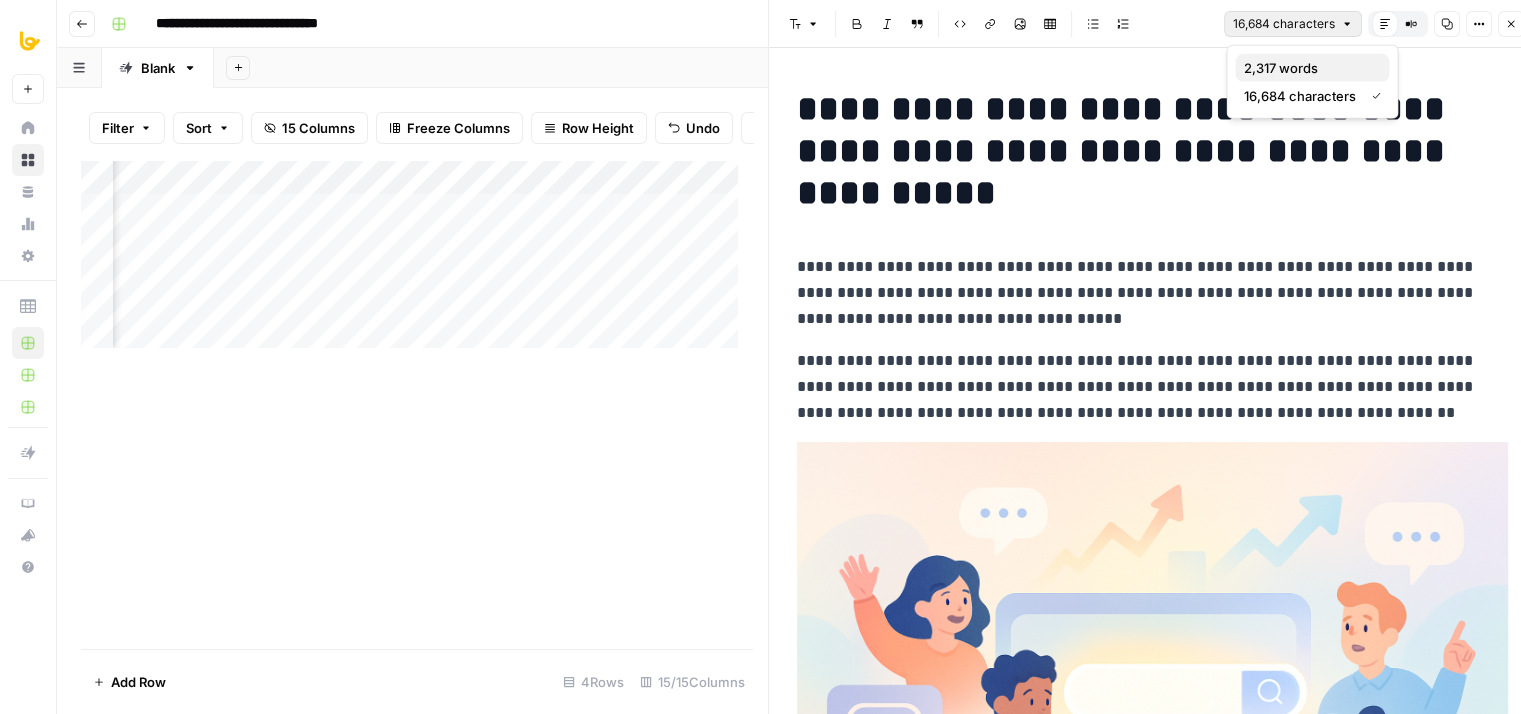 click on "2,317 words" at bounding box center [1312, 68] 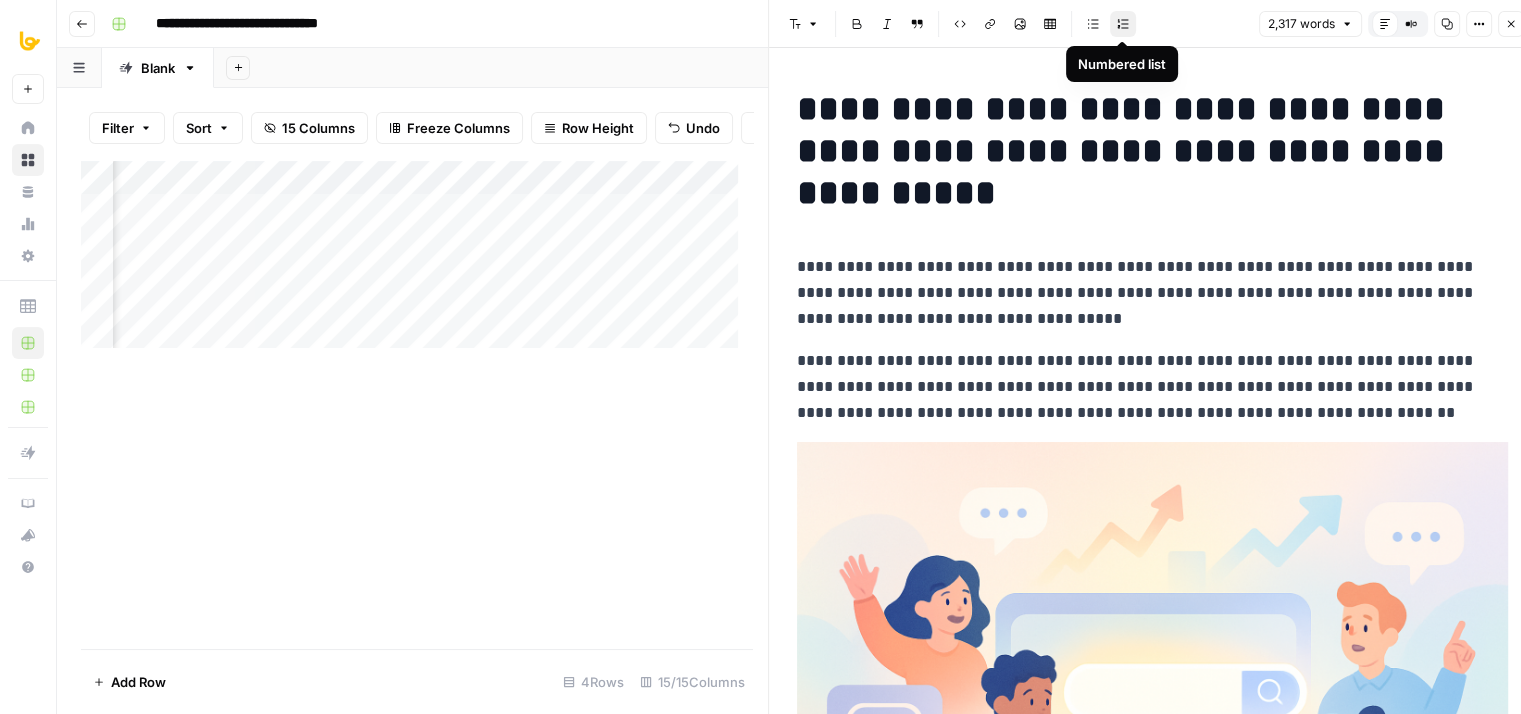 click 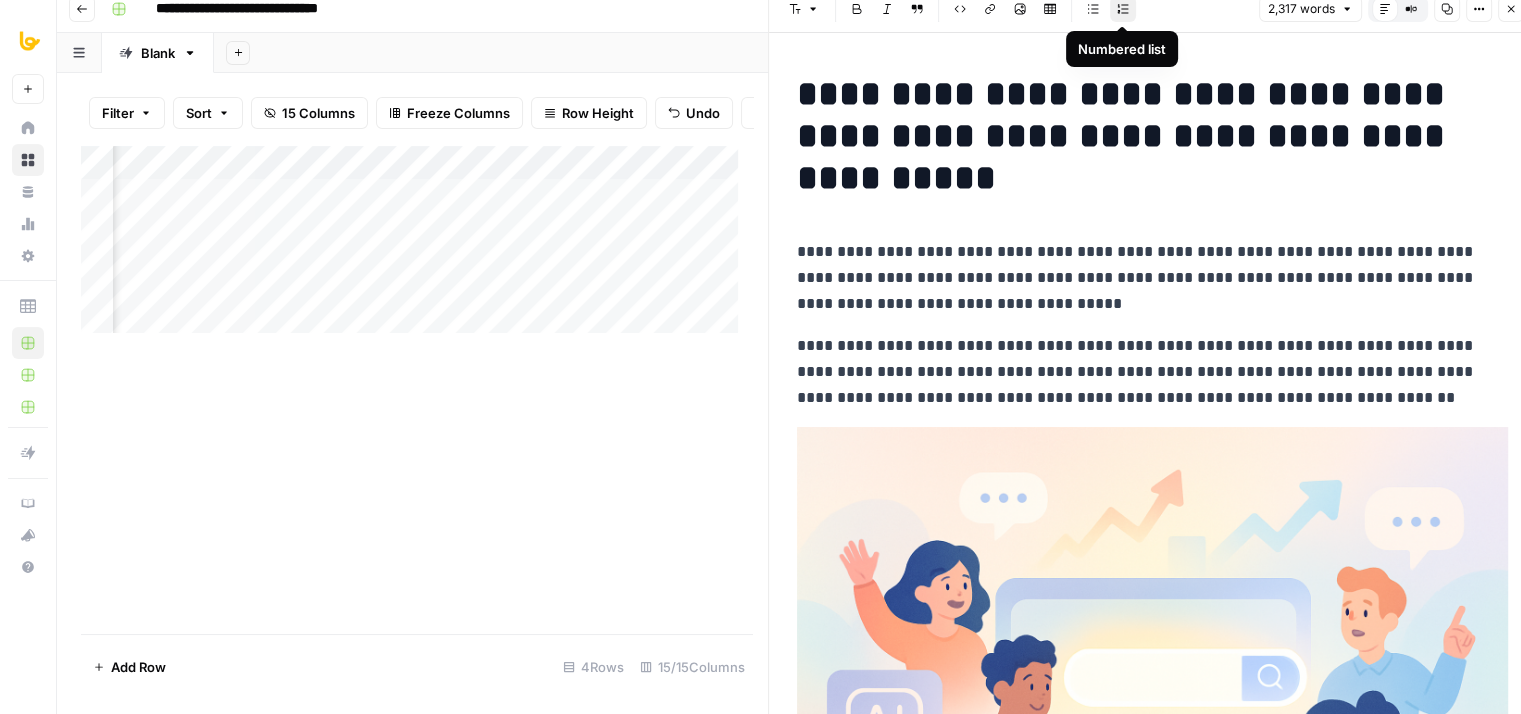 scroll, scrollTop: 9988, scrollLeft: 0, axis: vertical 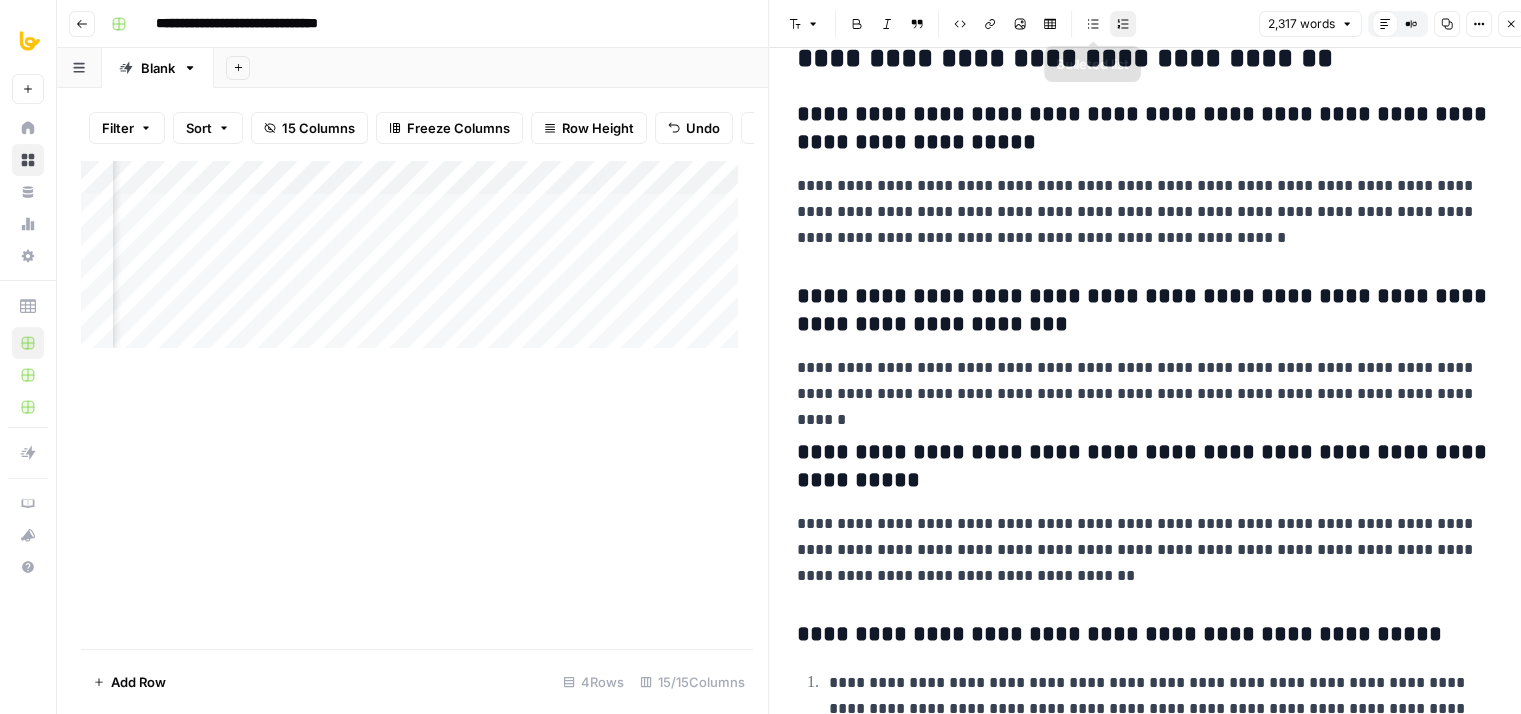 click 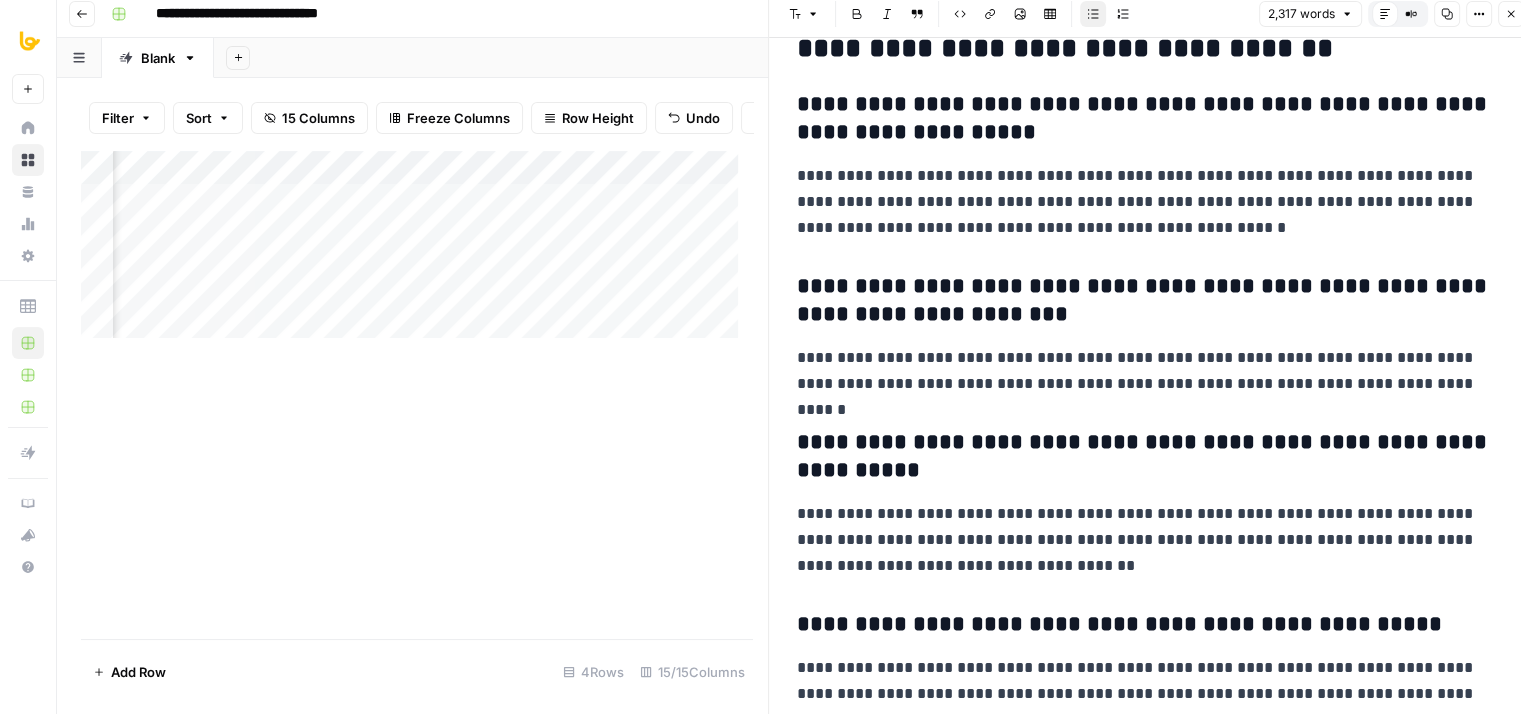 click 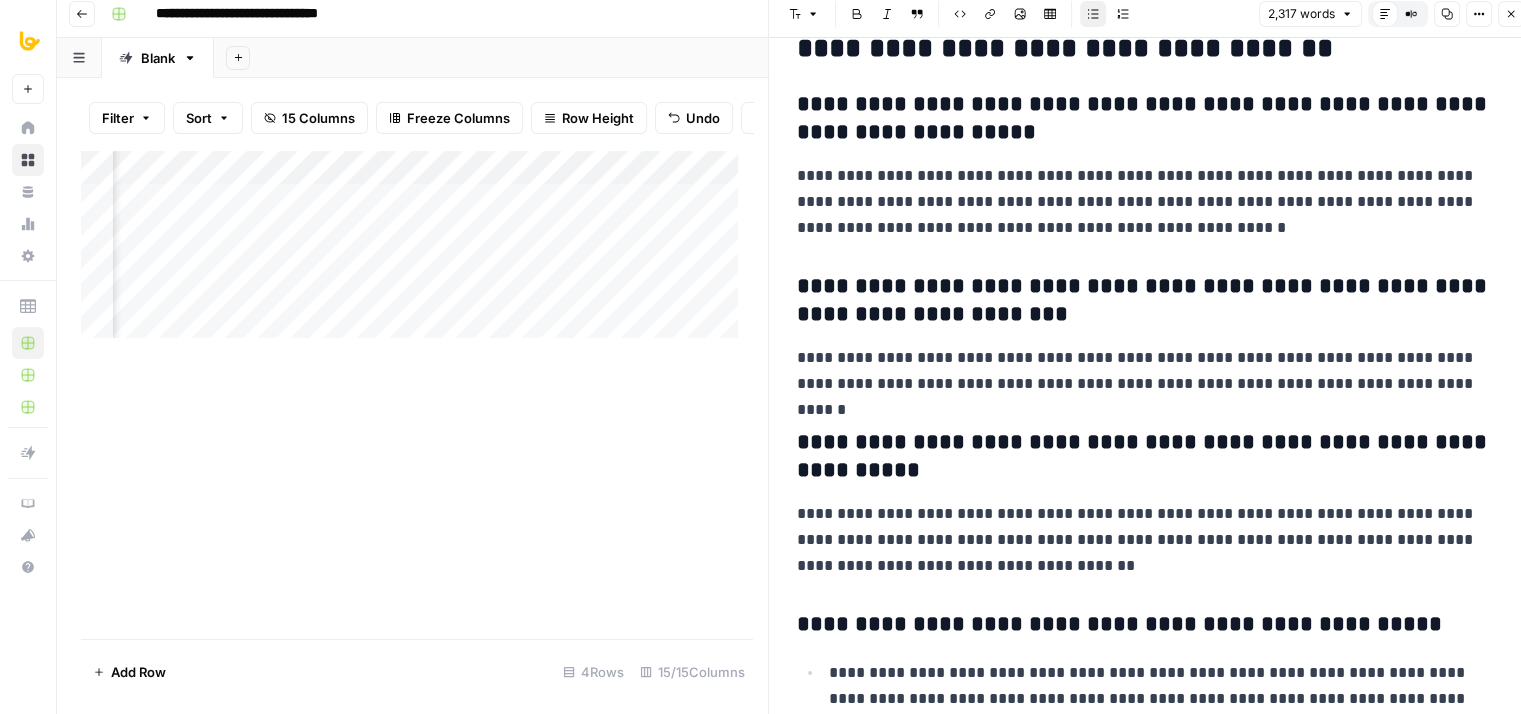 click 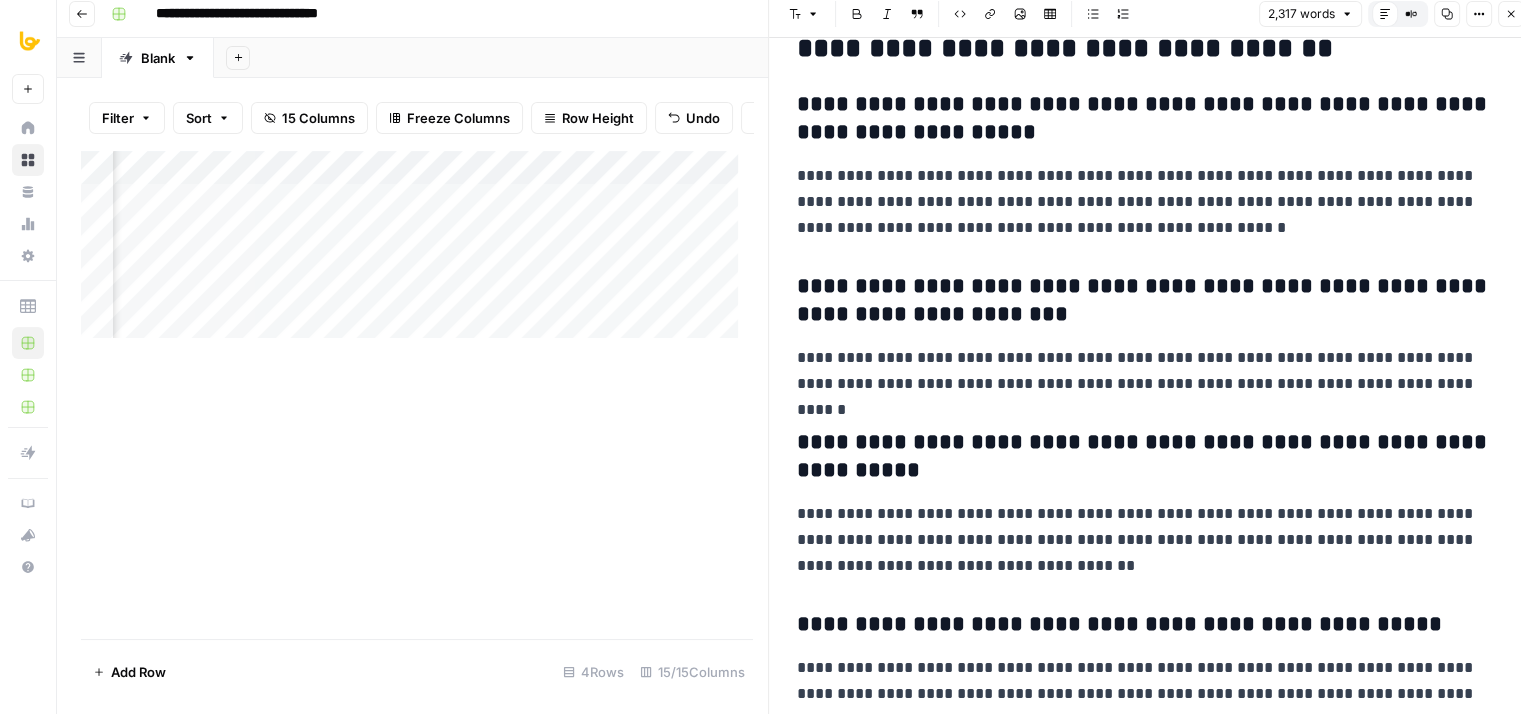 scroll, scrollTop: 16, scrollLeft: 0, axis: vertical 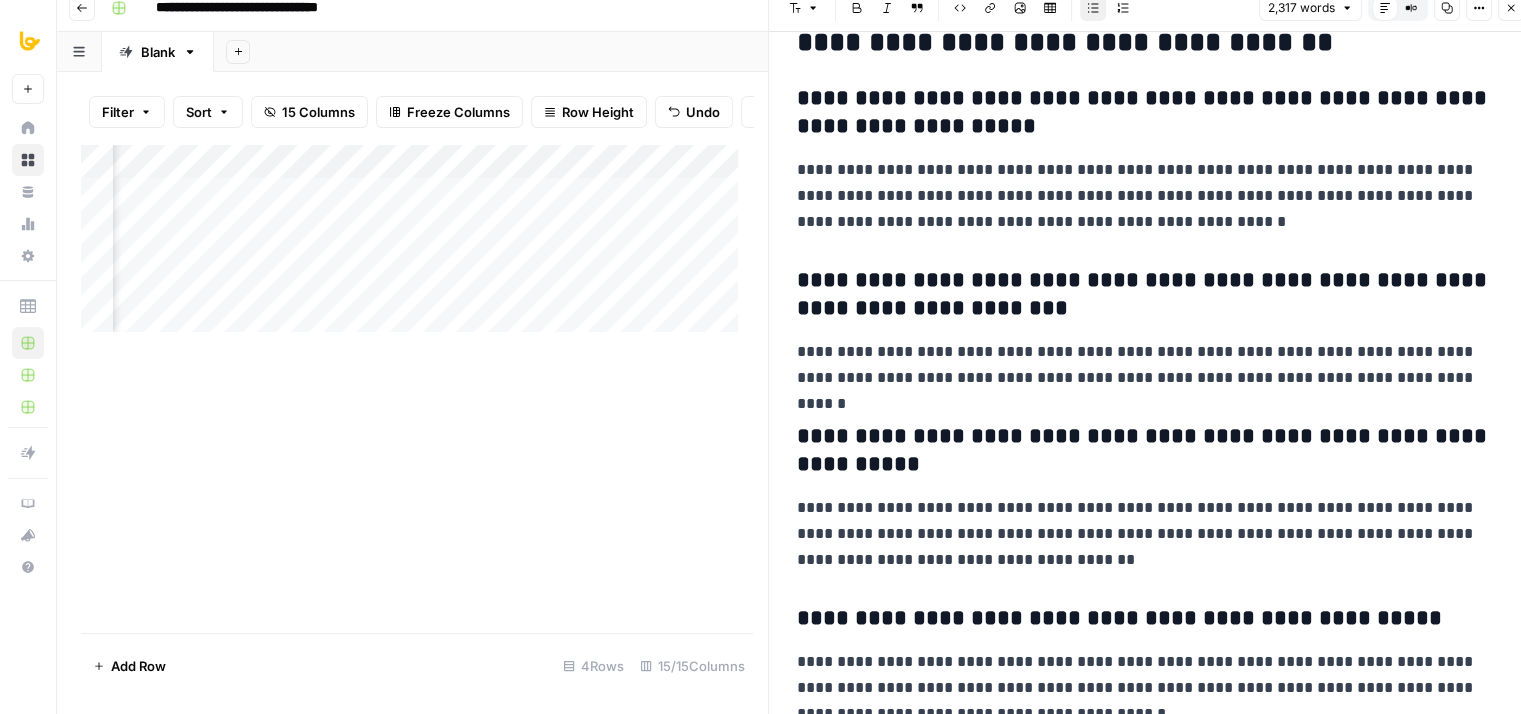 click 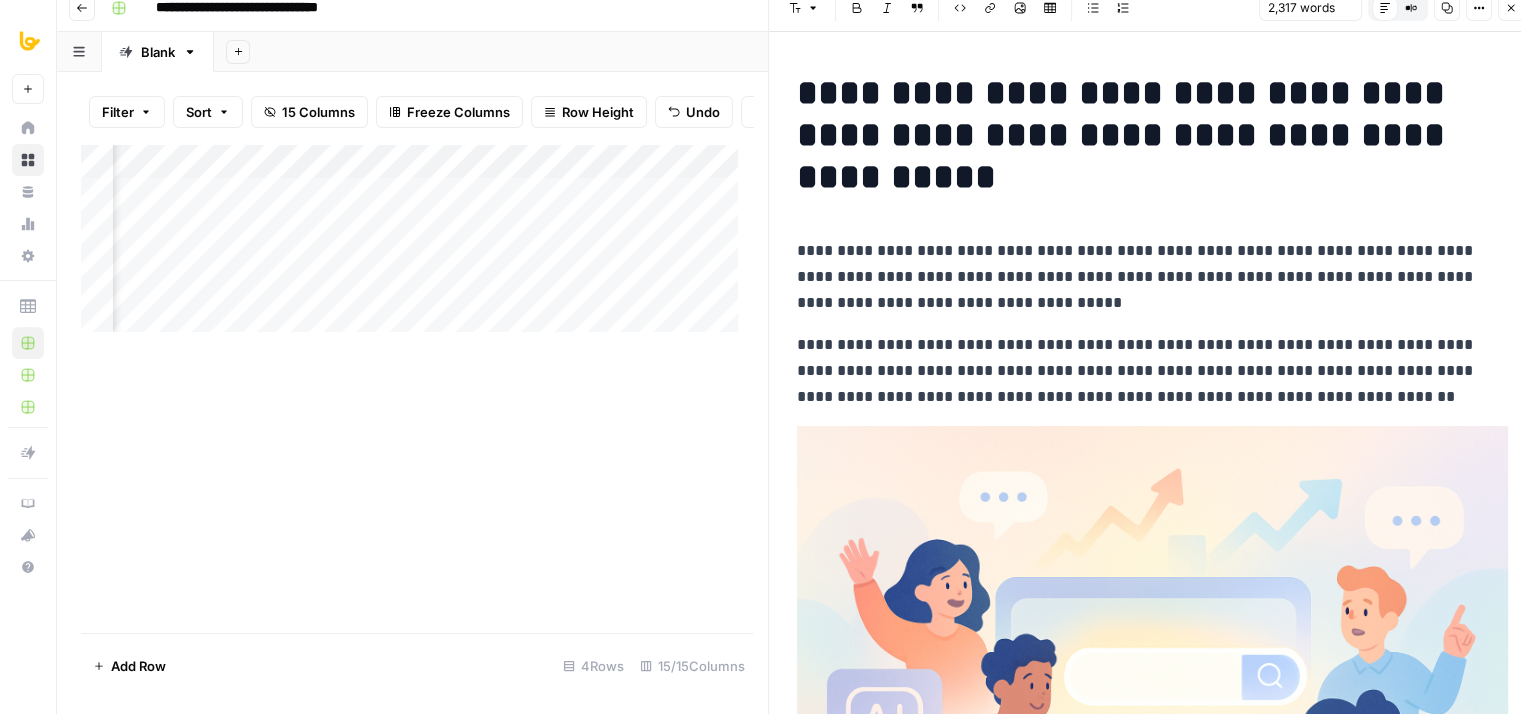 scroll, scrollTop: 9983, scrollLeft: 0, axis: vertical 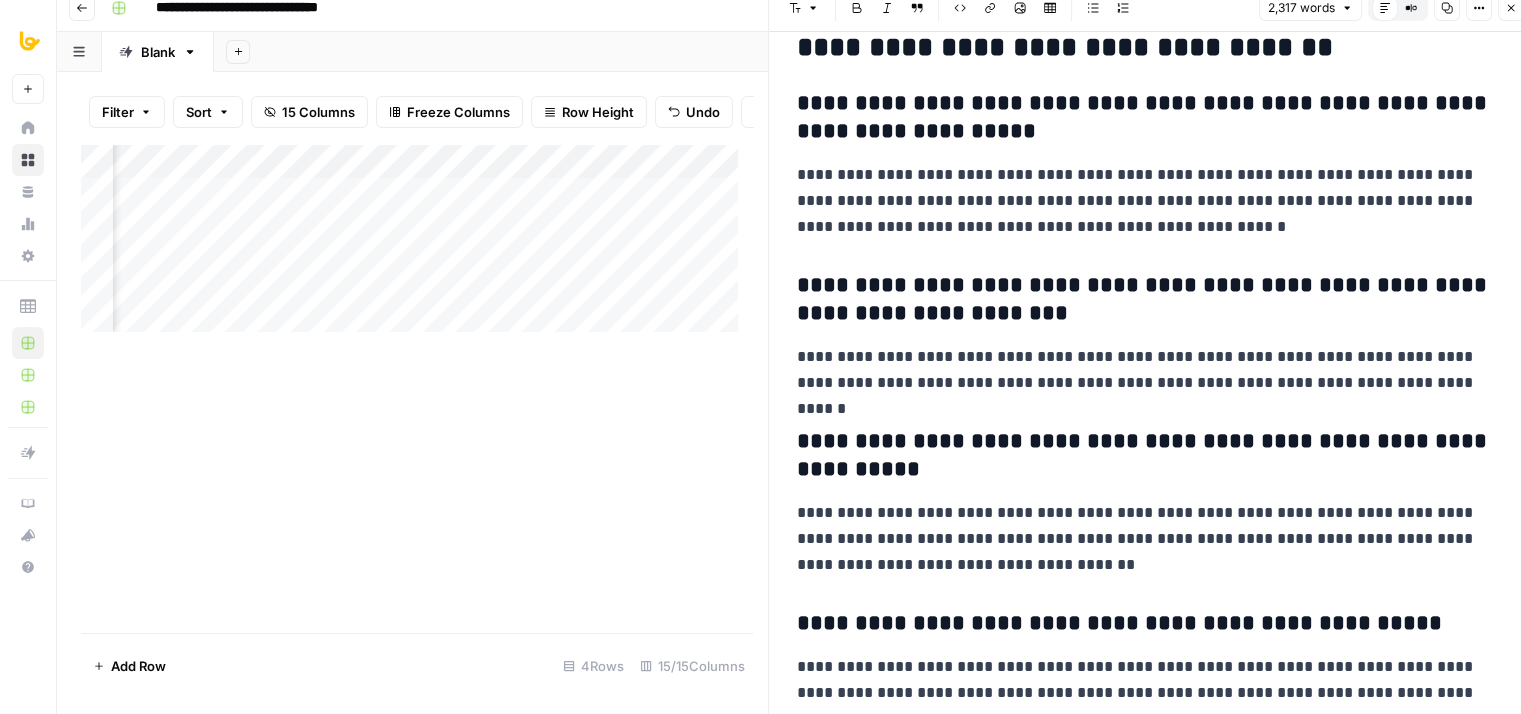 click on "**********" at bounding box center [1145, 370] 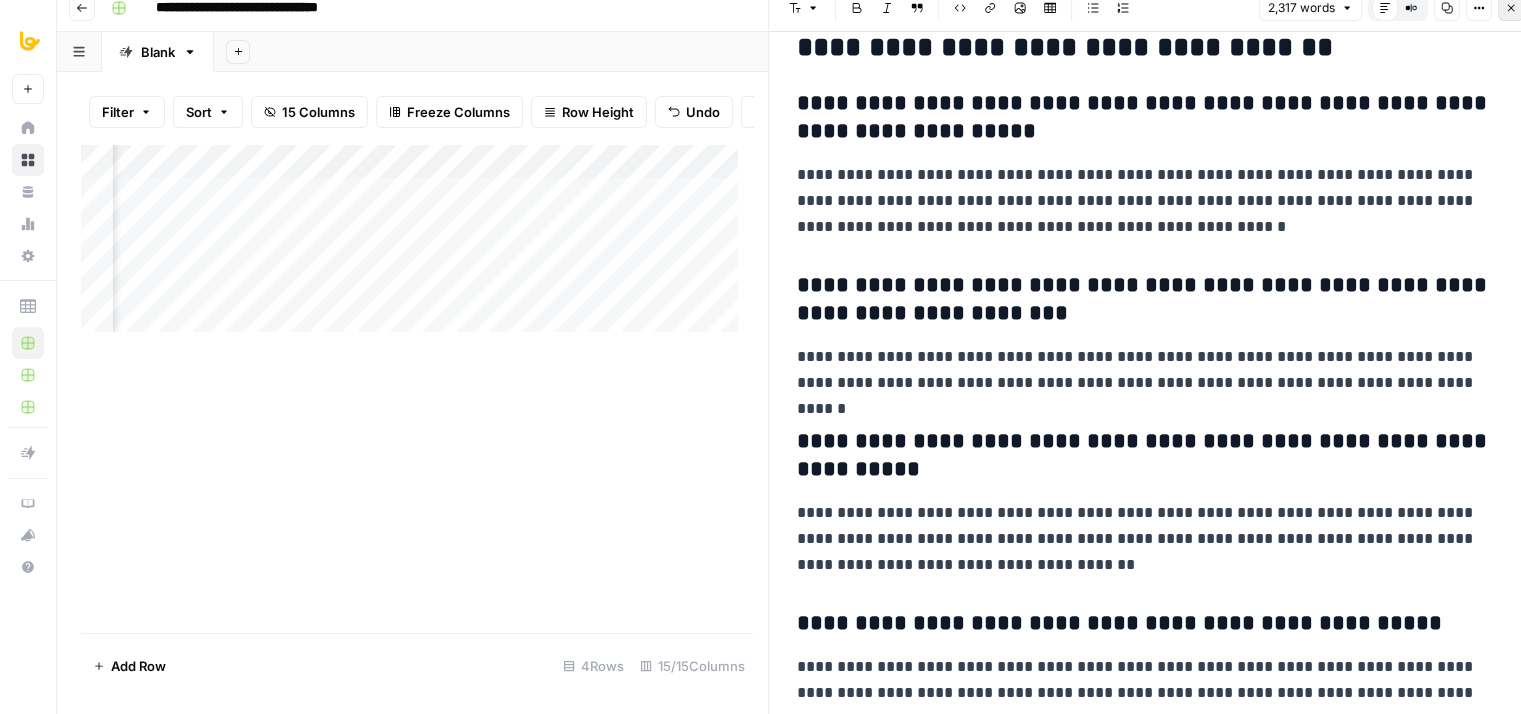 click on "Close" at bounding box center [1511, 8] 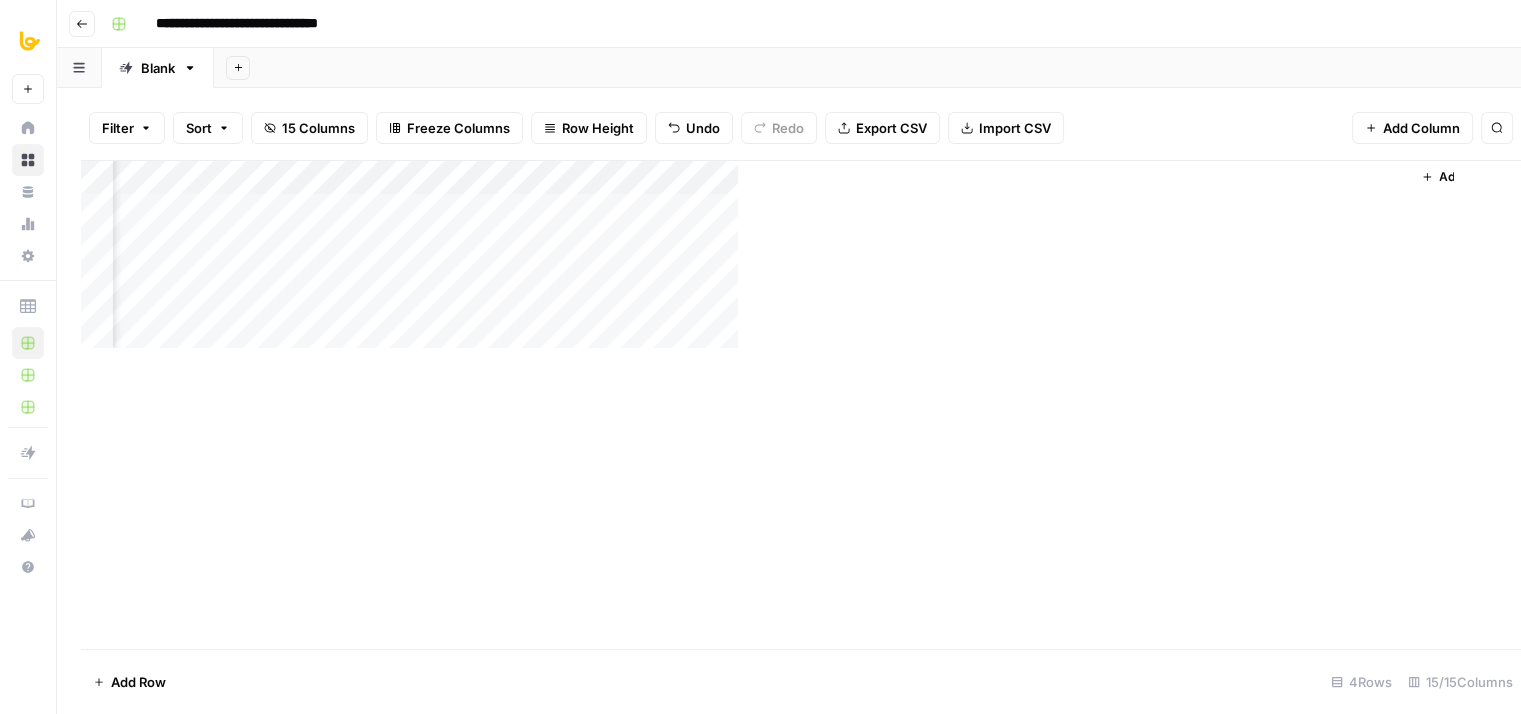 scroll, scrollTop: 0, scrollLeft: 0, axis: both 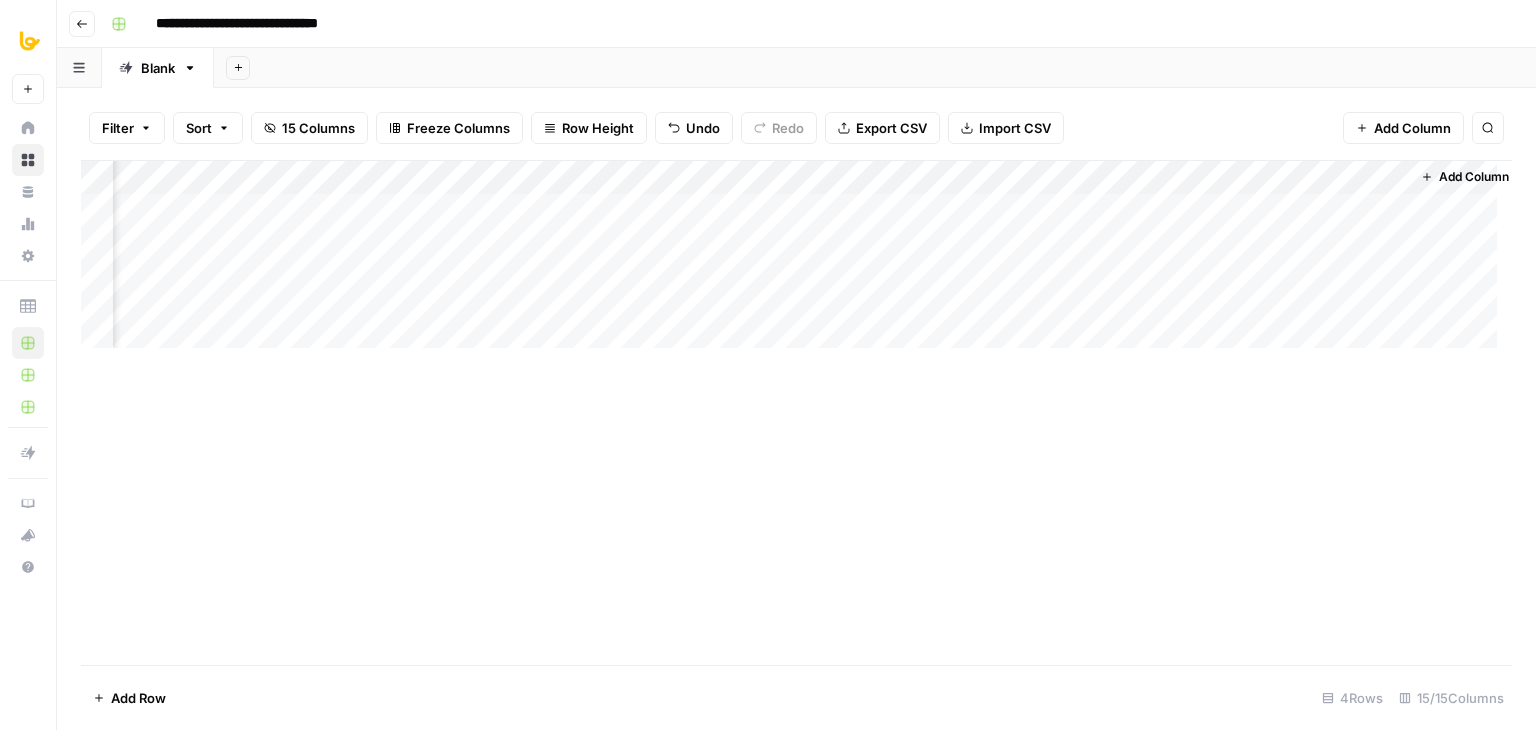 click on "Add Column" at bounding box center [796, 412] 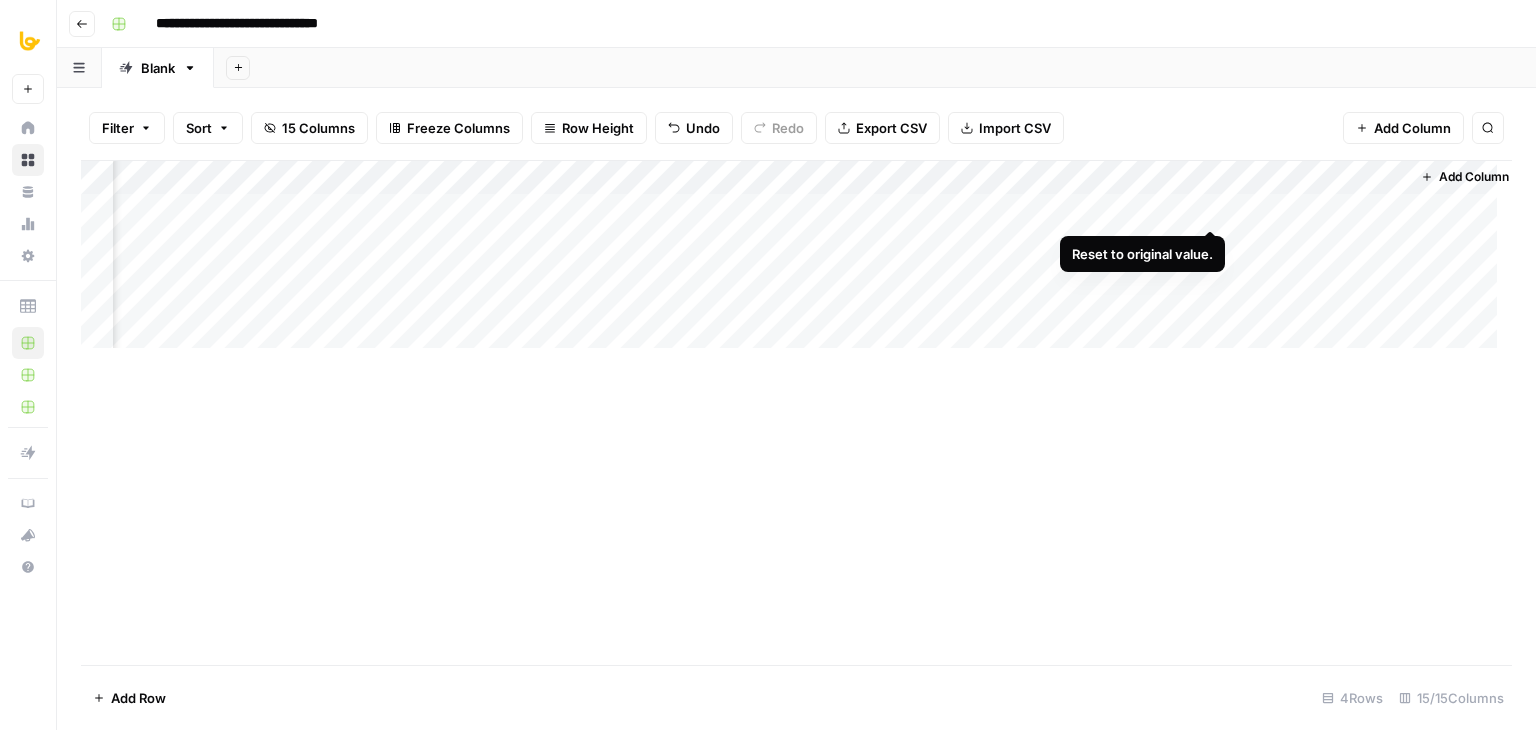 click on "Add Column" at bounding box center (796, 262) 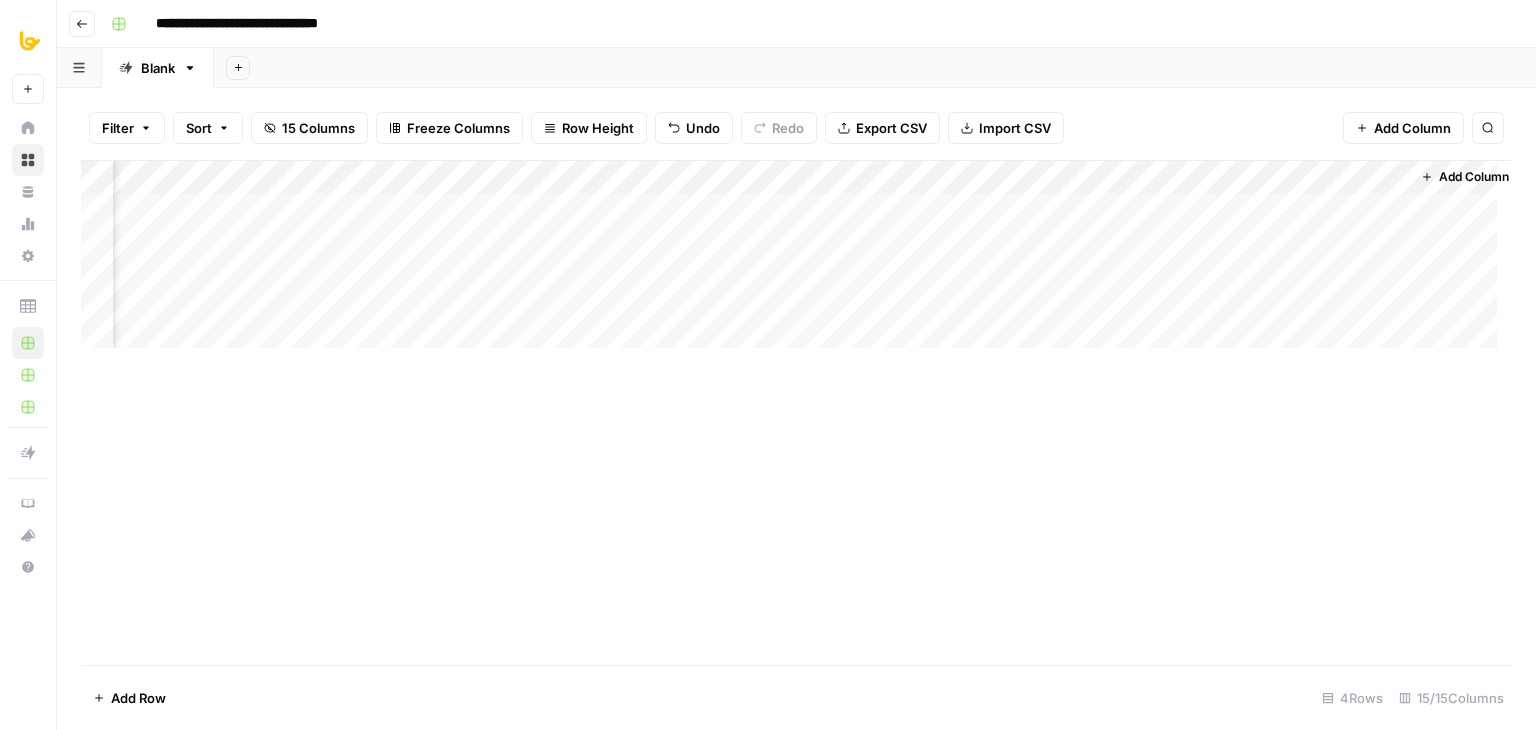 click on "Add Column" at bounding box center (796, 412) 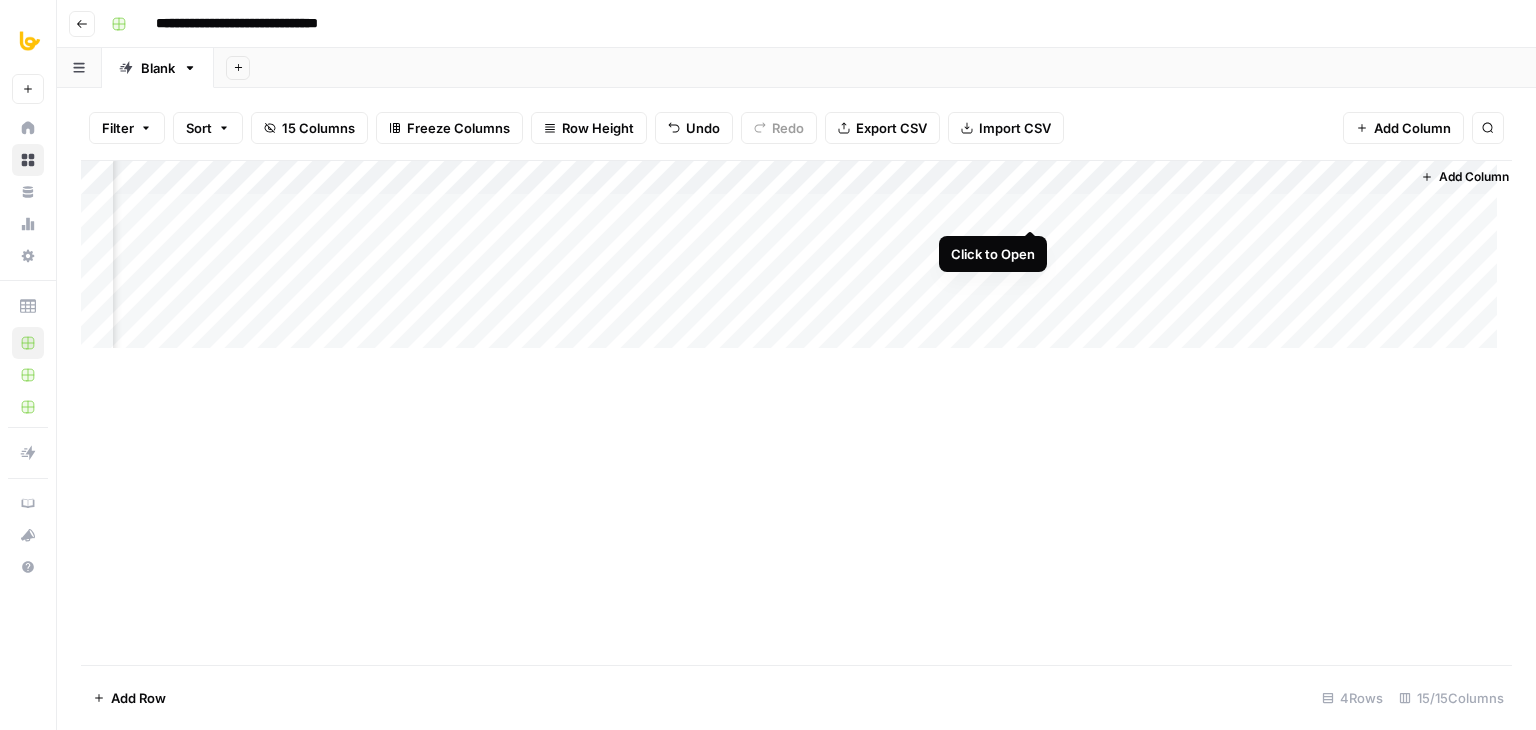 click on "Add Column" at bounding box center [796, 262] 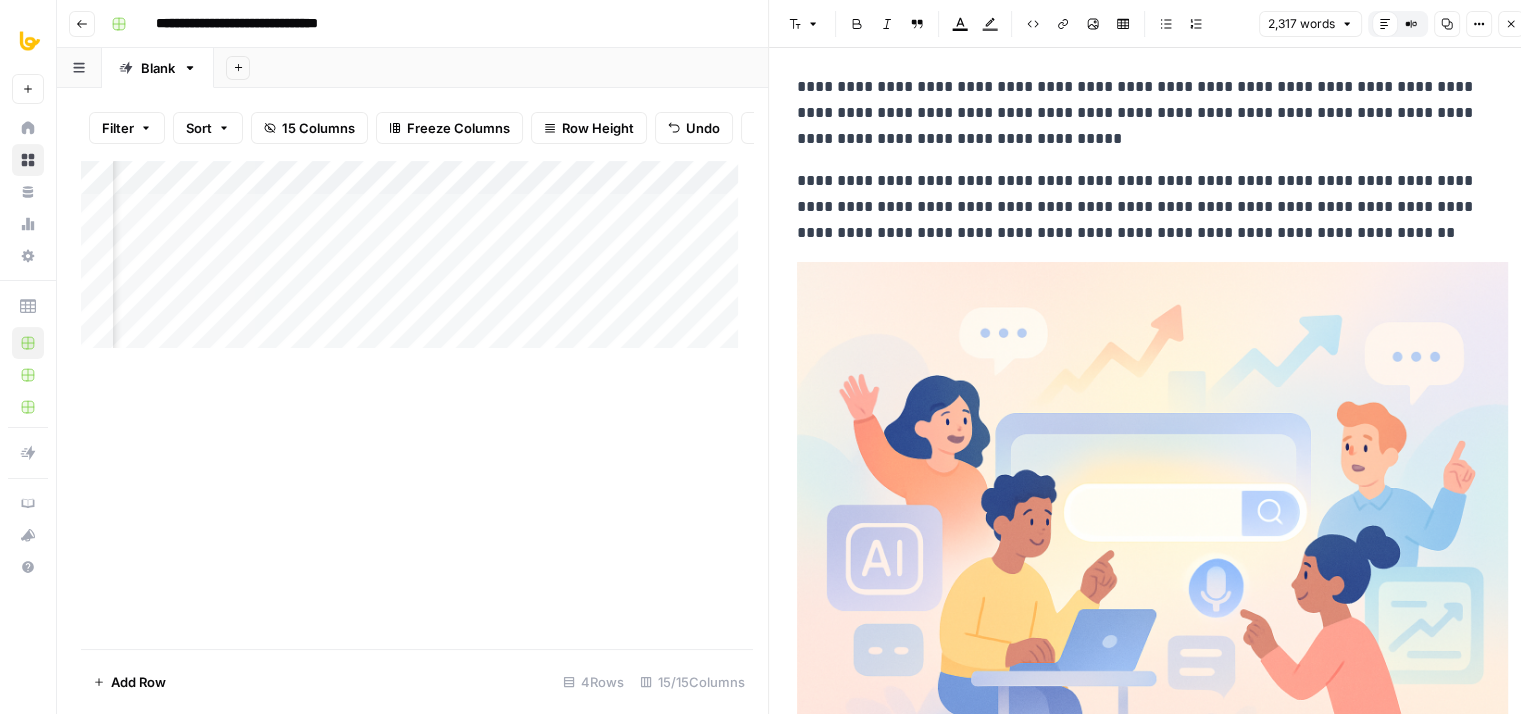 drag, startPoint x: 1288, startPoint y: 234, endPoint x: 1279, endPoint y: 297, distance: 63.63961 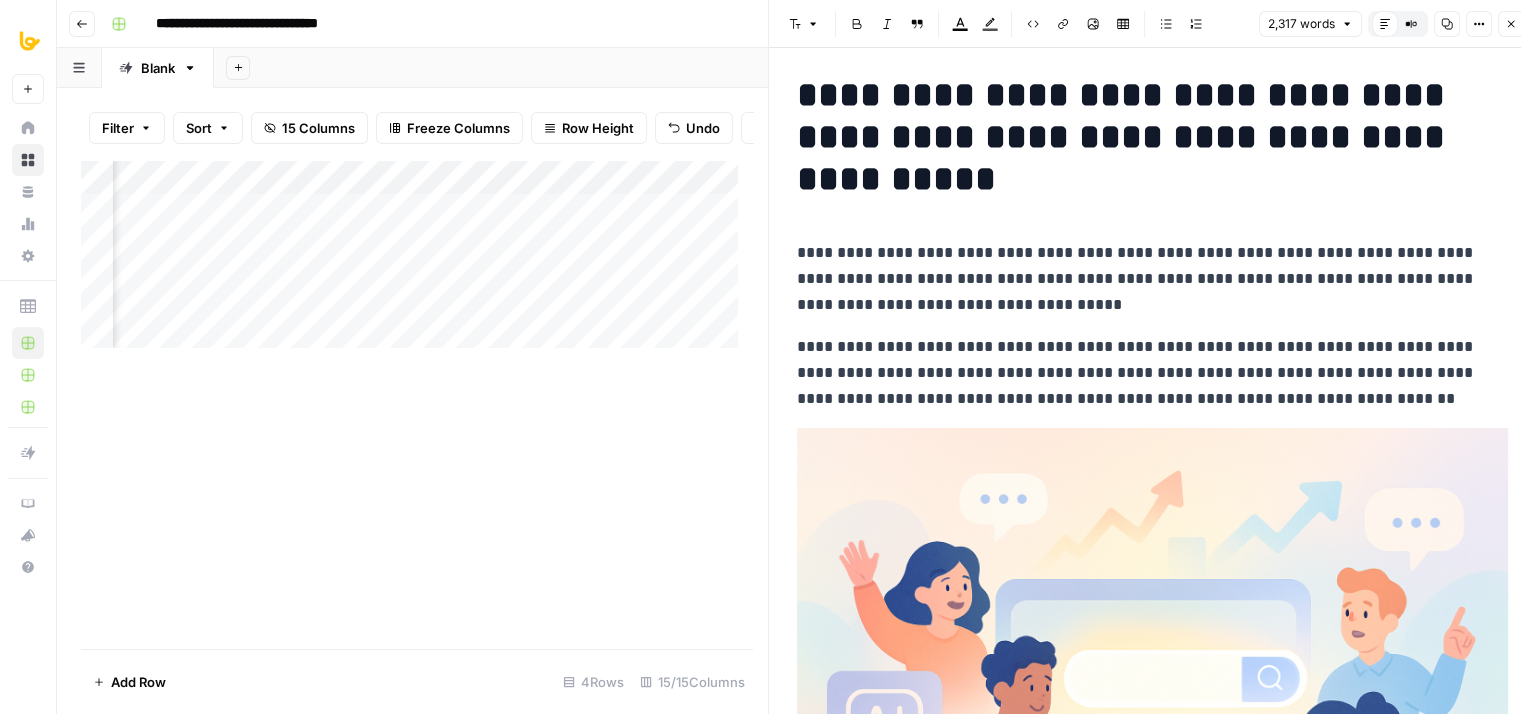scroll, scrollTop: 0, scrollLeft: 0, axis: both 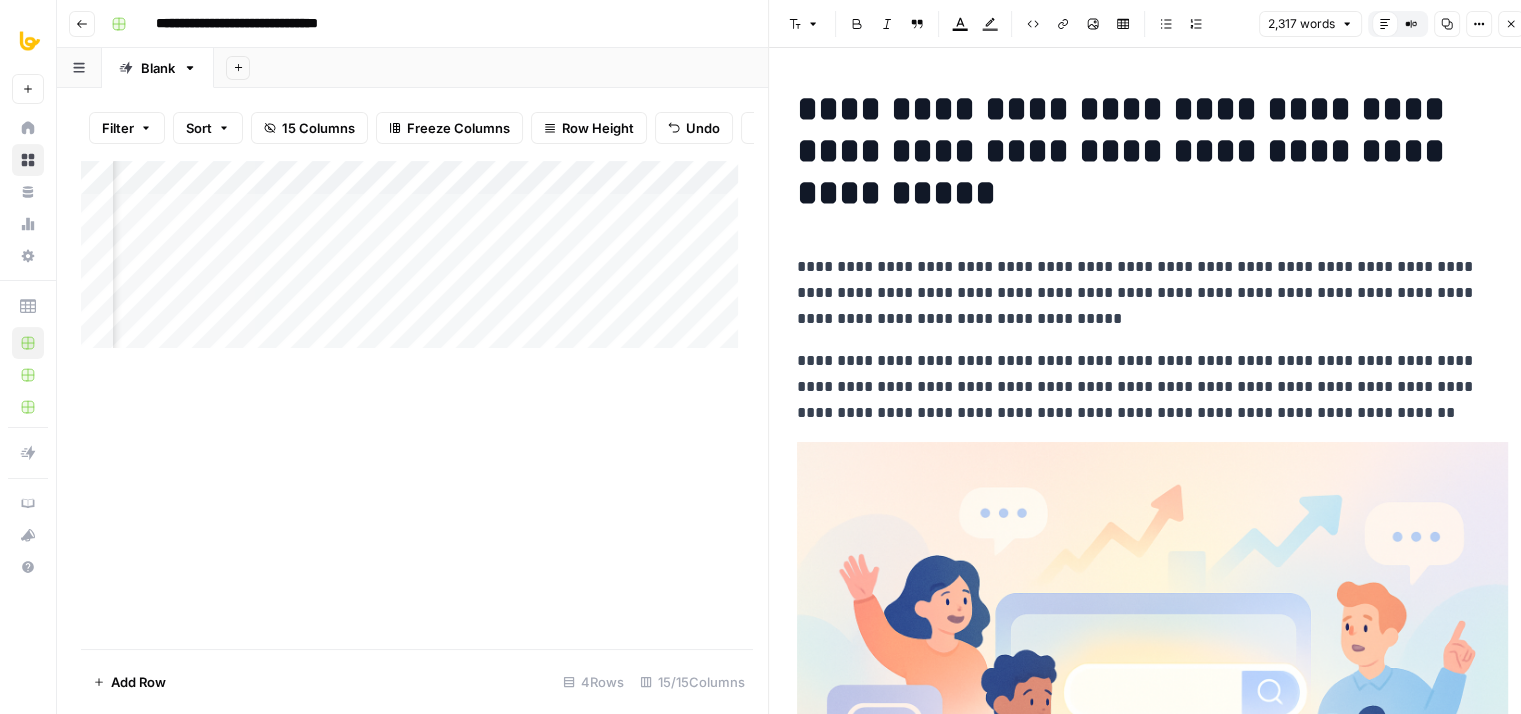 drag, startPoint x: 1264, startPoint y: 101, endPoint x: 1273, endPoint y: -1, distance: 102.396286 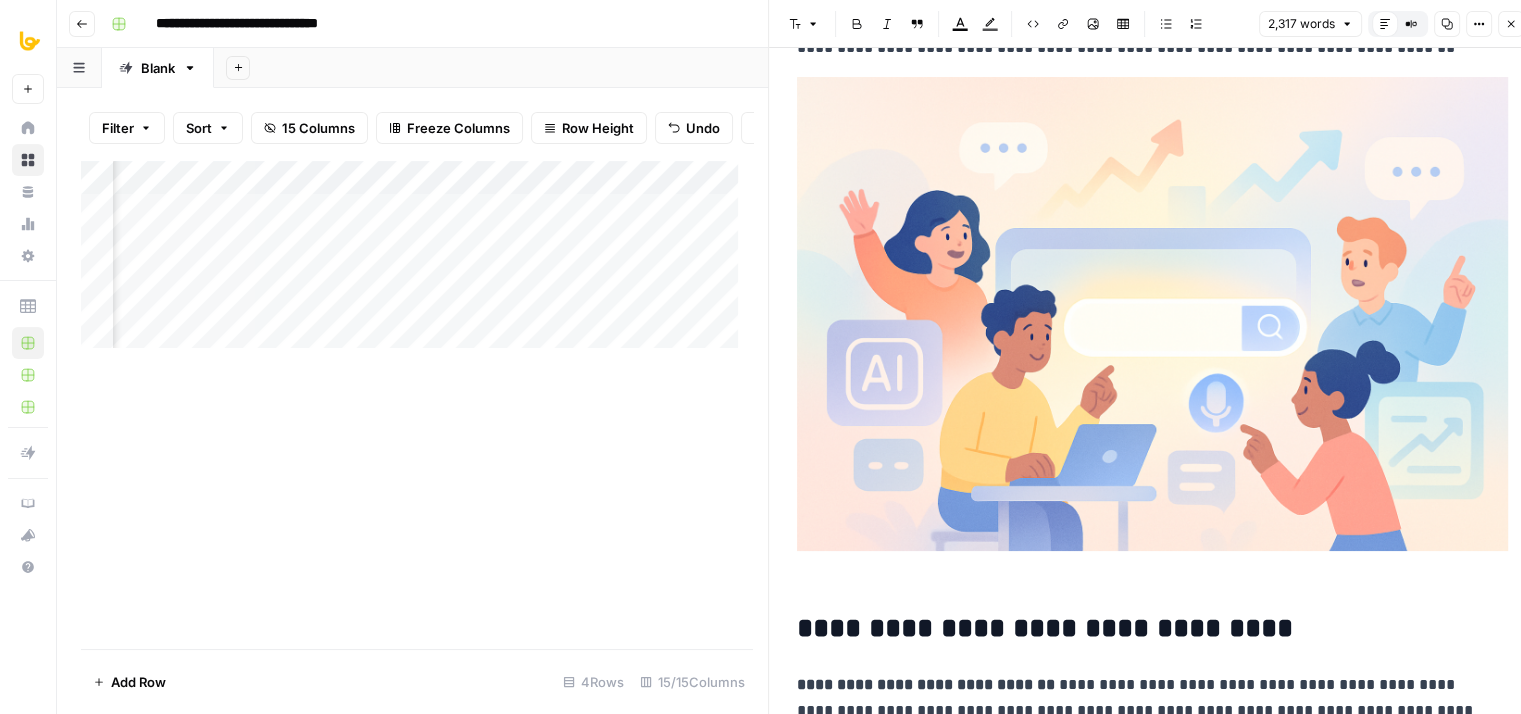 drag, startPoint x: 1281, startPoint y: 241, endPoint x: 1248, endPoint y: 377, distance: 139.94641 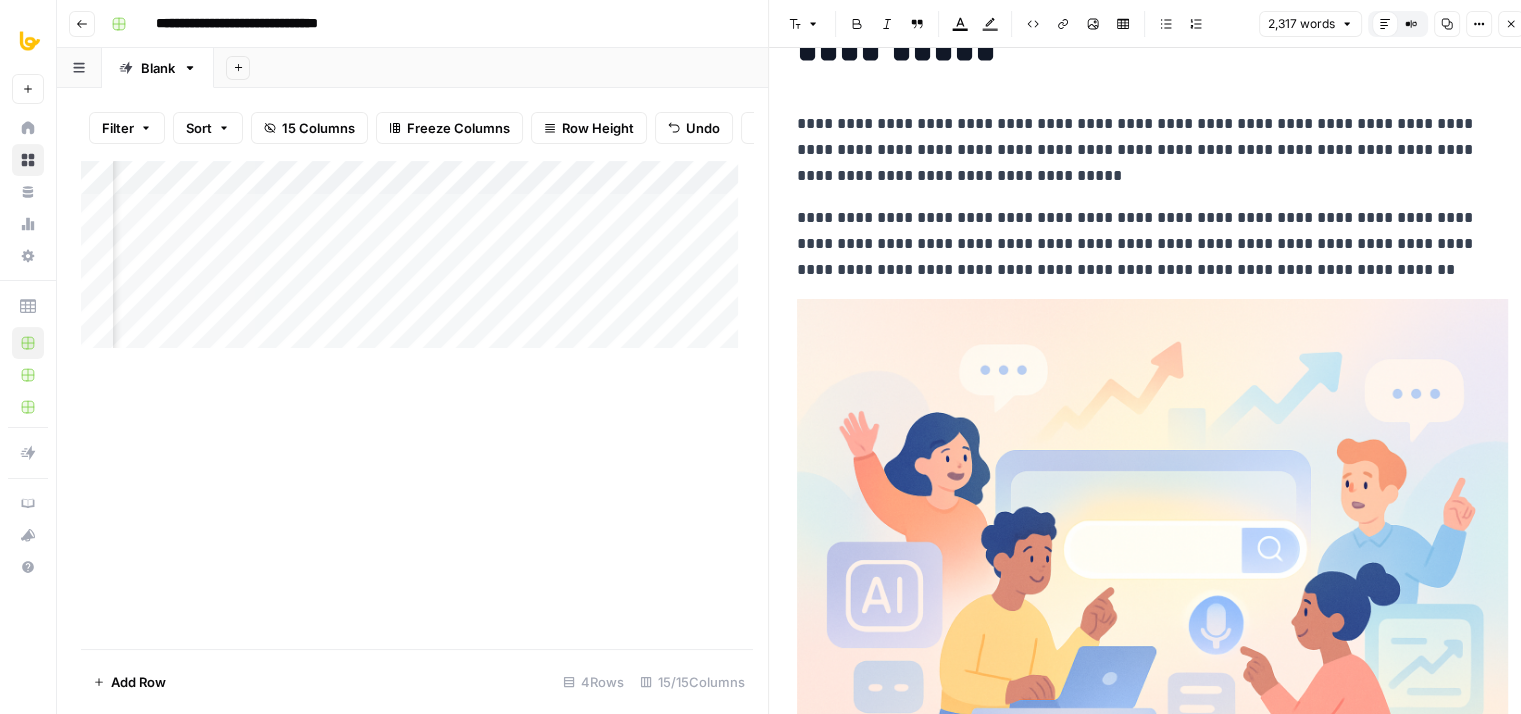scroll, scrollTop: 0, scrollLeft: 0, axis: both 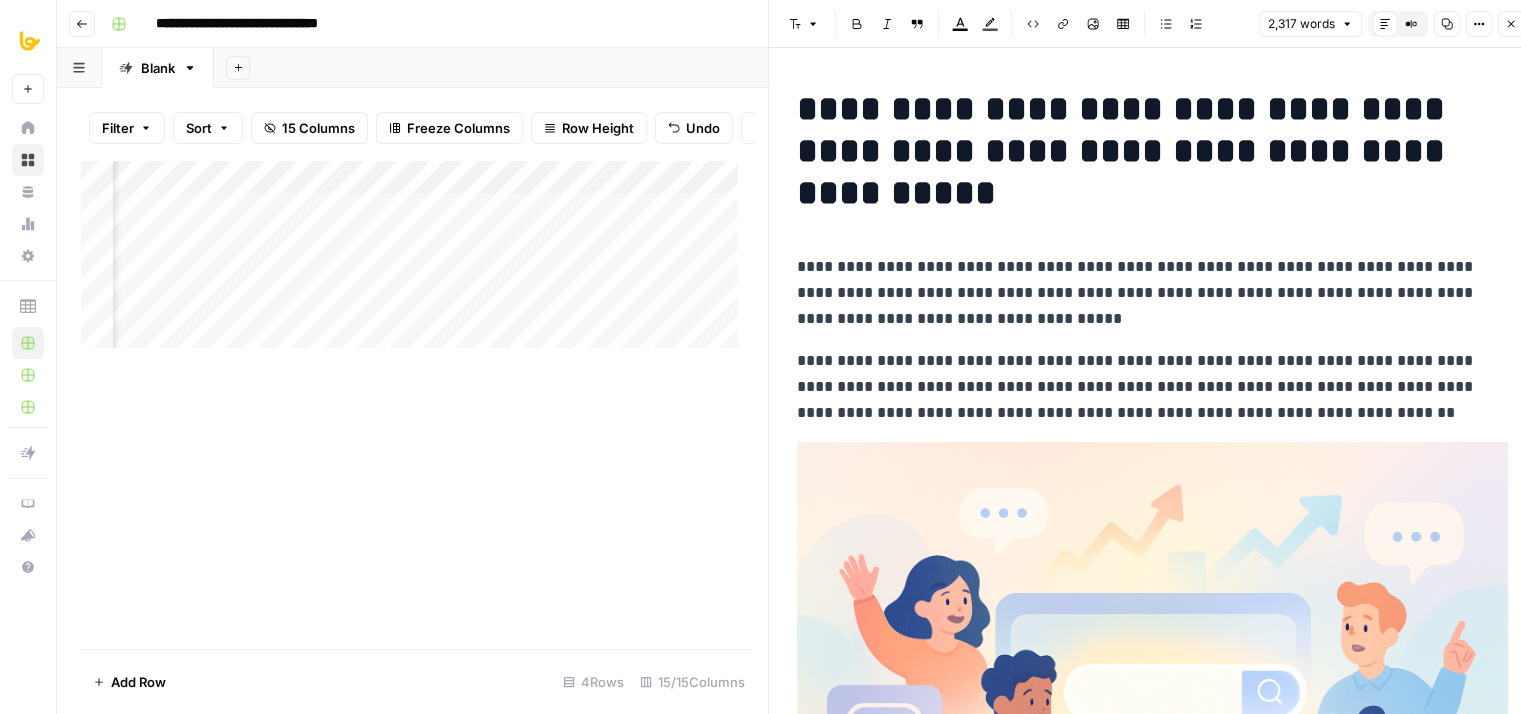 drag, startPoint x: 1322, startPoint y: 591, endPoint x: 1304, endPoint y: 368, distance: 223.72528 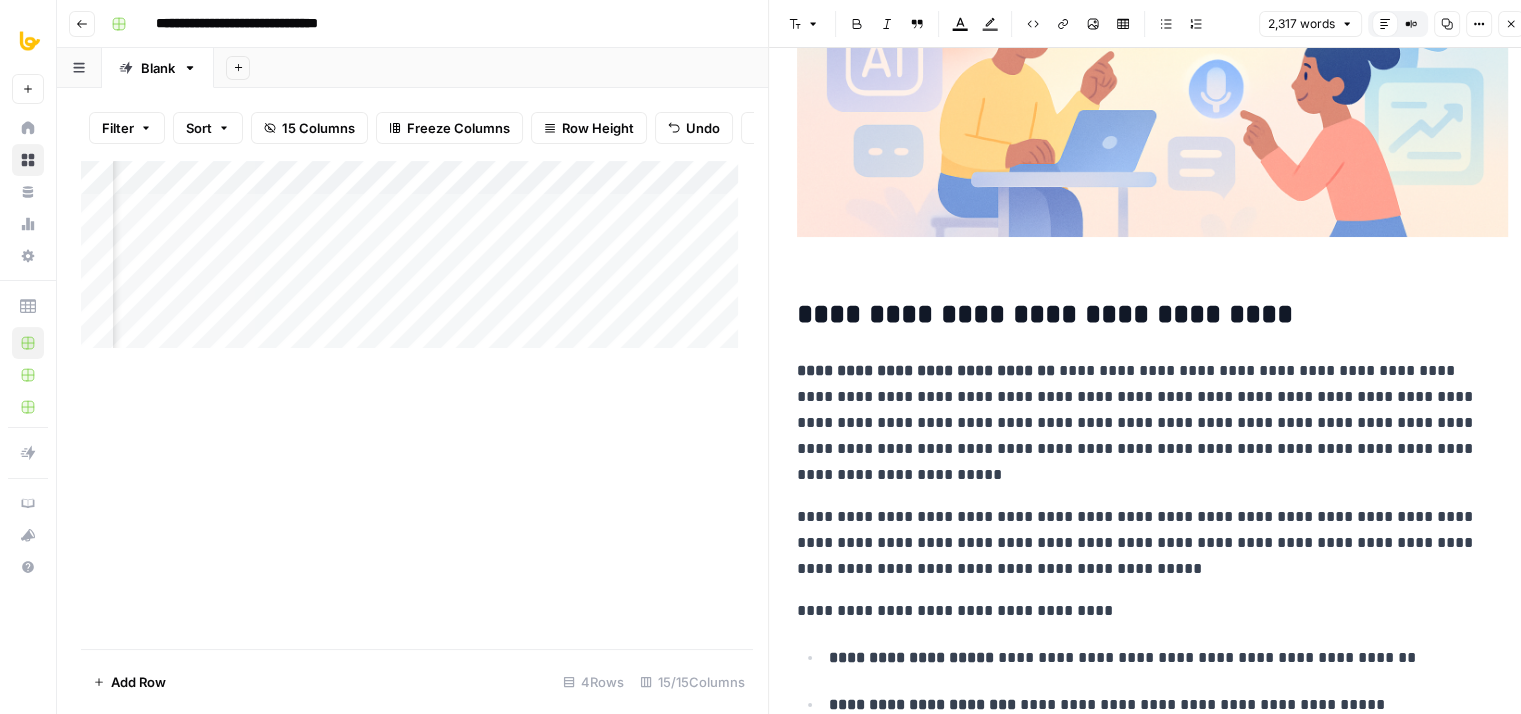 drag, startPoint x: 1347, startPoint y: 153, endPoint x: 1340, endPoint y: 332, distance: 179.13683 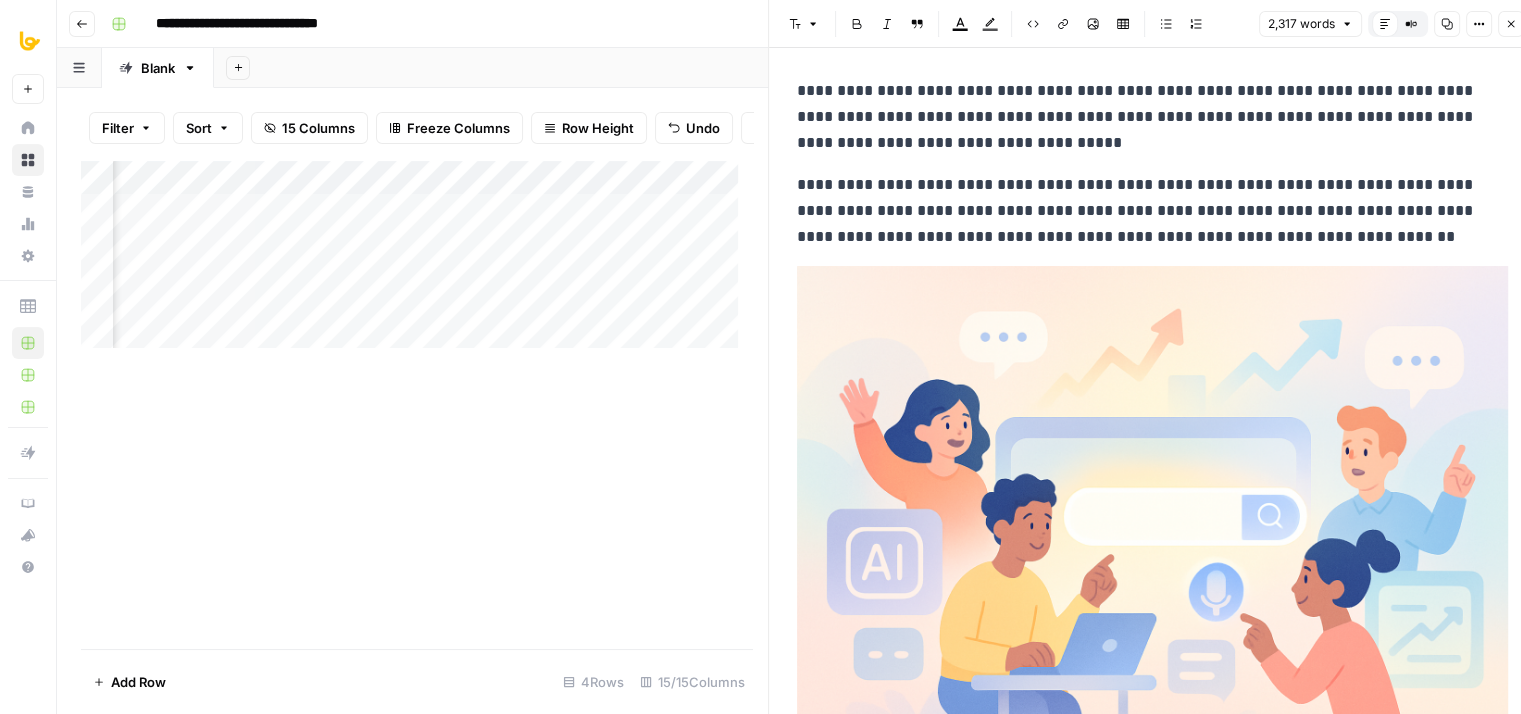 drag, startPoint x: 1340, startPoint y: 445, endPoint x: 1341, endPoint y: 343, distance: 102.0049 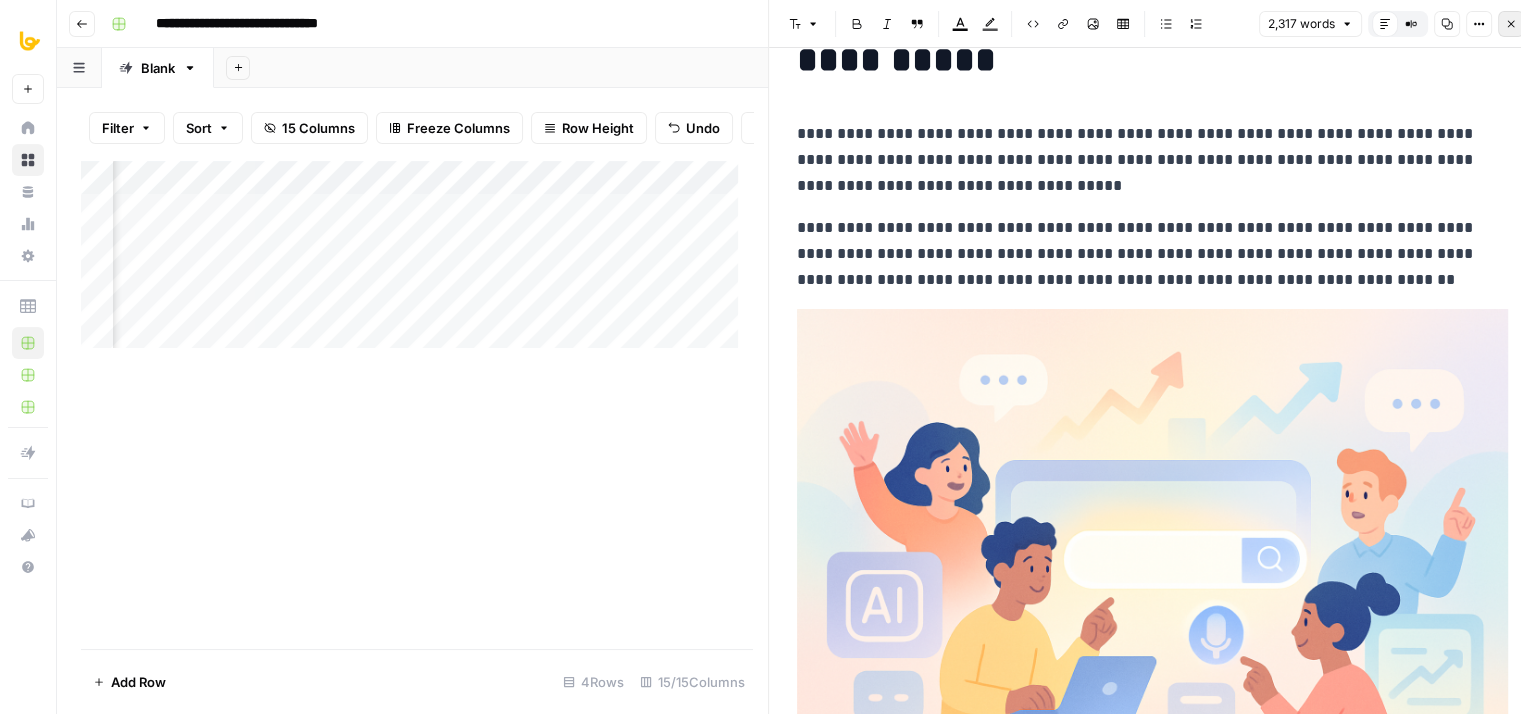 click on "Close" at bounding box center (1511, 24) 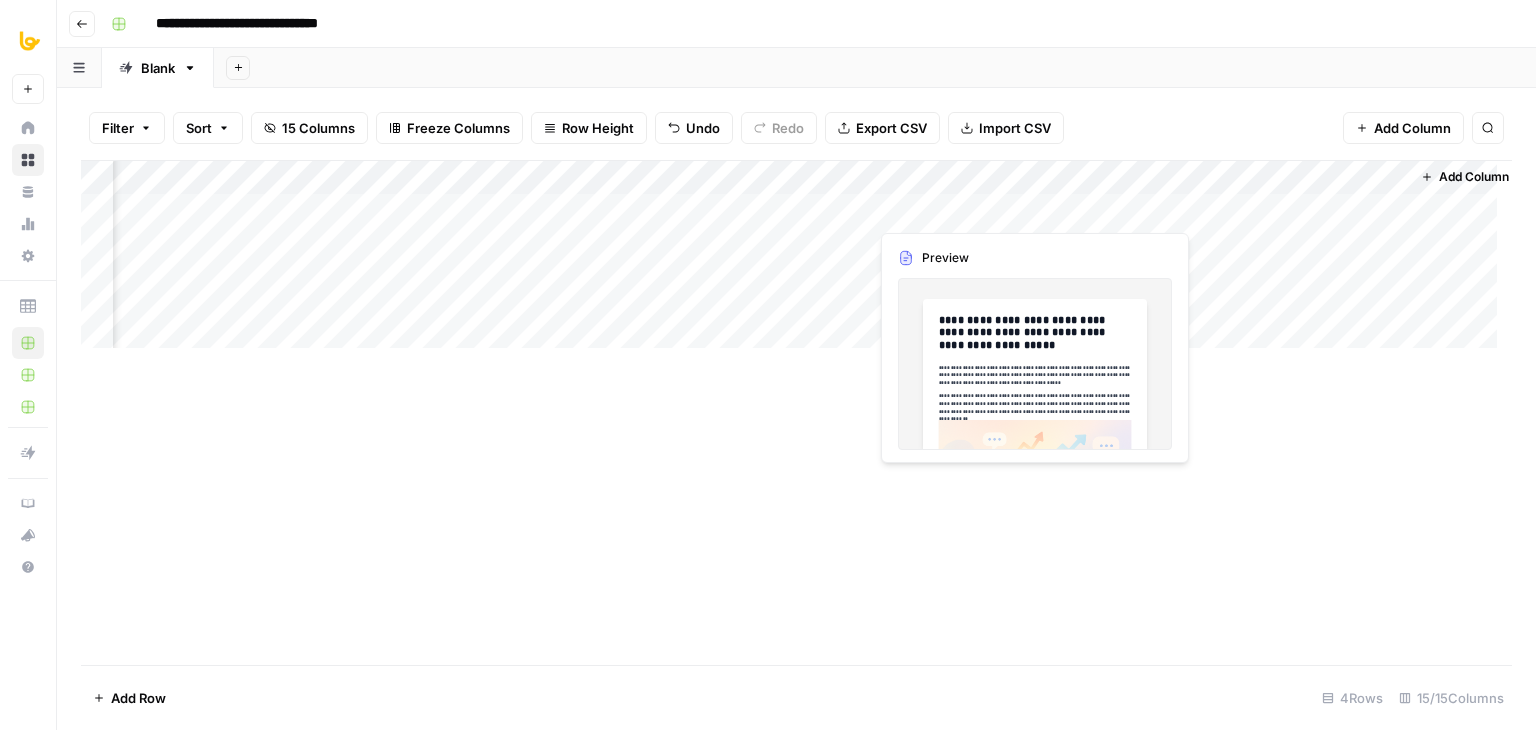 click on "Add Column" at bounding box center [796, 262] 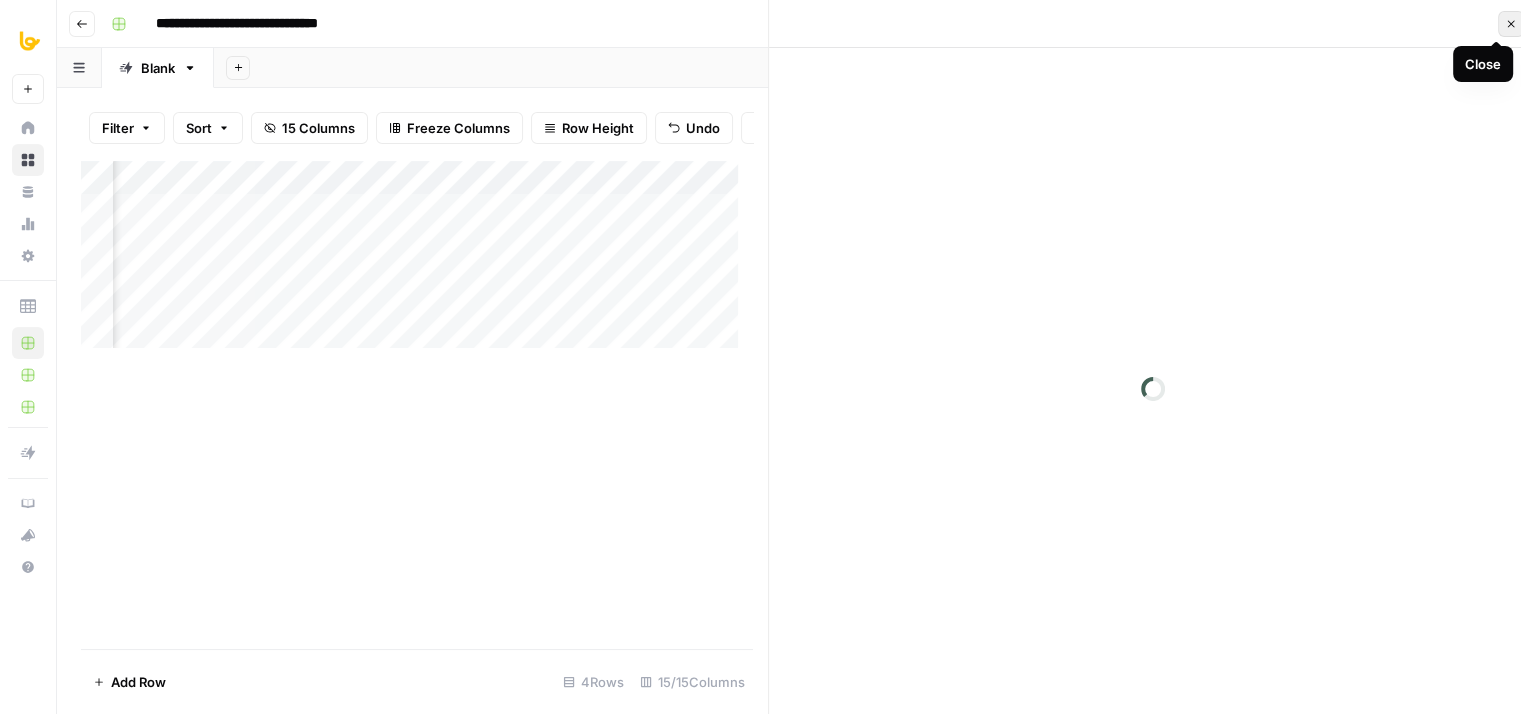 click on "Close" at bounding box center [1511, 24] 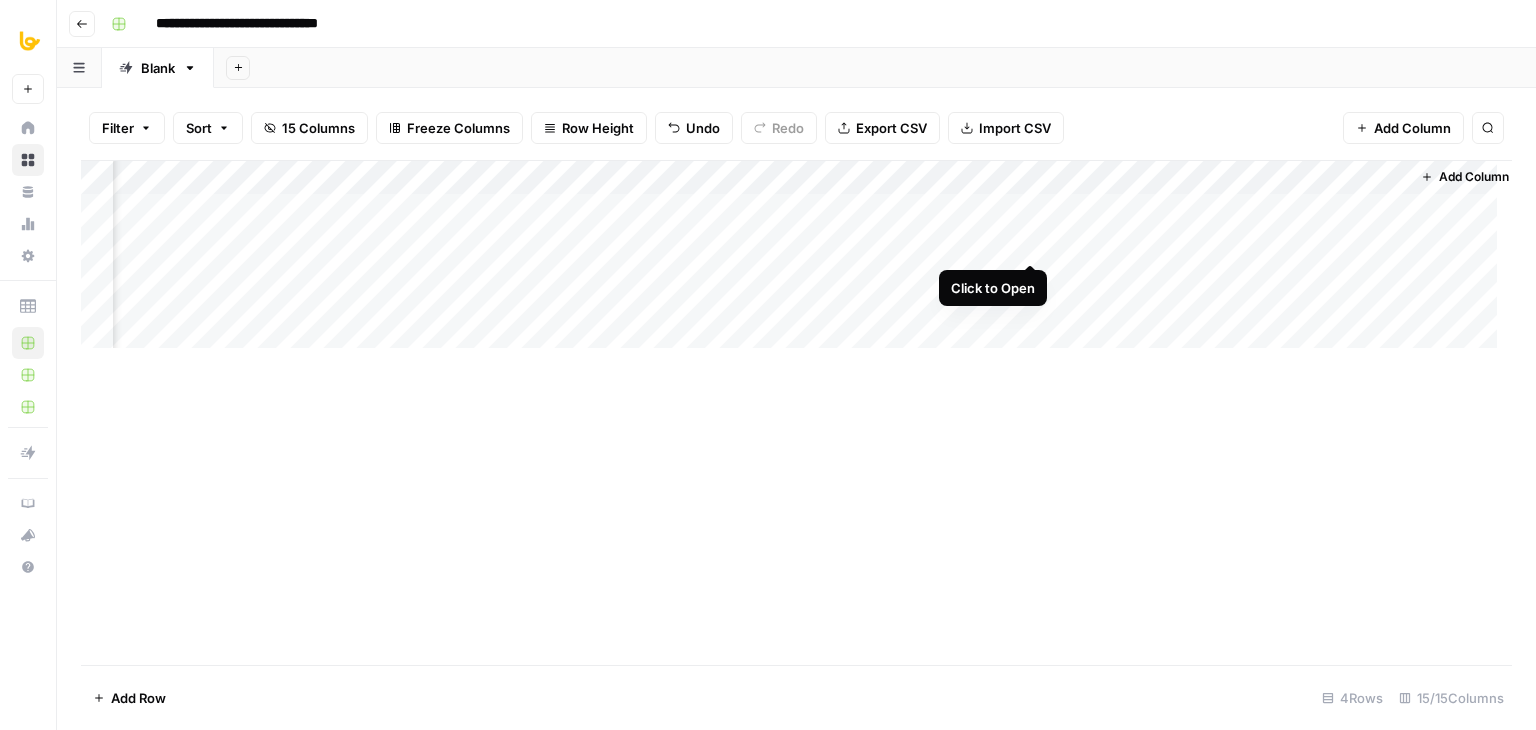 click on "Add Column" at bounding box center (796, 262) 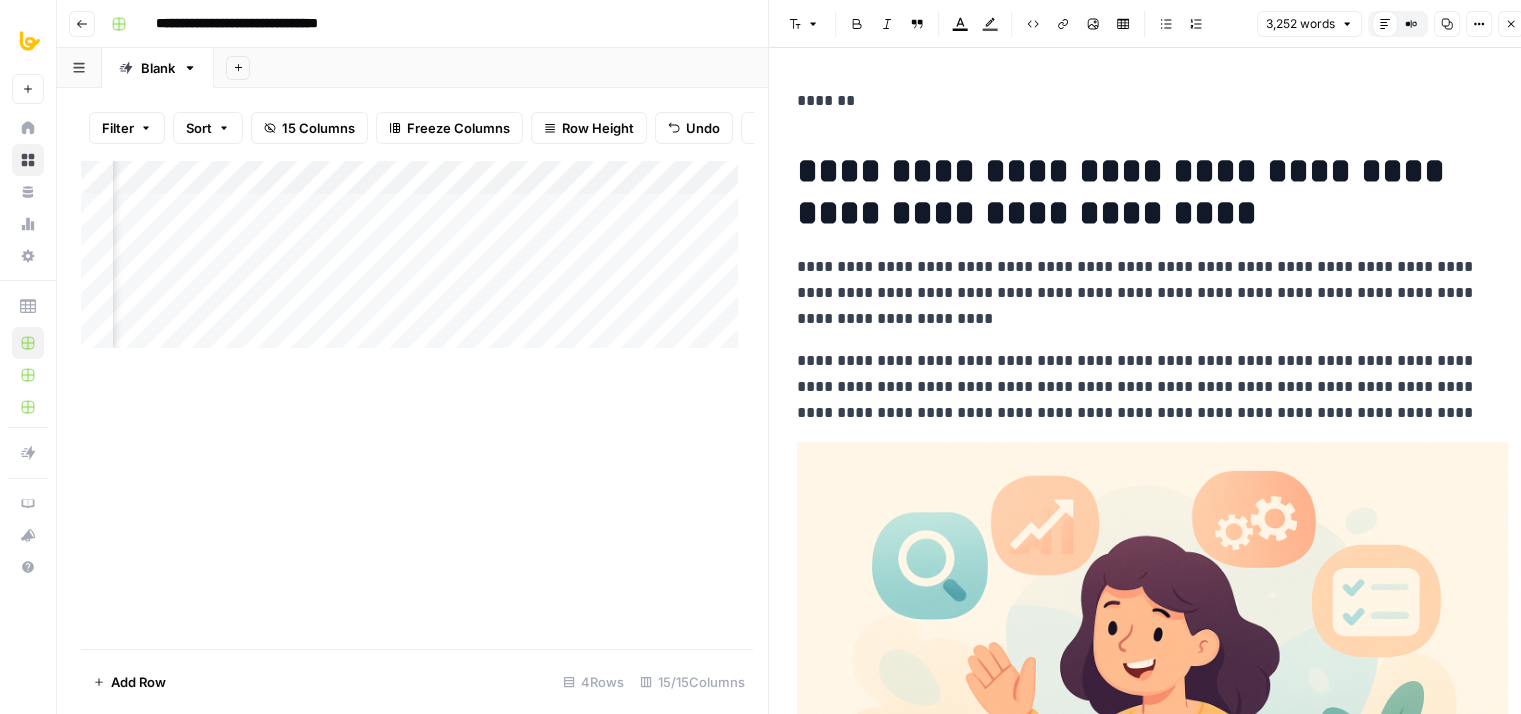 click on "*******" at bounding box center [1145, 101] 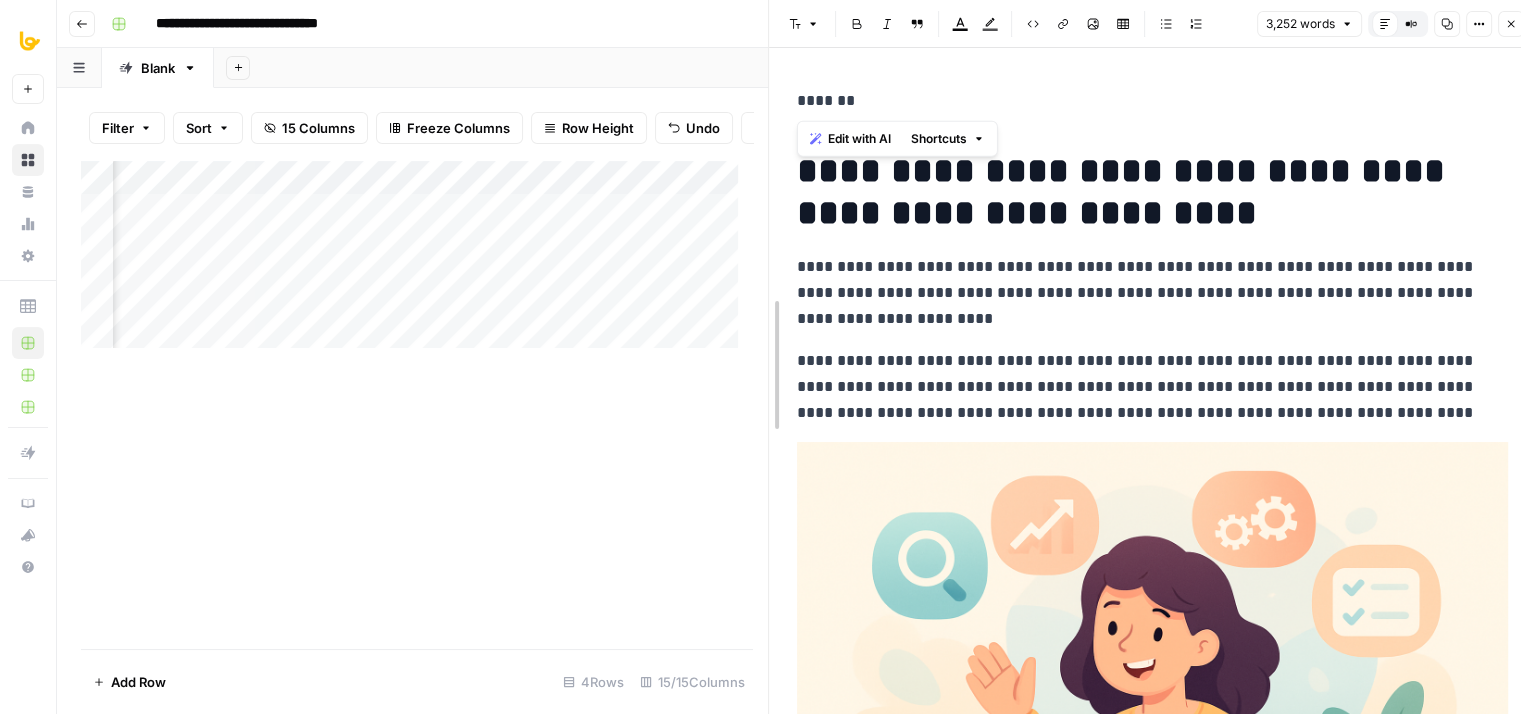 drag, startPoint x: 863, startPoint y: 104, endPoint x: 768, endPoint y: 99, distance: 95.131485 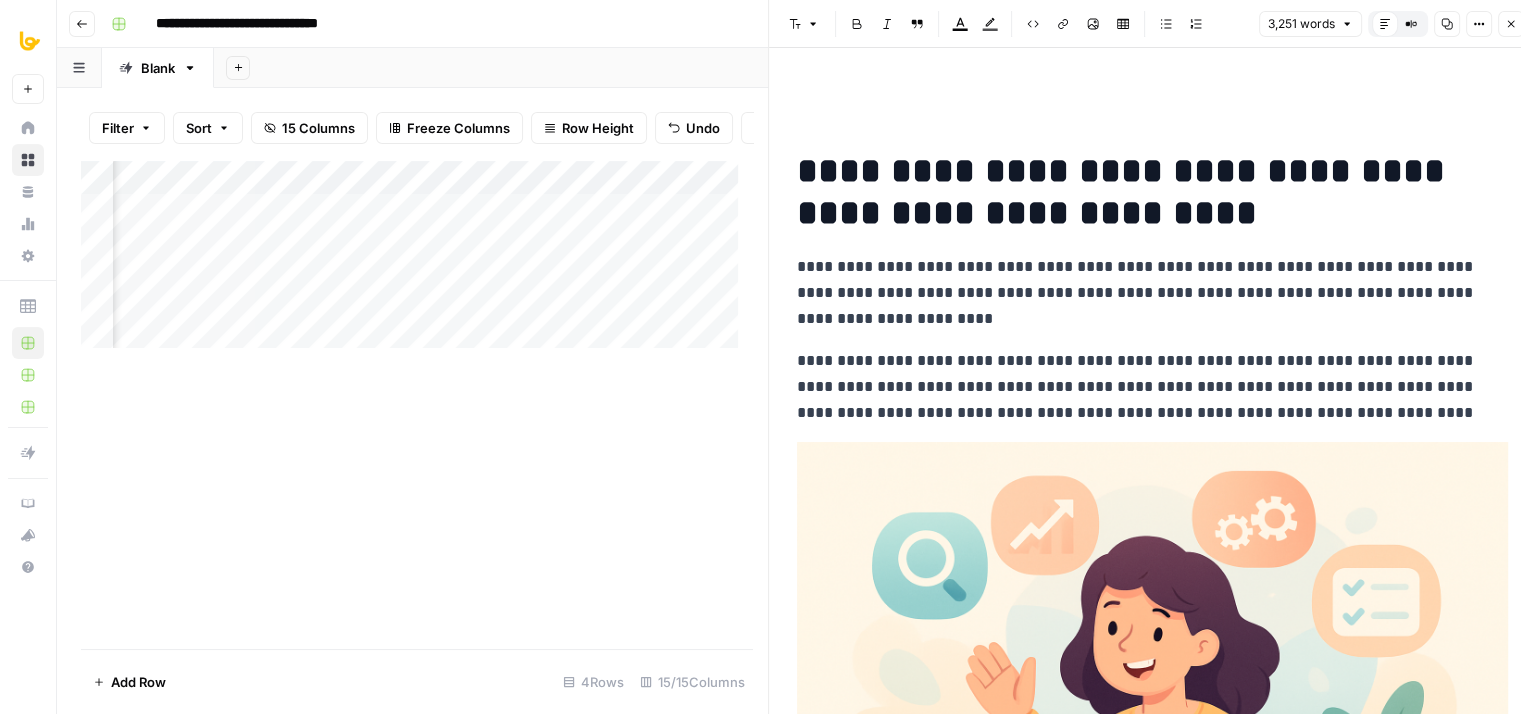 scroll, scrollTop: 19, scrollLeft: 0, axis: vertical 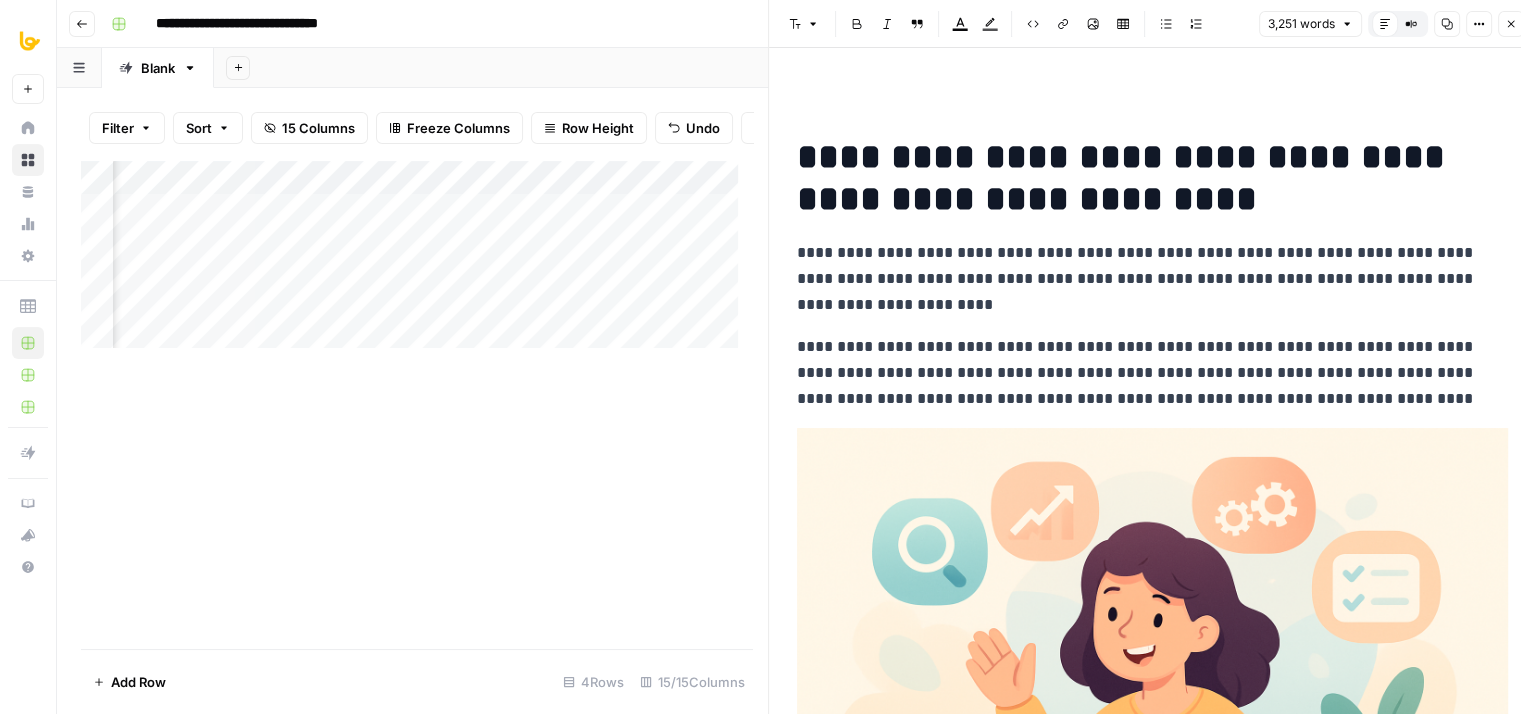 drag, startPoint x: 1040, startPoint y: 221, endPoint x: 1035, endPoint y: 281, distance: 60.207973 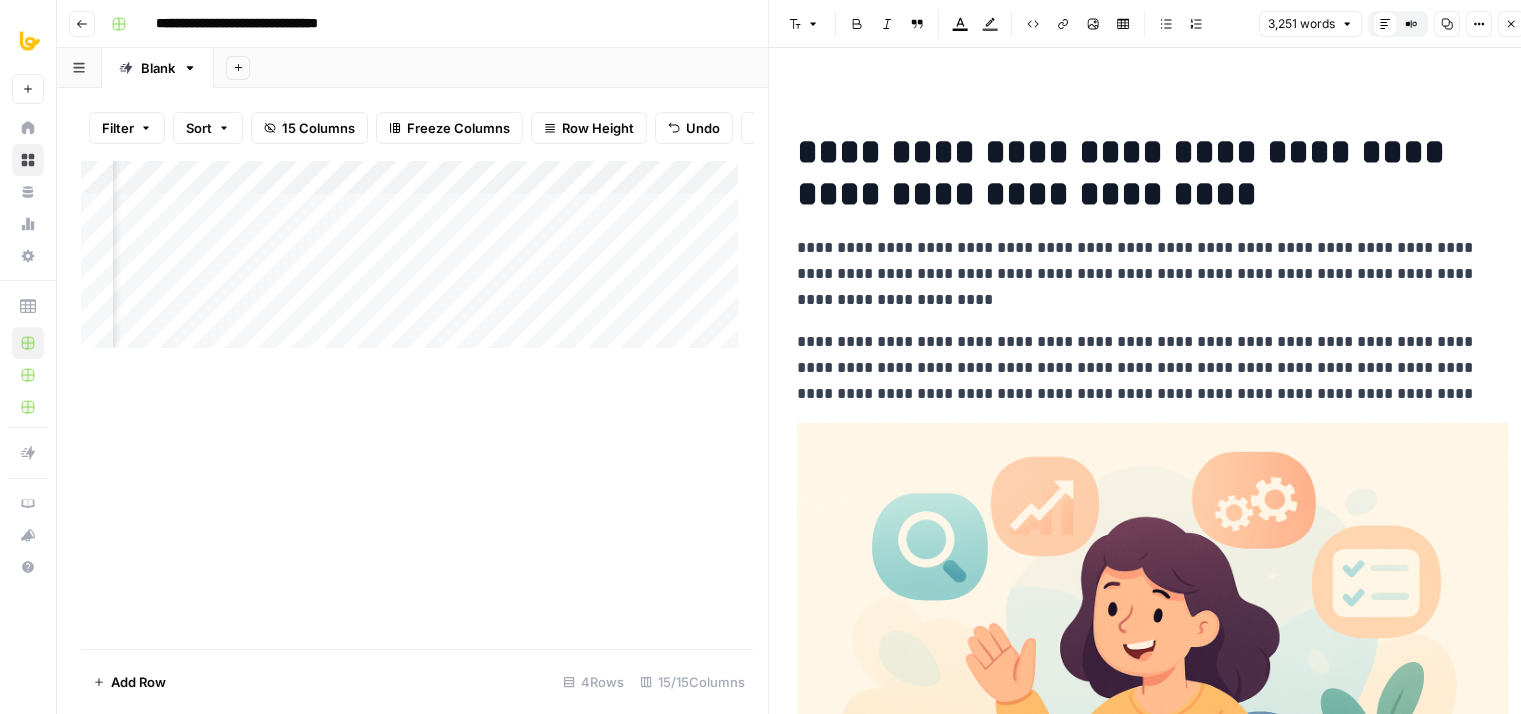 click on "**********" at bounding box center [1145, 274] 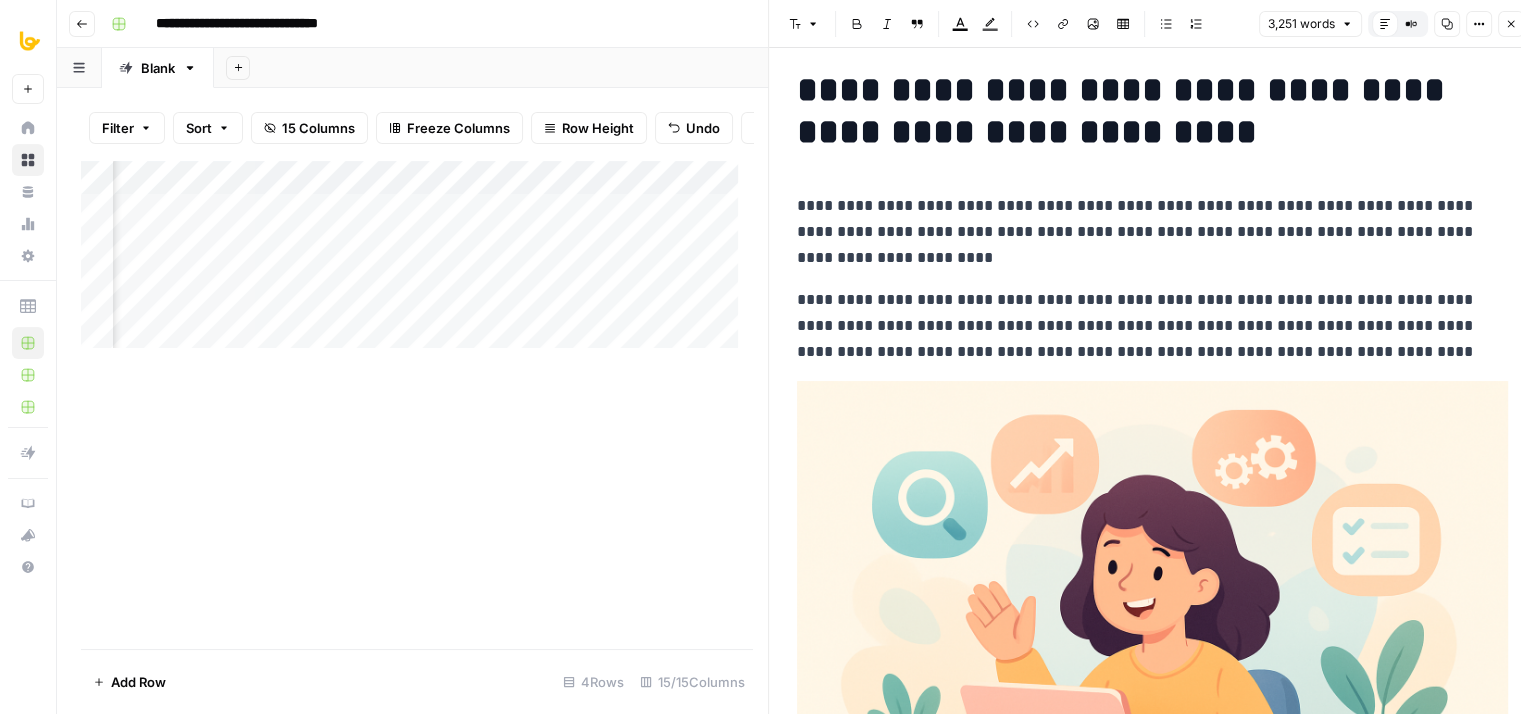 click on "**********" at bounding box center (1145, 111) 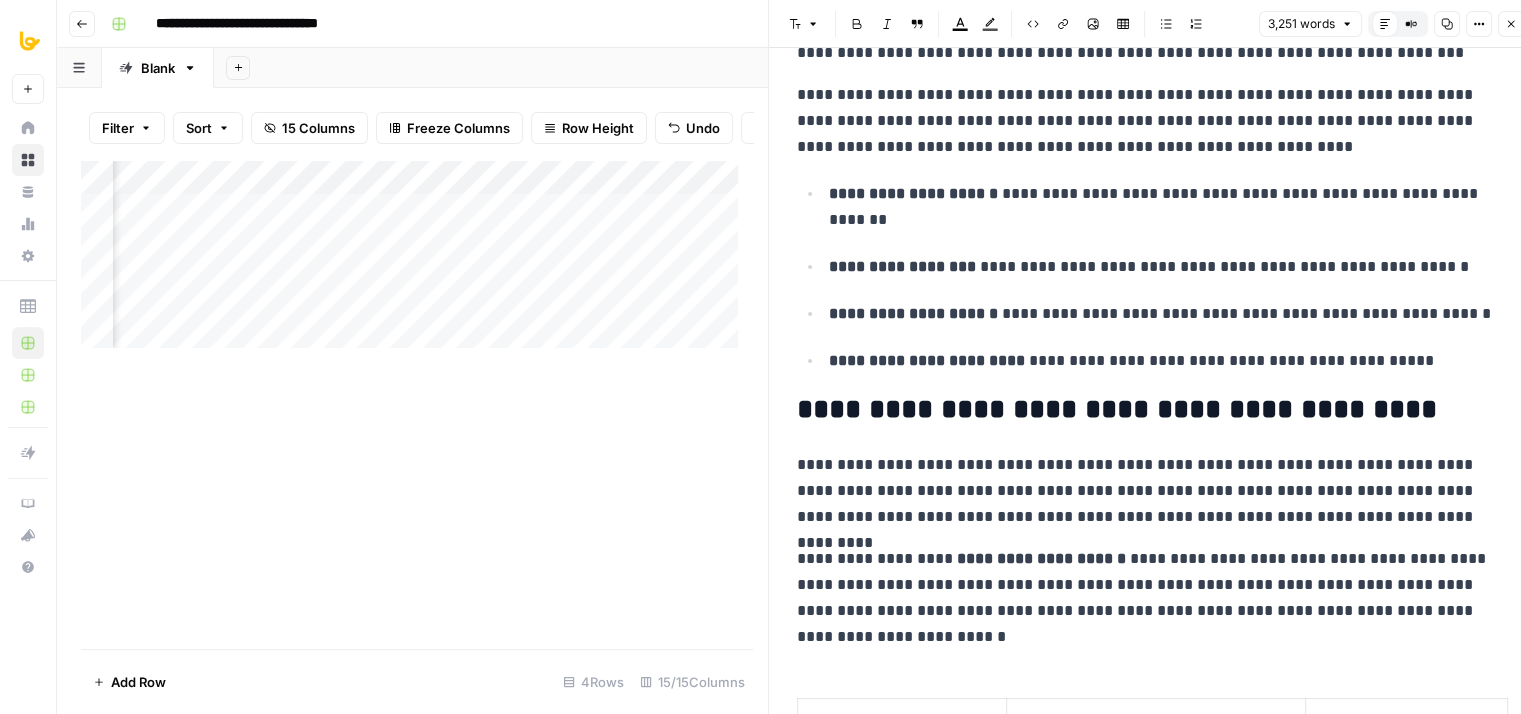 drag, startPoint x: 1248, startPoint y: 189, endPoint x: 1251, endPoint y: 325, distance: 136.03308 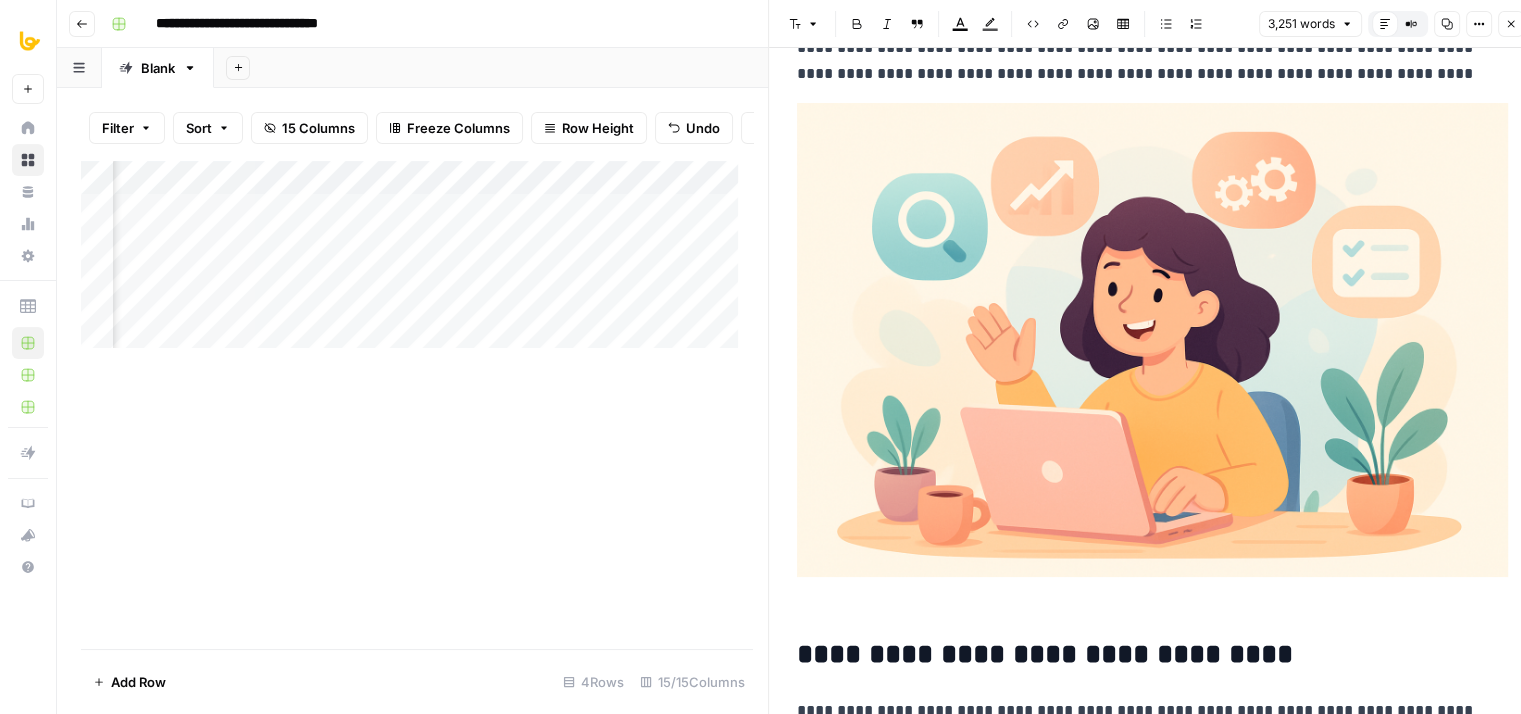scroll, scrollTop: 0, scrollLeft: 0, axis: both 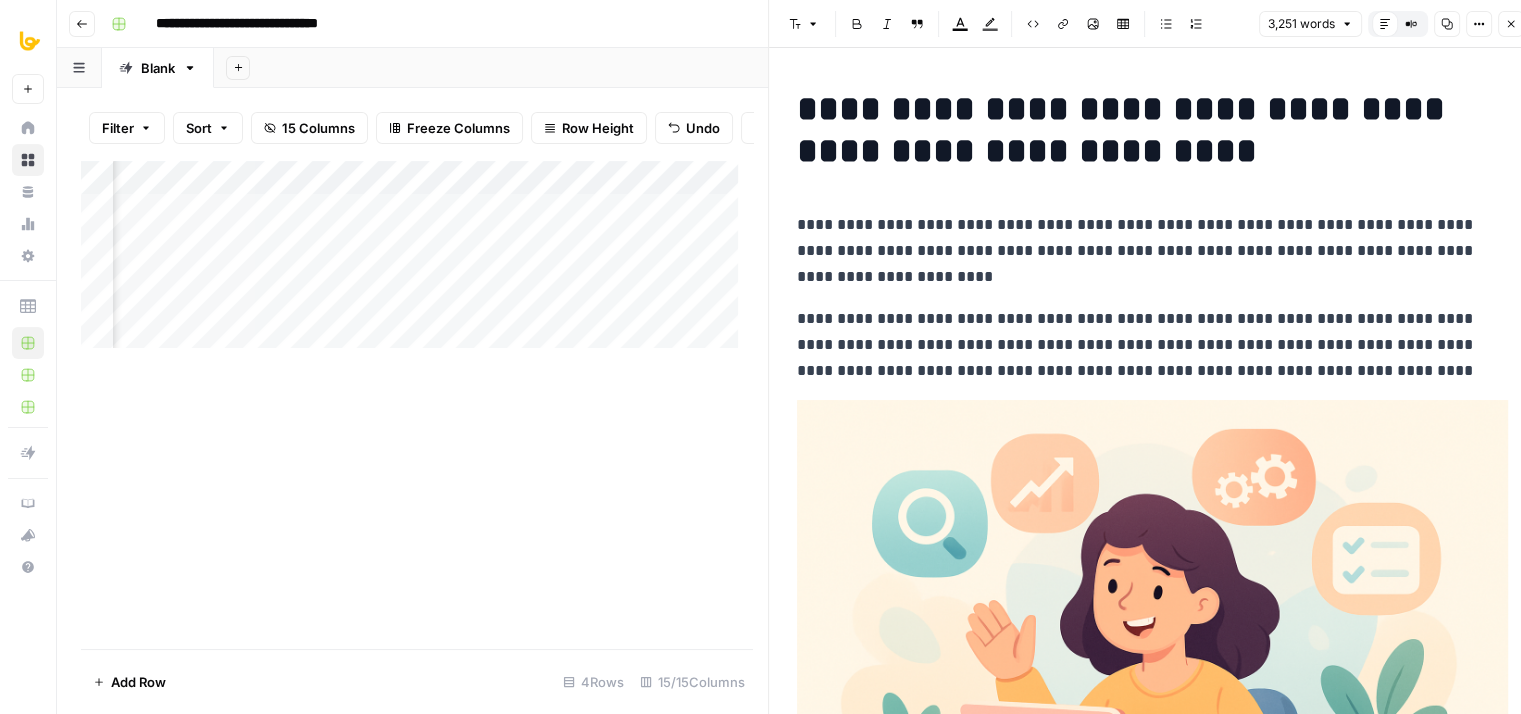 drag, startPoint x: 1272, startPoint y: 133, endPoint x: 1272, endPoint y: 49, distance: 84 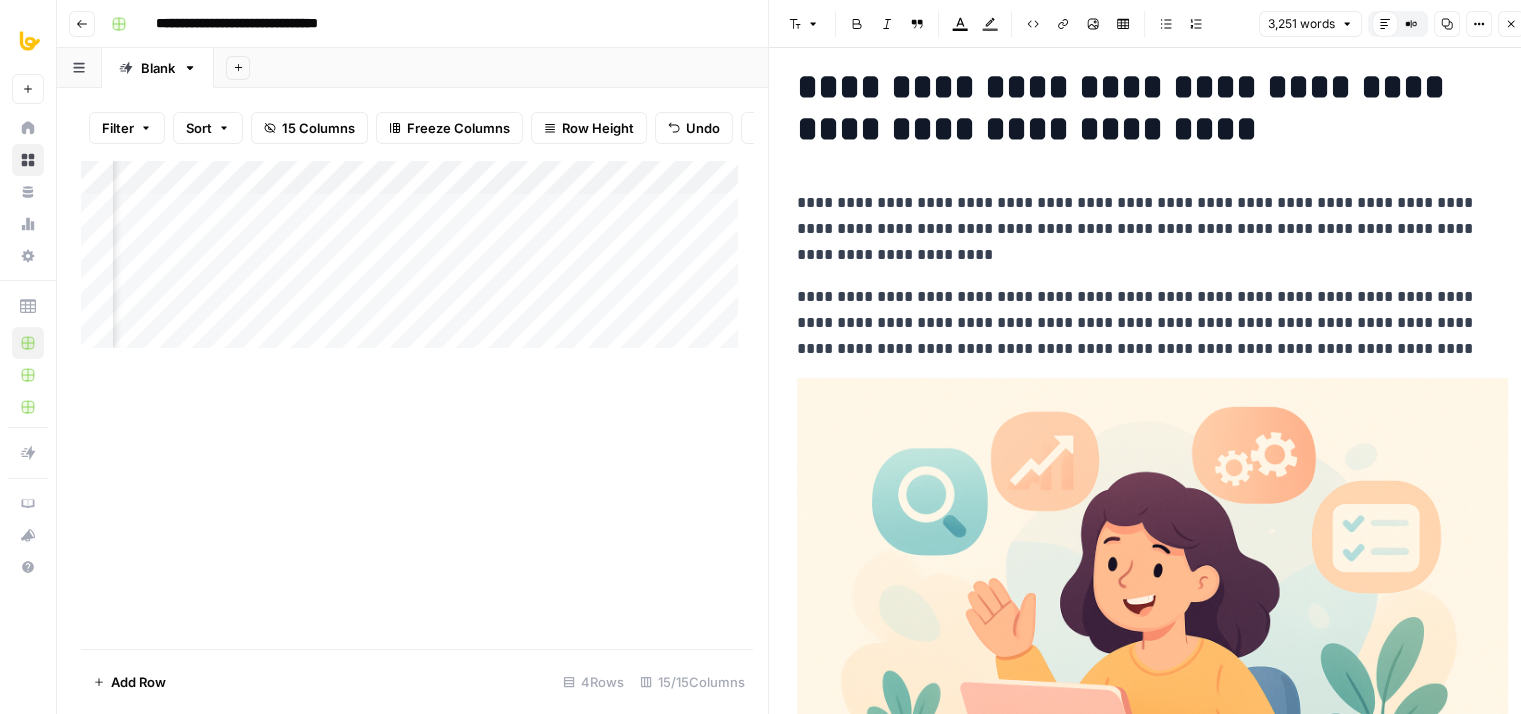scroll, scrollTop: 109, scrollLeft: 0, axis: vertical 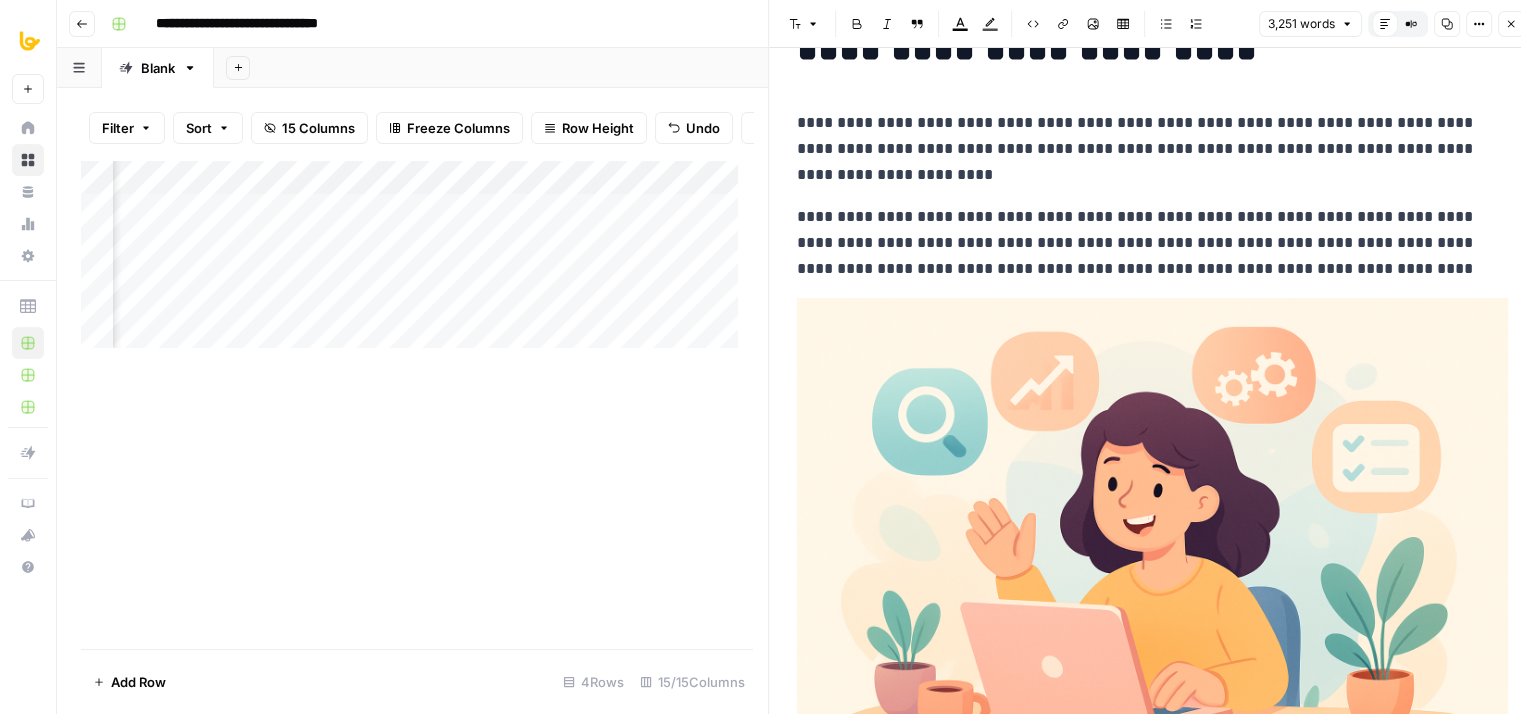 drag, startPoint x: 1243, startPoint y: 251, endPoint x: 1244, endPoint y: 280, distance: 29.017237 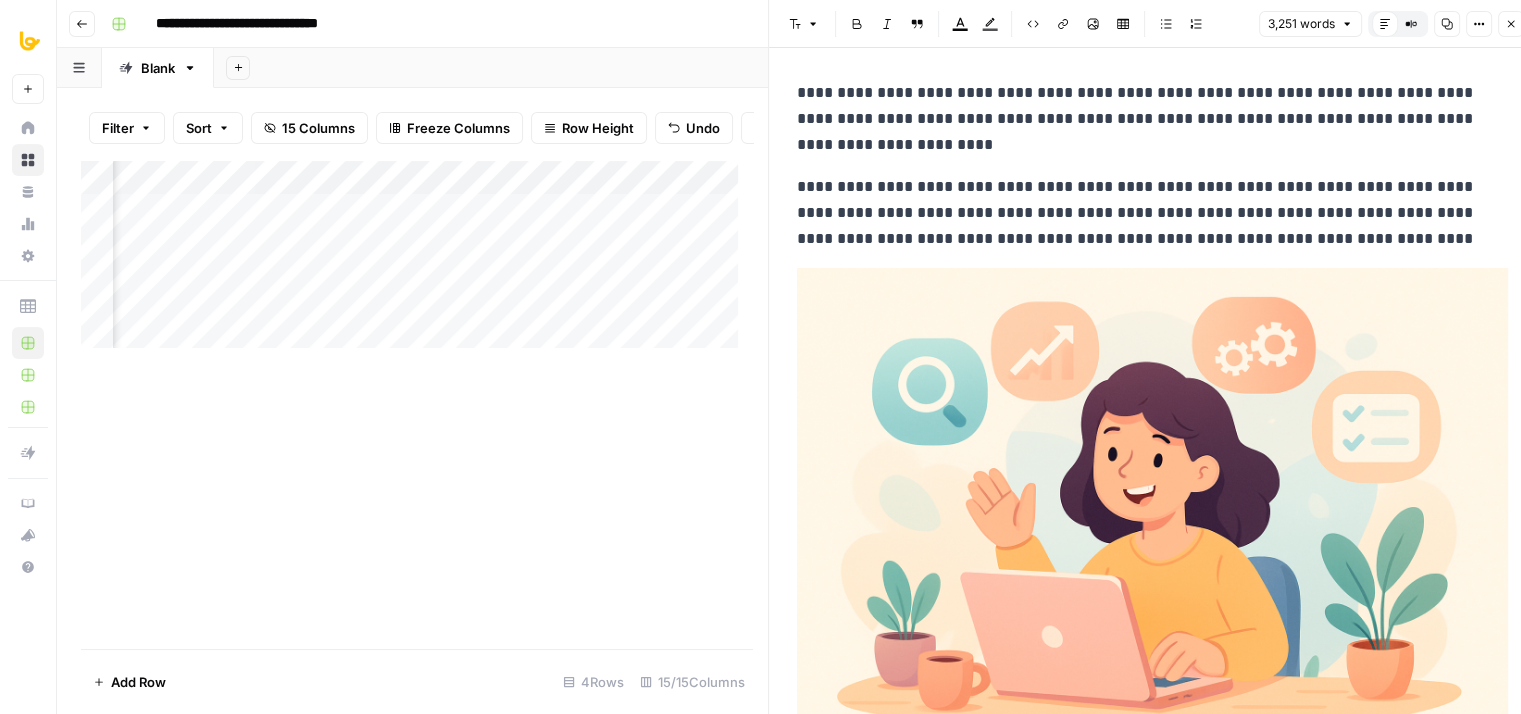 drag, startPoint x: 1258, startPoint y: 166, endPoint x: 1260, endPoint y: 234, distance: 68.0294 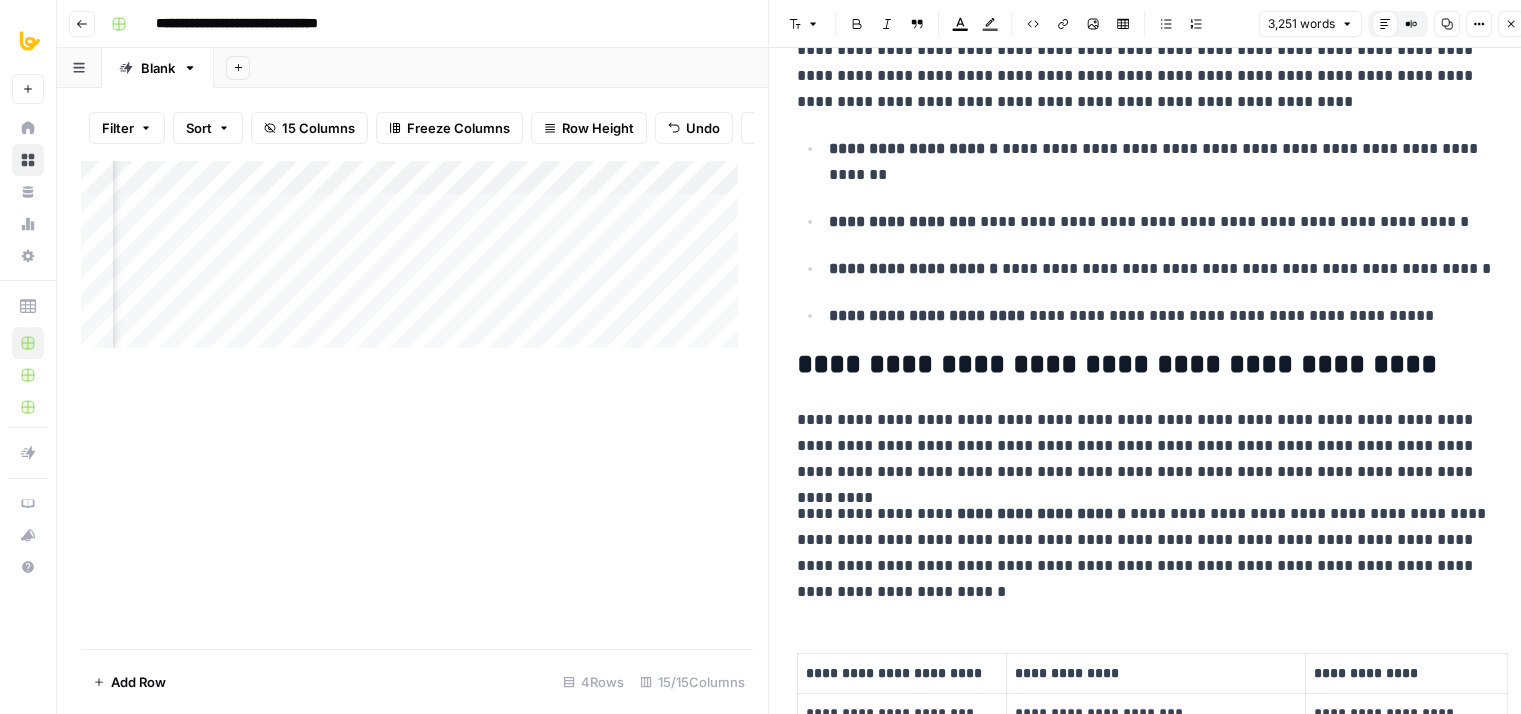 drag, startPoint x: 1338, startPoint y: 124, endPoint x: 1332, endPoint y: 333, distance: 209.0861 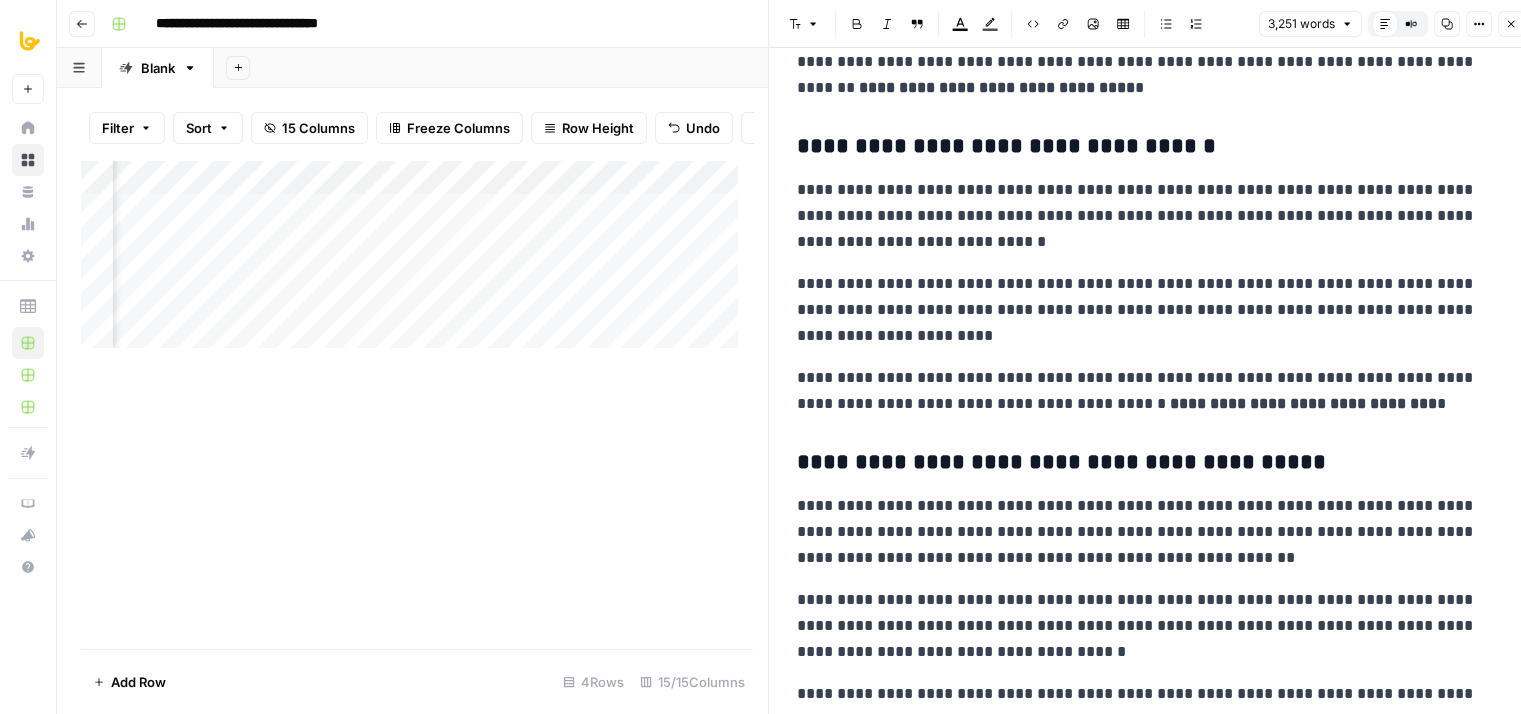 scroll, scrollTop: 6047, scrollLeft: 0, axis: vertical 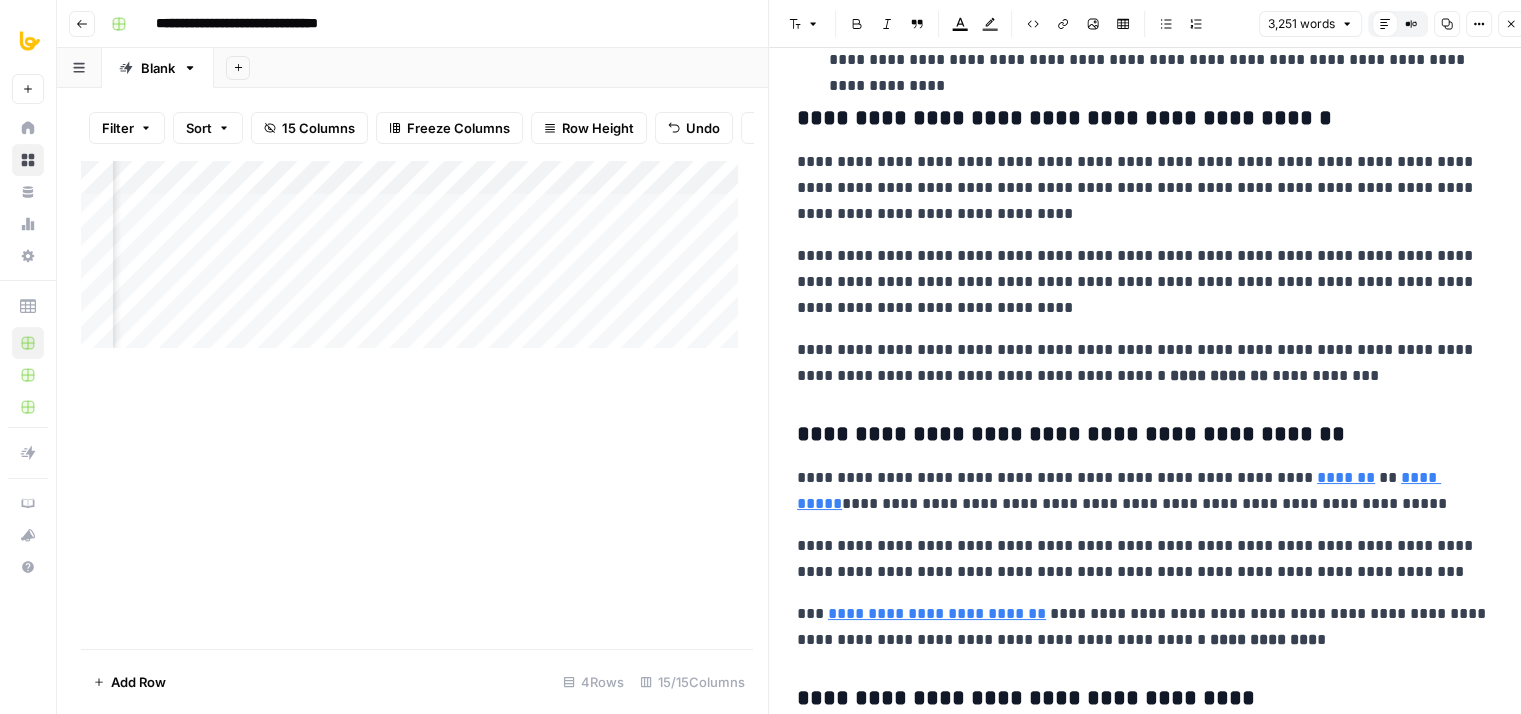drag, startPoint x: 1325, startPoint y: 221, endPoint x: 1305, endPoint y: 443, distance: 222.89908 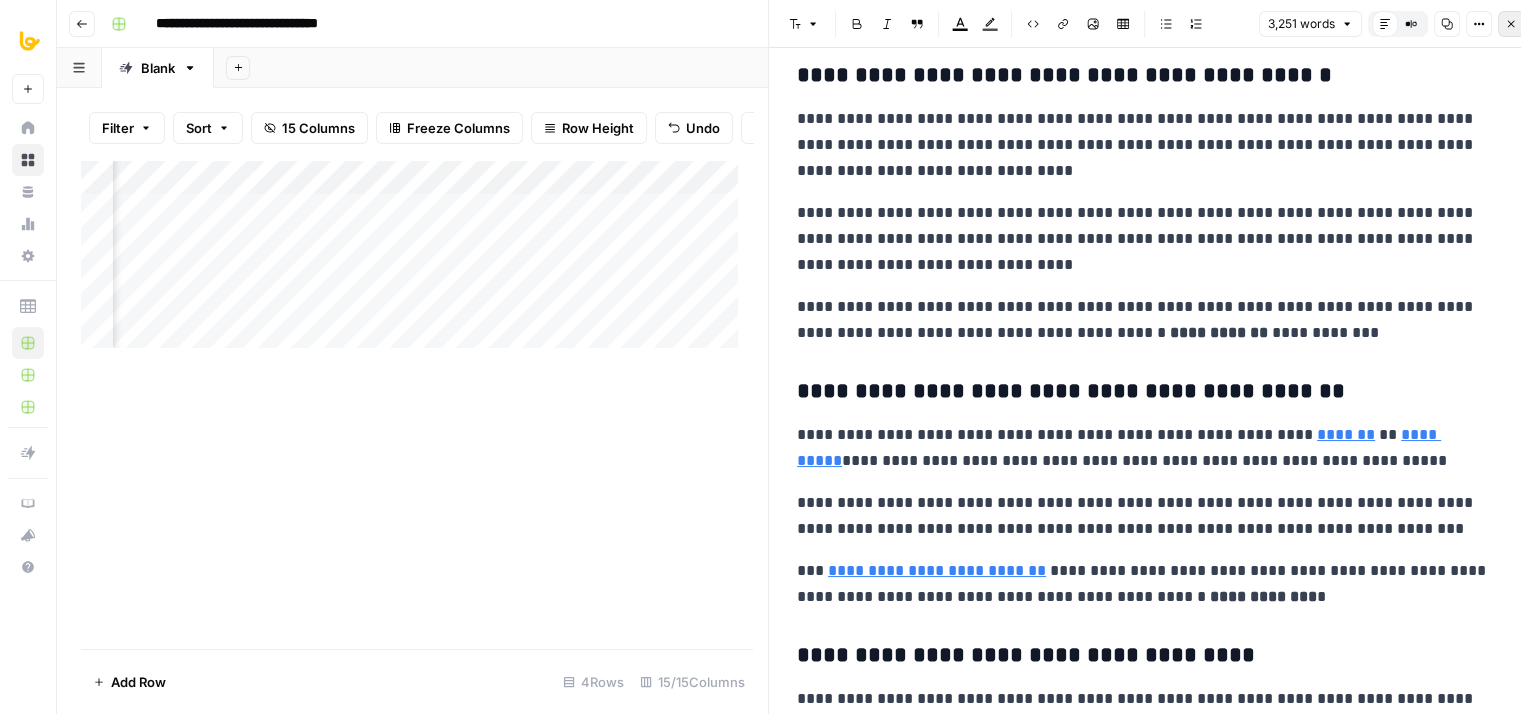 click 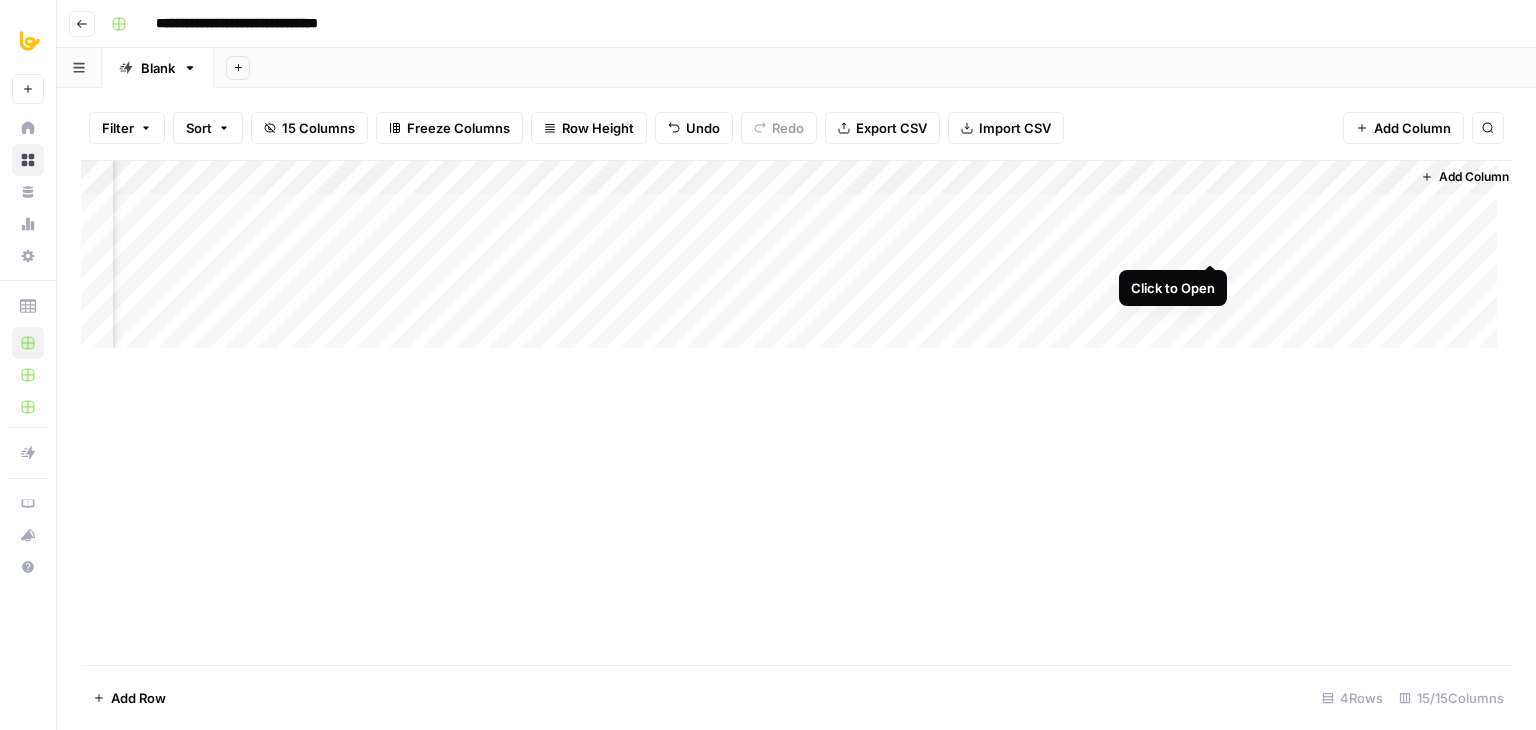 click on "Add Column" at bounding box center (796, 262) 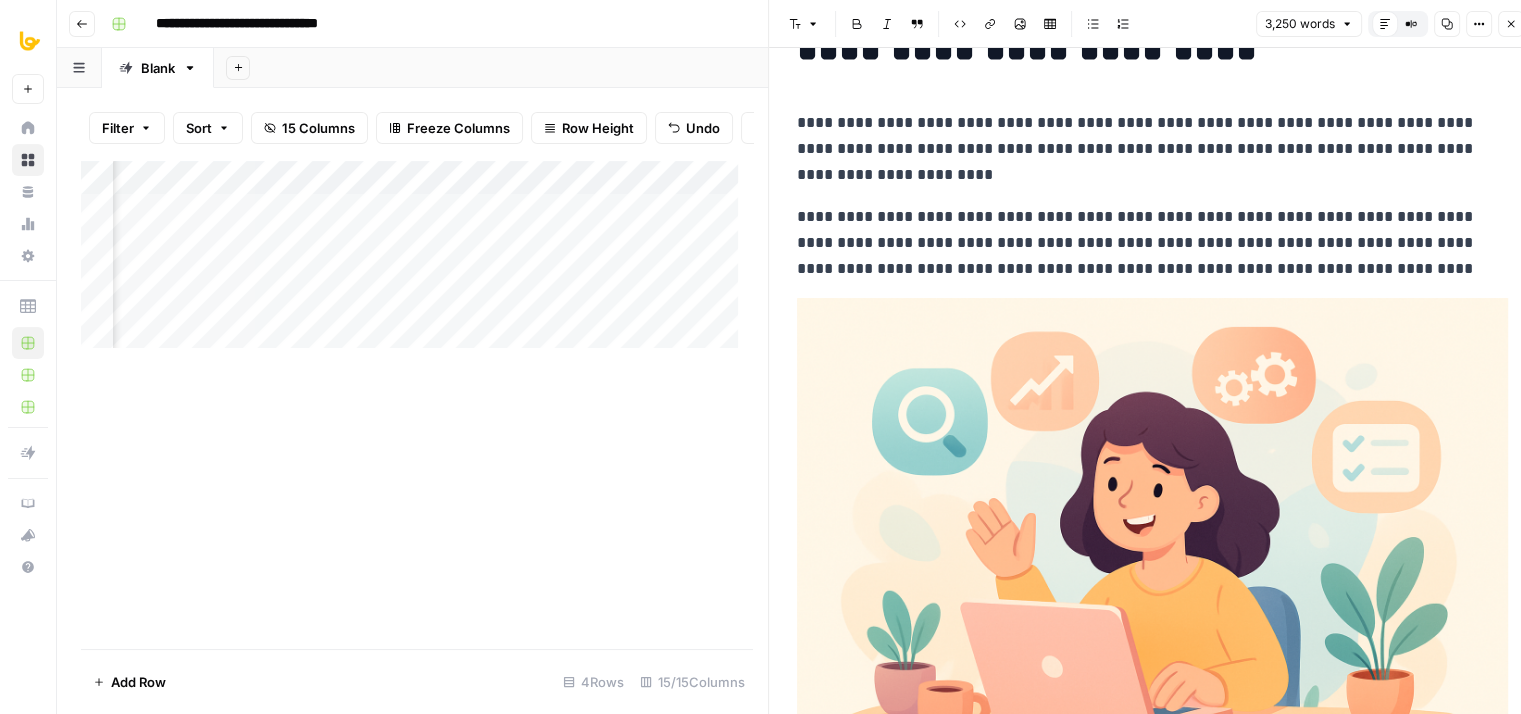 drag, startPoint x: 1323, startPoint y: 244, endPoint x: 1324, endPoint y: 260, distance: 16.03122 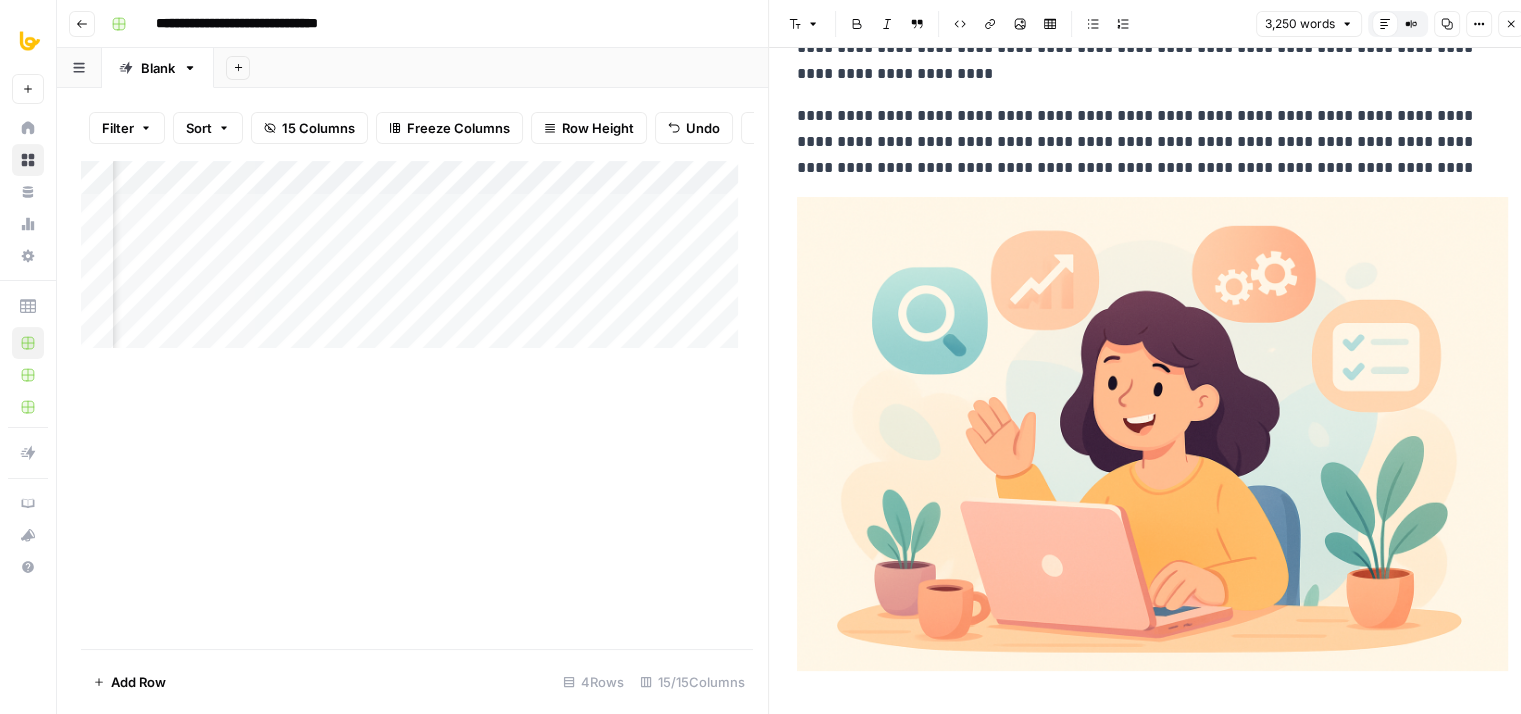 drag, startPoint x: 1325, startPoint y: 160, endPoint x: 1305, endPoint y: 280, distance: 121.65525 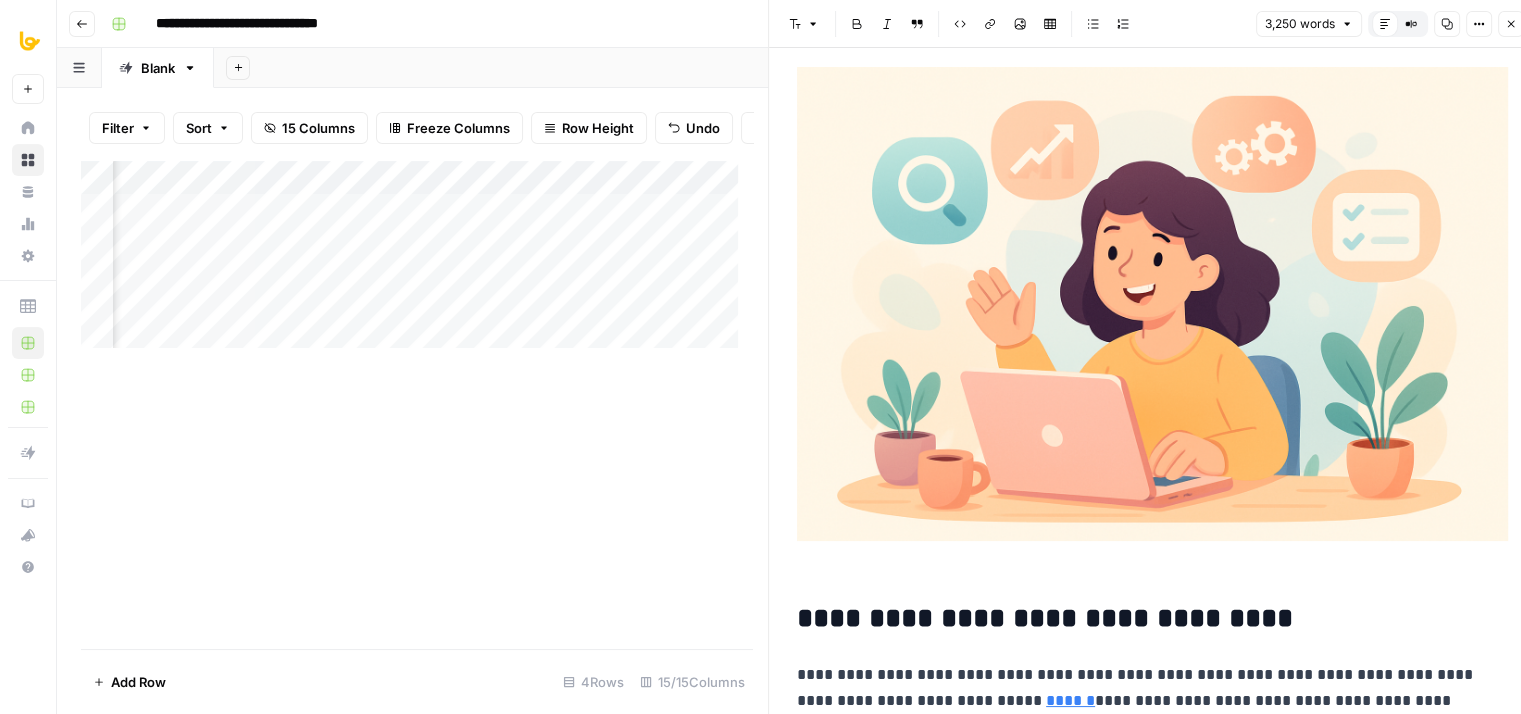 drag, startPoint x: 1273, startPoint y: 346, endPoint x: 1263, endPoint y: 441, distance: 95.524864 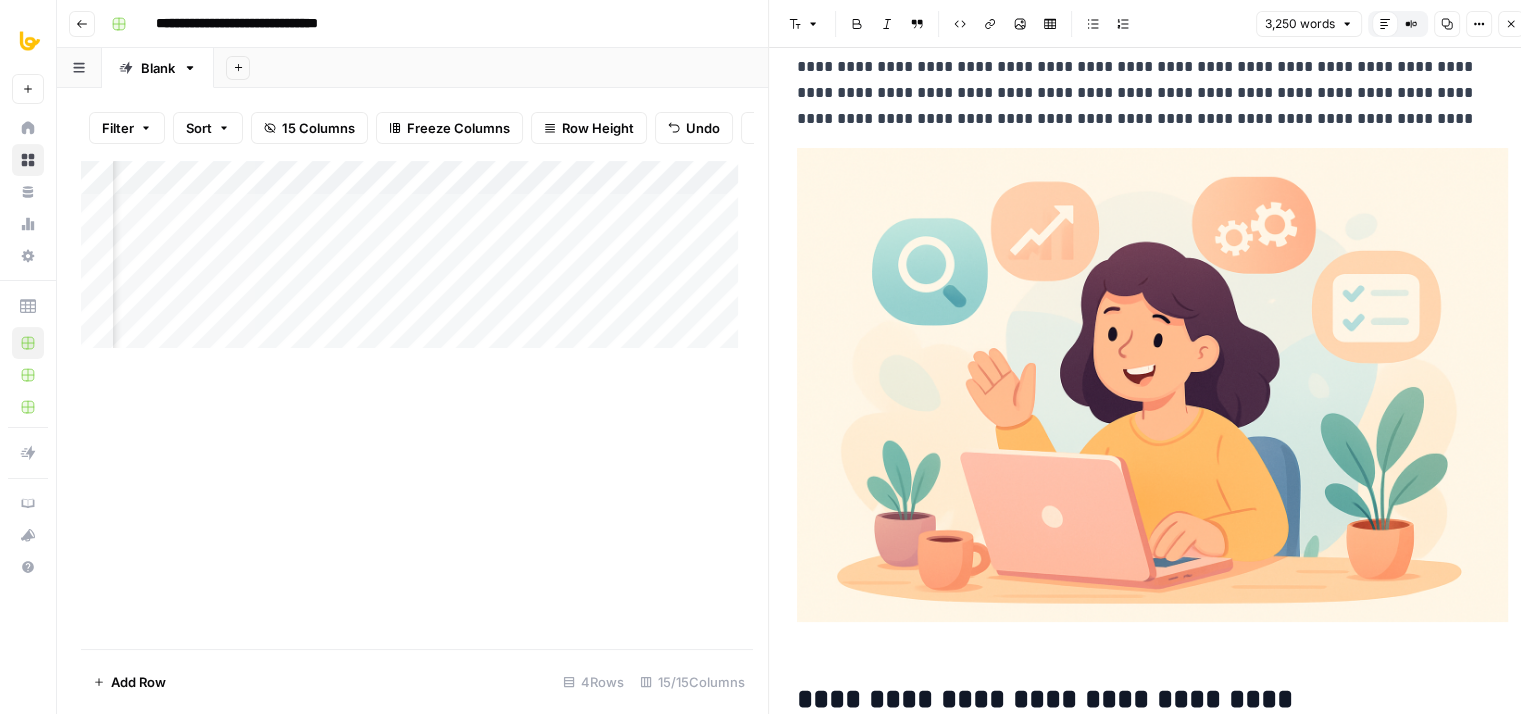 scroll, scrollTop: 0, scrollLeft: 0, axis: both 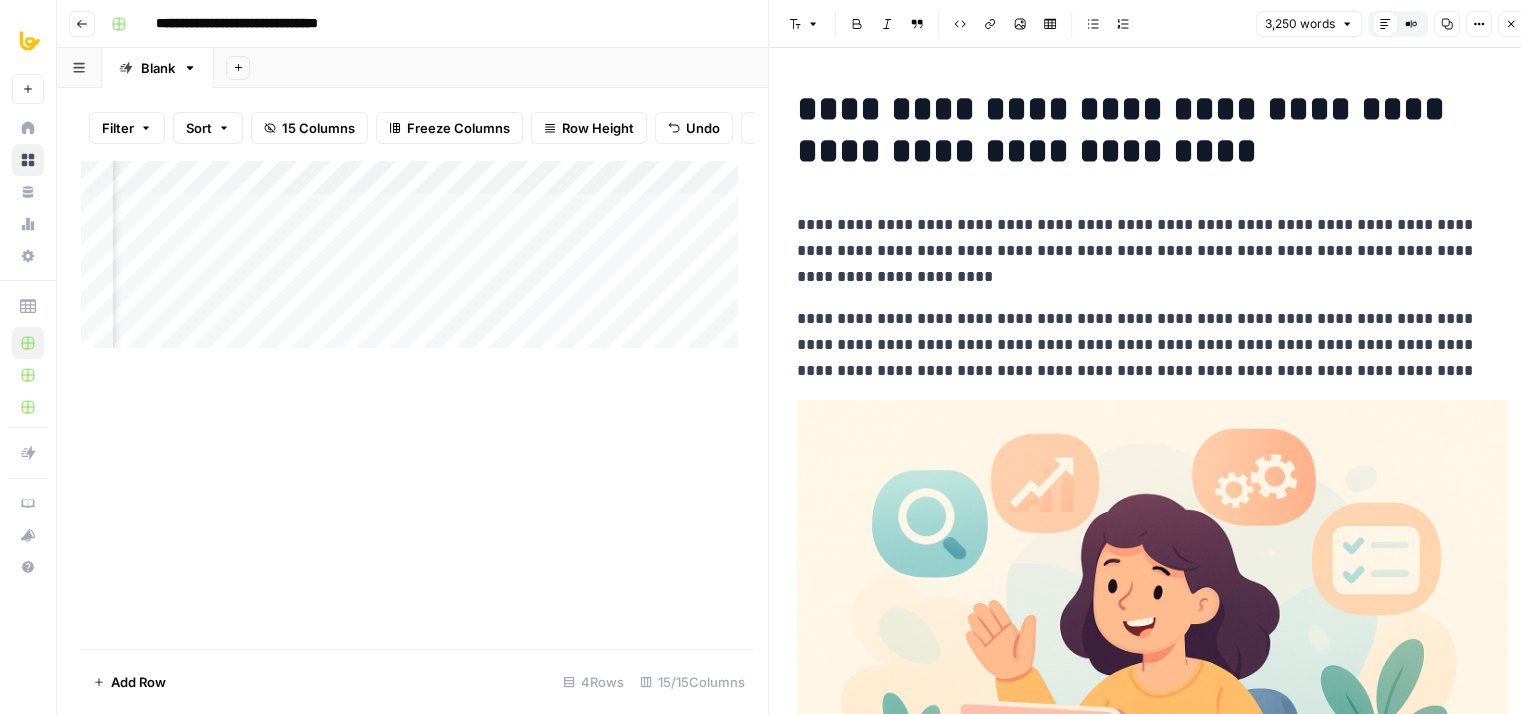 drag, startPoint x: 1300, startPoint y: 517, endPoint x: 1351, endPoint y: 221, distance: 300.36145 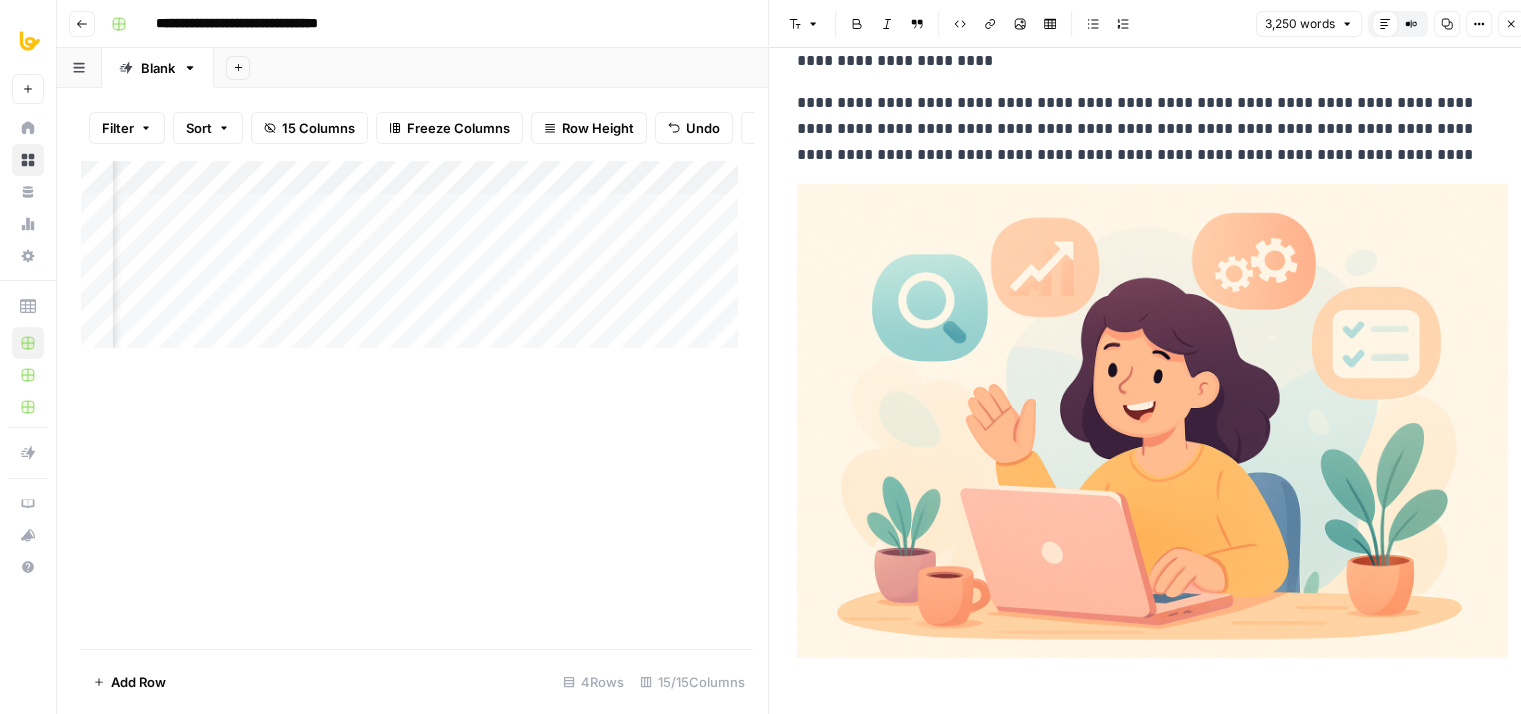 drag, startPoint x: 1351, startPoint y: 297, endPoint x: 1343, endPoint y: 399, distance: 102.31325 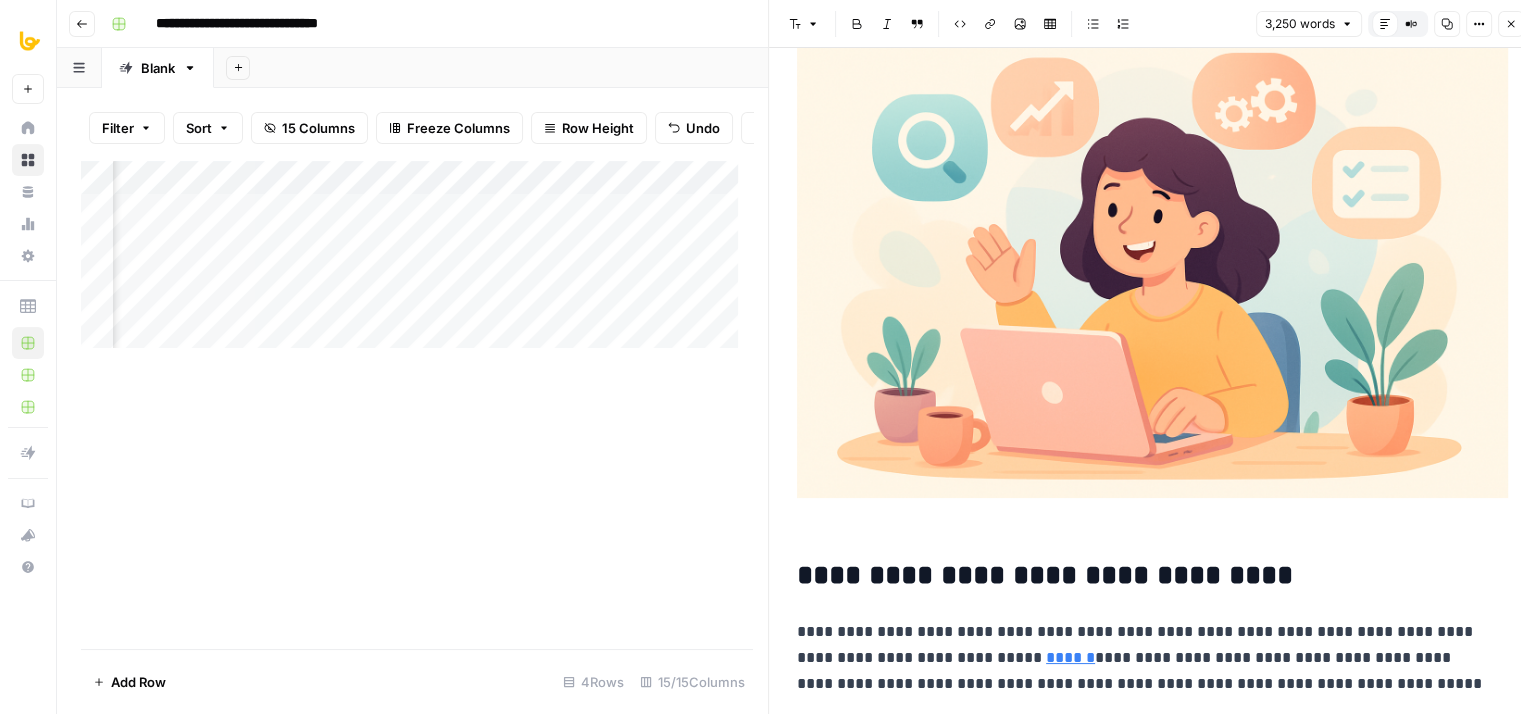 scroll, scrollTop: 32, scrollLeft: 0, axis: vertical 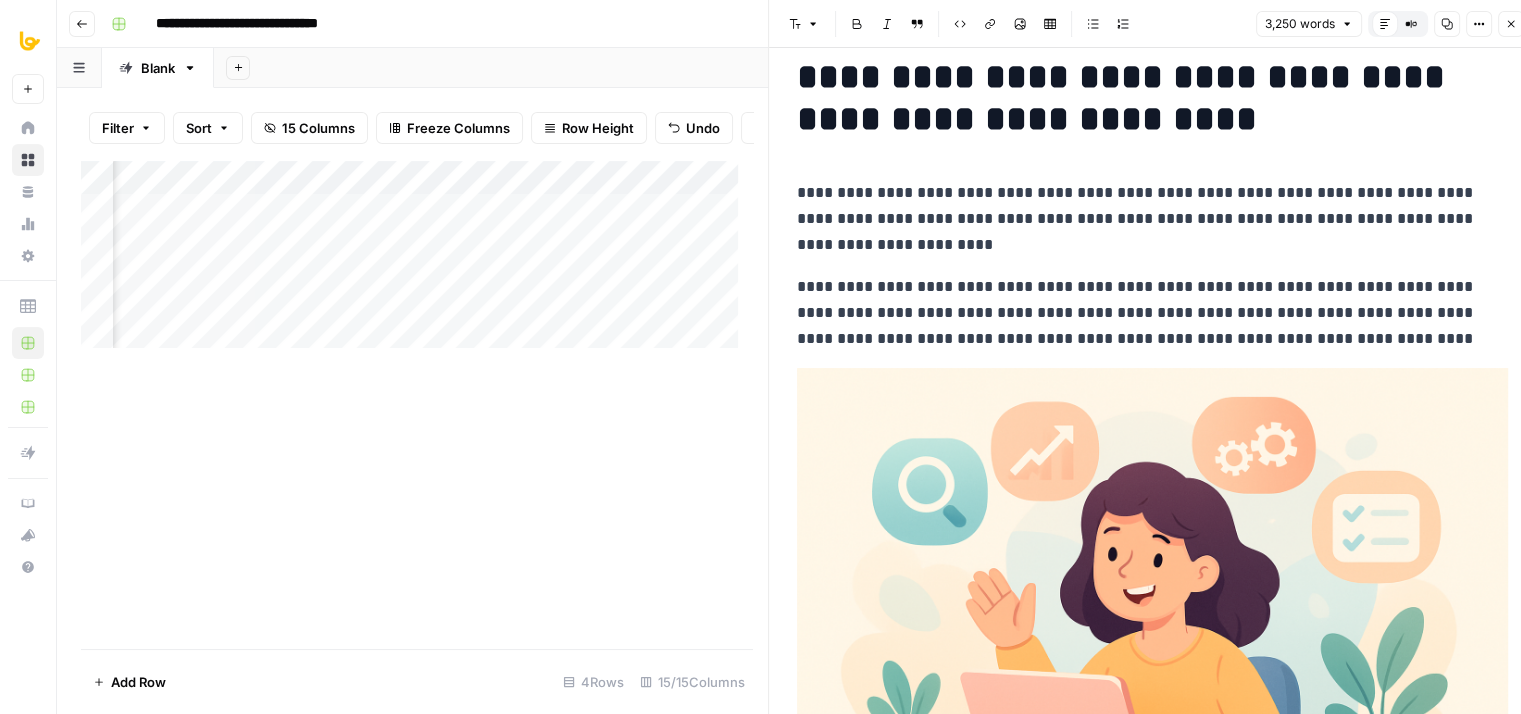 drag, startPoint x: 1399, startPoint y: 480, endPoint x: 1424, endPoint y: 269, distance: 212.47588 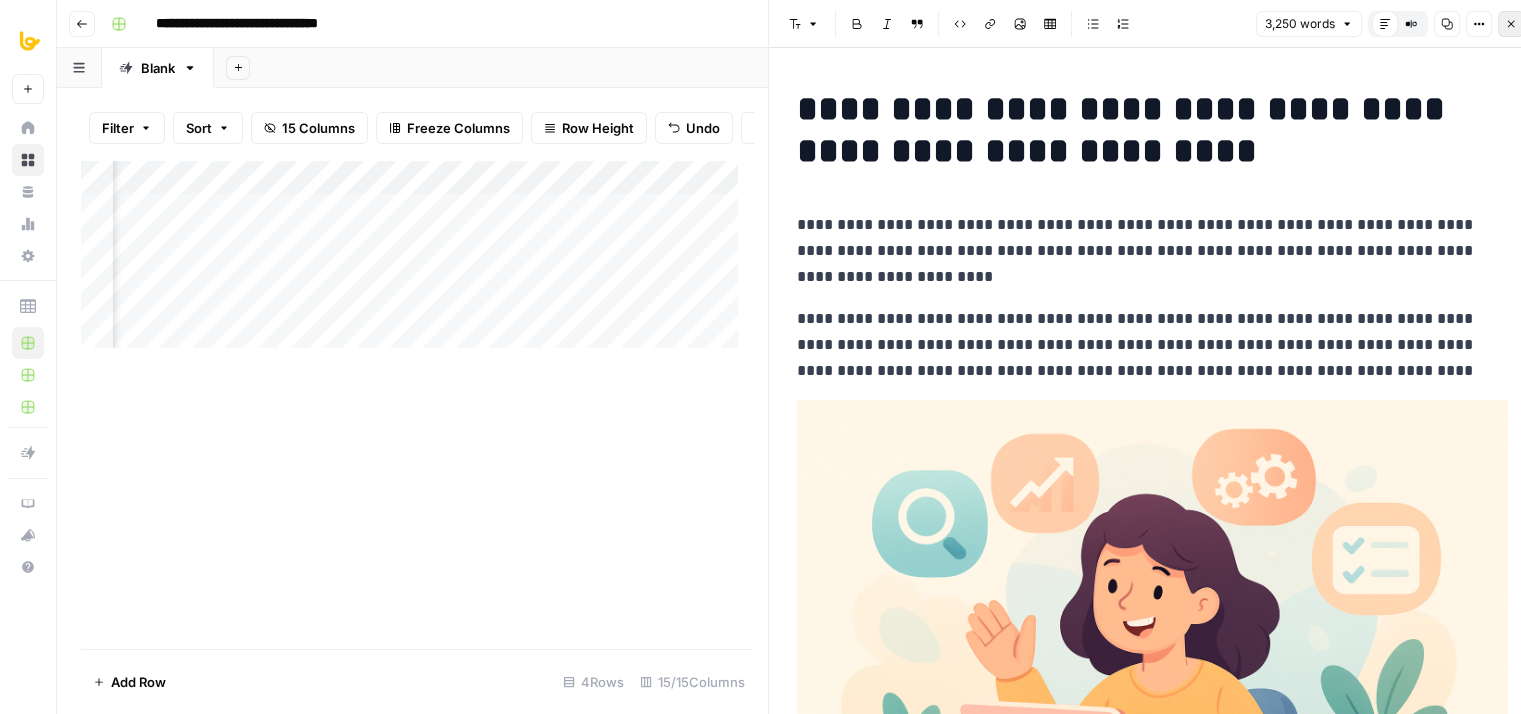 click 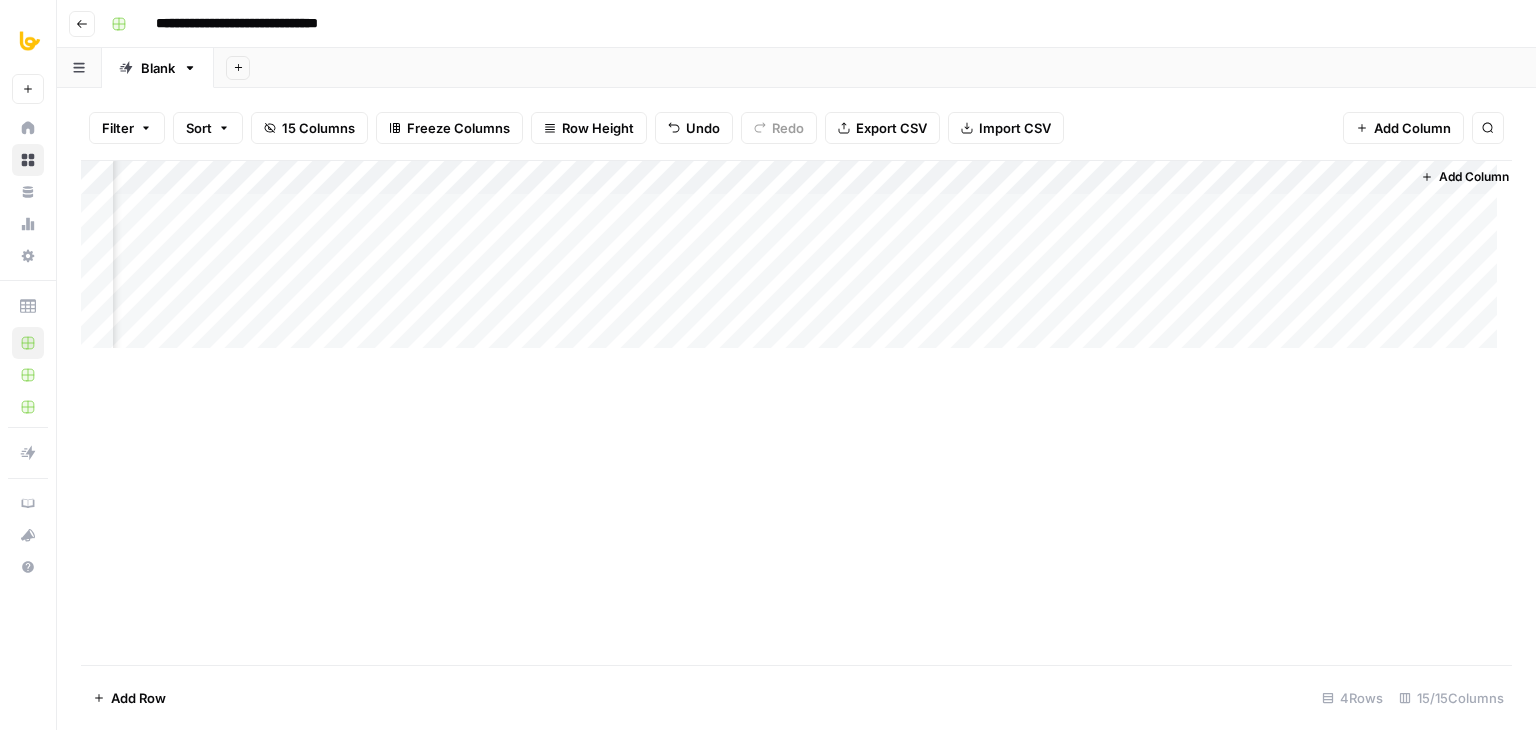 click on "Add Column" at bounding box center [796, 262] 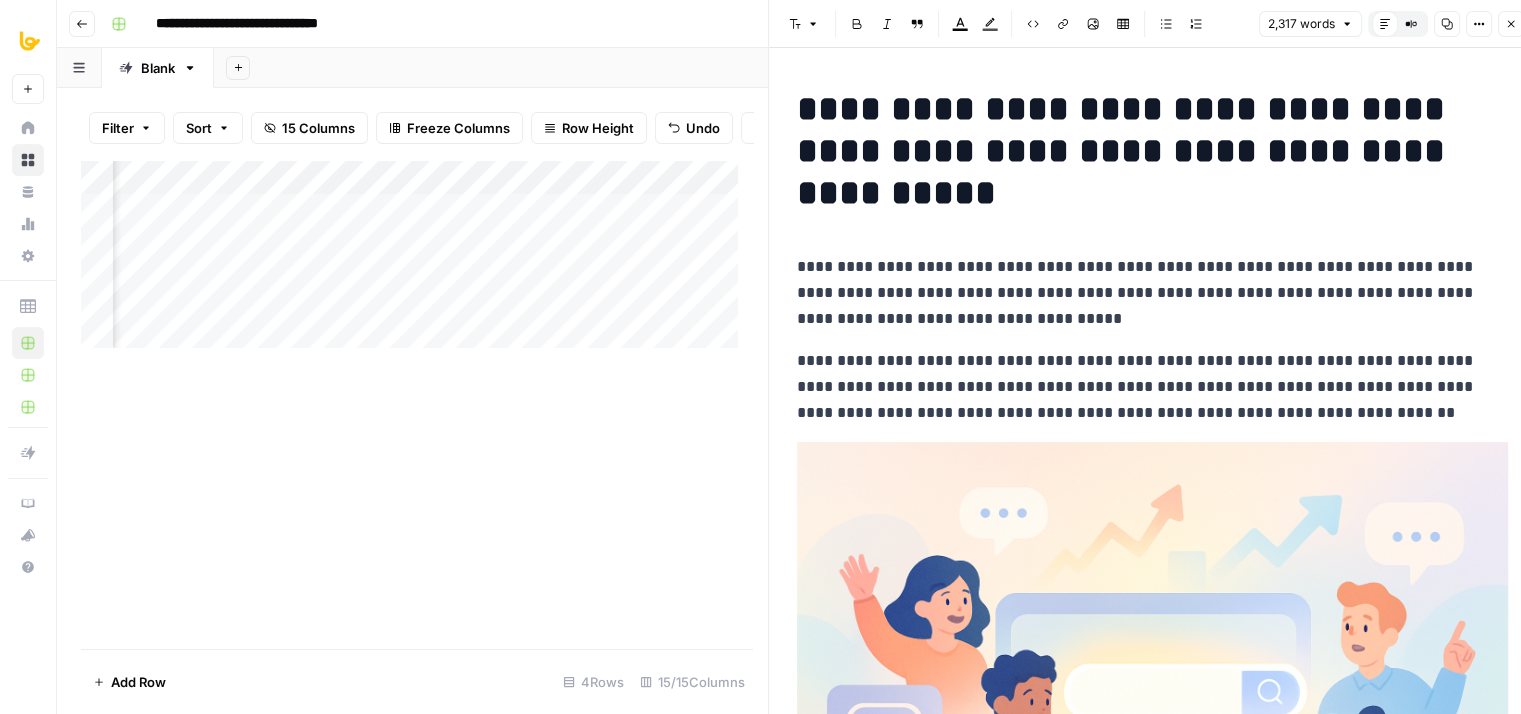 scroll, scrollTop: 329, scrollLeft: 0, axis: vertical 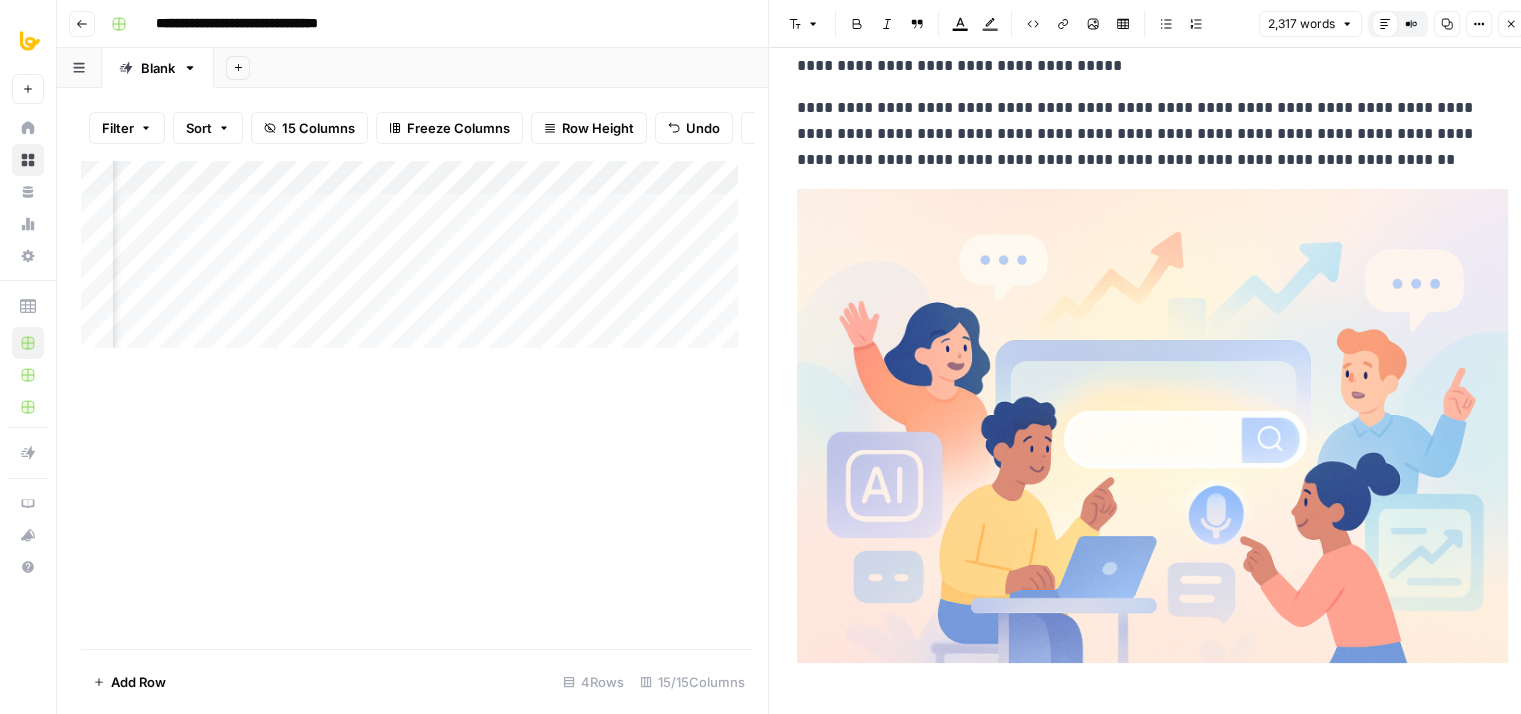 drag, startPoint x: 1260, startPoint y: 354, endPoint x: 1253, endPoint y: 417, distance: 63.387695 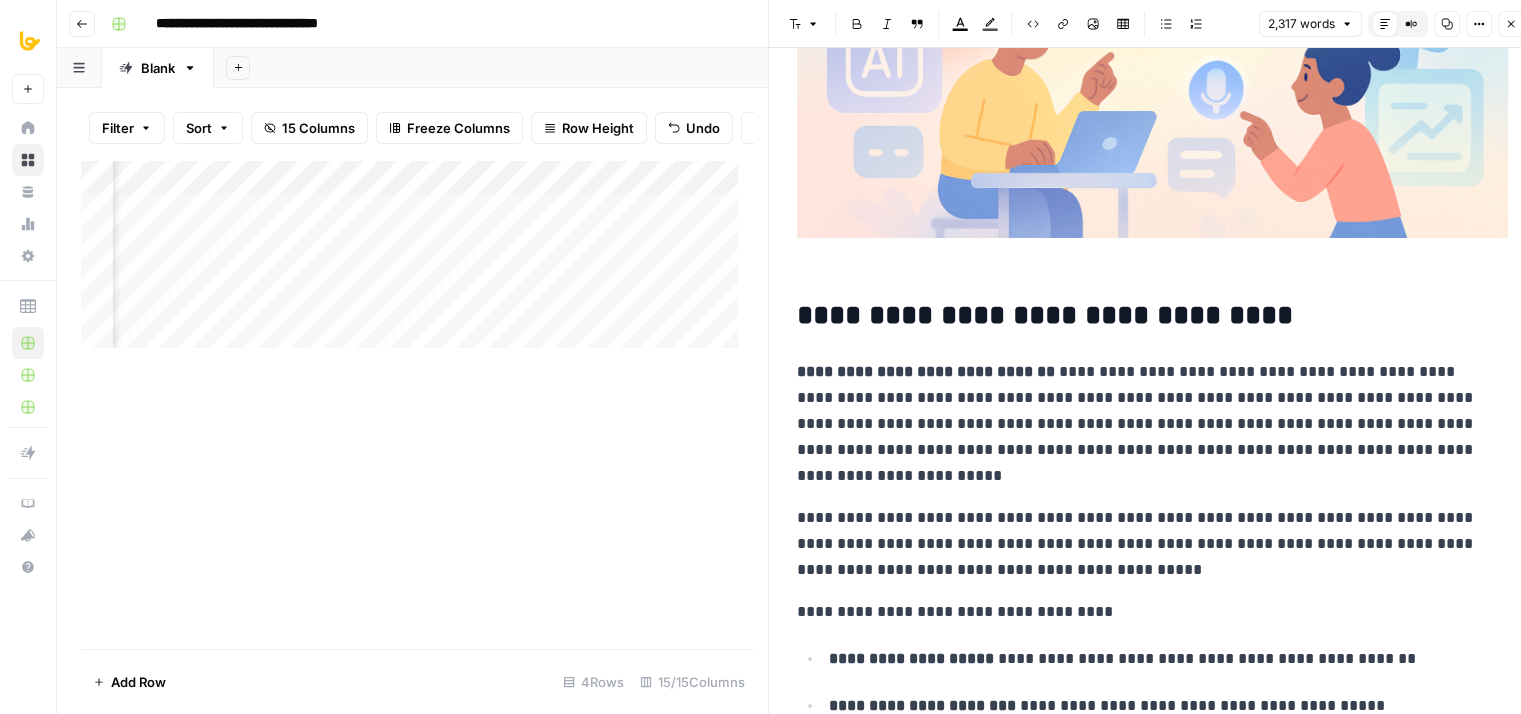 drag, startPoint x: 1274, startPoint y: 194, endPoint x: 1314, endPoint y: 453, distance: 262.0706 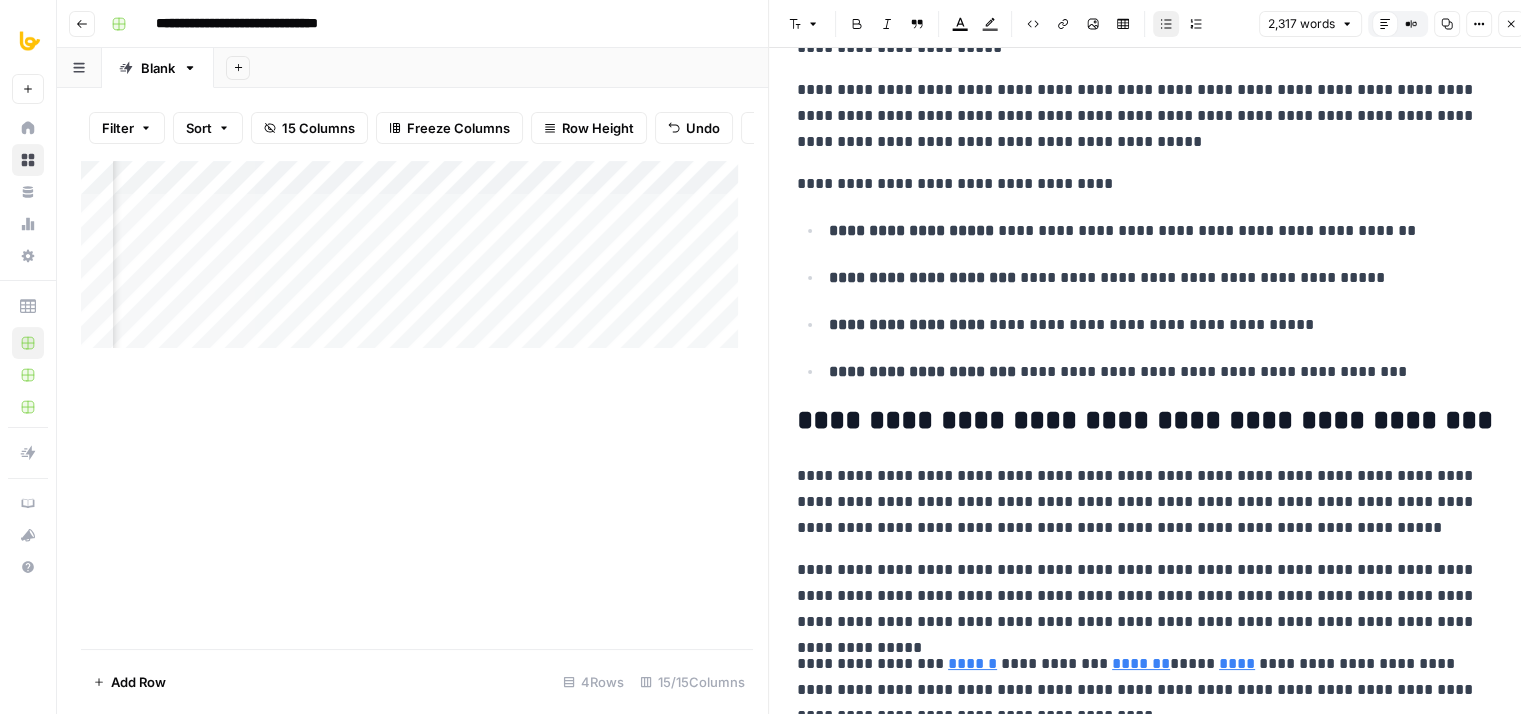 drag, startPoint x: 1341, startPoint y: 239, endPoint x: 1325, endPoint y: 480, distance: 241.53053 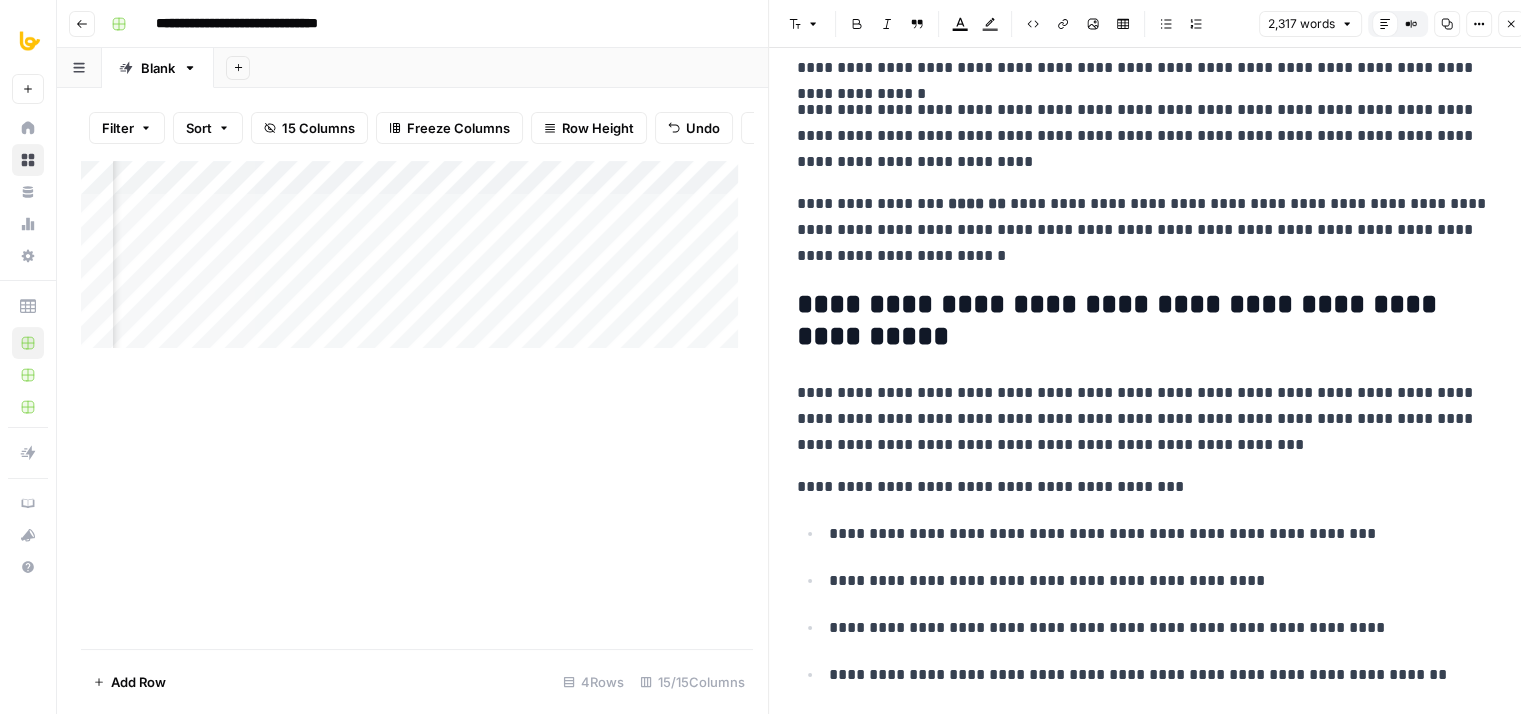 drag, startPoint x: 1283, startPoint y: 358, endPoint x: 1279, endPoint y: 584, distance: 226.0354 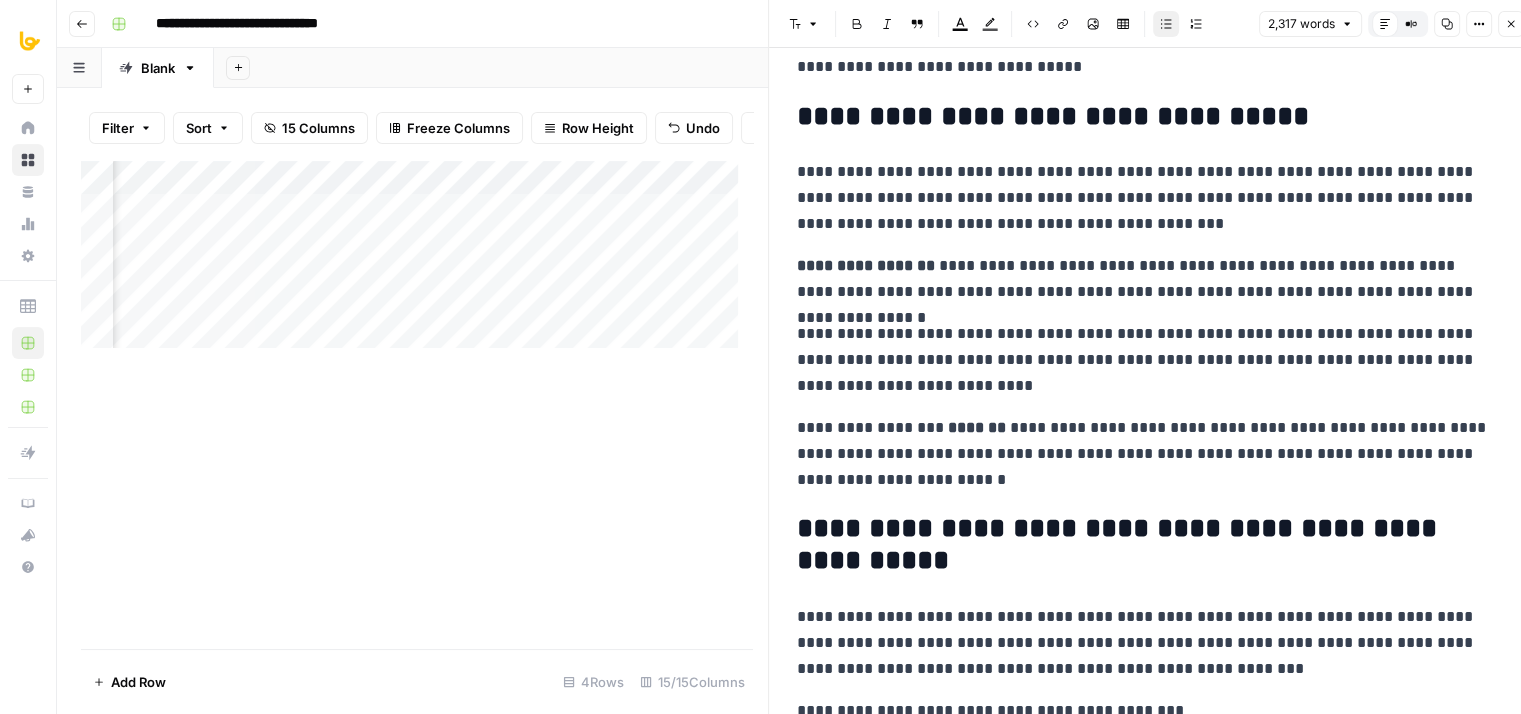 drag, startPoint x: 1248, startPoint y: 282, endPoint x: 1259, endPoint y: 3, distance: 279.21677 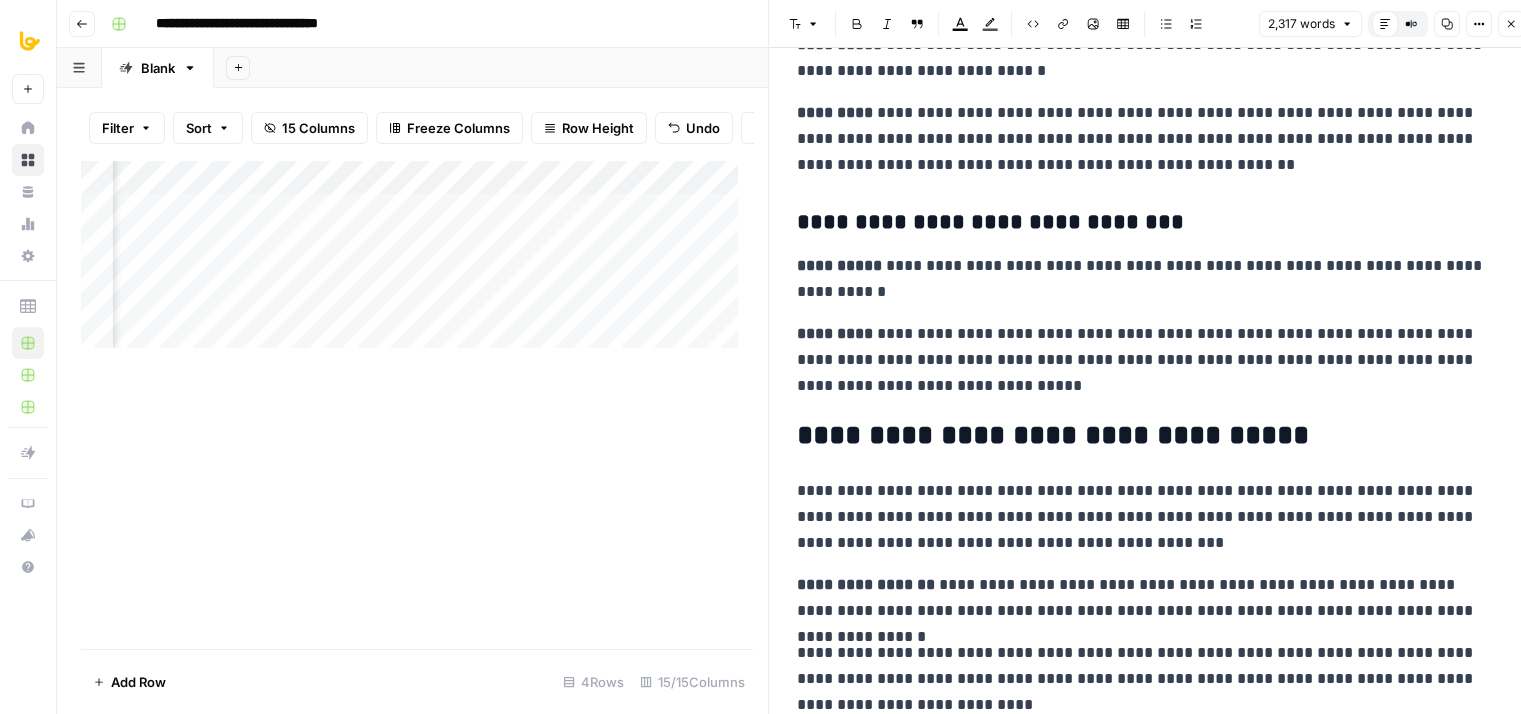 scroll, scrollTop: 8299, scrollLeft: 0, axis: vertical 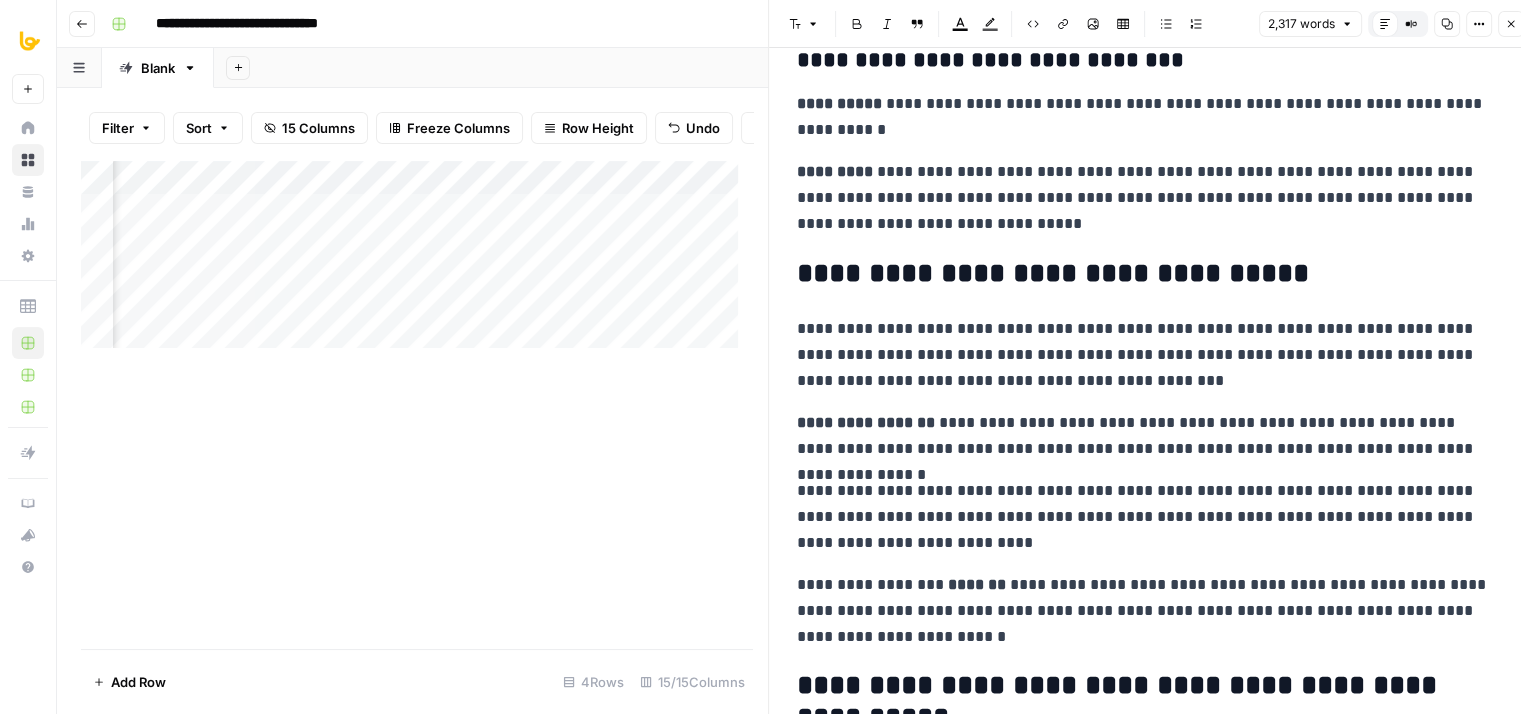 drag, startPoint x: 1256, startPoint y: 368, endPoint x: 1272, endPoint y: 494, distance: 127.01181 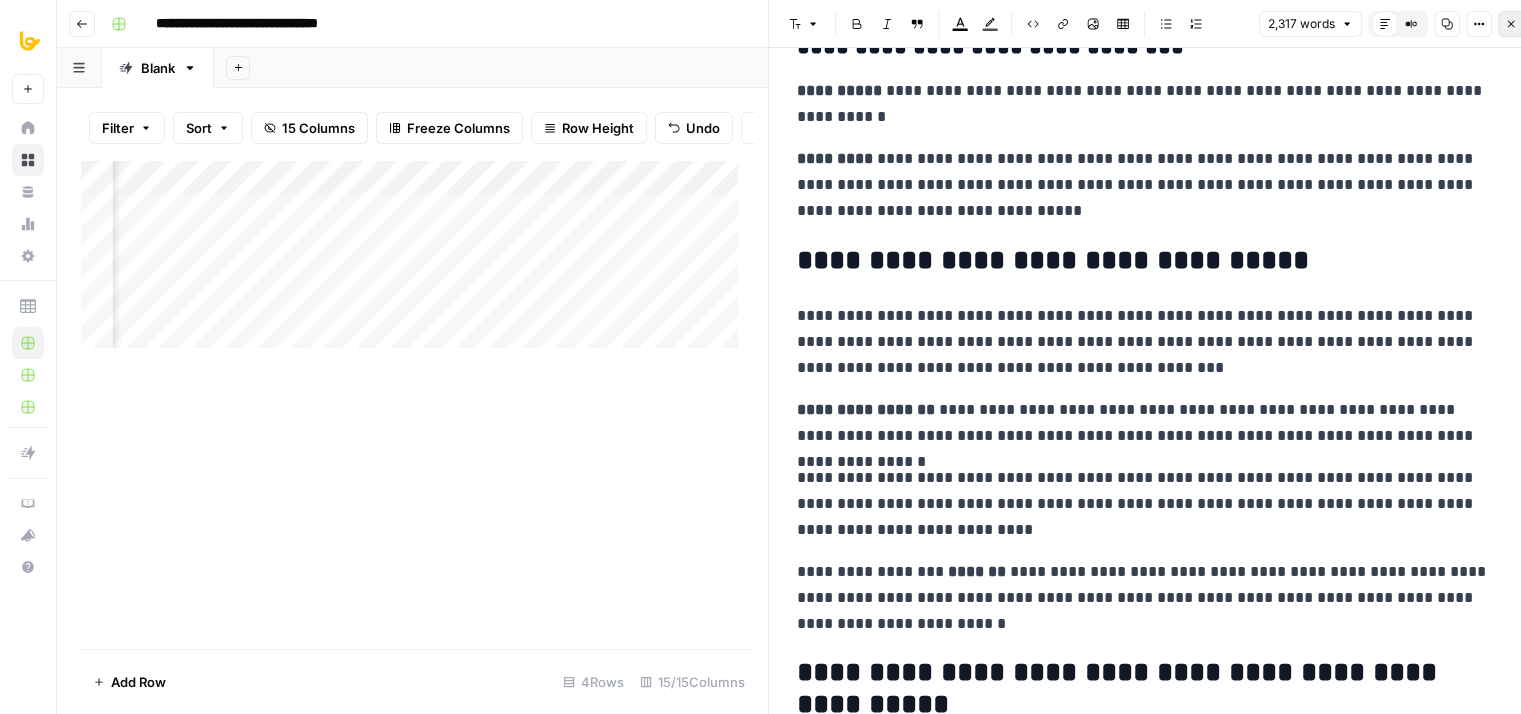 click 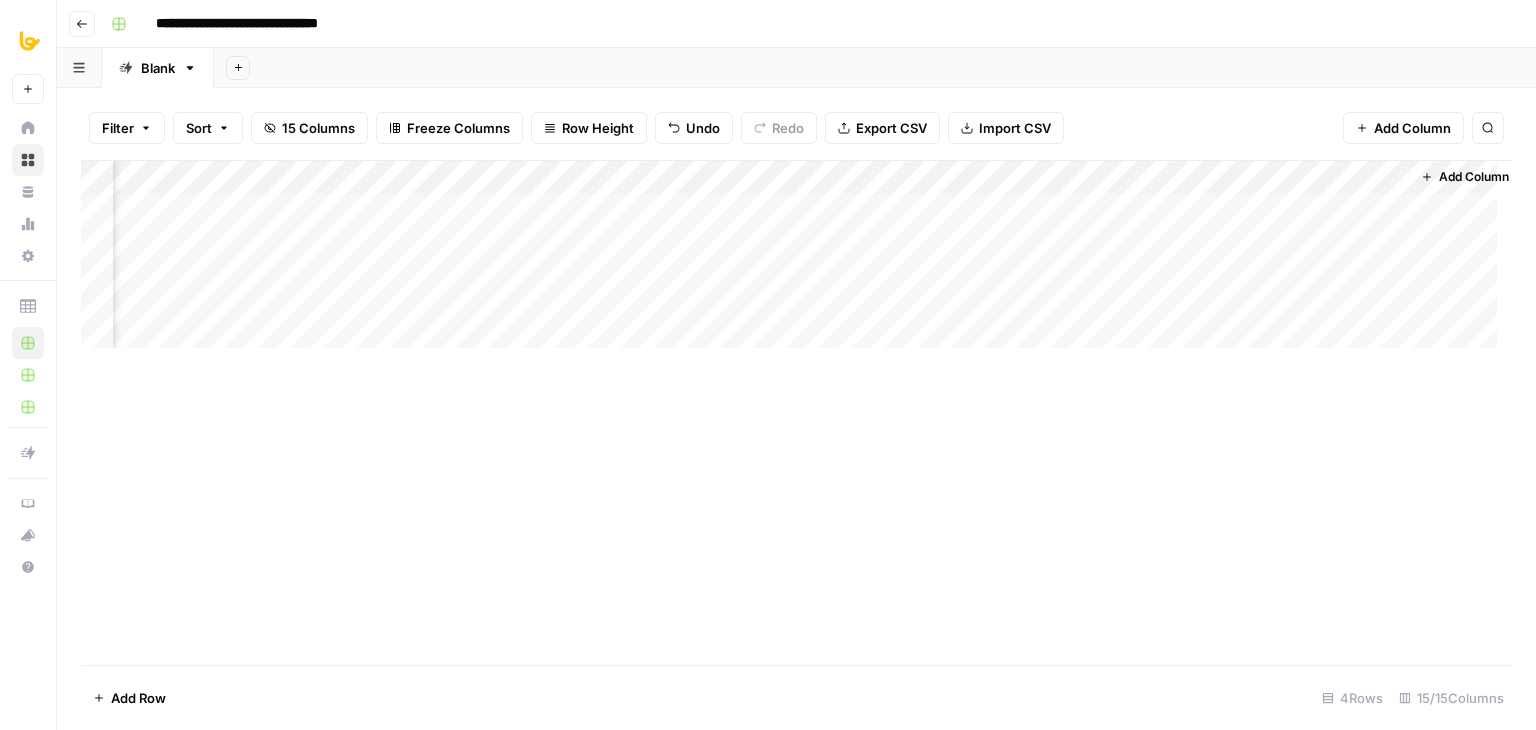 click on "Add Column" at bounding box center [796, 262] 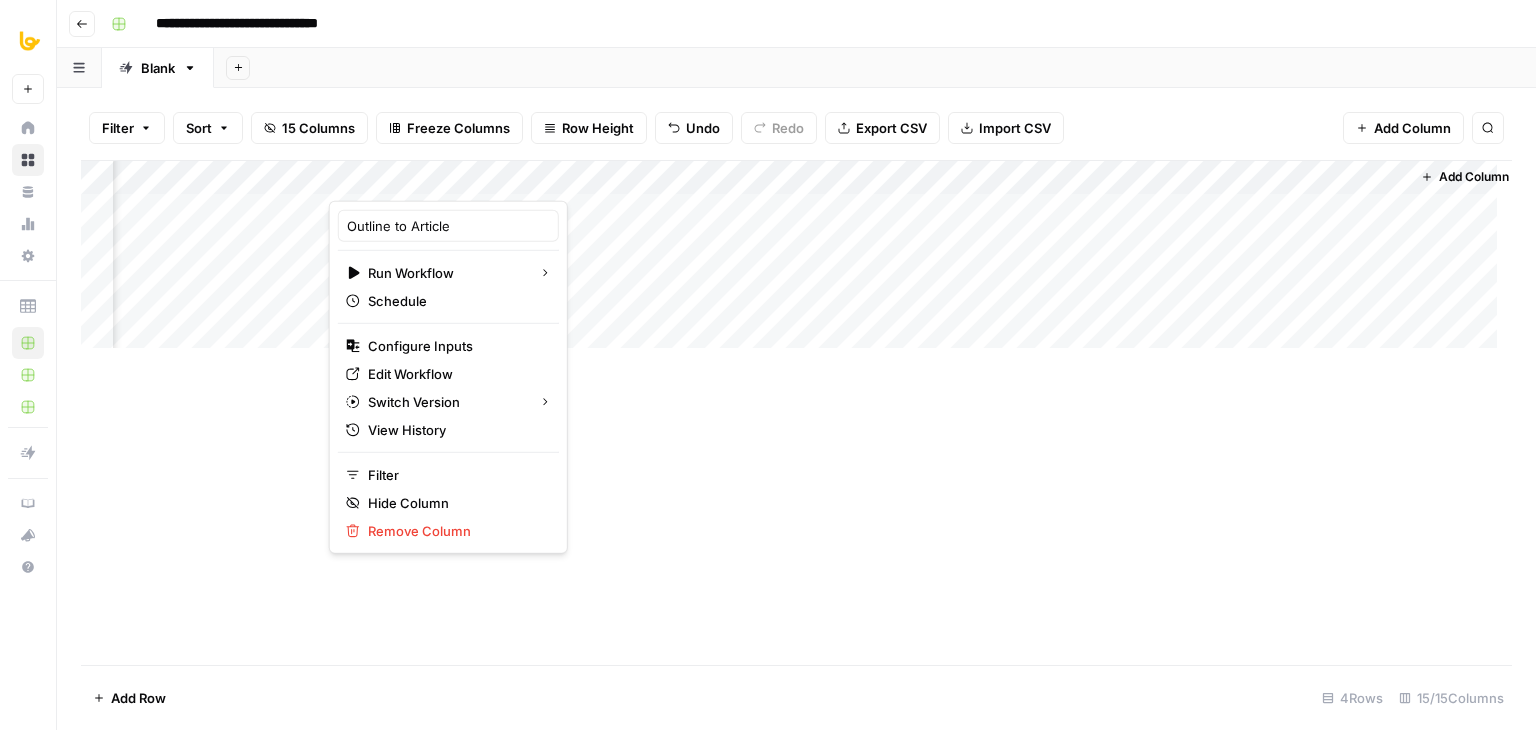 click on "Add Column" at bounding box center [796, 412] 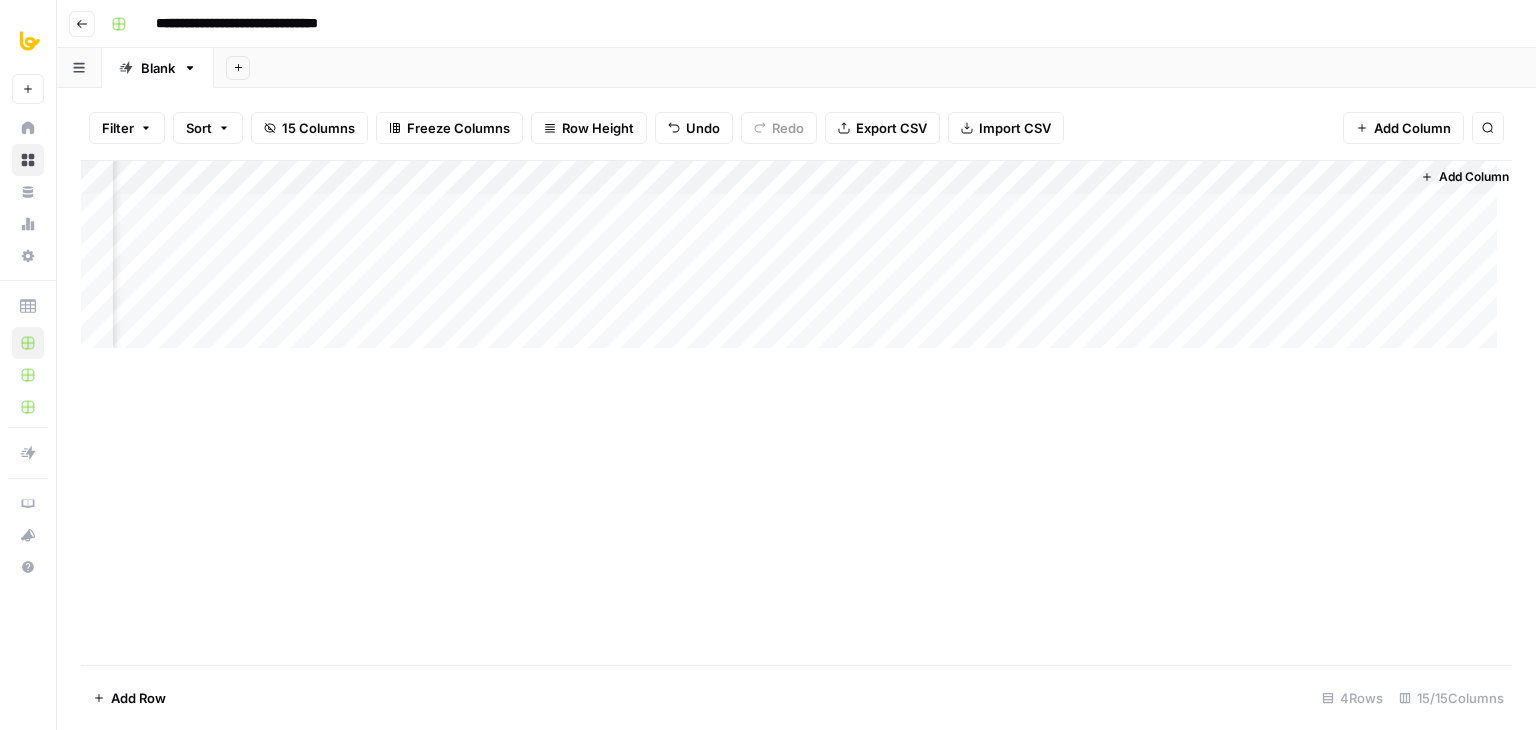 click on "Add Column" at bounding box center [796, 262] 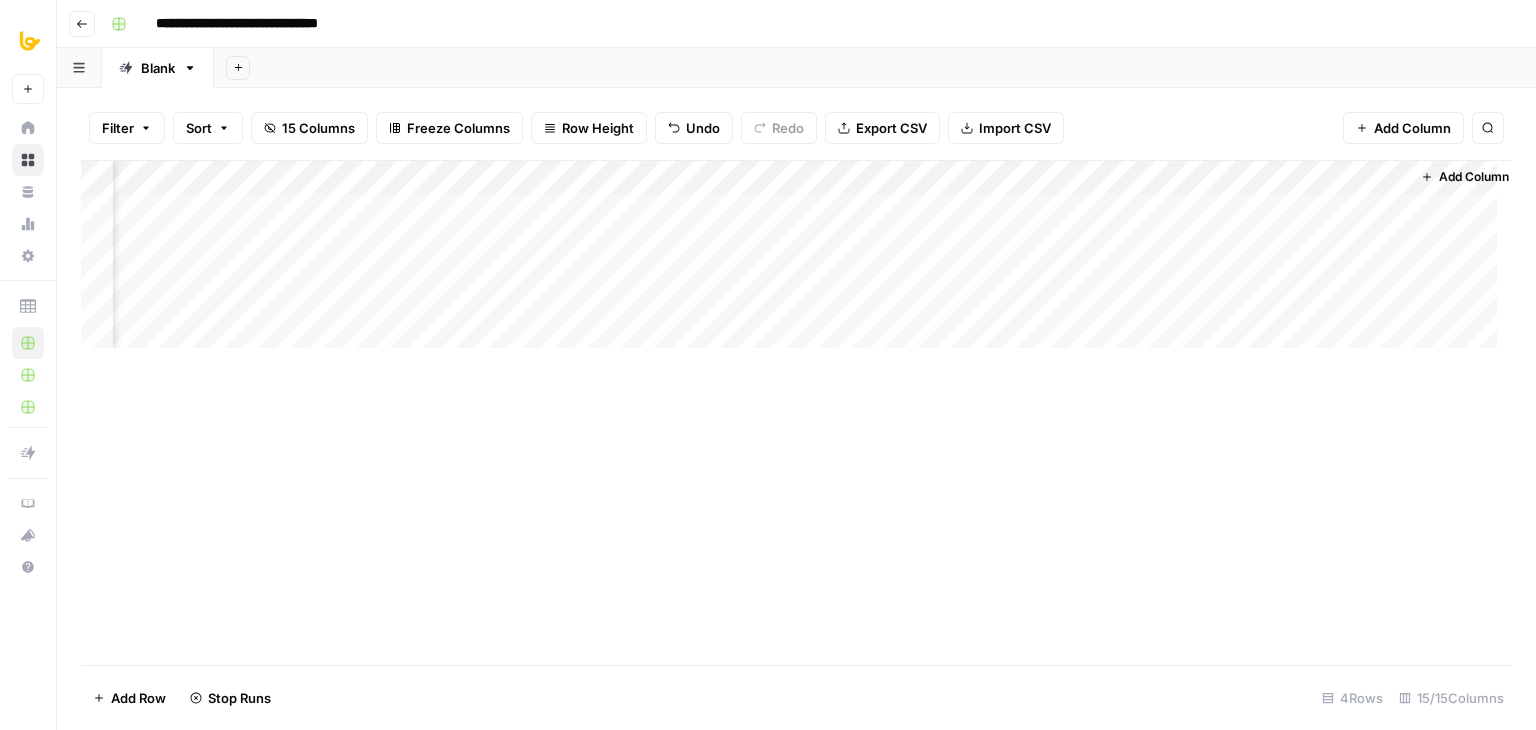 click on "Add Column" at bounding box center (796, 412) 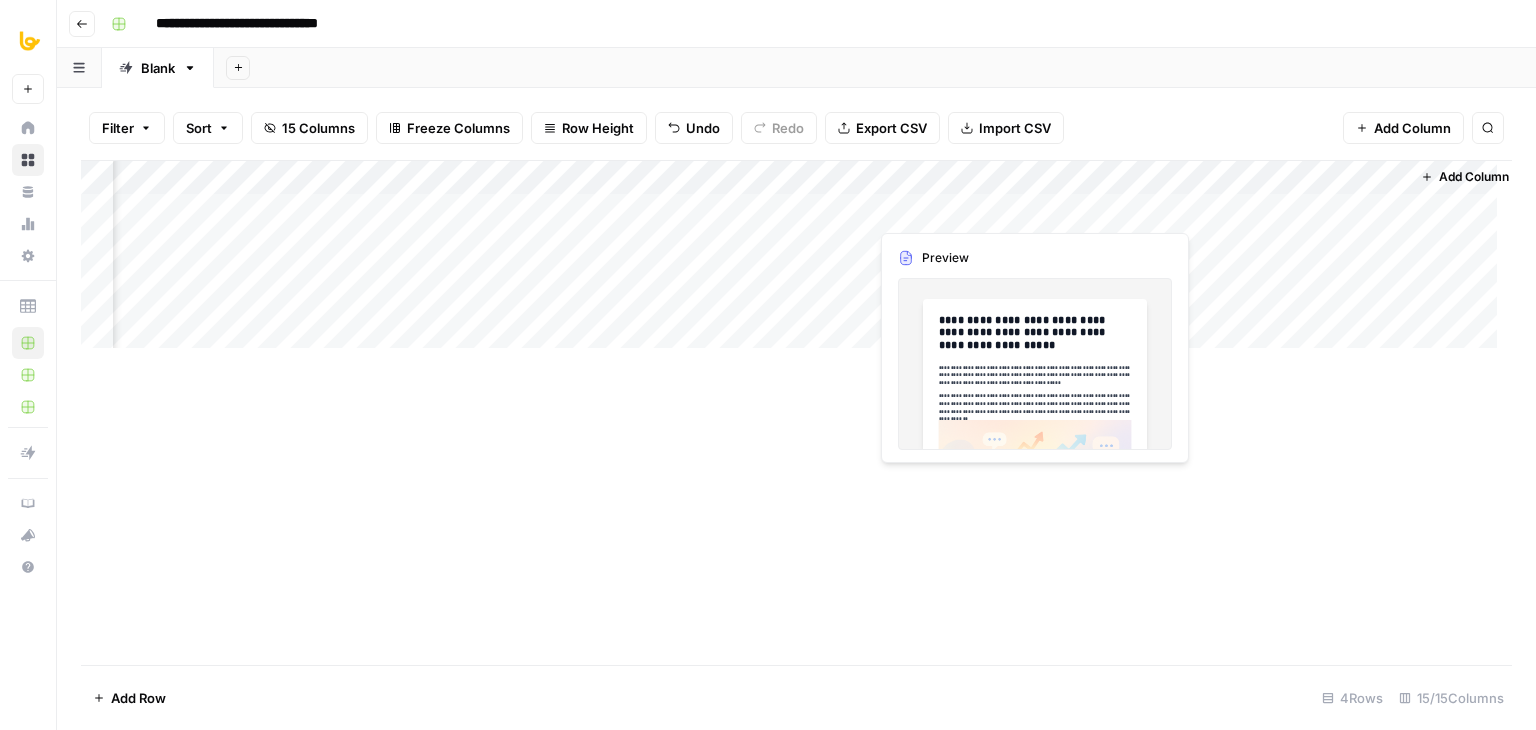 click on "Add Column" at bounding box center [796, 262] 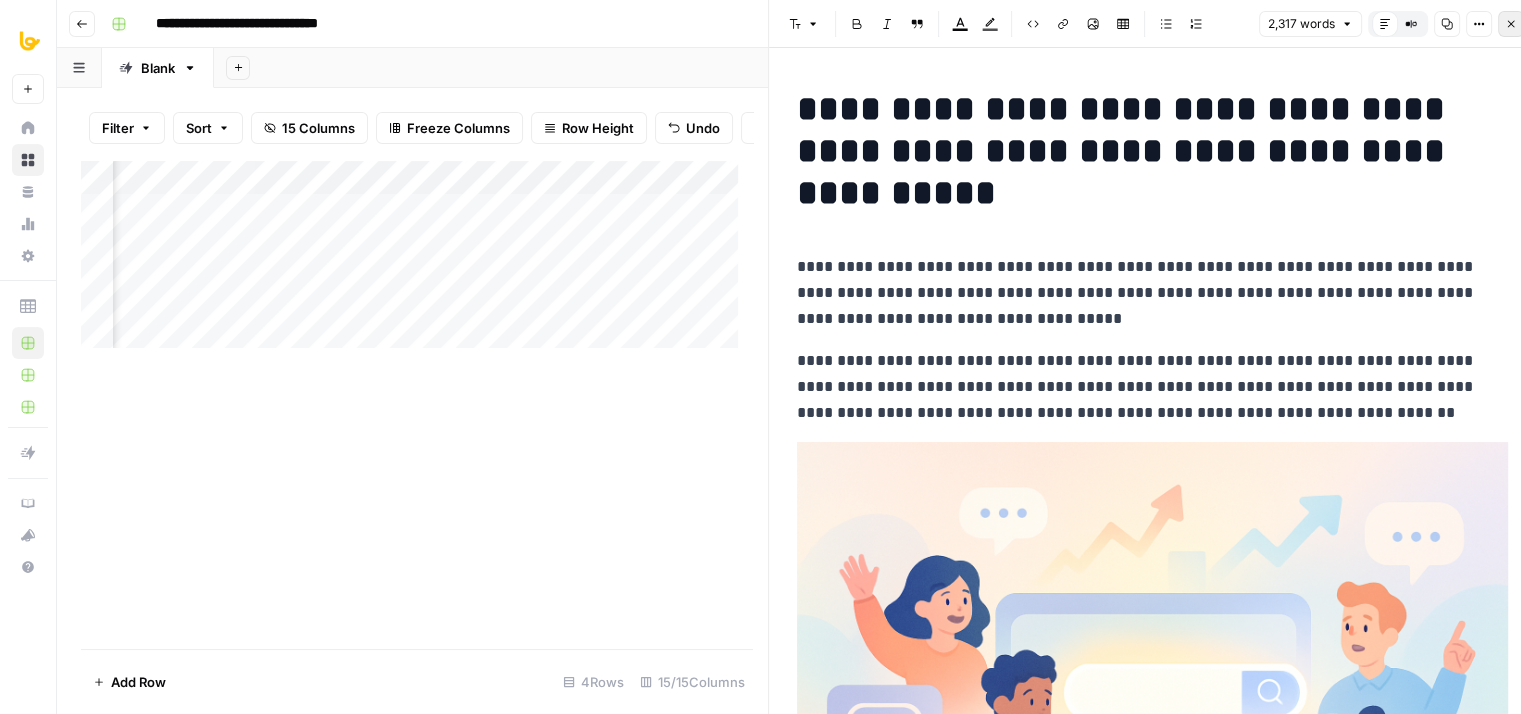 click 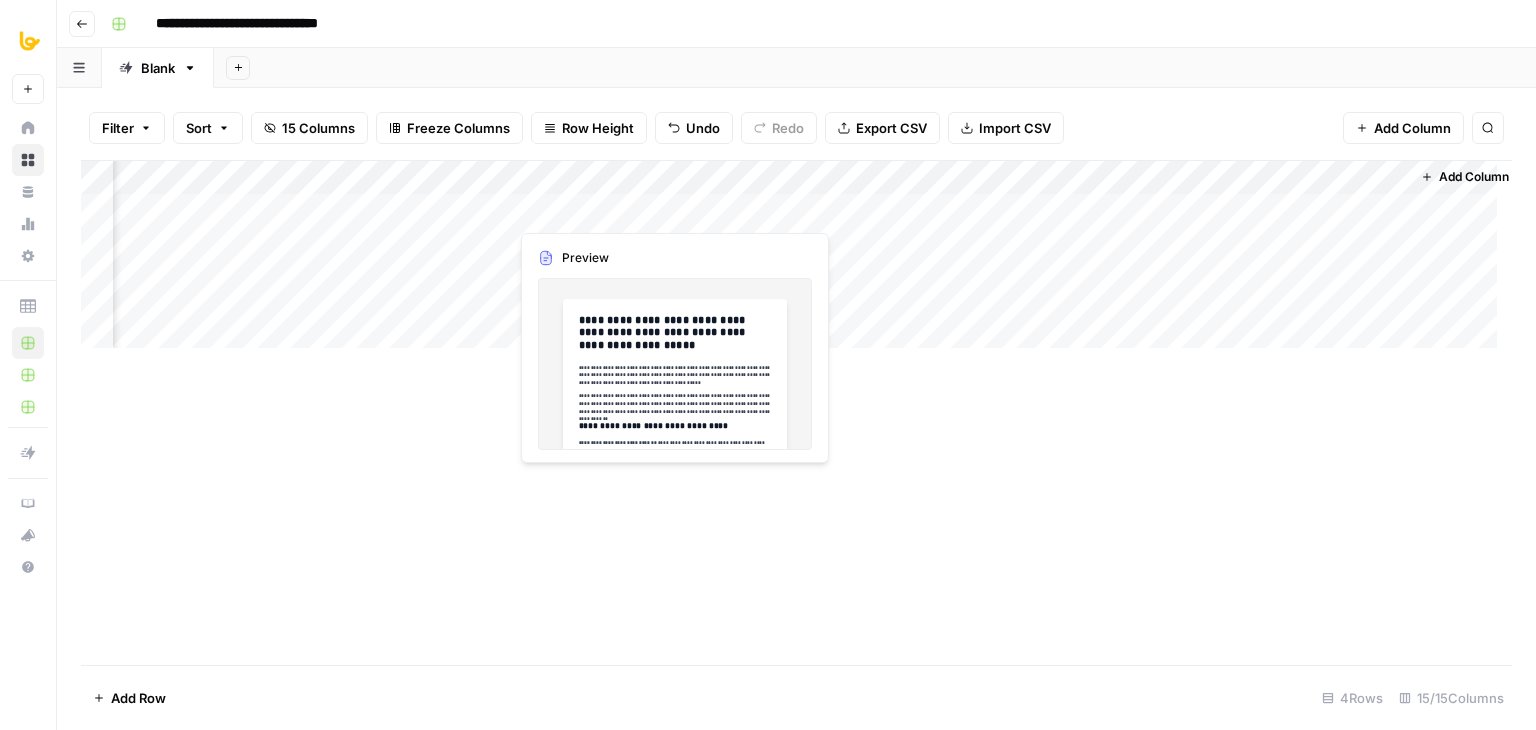 click on "Add Column" at bounding box center [796, 262] 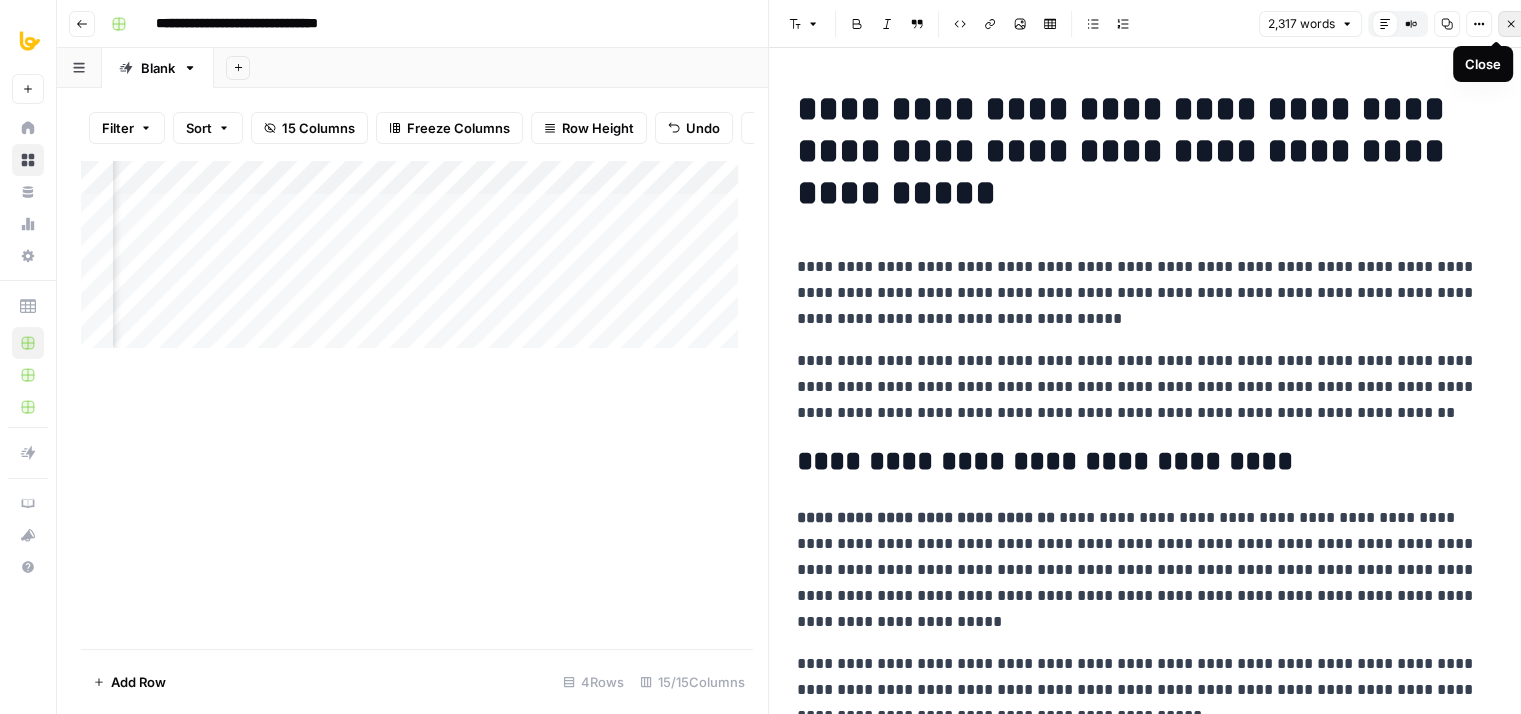 click on "Close" at bounding box center (1511, 24) 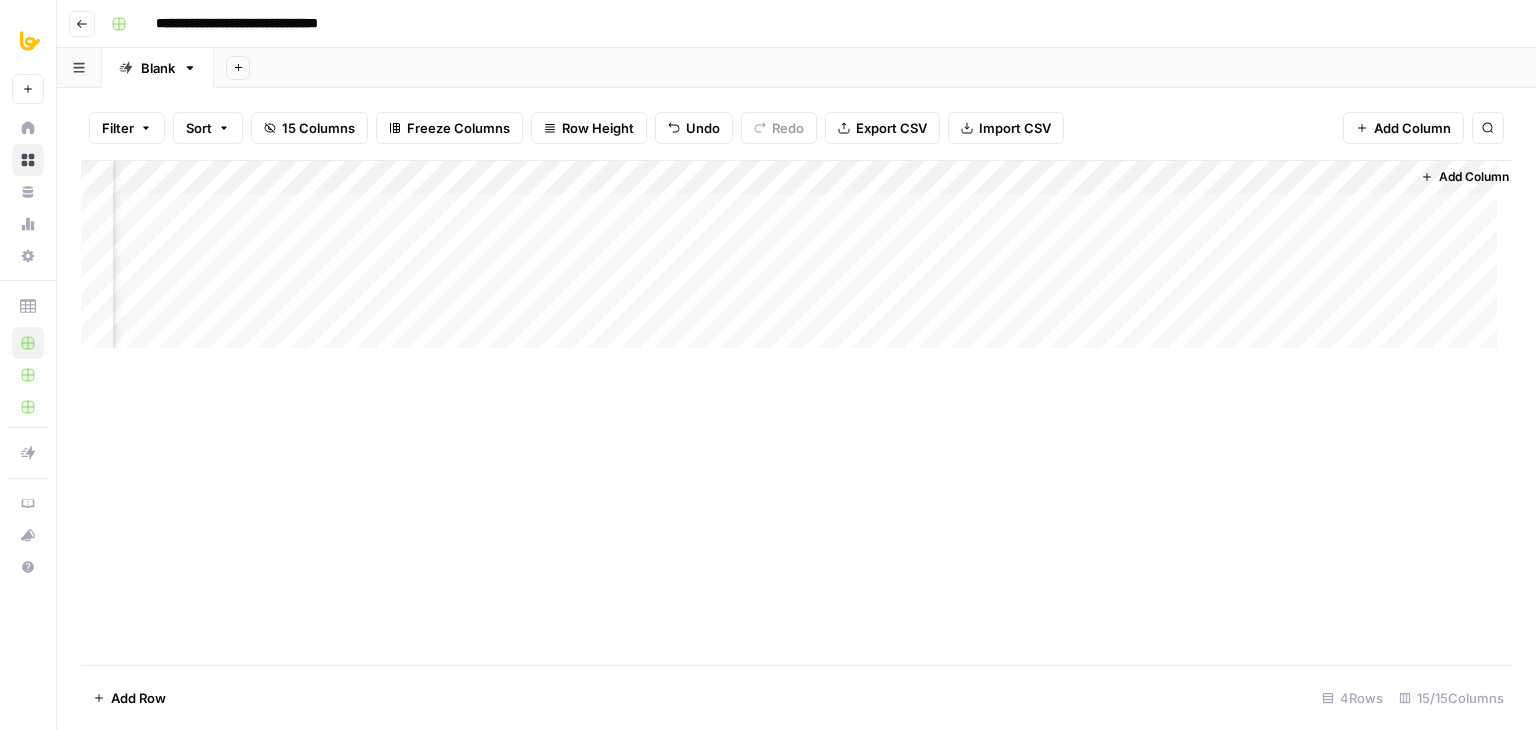 click on "Add Column" at bounding box center [796, 262] 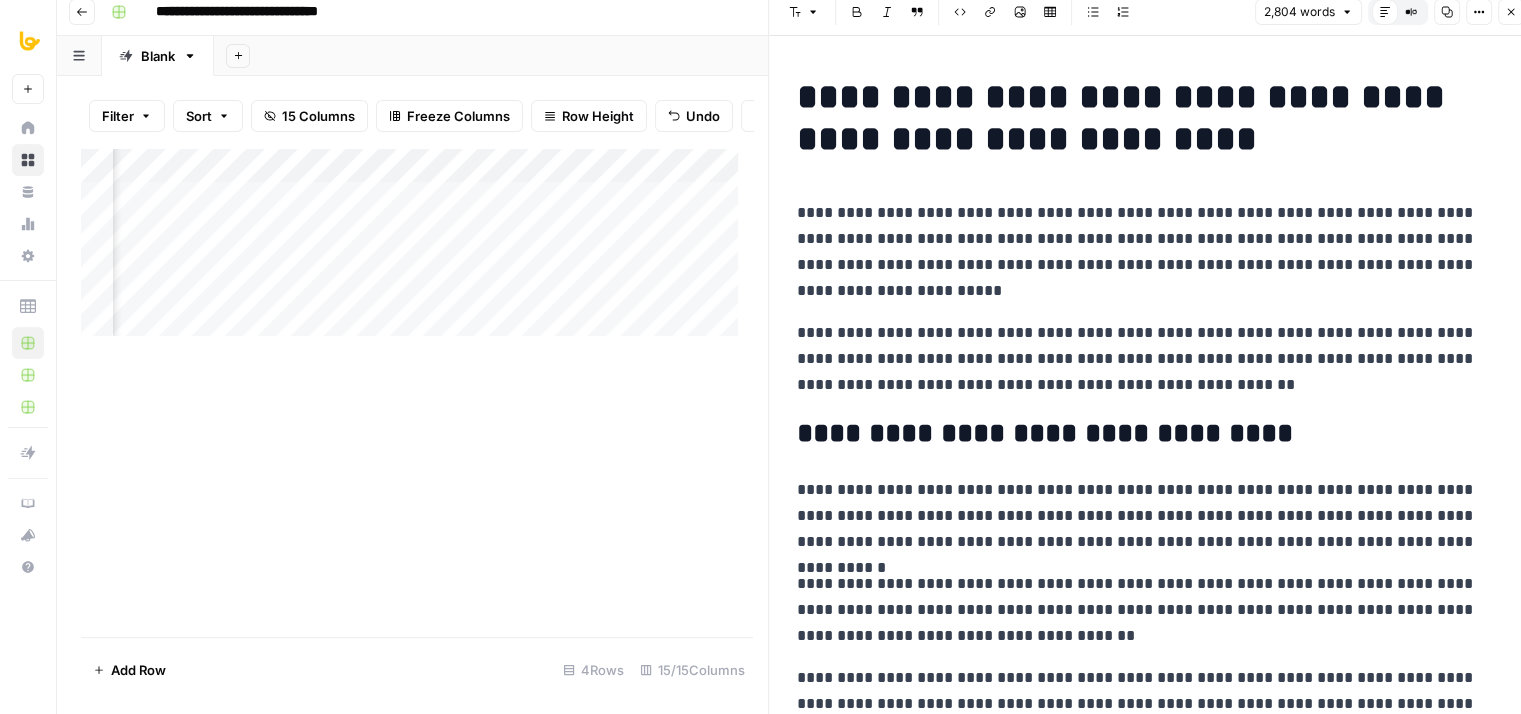 scroll, scrollTop: 16, scrollLeft: 0, axis: vertical 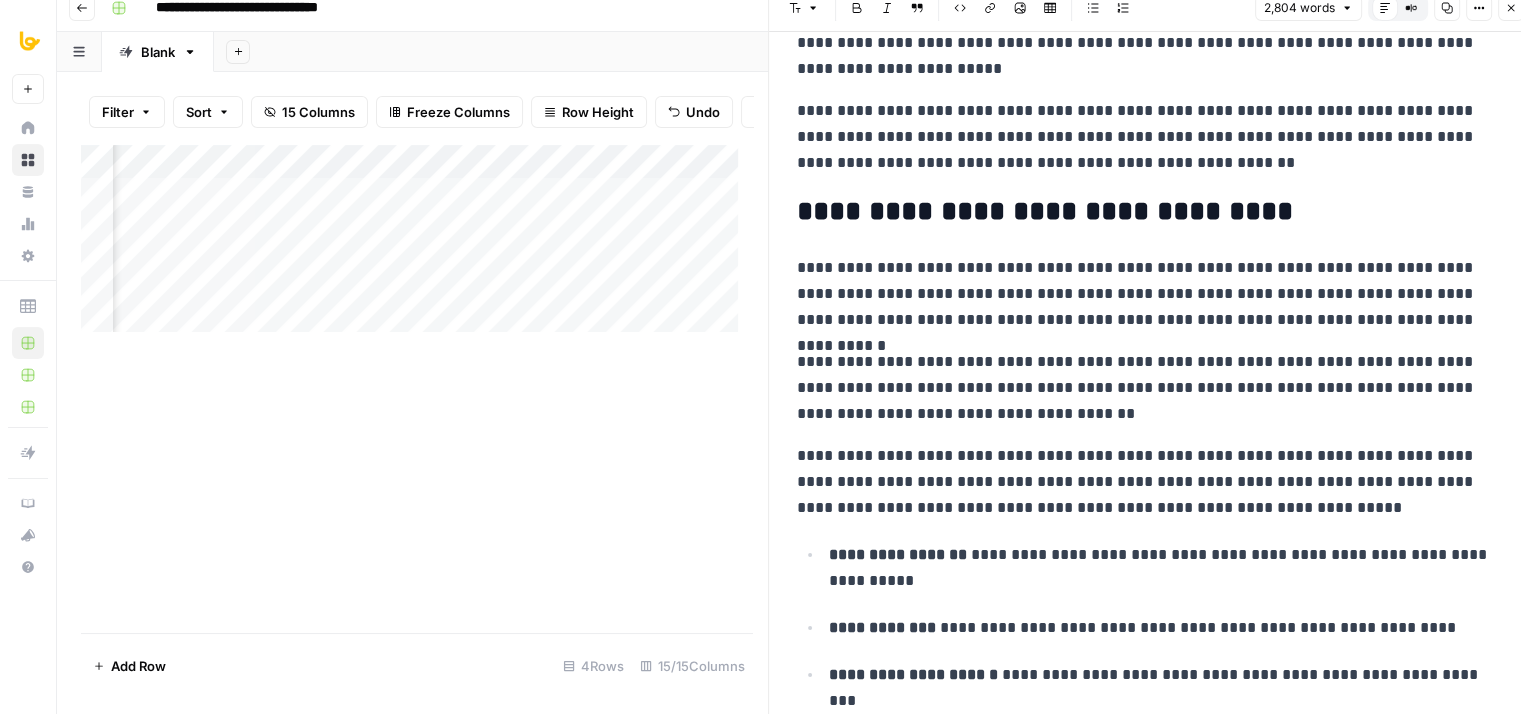 drag, startPoint x: 1323, startPoint y: 132, endPoint x: 1310, endPoint y: 257, distance: 125.67418 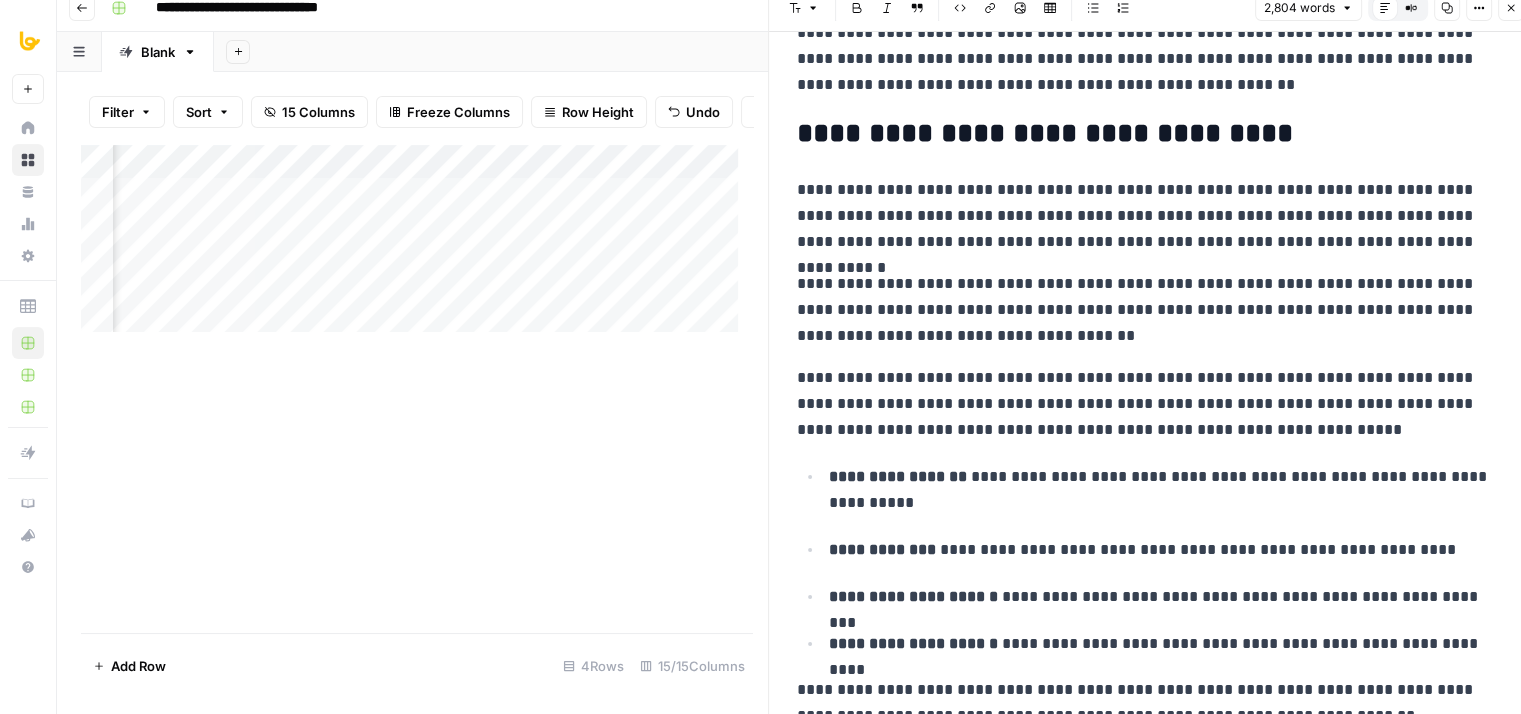 drag, startPoint x: 1317, startPoint y: 258, endPoint x: 1309, endPoint y: 385, distance: 127.25172 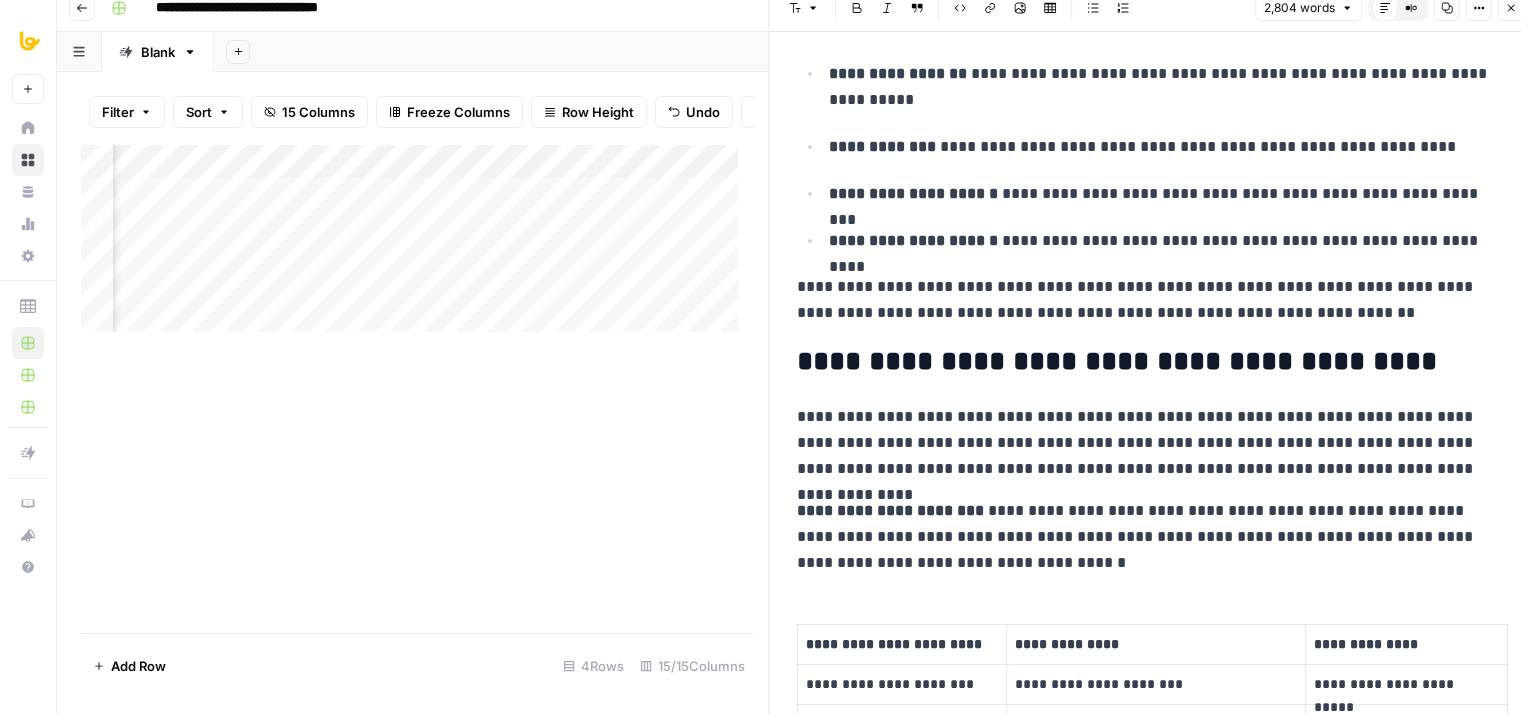 drag, startPoint x: 1344, startPoint y: 277, endPoint x: 1344, endPoint y: 441, distance: 164 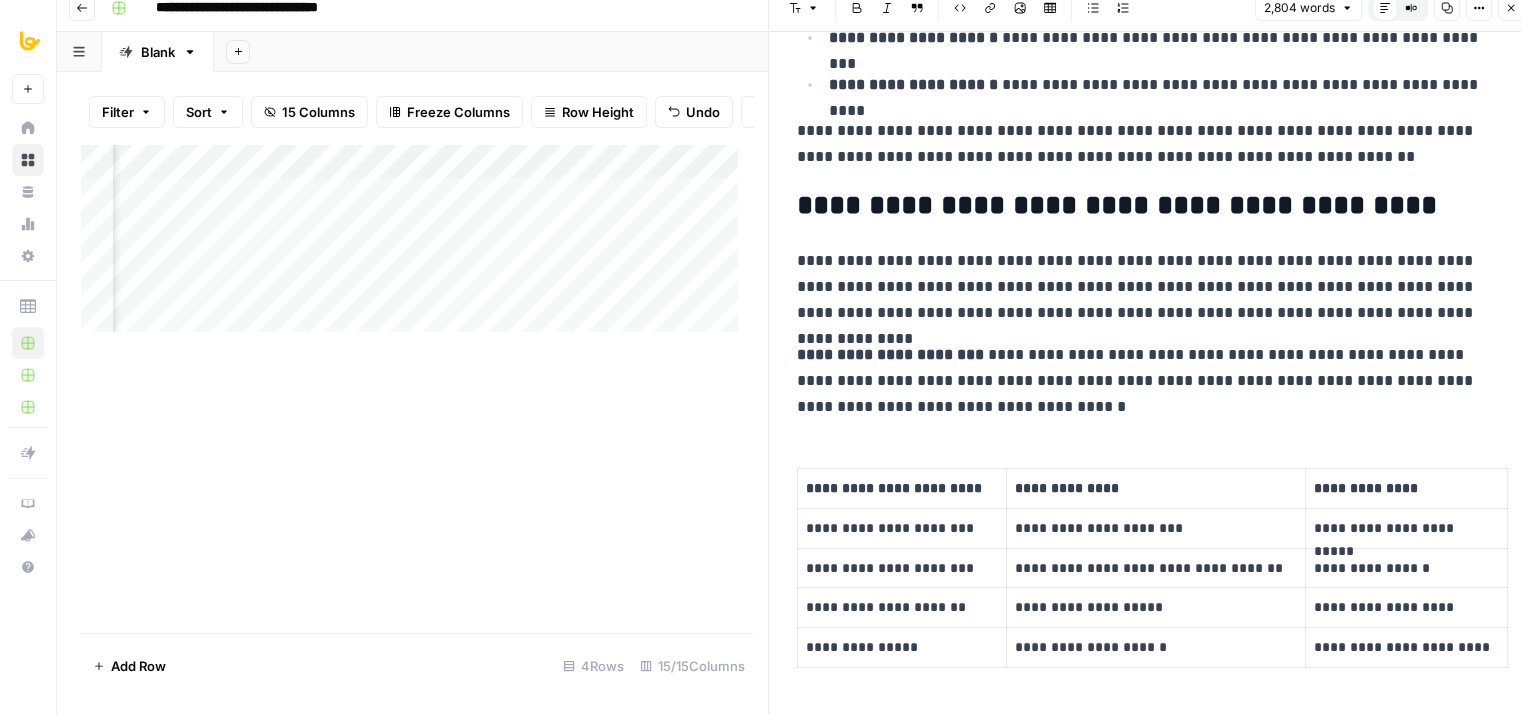 scroll, scrollTop: 943, scrollLeft: 0, axis: vertical 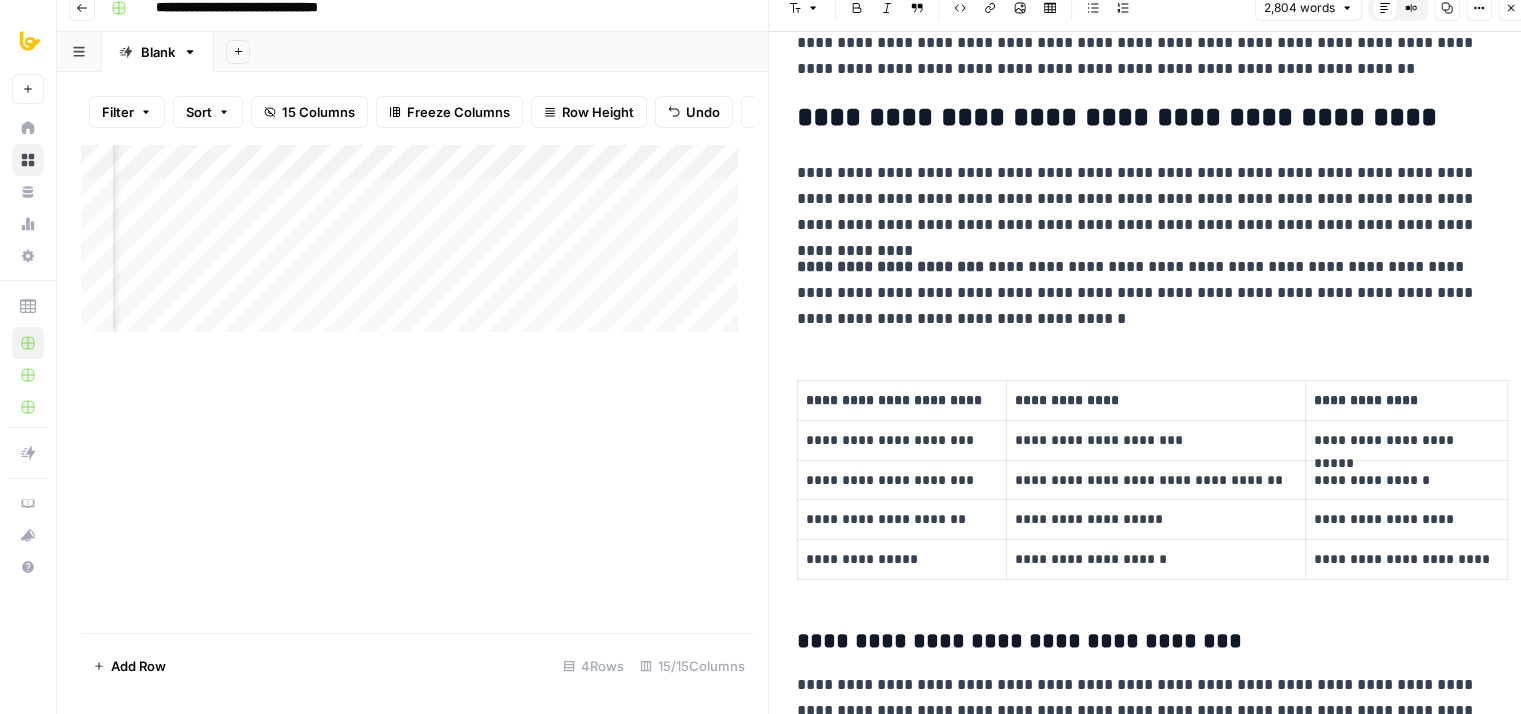 drag, startPoint x: 1328, startPoint y: 289, endPoint x: 1333, endPoint y: 365, distance: 76.1643 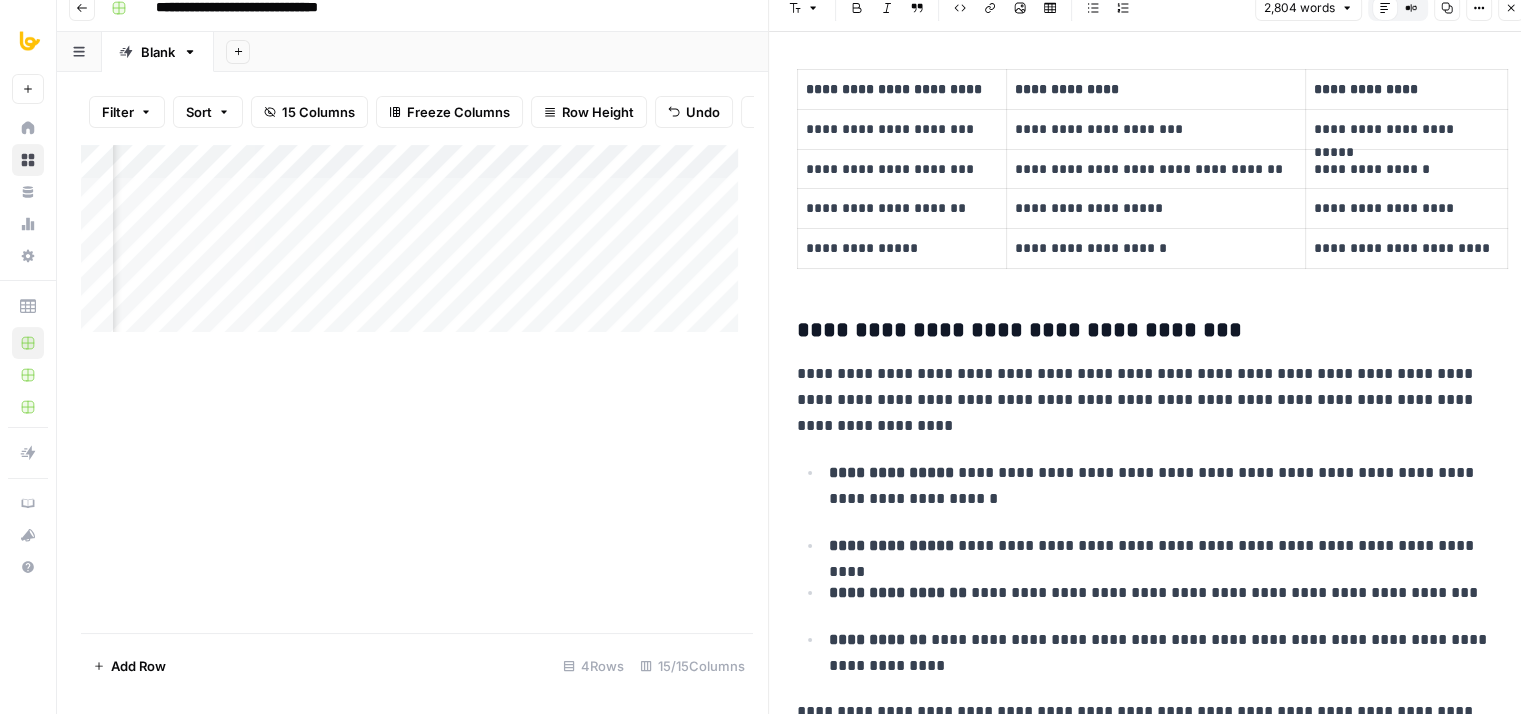 drag, startPoint x: 1286, startPoint y: 237, endPoint x: 1297, endPoint y: 420, distance: 183.3303 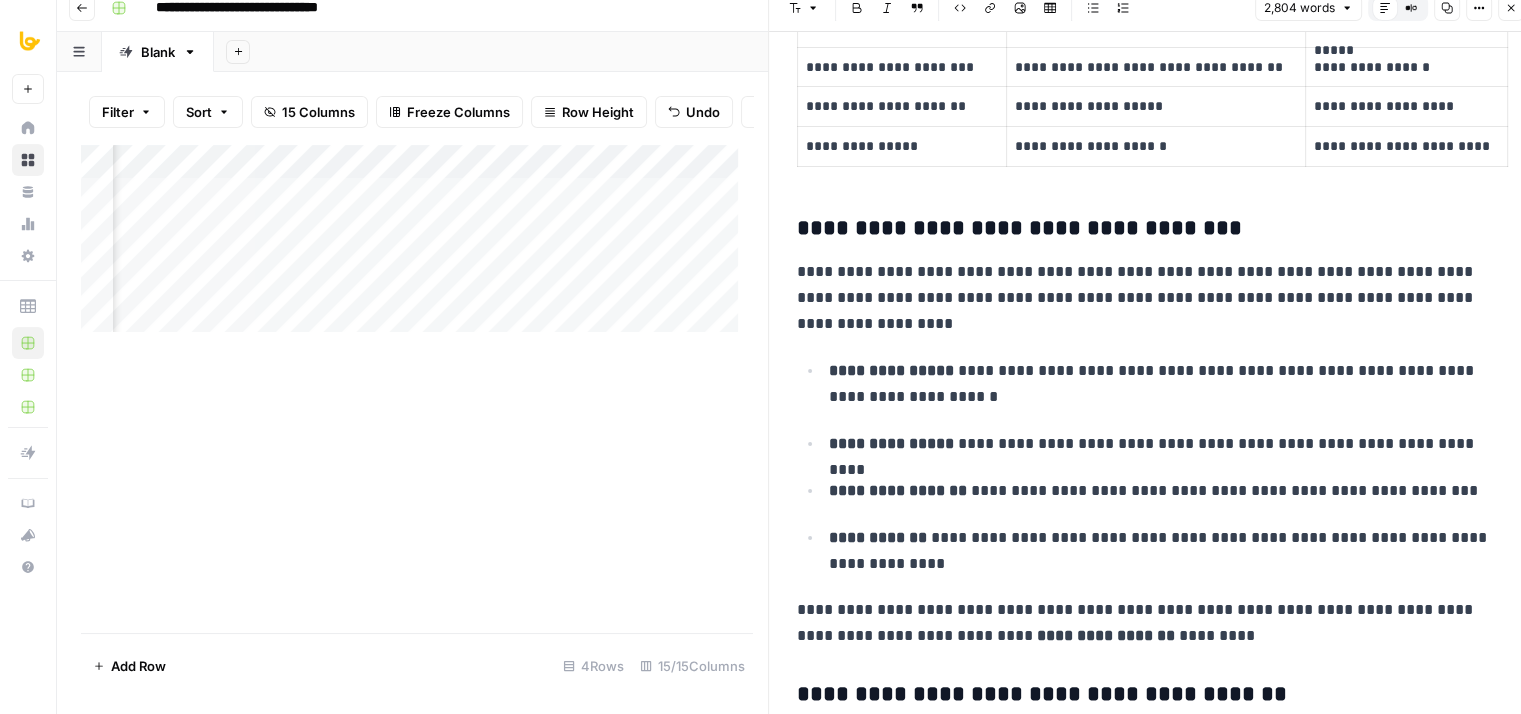 drag, startPoint x: 1296, startPoint y: 328, endPoint x: 1298, endPoint y: 422, distance: 94.02127 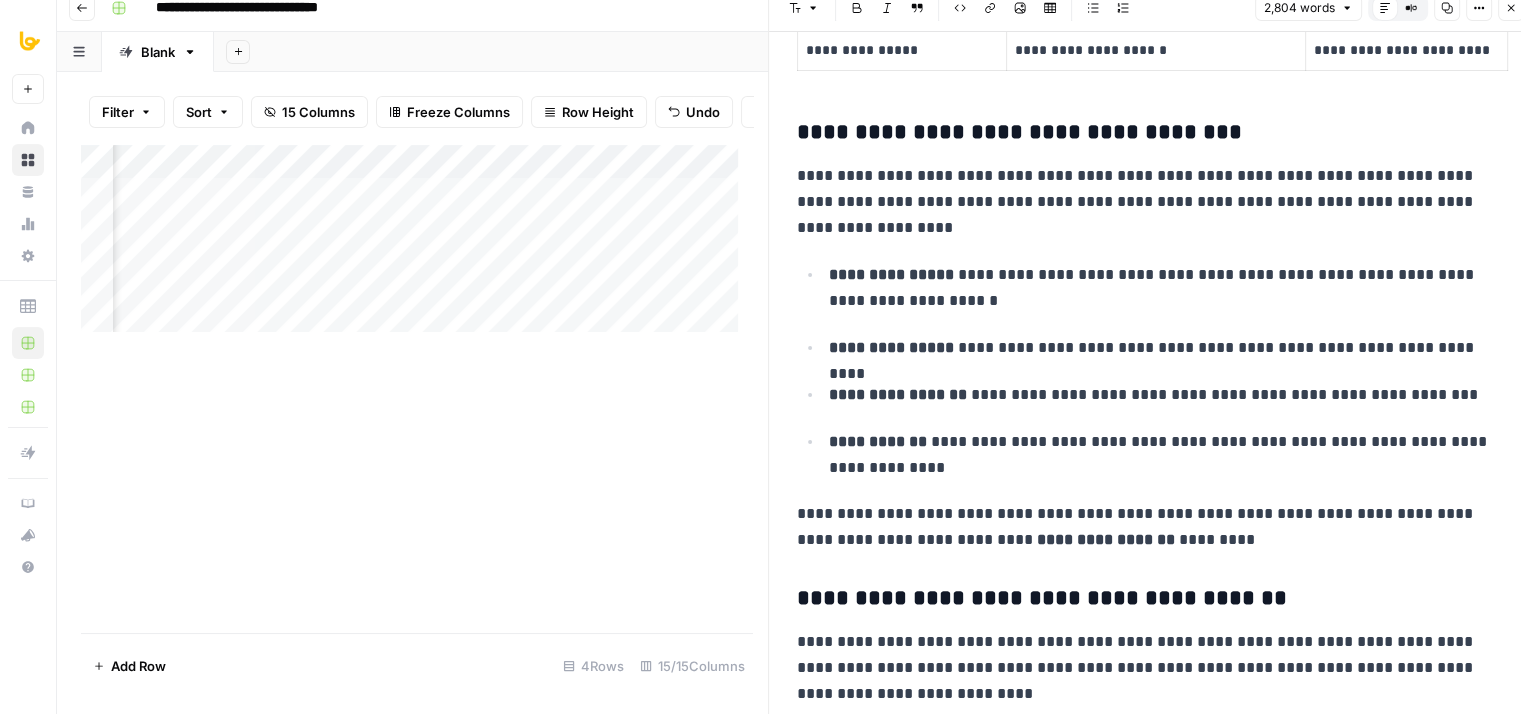 drag, startPoint x: 1301, startPoint y: 235, endPoint x: 1293, endPoint y: 315, distance: 80.399 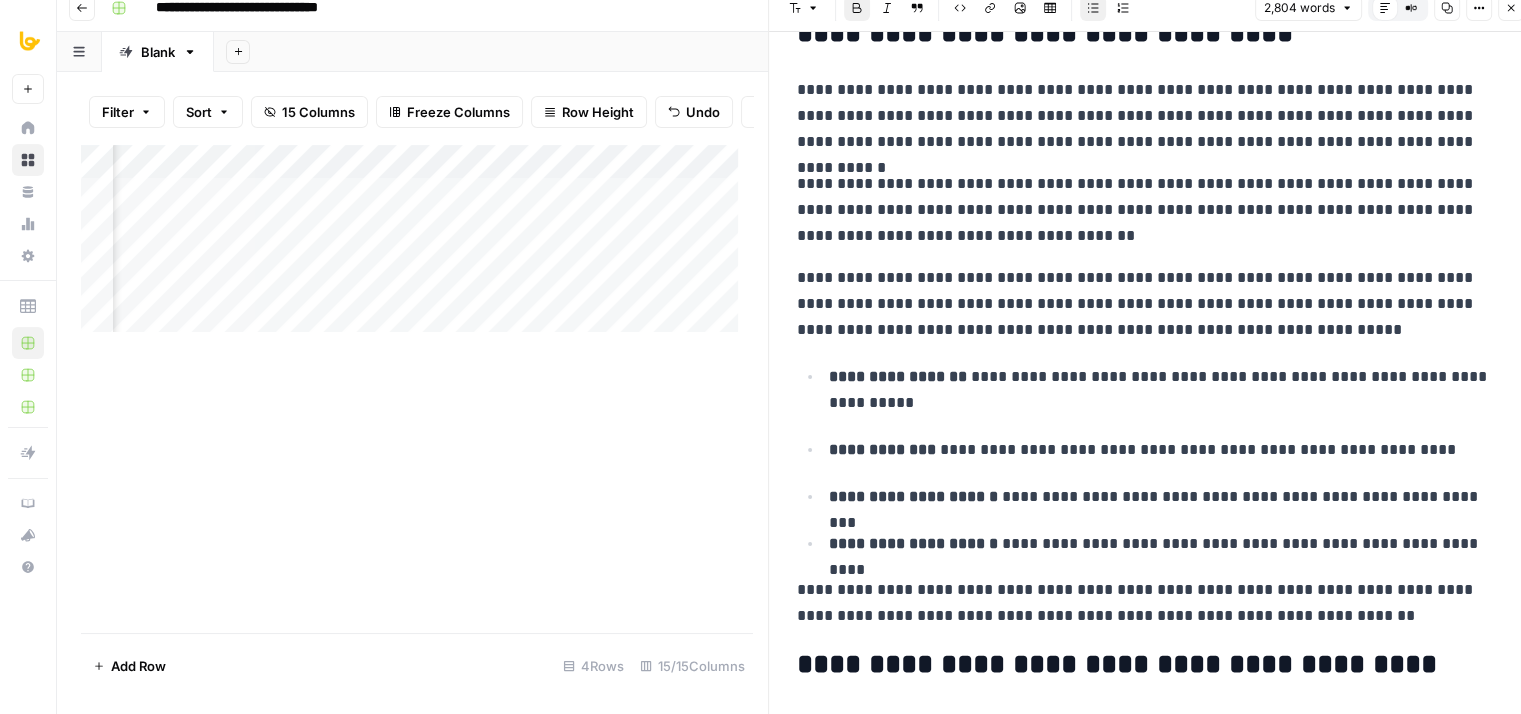 drag, startPoint x: 1280, startPoint y: 364, endPoint x: 1280, endPoint y: 208, distance: 156 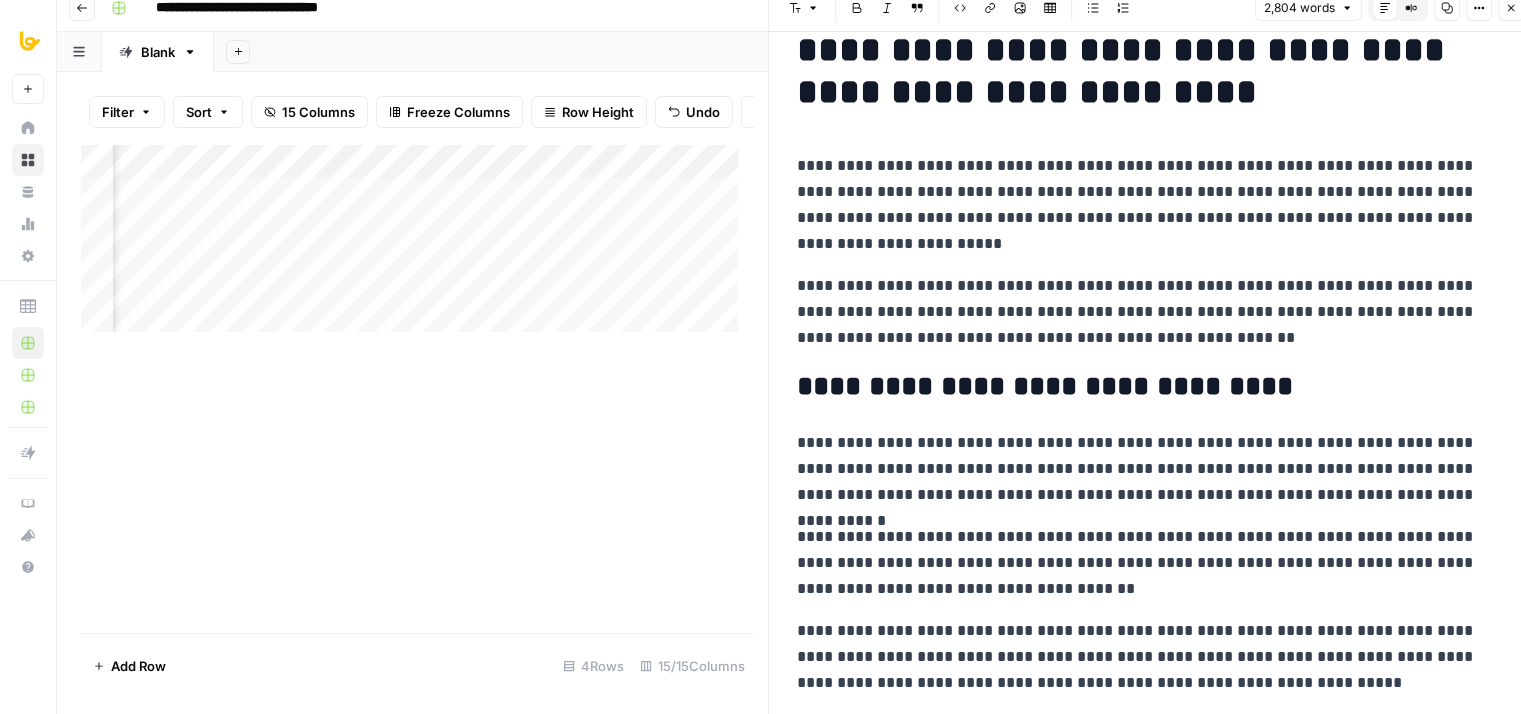 scroll, scrollTop: 0, scrollLeft: 0, axis: both 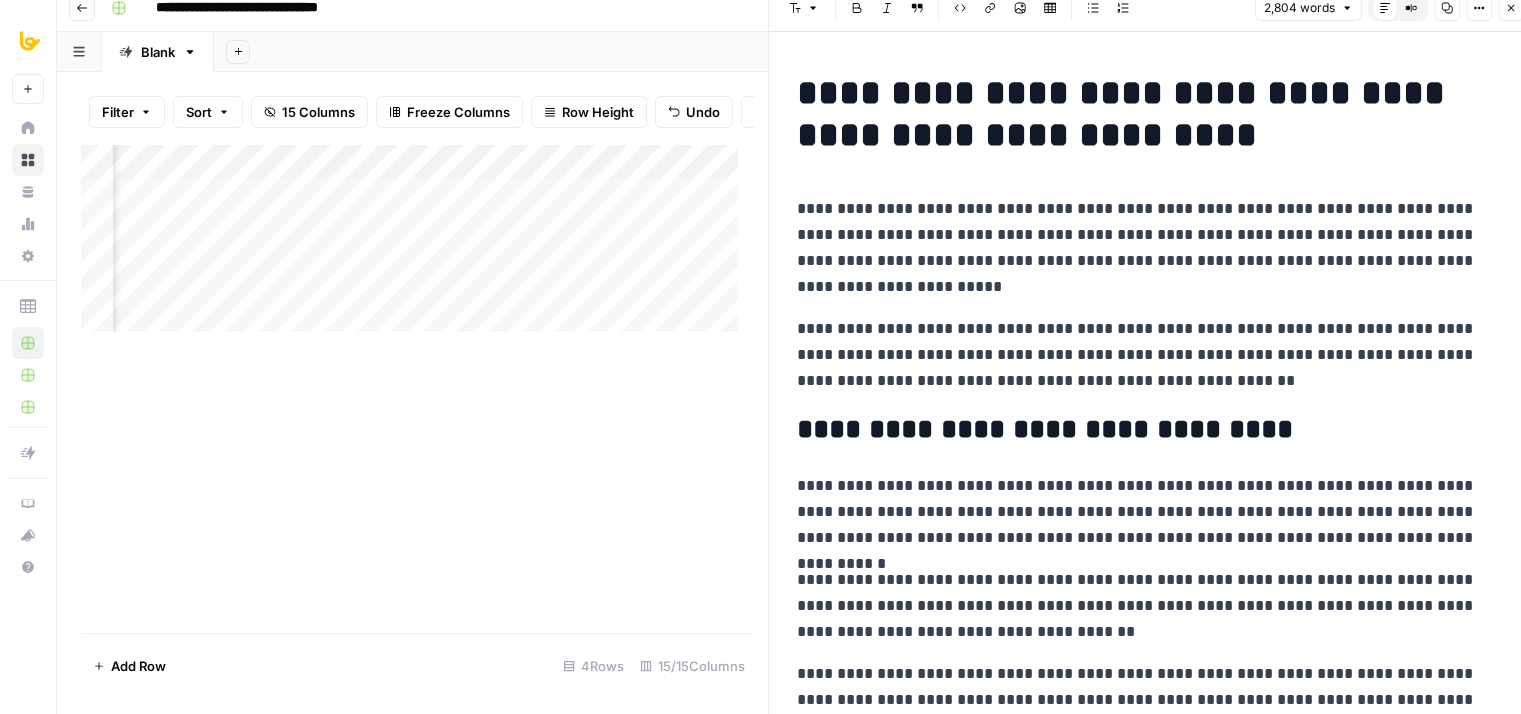 drag, startPoint x: 1300, startPoint y: 264, endPoint x: 1291, endPoint y: 144, distance: 120.33703 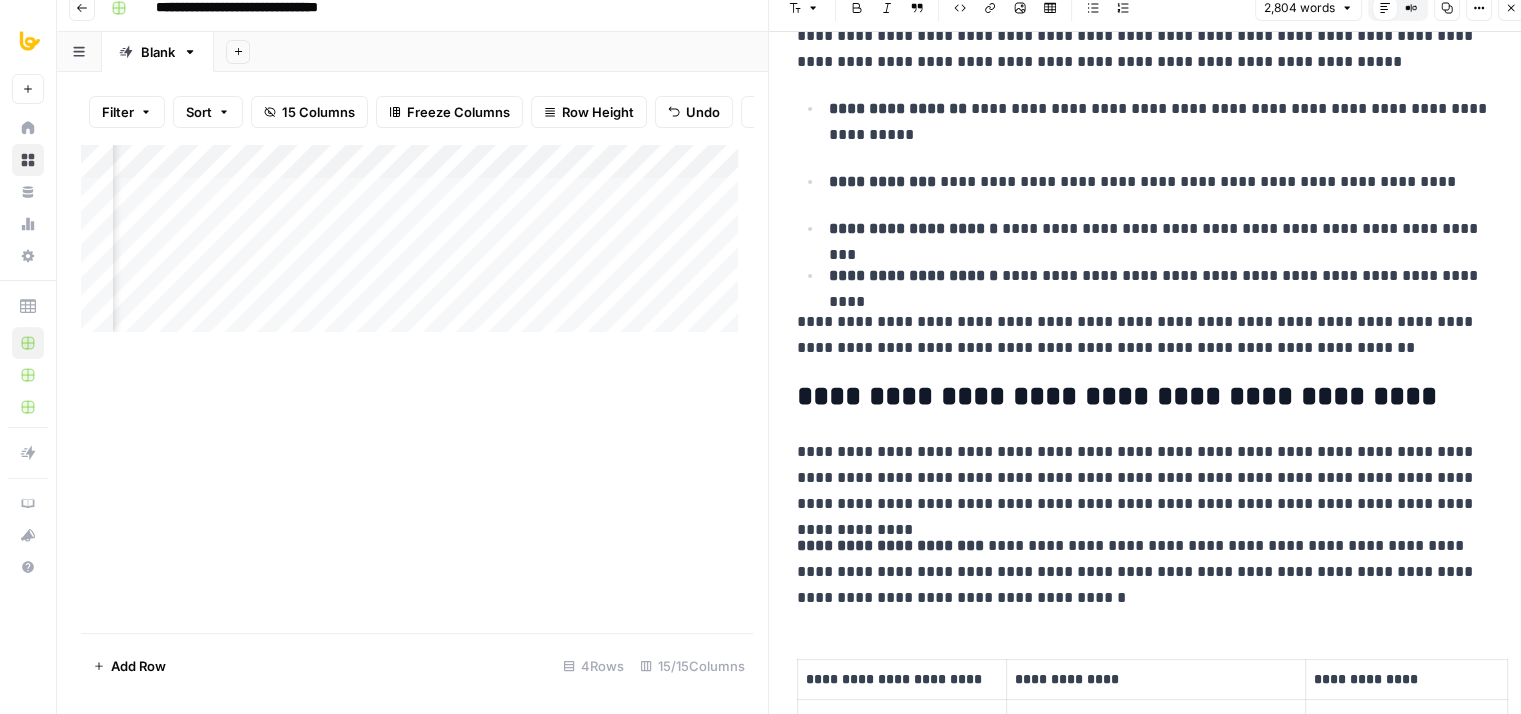 drag, startPoint x: 1319, startPoint y: 206, endPoint x: 1309, endPoint y: 330, distance: 124.40257 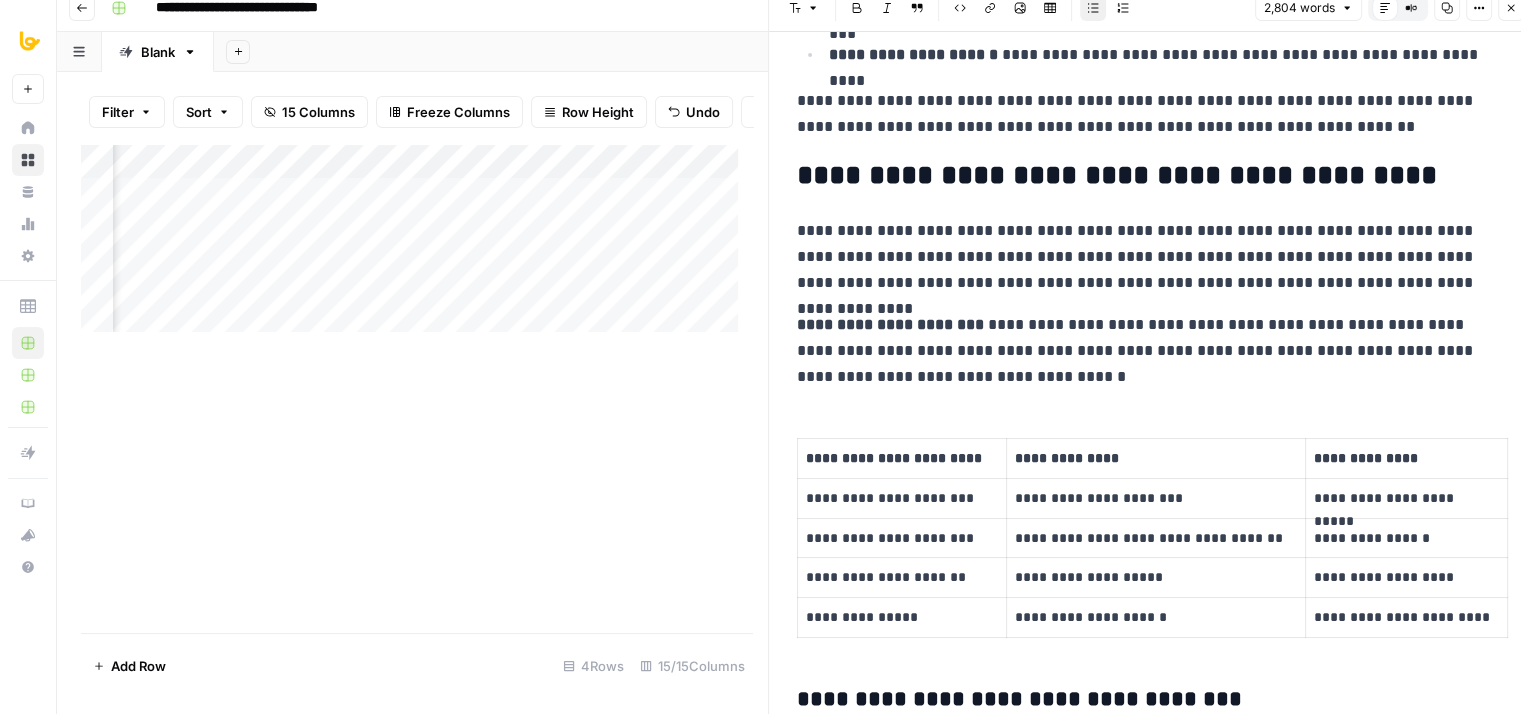 drag, startPoint x: 1307, startPoint y: 267, endPoint x: 1300, endPoint y: 378, distance: 111.220505 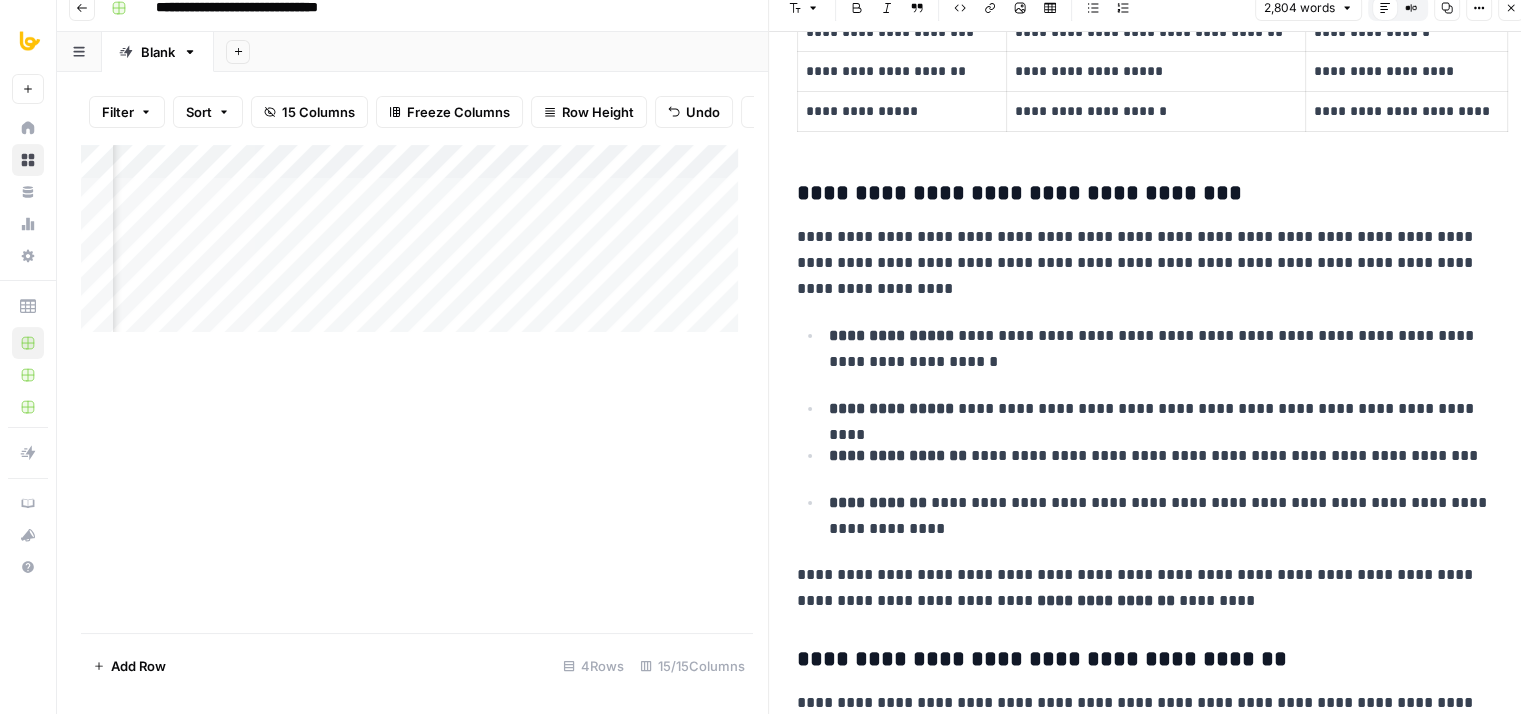 drag, startPoint x: 1312, startPoint y: 200, endPoint x: 1315, endPoint y: 318, distance: 118.03813 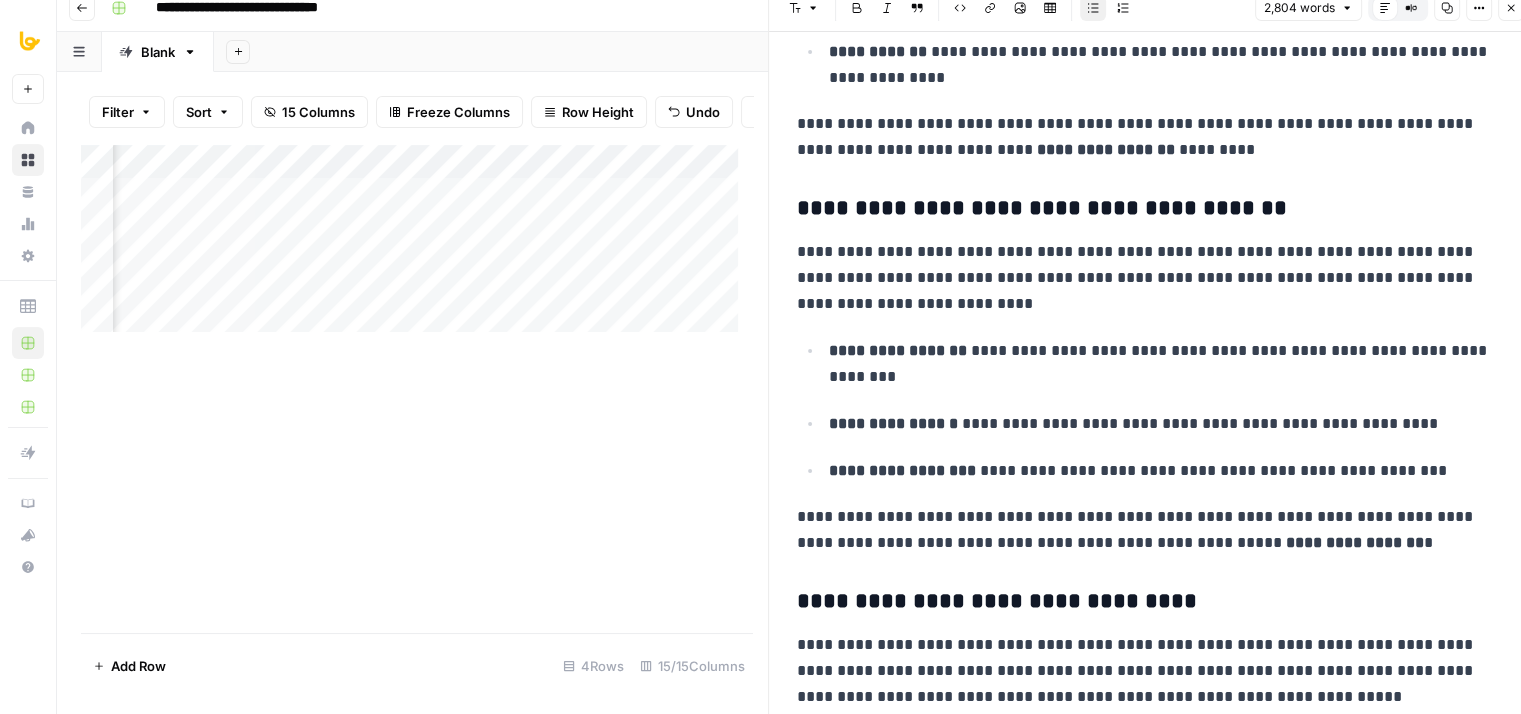 drag, startPoint x: 1308, startPoint y: 330, endPoint x: 1308, endPoint y: 388, distance: 58 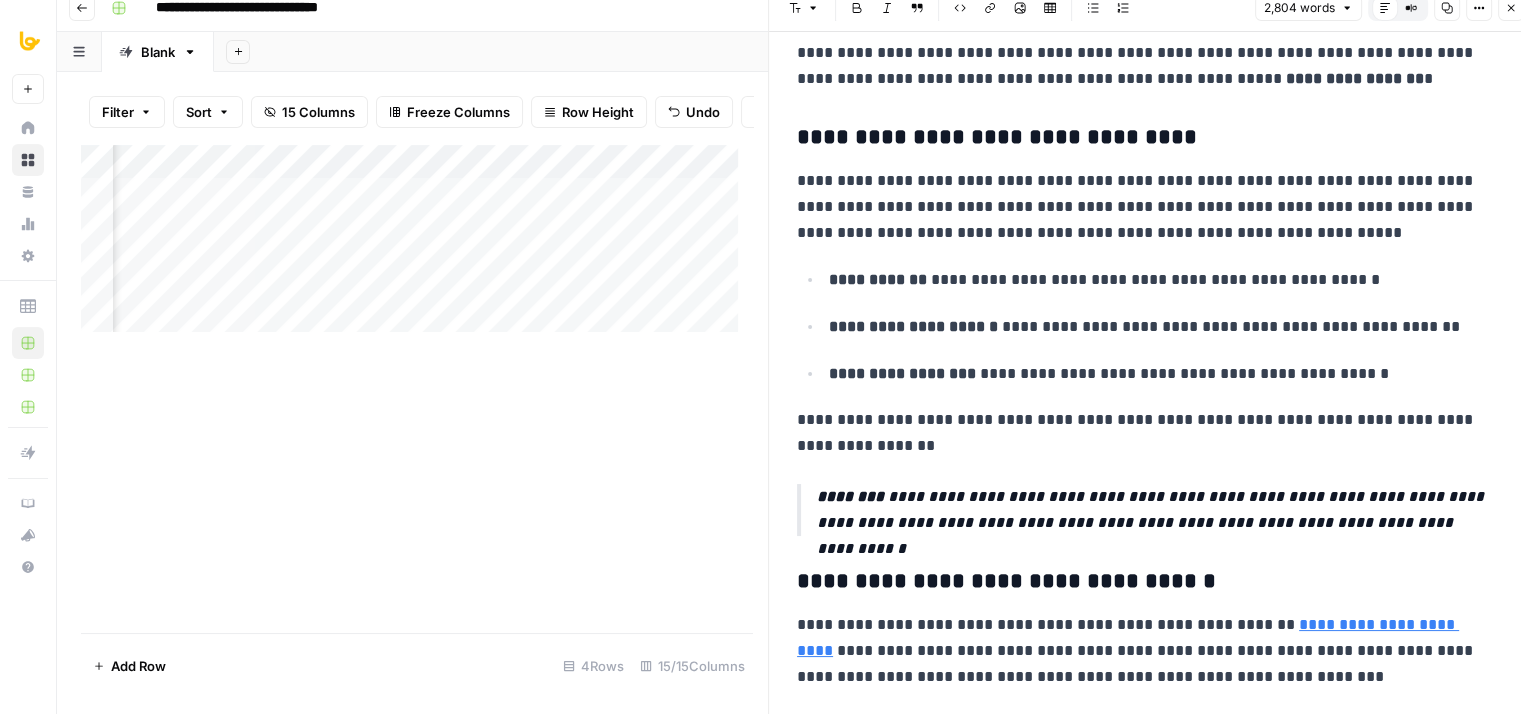 drag, startPoint x: 1291, startPoint y: 324, endPoint x: 1286, endPoint y: 446, distance: 122.10242 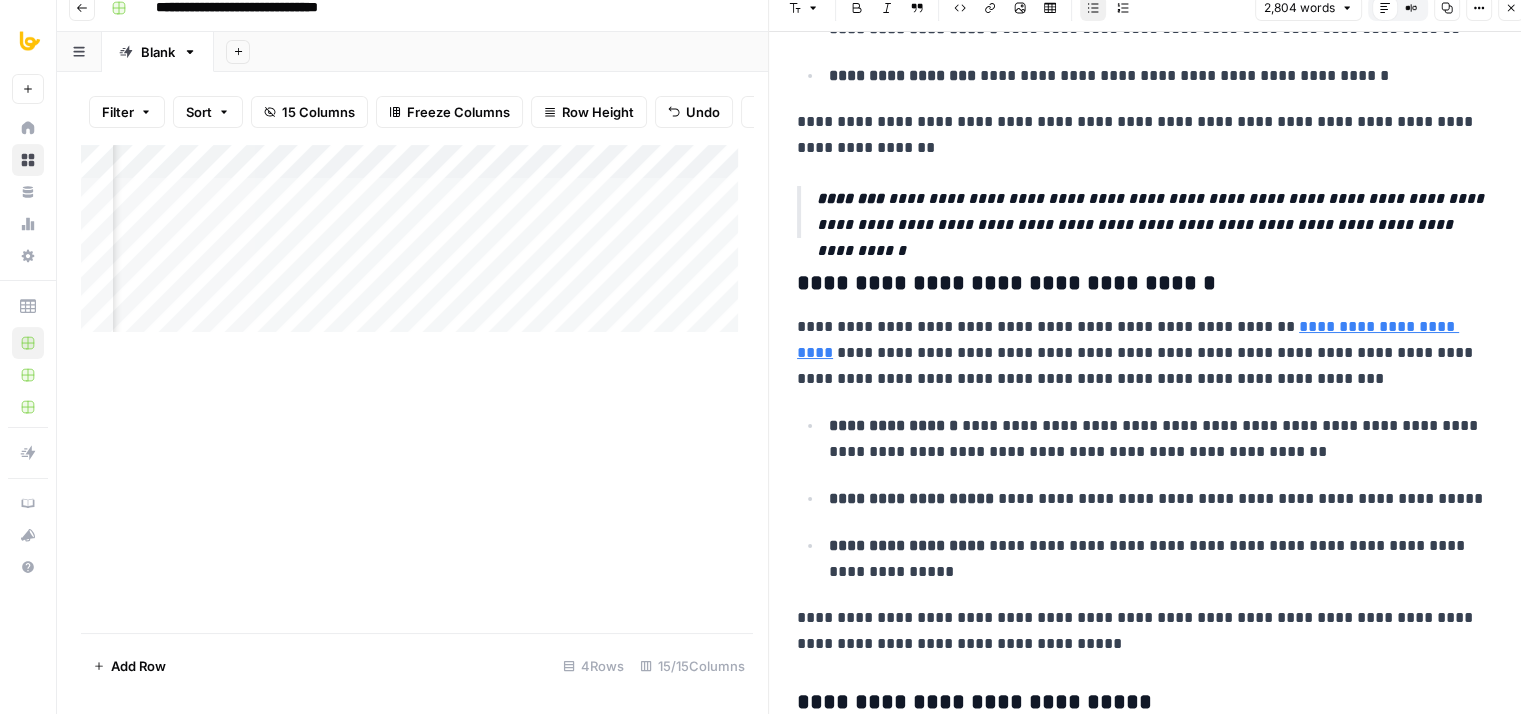 drag, startPoint x: 1272, startPoint y: 363, endPoint x: 1251, endPoint y: 466, distance: 105.11898 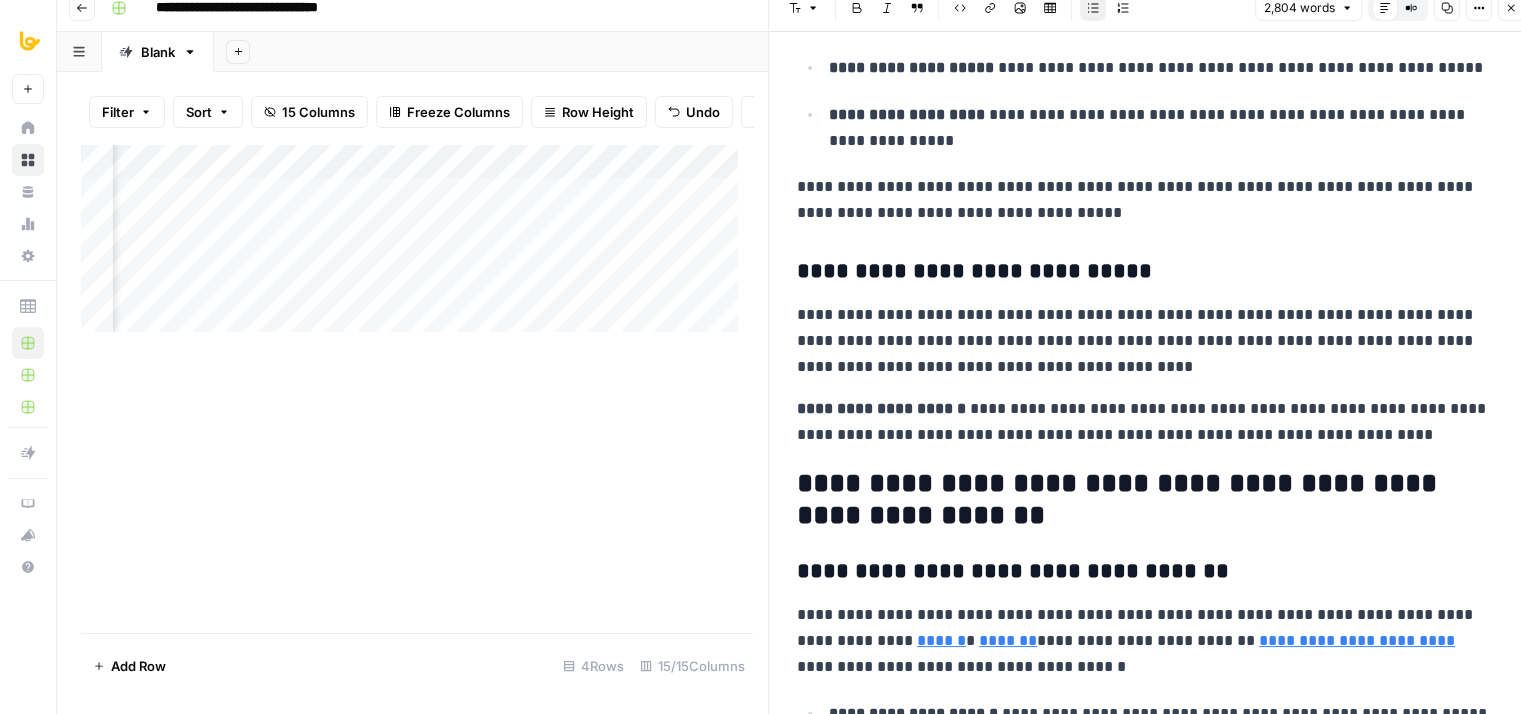 drag, startPoint x: 1270, startPoint y: 296, endPoint x: 1263, endPoint y: 436, distance: 140.1749 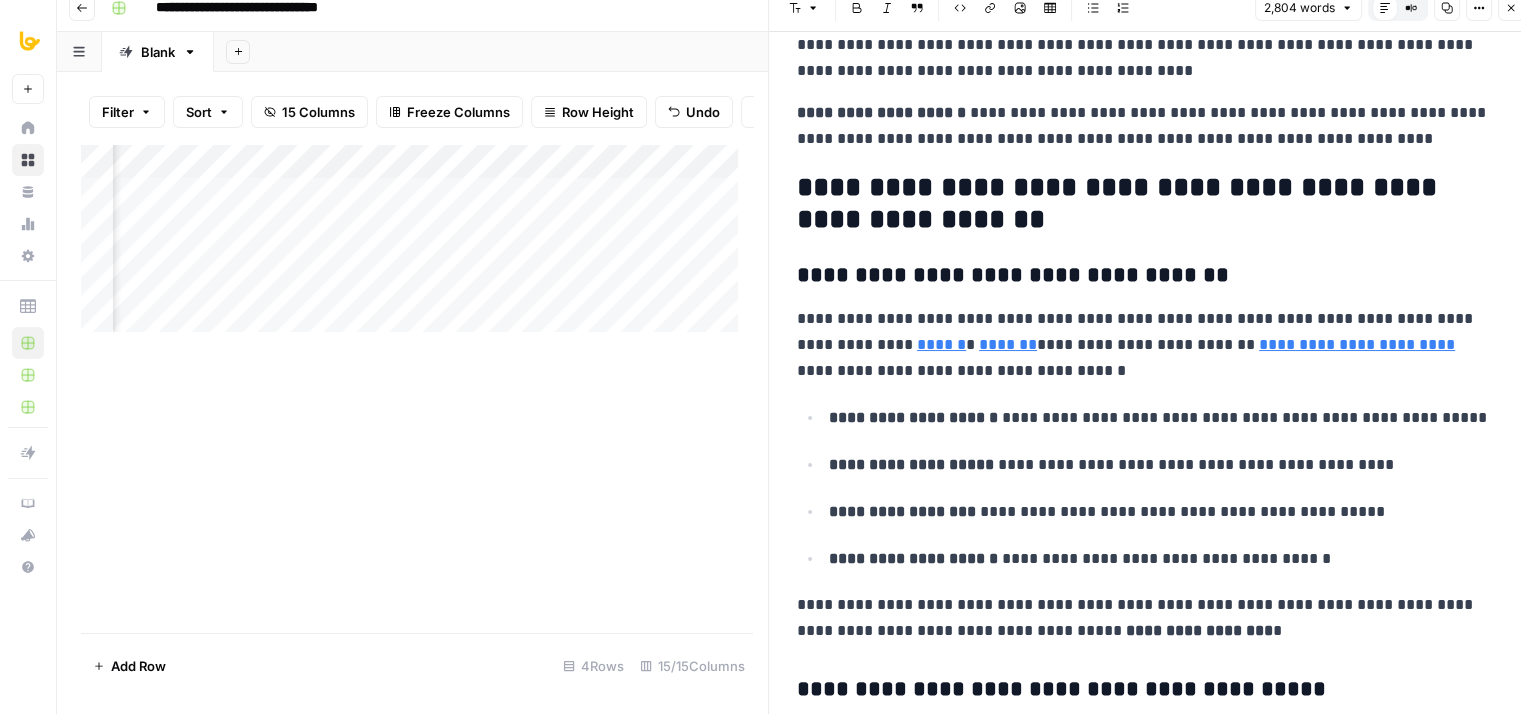 drag, startPoint x: 1278, startPoint y: 333, endPoint x: 1284, endPoint y: 396, distance: 63.28507 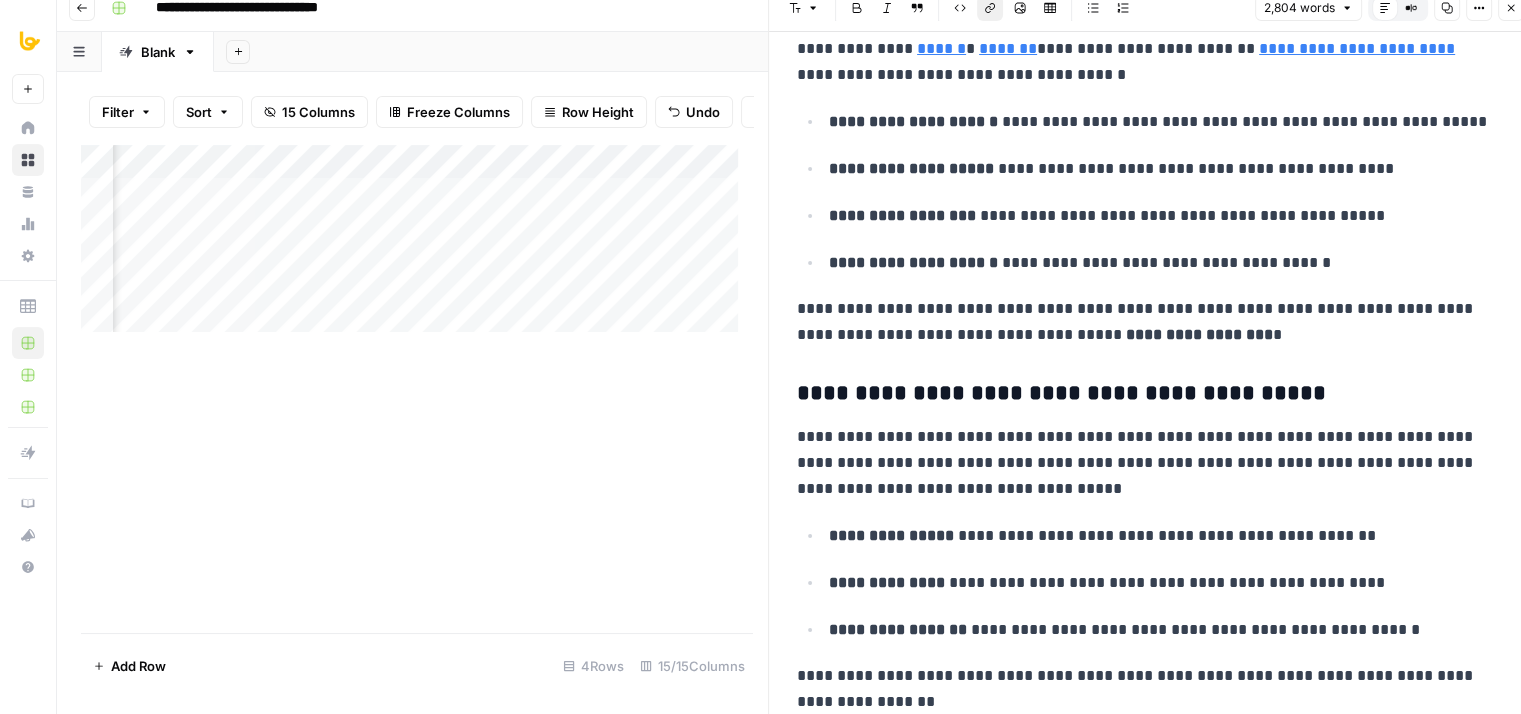 drag, startPoint x: 1280, startPoint y: 295, endPoint x: 1290, endPoint y: 461, distance: 166.30093 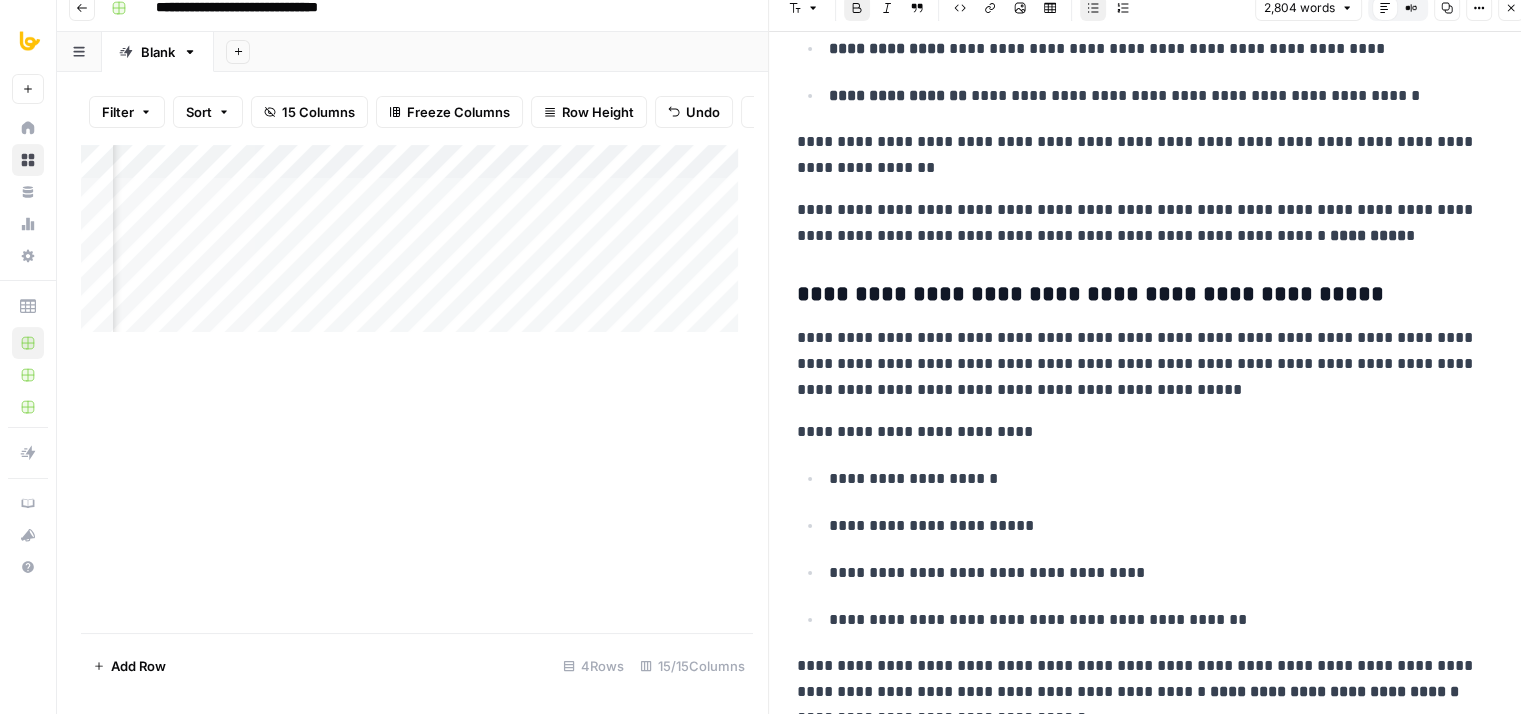drag, startPoint x: 1301, startPoint y: 359, endPoint x: 1299, endPoint y: 422, distance: 63.03174 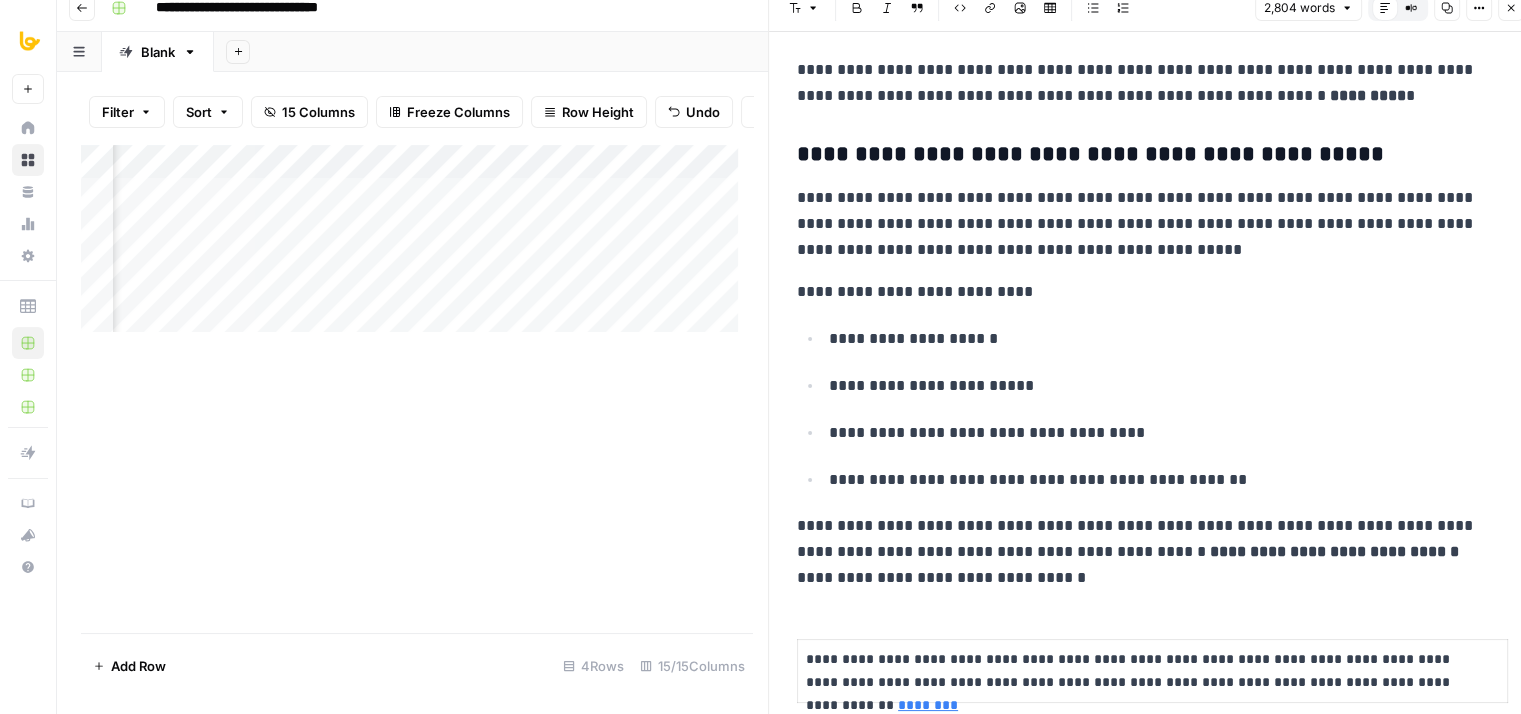drag, startPoint x: 1301, startPoint y: 353, endPoint x: 1303, endPoint y: 430, distance: 77.02597 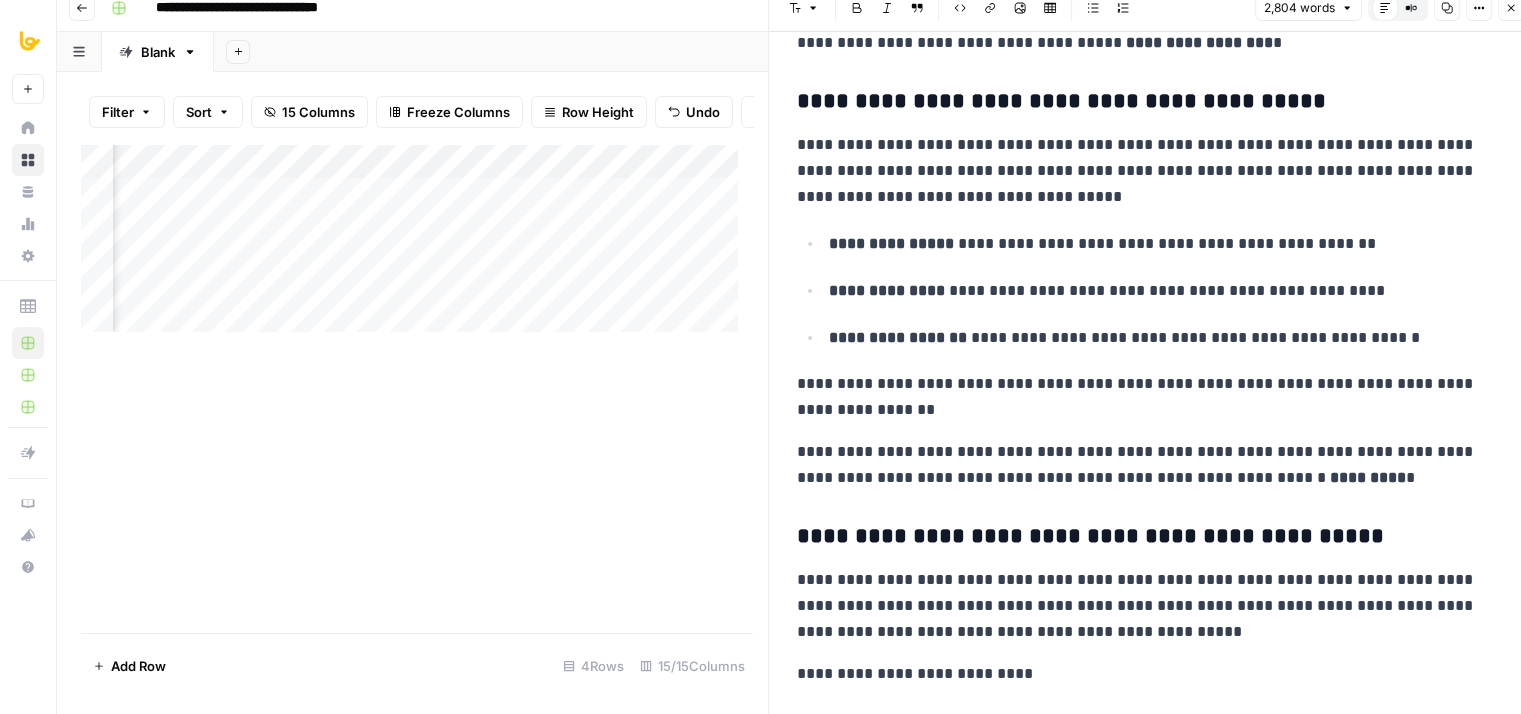 drag, startPoint x: 1338, startPoint y: 417, endPoint x: 1335, endPoint y: 304, distance: 113.03982 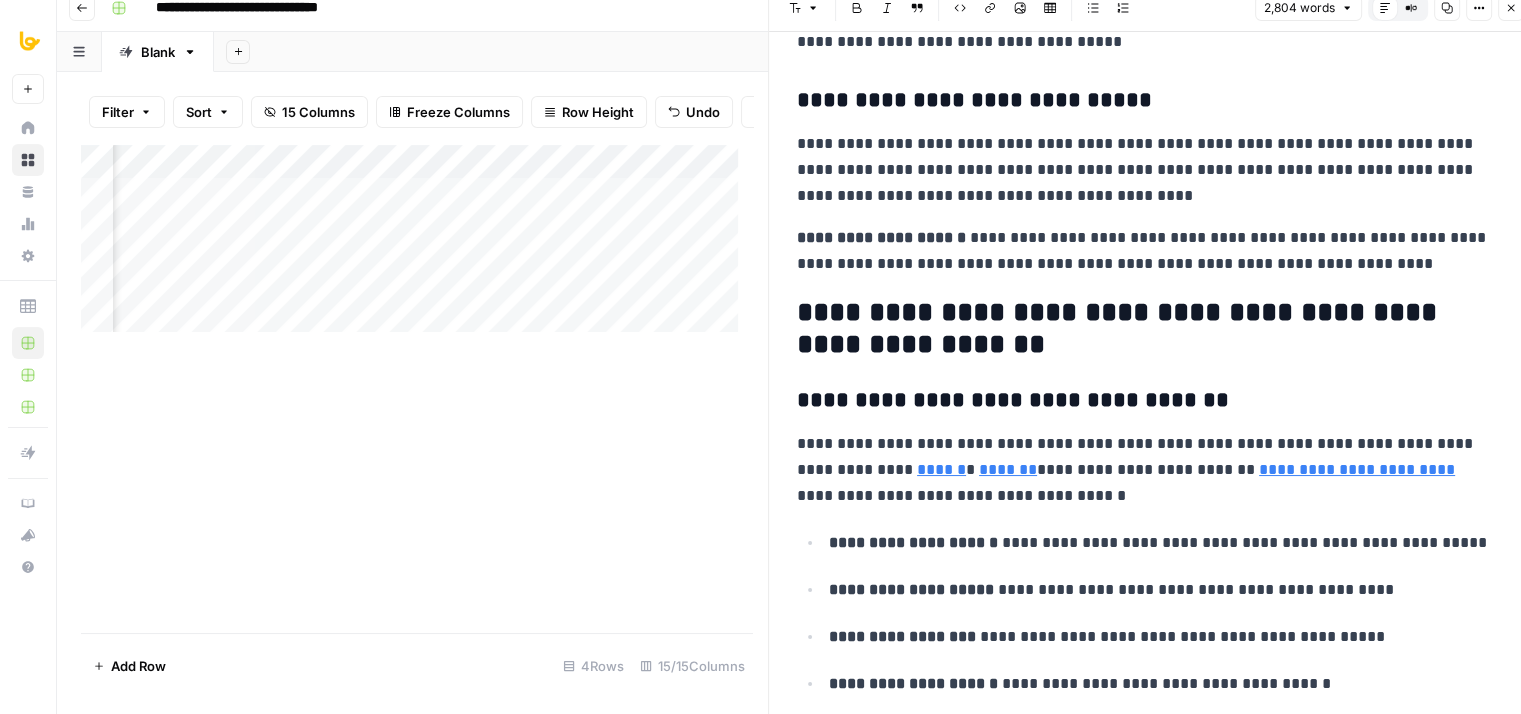 drag, startPoint x: 1335, startPoint y: 380, endPoint x: 1332, endPoint y: 228, distance: 152.0296 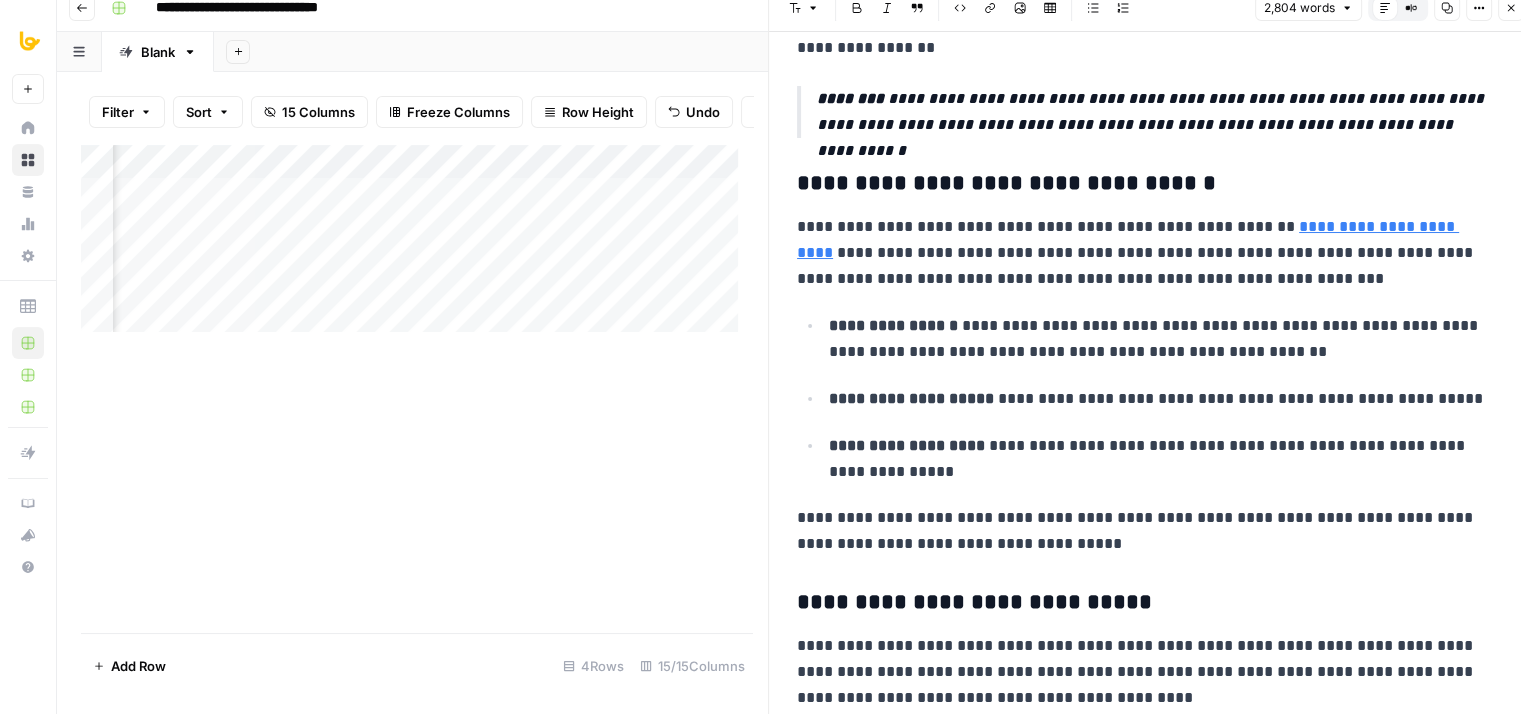 drag, startPoint x: 1342, startPoint y: 330, endPoint x: 1340, endPoint y: 228, distance: 102.01961 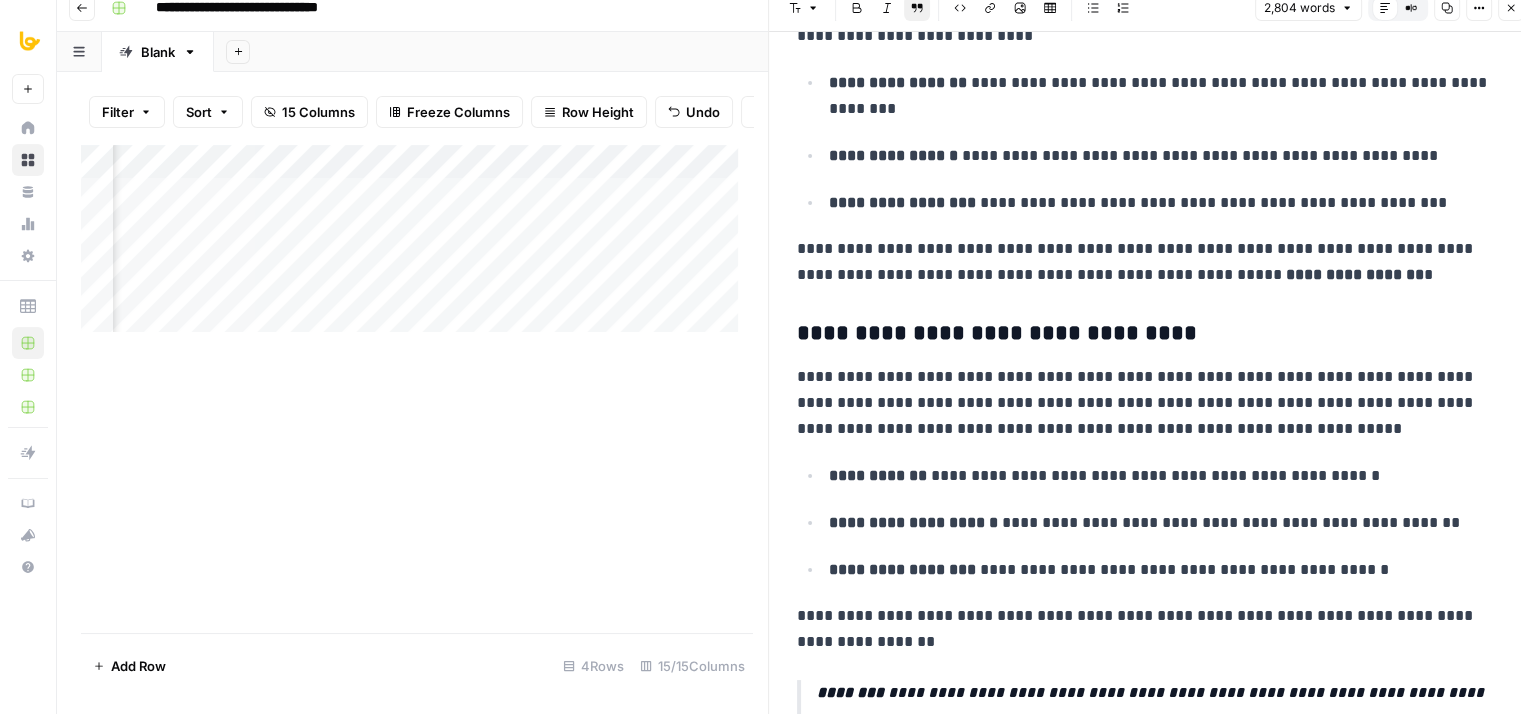 drag, startPoint x: 1341, startPoint y: 233, endPoint x: 1332, endPoint y: 122, distance: 111.364265 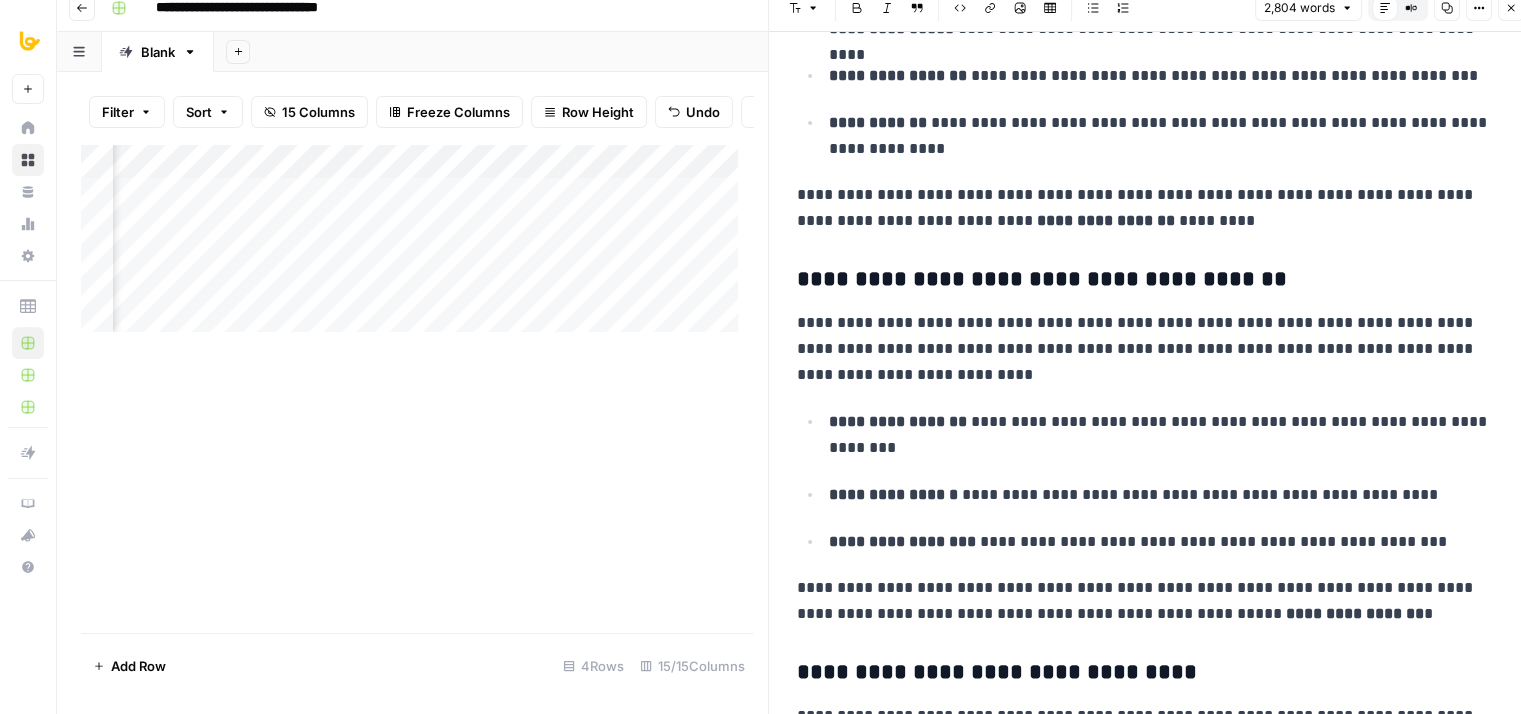 drag, startPoint x: 1347, startPoint y: 326, endPoint x: 1332, endPoint y: 169, distance: 157.71494 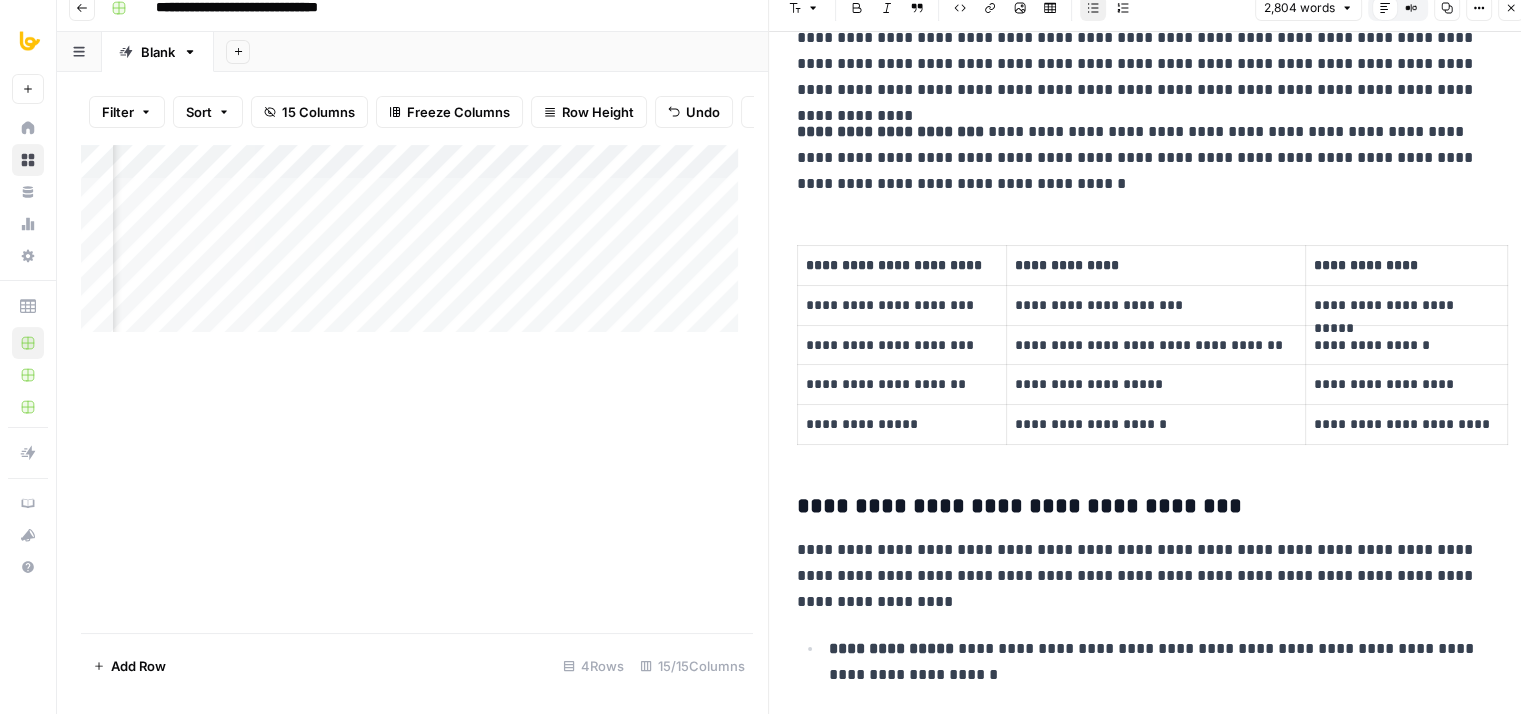 drag, startPoint x: 1361, startPoint y: 365, endPoint x: 1381, endPoint y: 166, distance: 200.0025 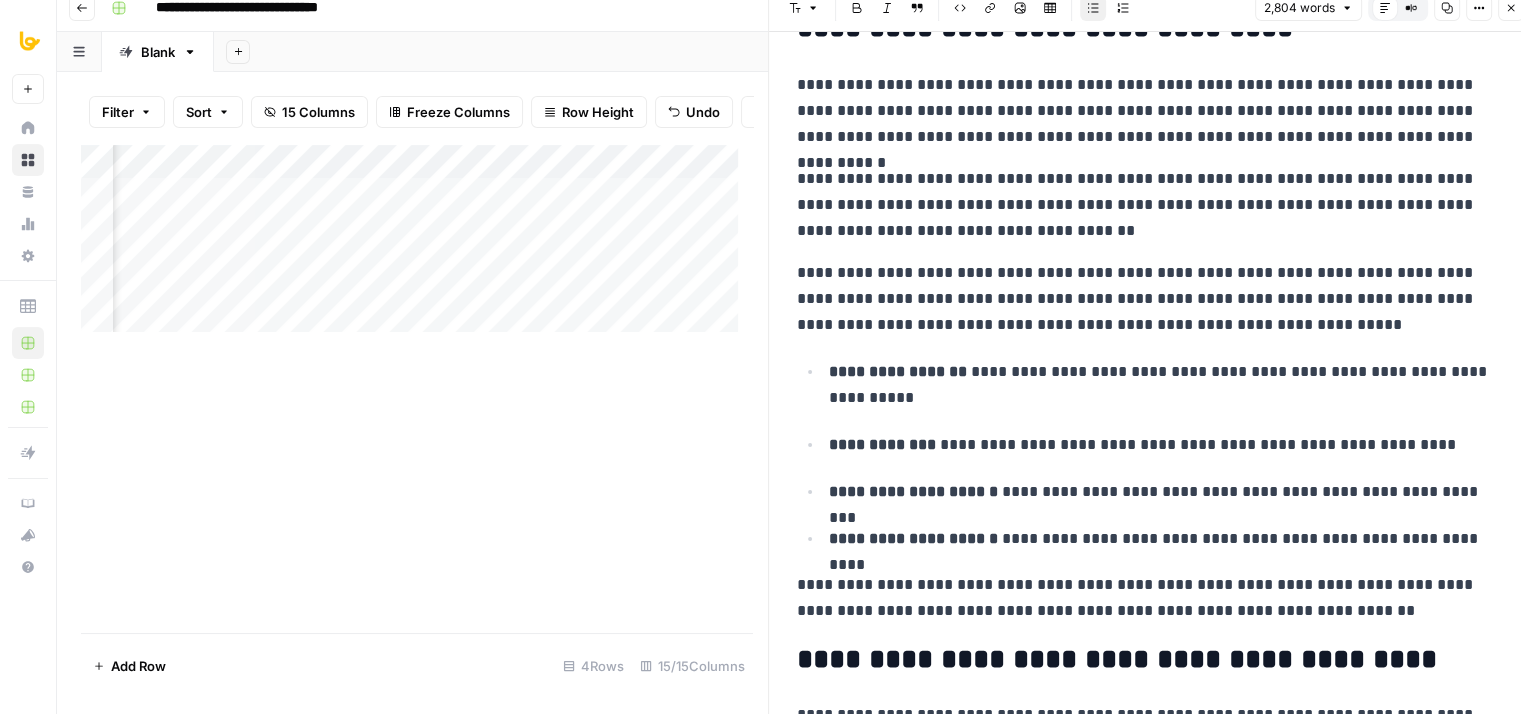 scroll, scrollTop: 0, scrollLeft: 0, axis: both 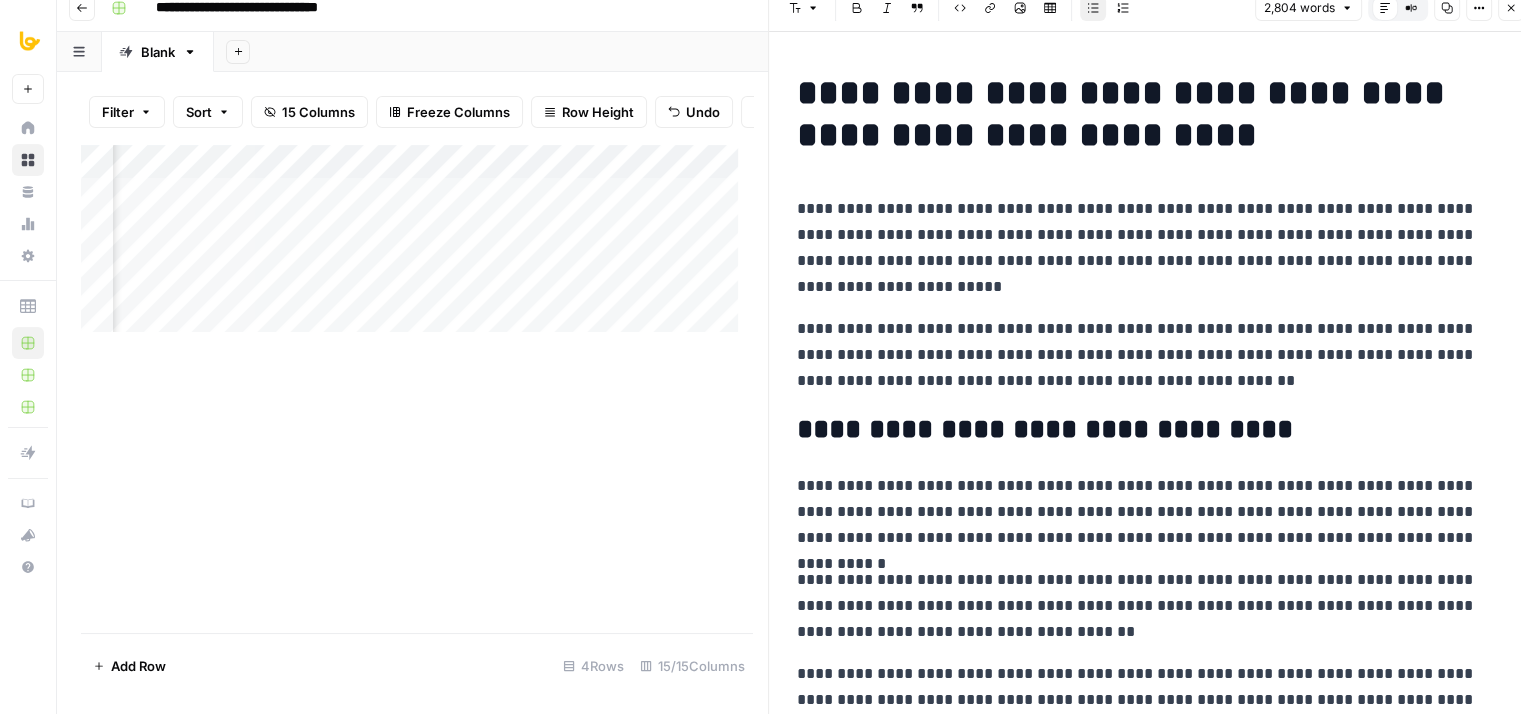 drag, startPoint x: 1393, startPoint y: 321, endPoint x: 1389, endPoint y: 129, distance: 192.04166 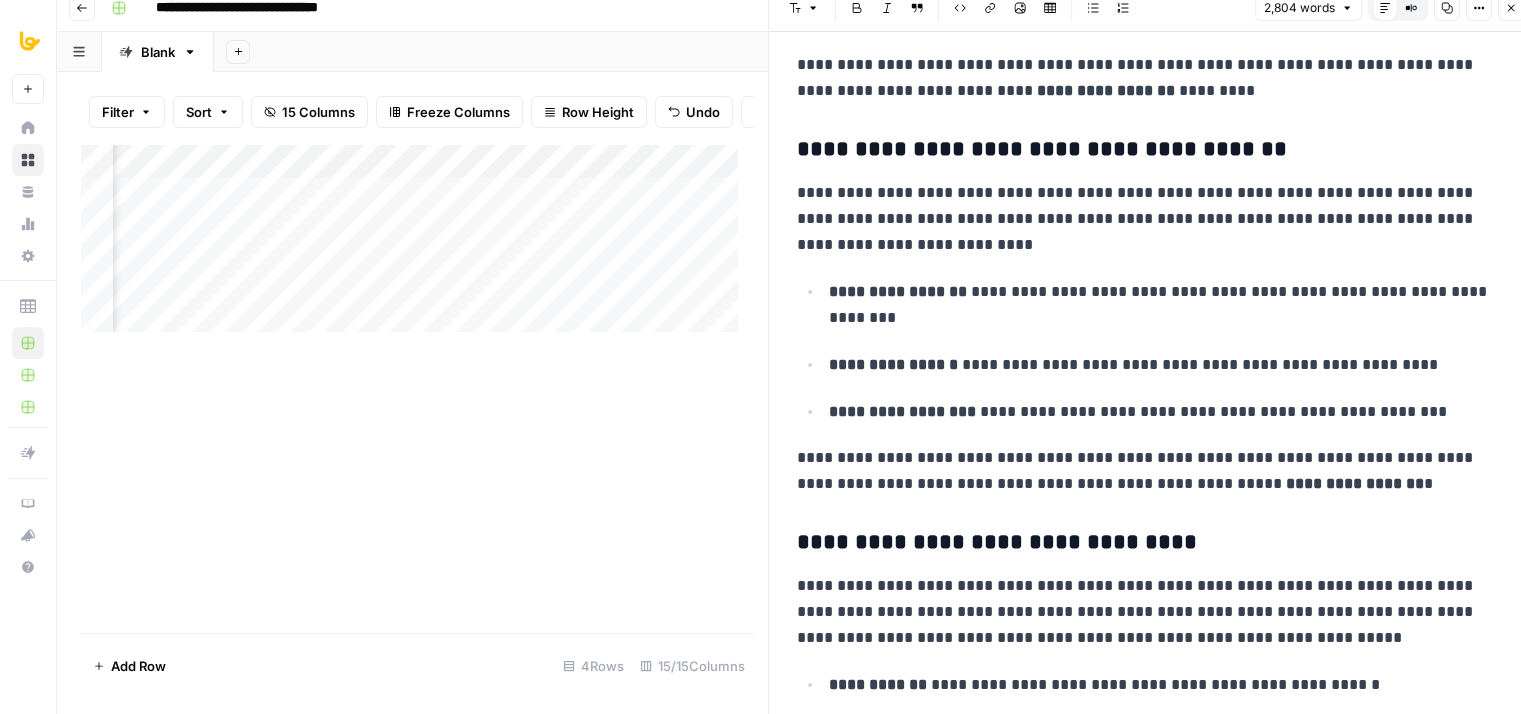 drag, startPoint x: 1380, startPoint y: 101, endPoint x: 1373, endPoint y: 401, distance: 300.08167 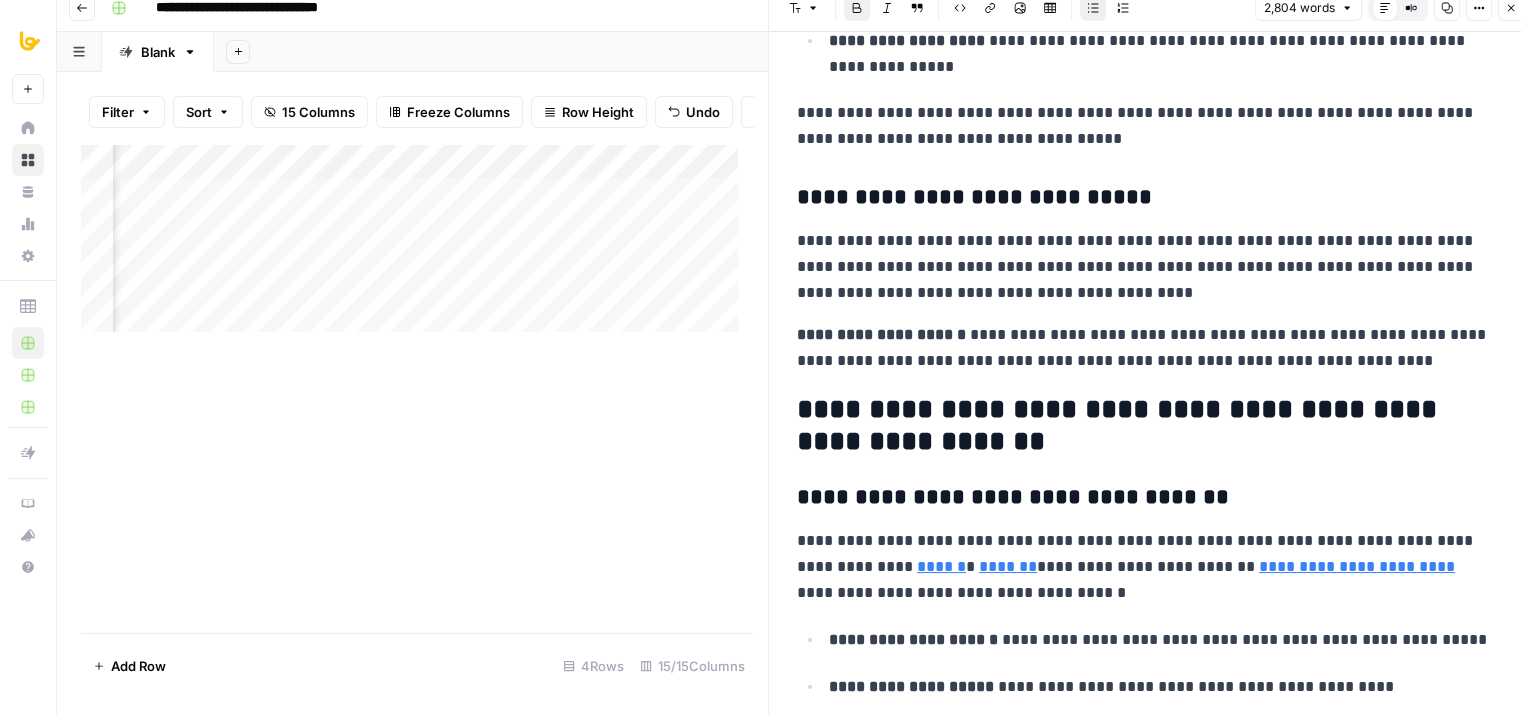 drag, startPoint x: 1363, startPoint y: 250, endPoint x: 1371, endPoint y: 422, distance: 172.18594 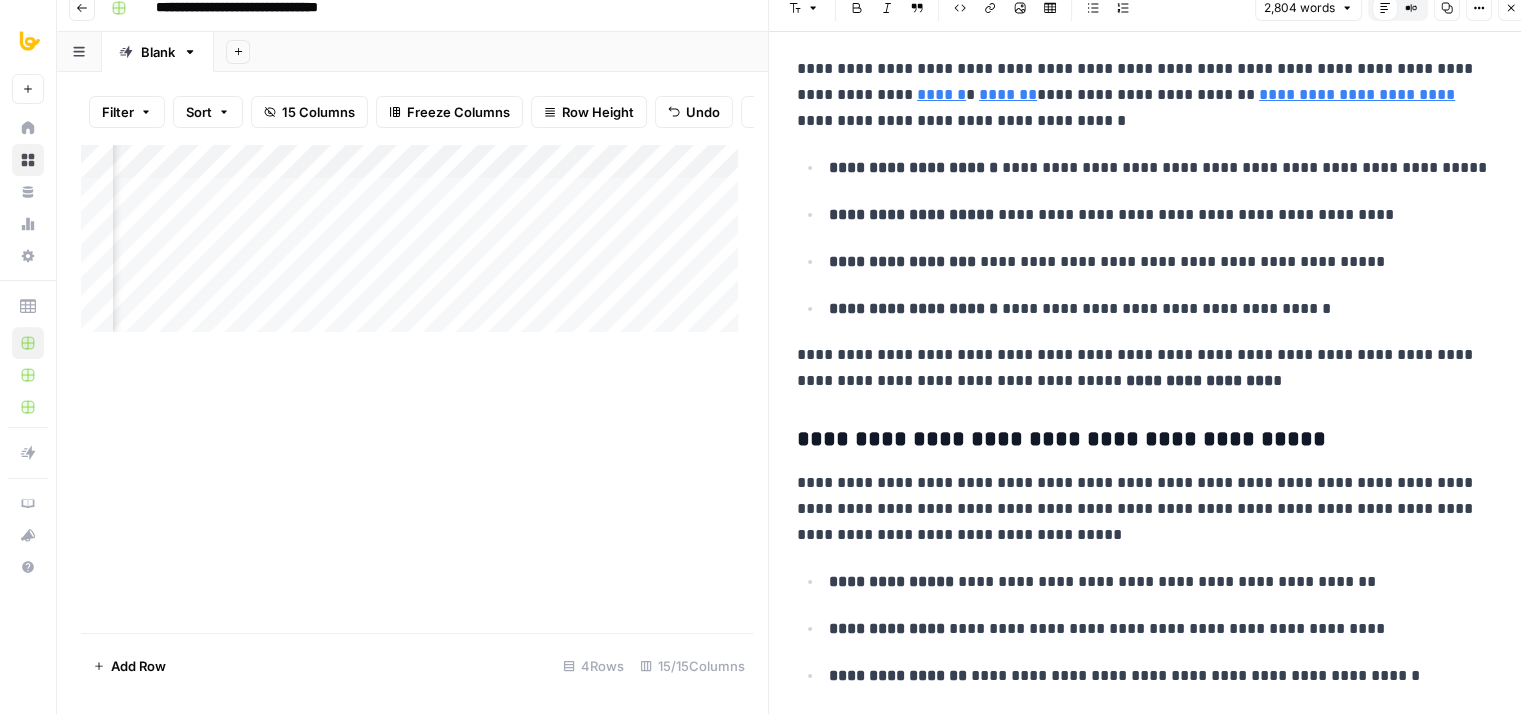 drag, startPoint x: 1317, startPoint y: 244, endPoint x: 1316, endPoint y: 382, distance: 138.00362 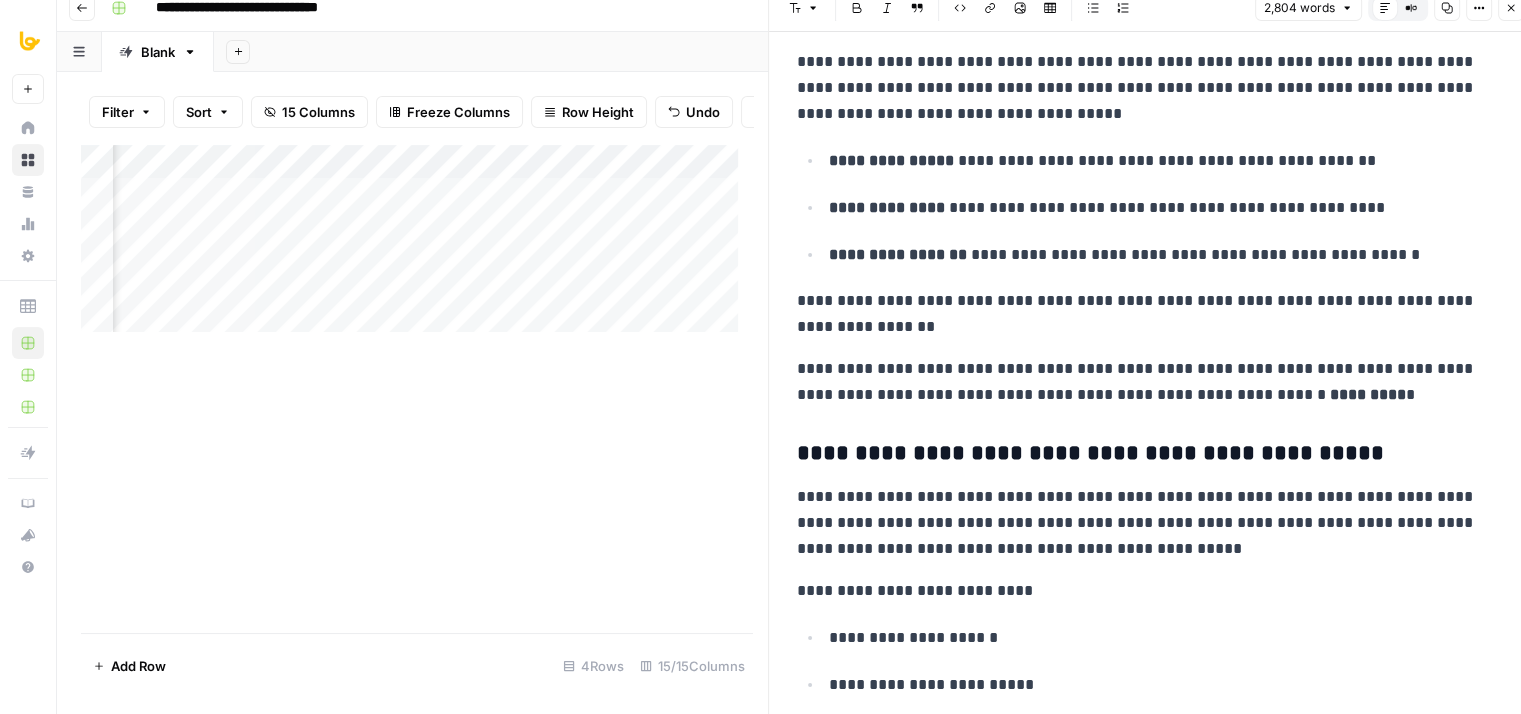 drag 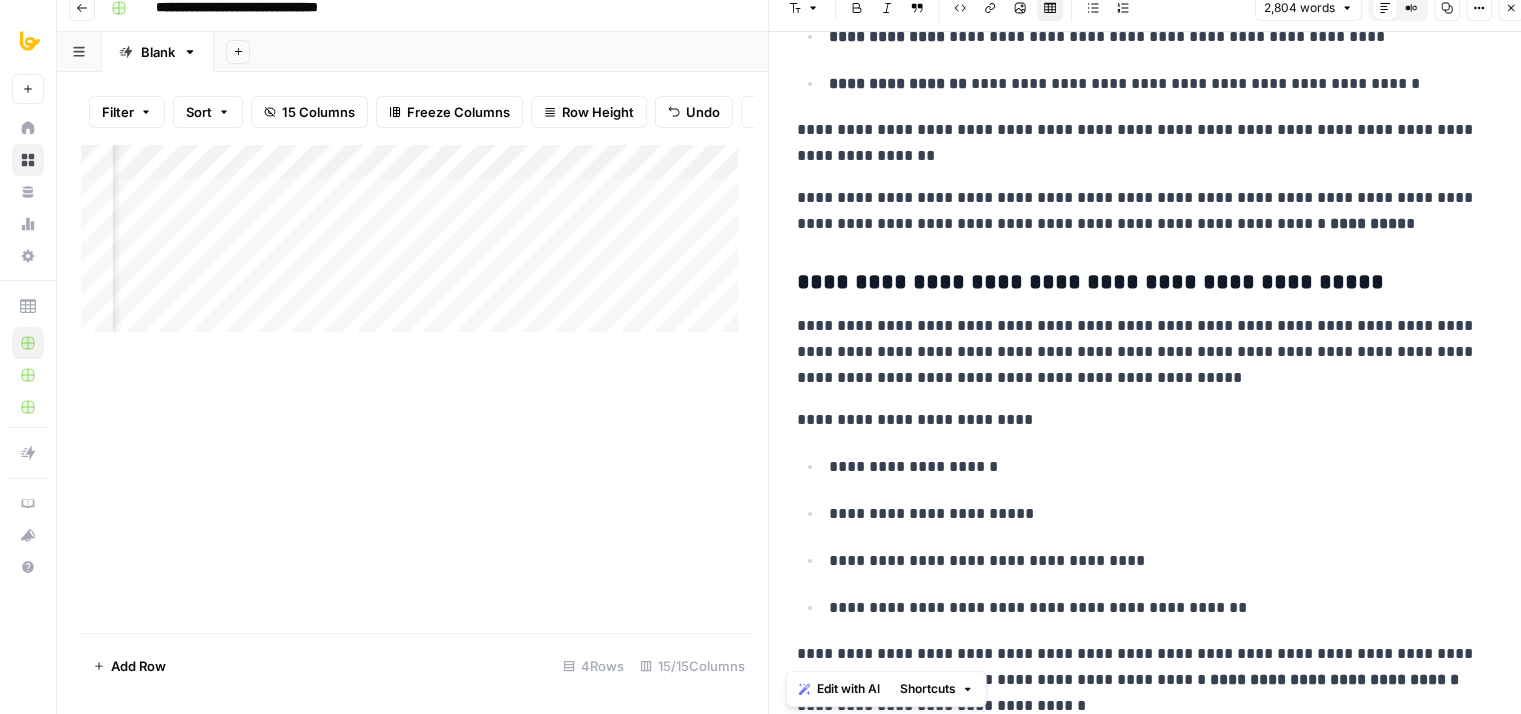 scroll, scrollTop: 3945, scrollLeft: 0, axis: vertical 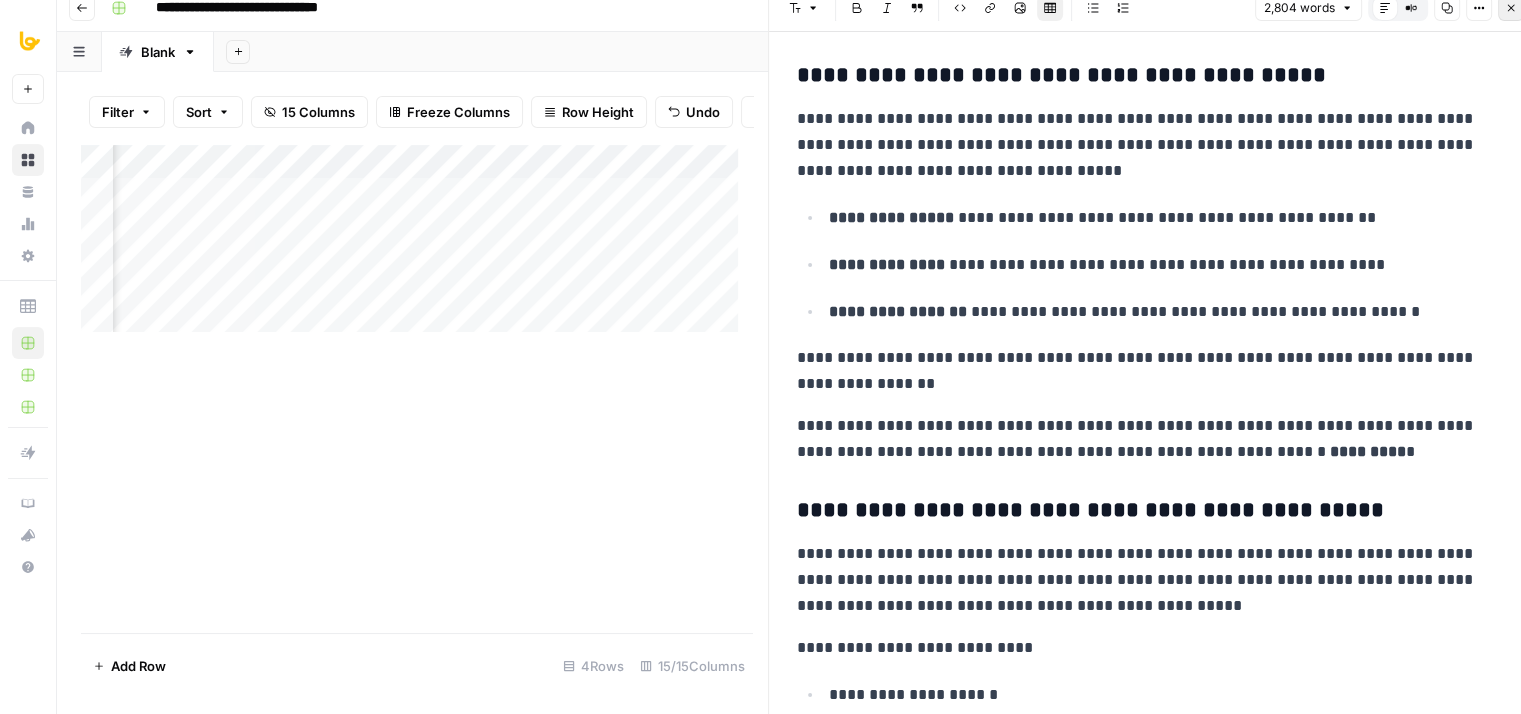 click 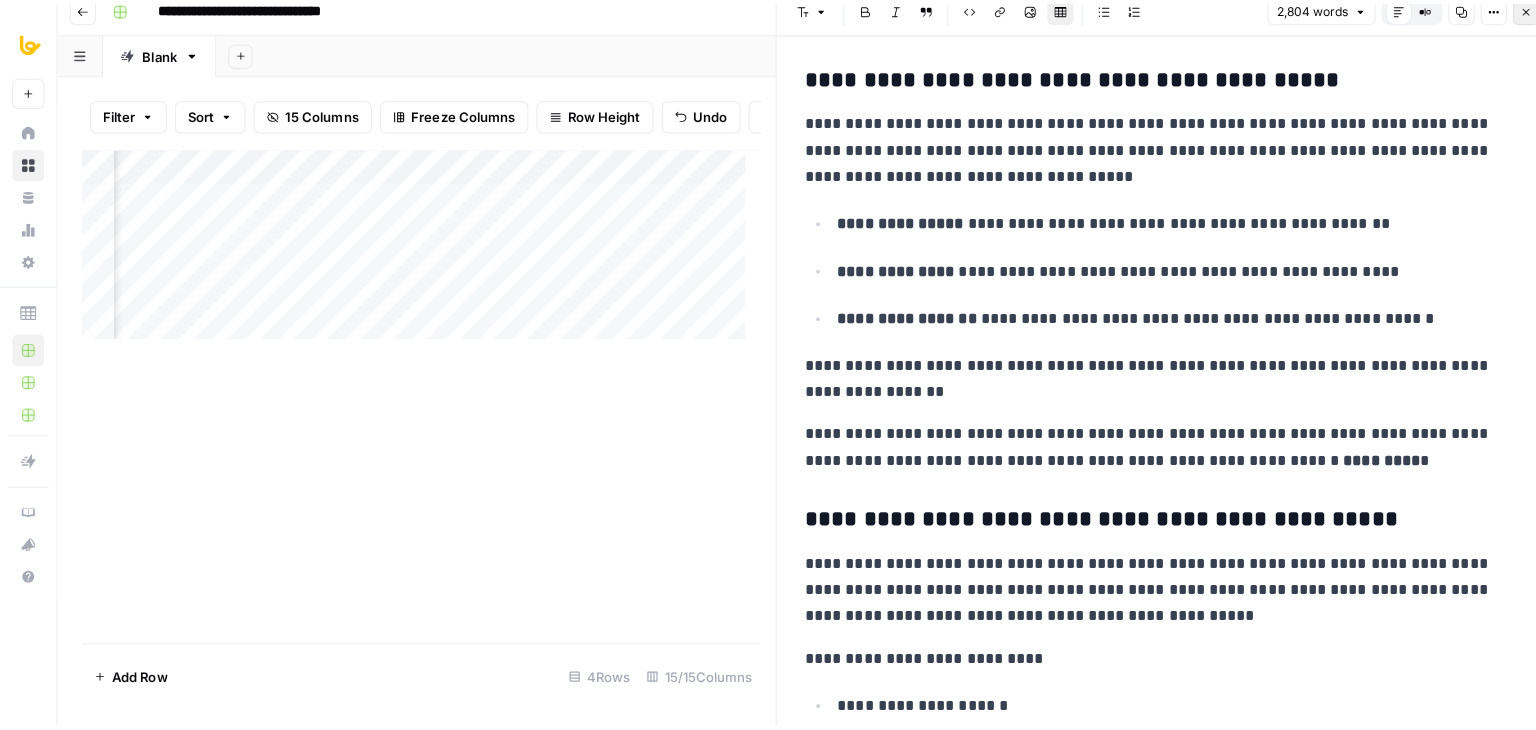 scroll, scrollTop: 0, scrollLeft: 0, axis: both 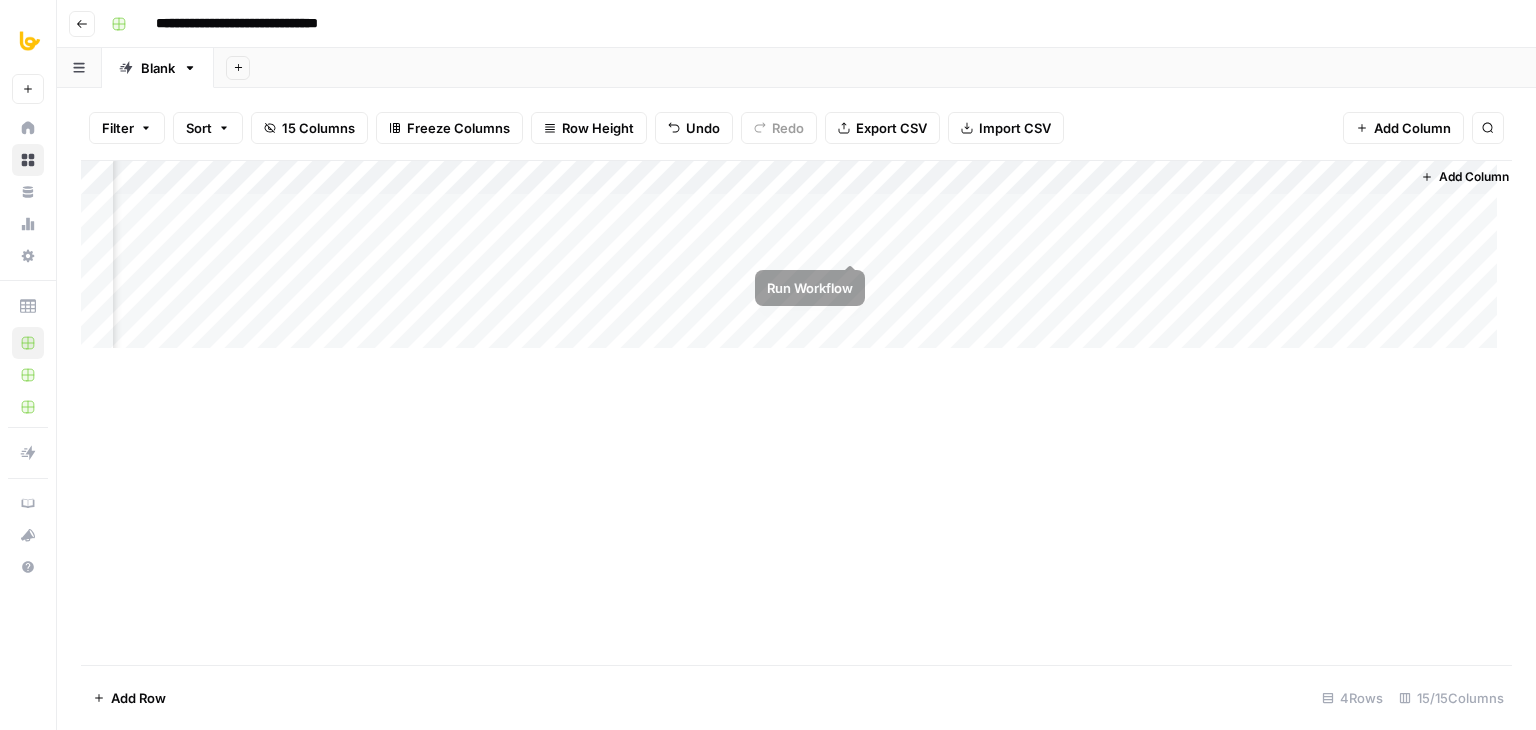 click on "Add Column" at bounding box center [796, 262] 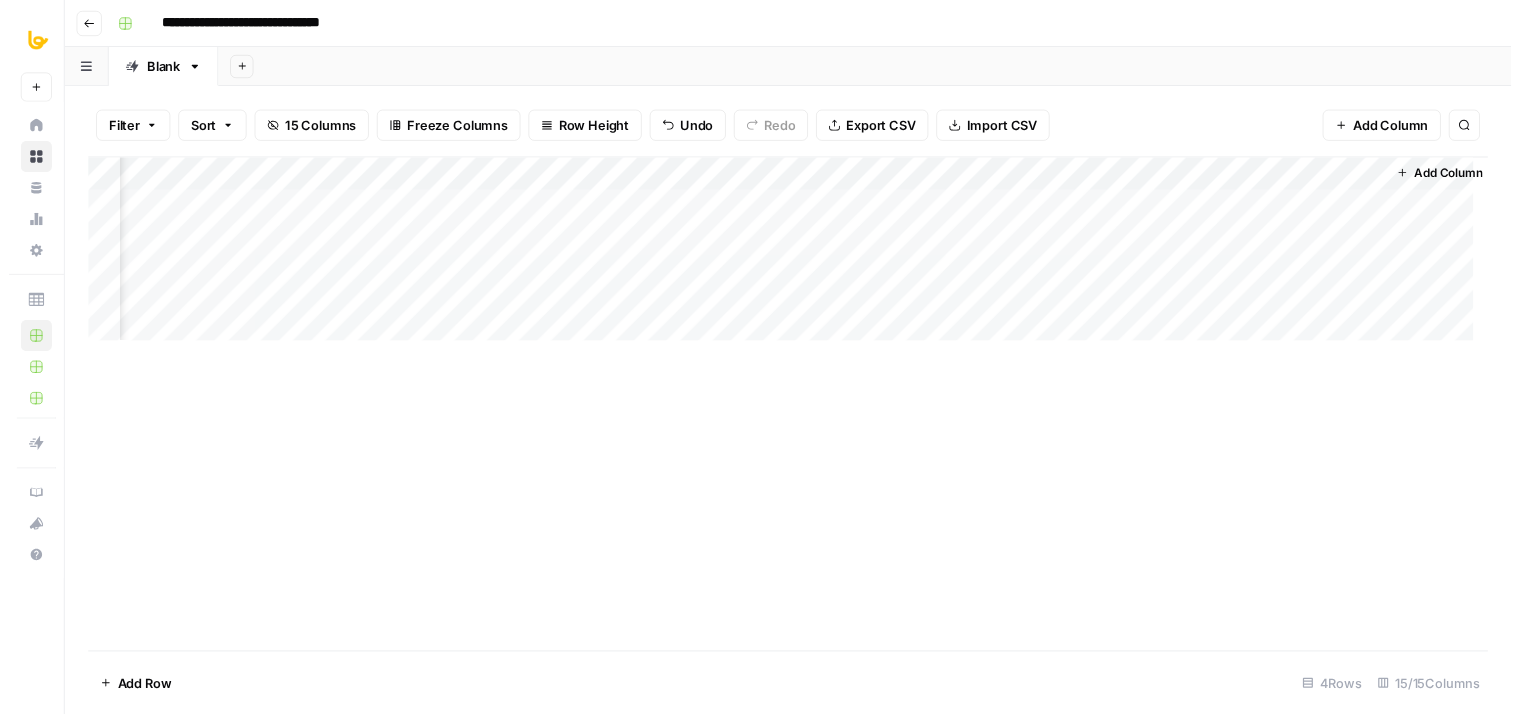 scroll, scrollTop: 0, scrollLeft: 1582, axis: horizontal 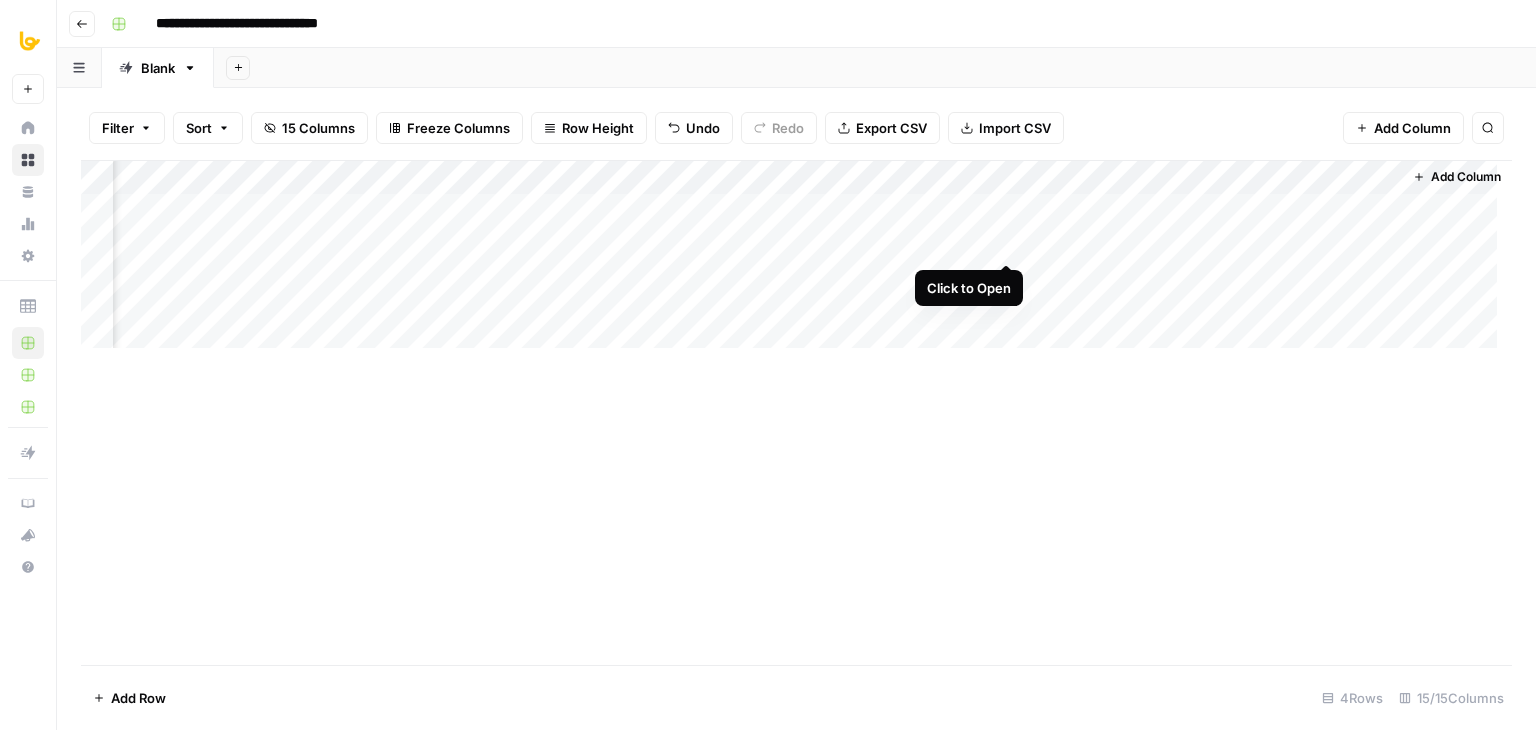 click on "Add Column" at bounding box center (796, 262) 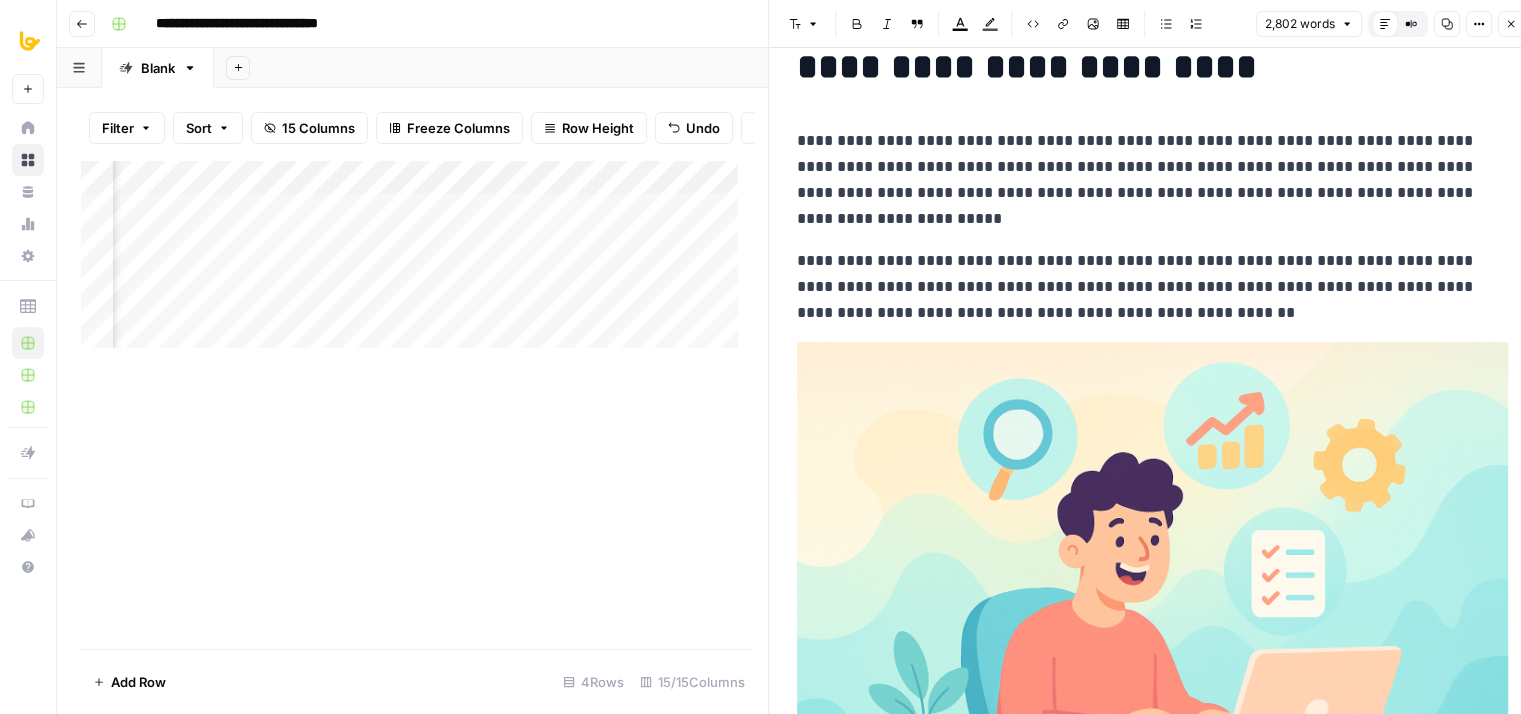 drag, startPoint x: 1109, startPoint y: 231, endPoint x: 1104, endPoint y: 317, distance: 86.145226 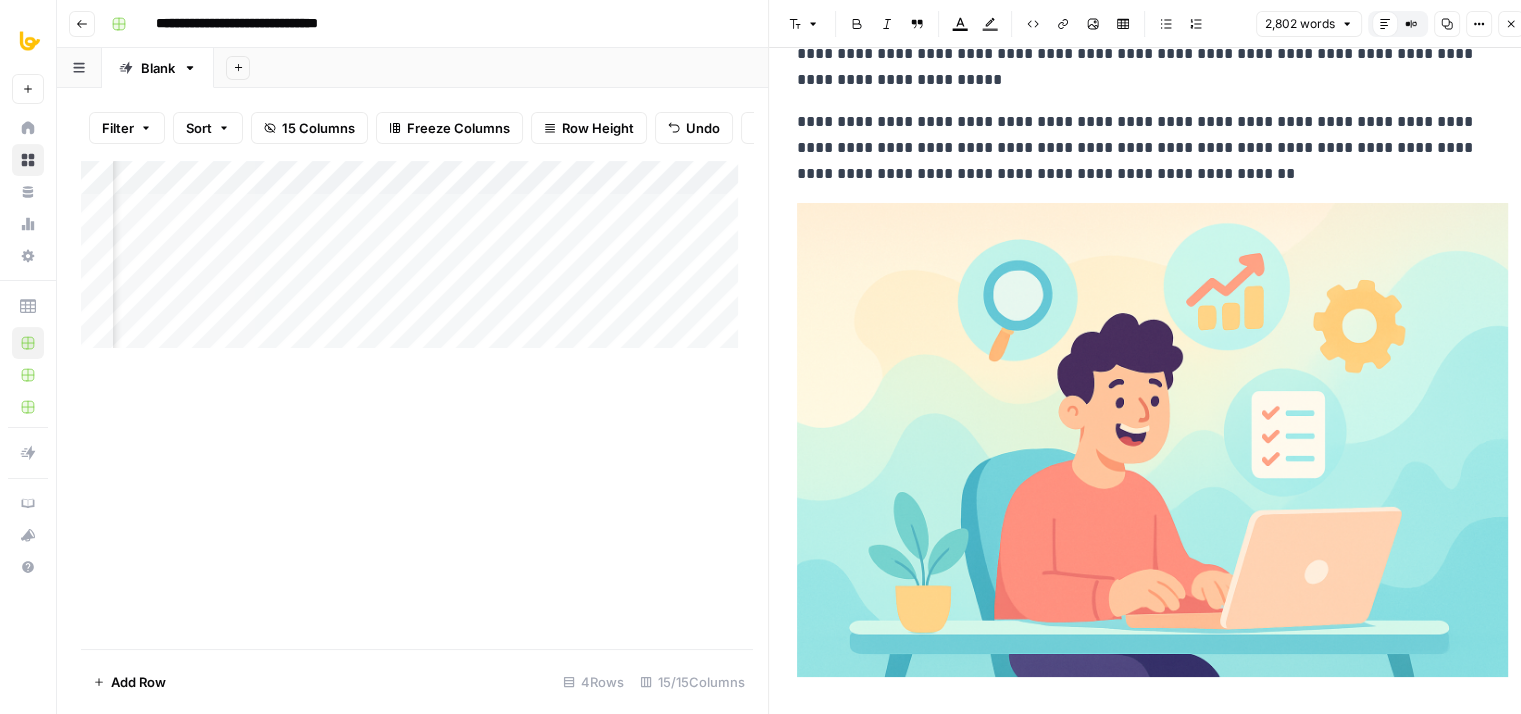 drag, startPoint x: 1151, startPoint y: 179, endPoint x: 1148, endPoint y: 275, distance: 96.04687 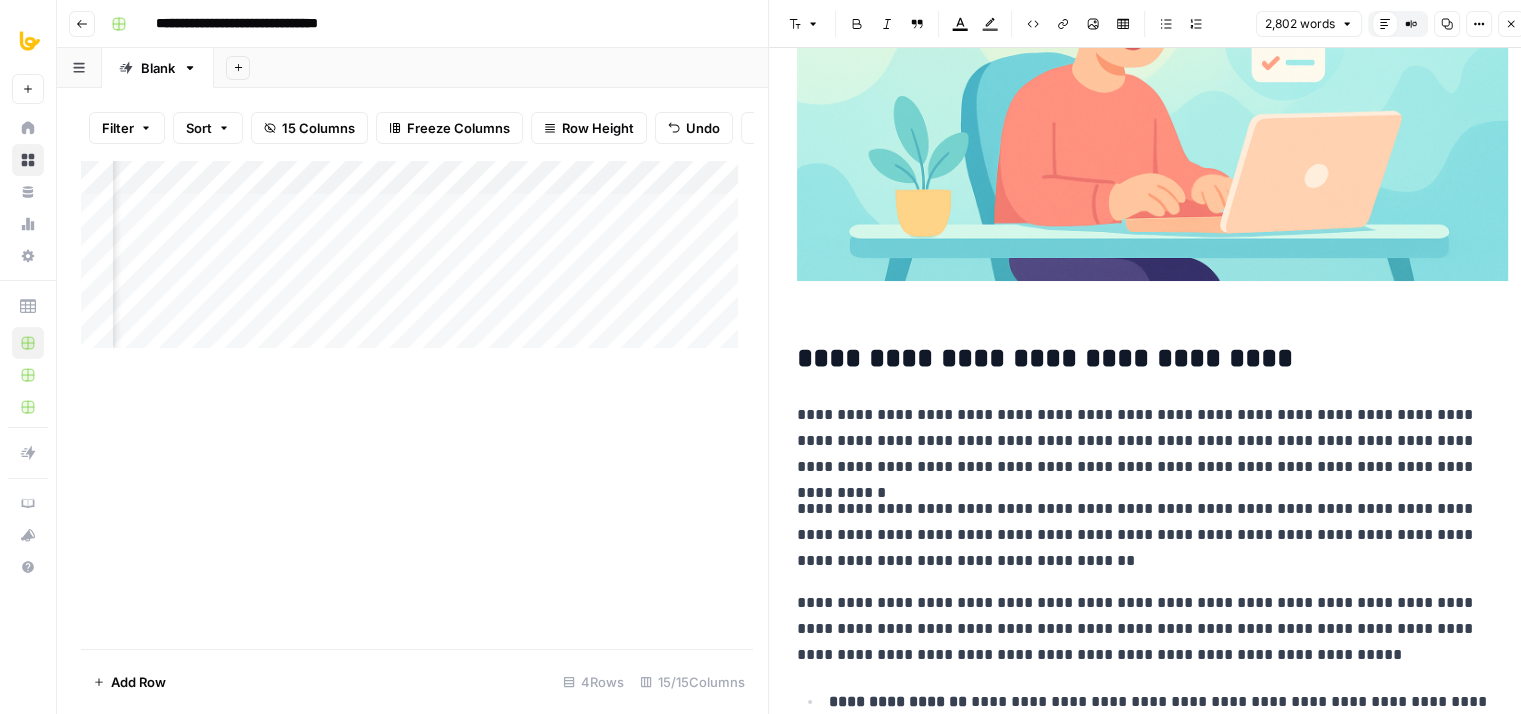 drag, startPoint x: 1191, startPoint y: 223, endPoint x: 1190, endPoint y: 285, distance: 62.008064 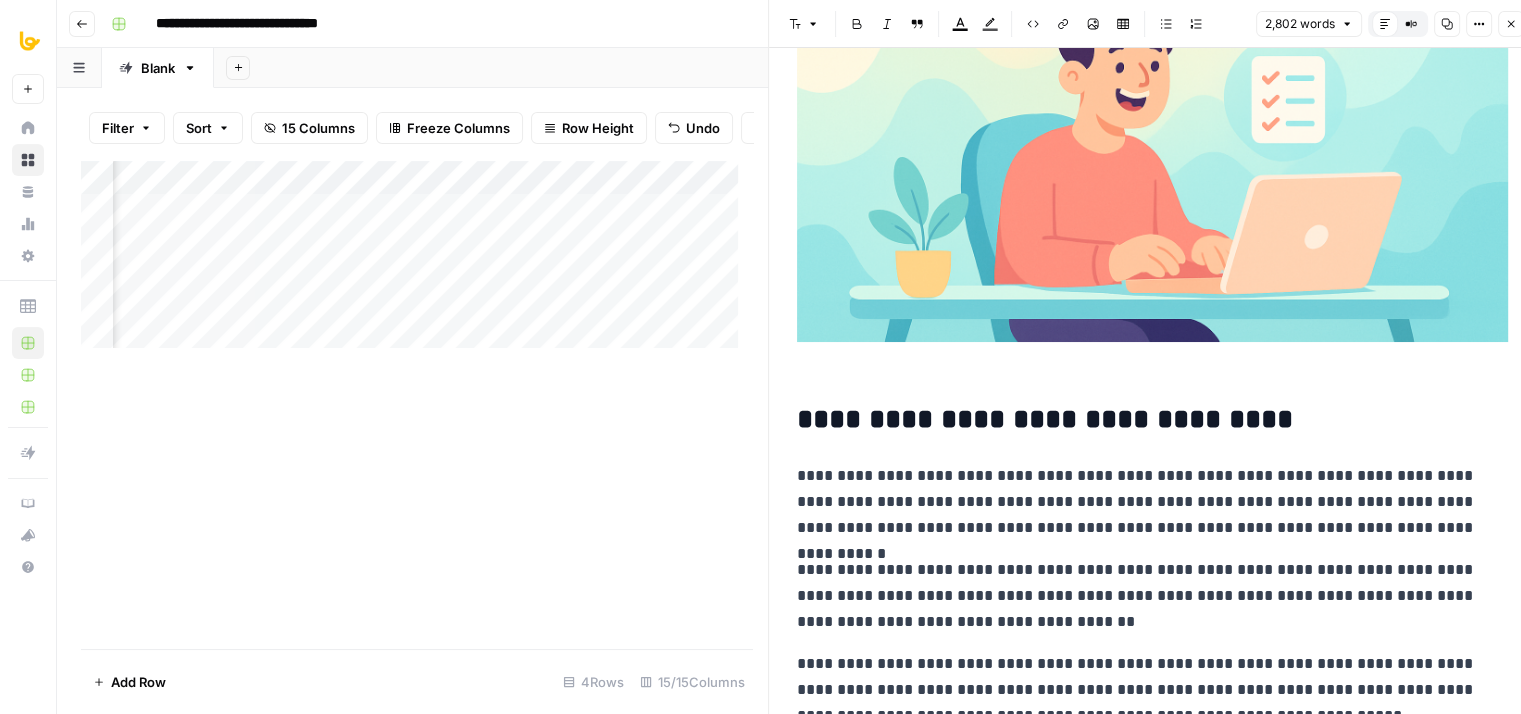 drag, startPoint x: 1225, startPoint y: 401, endPoint x: 1240, endPoint y: 293, distance: 109.03669 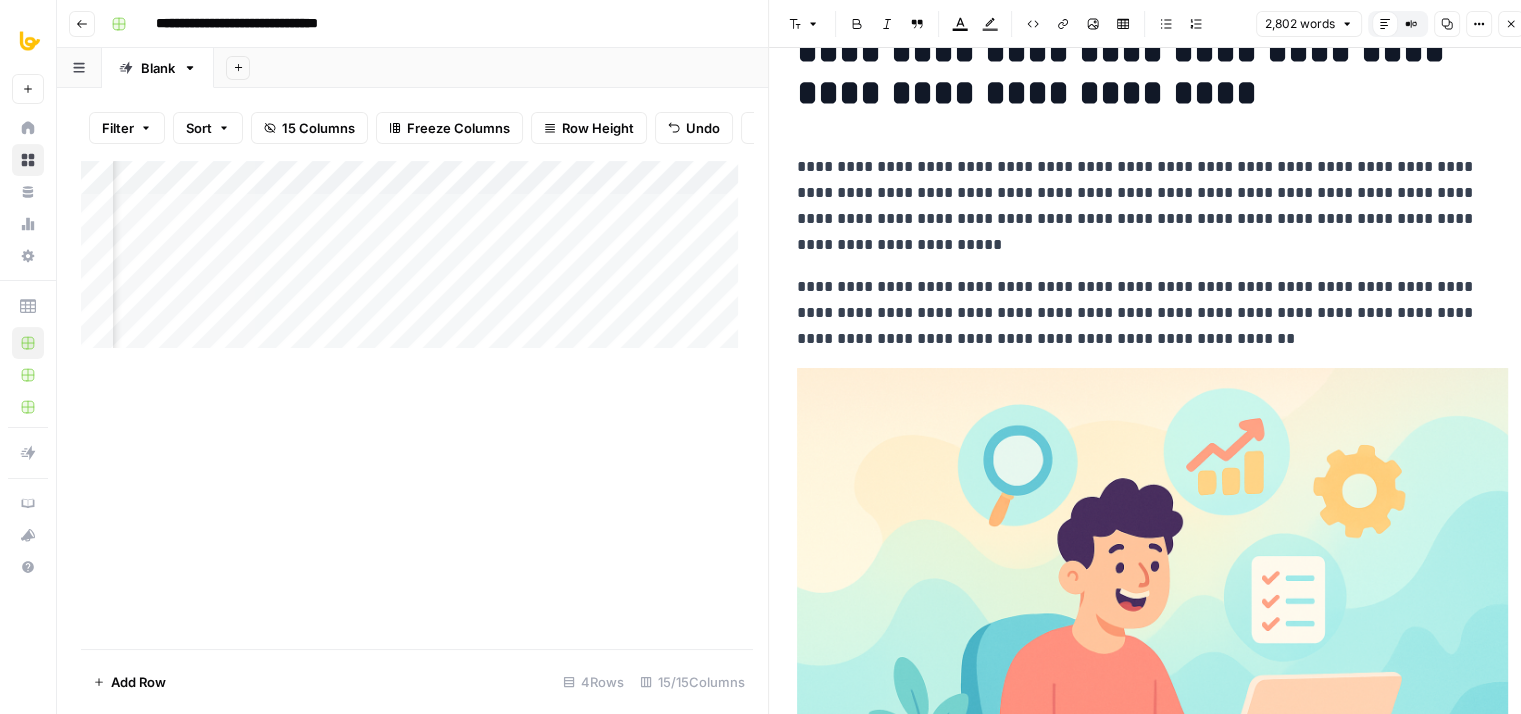 drag, startPoint x: 1284, startPoint y: 493, endPoint x: 1298, endPoint y: 386, distance: 107.912 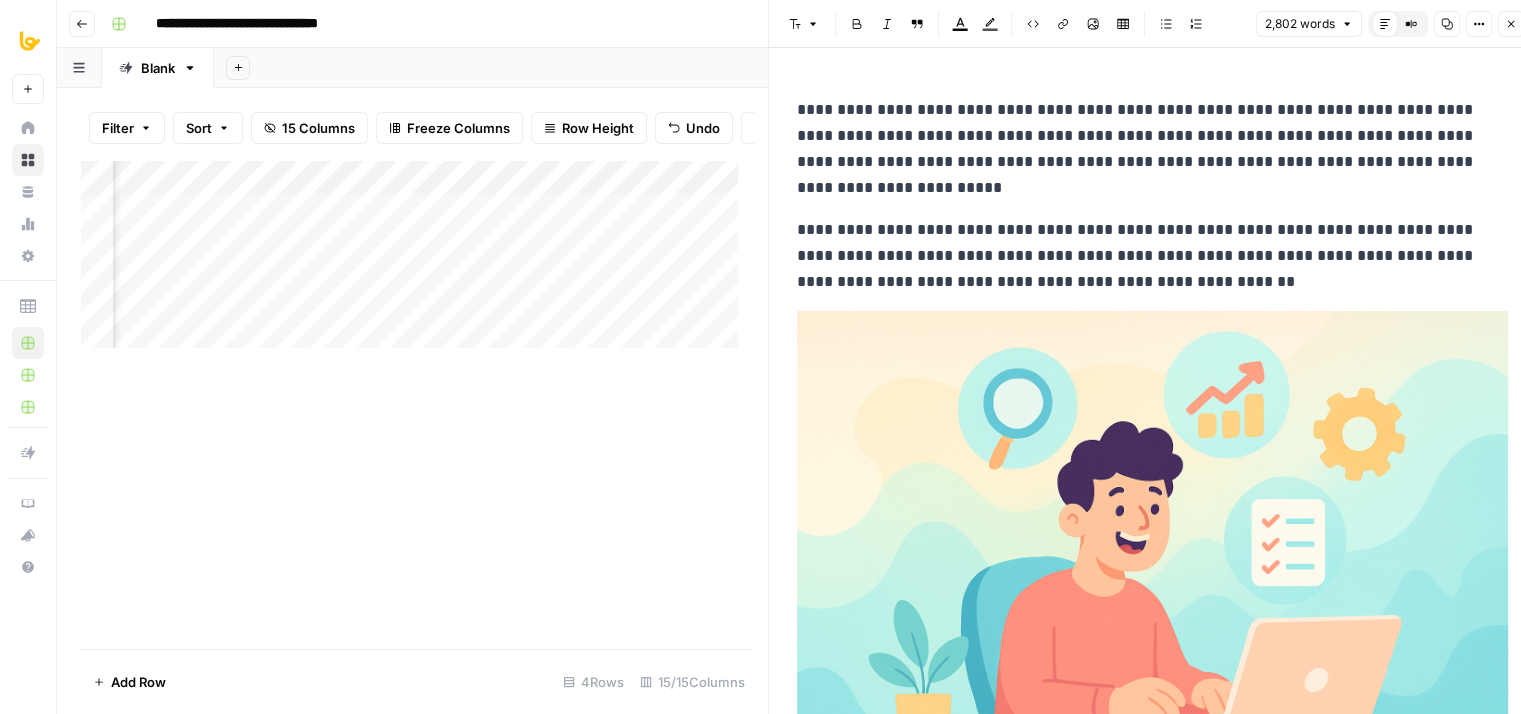 drag, startPoint x: 1297, startPoint y: 330, endPoint x: 1300, endPoint y: 417, distance: 87.05171 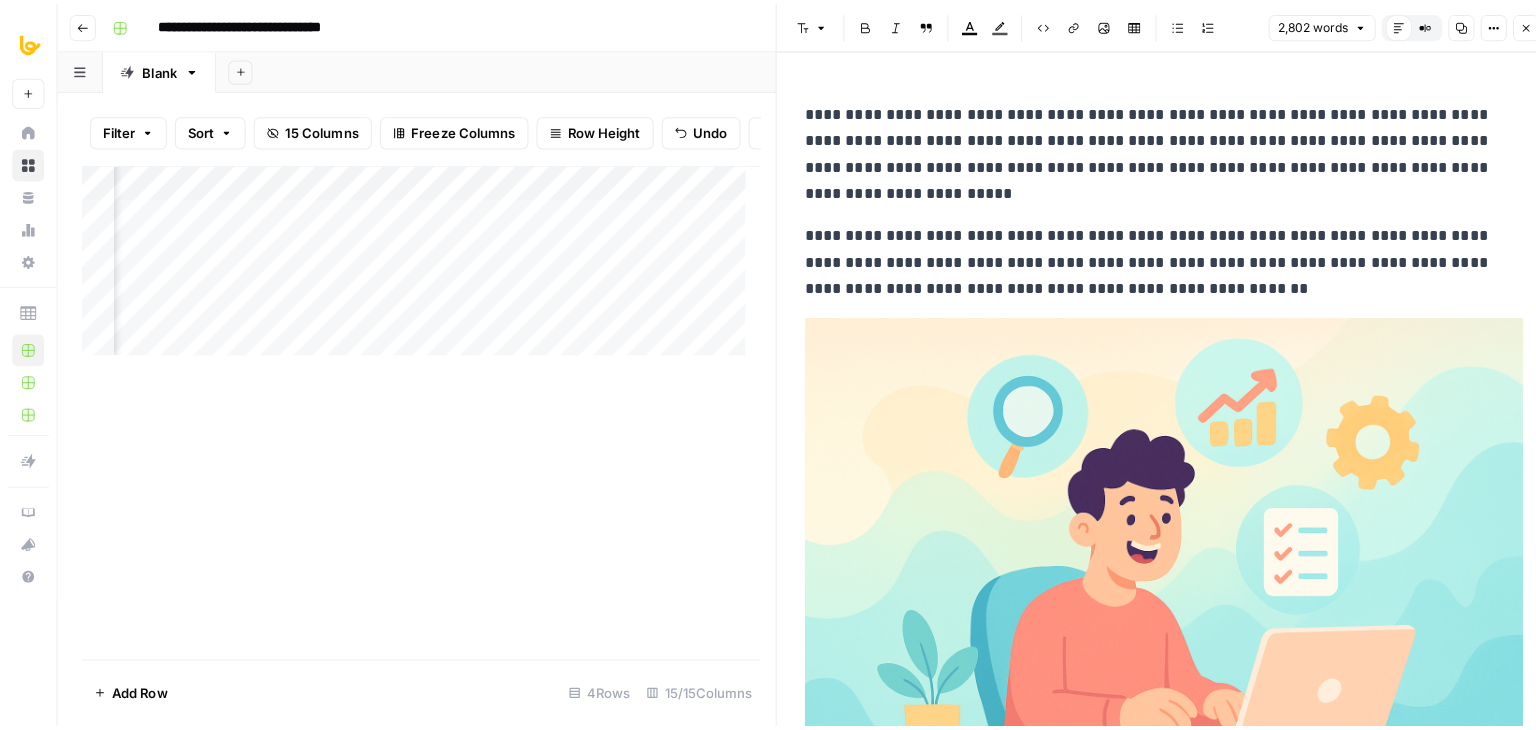 scroll, scrollTop: 138, scrollLeft: 0, axis: vertical 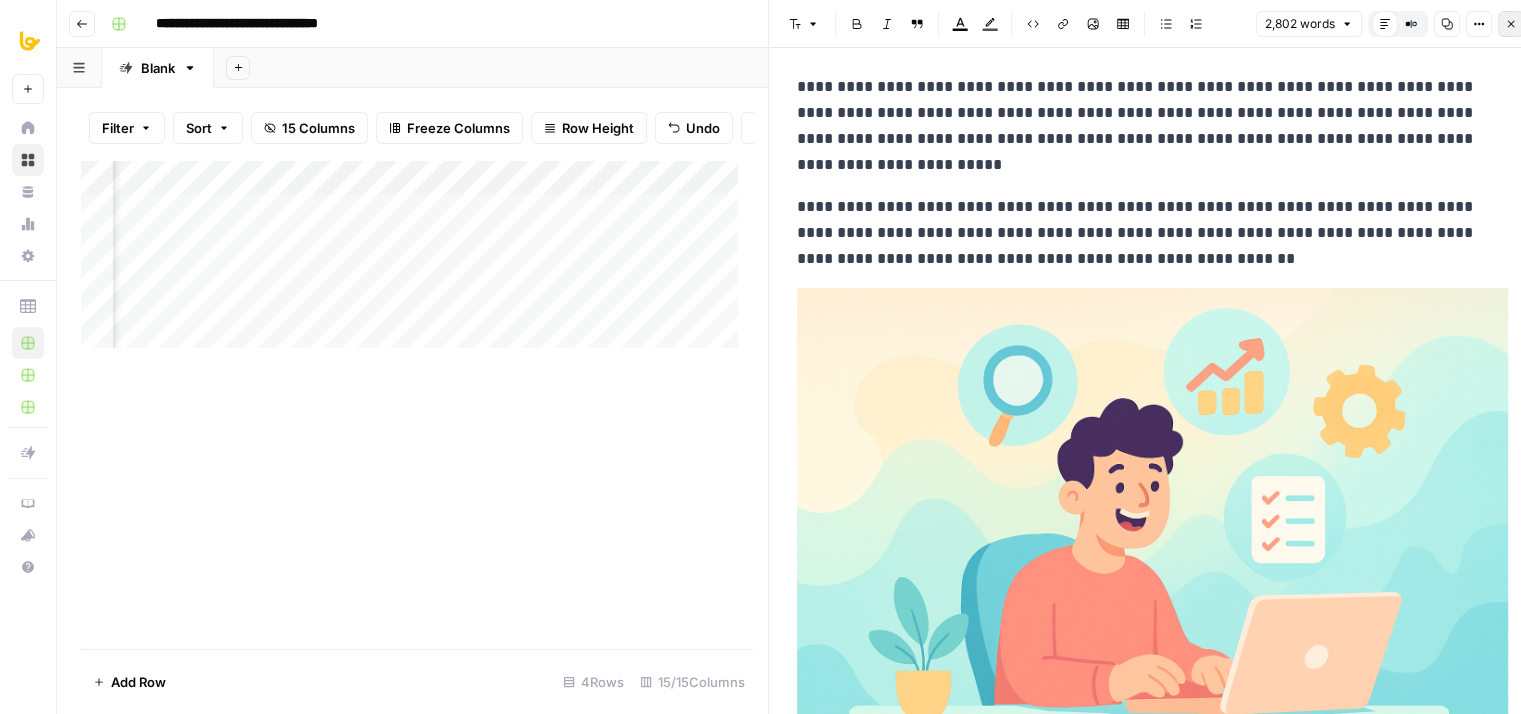 click 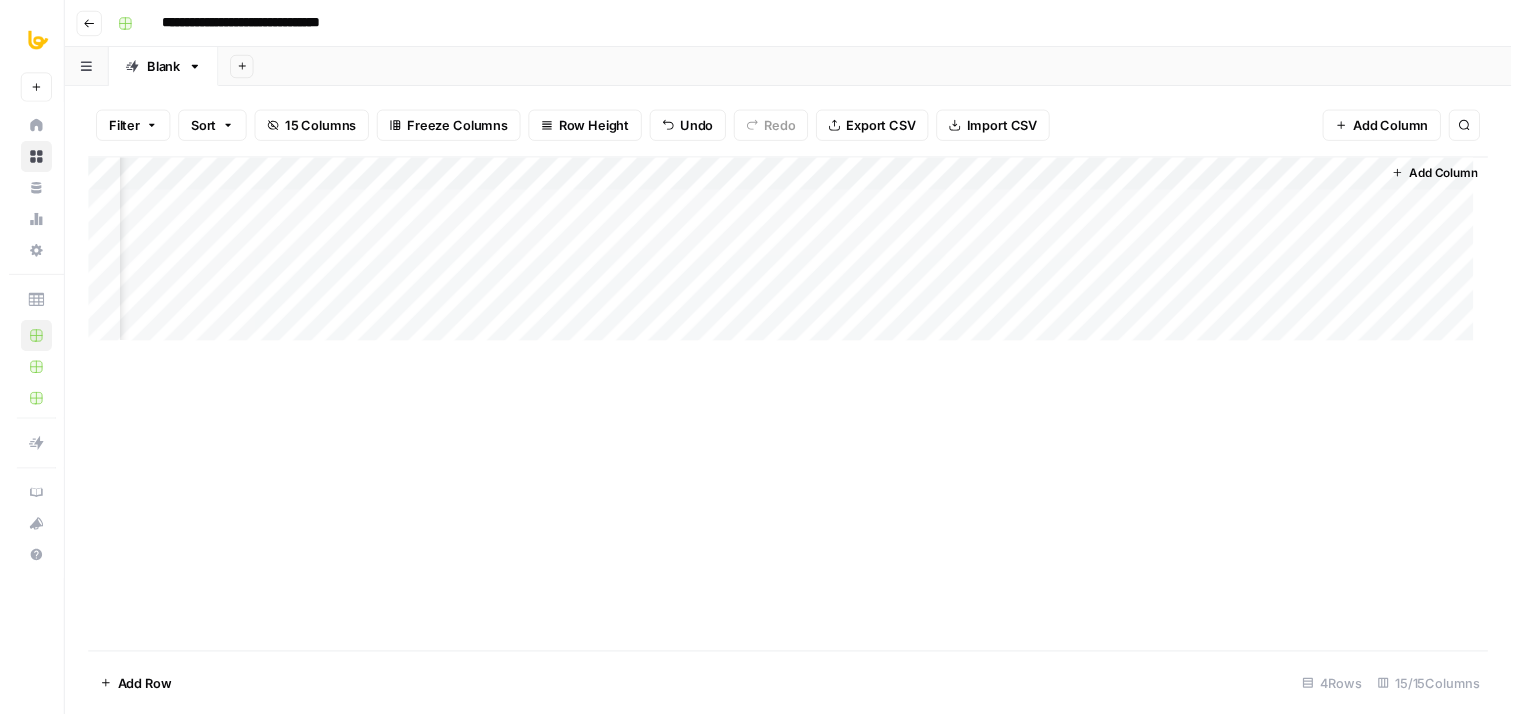 scroll, scrollTop: 0, scrollLeft: 1573, axis: horizontal 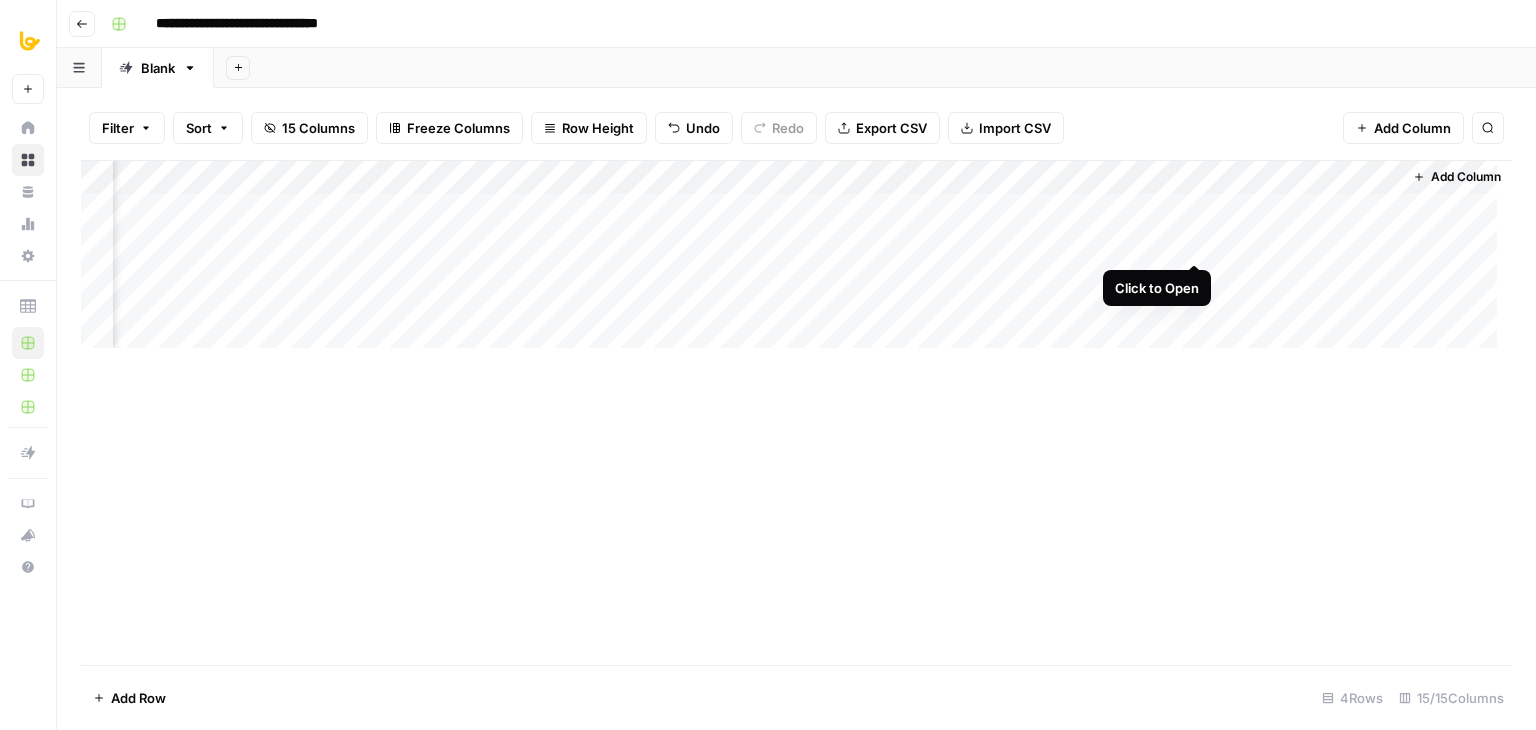 click on "Add Column" at bounding box center [796, 262] 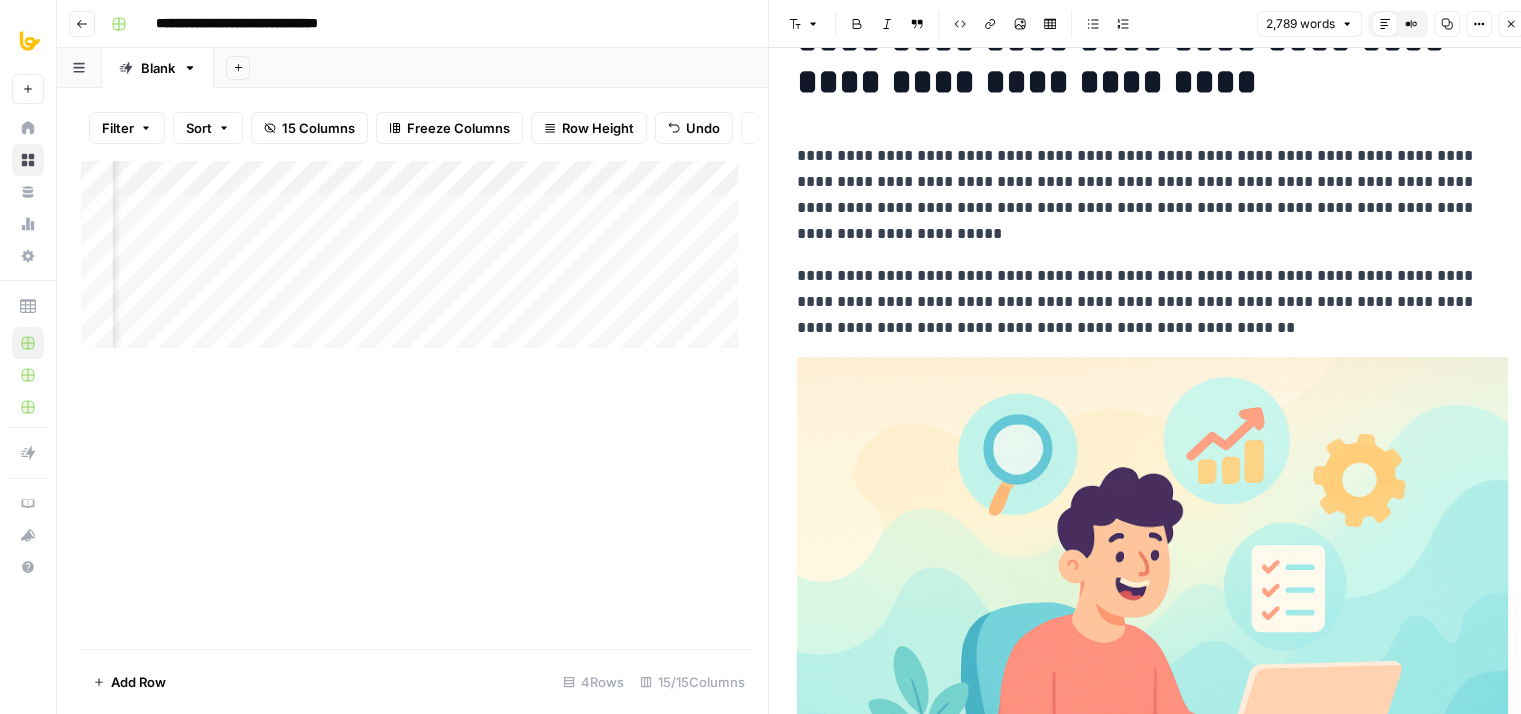drag, startPoint x: 1225, startPoint y: 238, endPoint x: 1231, endPoint y: 317, distance: 79.22752 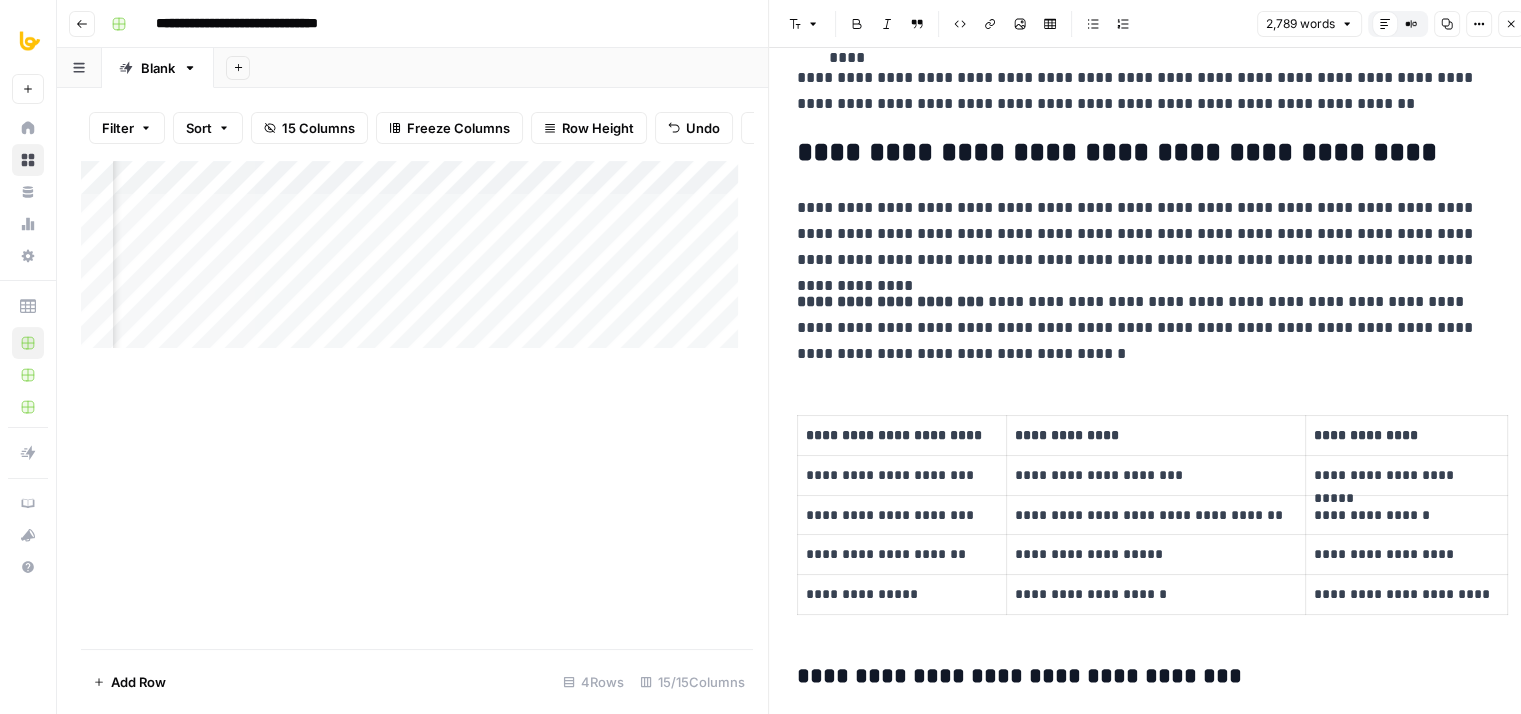 drag, startPoint x: 1271, startPoint y: 305, endPoint x: 1268, endPoint y: 511, distance: 206.02185 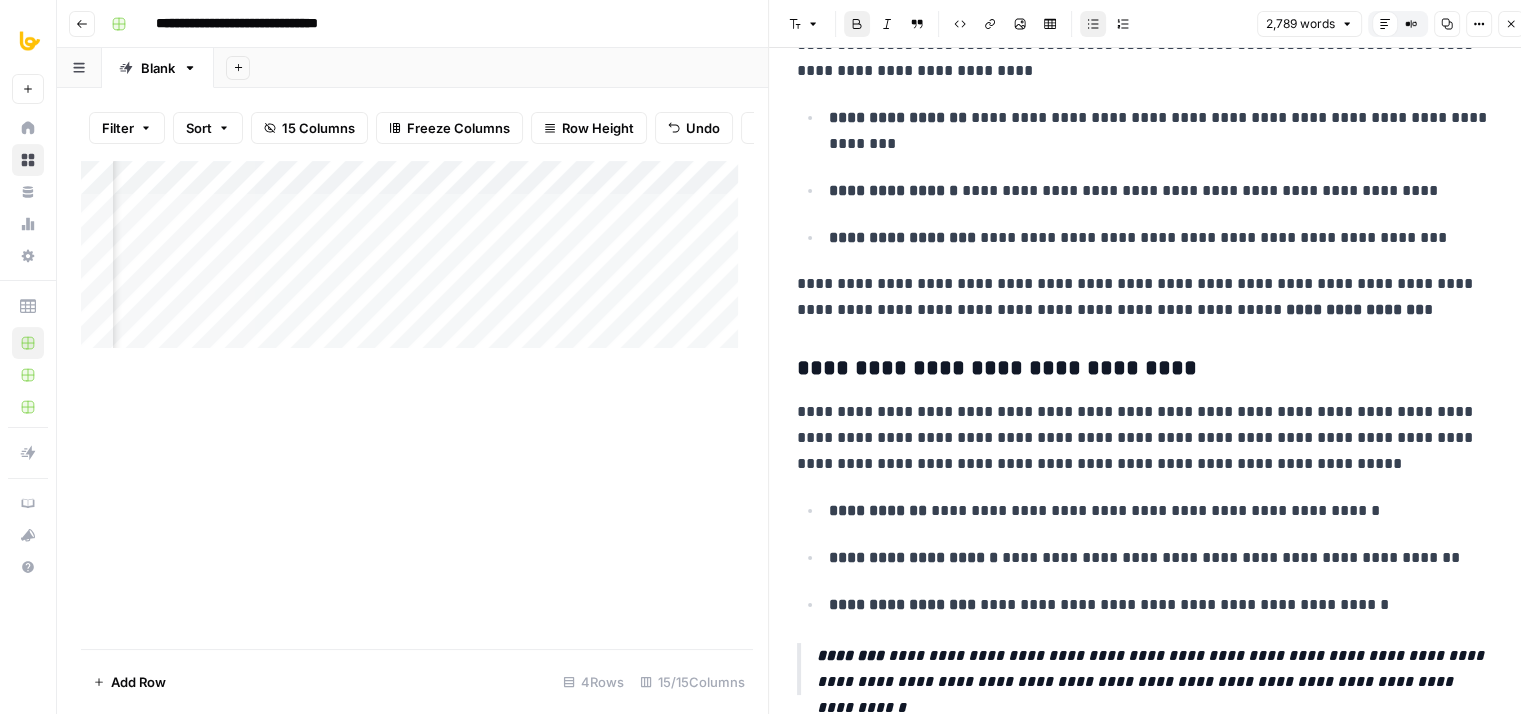 drag, startPoint x: 1305, startPoint y: 395, endPoint x: 1295, endPoint y: 531, distance: 136.36716 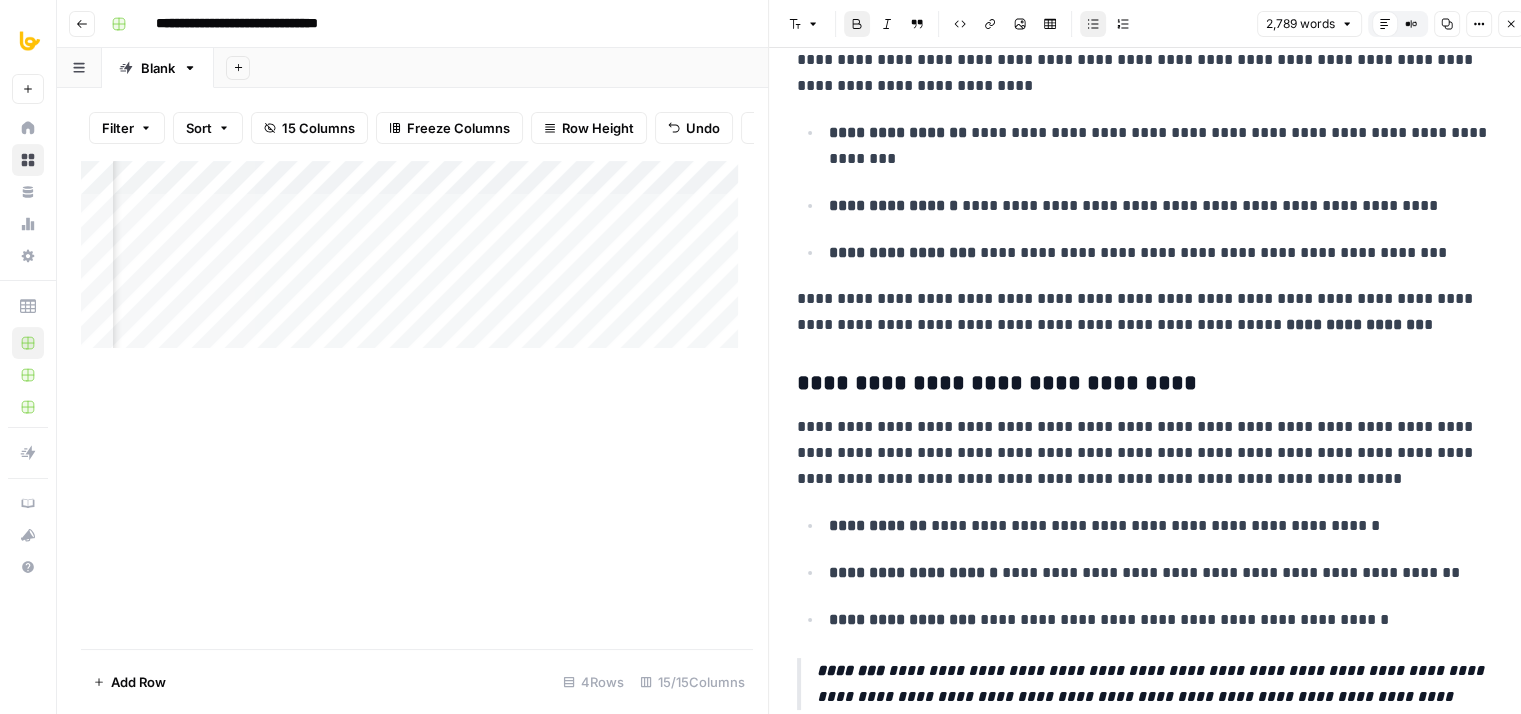 scroll, scrollTop: 2574, scrollLeft: 0, axis: vertical 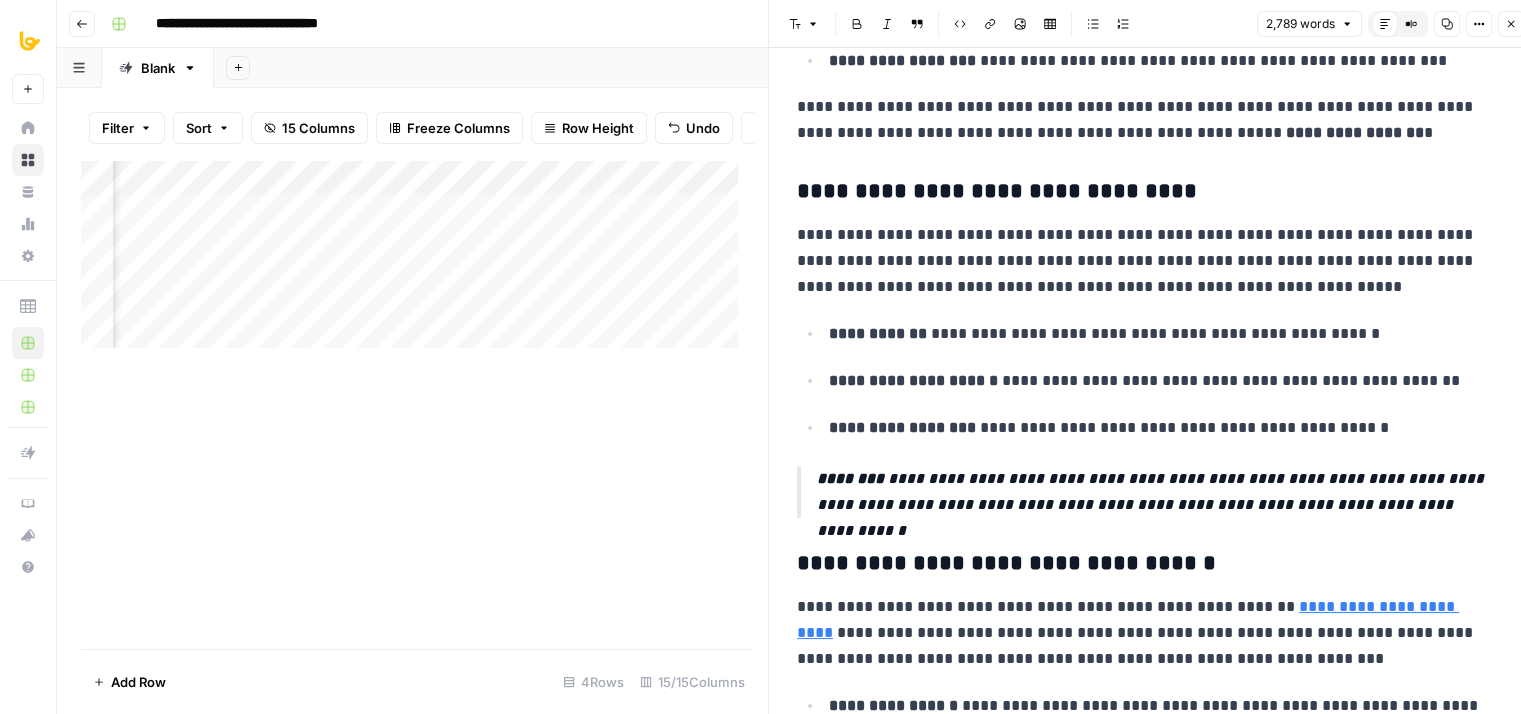 drag, startPoint x: 1325, startPoint y: 362, endPoint x: 1316, endPoint y: 429, distance: 67.601776 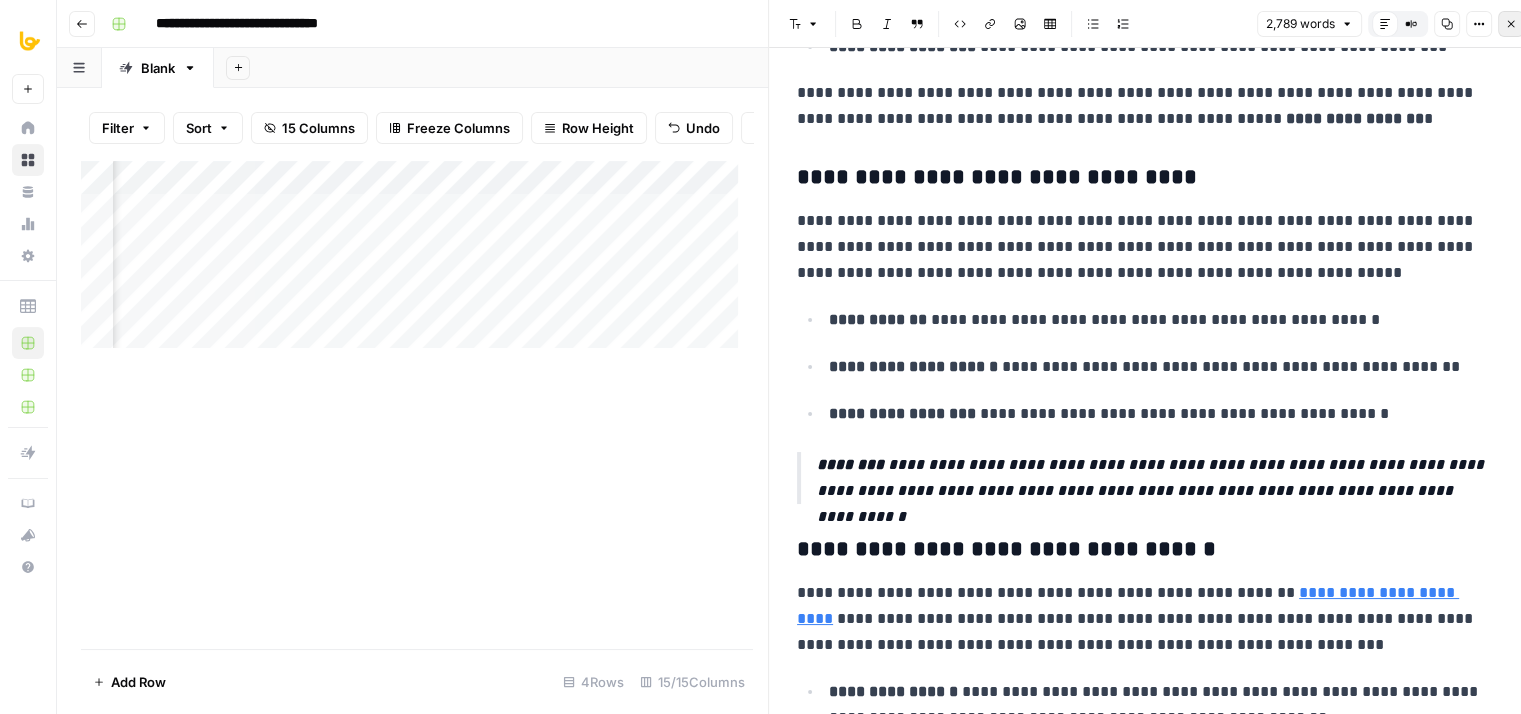 click 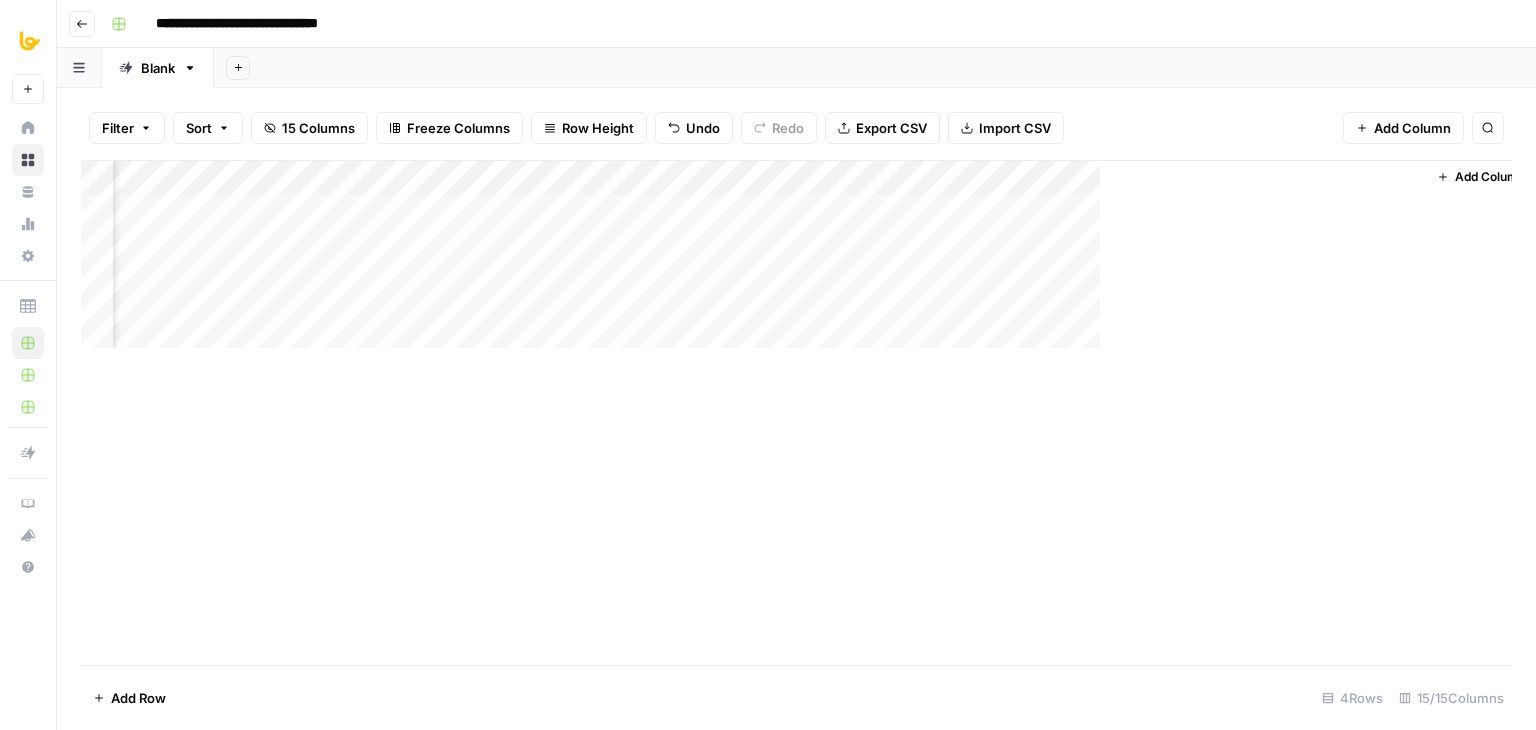 scroll, scrollTop: 0, scrollLeft: 1558, axis: horizontal 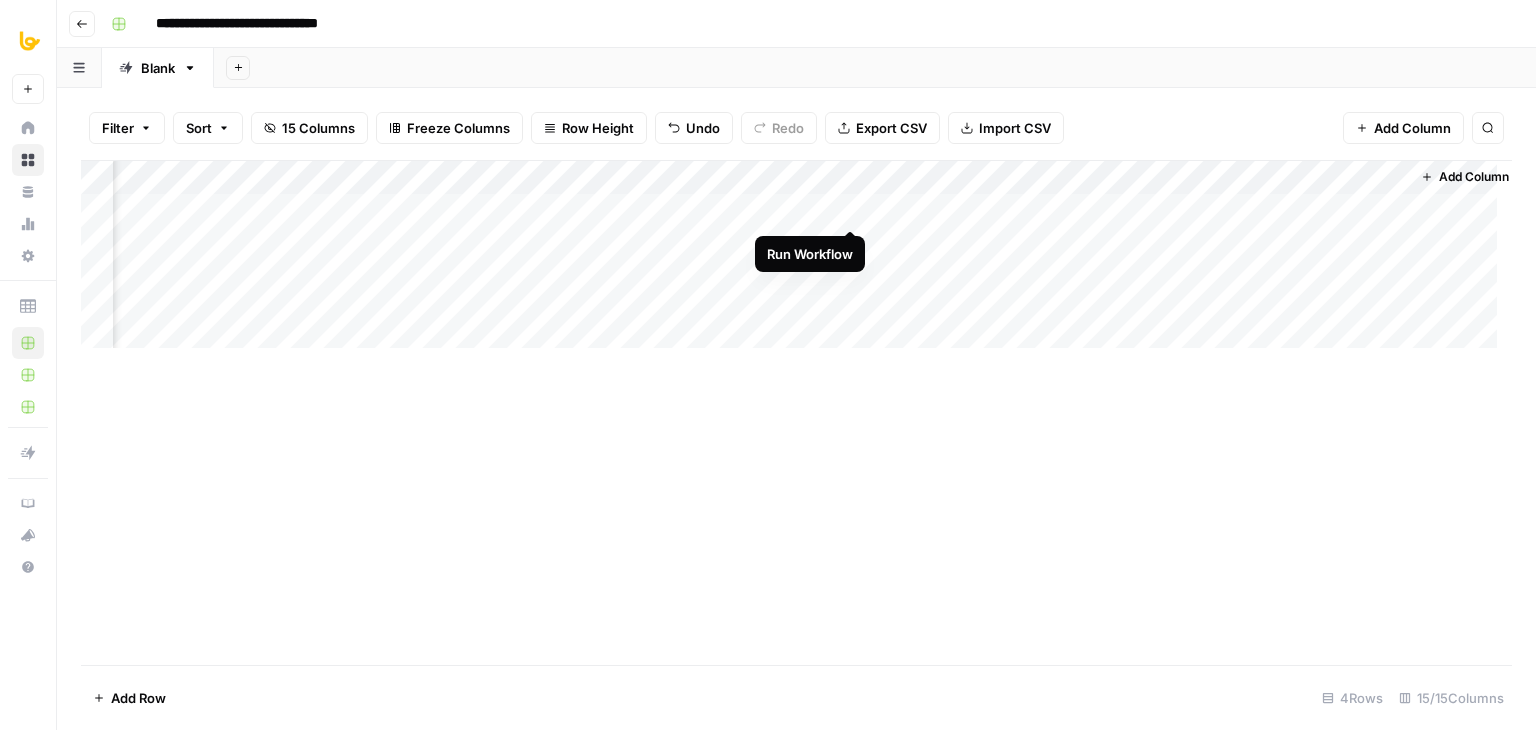 click on "Add Column" at bounding box center (796, 262) 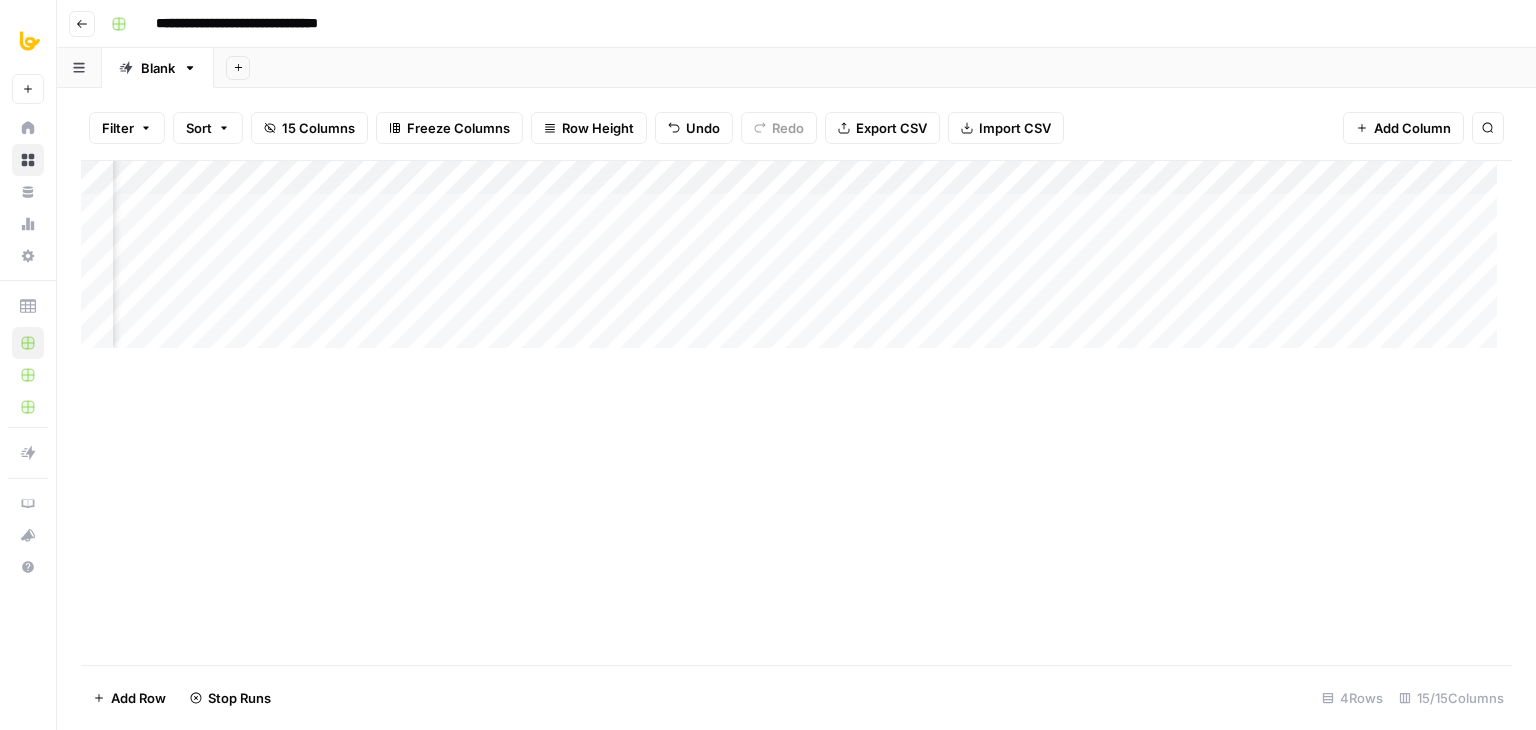 scroll, scrollTop: 0, scrollLeft: 299, axis: horizontal 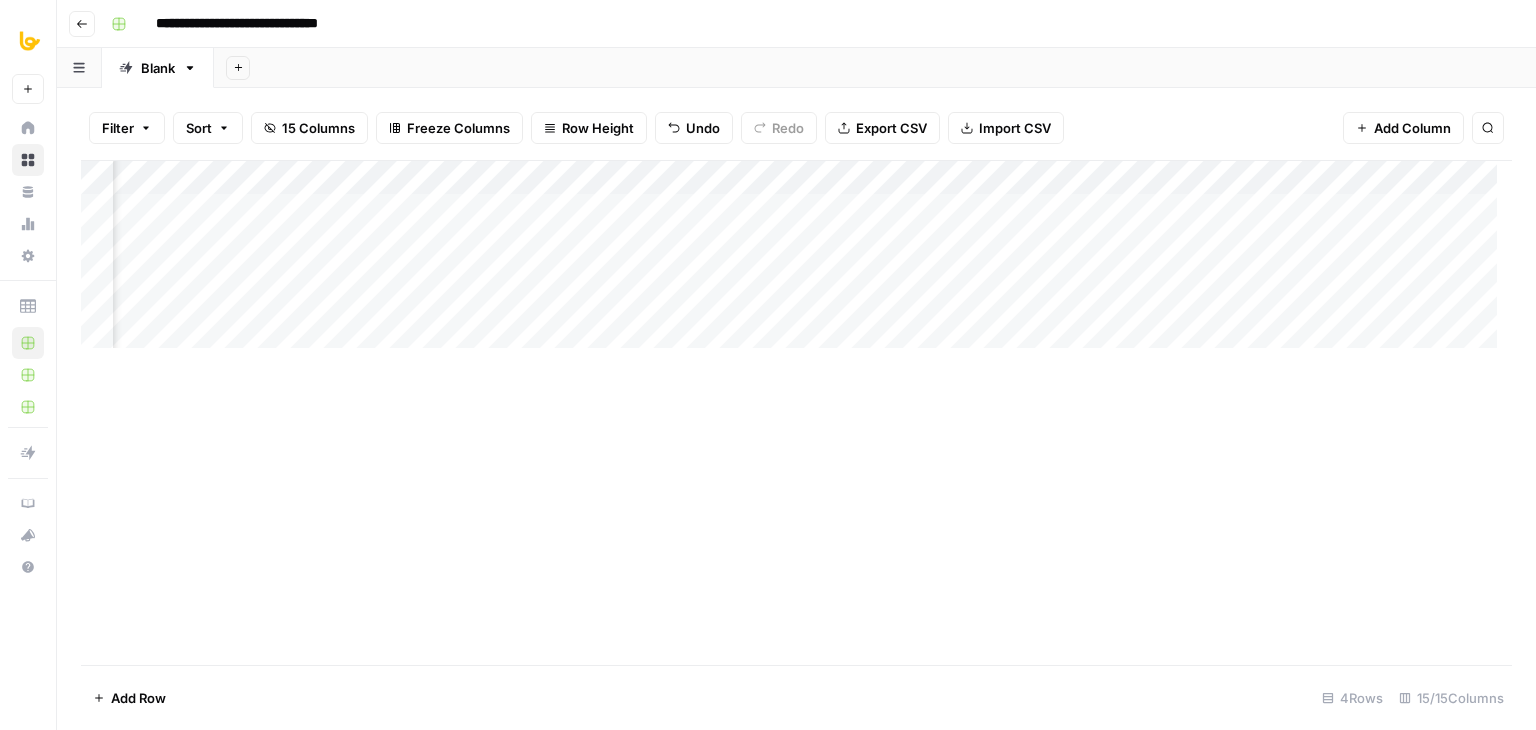 click on "Add Column" at bounding box center [796, 262] 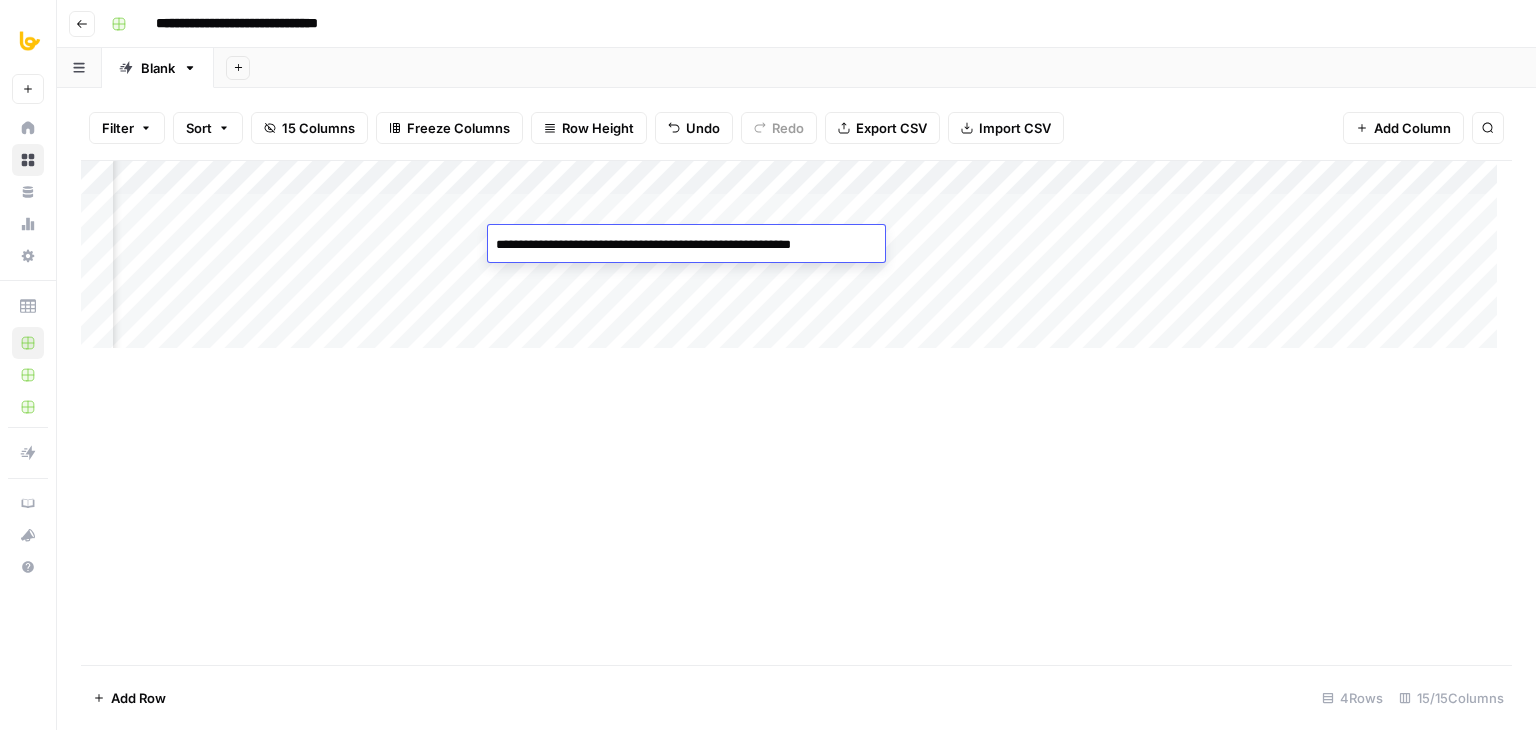 click on "**********" at bounding box center [684, 245] 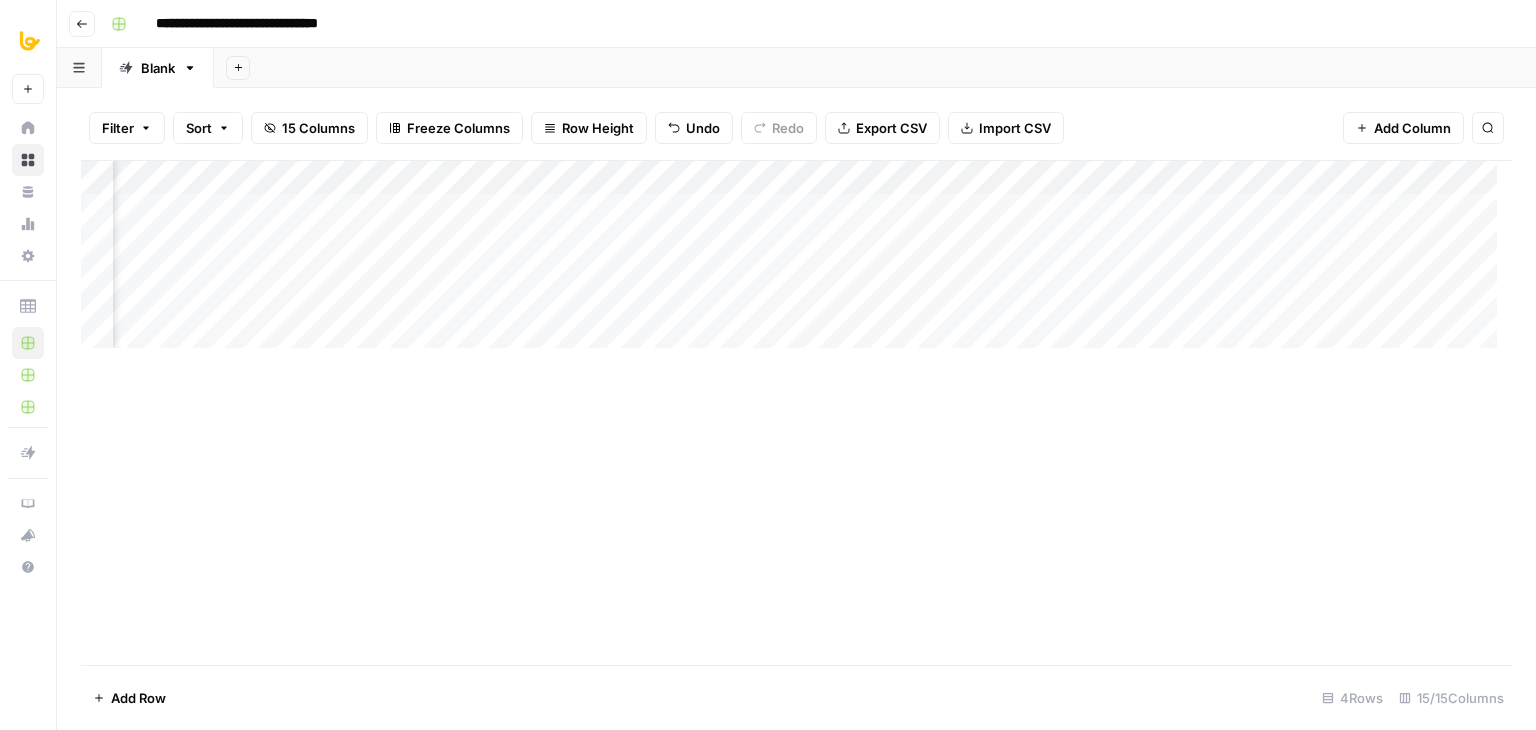 click on "Add Column" at bounding box center (796, 412) 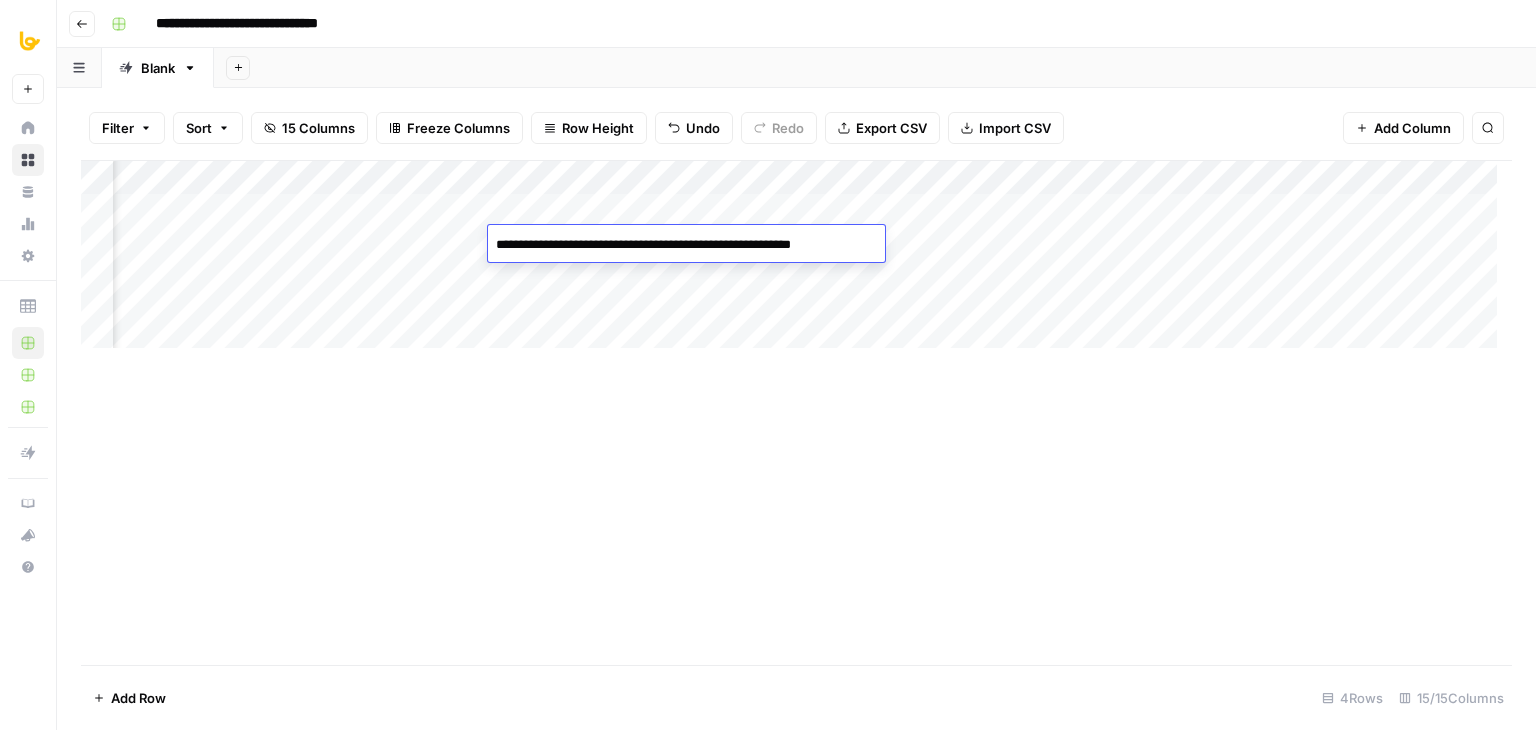click on "**********" at bounding box center [684, 245] 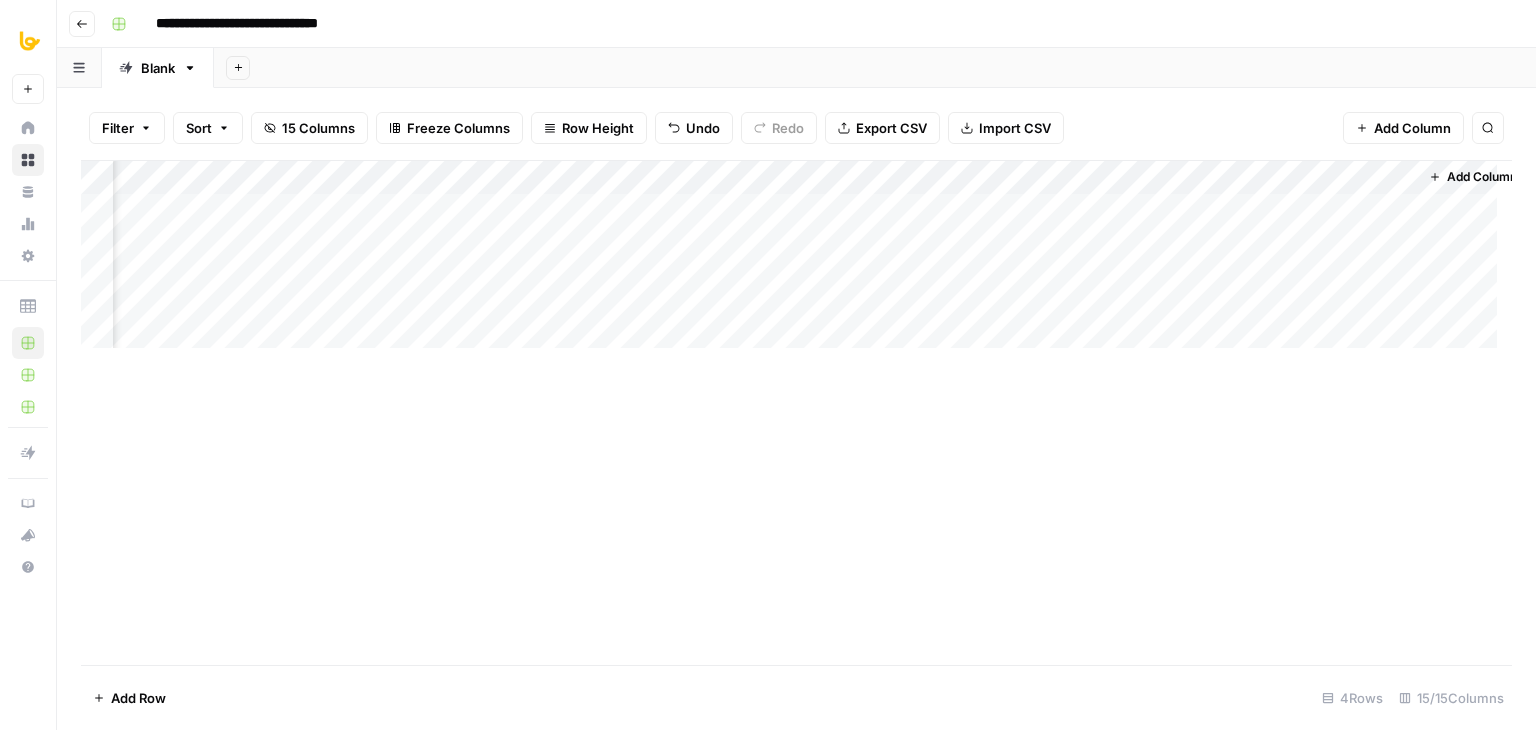 scroll, scrollTop: 0, scrollLeft: 1555, axis: horizontal 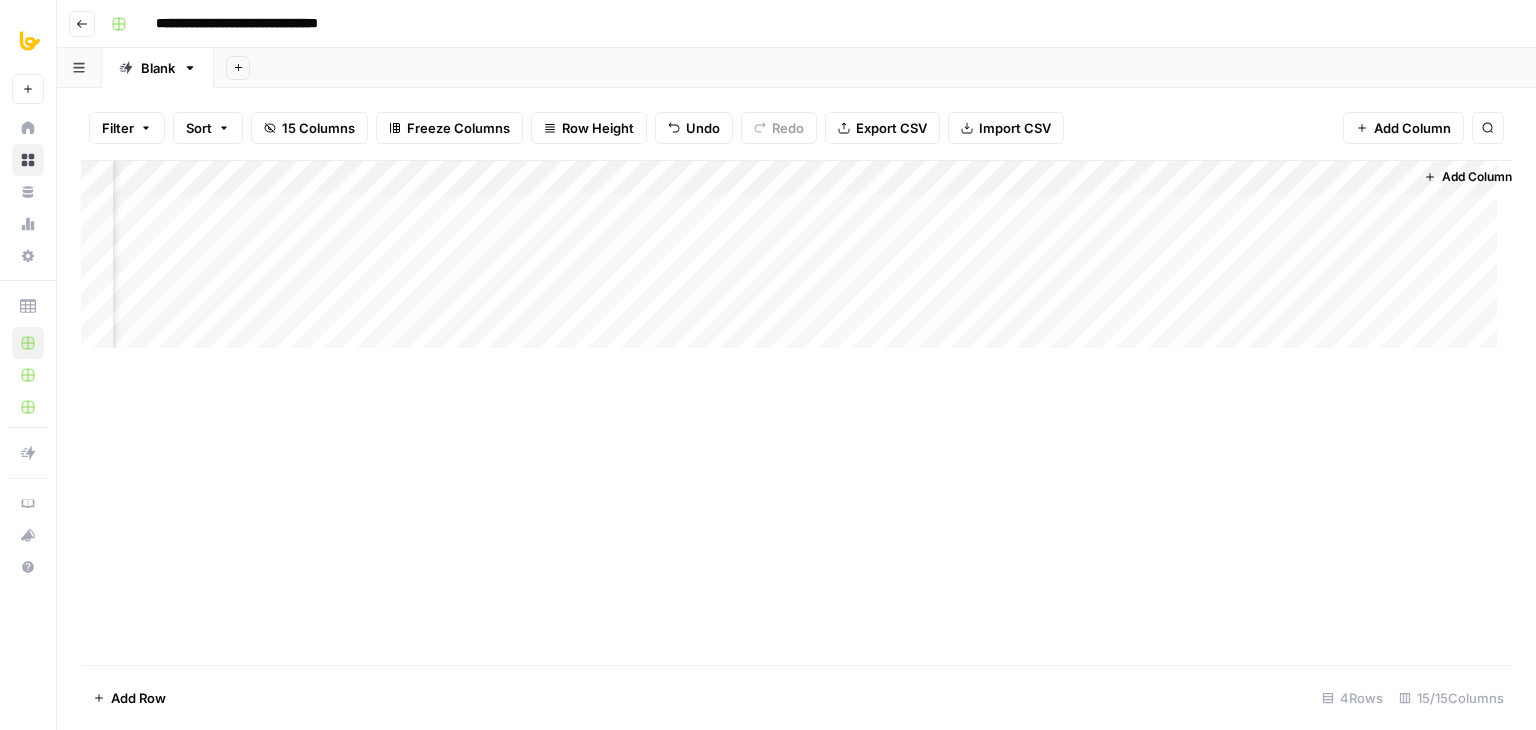 drag, startPoint x: 386, startPoint y: 430, endPoint x: 412, endPoint y: 434, distance: 26.305893 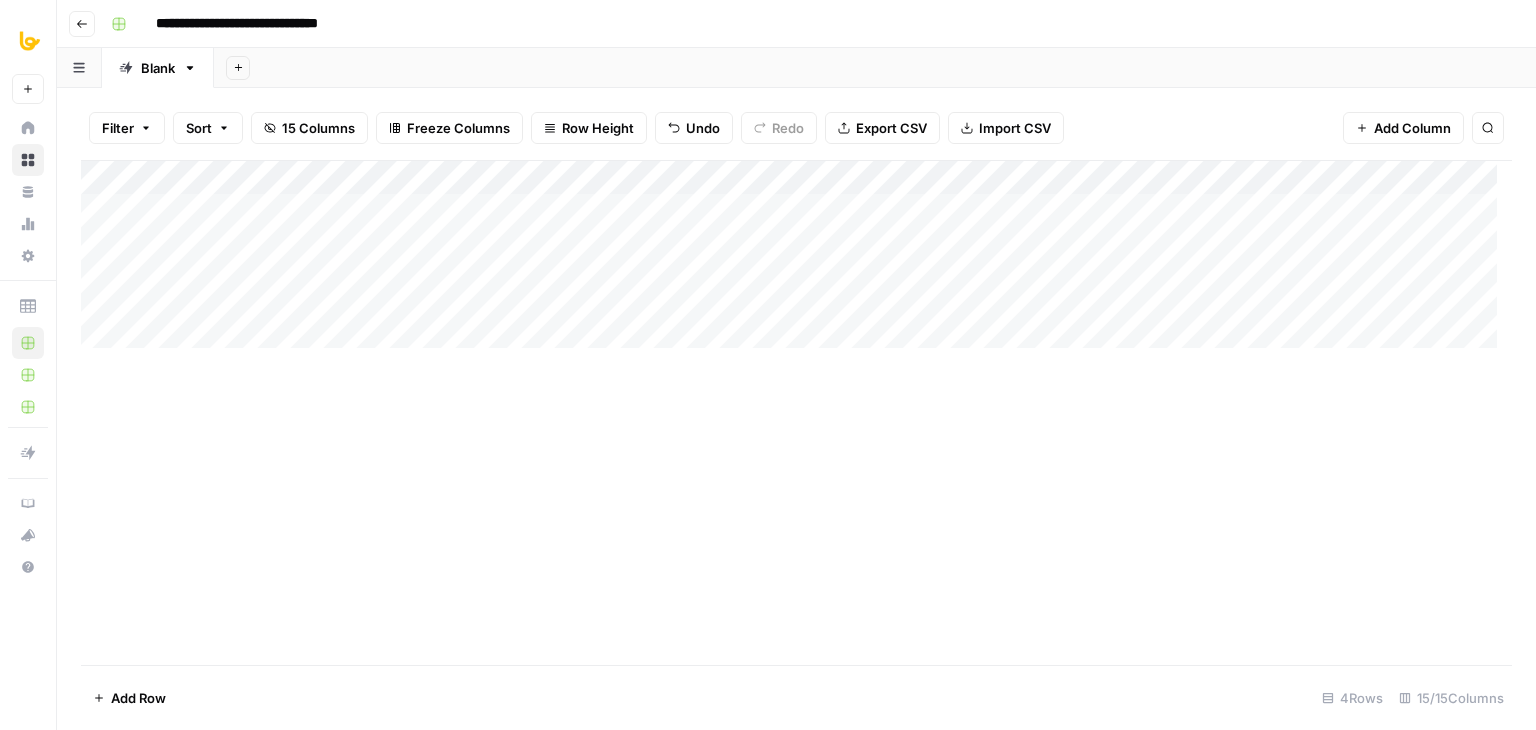 scroll, scrollTop: 0, scrollLeft: 1582, axis: horizontal 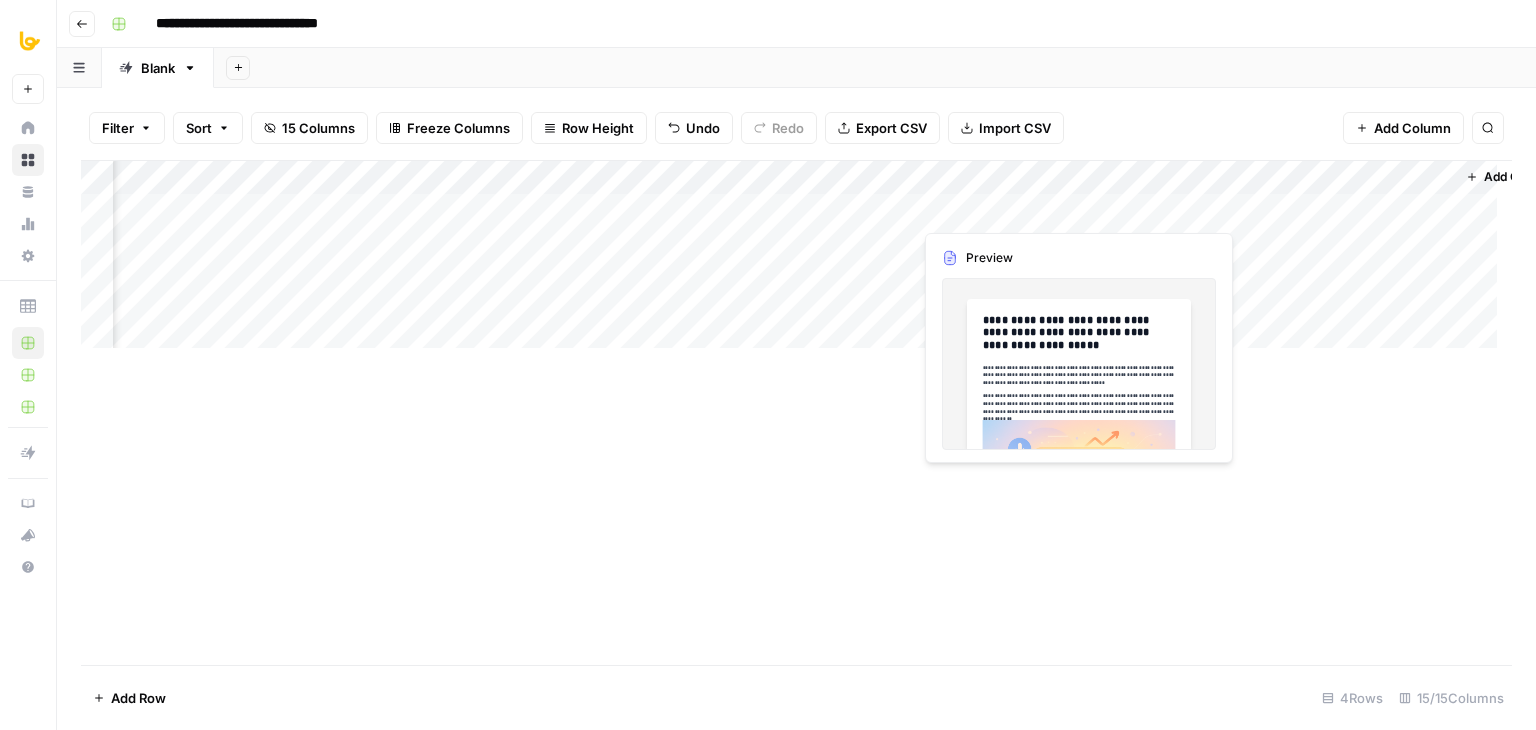 click on "Add Column" at bounding box center [796, 262] 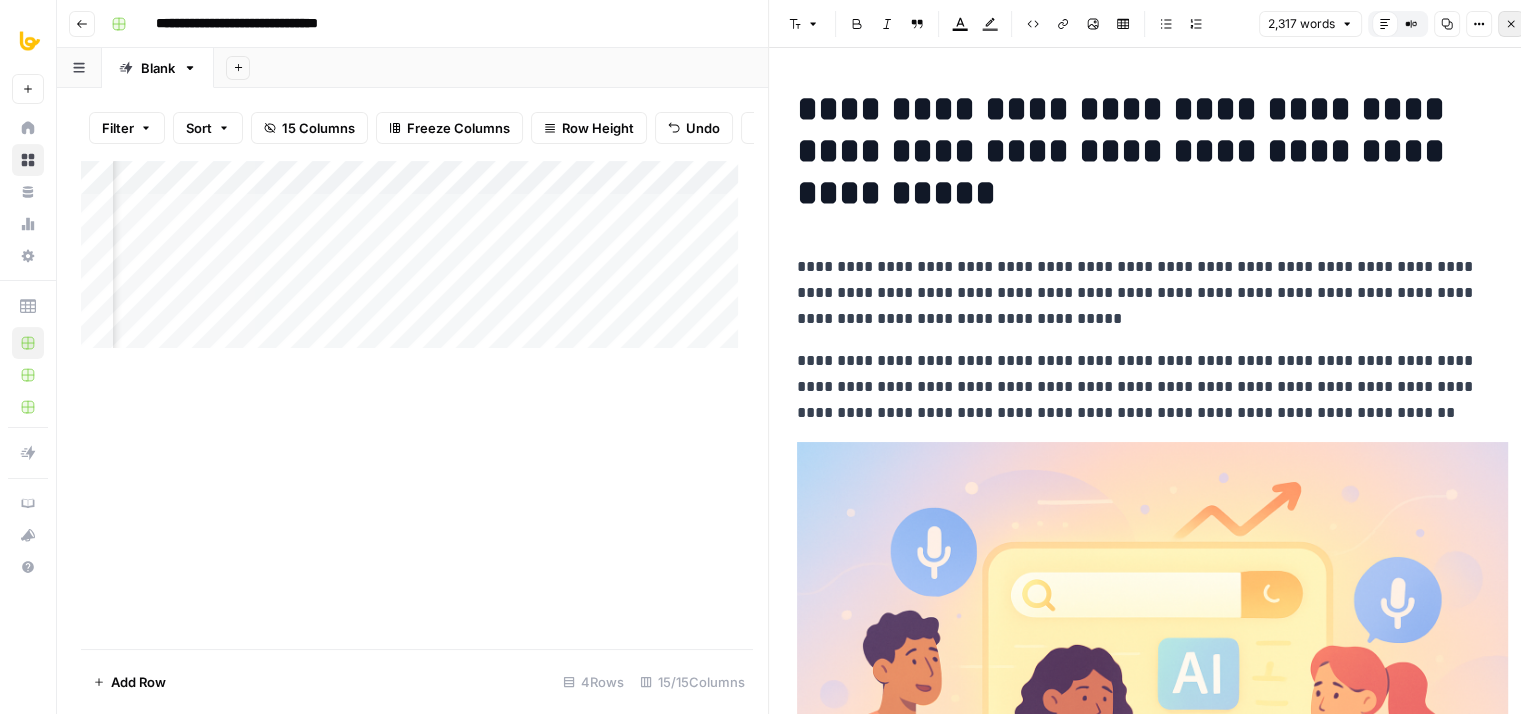 click 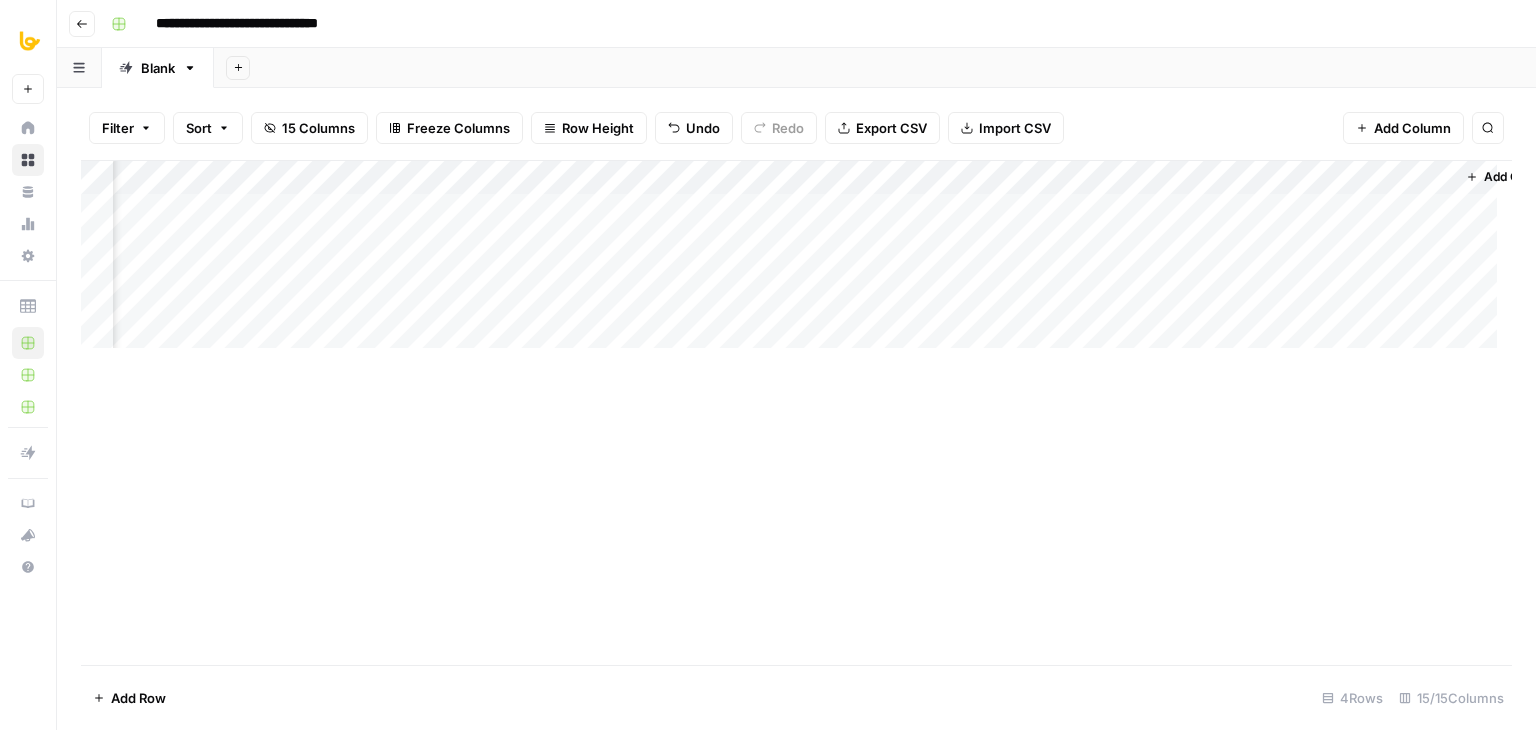 click on "Add Column" at bounding box center (796, 262) 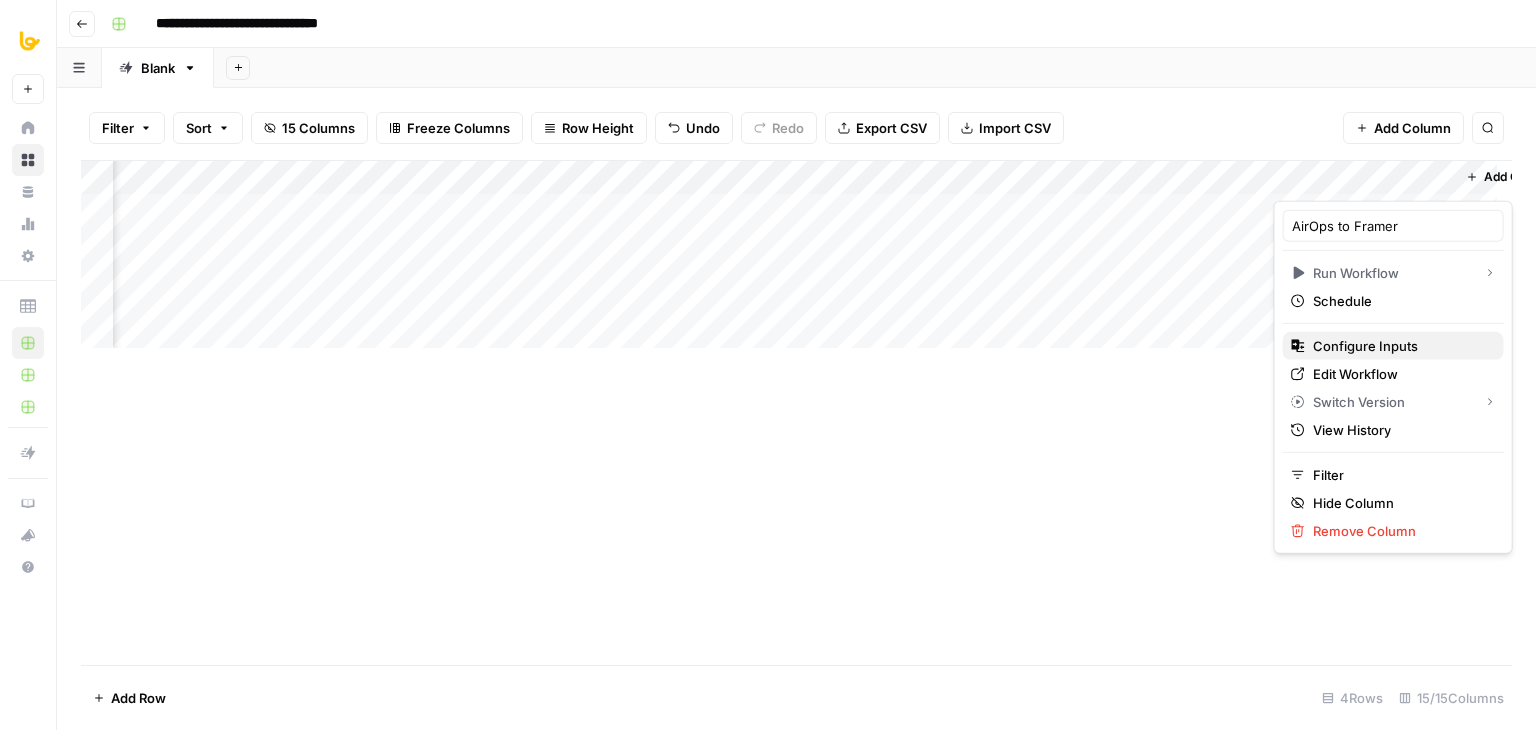 click on "Configure Inputs" at bounding box center (1365, 346) 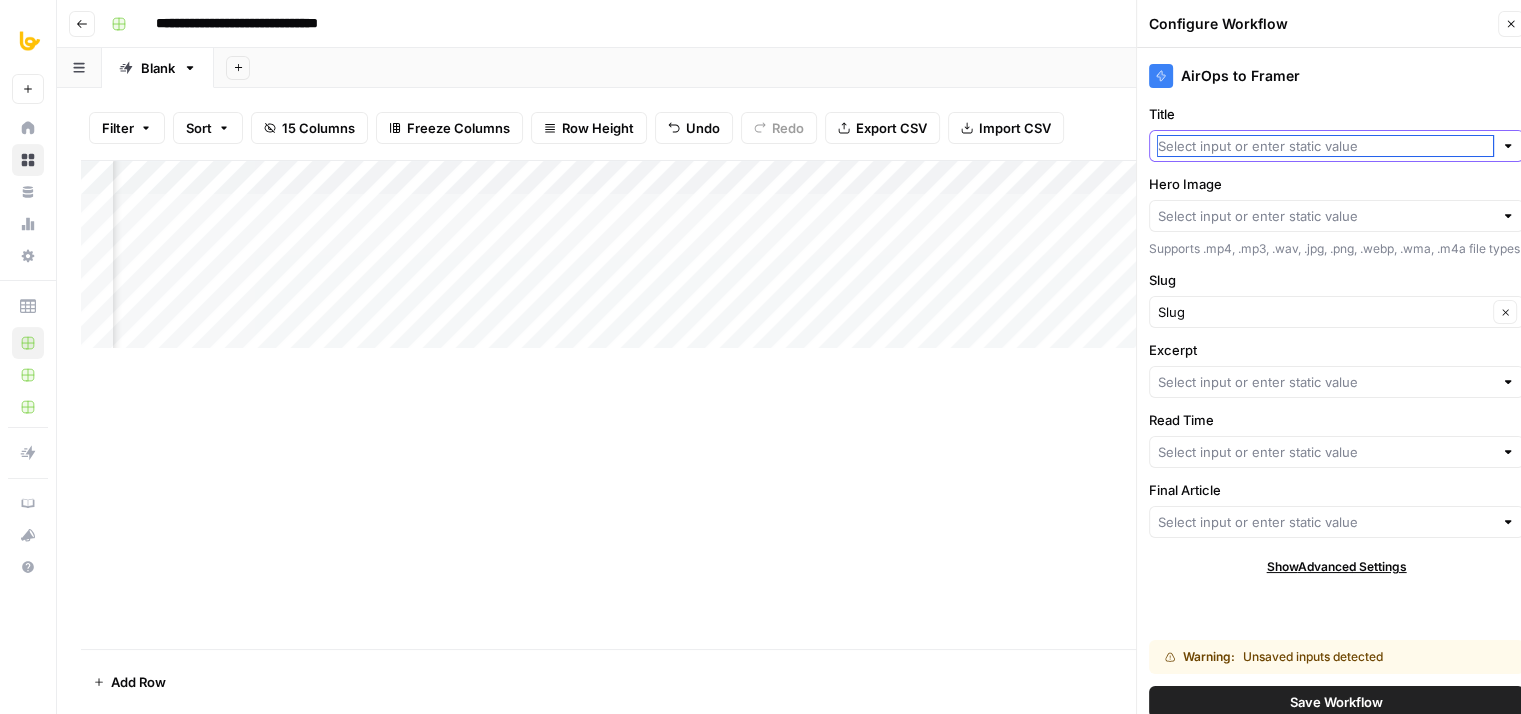 click on "Title" at bounding box center [1325, 146] 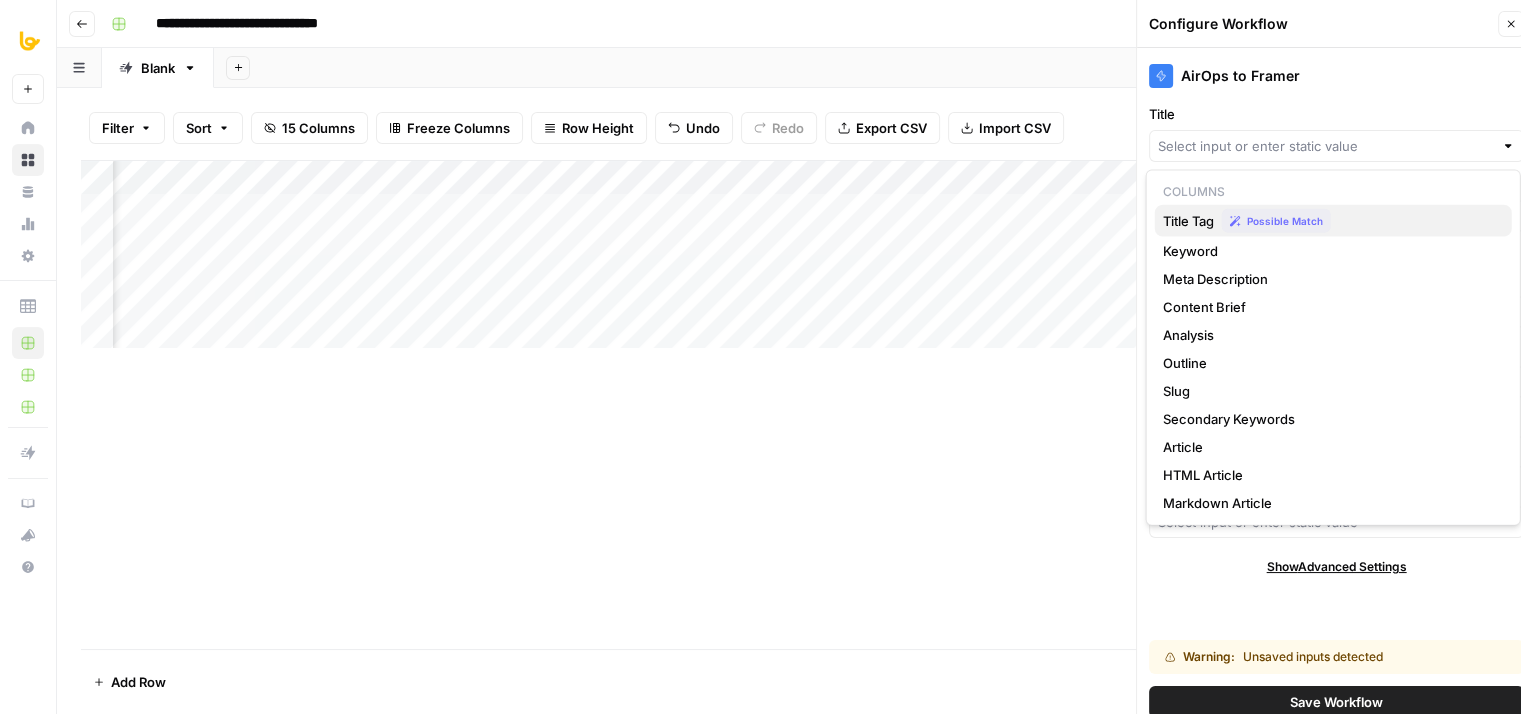 click on "Title Tag" at bounding box center [1188, 221] 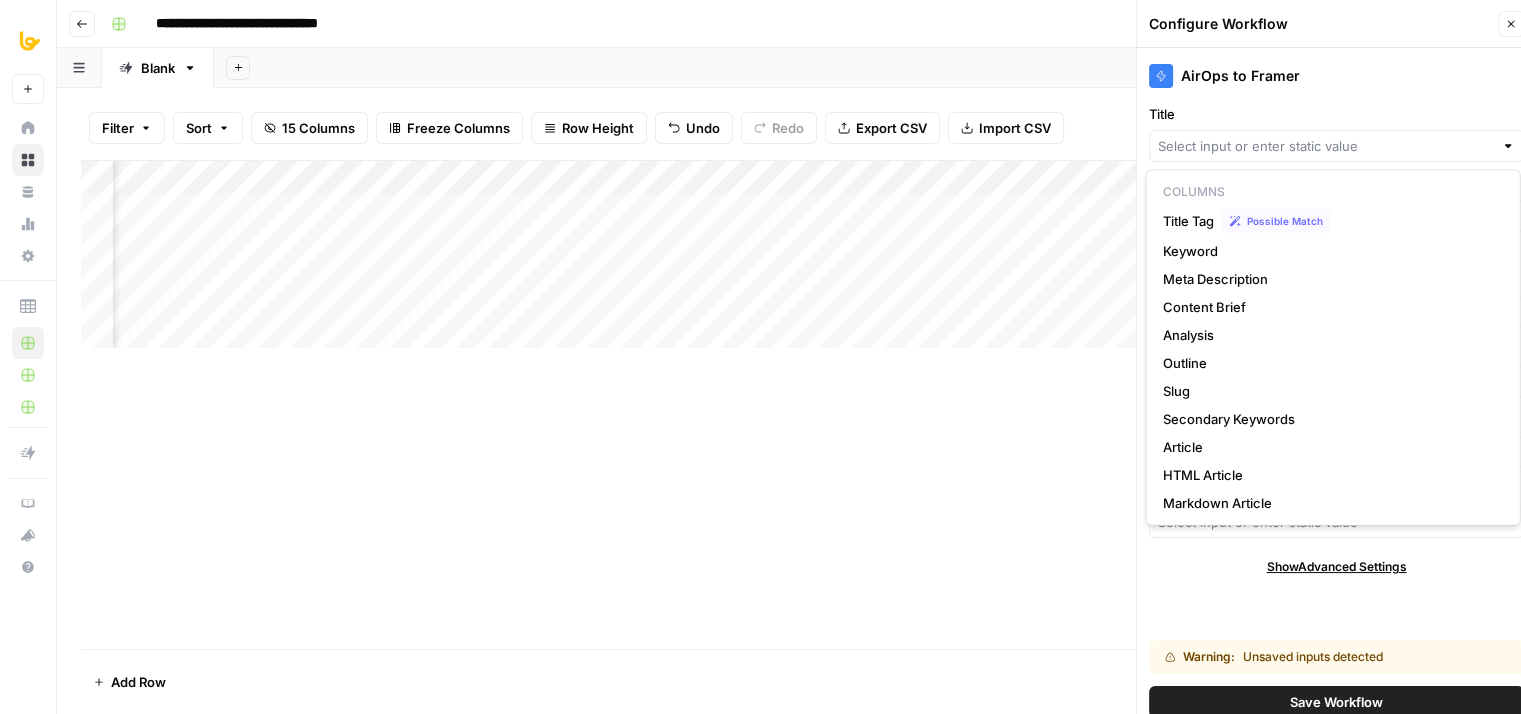 type on "Title Tag" 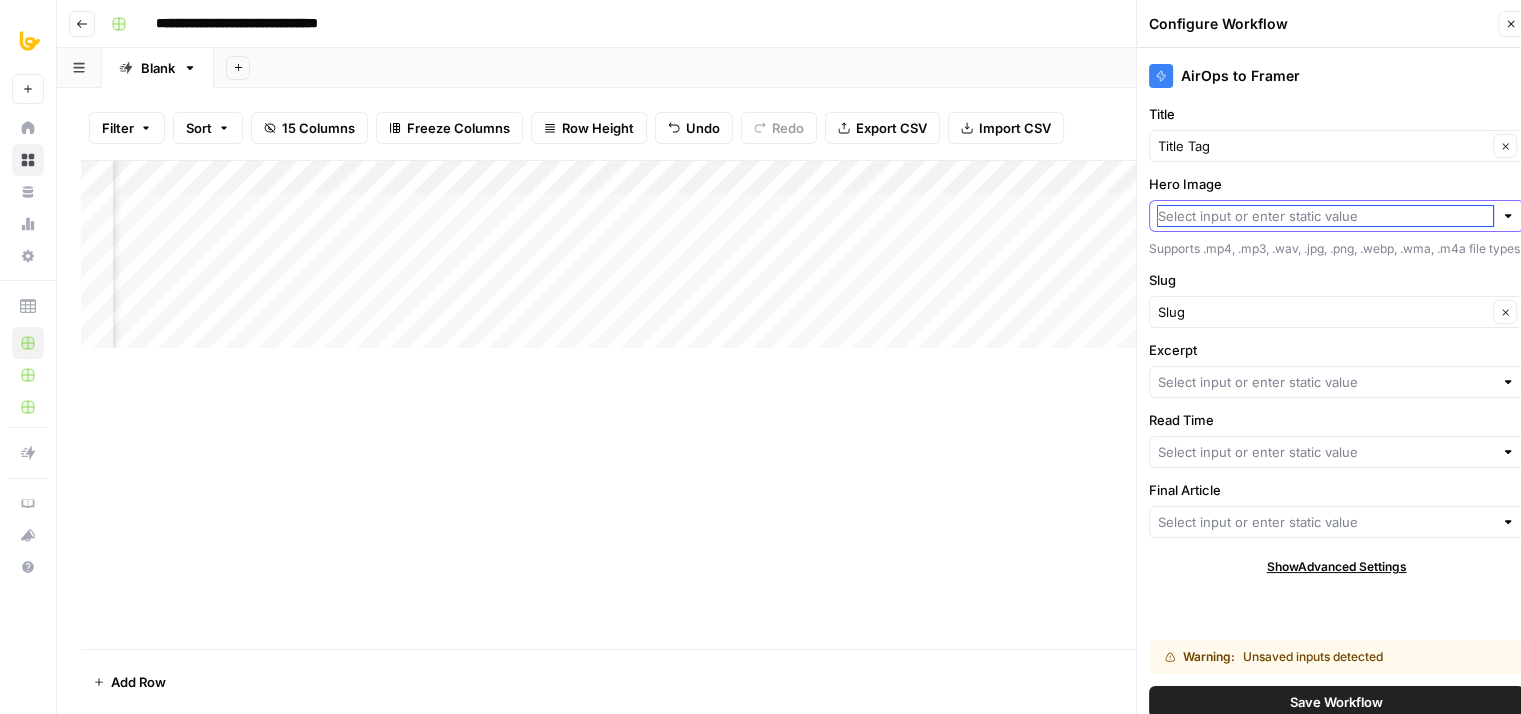click on "Hero Image" at bounding box center (1325, 216) 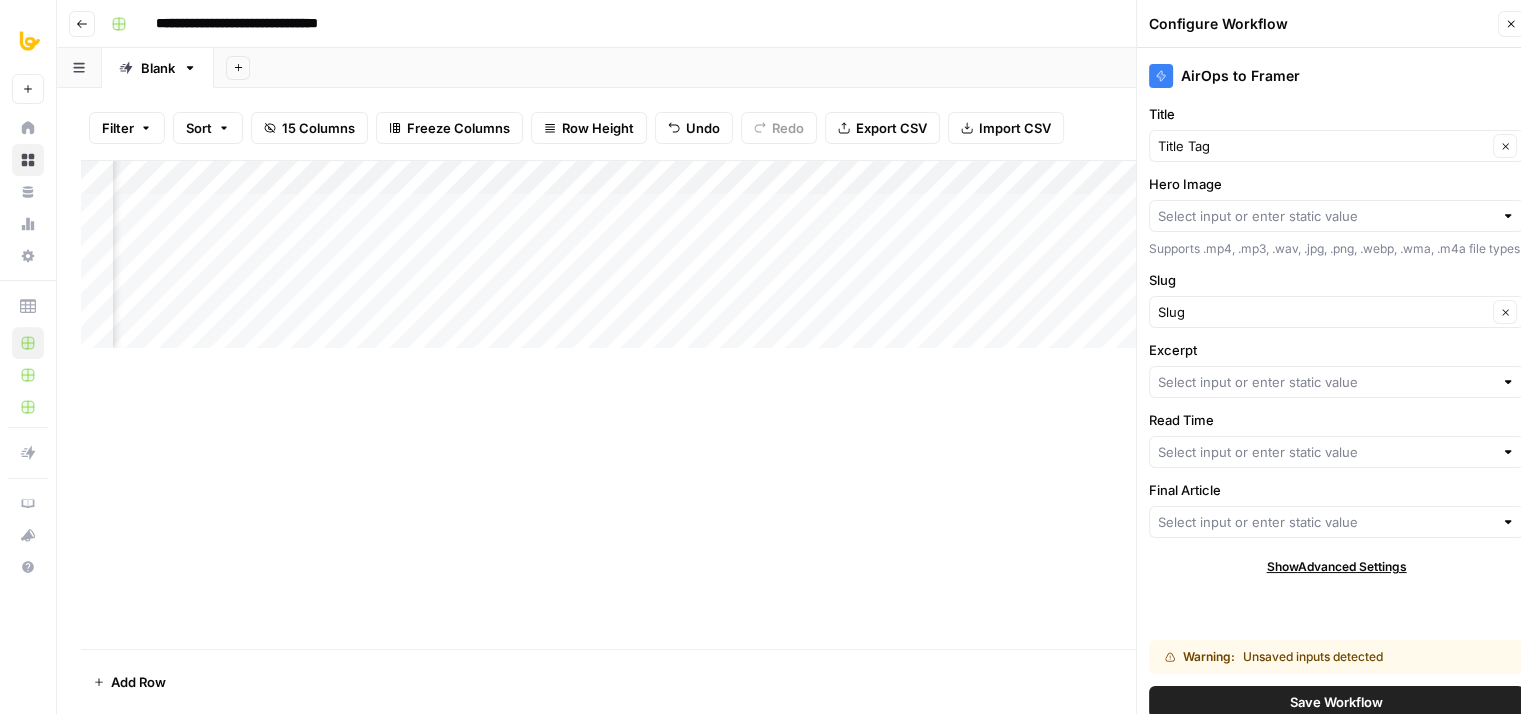 click on "AirOps to Framer Title Title Tag Clear Hero Image Supports .mp4, .mp3, .wav, .jpg, .png, .webp, .wma, .m4a file types Slug Slug Clear Excerpt Read Time Final Article Show  Advanced Settings Warning:  Unsaved inputs detected Save Workflow" at bounding box center (1336, 389) 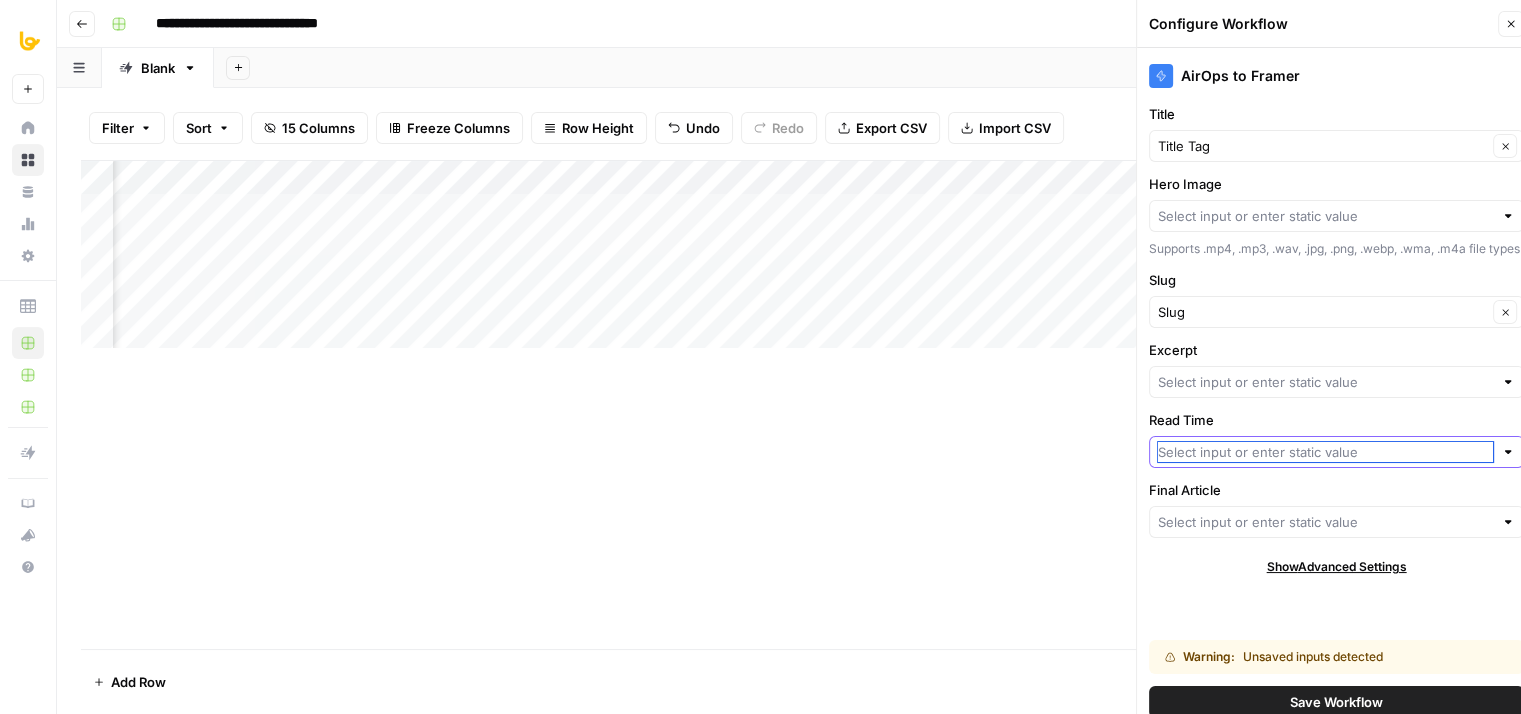 click on "Read Time" at bounding box center (1325, 452) 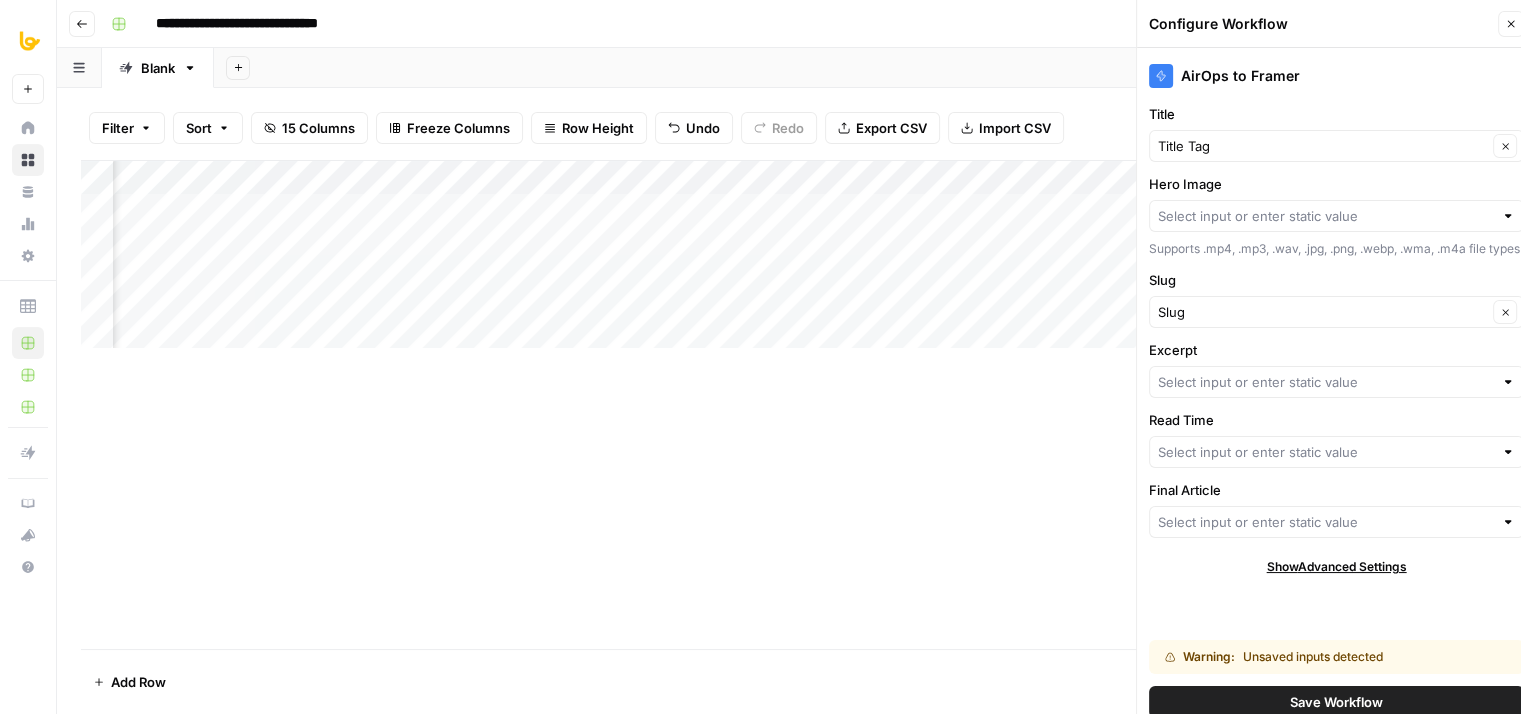 drag, startPoint x: 1187, startPoint y: 592, endPoint x: 1198, endPoint y: 580, distance: 16.27882 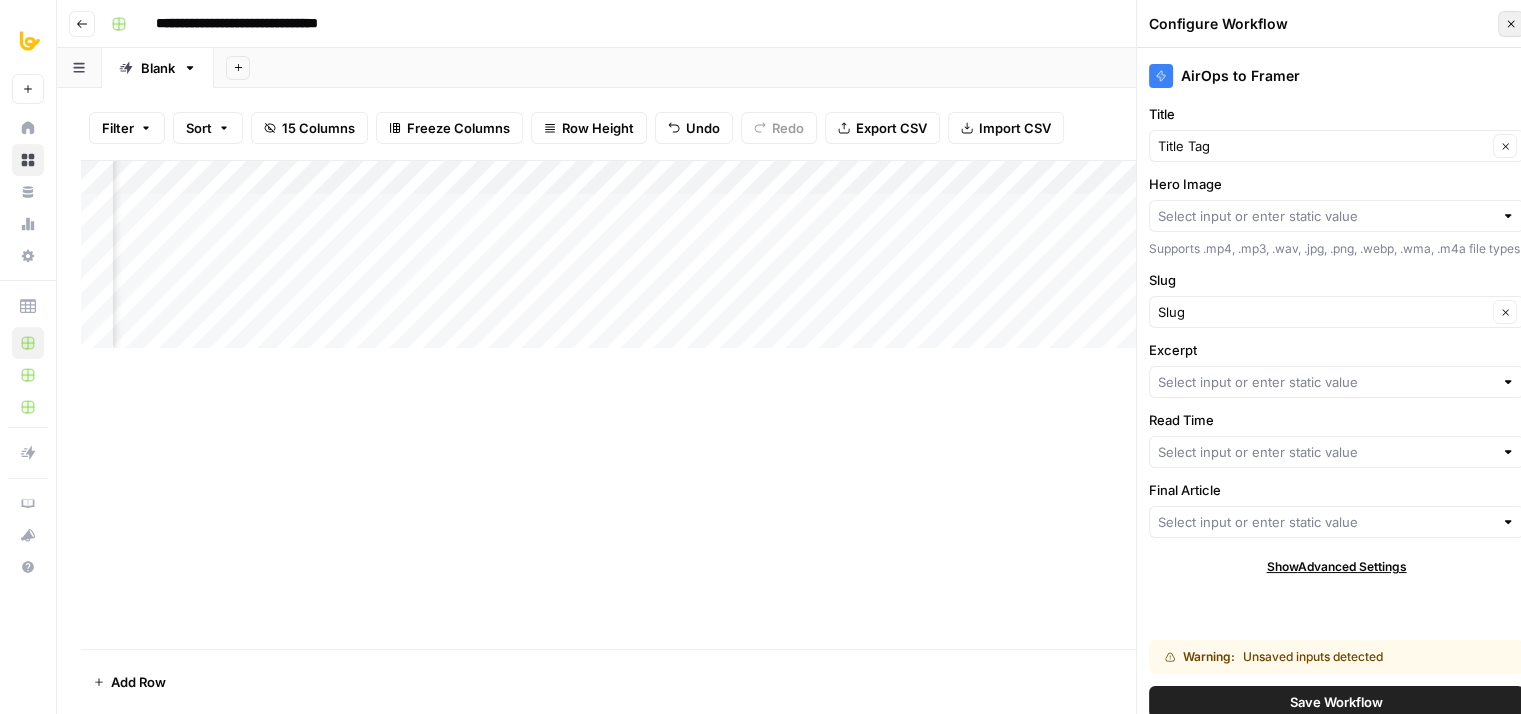 click on "Close" at bounding box center (1511, 24) 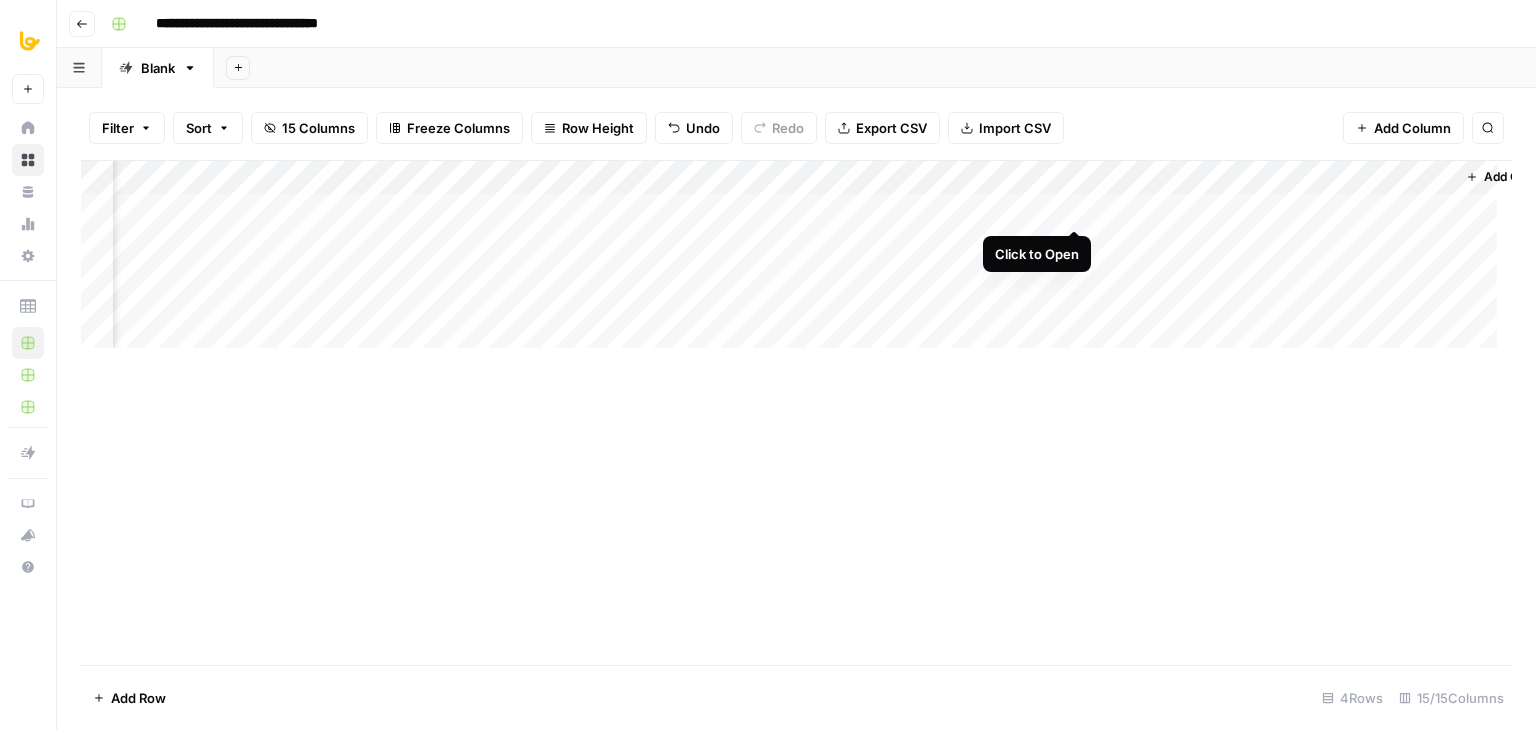 click on "Add Column" at bounding box center (796, 262) 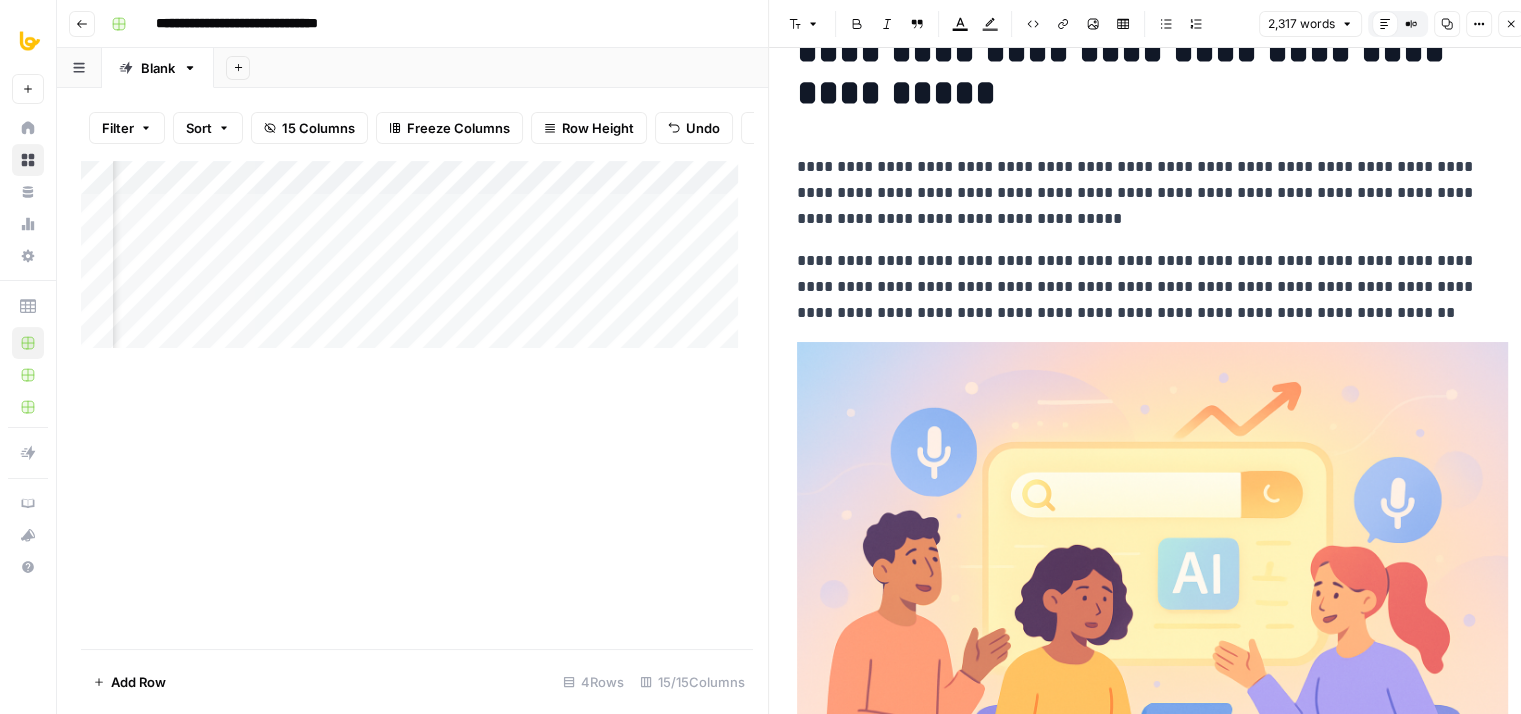 scroll, scrollTop: 35, scrollLeft: 0, axis: vertical 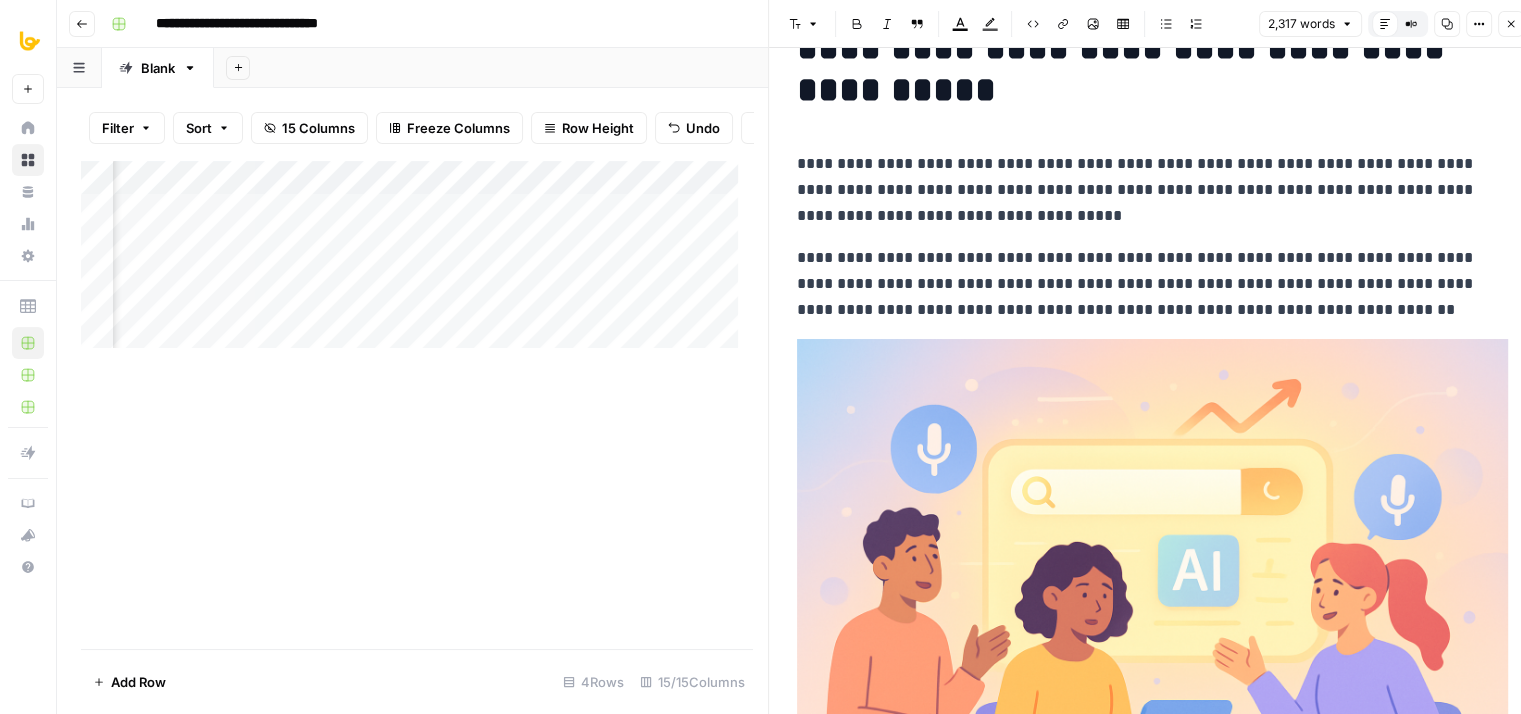 drag, startPoint x: 1204, startPoint y: 173, endPoint x: 1196, endPoint y: 313, distance: 140.22838 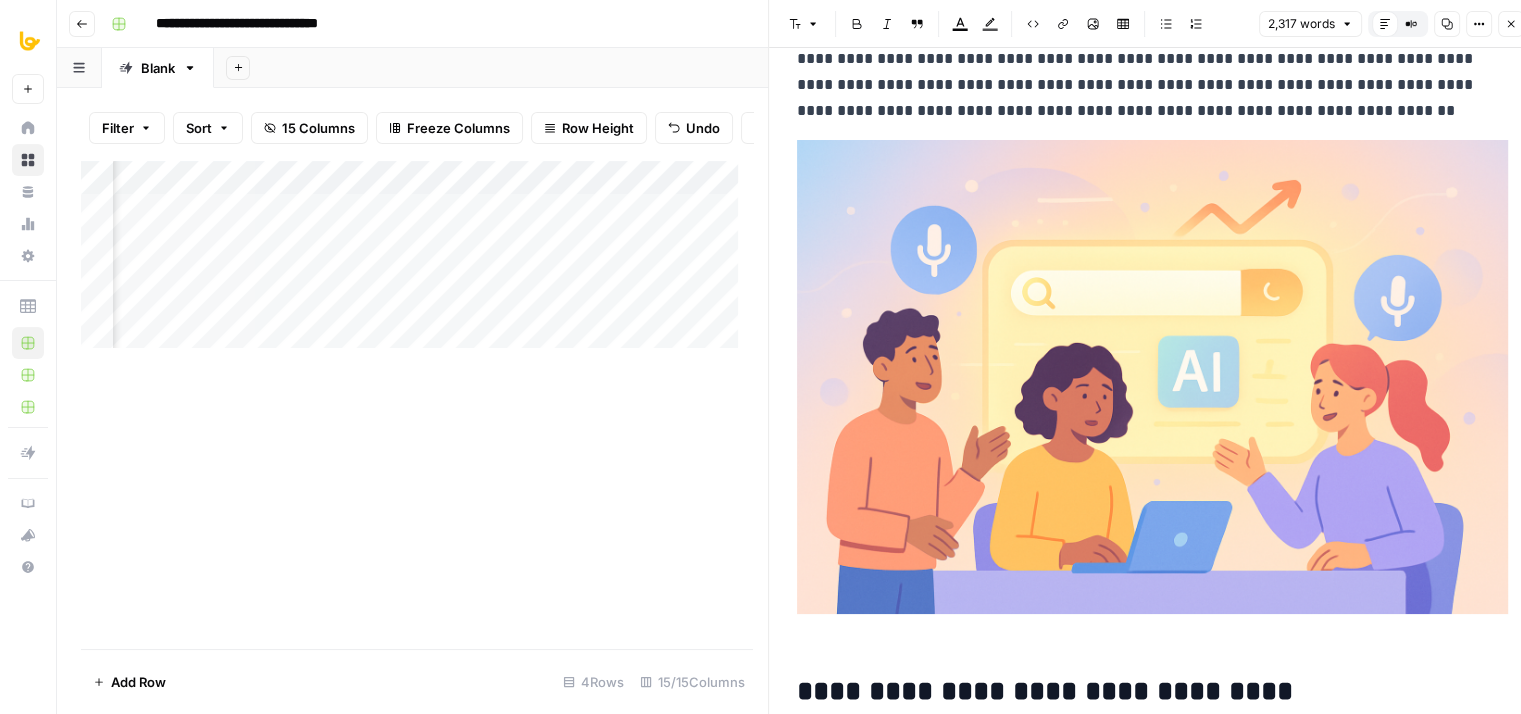 drag, startPoint x: 1244, startPoint y: 105, endPoint x: 1241, endPoint y: 174, distance: 69.065186 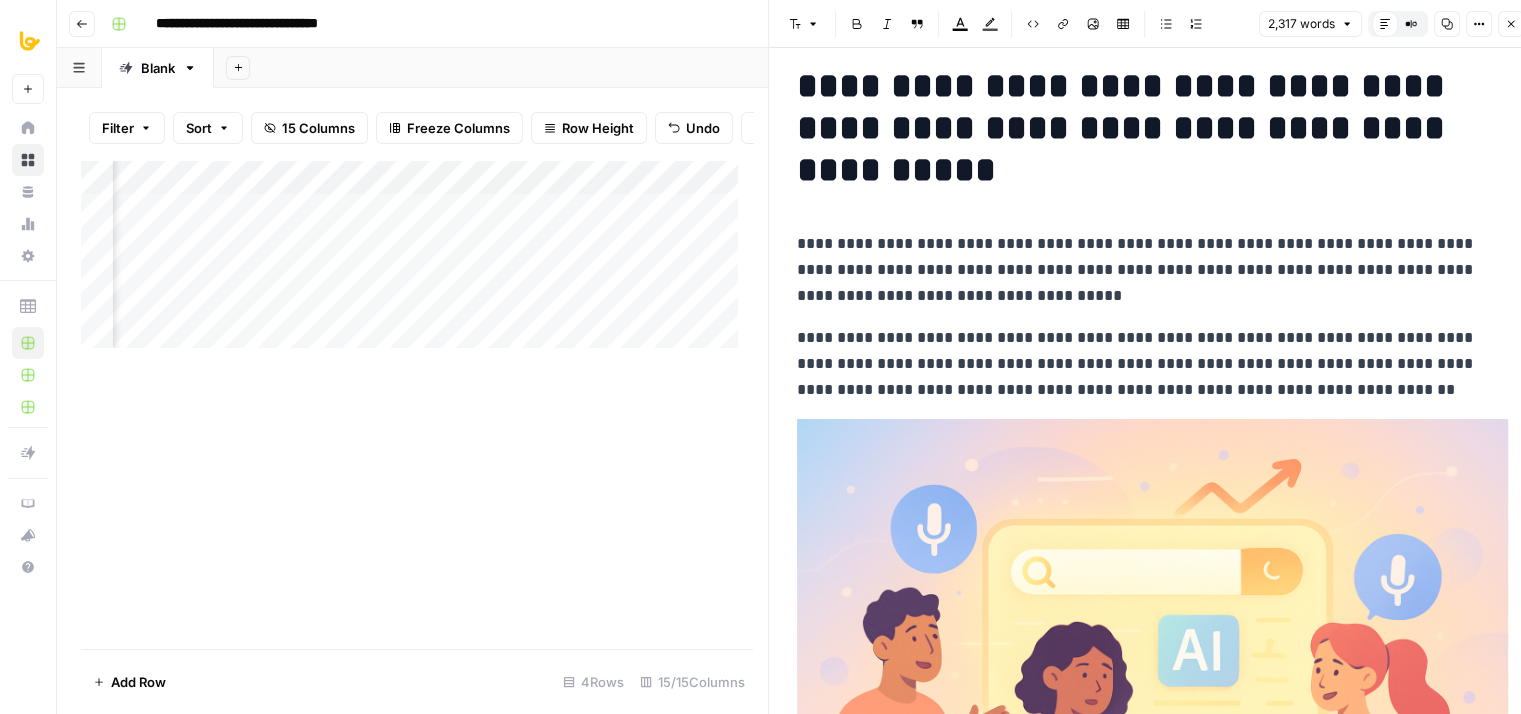 scroll, scrollTop: 0, scrollLeft: 0, axis: both 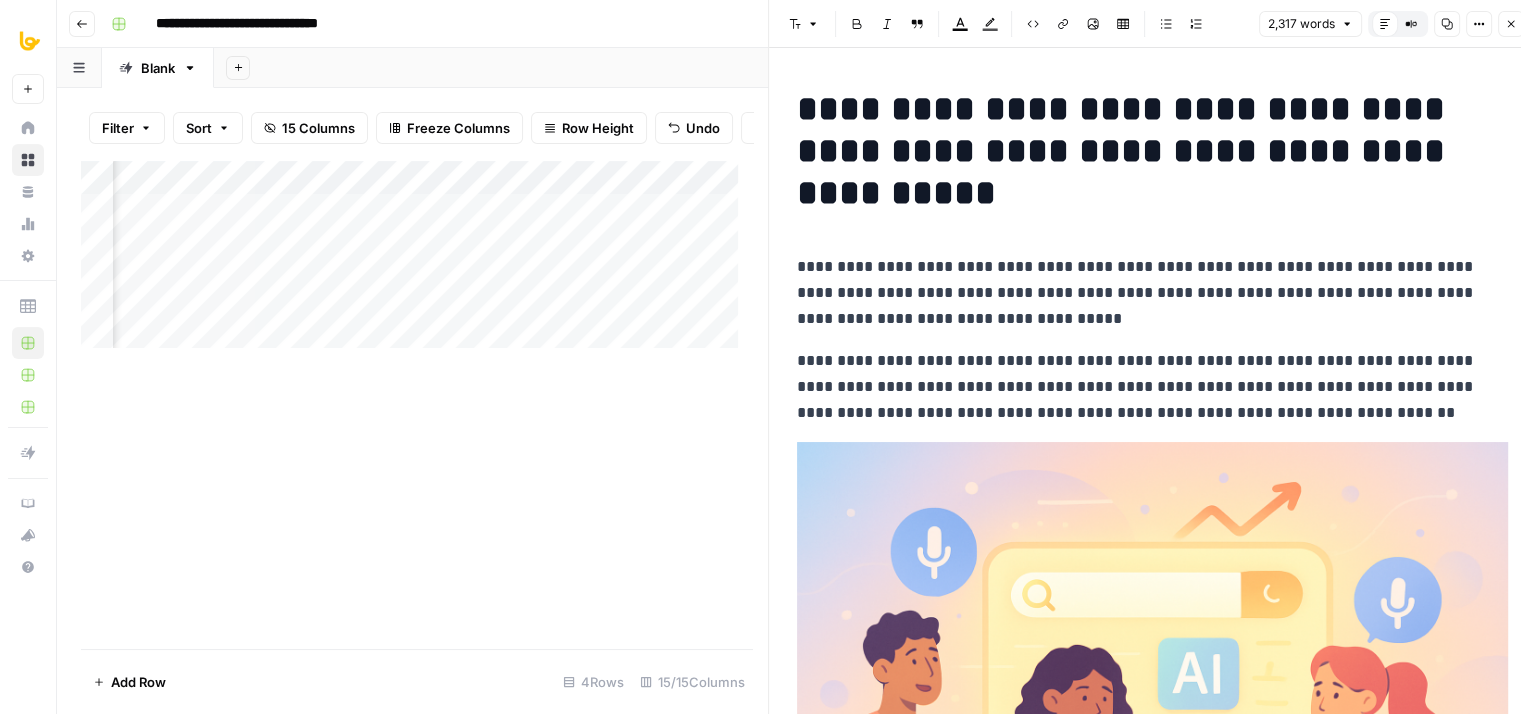 drag, startPoint x: 1317, startPoint y: 441, endPoint x: 1322, endPoint y: 305, distance: 136.09187 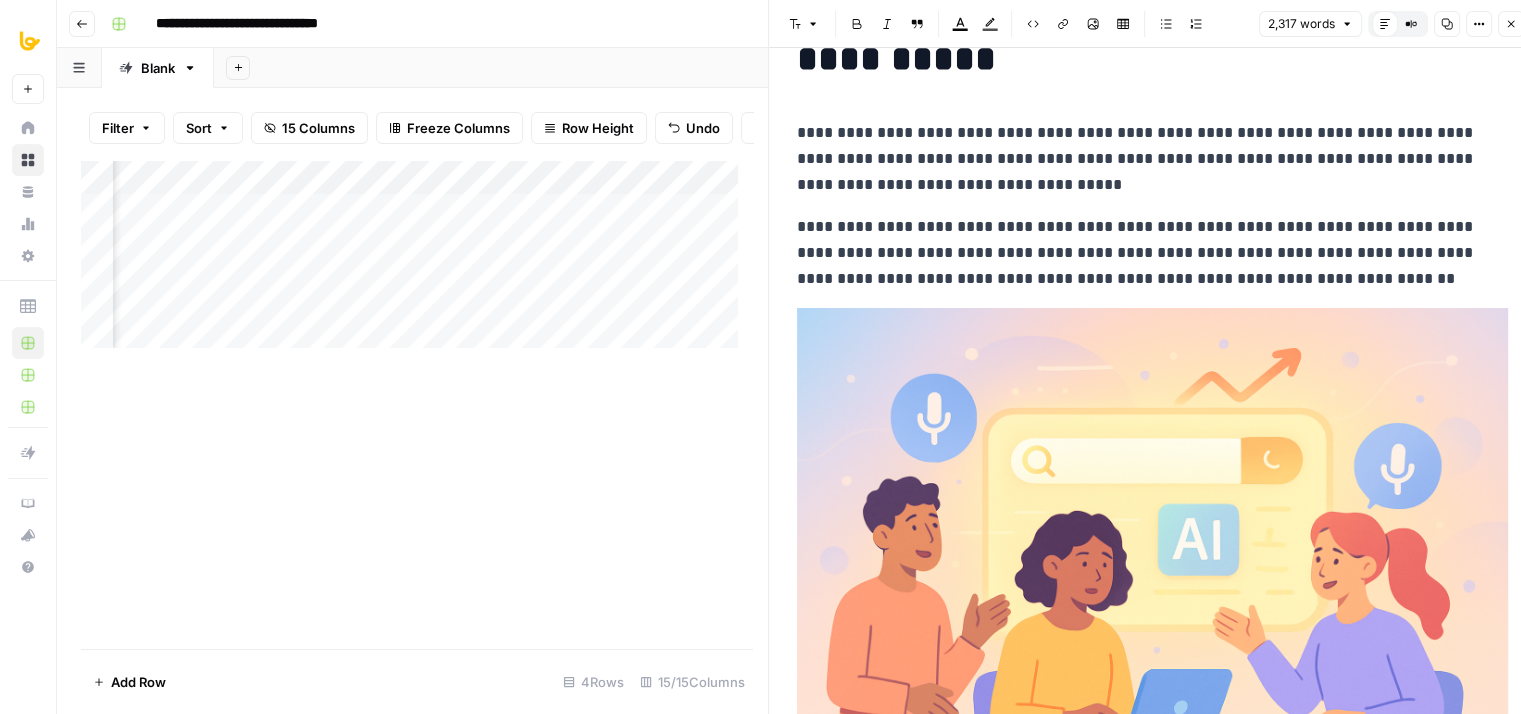 drag, startPoint x: 1309, startPoint y: 249, endPoint x: 1308, endPoint y: 357, distance: 108.00463 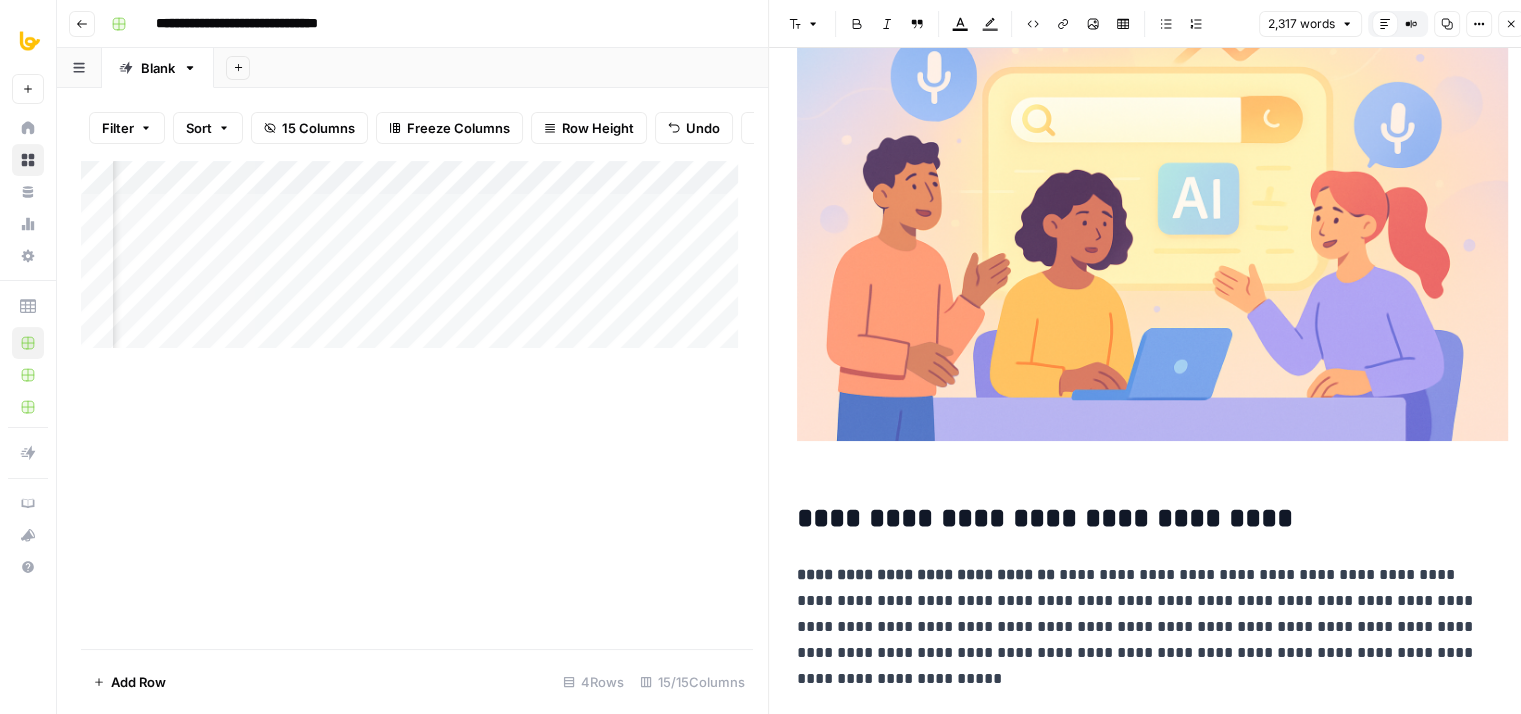 drag, startPoint x: 1240, startPoint y: 222, endPoint x: 1215, endPoint y: 333, distance: 113.78049 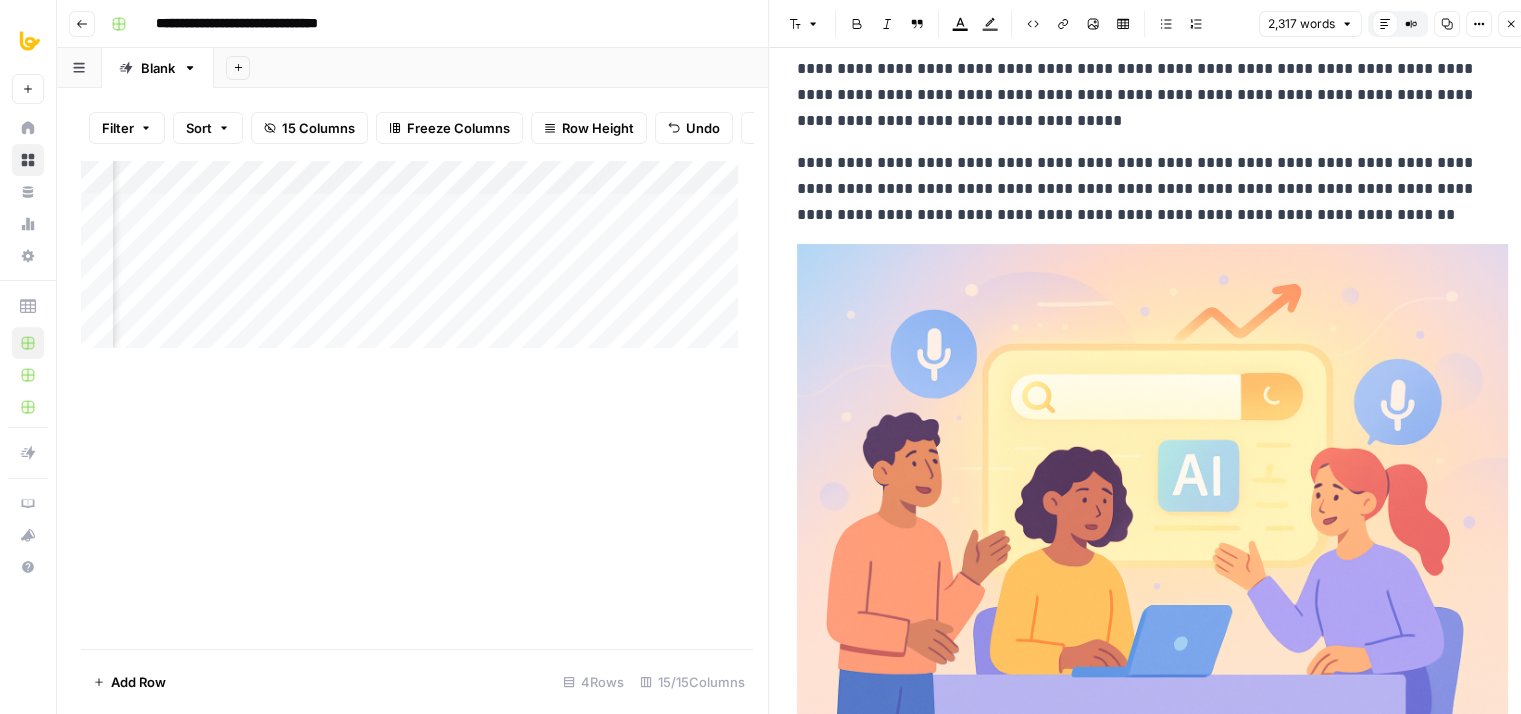 scroll, scrollTop: 40, scrollLeft: 0, axis: vertical 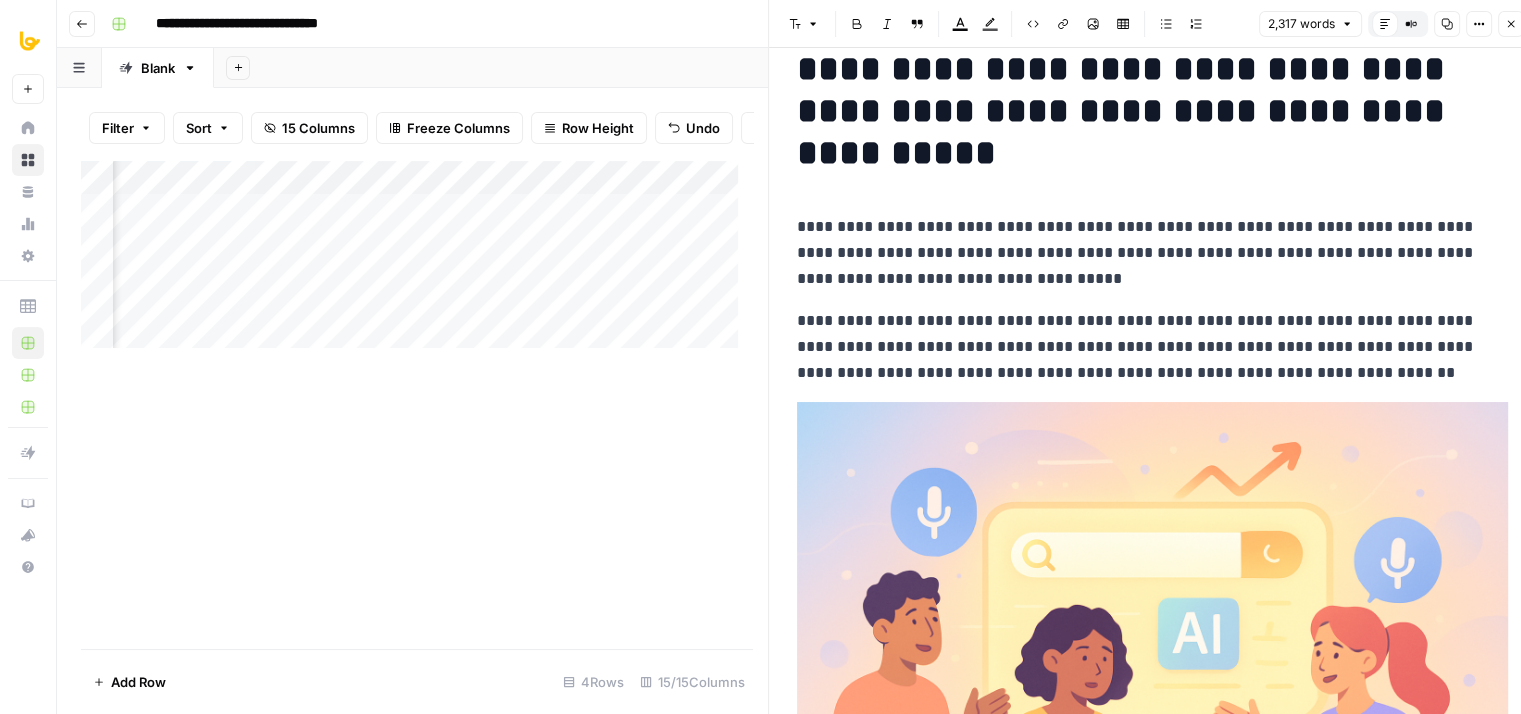drag, startPoint x: 1274, startPoint y: 571, endPoint x: 1268, endPoint y: 428, distance: 143.12582 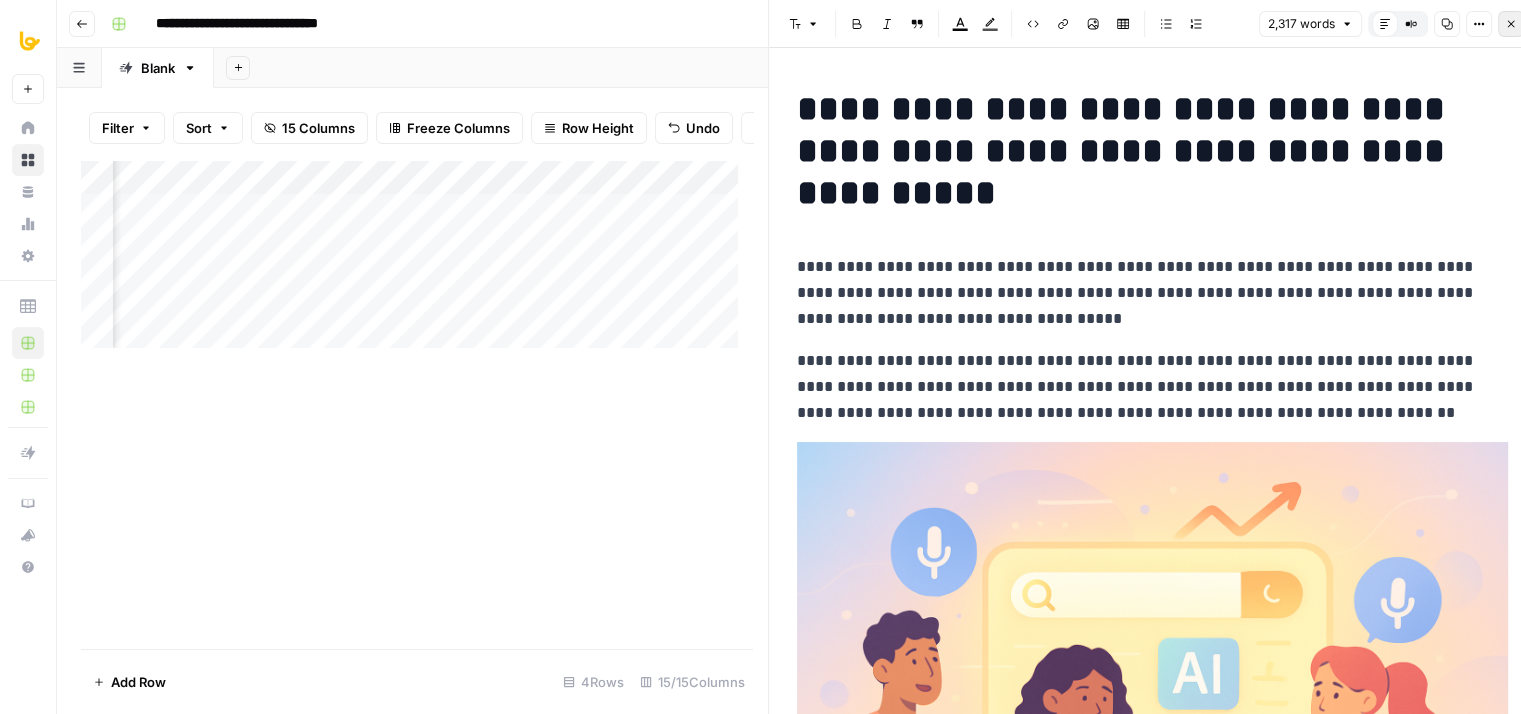 click on "Close" at bounding box center [1511, 24] 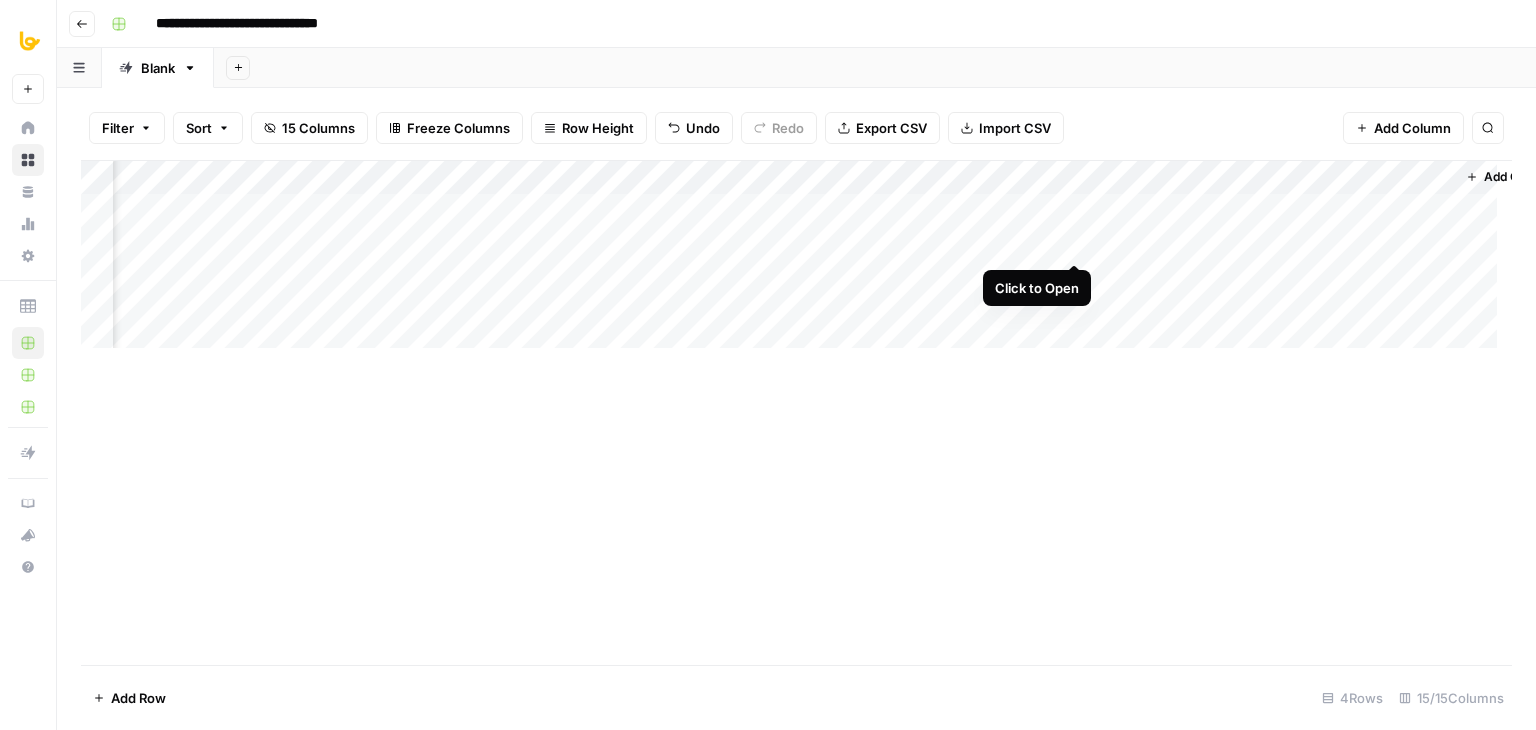 click on "Add Column" at bounding box center (796, 262) 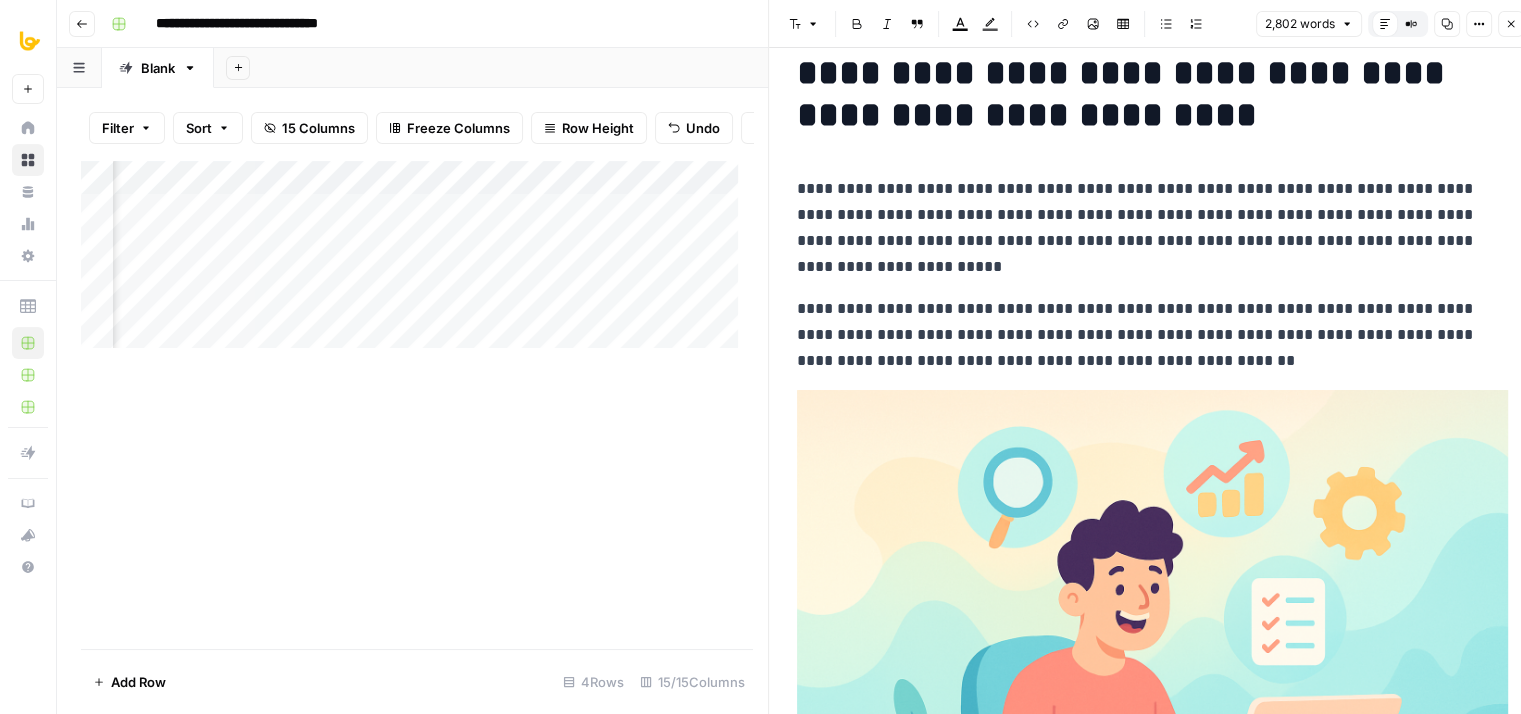drag, startPoint x: 1186, startPoint y: 355, endPoint x: 1188, endPoint y: 407, distance: 52.03845 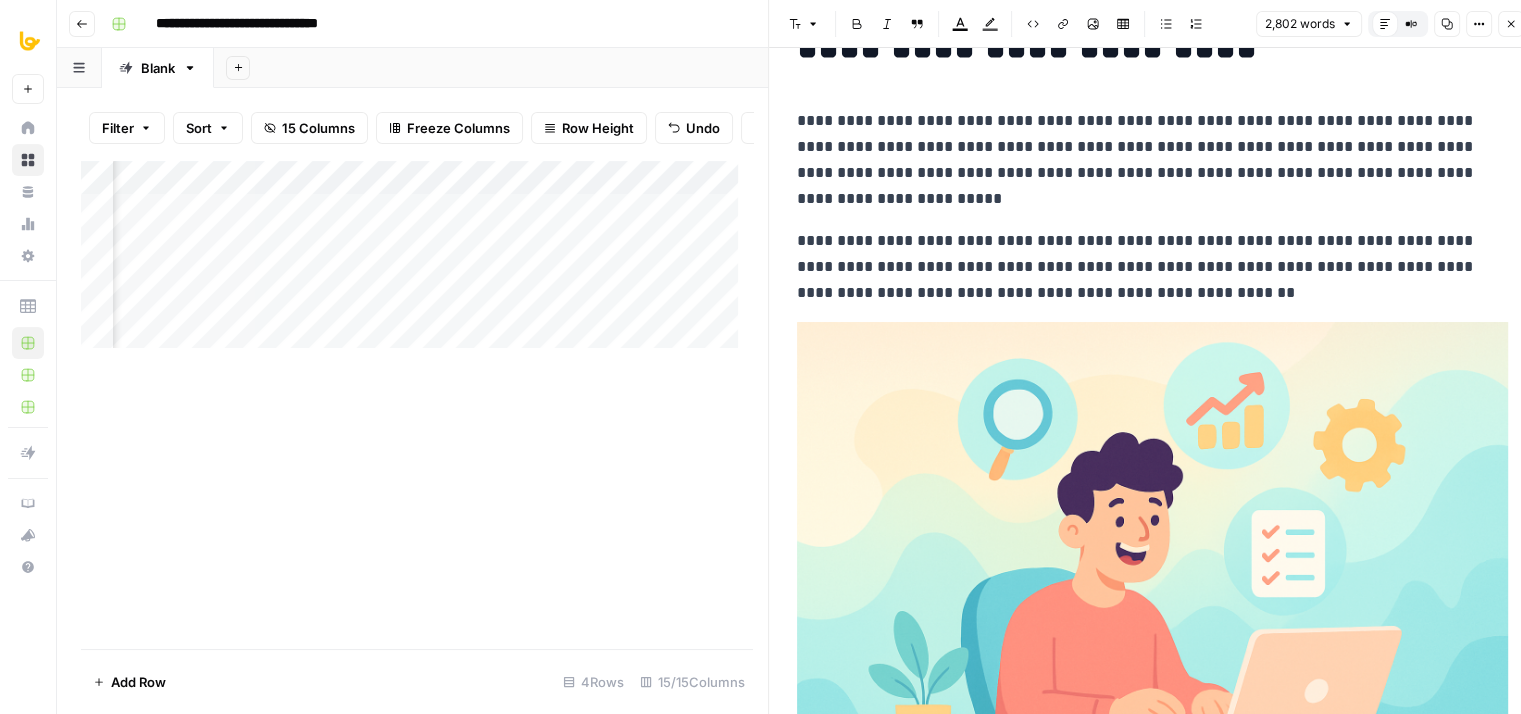 drag, startPoint x: 1348, startPoint y: 517, endPoint x: 1344, endPoint y: 389, distance: 128.06248 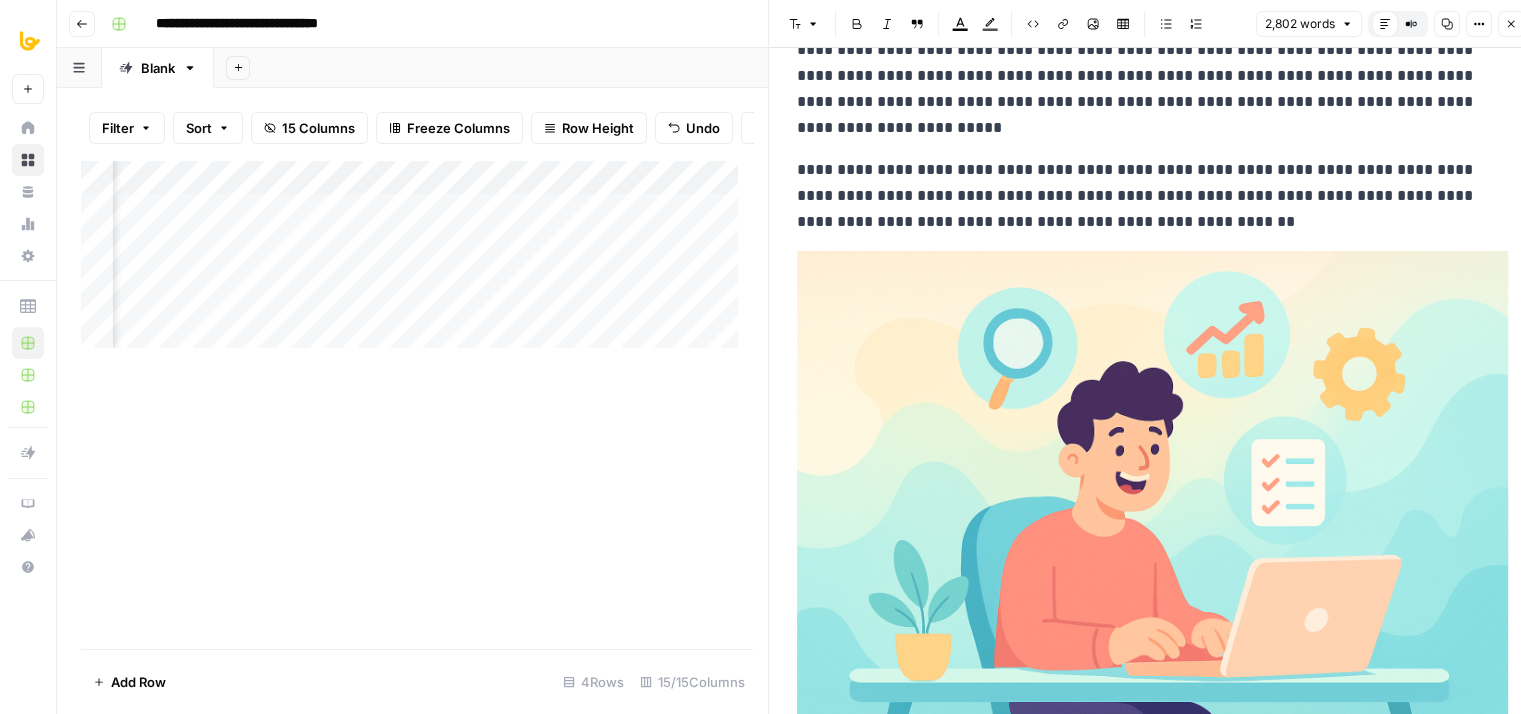 drag, startPoint x: 1356, startPoint y: 400, endPoint x: 1357, endPoint y: 433, distance: 33.01515 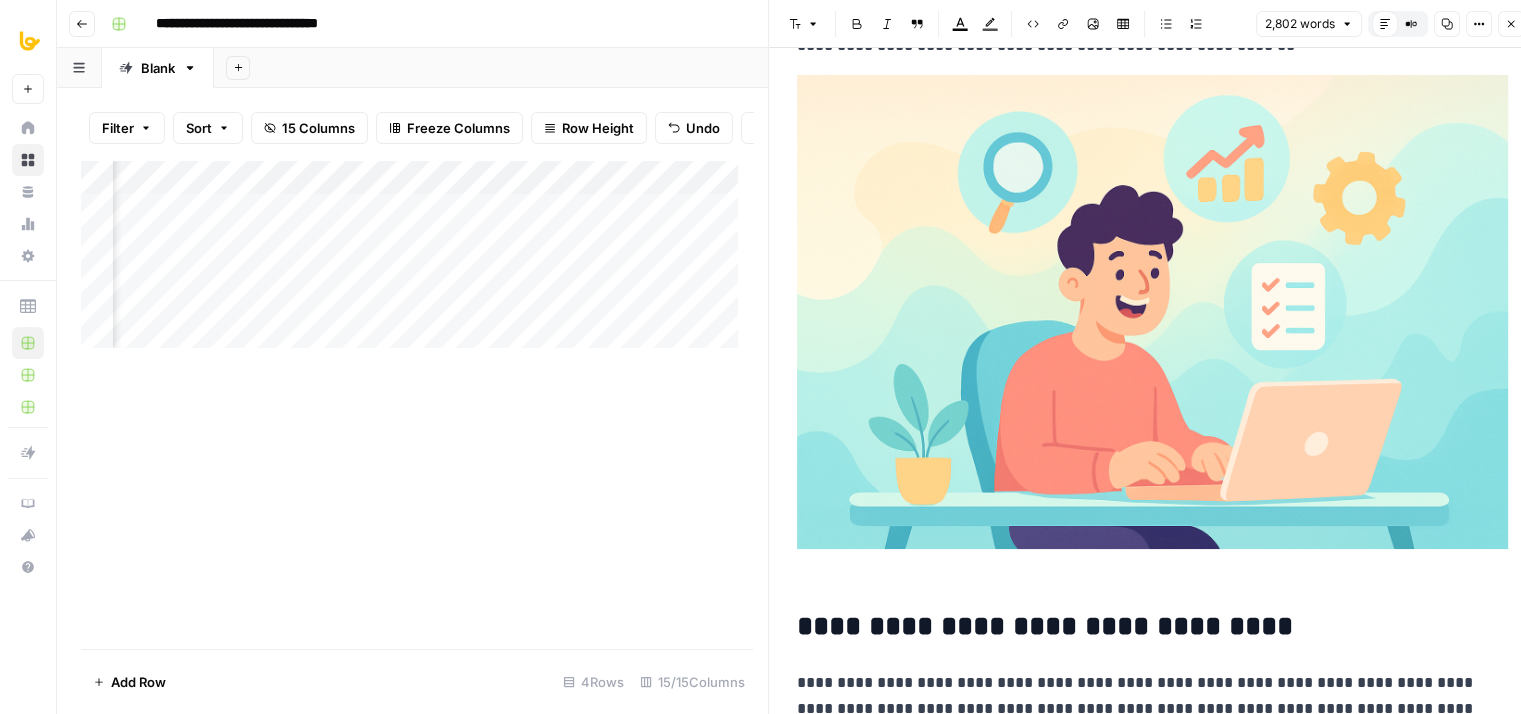 drag, startPoint x: 1225, startPoint y: 349, endPoint x: 1229, endPoint y: 393, distance: 44.181442 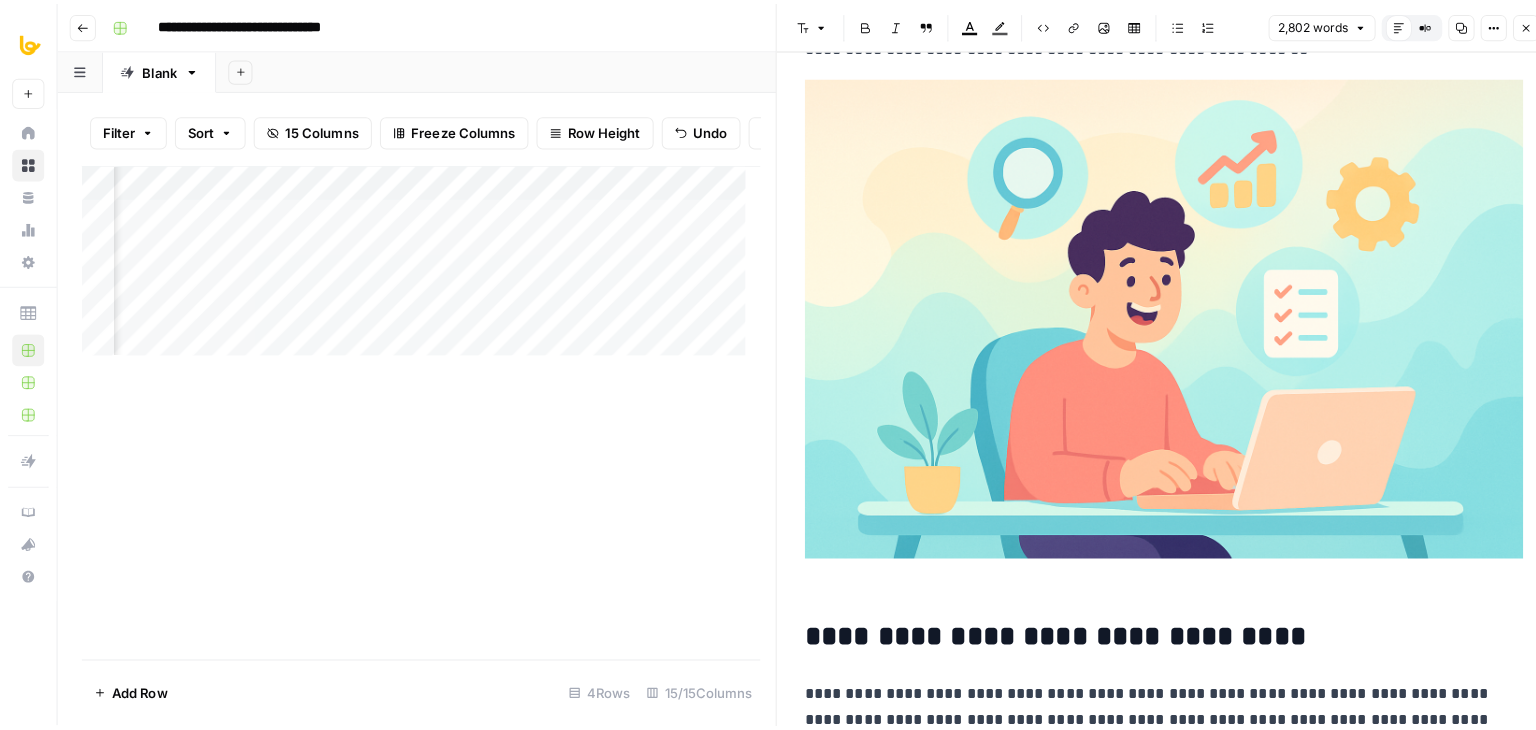scroll, scrollTop: 427, scrollLeft: 0, axis: vertical 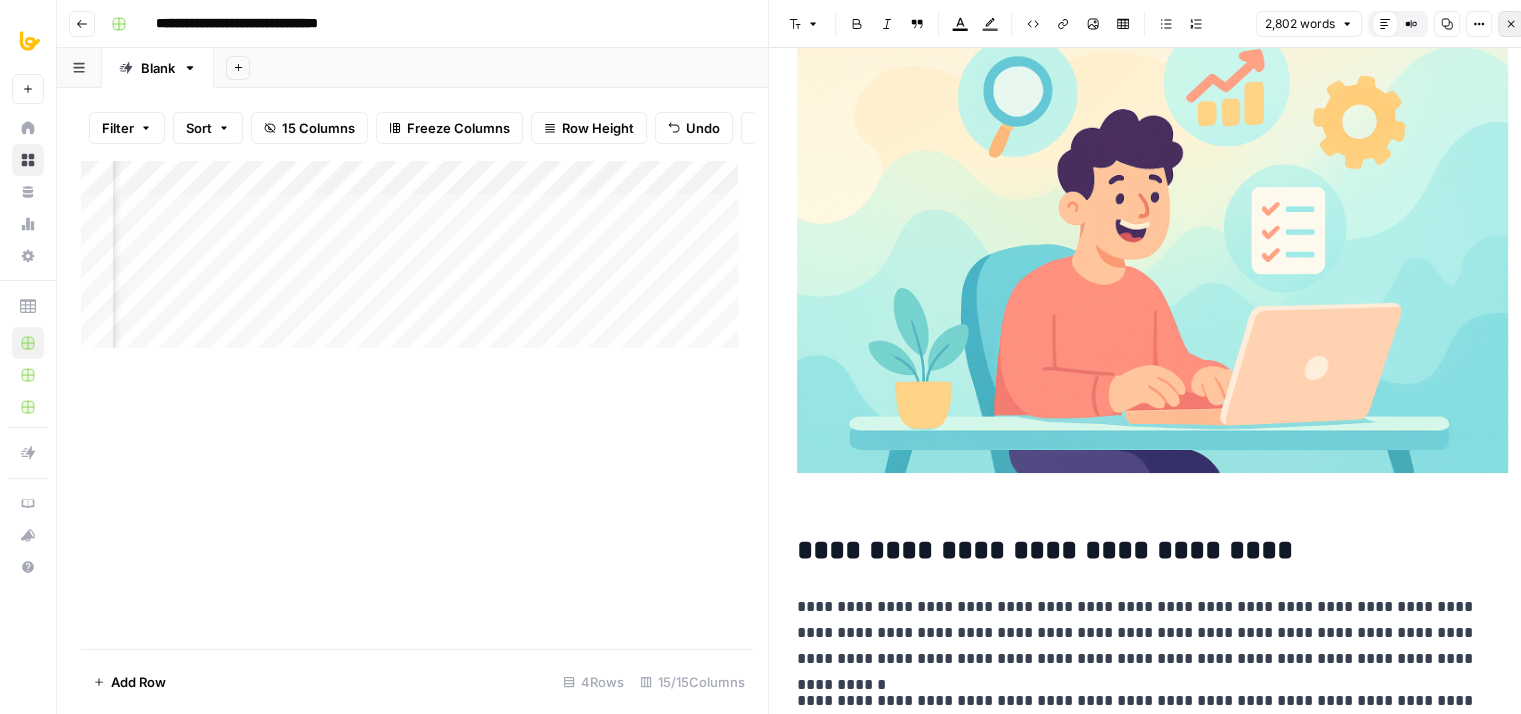 click 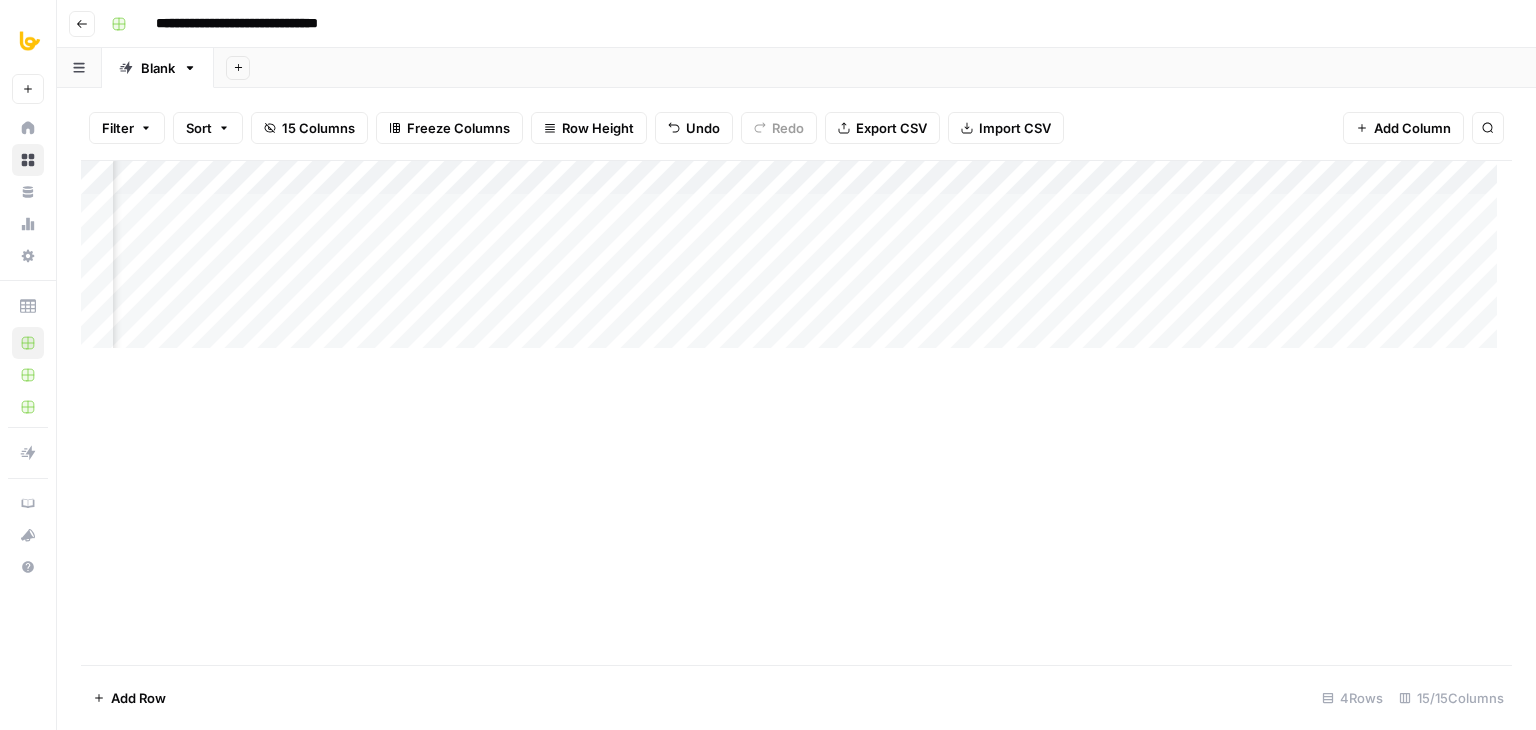 scroll, scrollTop: 0, scrollLeft: 1582, axis: horizontal 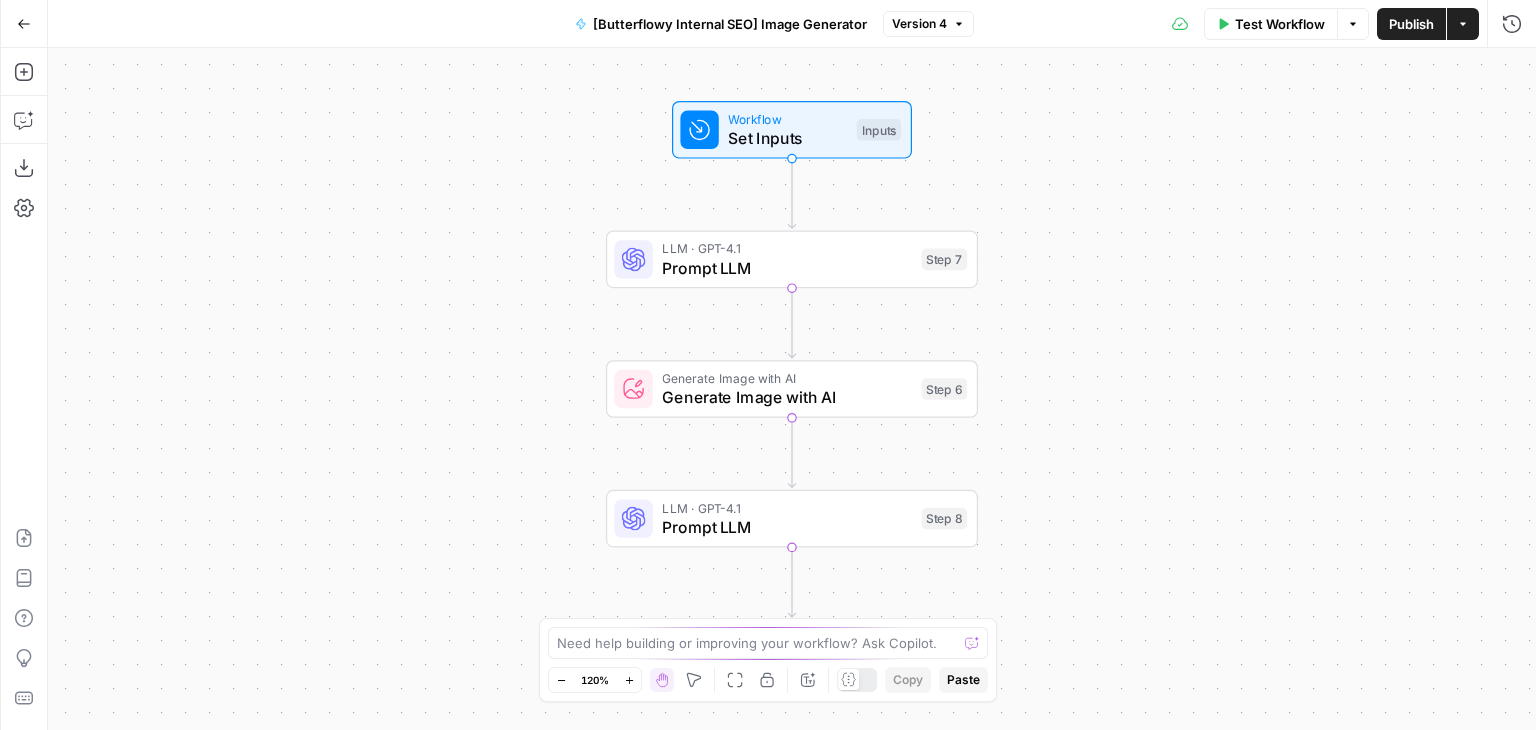 drag, startPoint x: 521, startPoint y: 283, endPoint x: 376, endPoint y: 277, distance: 145.12408 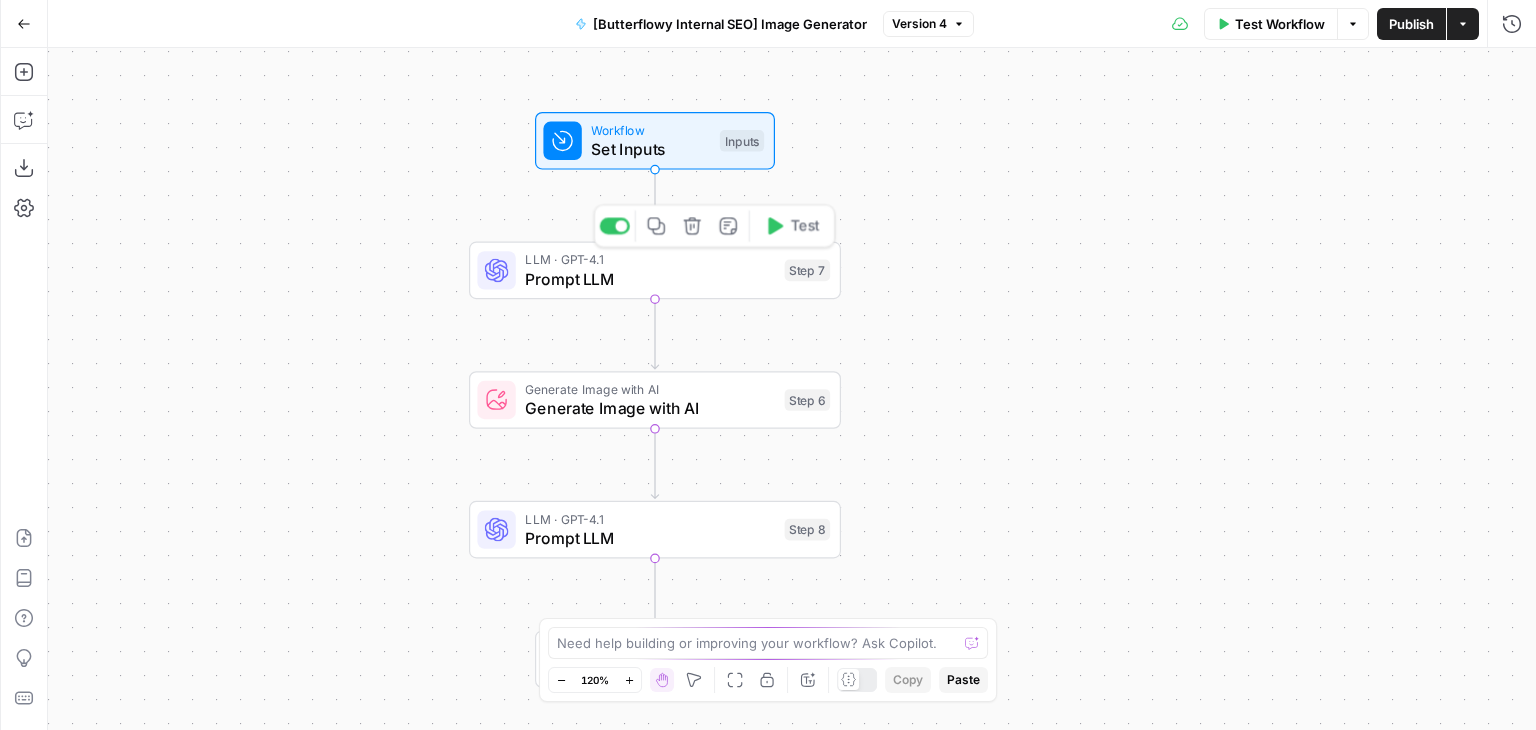 click on "Prompt LLM" at bounding box center (650, 279) 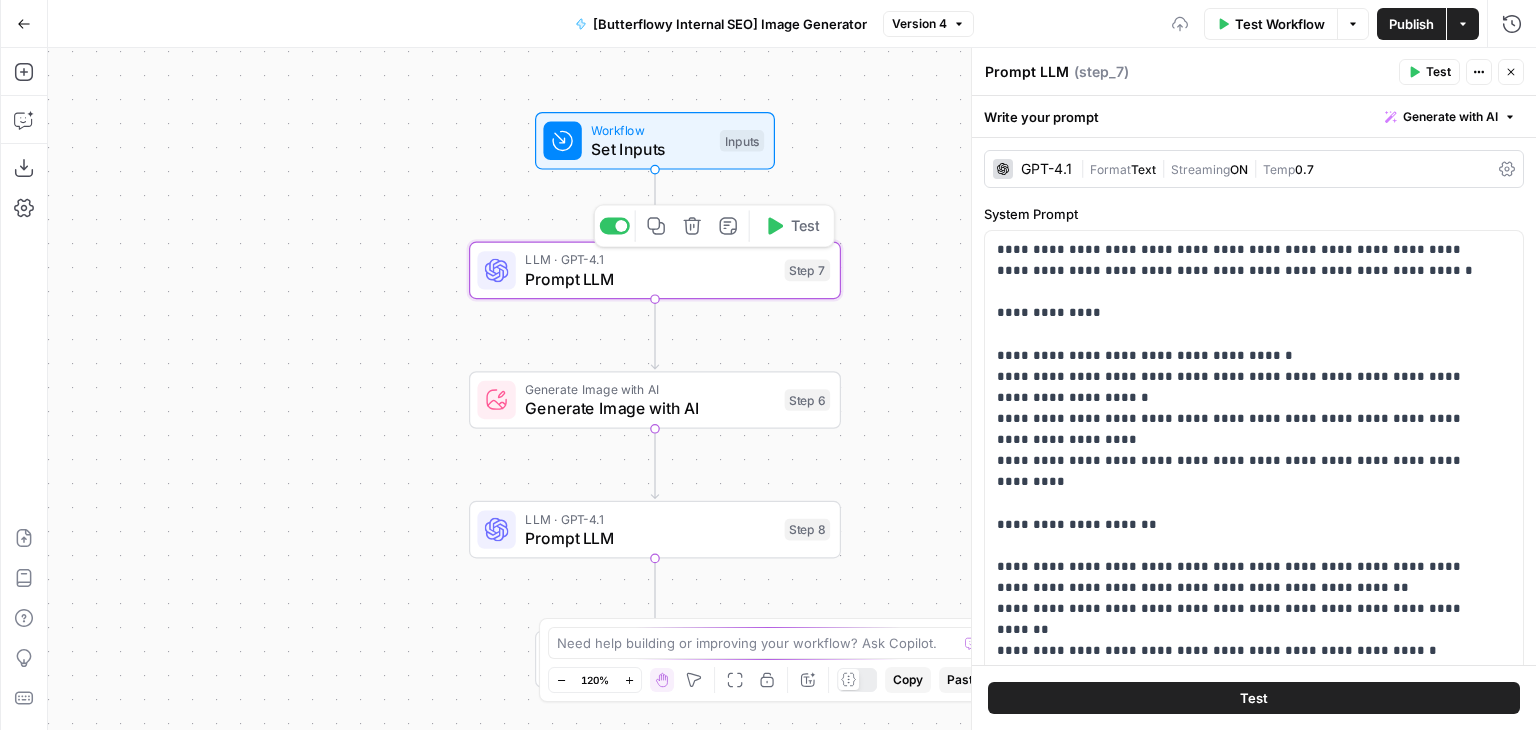 drag, startPoint x: 314, startPoint y: 313, endPoint x: 203, endPoint y: 298, distance: 112.00893 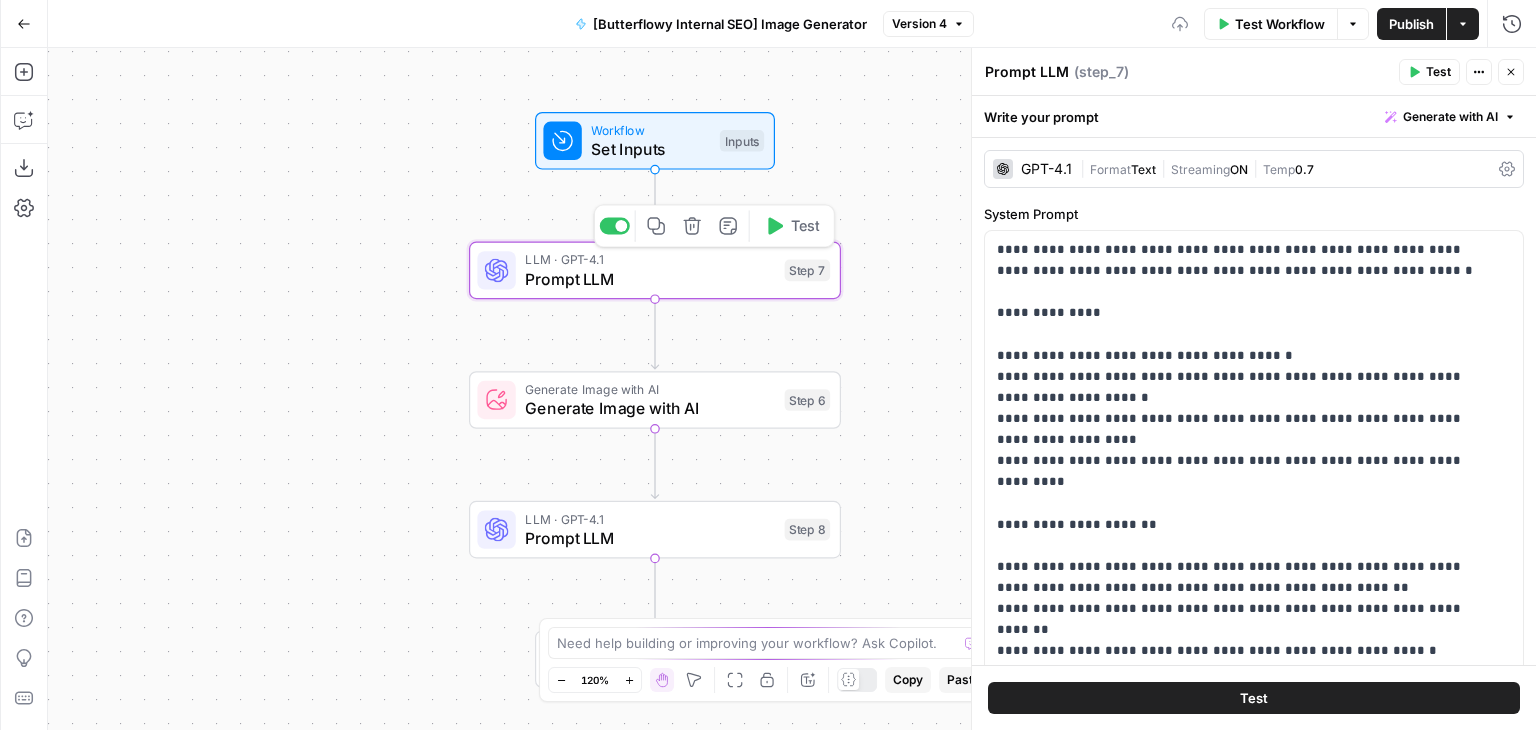 click on "Workflow Set Inputs Inputs LLM · GPT-4.1 Prompt LLM Step 7 Copy step Delete step Add Note Test Generate Image with AI Generate Image with AI Step 6 LLM · GPT-4.1 Prompt LLM Step 8 End Output" at bounding box center (792, 389) 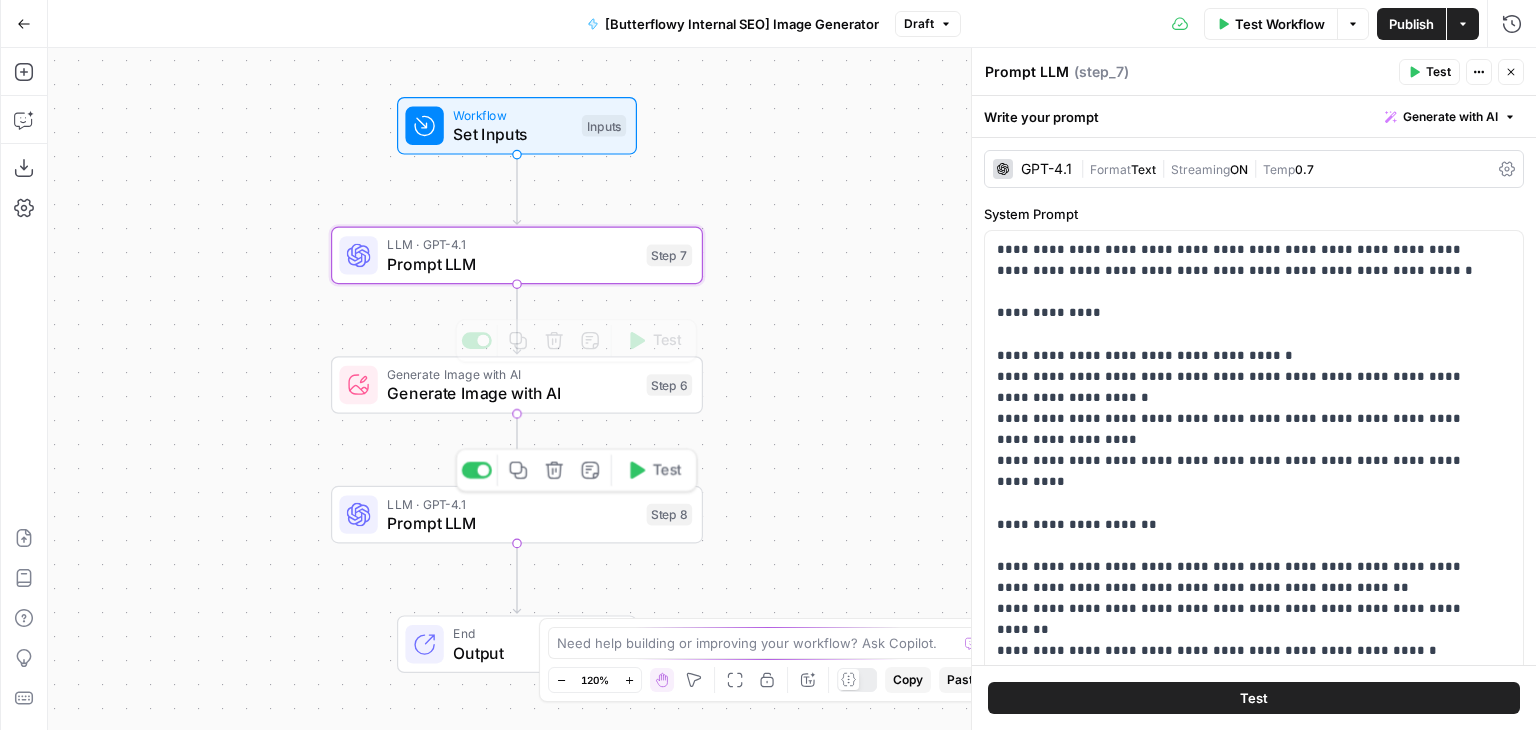 click on "LLM · GPT-4.1 Prompt LLM Step 8 Copy step Delete step Add Note Test" at bounding box center (517, 515) 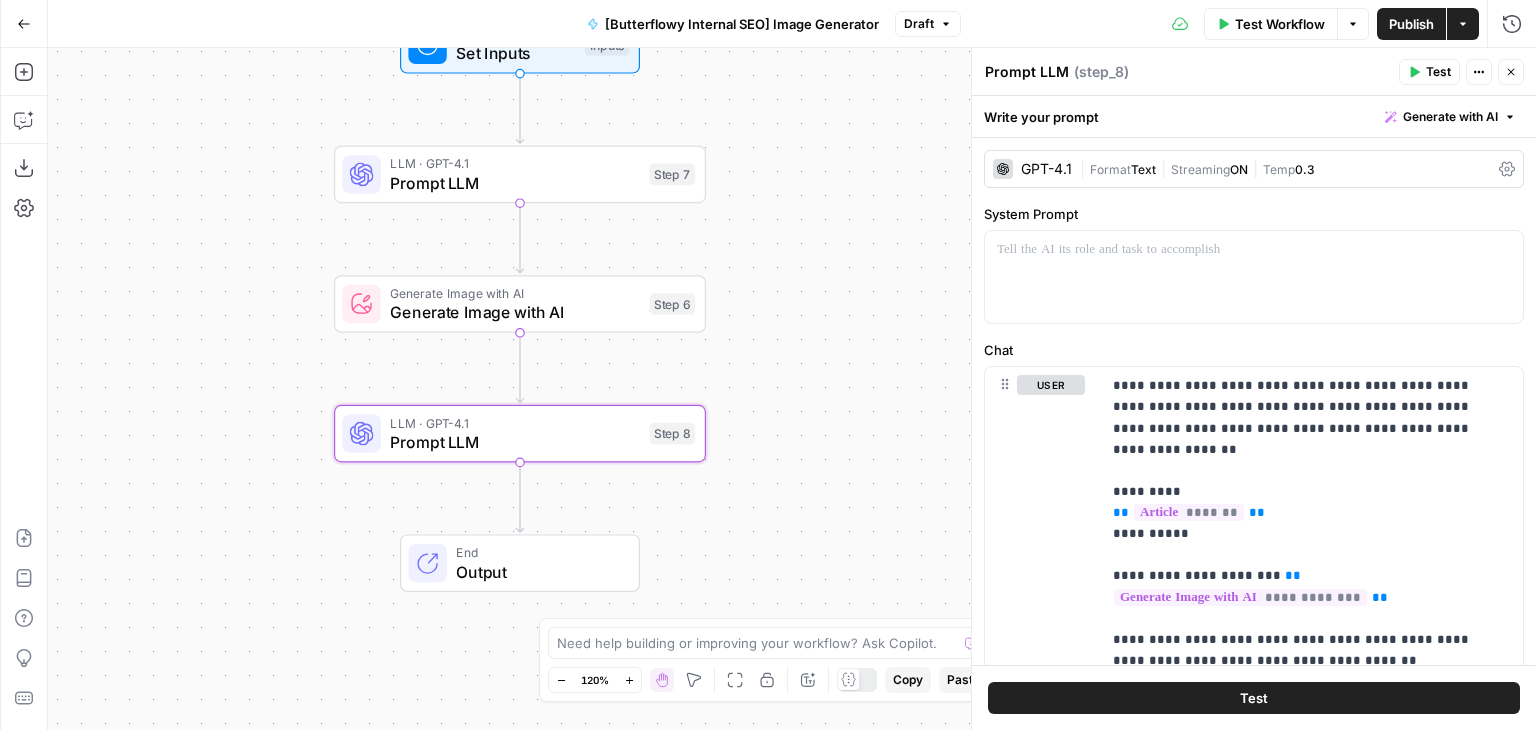 drag, startPoint x: 280, startPoint y: 458, endPoint x: 312, endPoint y: 387, distance: 77.87811 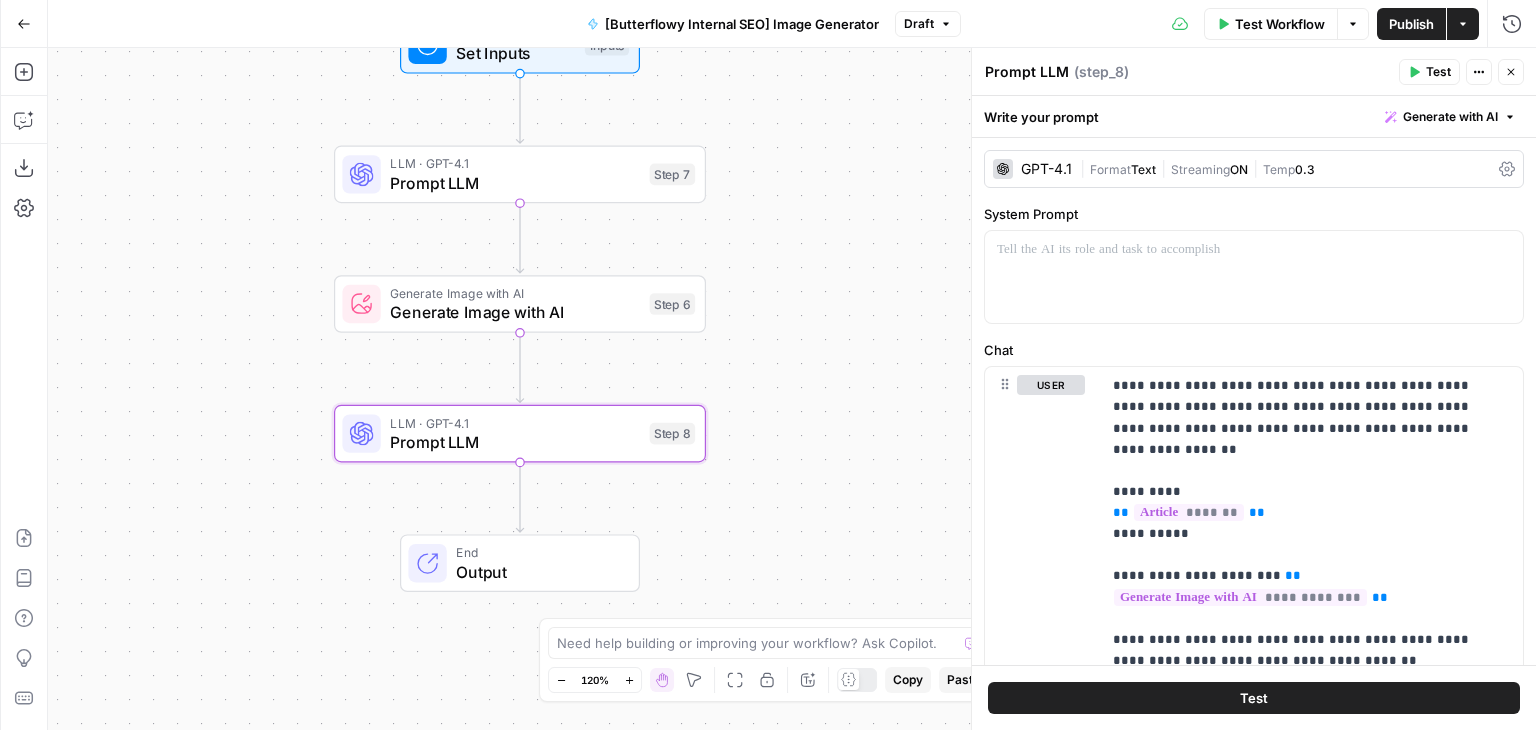 click on "Workflow Set Inputs Inputs LLM · GPT-4.1 Prompt LLM Step 7 Generate Image with AI Generate Image with AI Step 6 LLM · GPT-4.1 Prompt LLM Step 8 End Output" at bounding box center (792, 389) 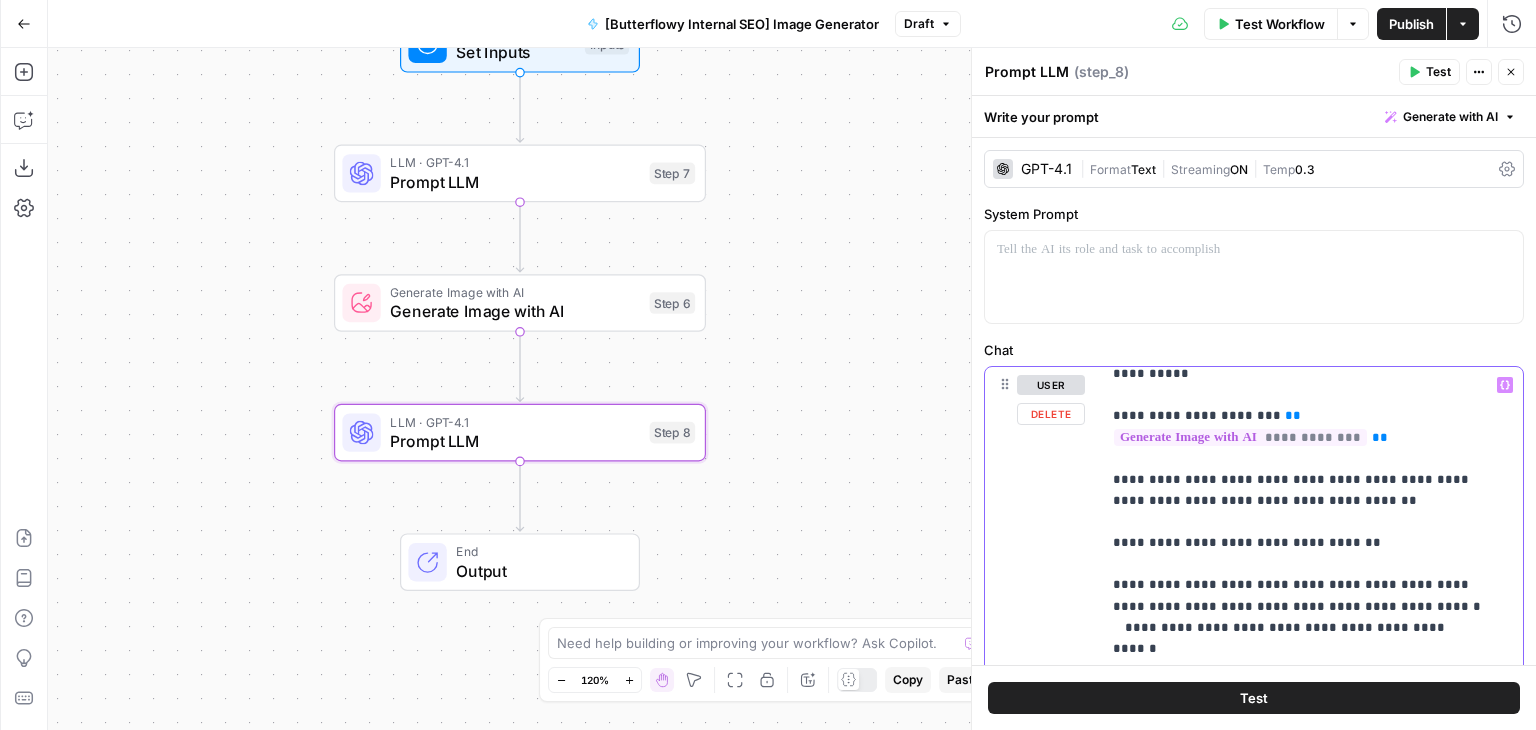 drag, startPoint x: 1358, startPoint y: 468, endPoint x: 1359, endPoint y: 510, distance: 42.0119 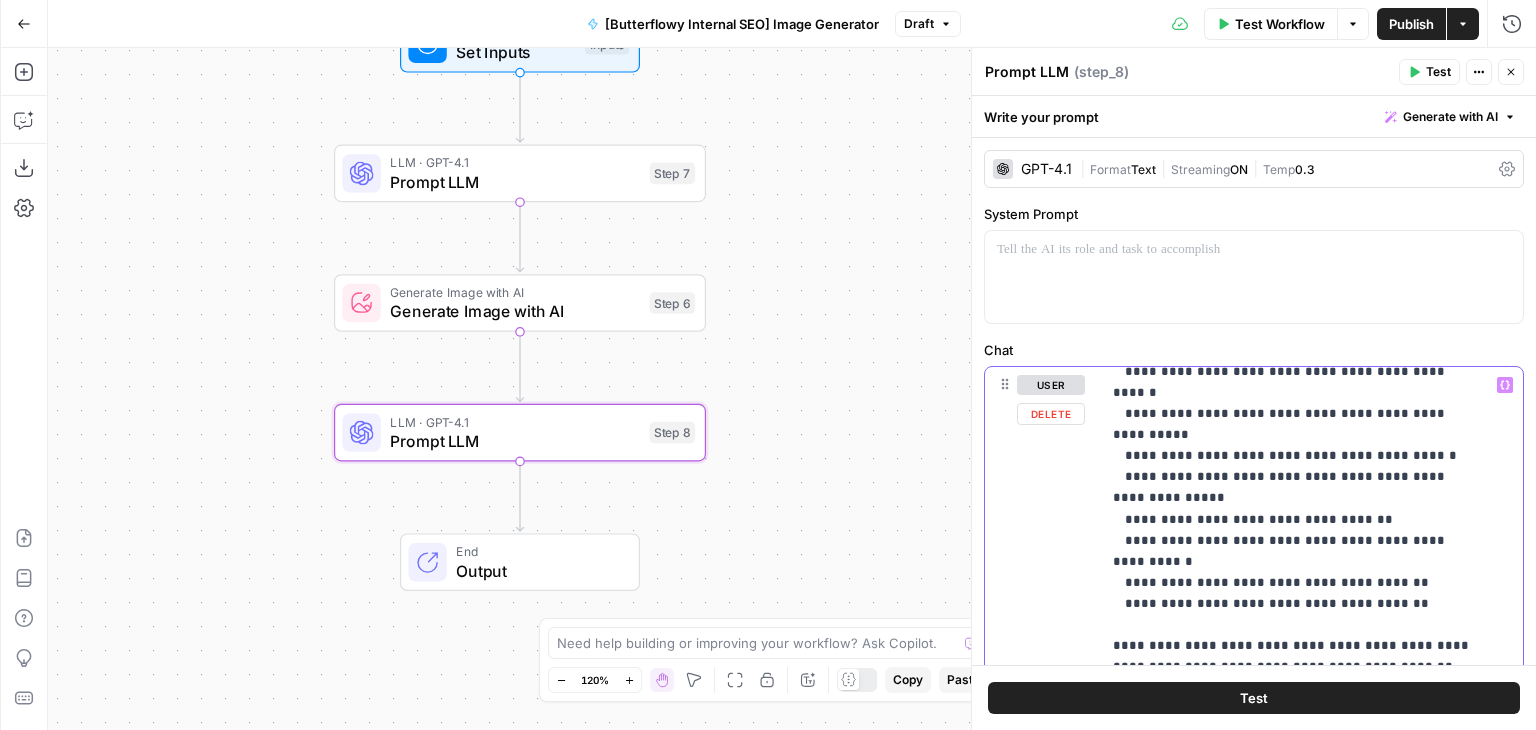 scroll, scrollTop: 468, scrollLeft: 0, axis: vertical 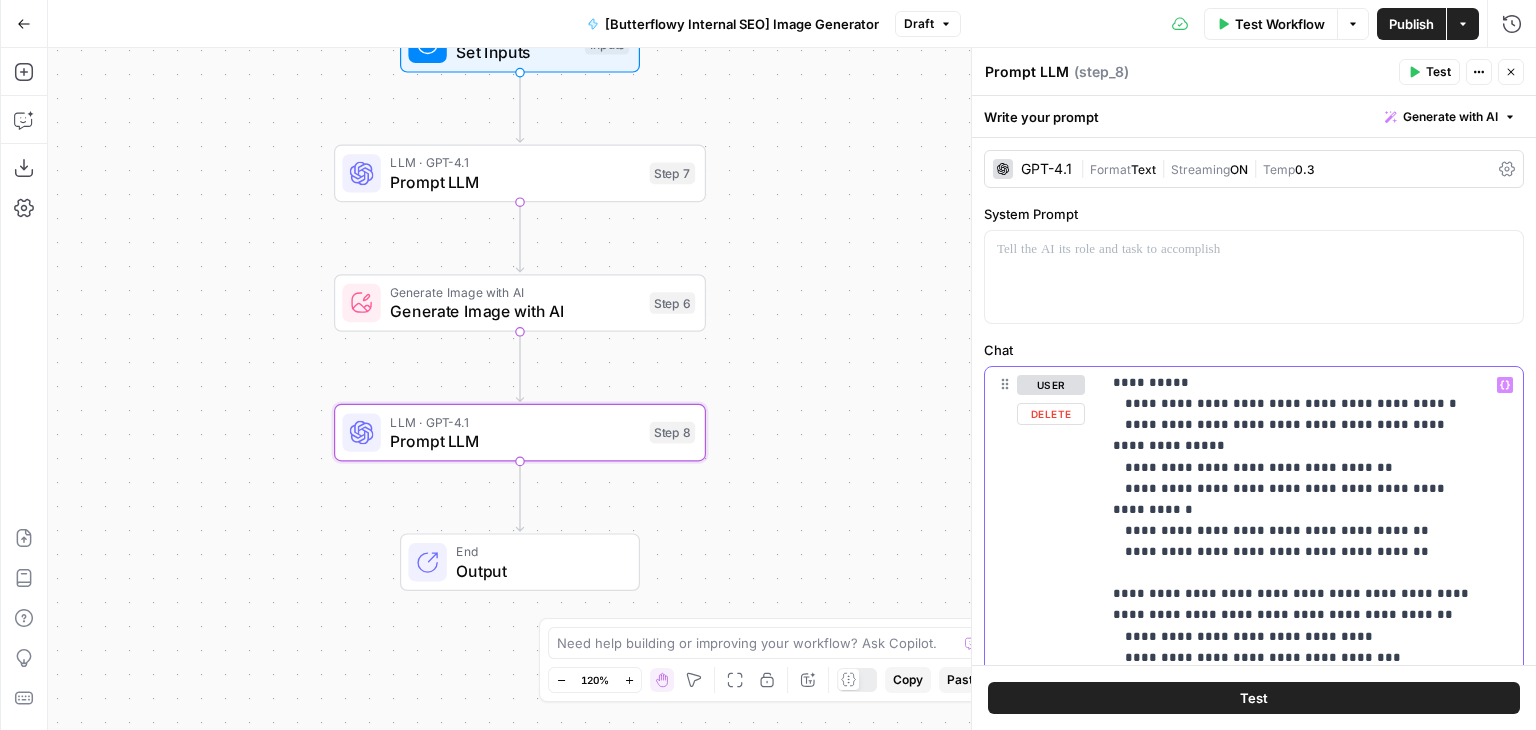 drag, startPoint x: 1372, startPoint y: 442, endPoint x: 1374, endPoint y: 547, distance: 105.01904 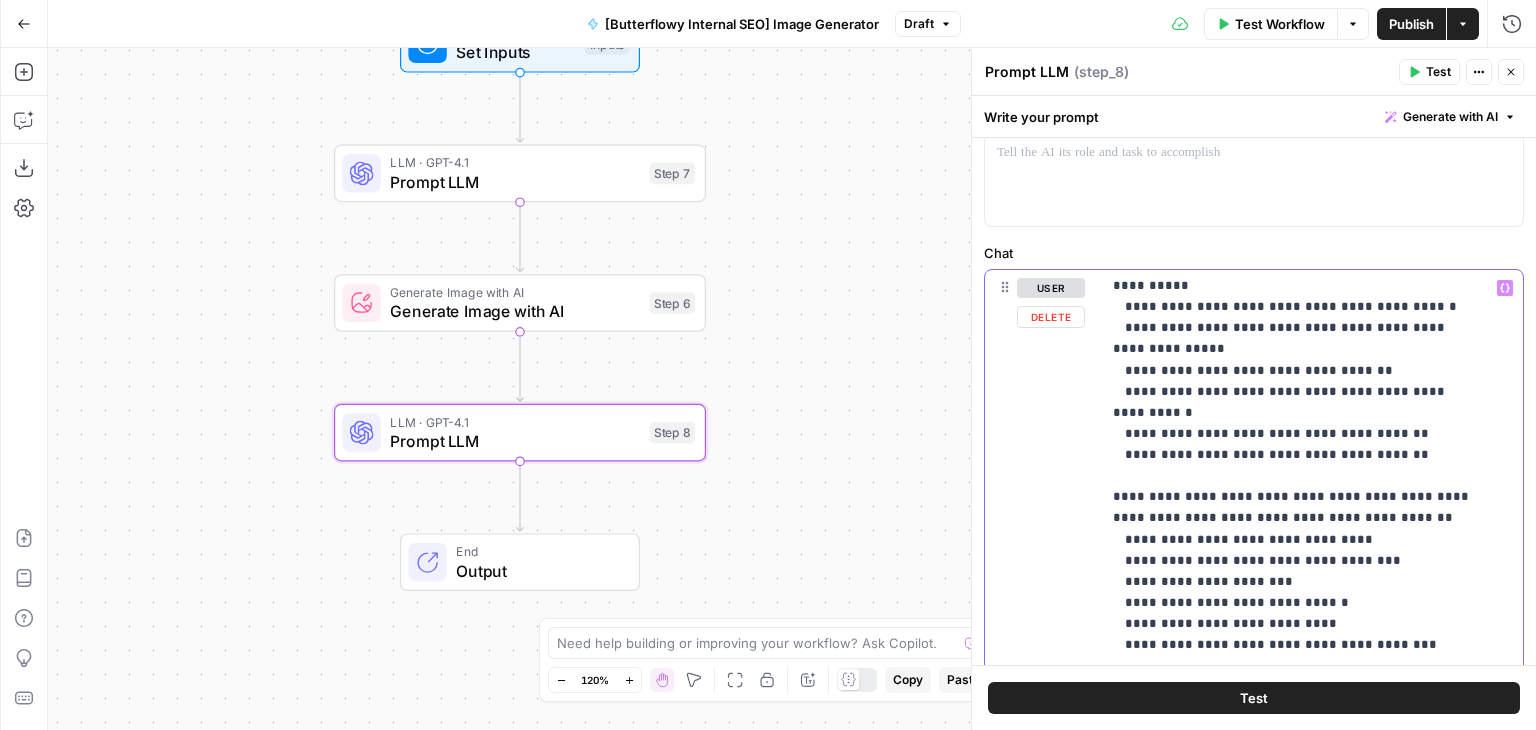 drag, startPoint x: 1388, startPoint y: 516, endPoint x: 1396, endPoint y: 564, distance: 48.6621 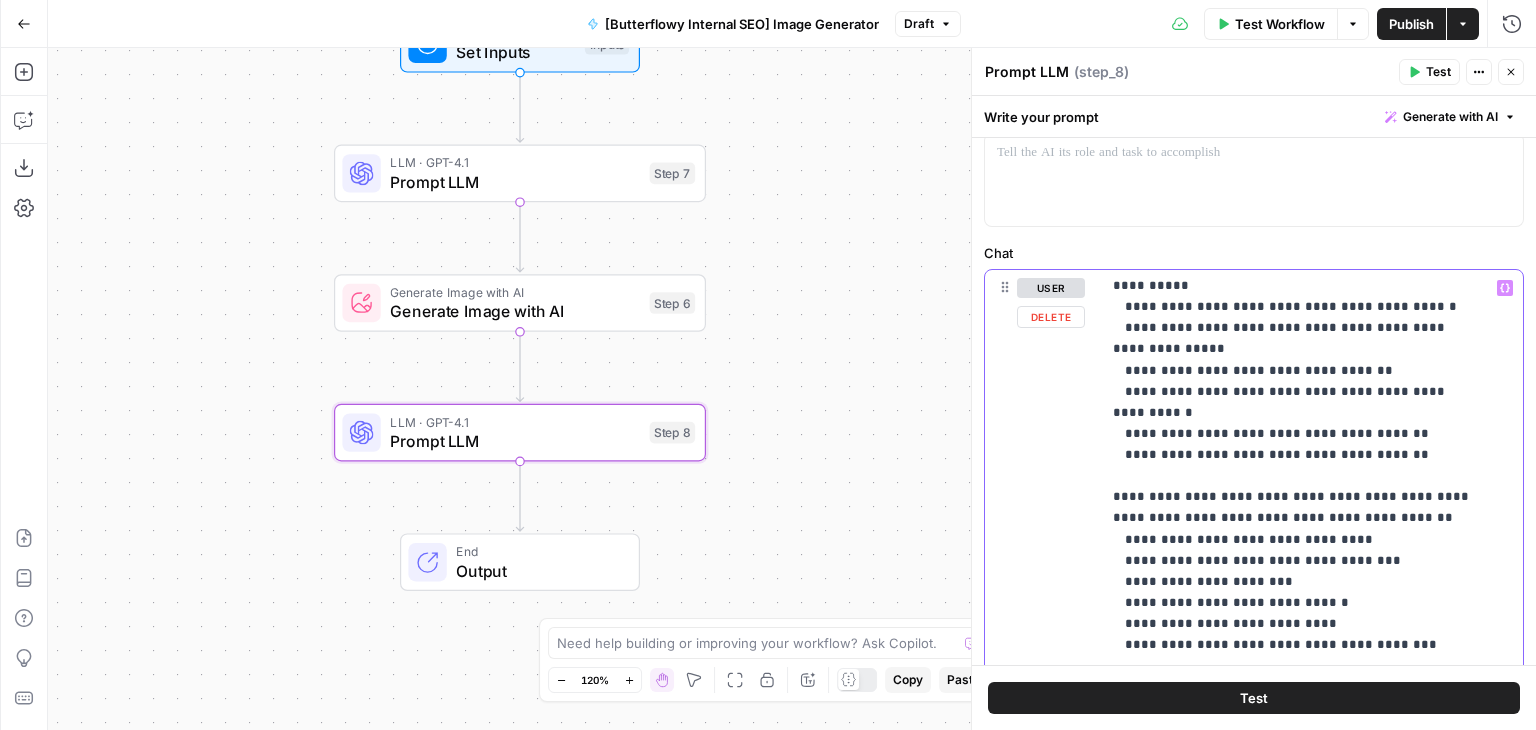 scroll, scrollTop: 104, scrollLeft: 0, axis: vertical 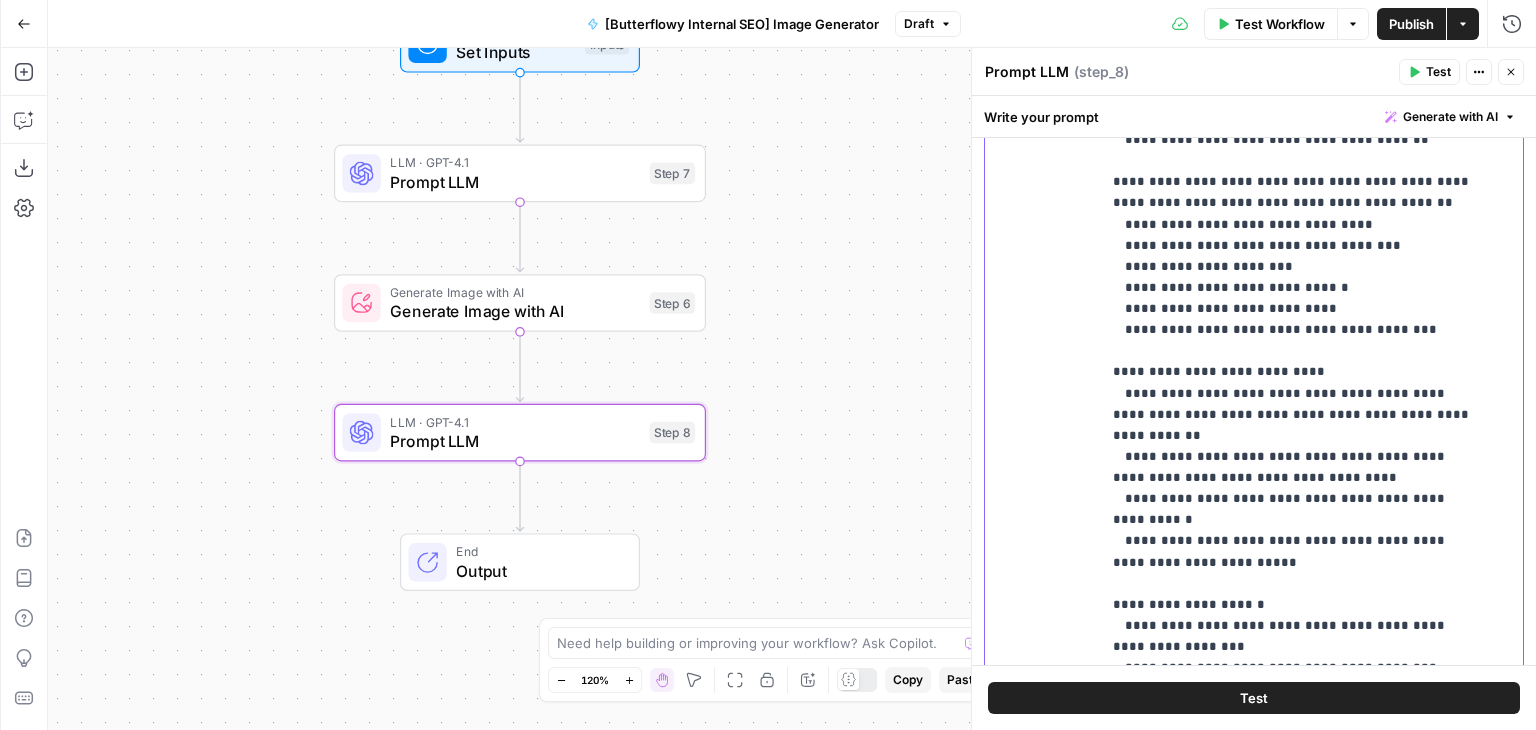 drag, startPoint x: 1457, startPoint y: 331, endPoint x: 1456, endPoint y: 453, distance: 122.0041 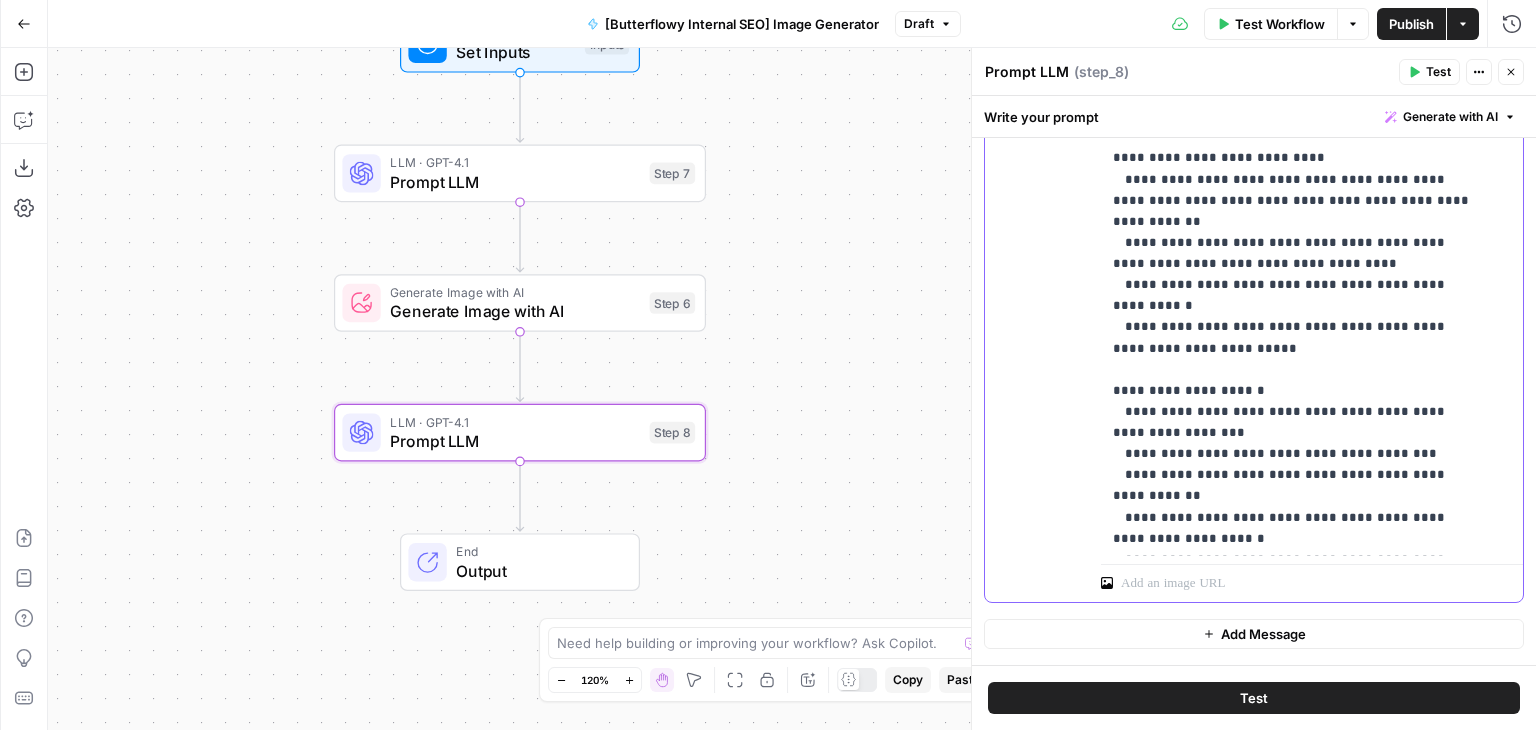 drag, startPoint x: 1412, startPoint y: 341, endPoint x: 1446, endPoint y: 480, distance: 143.09787 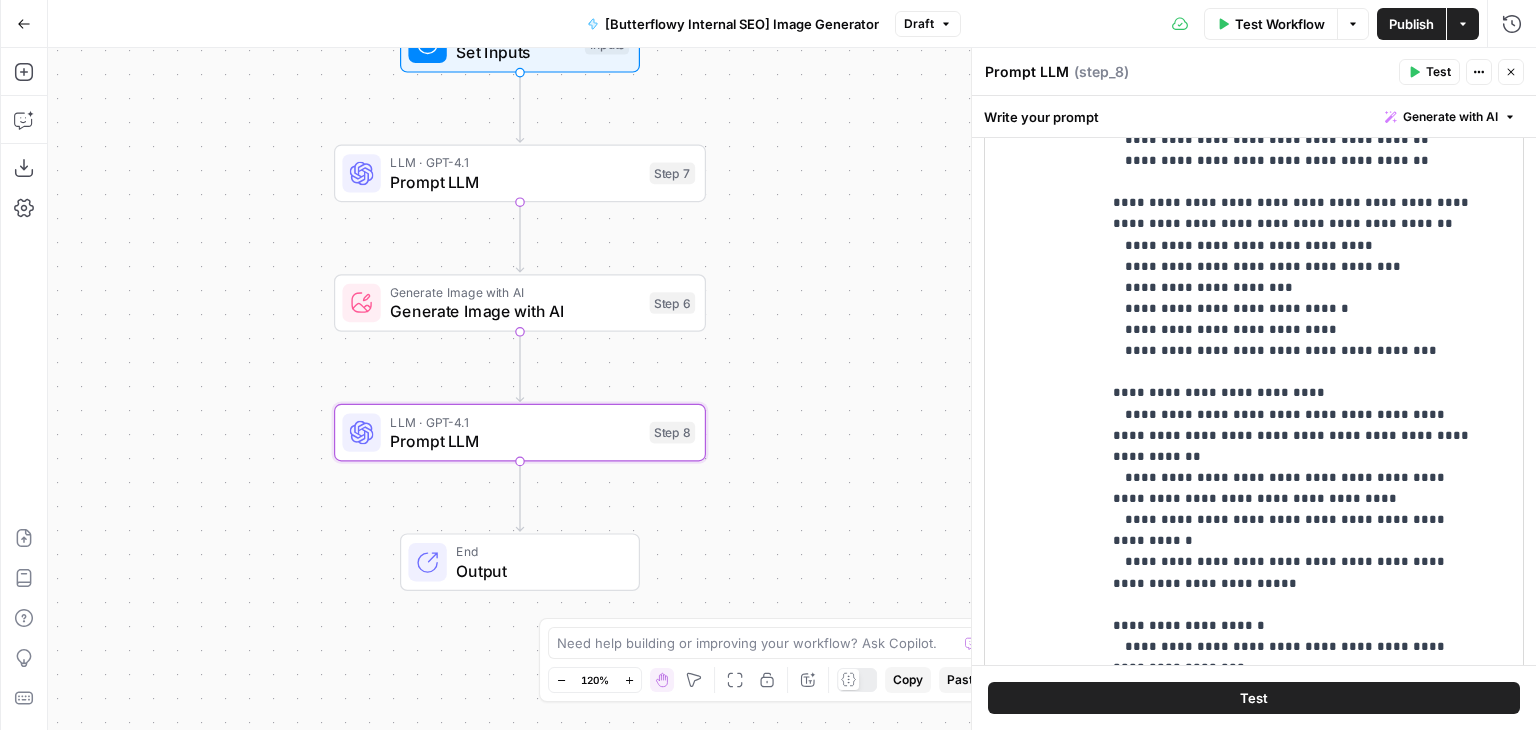 drag, startPoint x: 1418, startPoint y: 637, endPoint x: 1418, endPoint y: 466, distance: 171 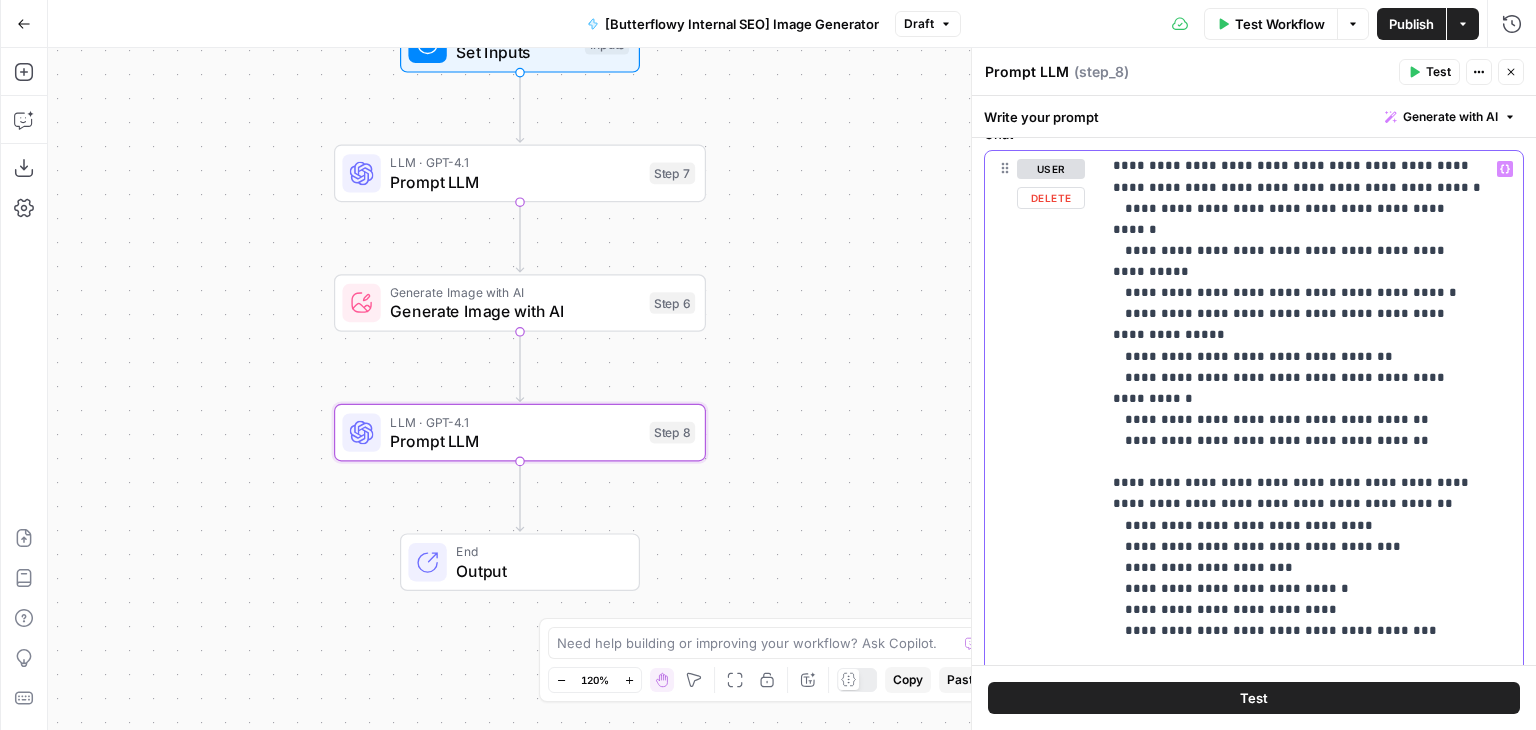 drag, startPoint x: 1381, startPoint y: 509, endPoint x: 1377, endPoint y: 438, distance: 71.11259 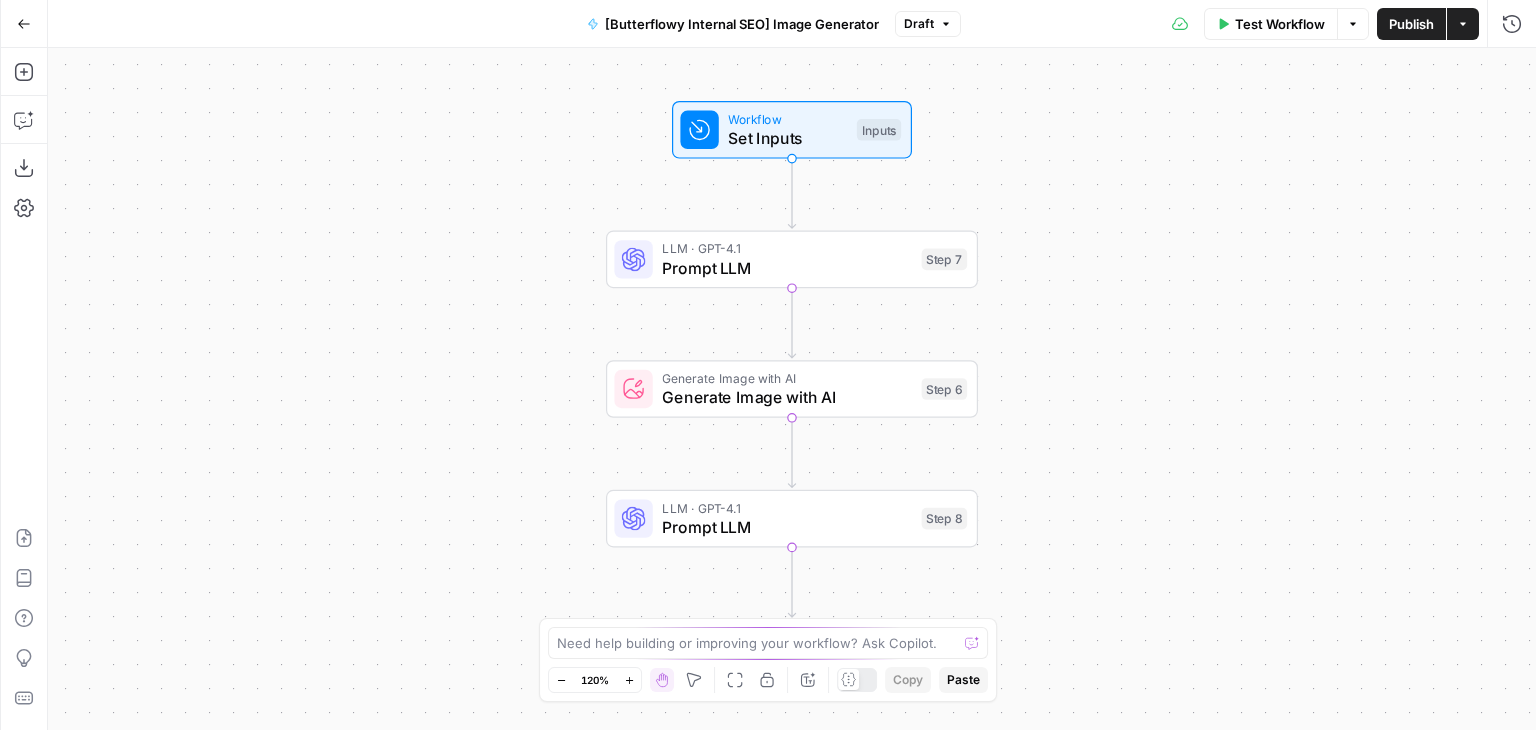 scroll, scrollTop: 0, scrollLeft: 0, axis: both 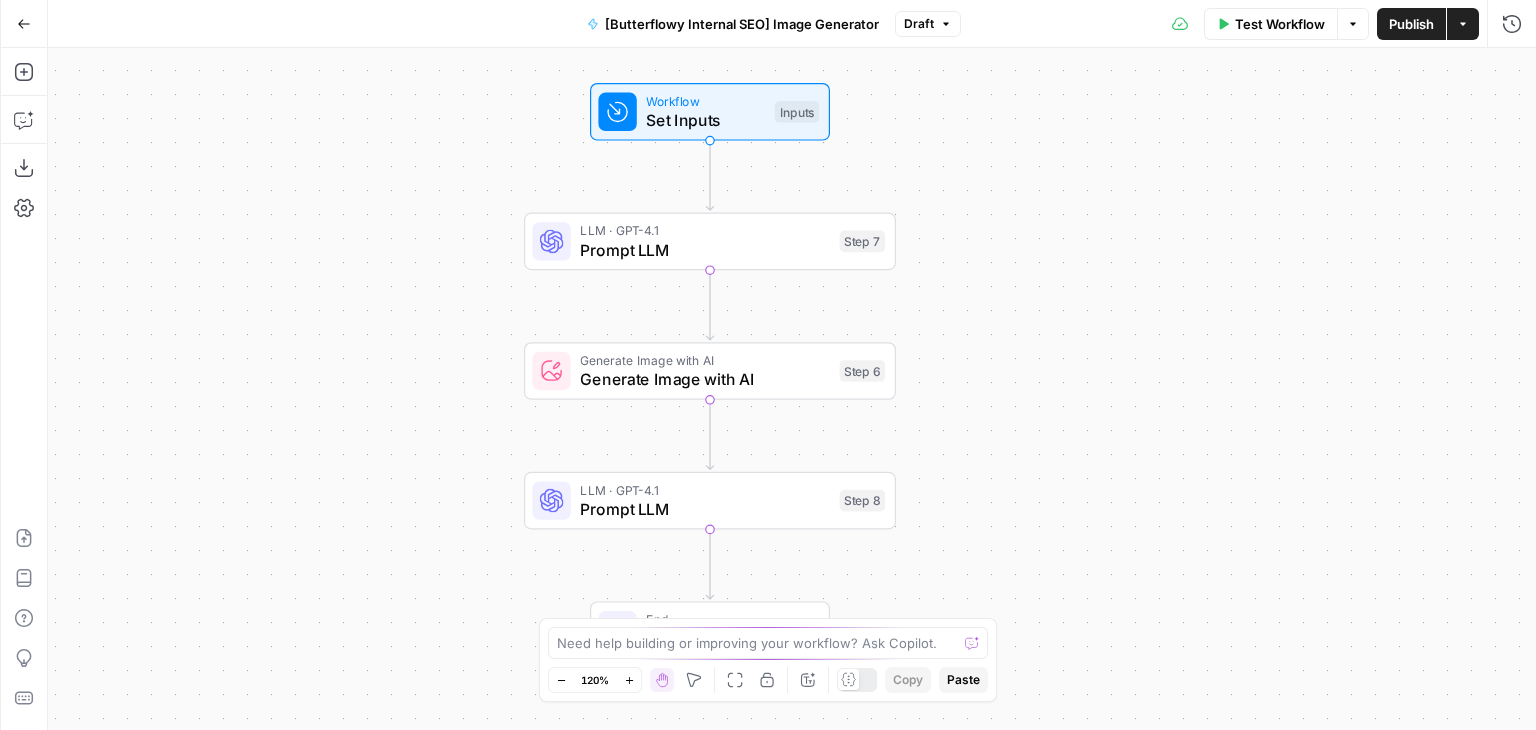 click on "Workflow Set Inputs Inputs LLM · GPT-4.1 Prompt LLM Step 7 Generate Image with AI Generate Image with AI Step 6 LLM · GPT-4.1 Prompt LLM Step 8 End Output" at bounding box center [792, 389] 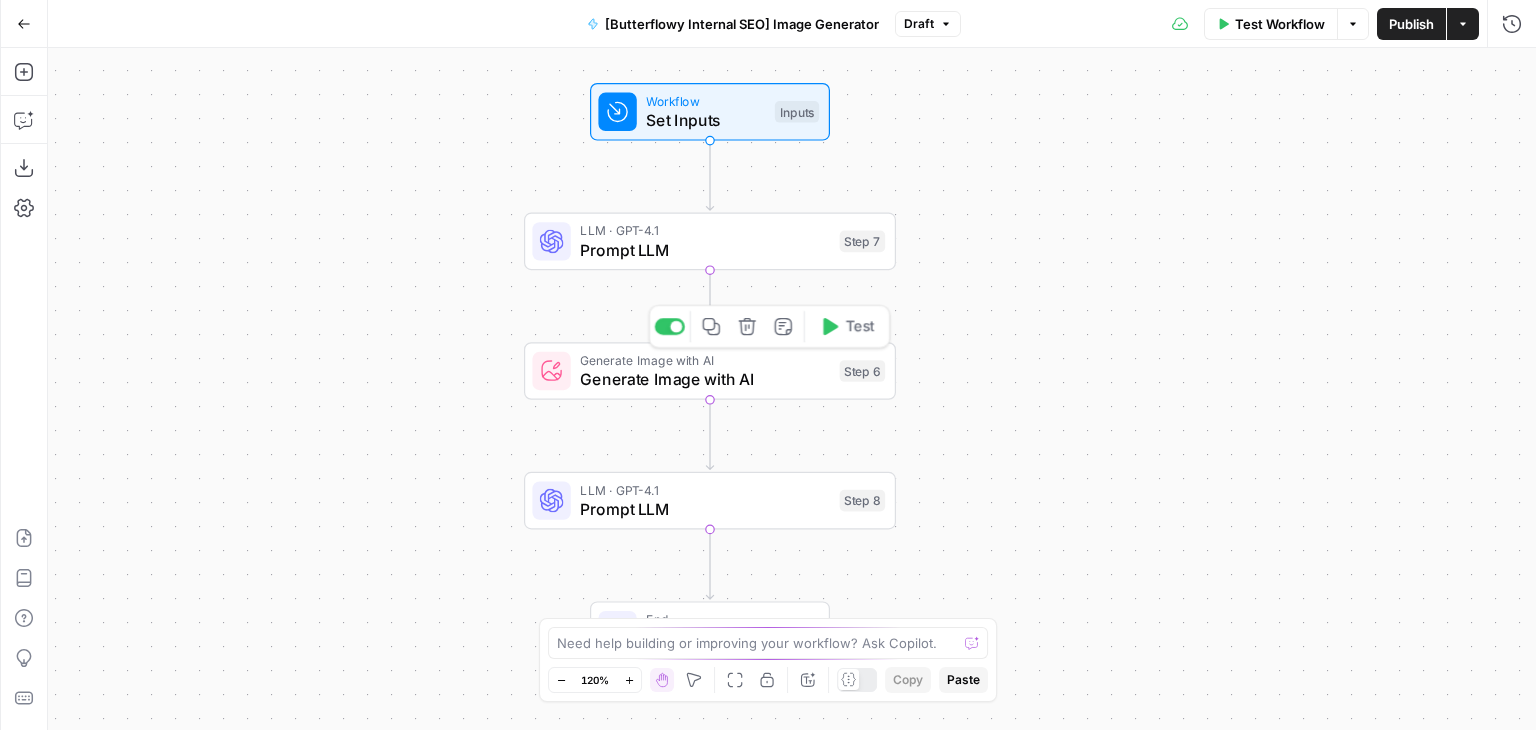 click on "Generate Image with AI" at bounding box center (705, 379) 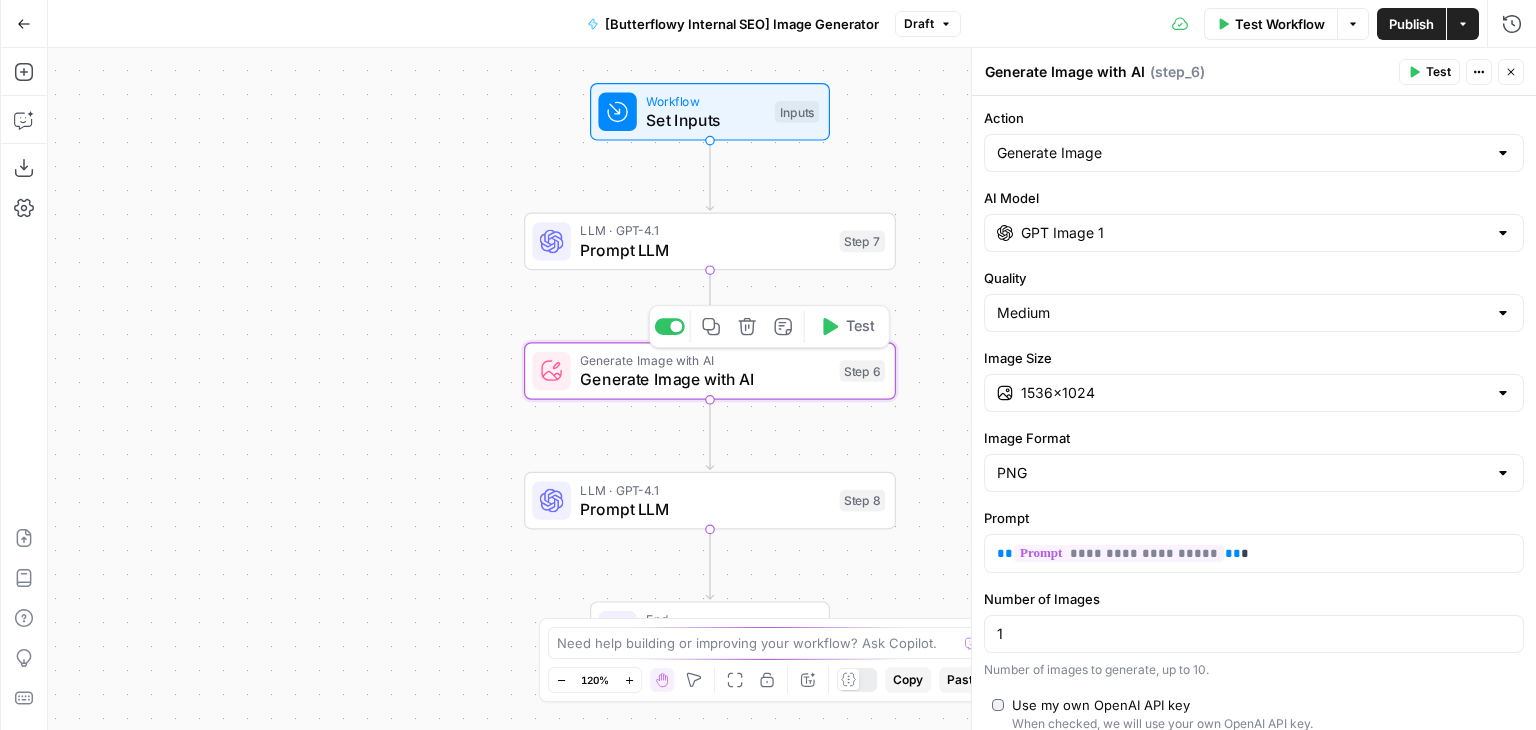 drag, startPoint x: 400, startPoint y: 437, endPoint x: 379, endPoint y: 363, distance: 76.922035 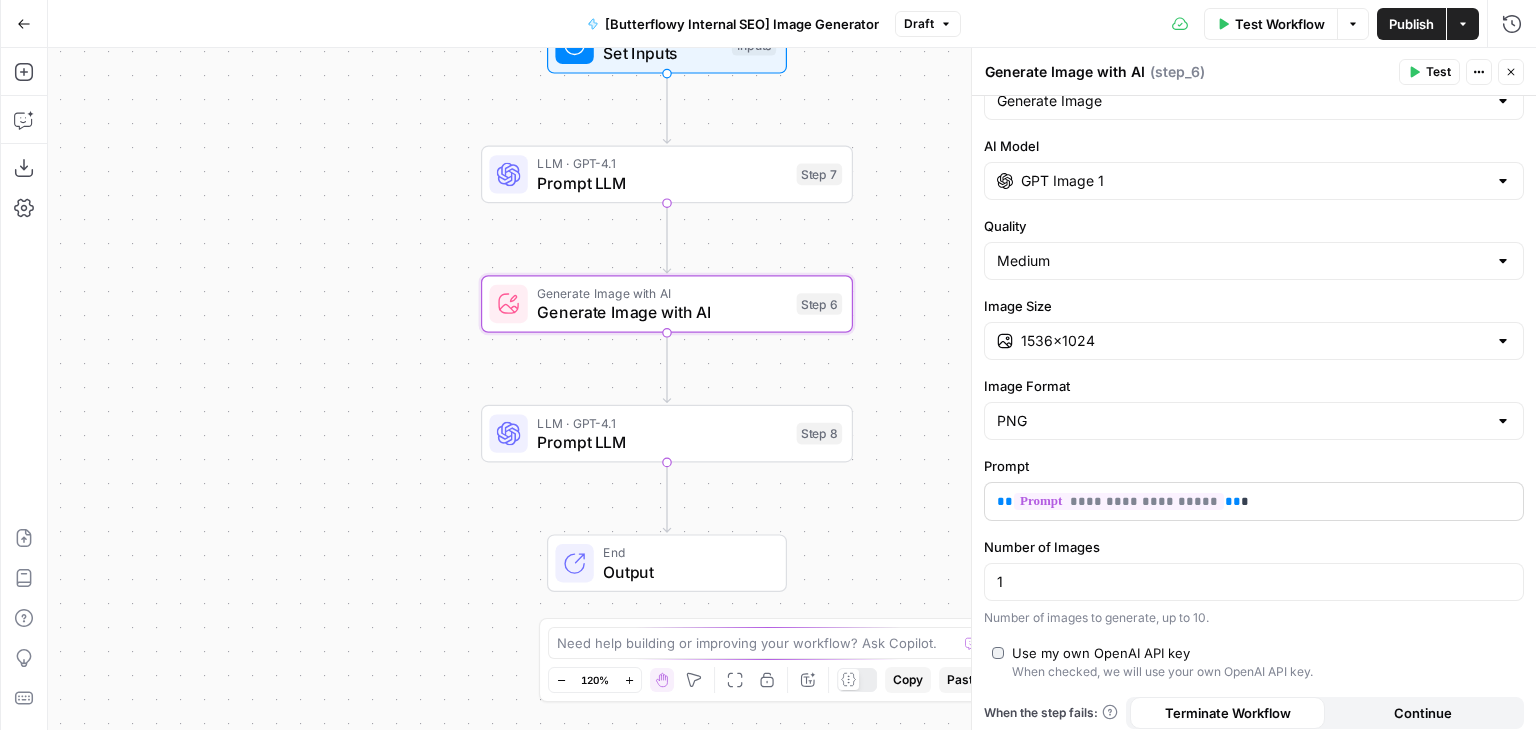 scroll, scrollTop: 60, scrollLeft: 0, axis: vertical 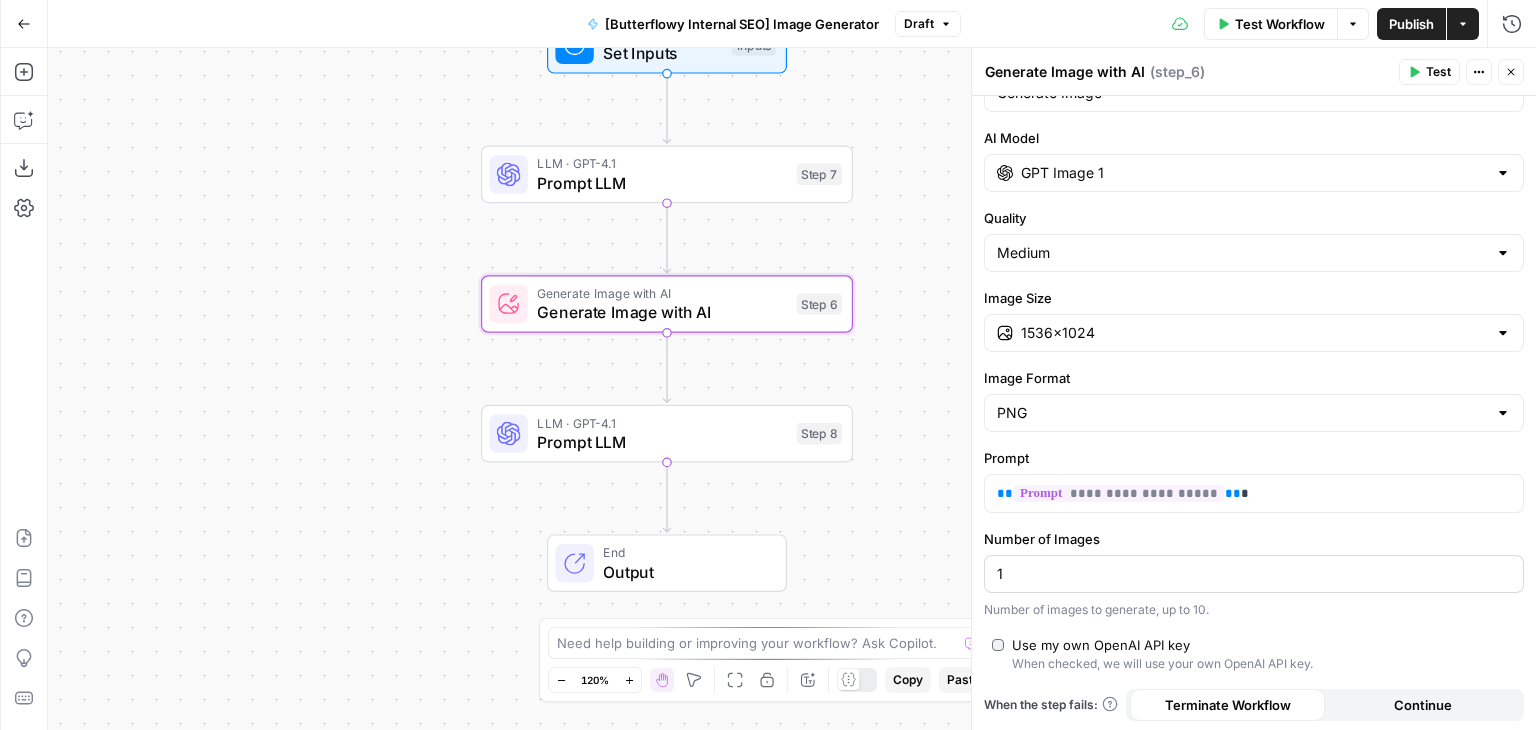 drag, startPoint x: 1294, startPoint y: 448, endPoint x: 1312, endPoint y: 577, distance: 130.24976 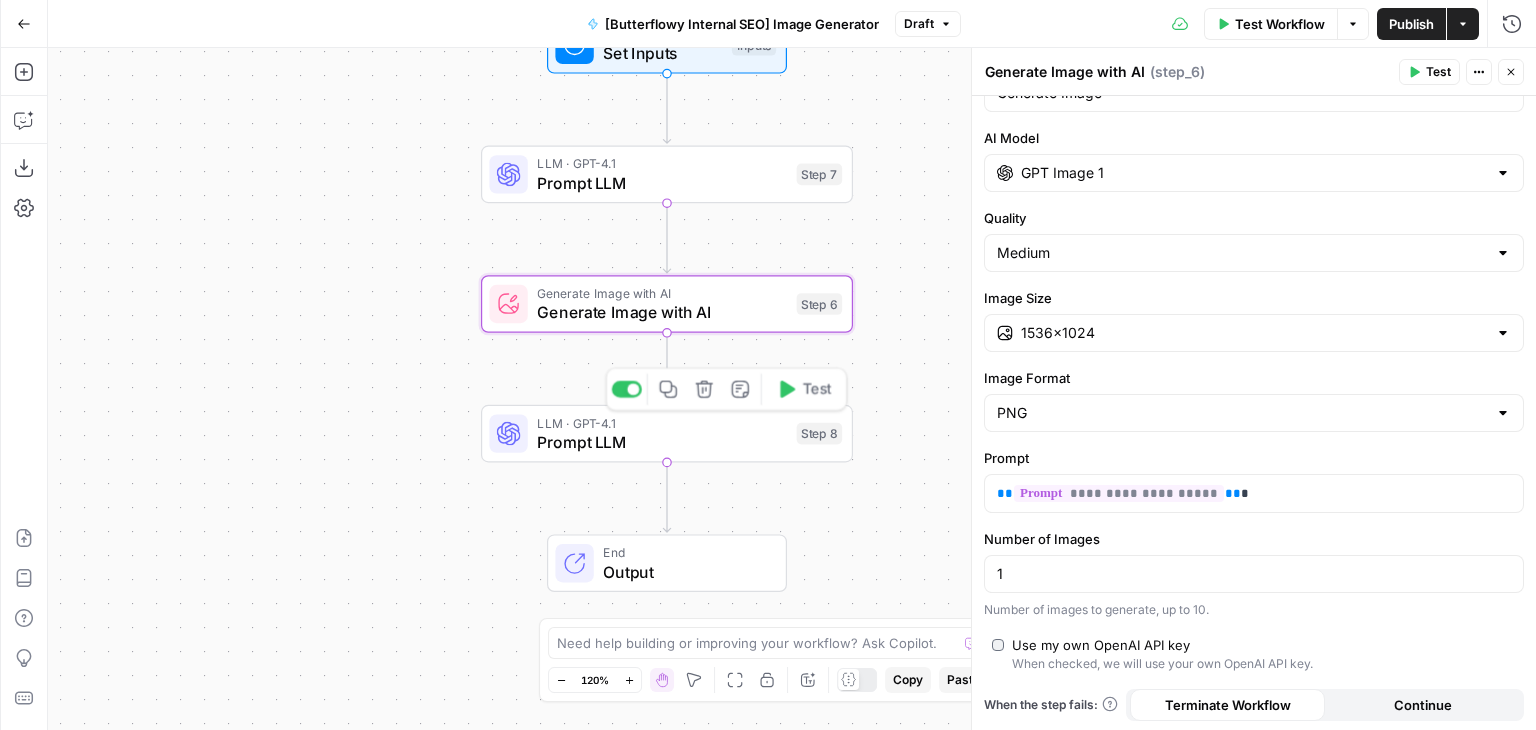 click on "Prompt LLM" at bounding box center (662, 442) 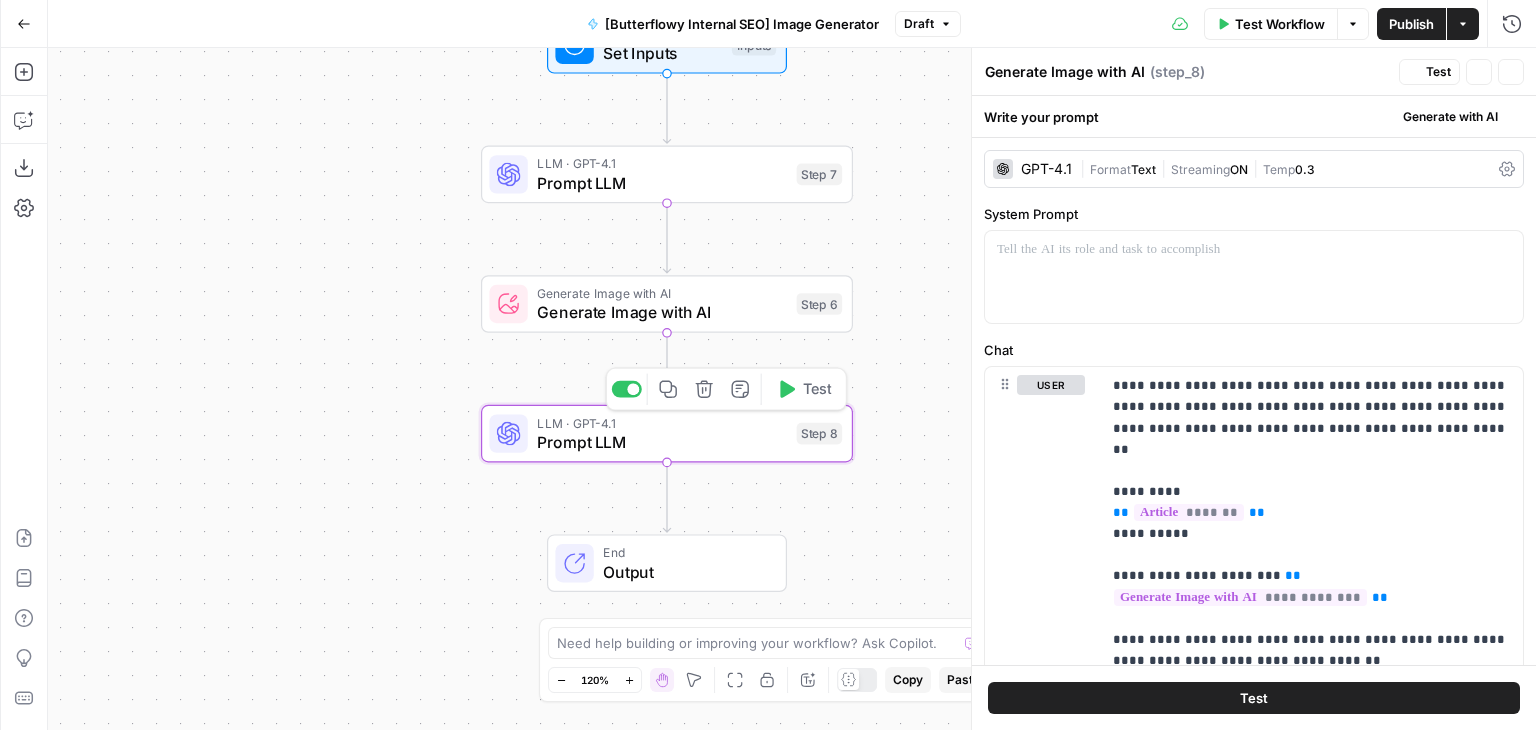 type on "Prompt LLM" 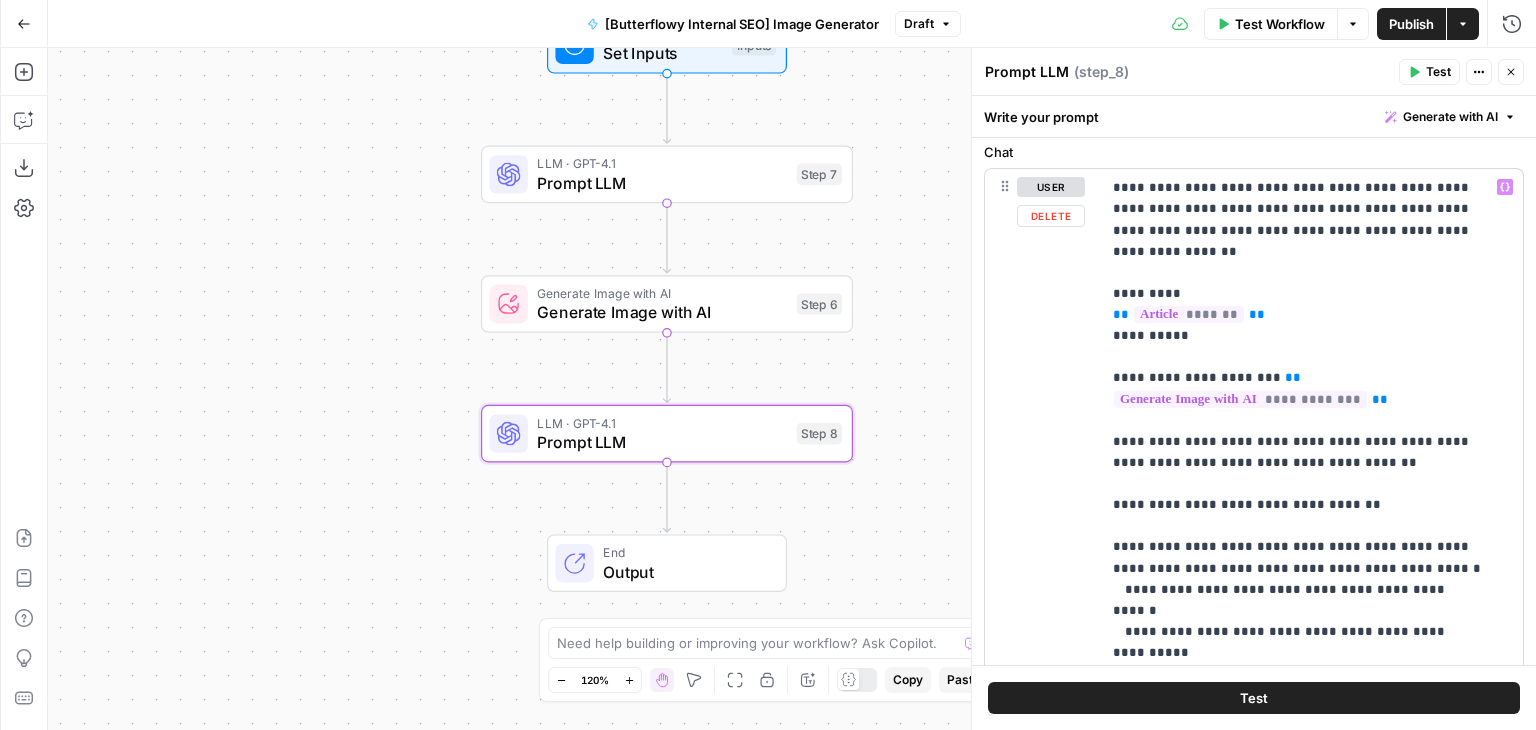 drag, startPoint x: 1135, startPoint y: 334, endPoint x: 1152, endPoint y: 453, distance: 120.20815 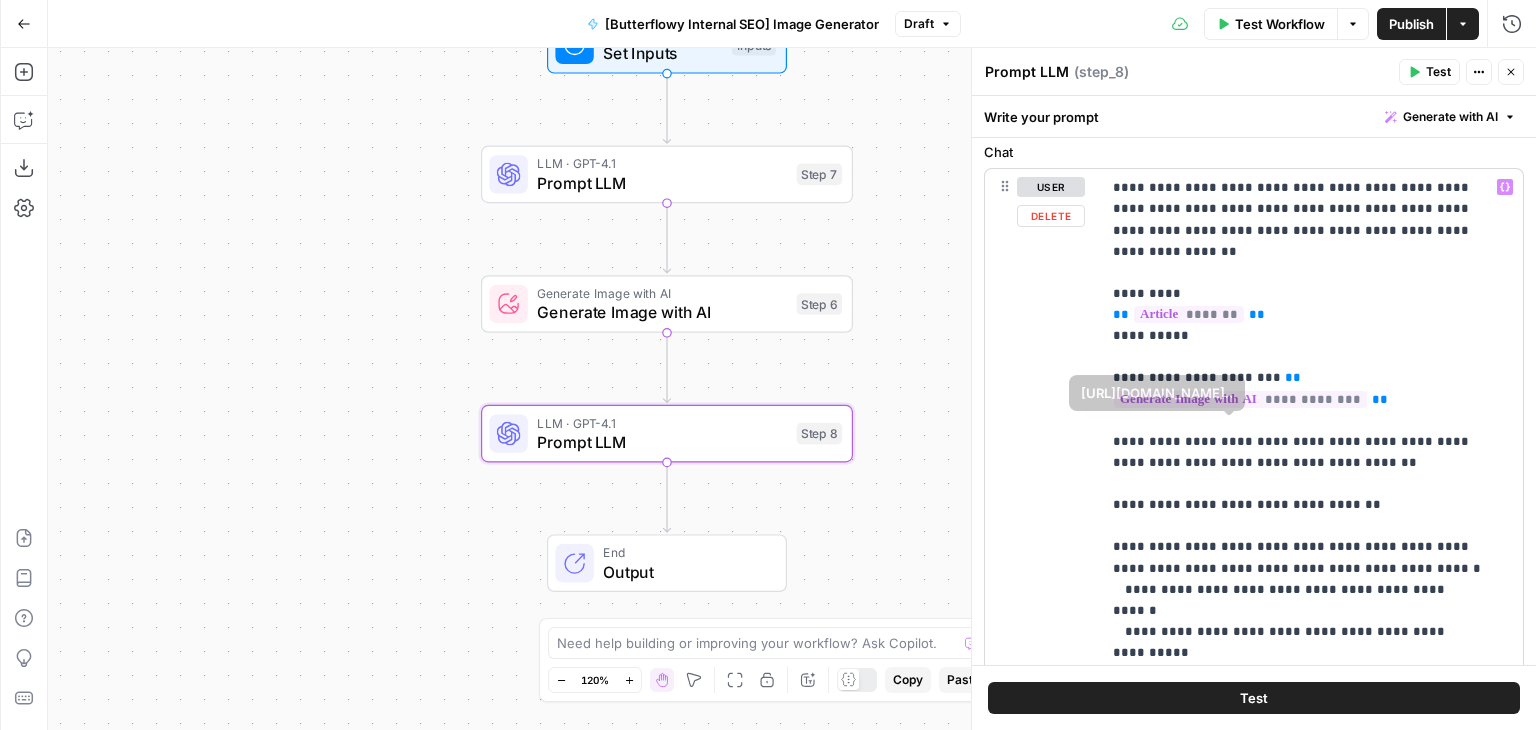 scroll, scrollTop: 240, scrollLeft: 0, axis: vertical 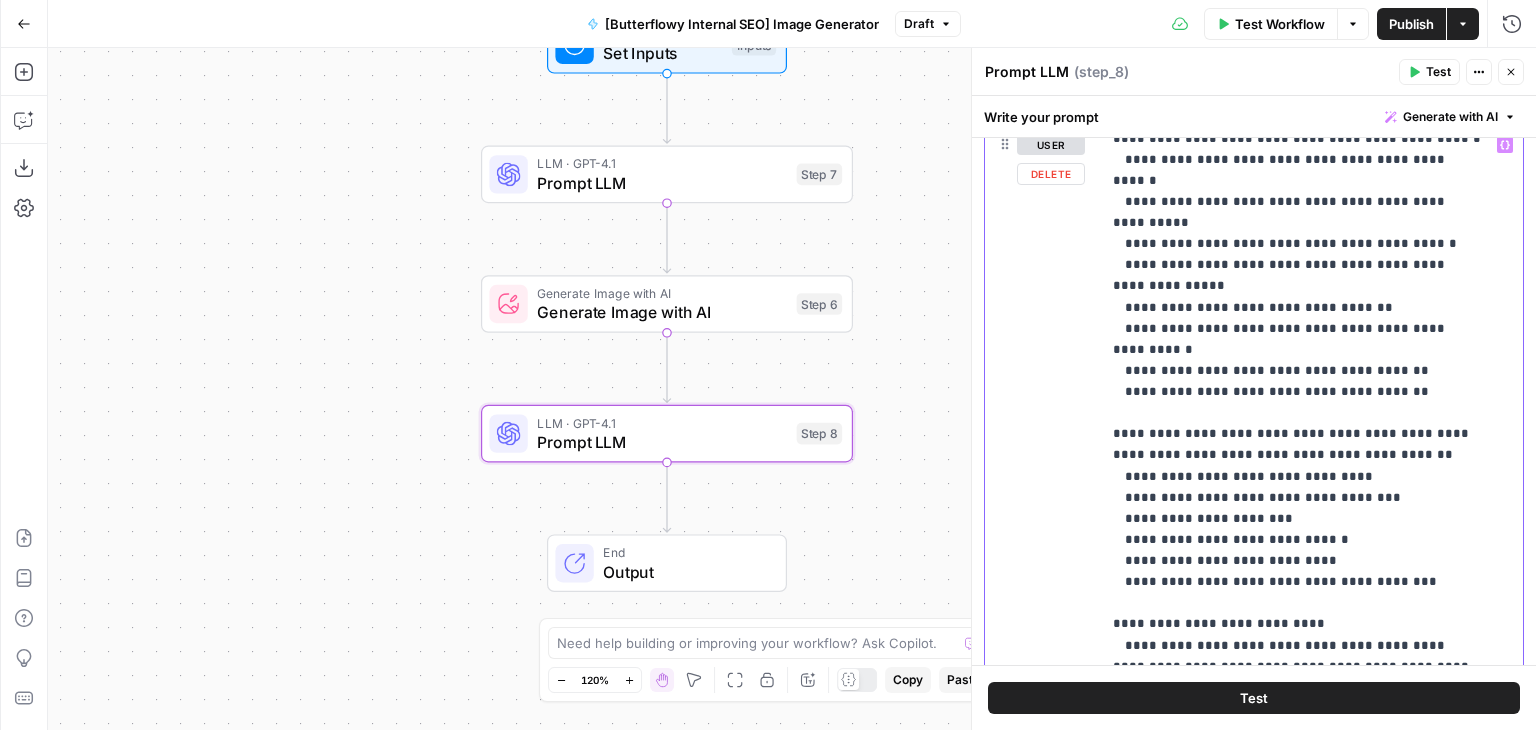 drag, startPoint x: 1314, startPoint y: 381, endPoint x: 1300, endPoint y: 465, distance: 85.158676 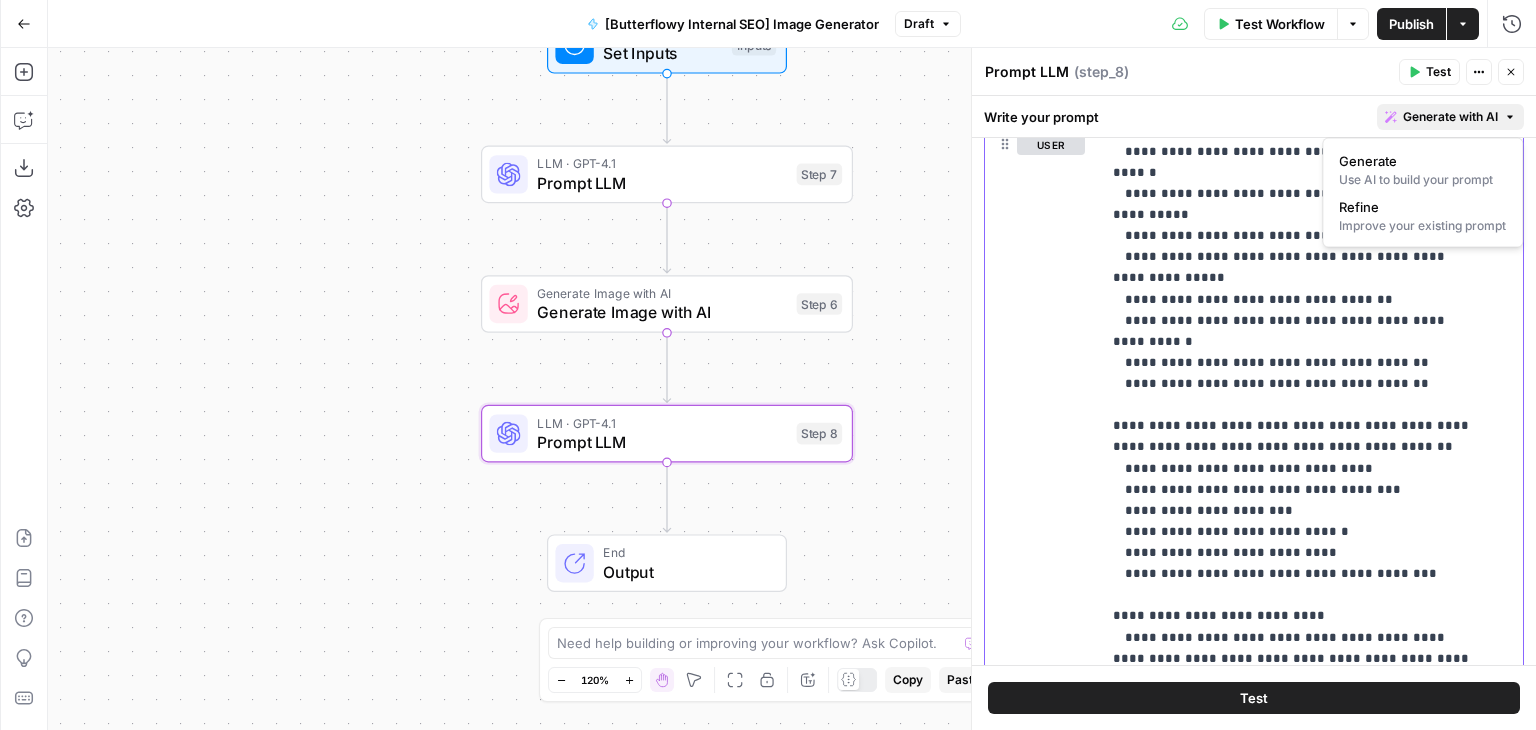 click on "Generate with AI" at bounding box center [1450, 117] 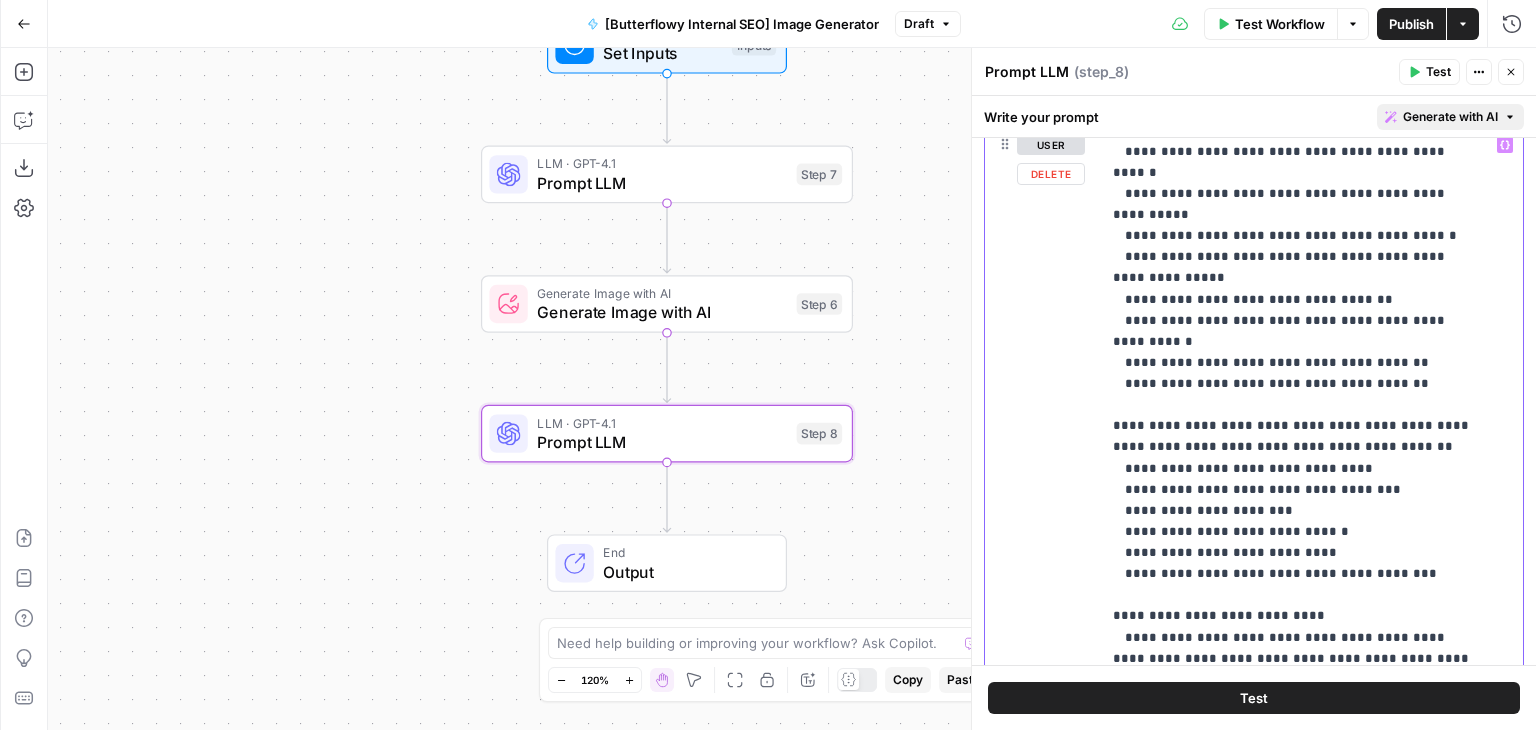 click on "Generate with AI" at bounding box center [1450, 117] 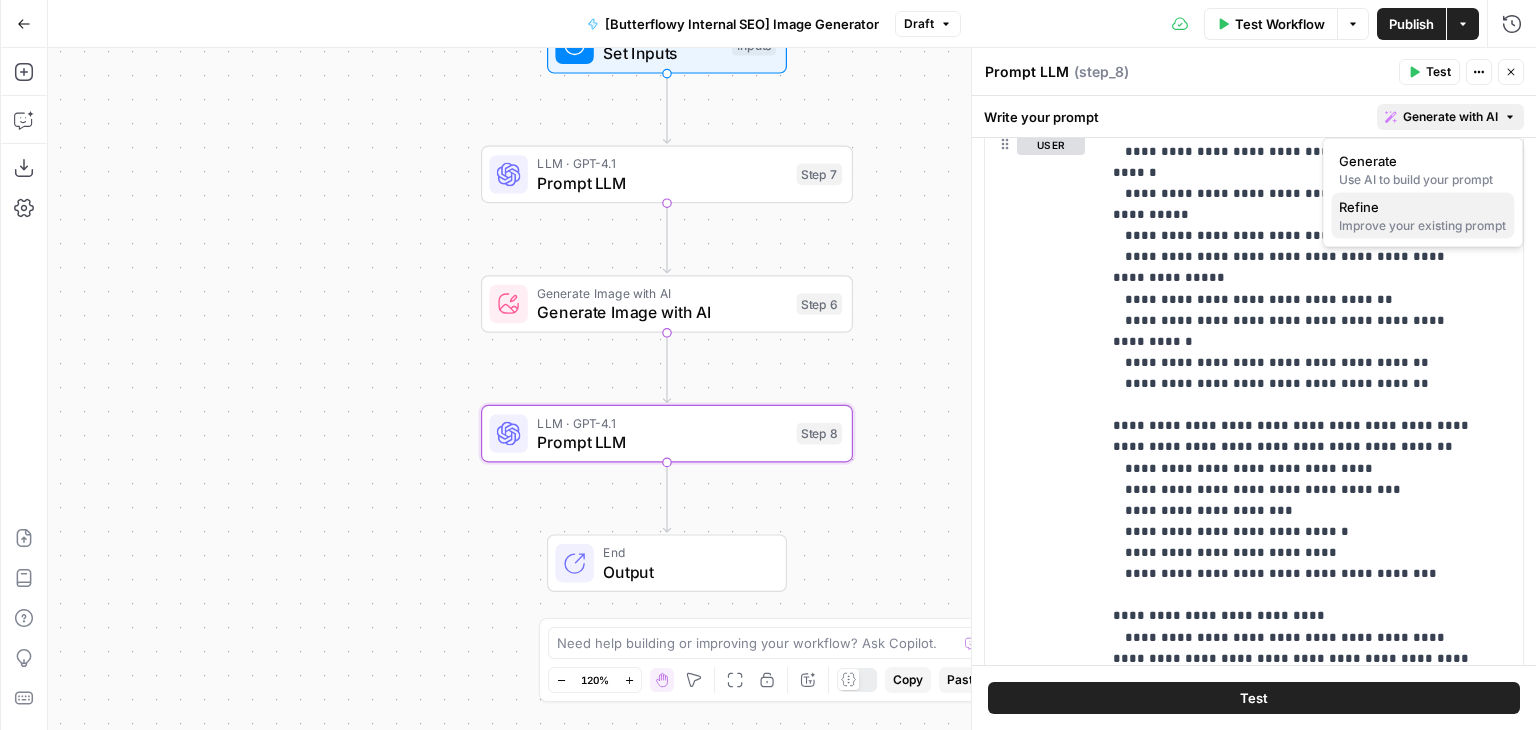 click on "Refine" at bounding box center (1422, 207) 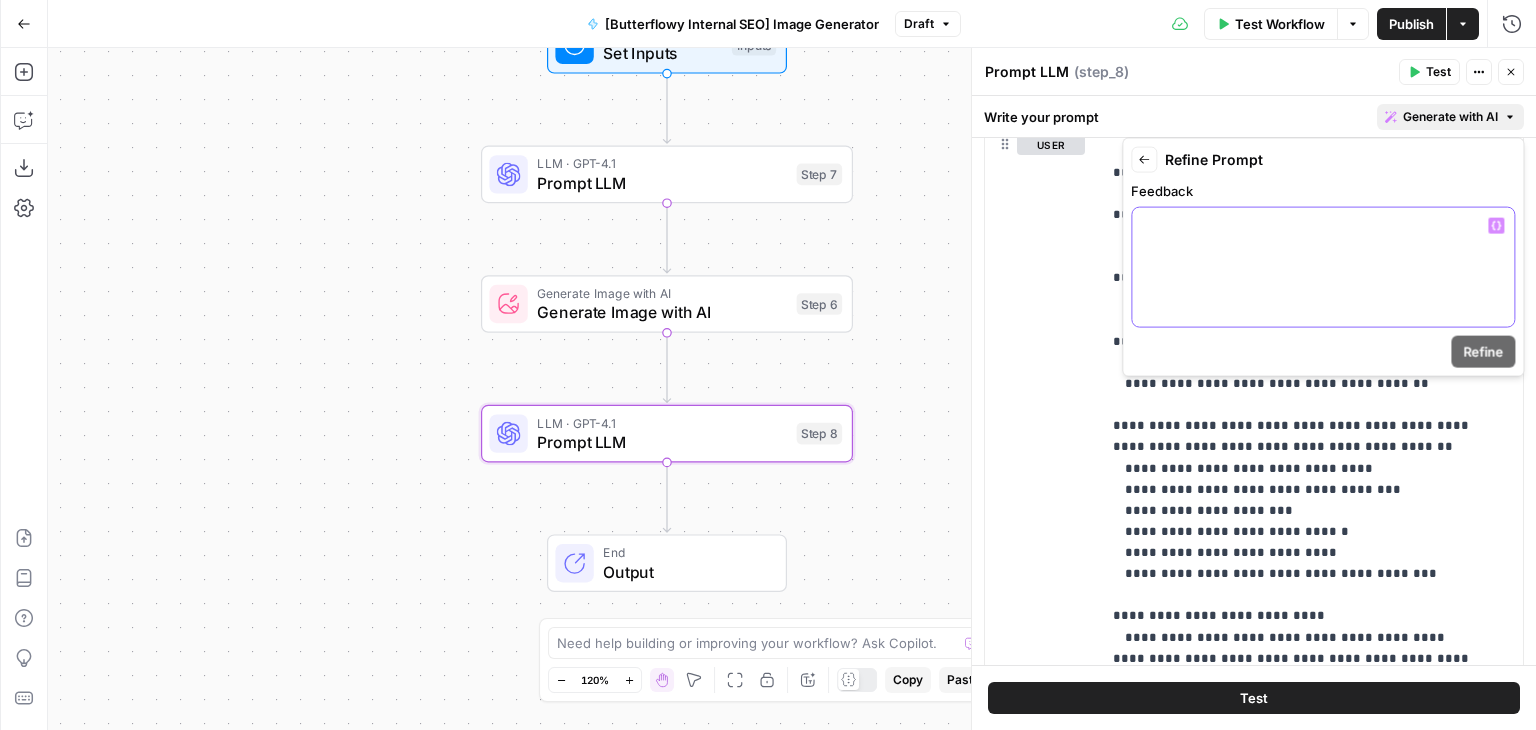 click at bounding box center (1323, 267) 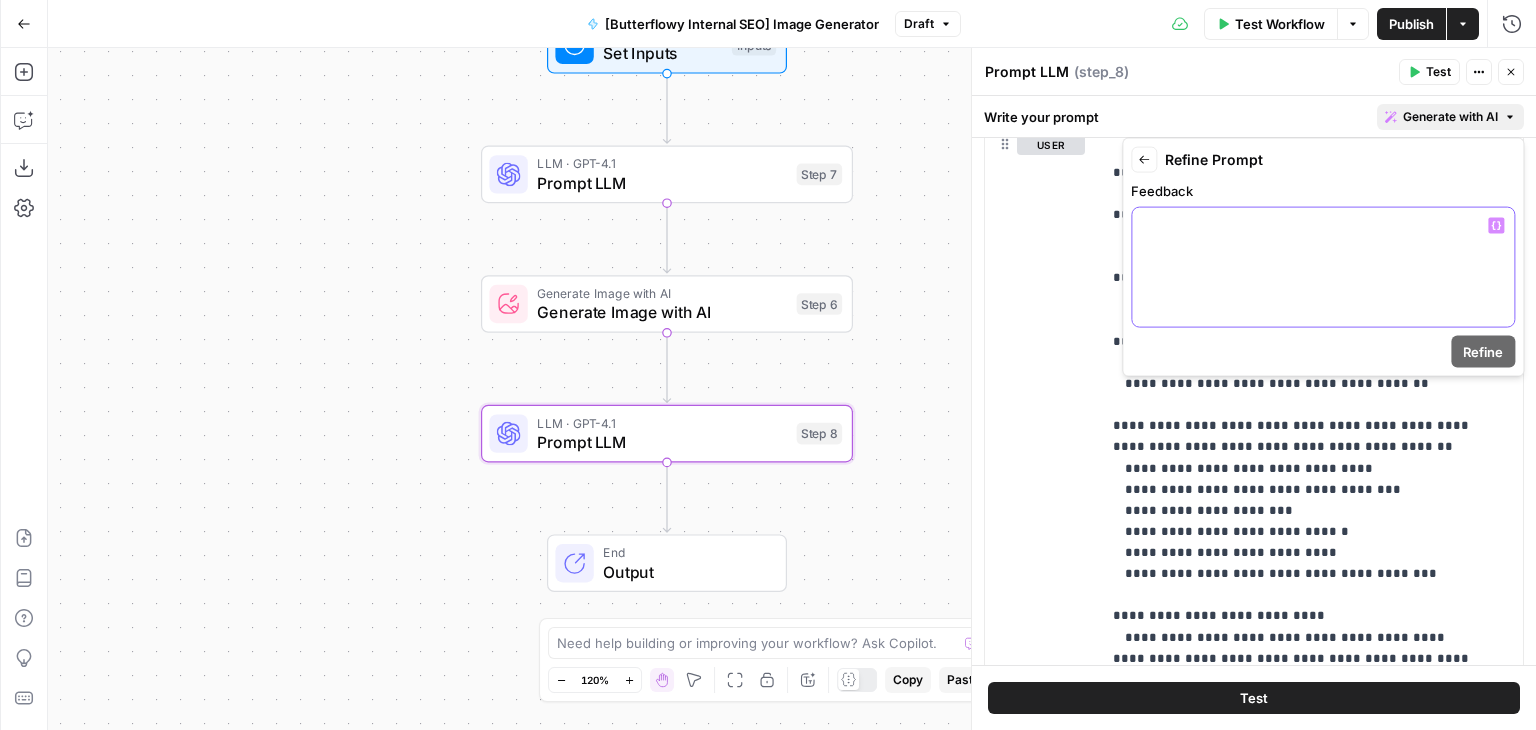 type 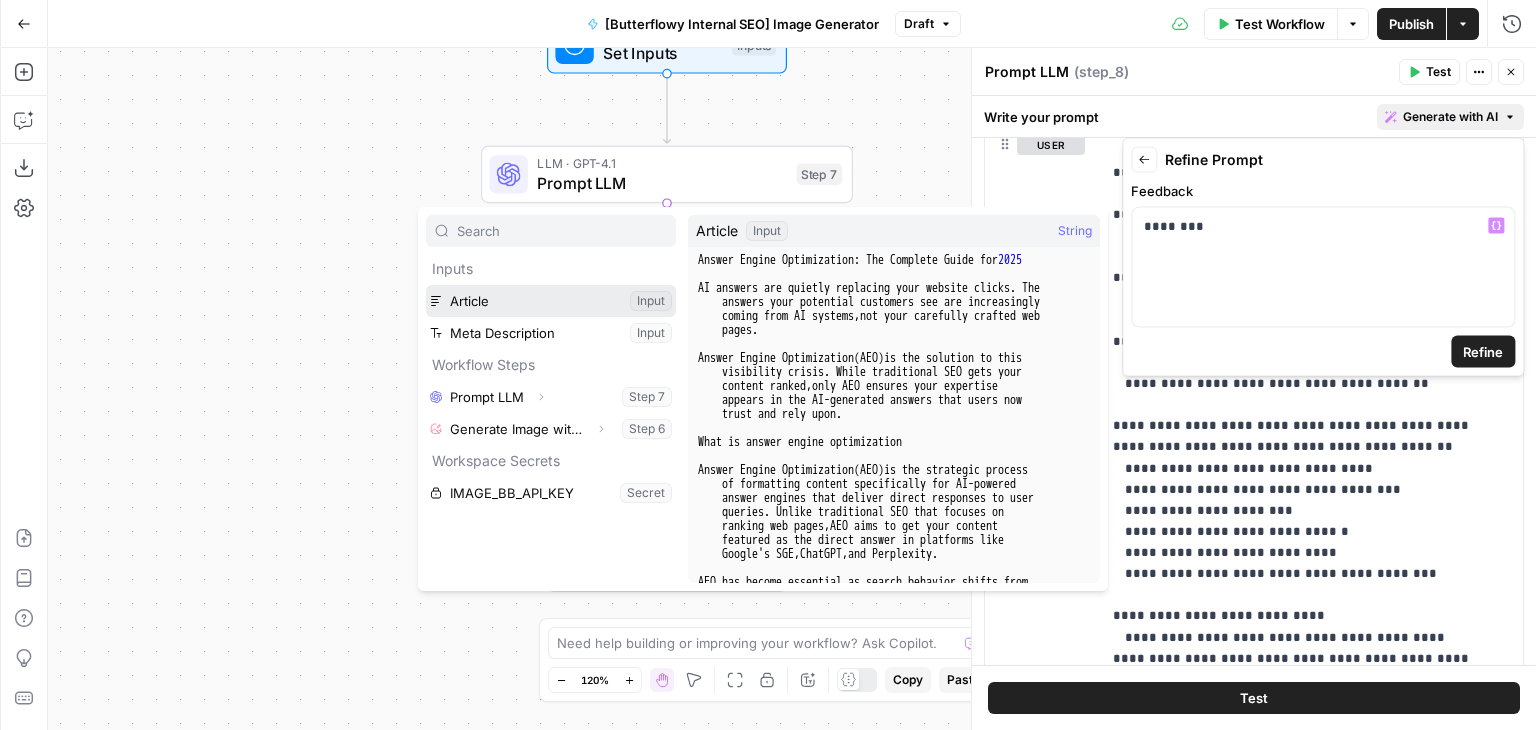 click at bounding box center [551, 301] 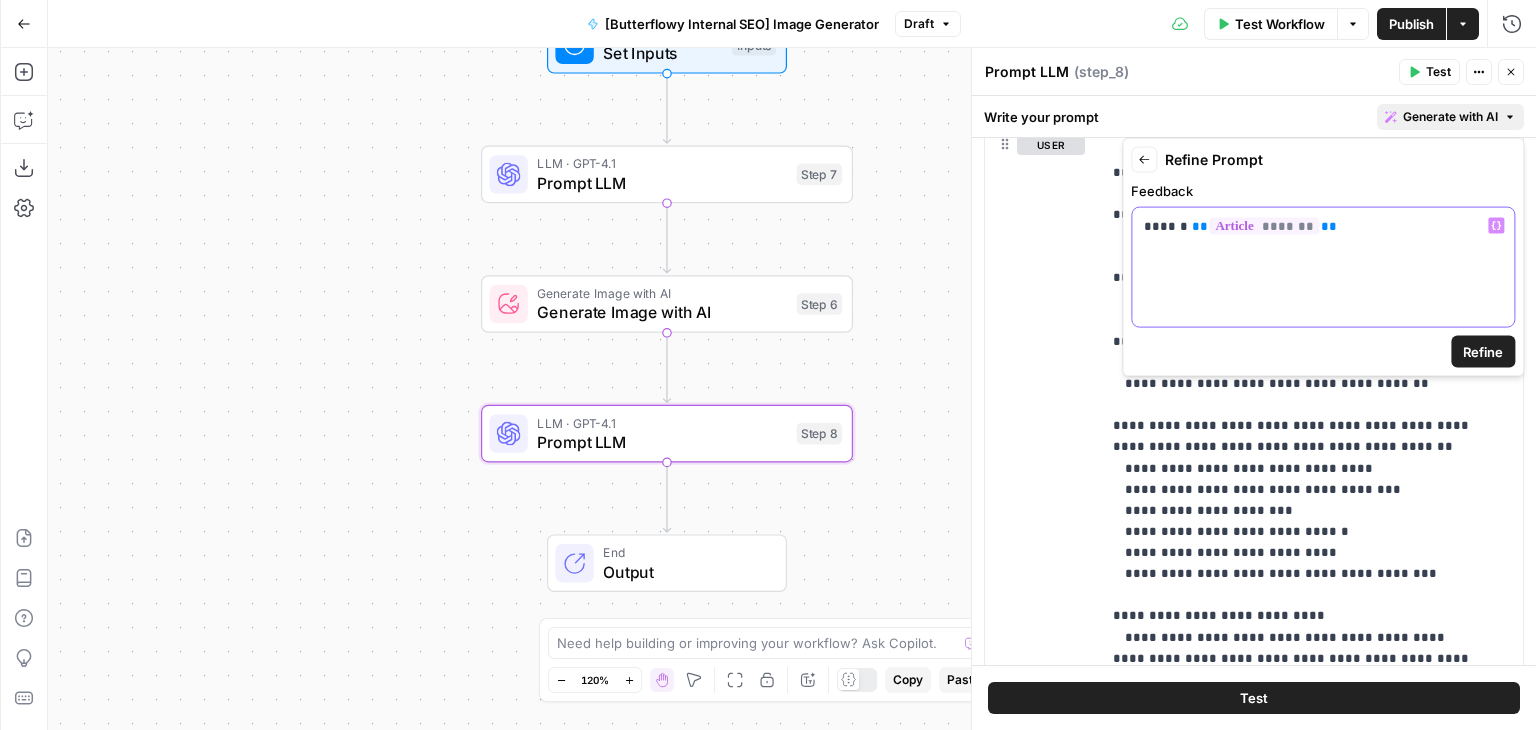 click on "****** ** ******* **" at bounding box center (1323, 267) 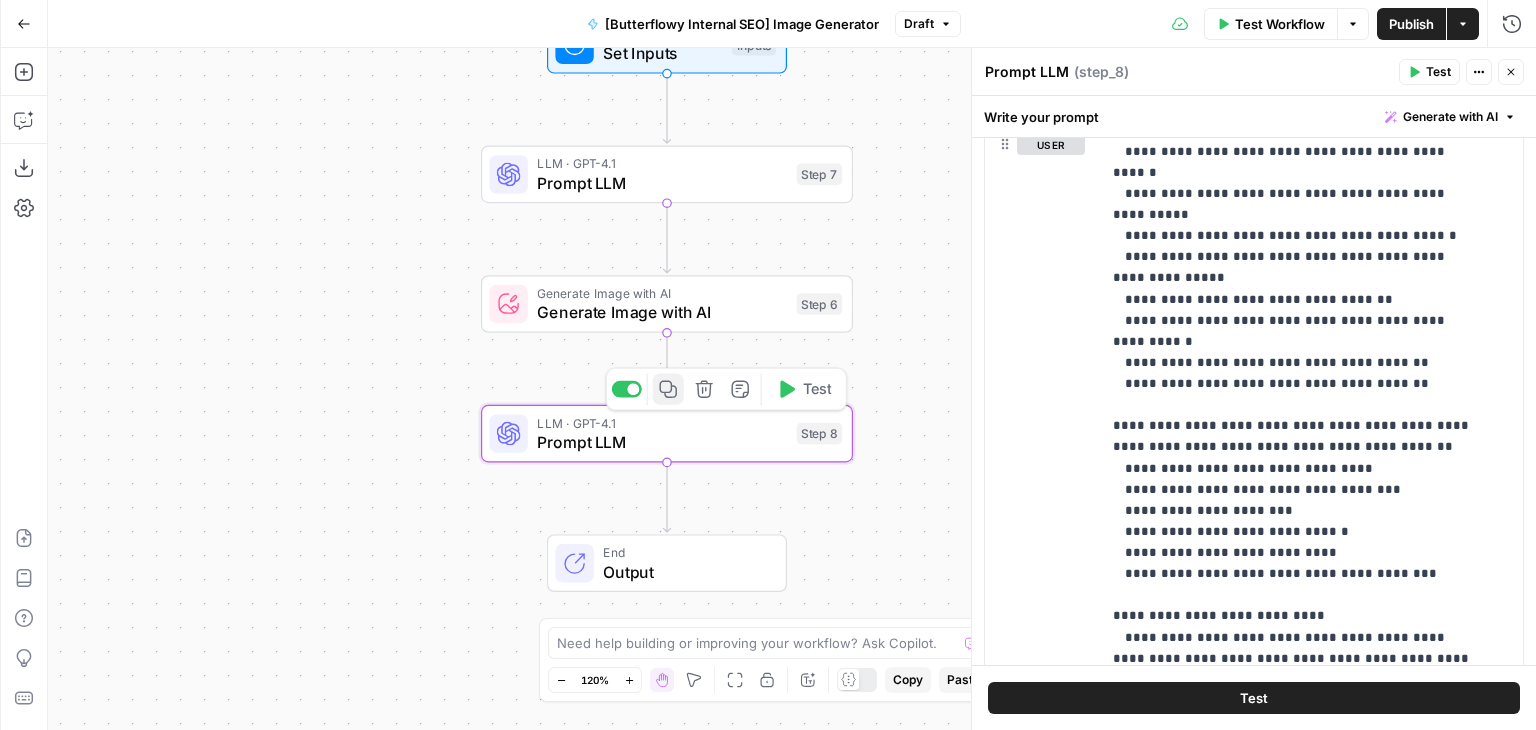 click 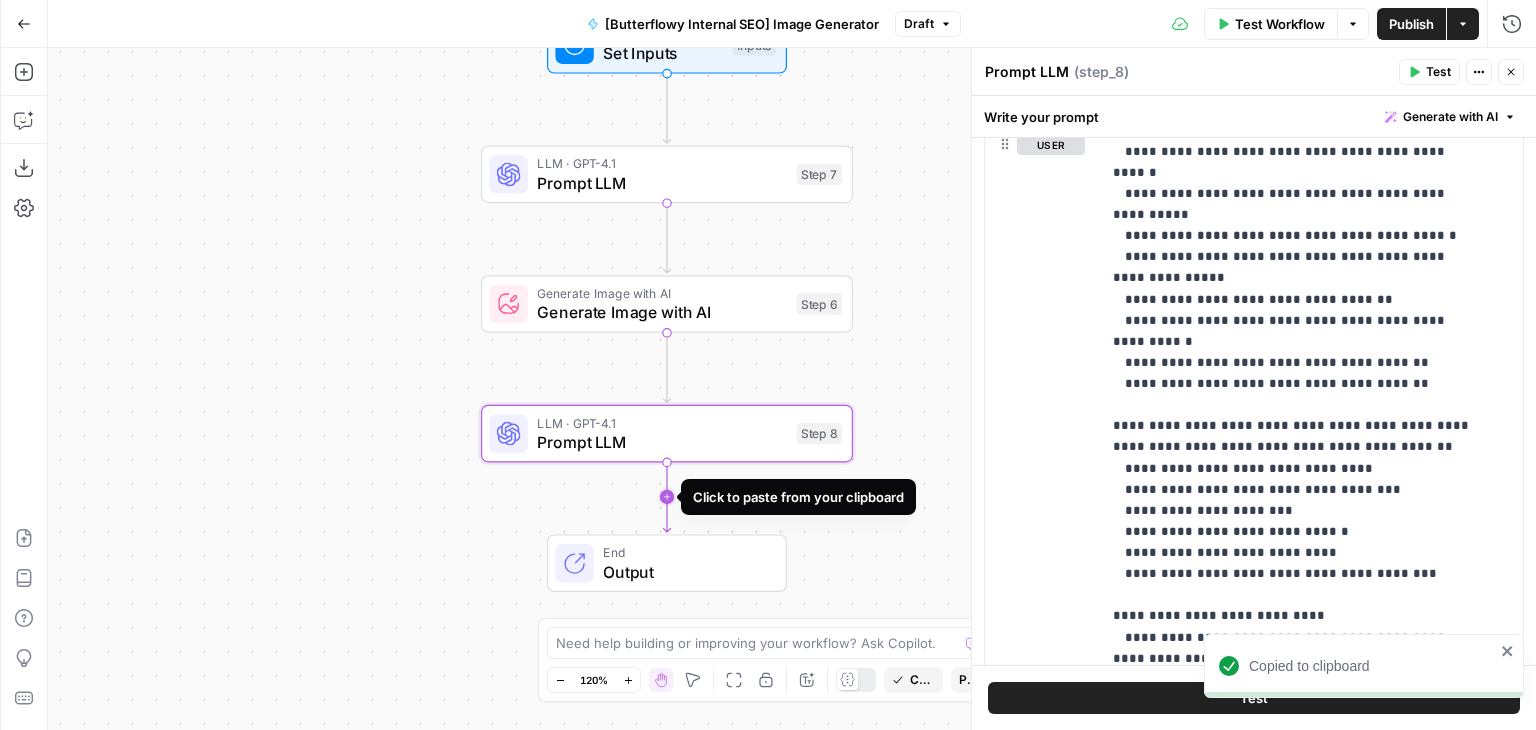 click 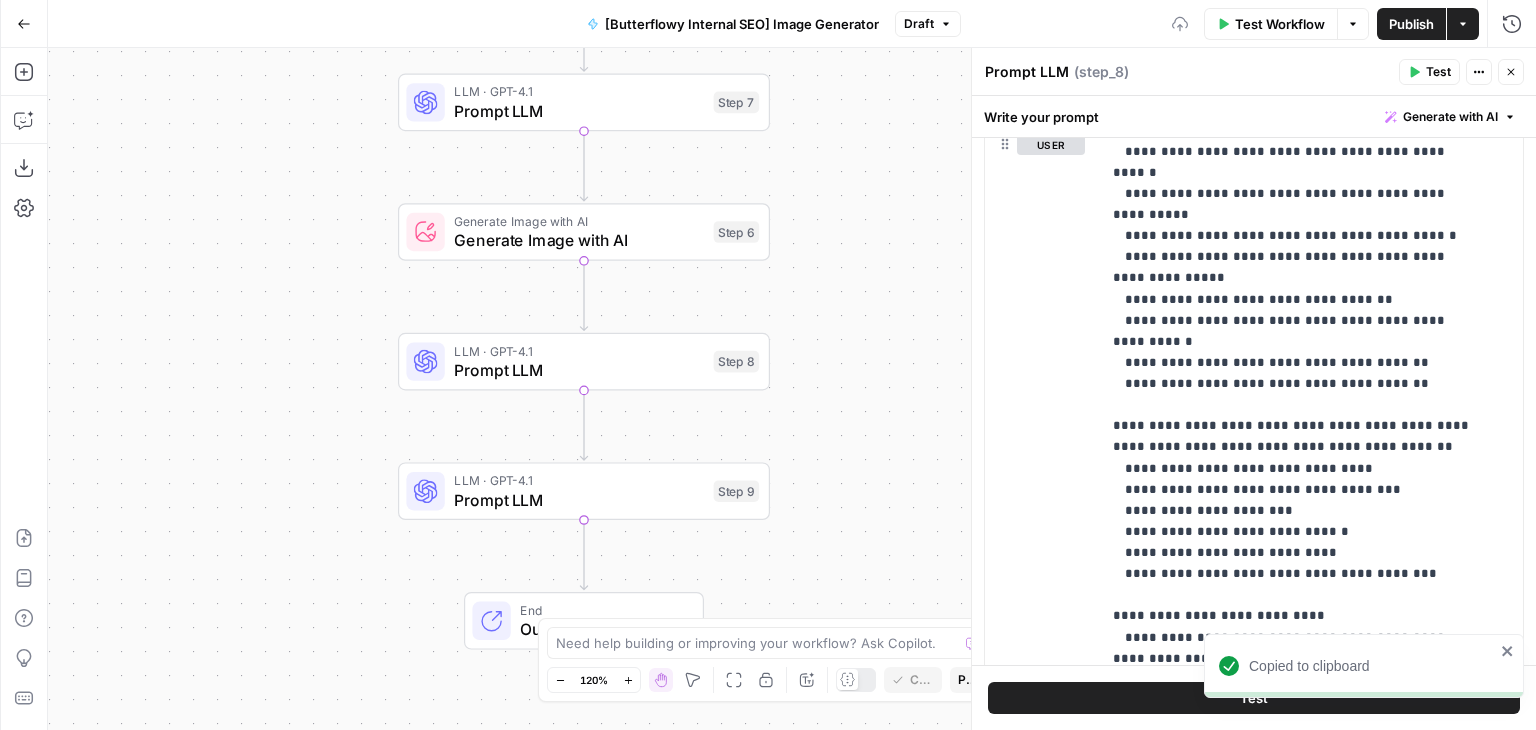 drag, startPoint x: 277, startPoint y: 355, endPoint x: 604, endPoint y: 278, distance: 335.94345 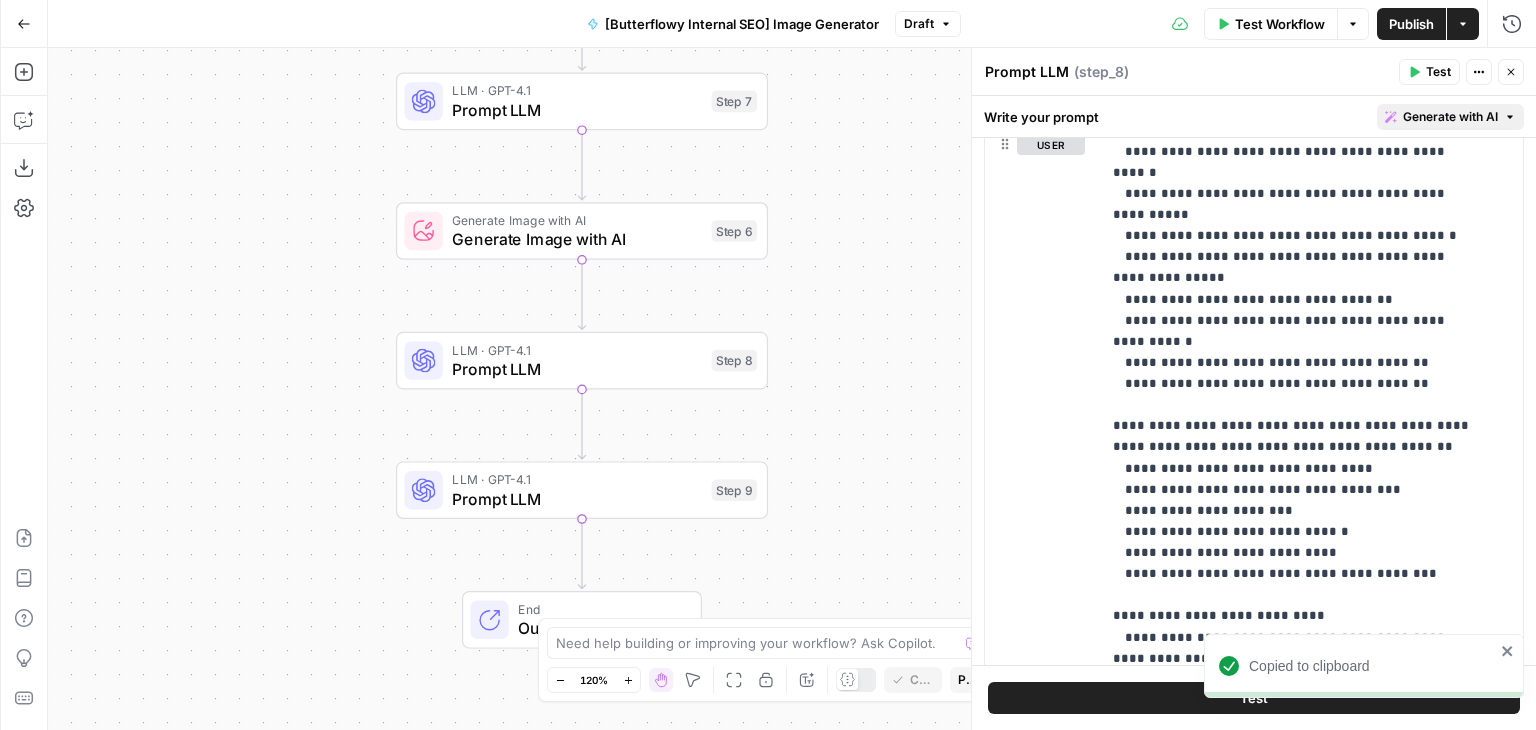 click on "Generate with AI" at bounding box center (1450, 117) 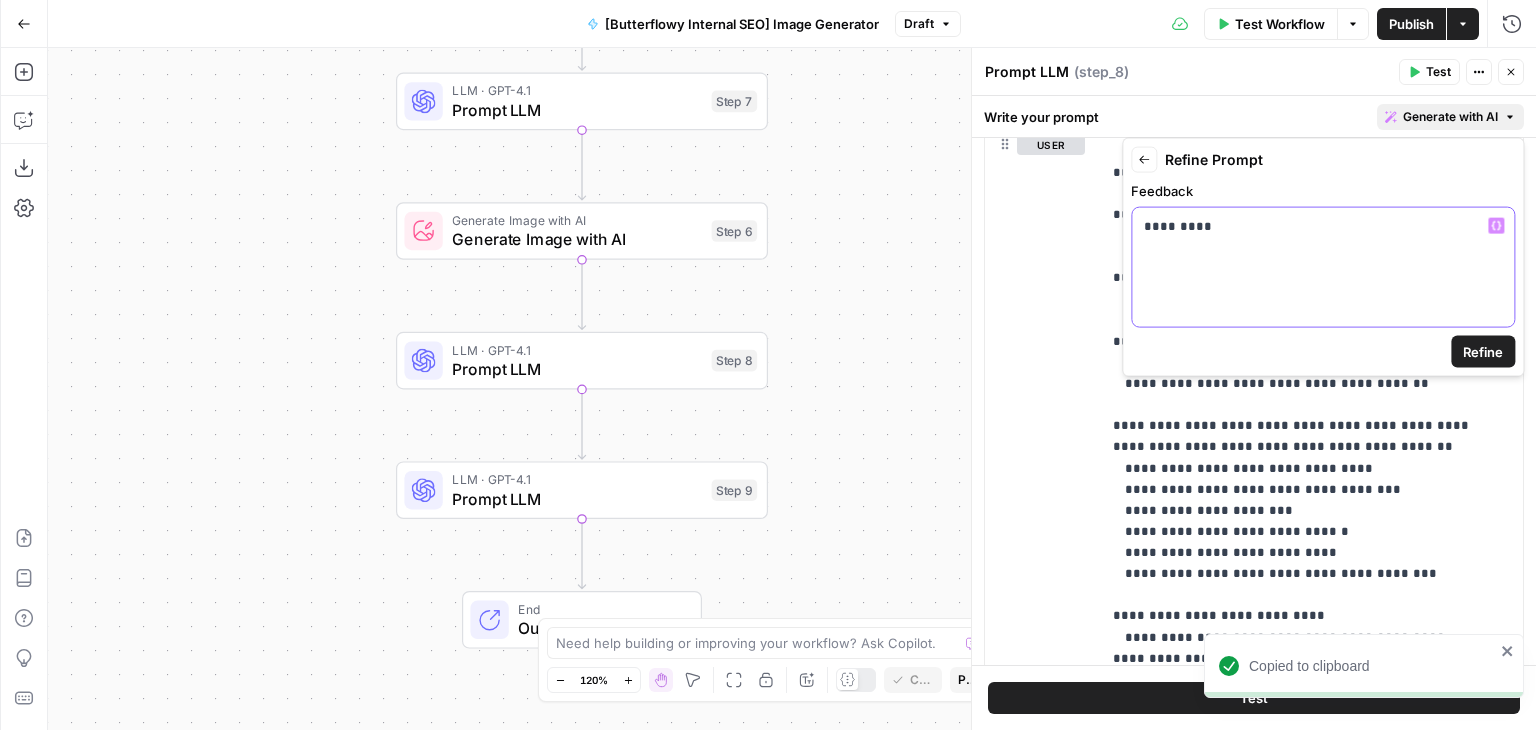 click on "*********" at bounding box center [1323, 267] 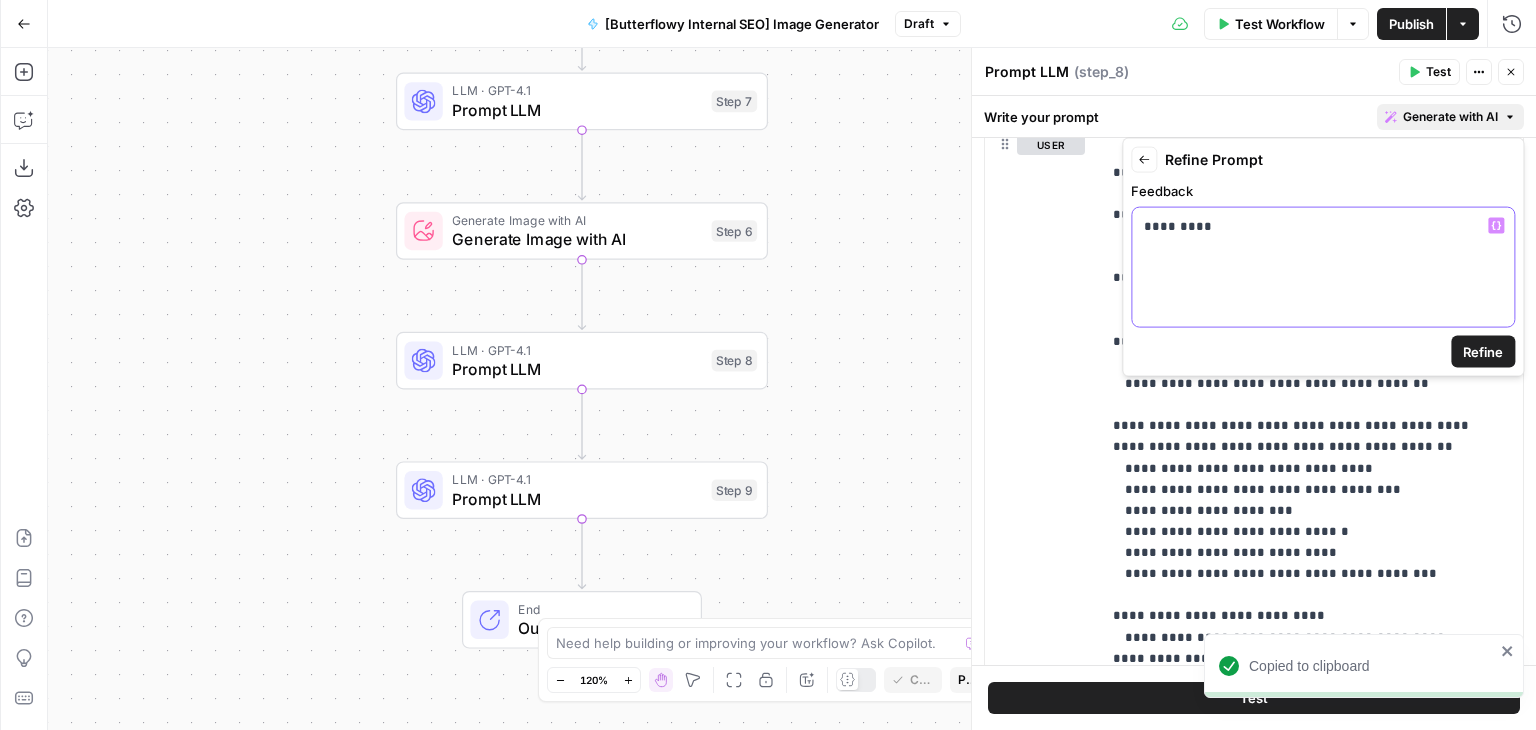 type 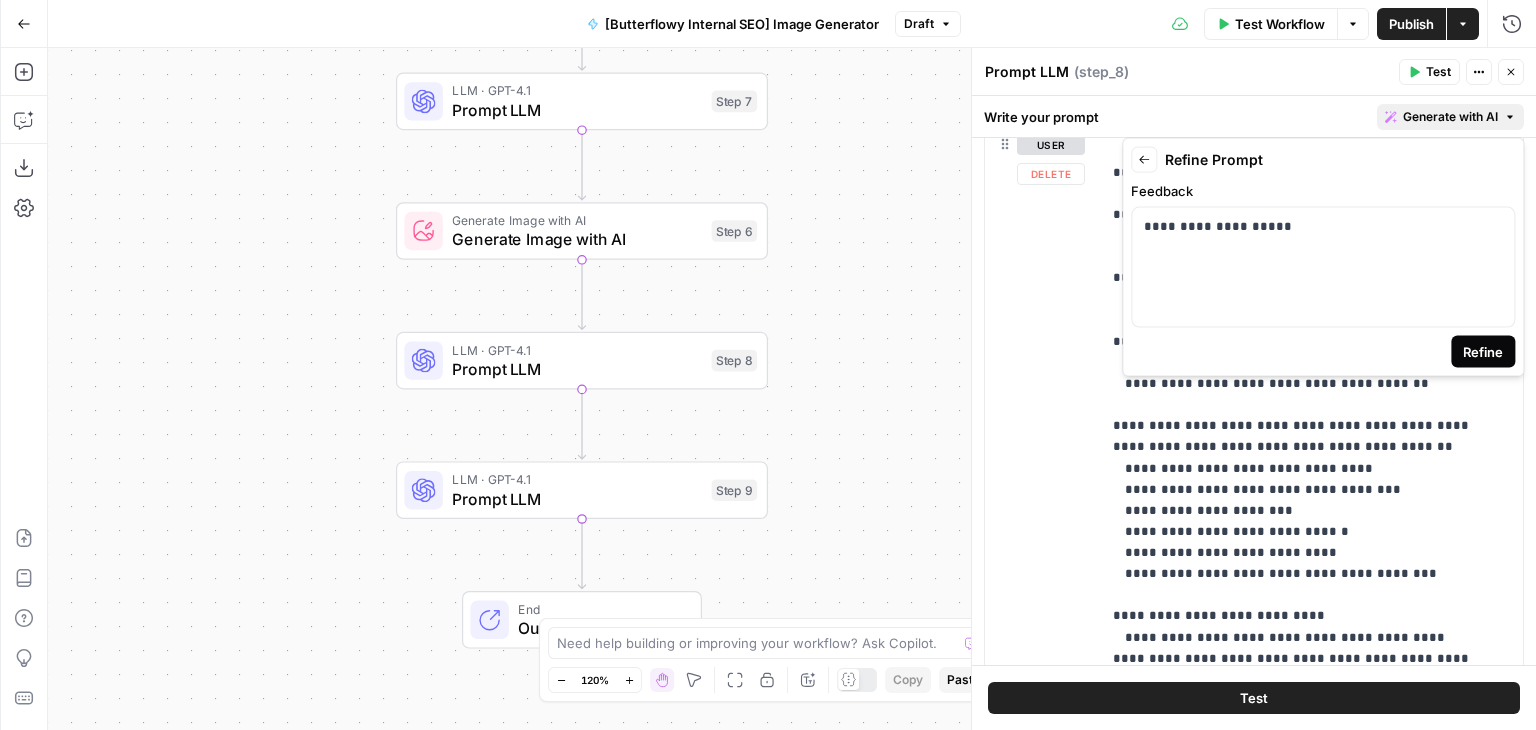 click on "Refine" at bounding box center [1483, 352] 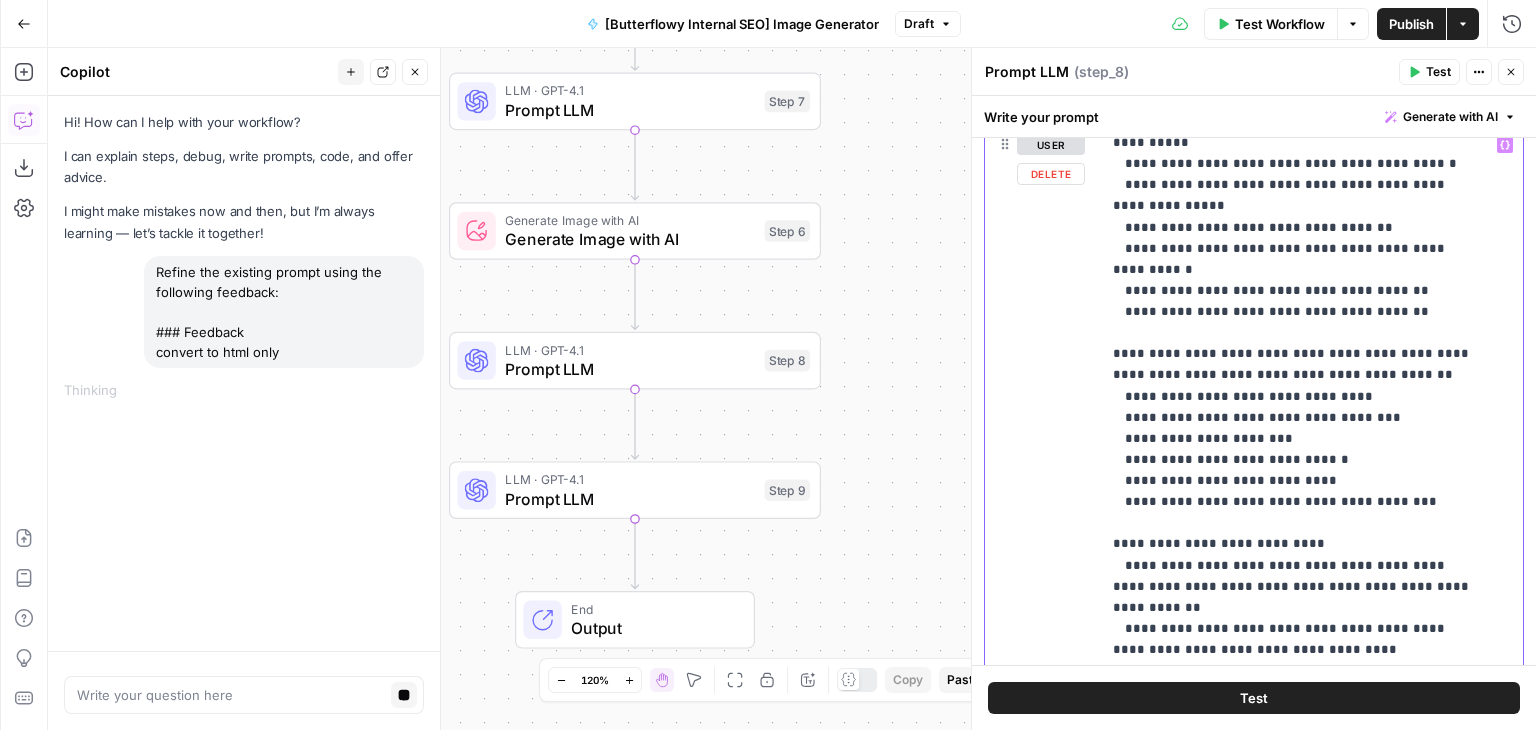 drag, startPoint x: 1264, startPoint y: 213, endPoint x: 1288, endPoint y: 566, distance: 353.8149 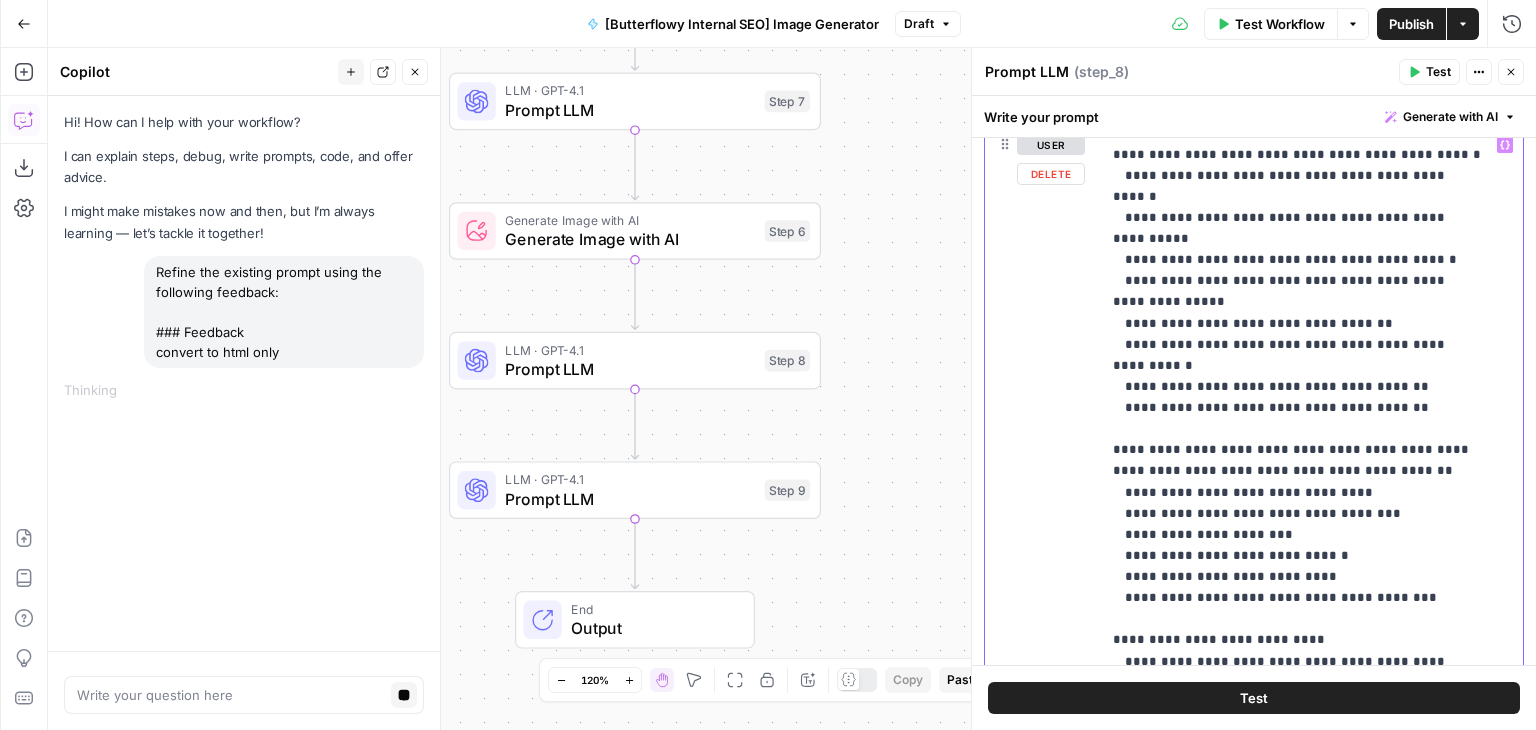 scroll, scrollTop: 0, scrollLeft: 0, axis: both 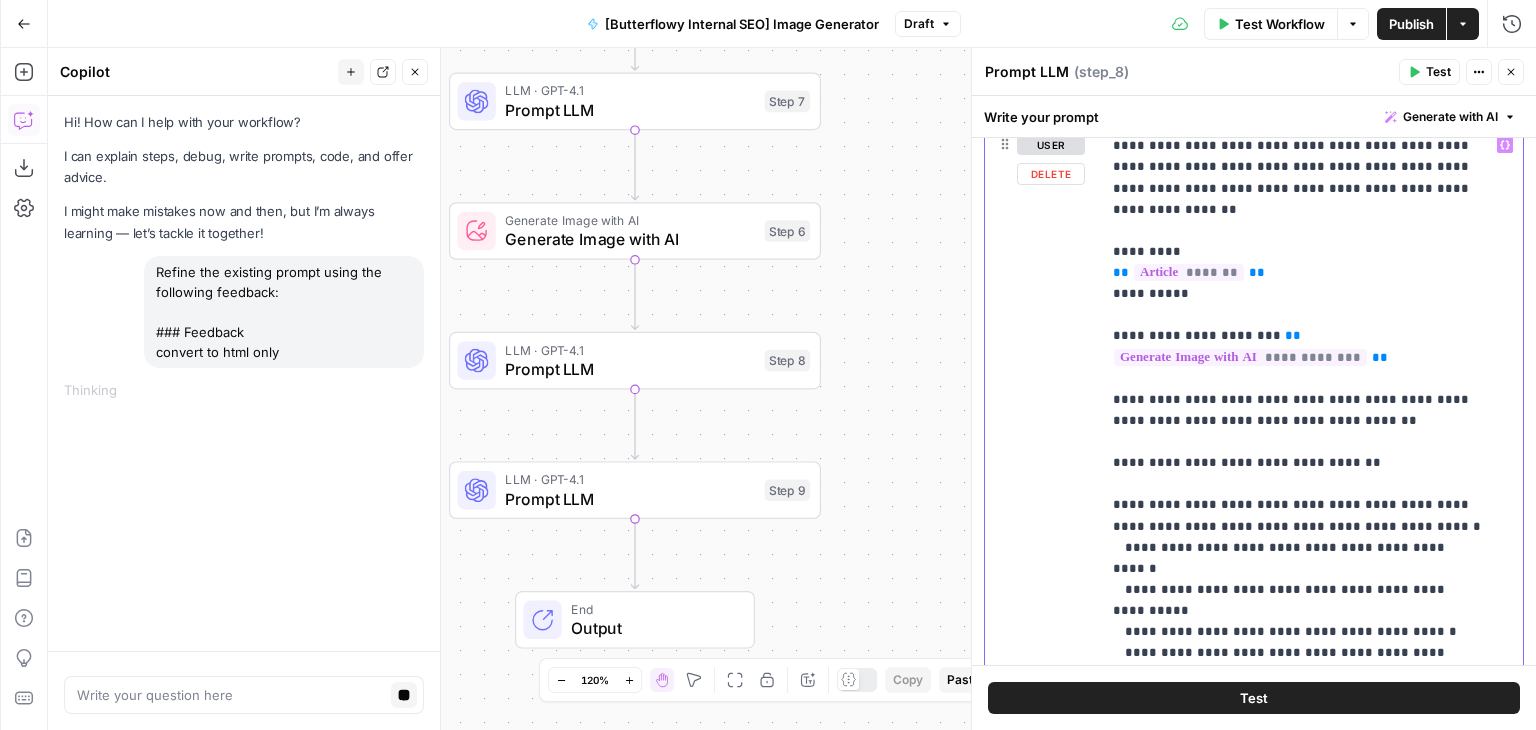 drag, startPoint x: 1304, startPoint y: 618, endPoint x: 1300, endPoint y: 309, distance: 309.02588 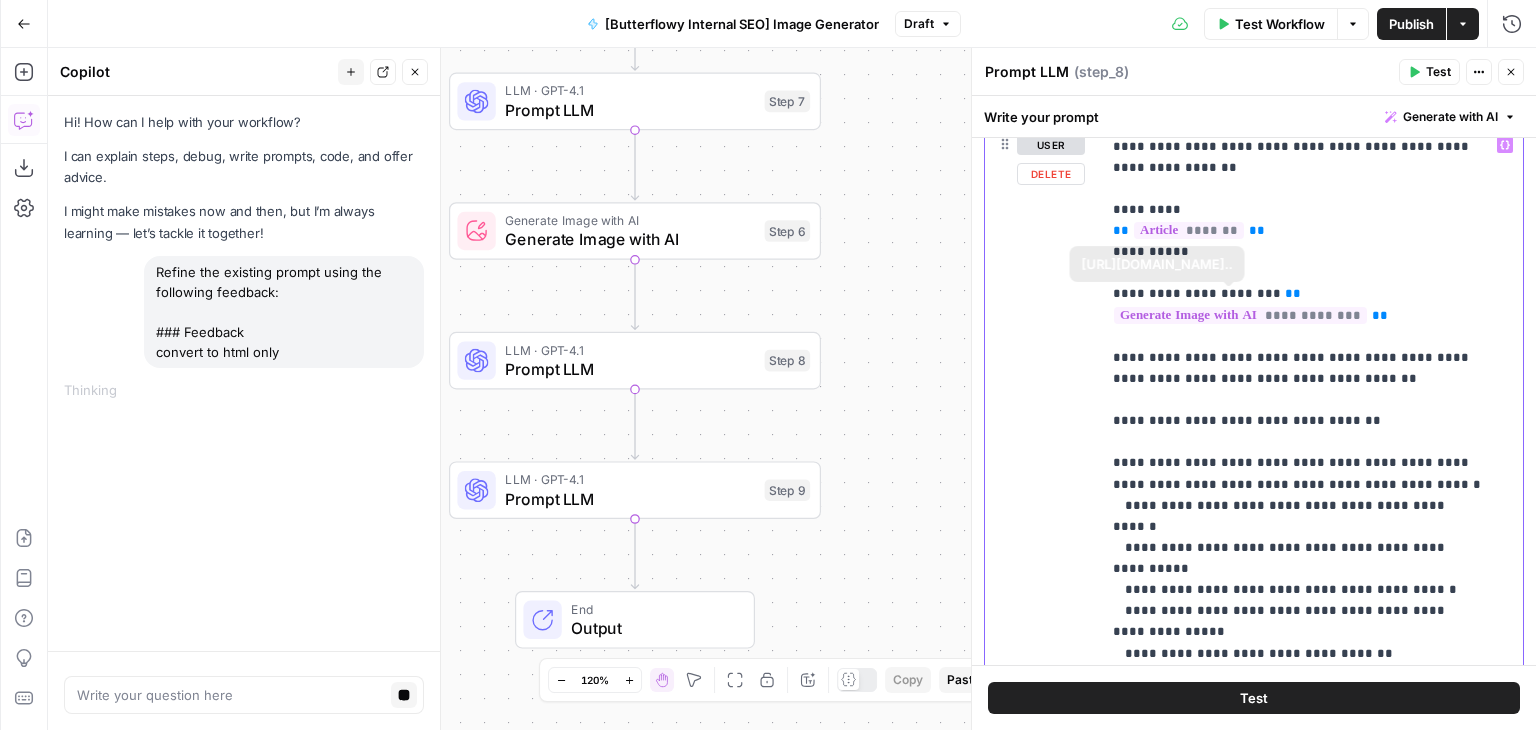 scroll, scrollTop: 468, scrollLeft: 0, axis: vertical 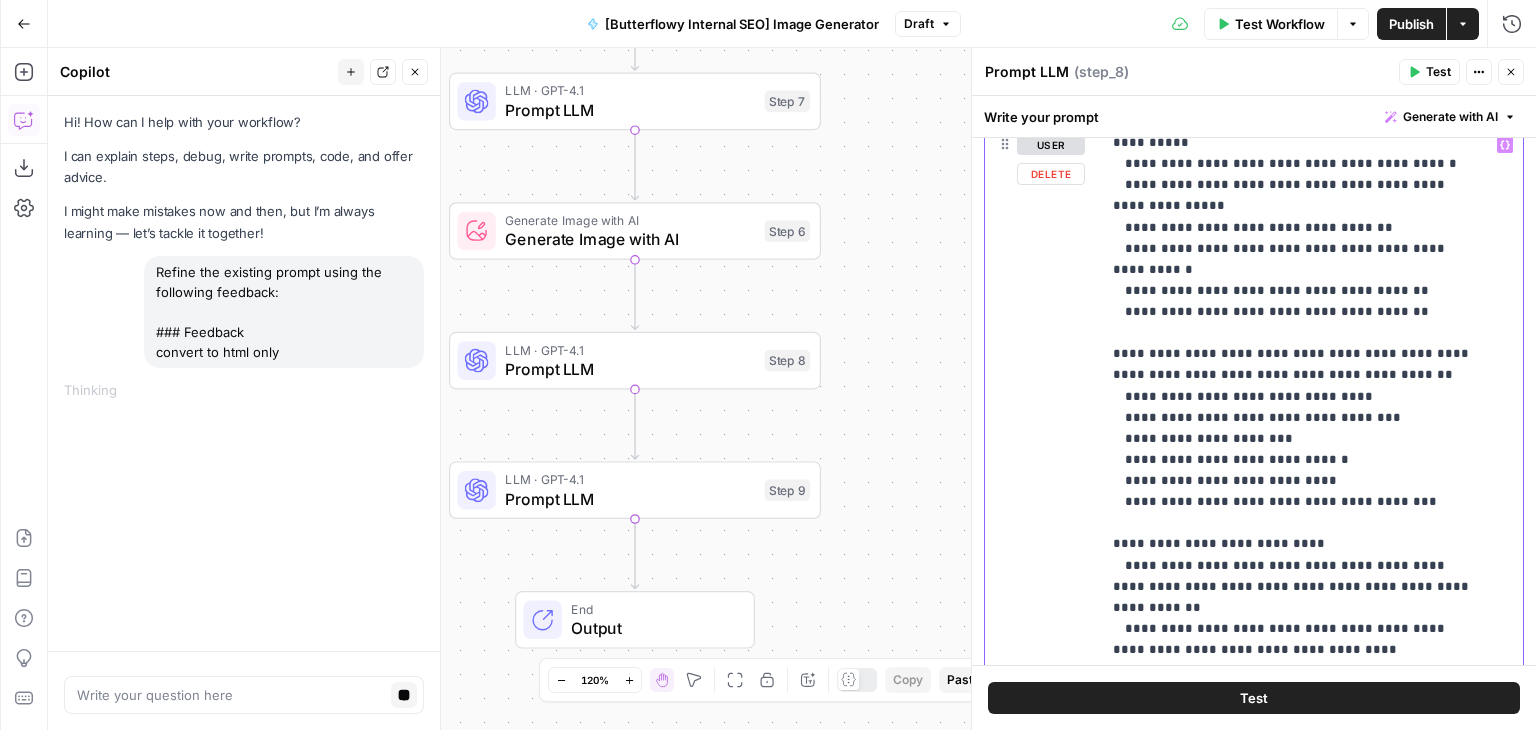 drag, startPoint x: 1300, startPoint y: 233, endPoint x: 1290, endPoint y: 521, distance: 288.17355 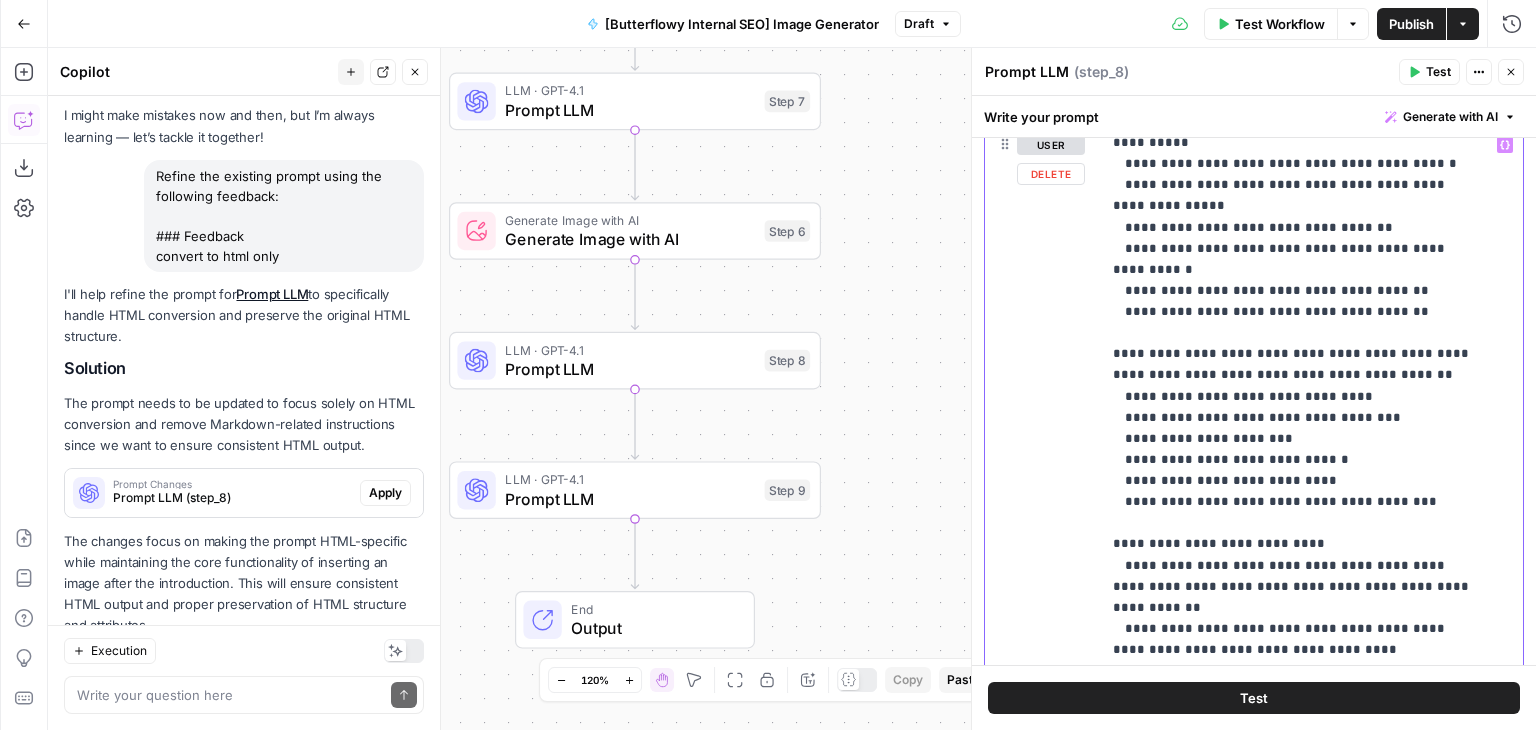 scroll, scrollTop: 154, scrollLeft: 0, axis: vertical 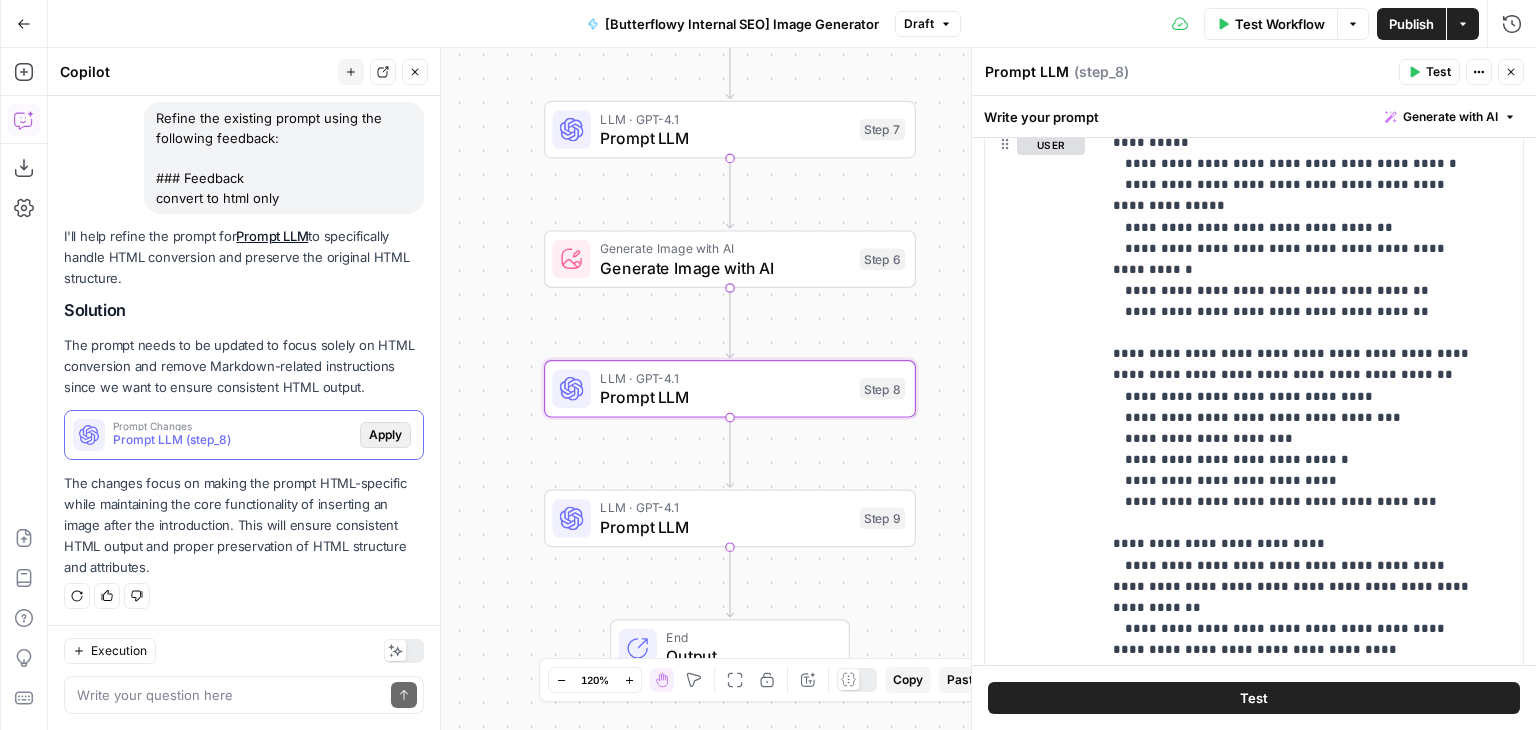 click on "Apply" at bounding box center (385, 435) 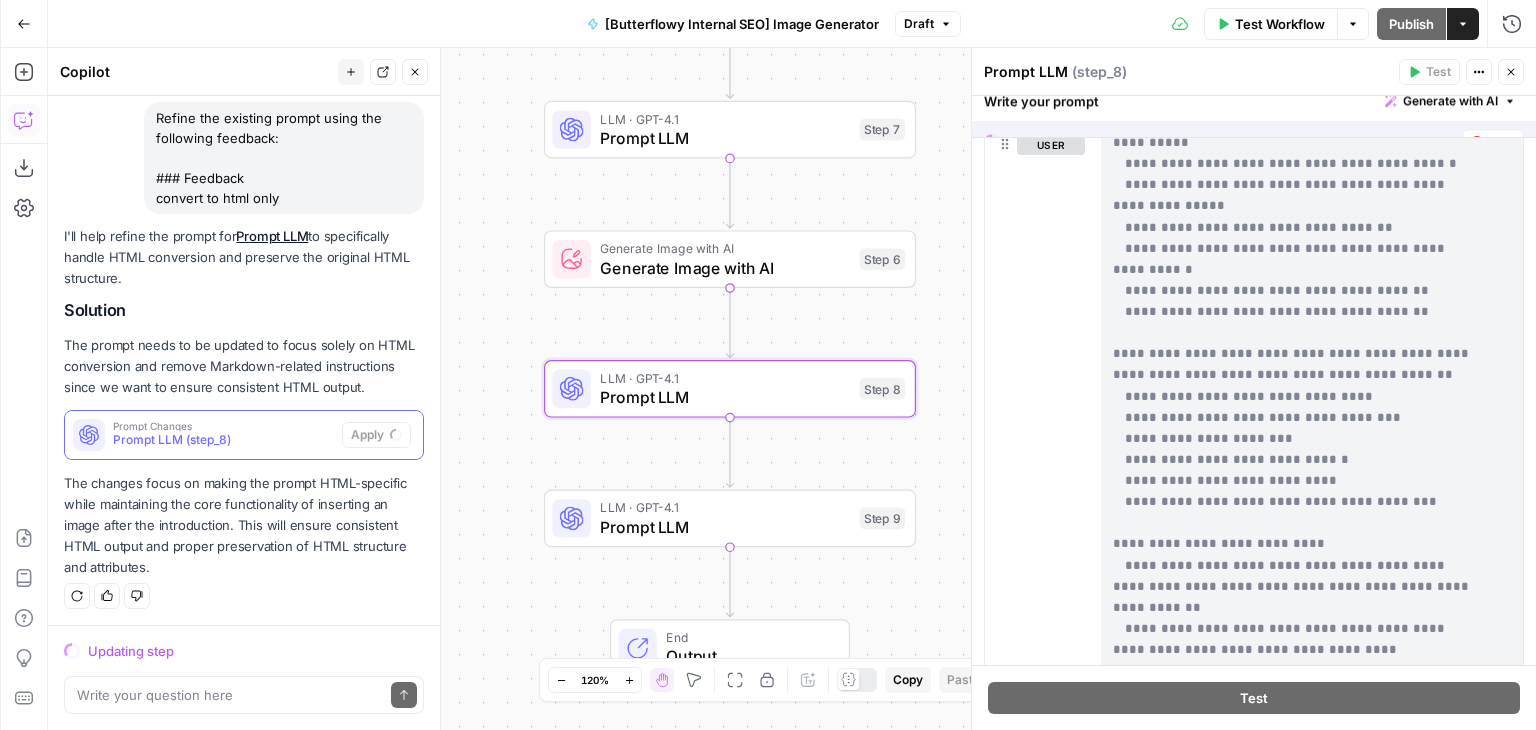 scroll, scrollTop: 155, scrollLeft: 0, axis: vertical 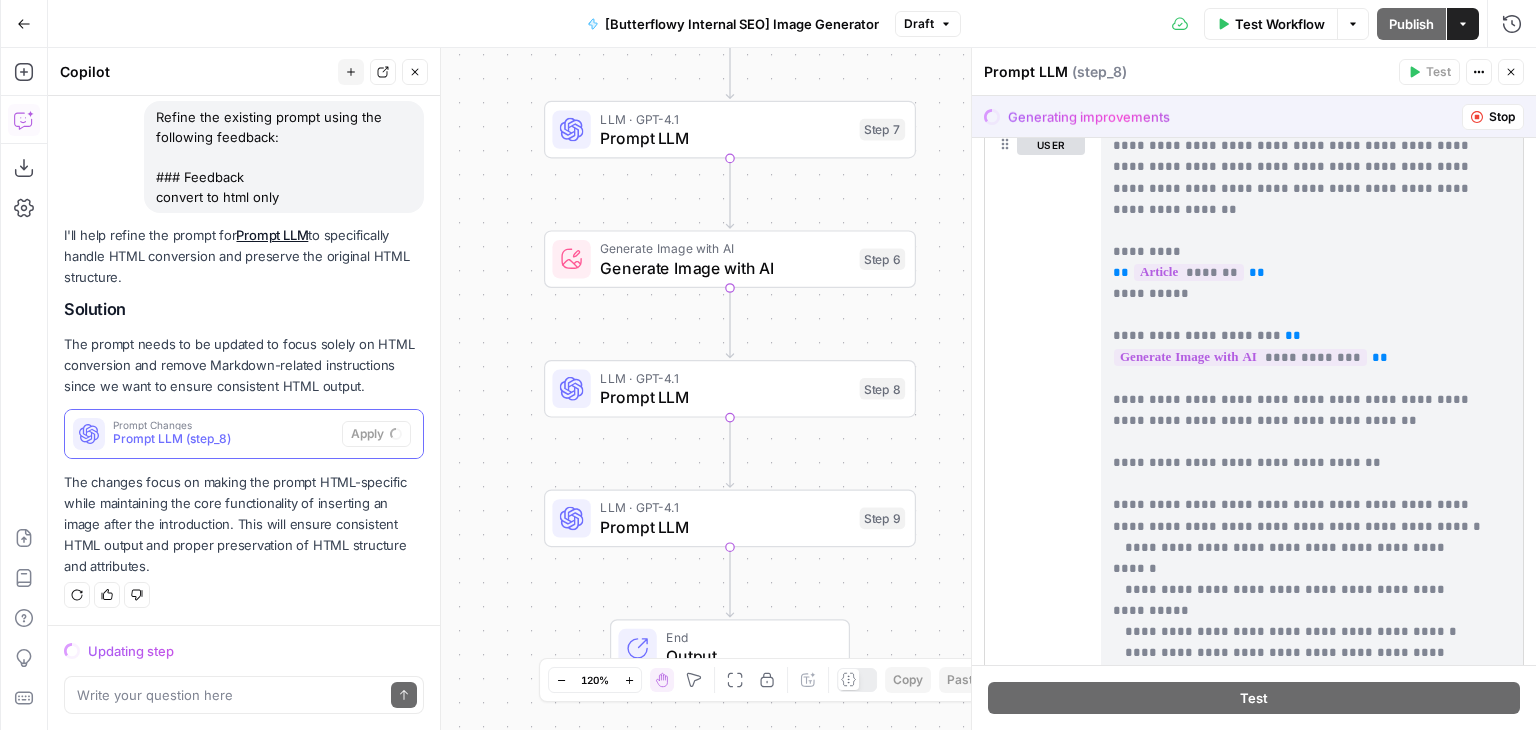 drag, startPoint x: 1431, startPoint y: 441, endPoint x: 1440, endPoint y: 248, distance: 193.20973 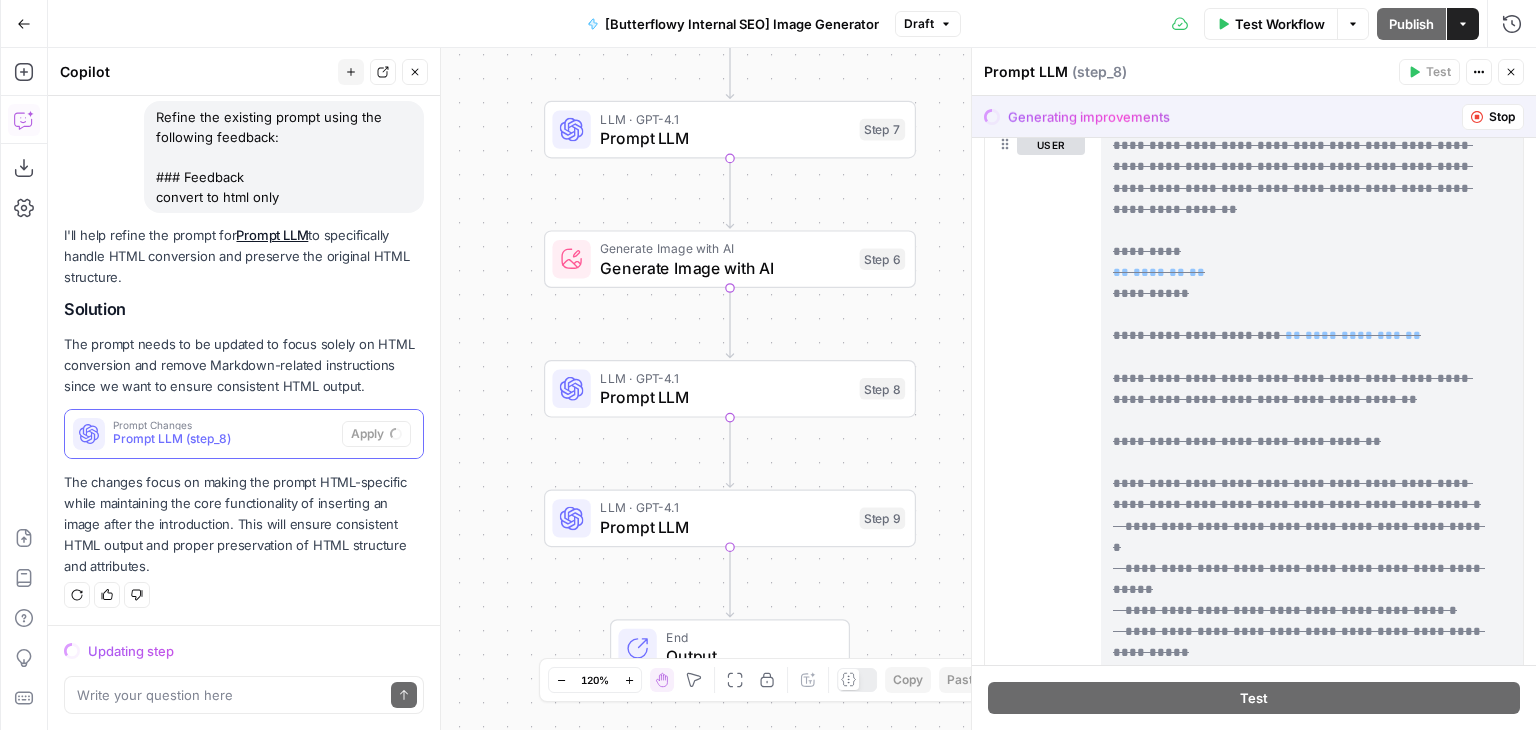 scroll, scrollTop: 0, scrollLeft: 0, axis: both 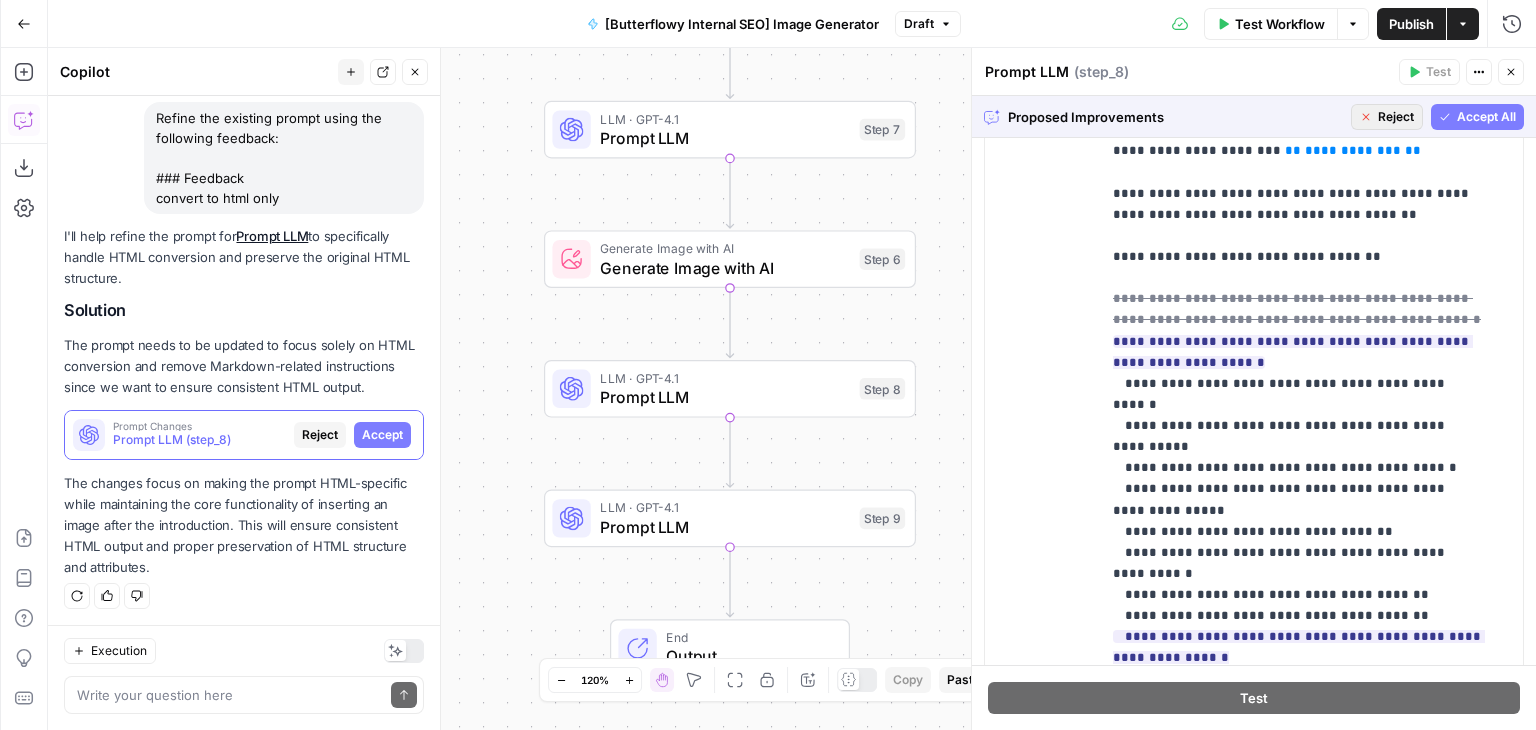 click on "Reject" at bounding box center (1396, 117) 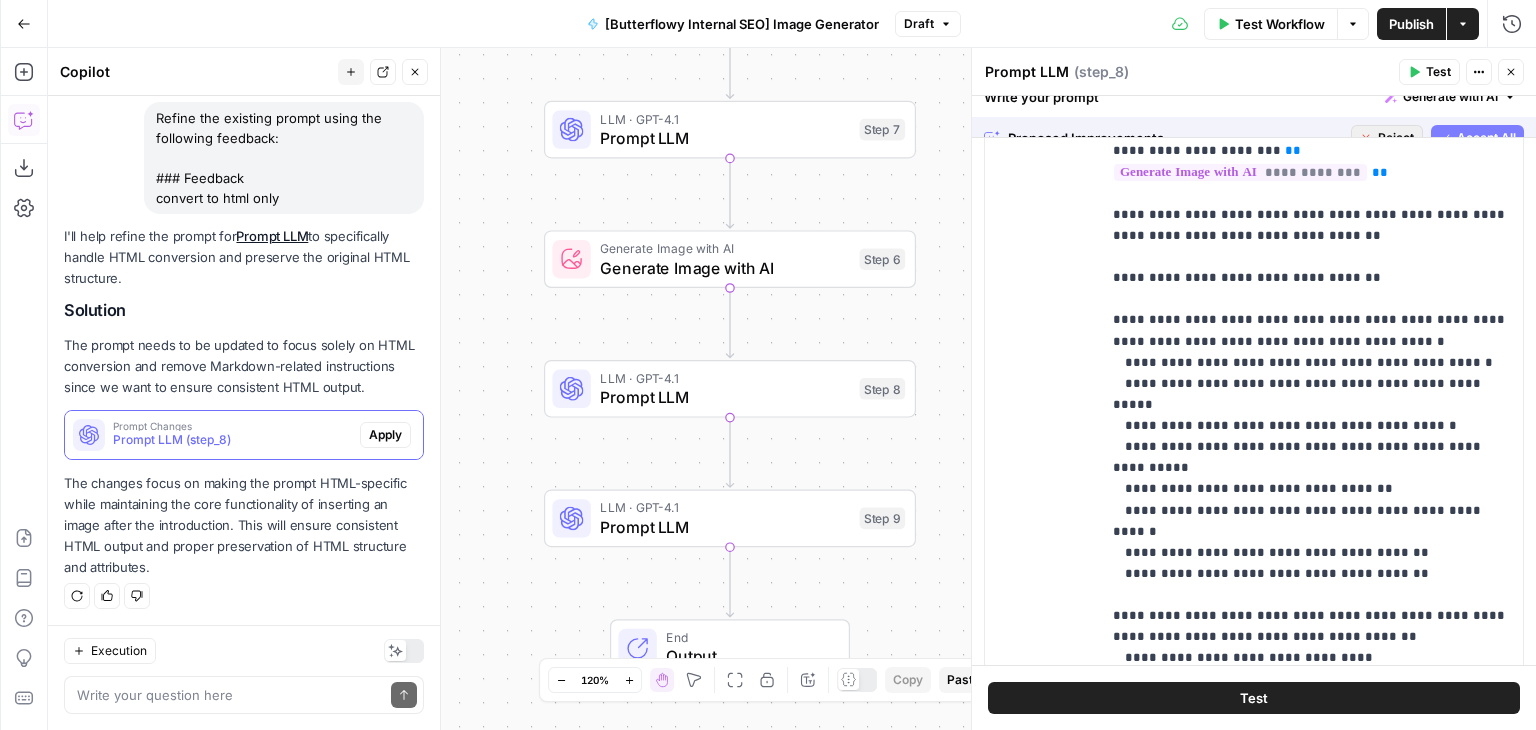 scroll, scrollTop: 0, scrollLeft: 0, axis: both 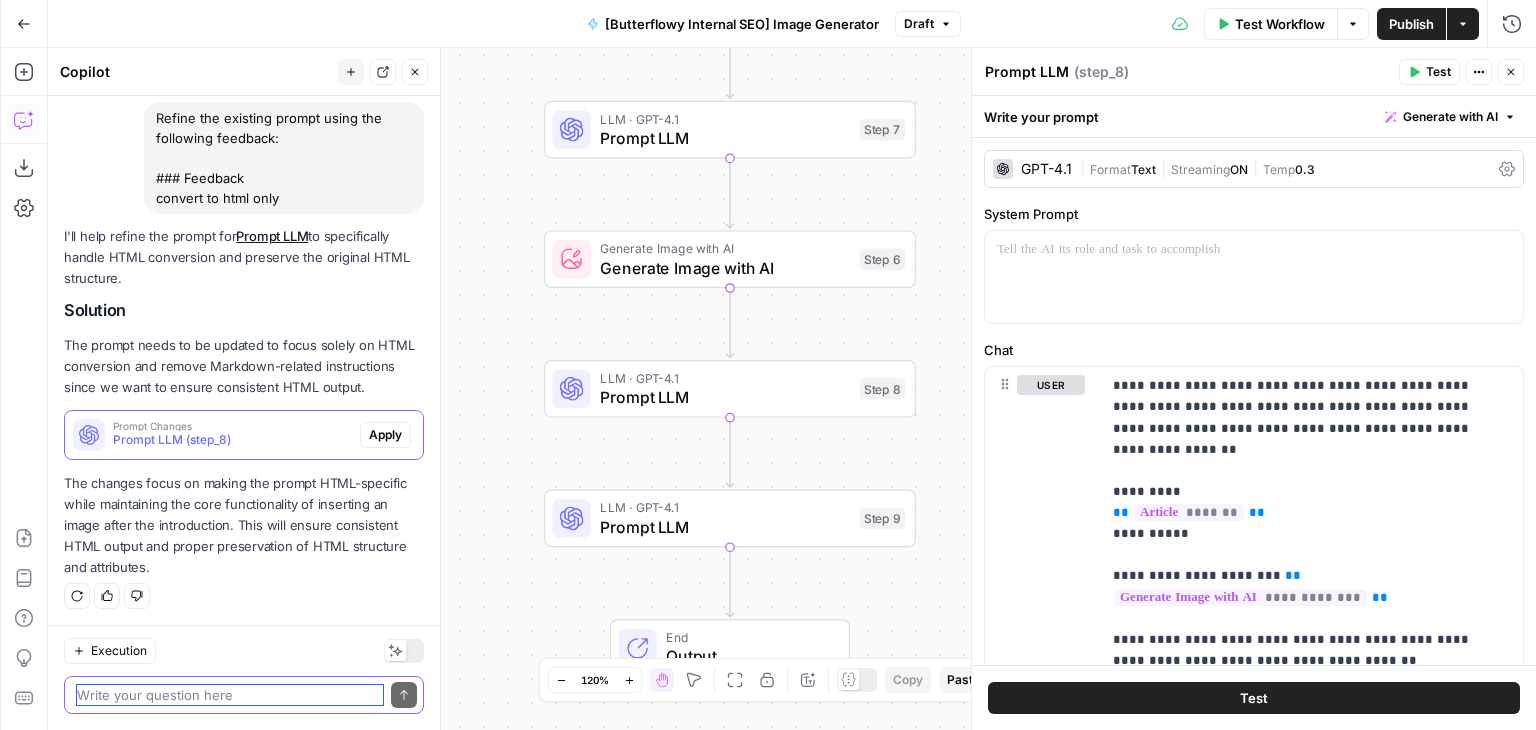 click at bounding box center (230, 695) 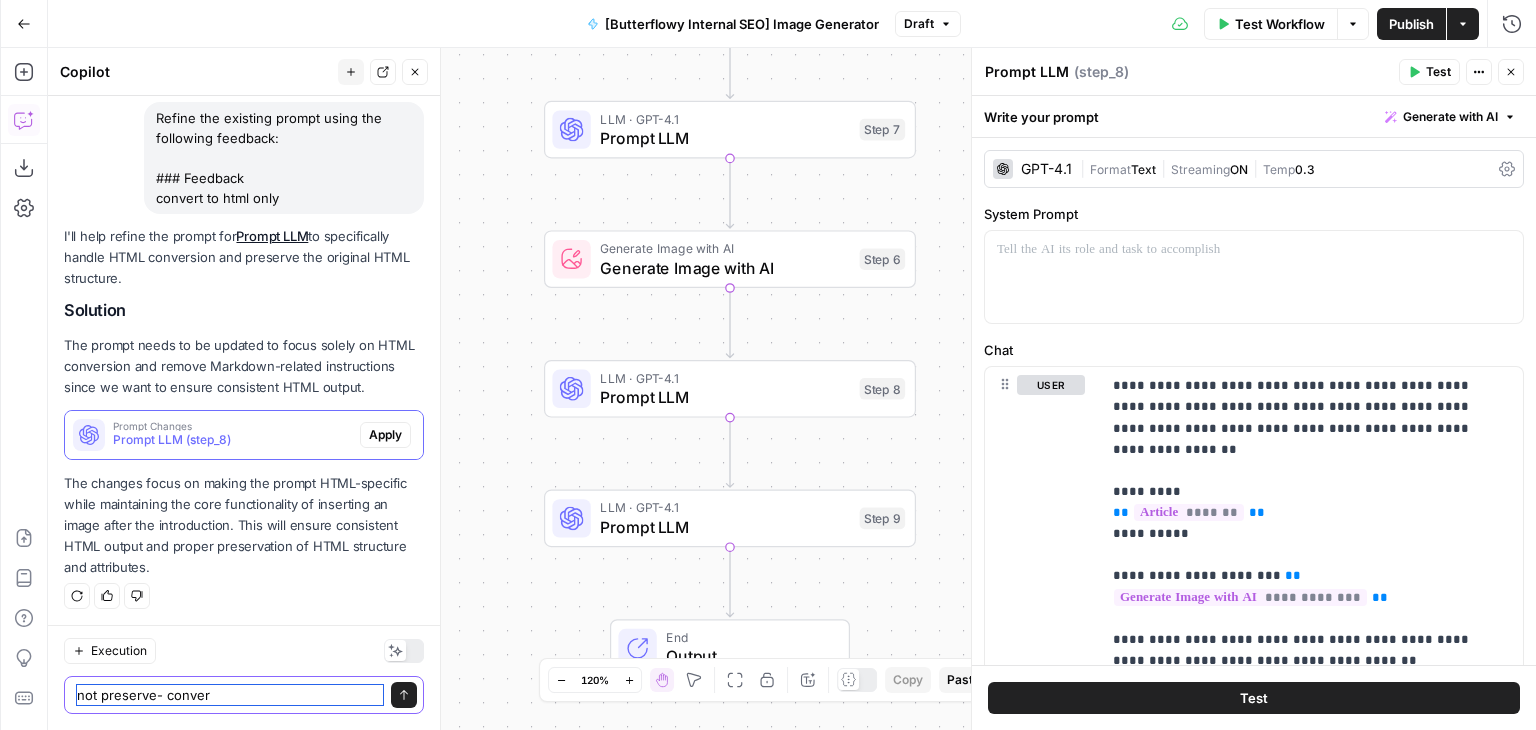 type on "not preserve- convert" 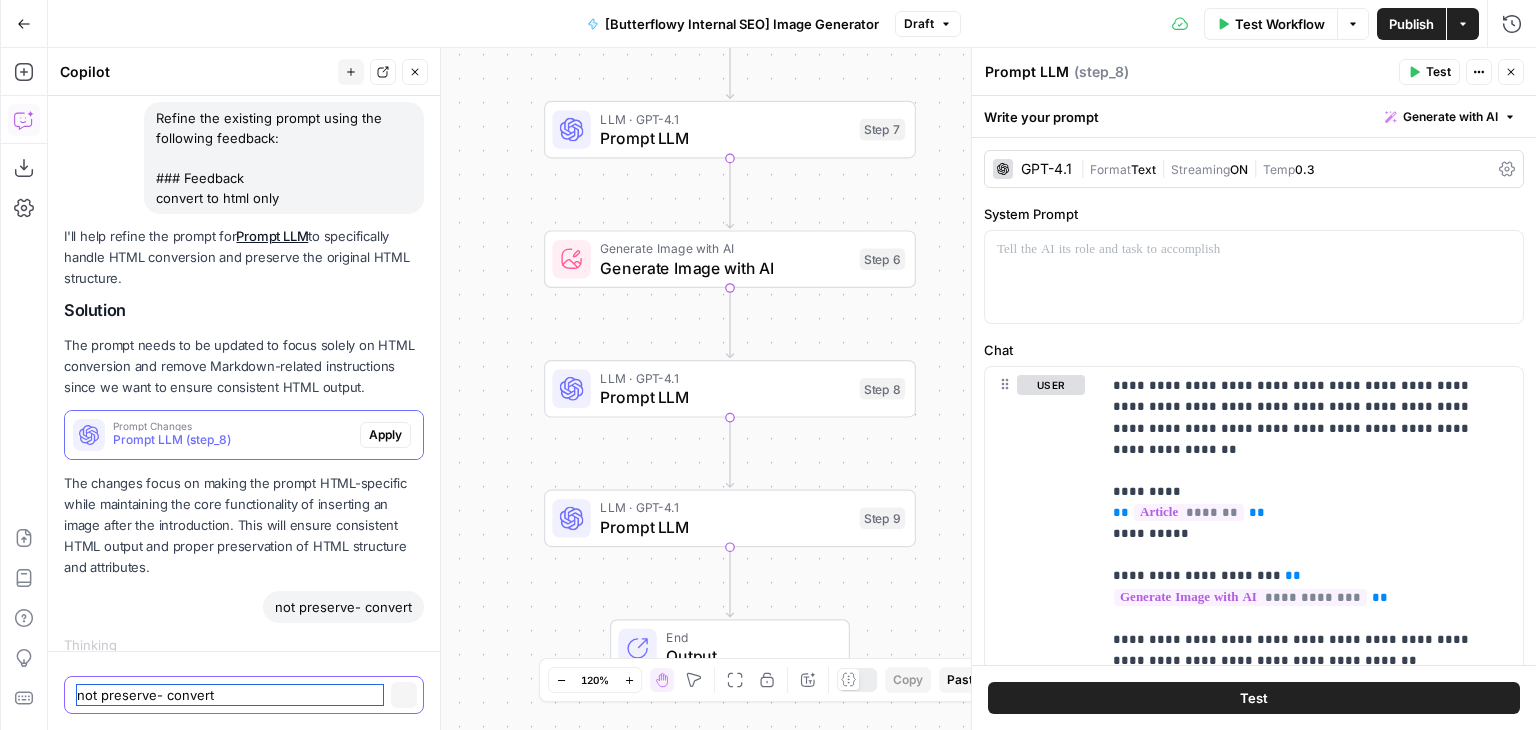 type 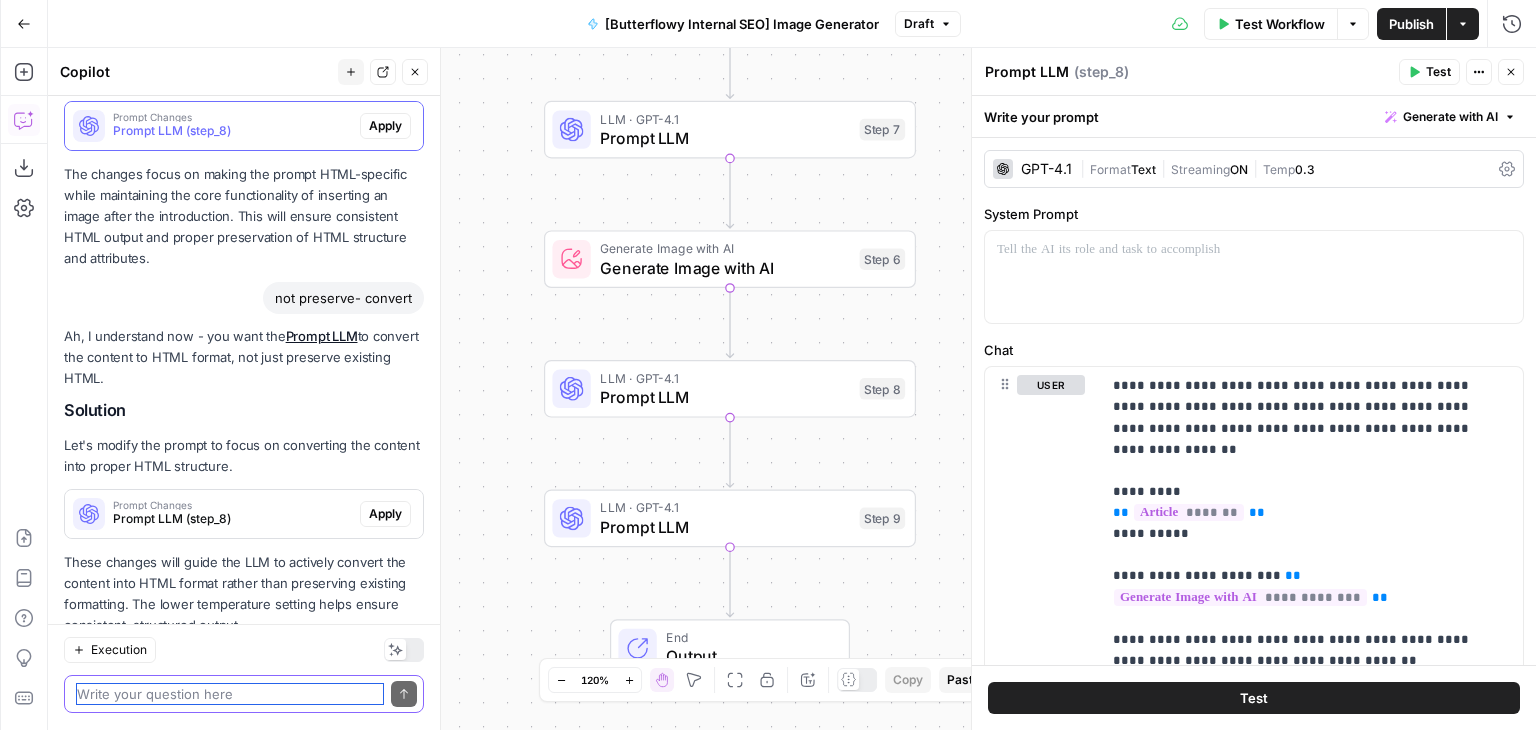 scroll, scrollTop: 520, scrollLeft: 0, axis: vertical 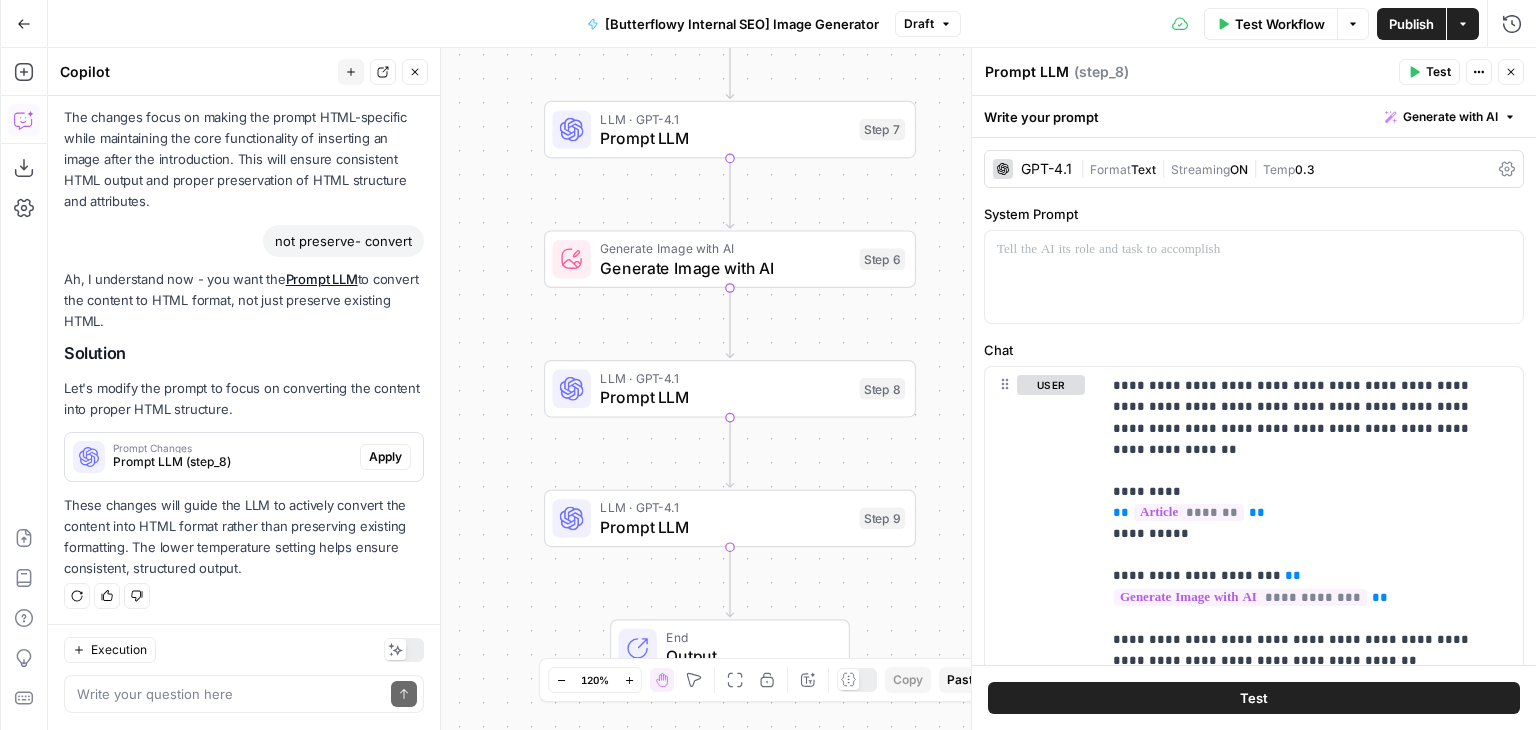 click on "These changes will guide the LLM to actively convert the content into HTML format rather than preserving existing formatting. The lower temperature setting helps ensure consistent, structured output." at bounding box center (244, 537) 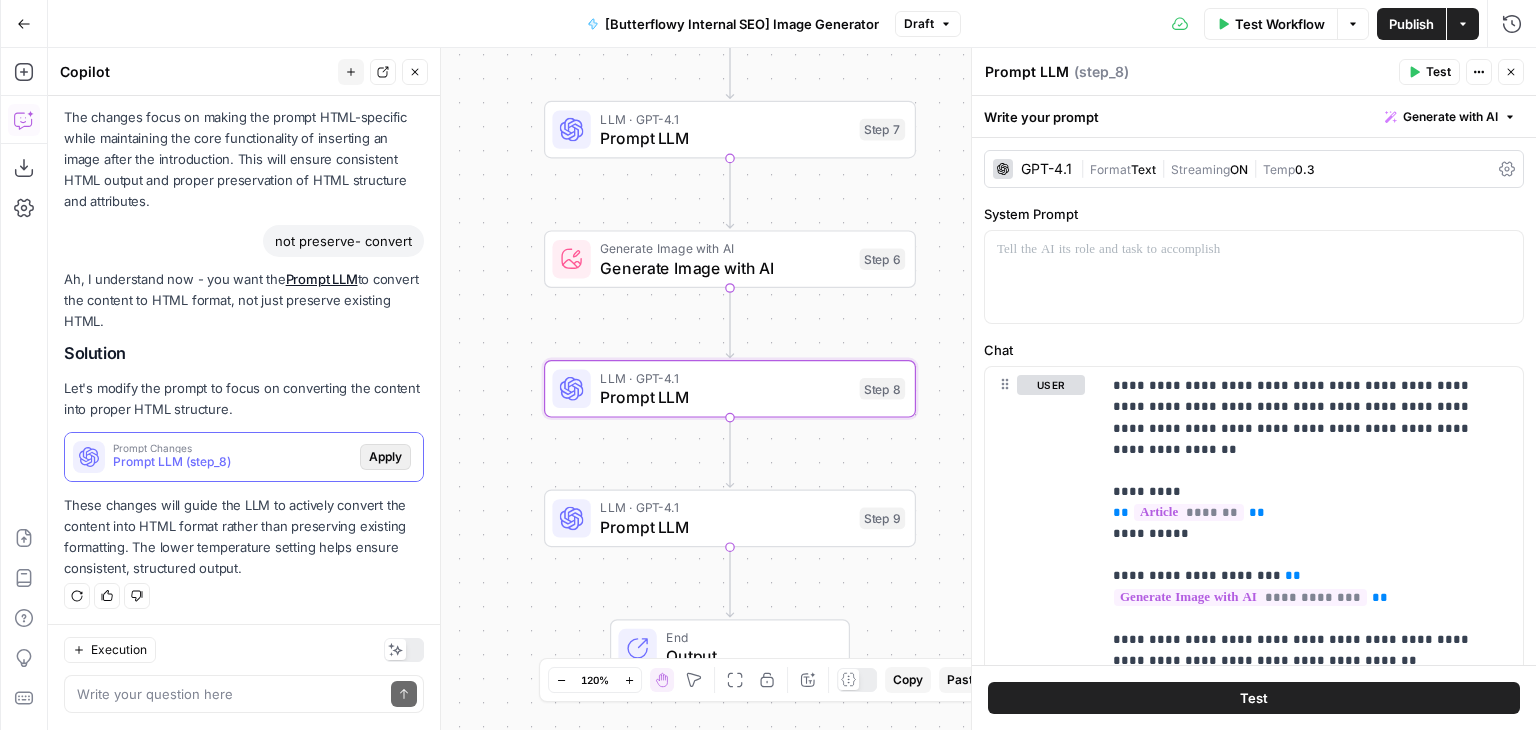 click on "Apply" at bounding box center [385, 457] 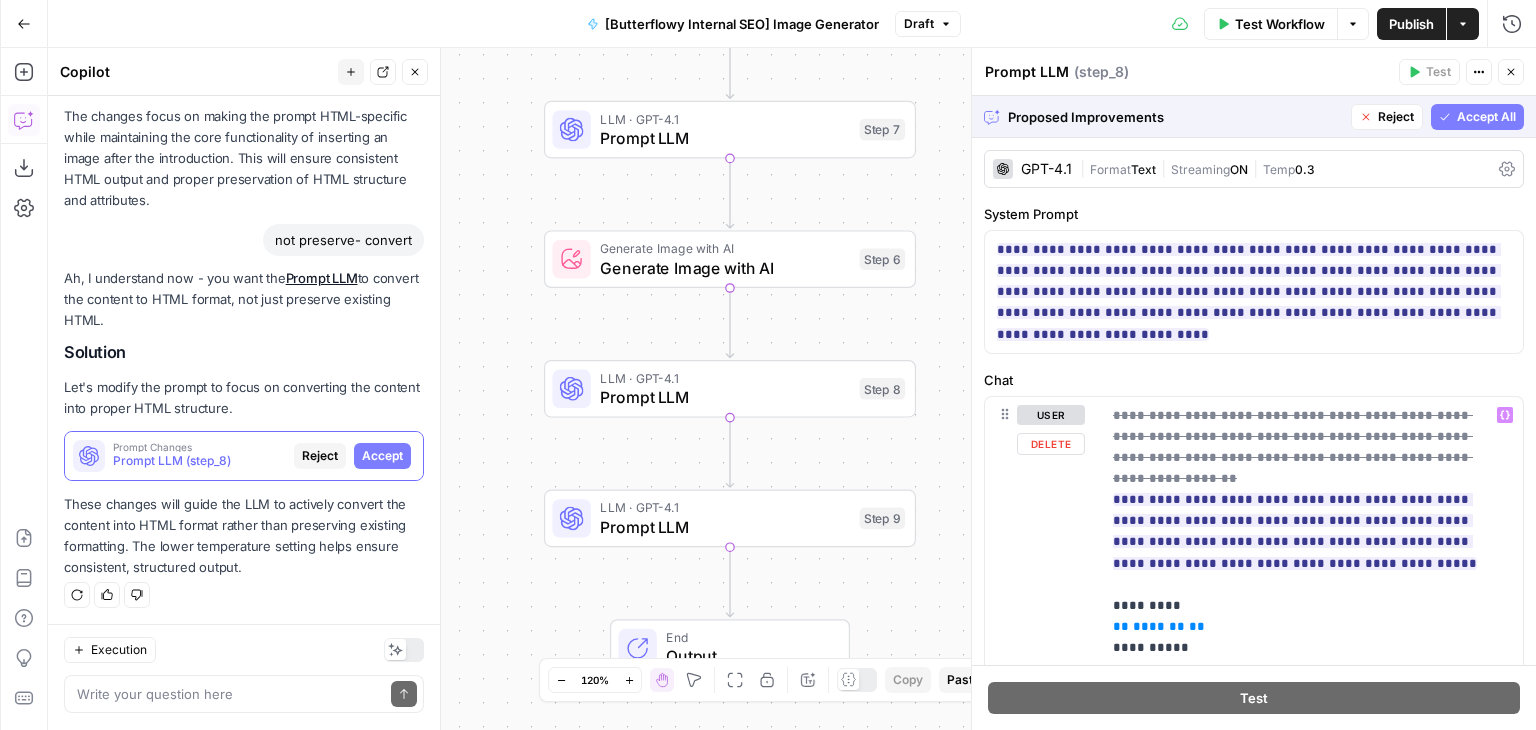 scroll, scrollTop: 520, scrollLeft: 0, axis: vertical 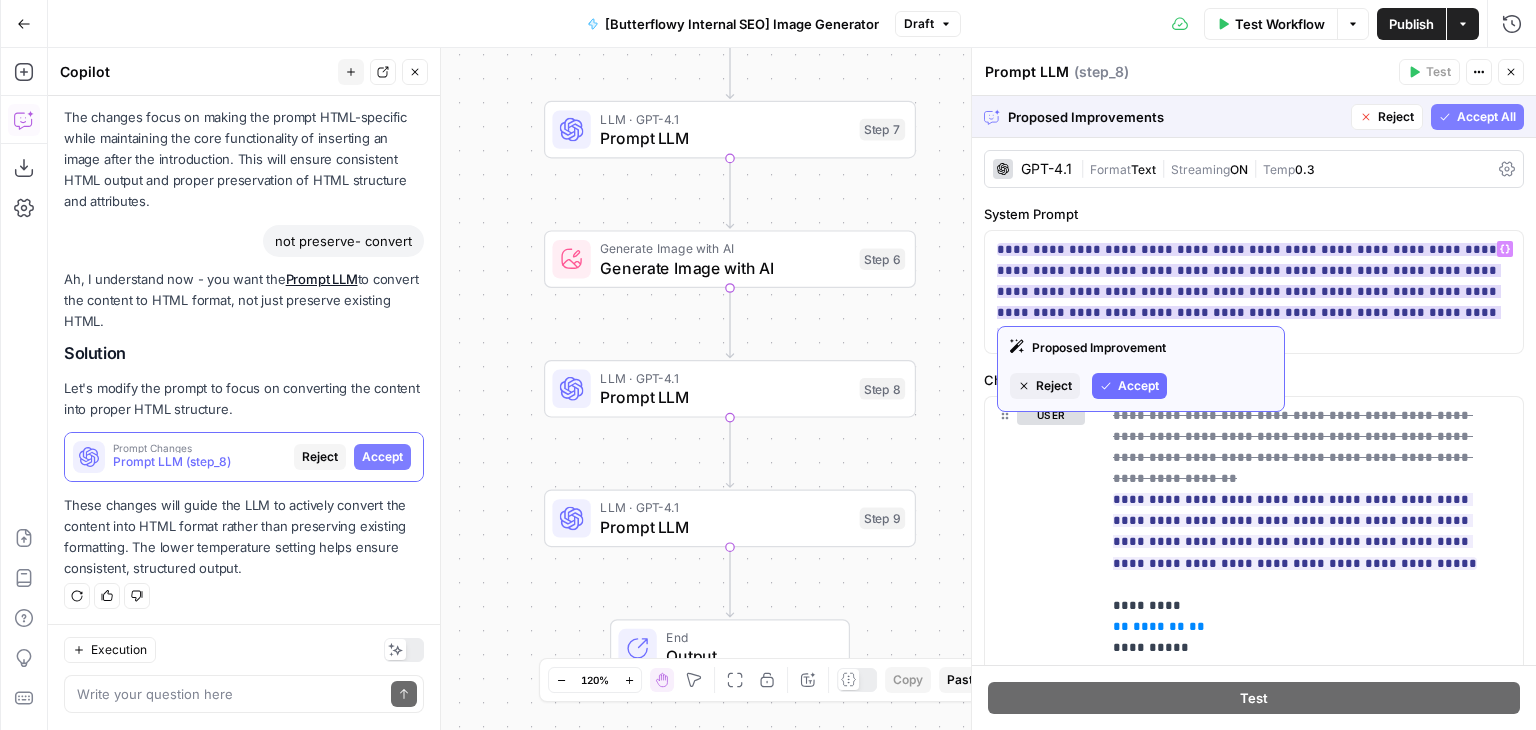 click on "Accept" at bounding box center [1138, 386] 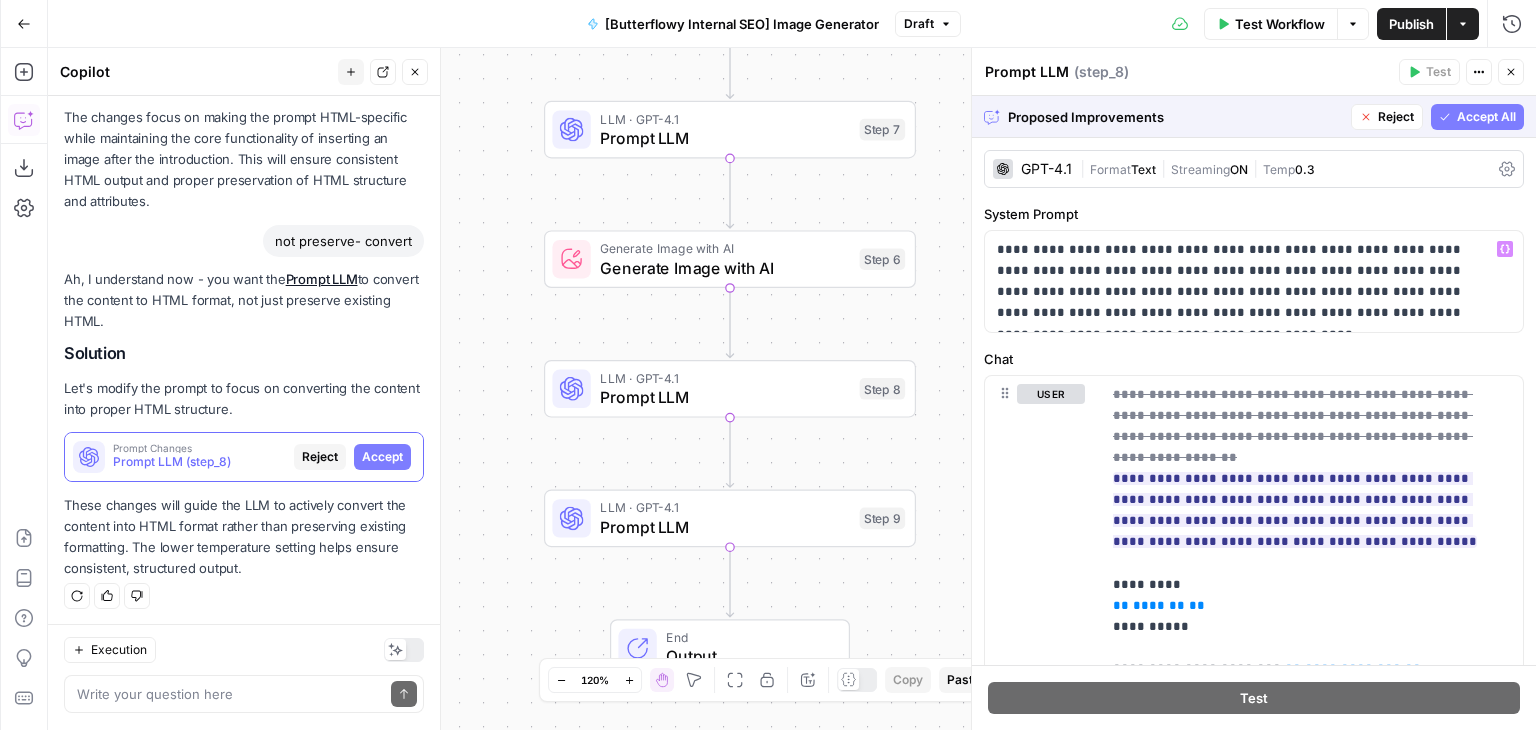 drag, startPoint x: 1509, startPoint y: 443, endPoint x: 1509, endPoint y: 458, distance: 15 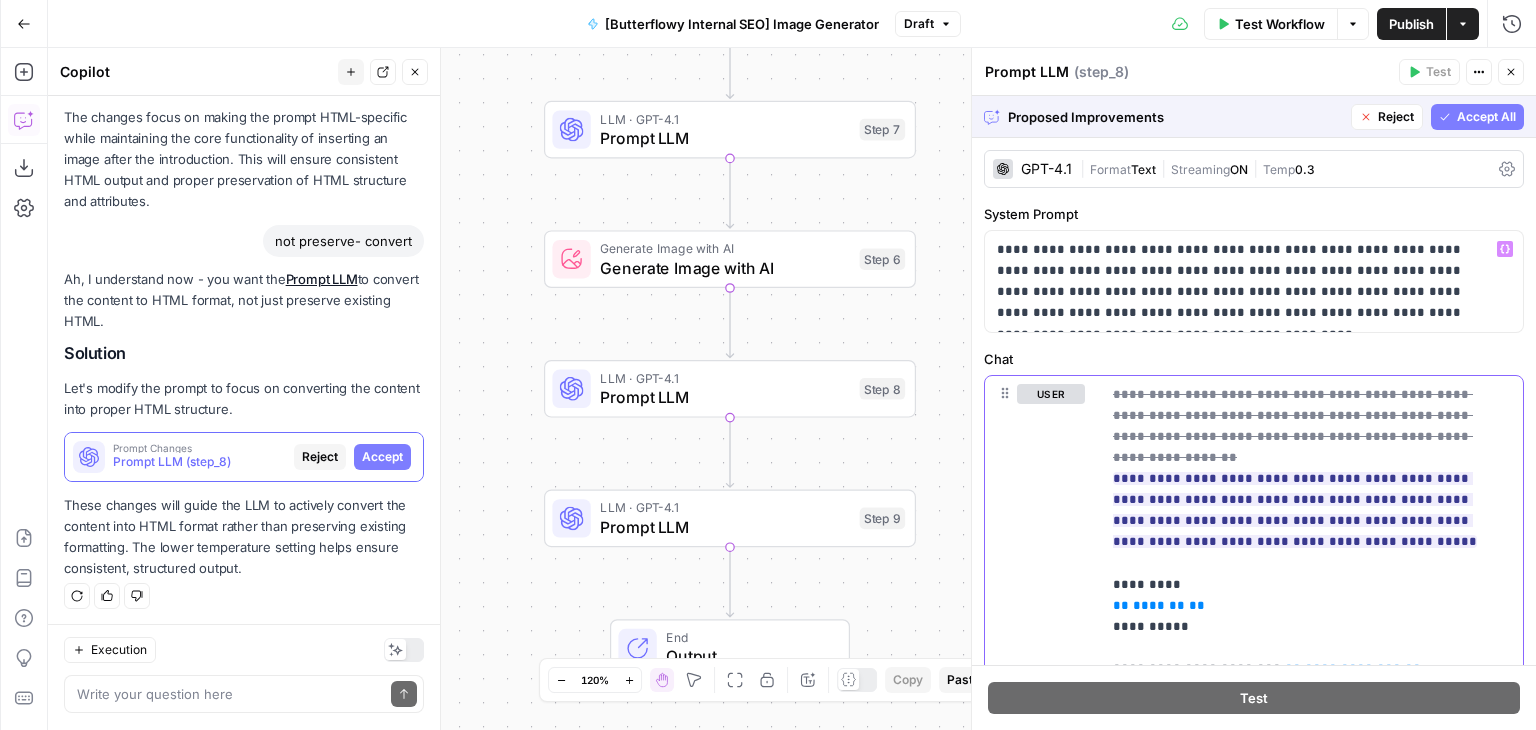 click on "**********" at bounding box center (1297, 1503) 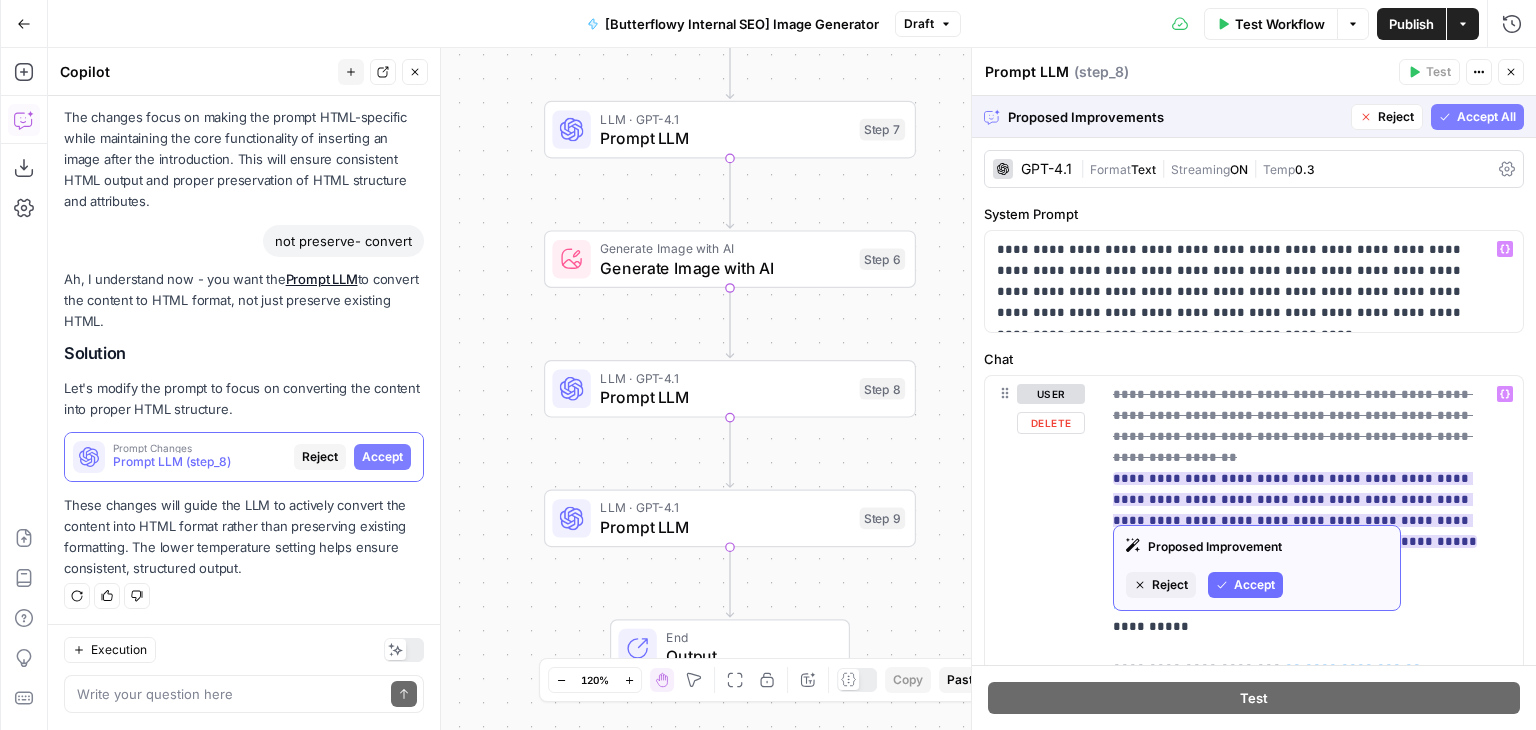 click on "Accept" at bounding box center (1254, 585) 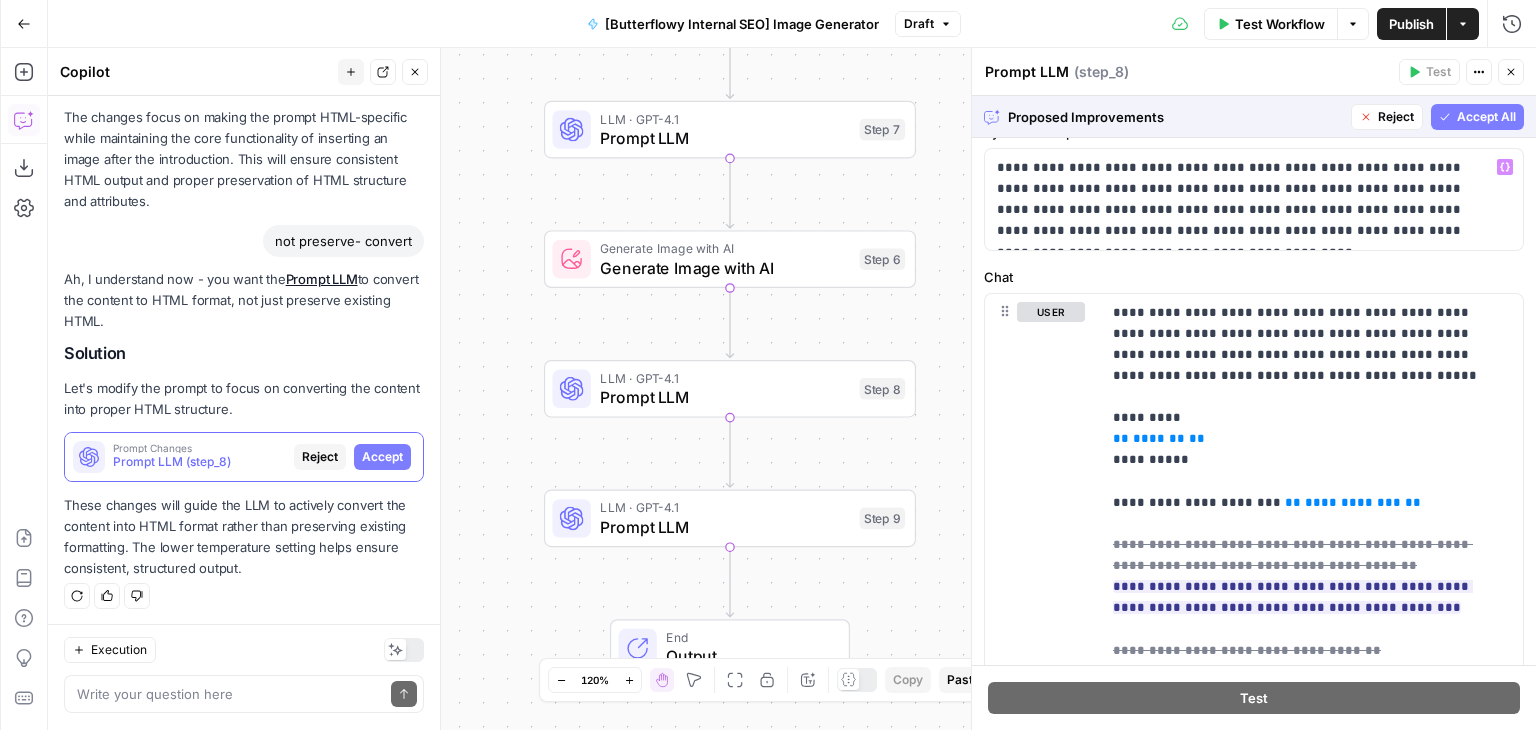 scroll, scrollTop: 180, scrollLeft: 0, axis: vertical 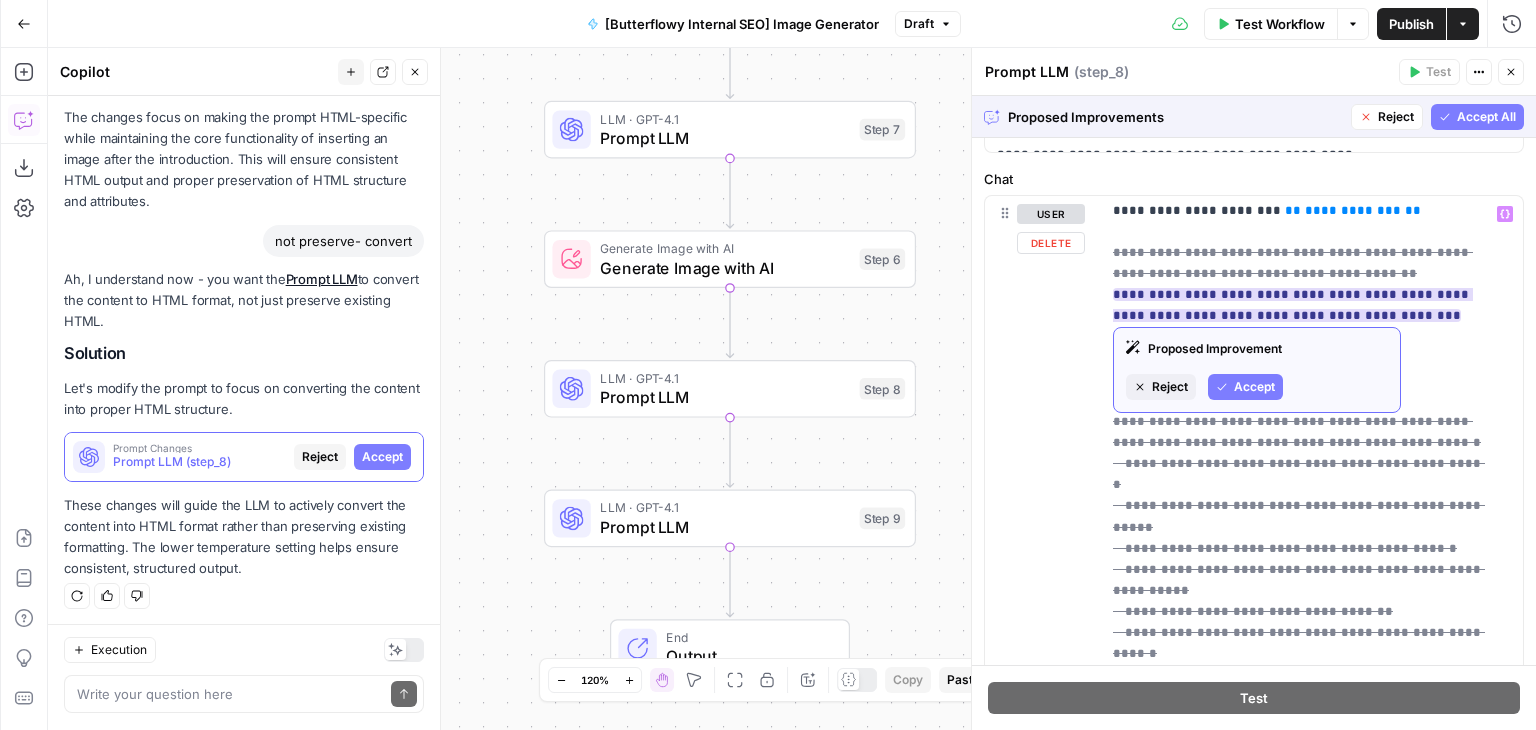 click on "Accept" at bounding box center (1245, 387) 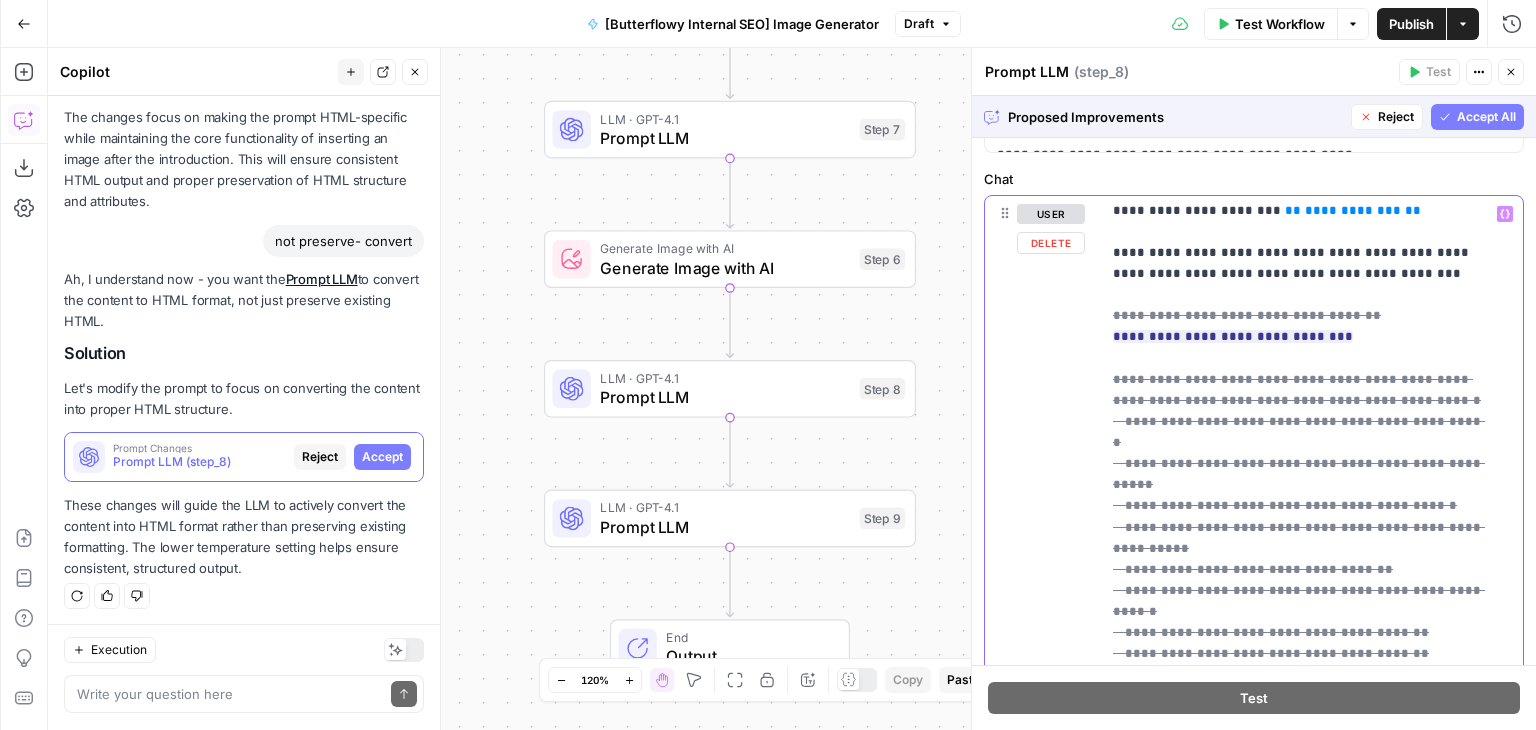click on "**********" at bounding box center (1299, 517) 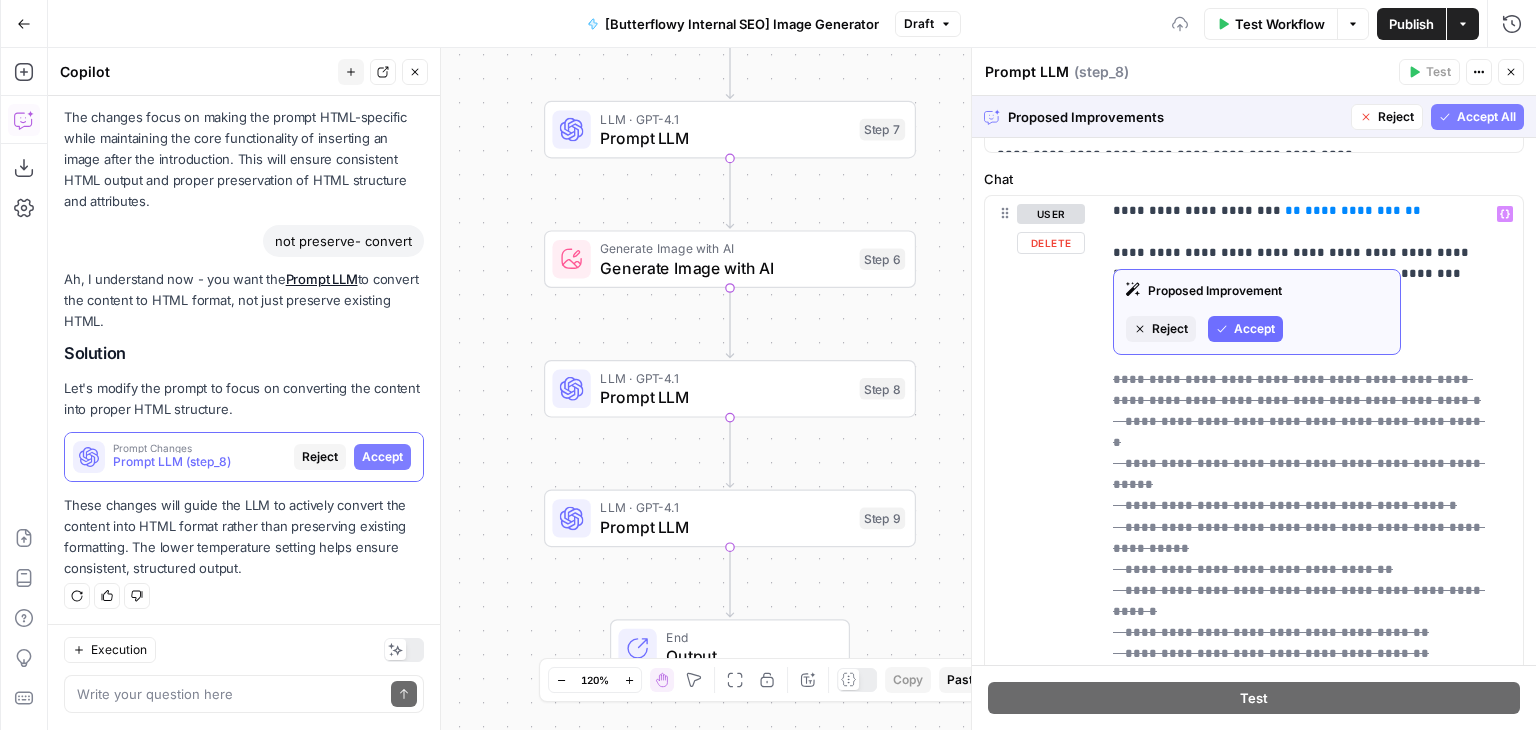 click on "Accept" at bounding box center [1254, 329] 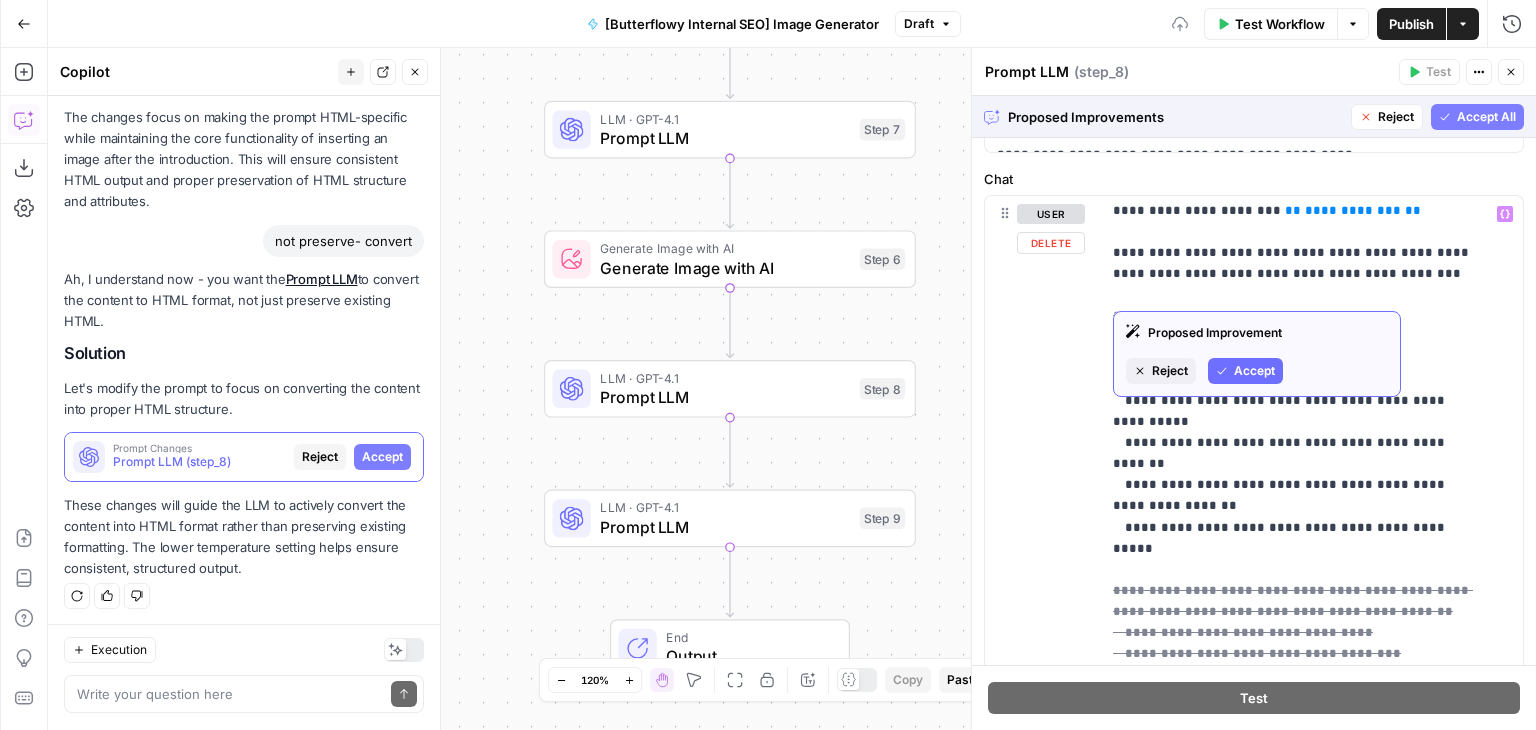 click on "Accept" at bounding box center (1254, 371) 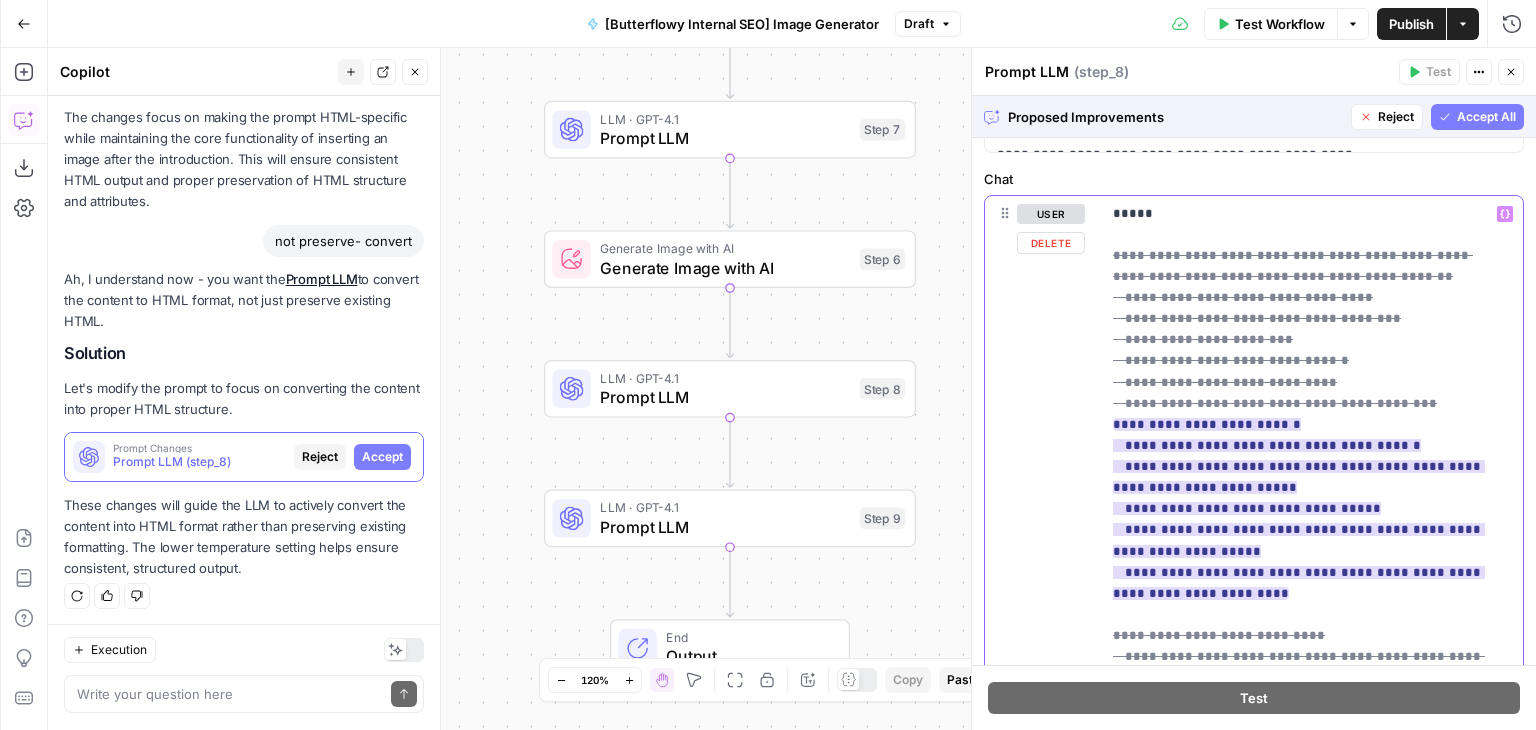 scroll, scrollTop: 519, scrollLeft: 0, axis: vertical 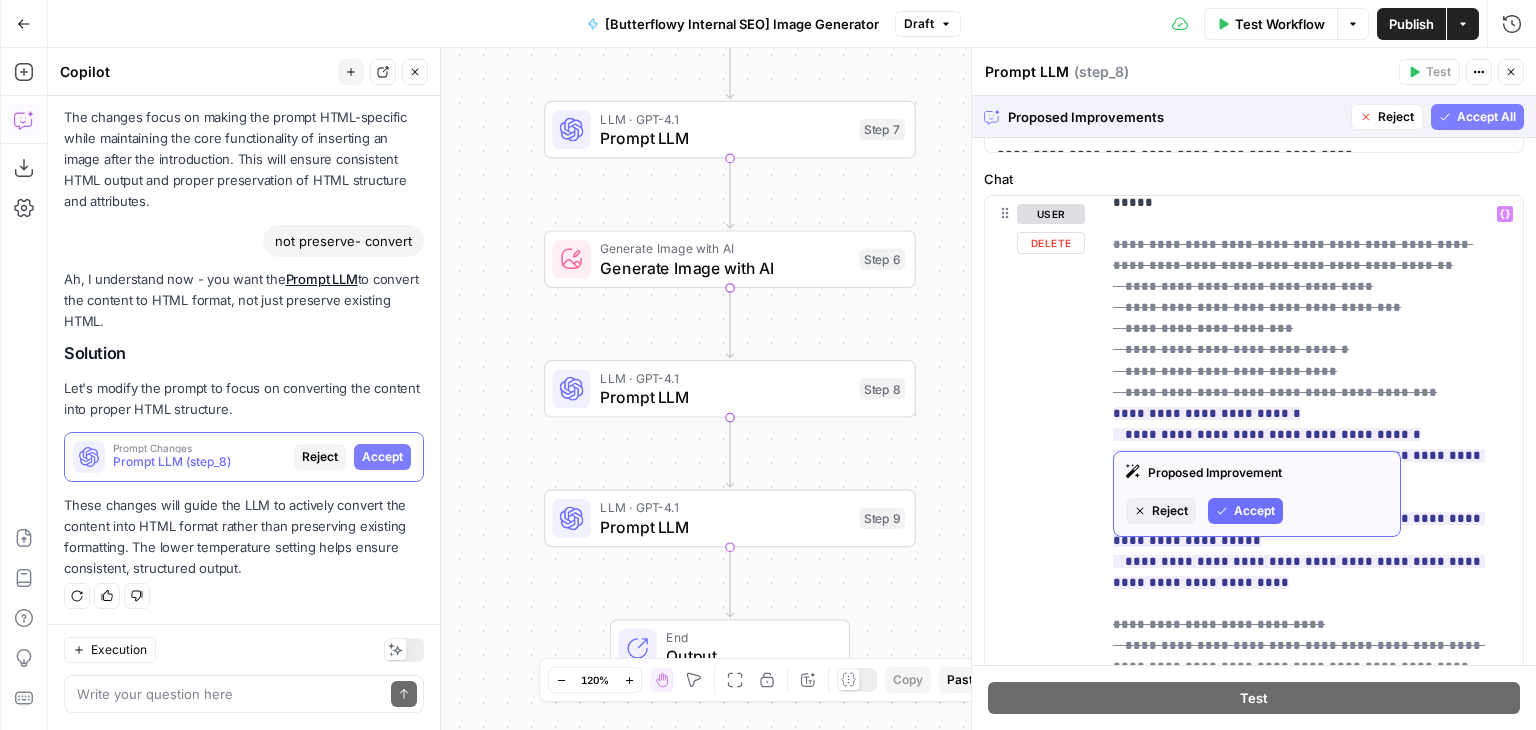 click on "Accept" at bounding box center [1254, 511] 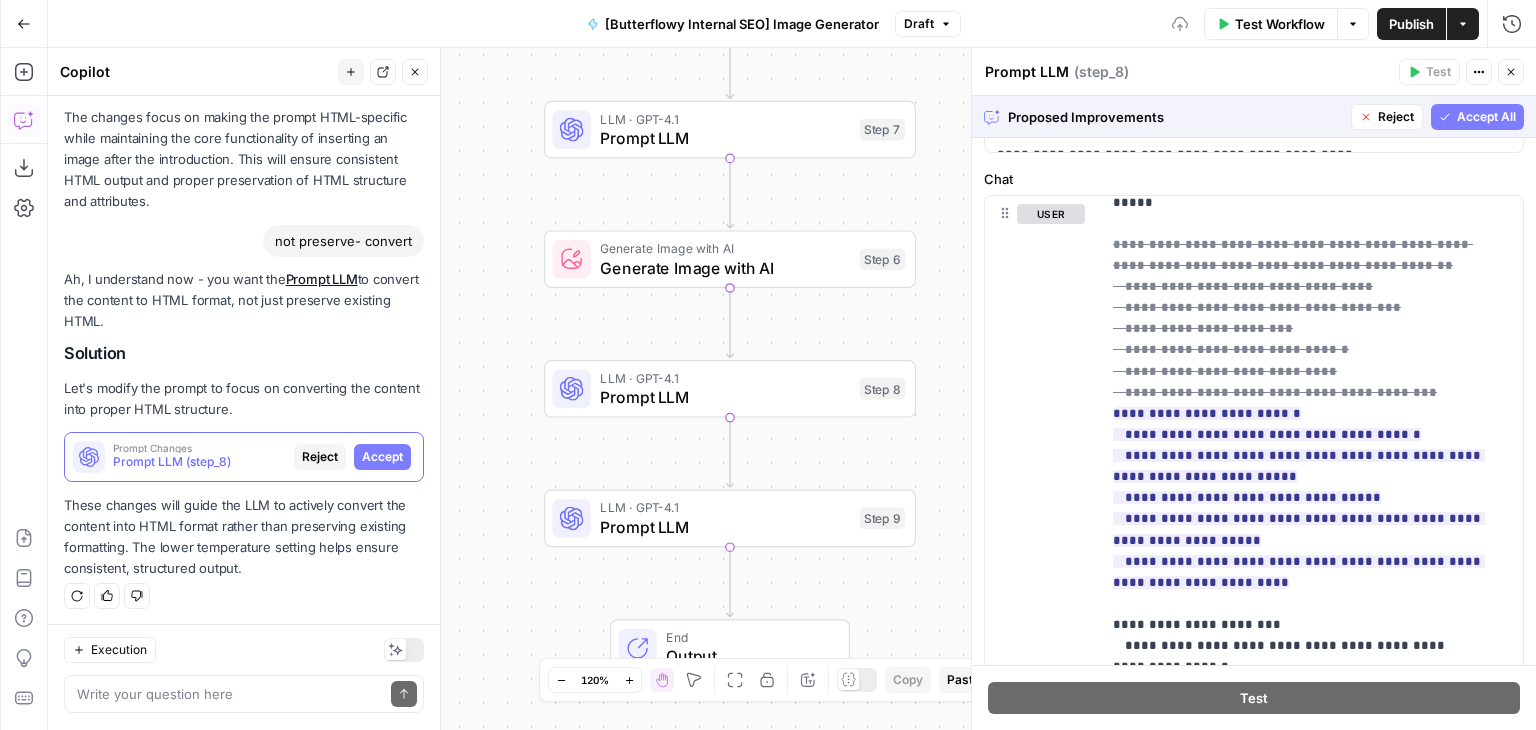 scroll, scrollTop: 345, scrollLeft: 0, axis: vertical 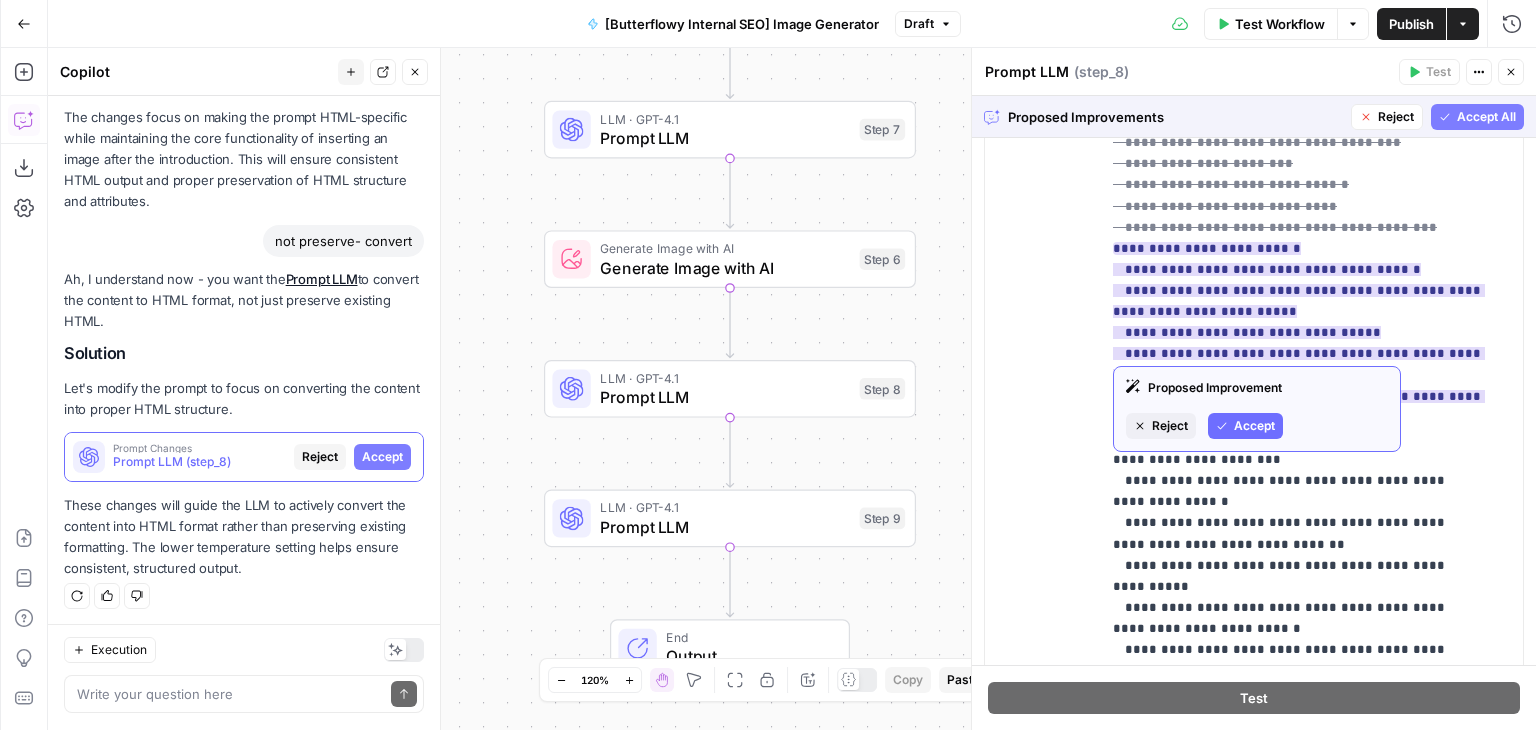 click on "Accept" at bounding box center [1254, 426] 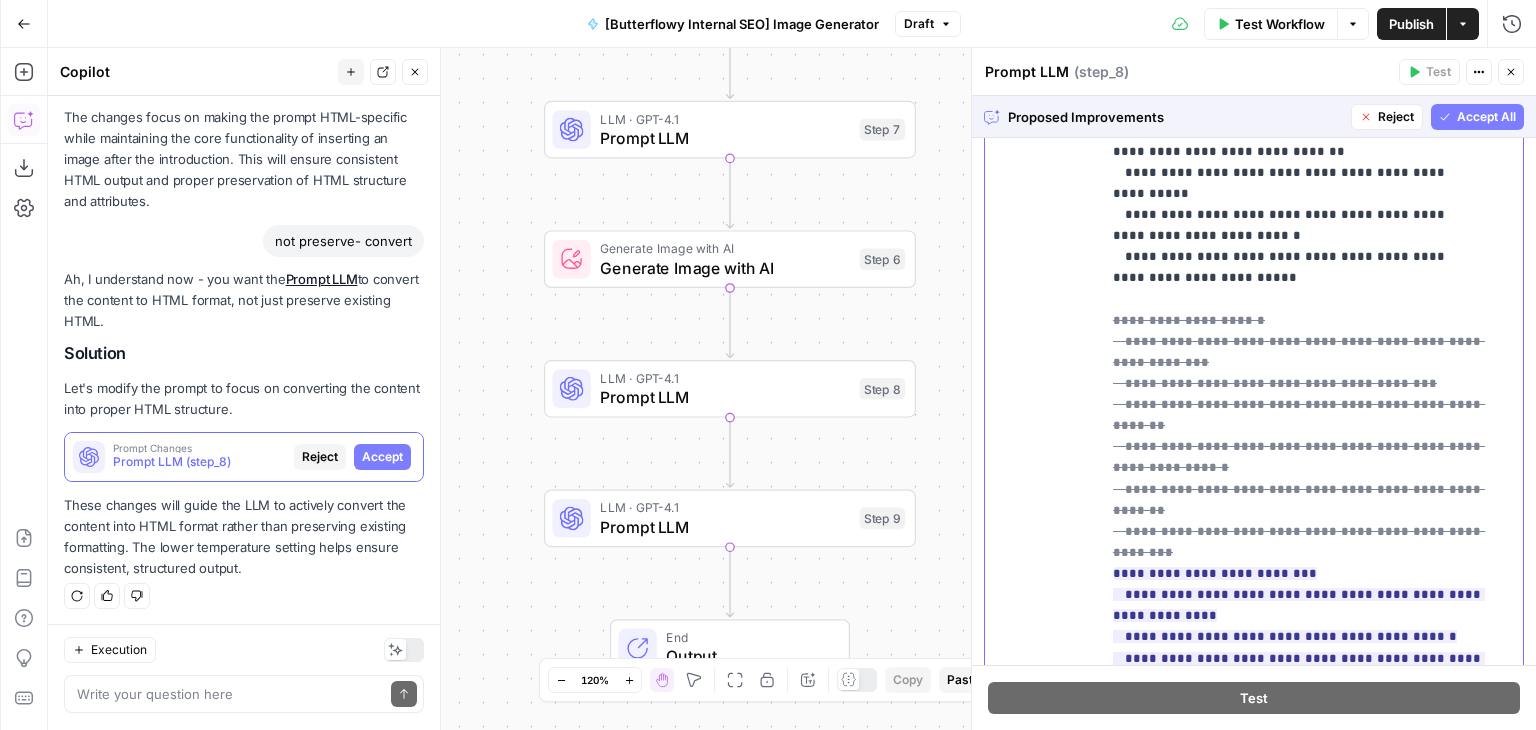 scroll, scrollTop: 764, scrollLeft: 0, axis: vertical 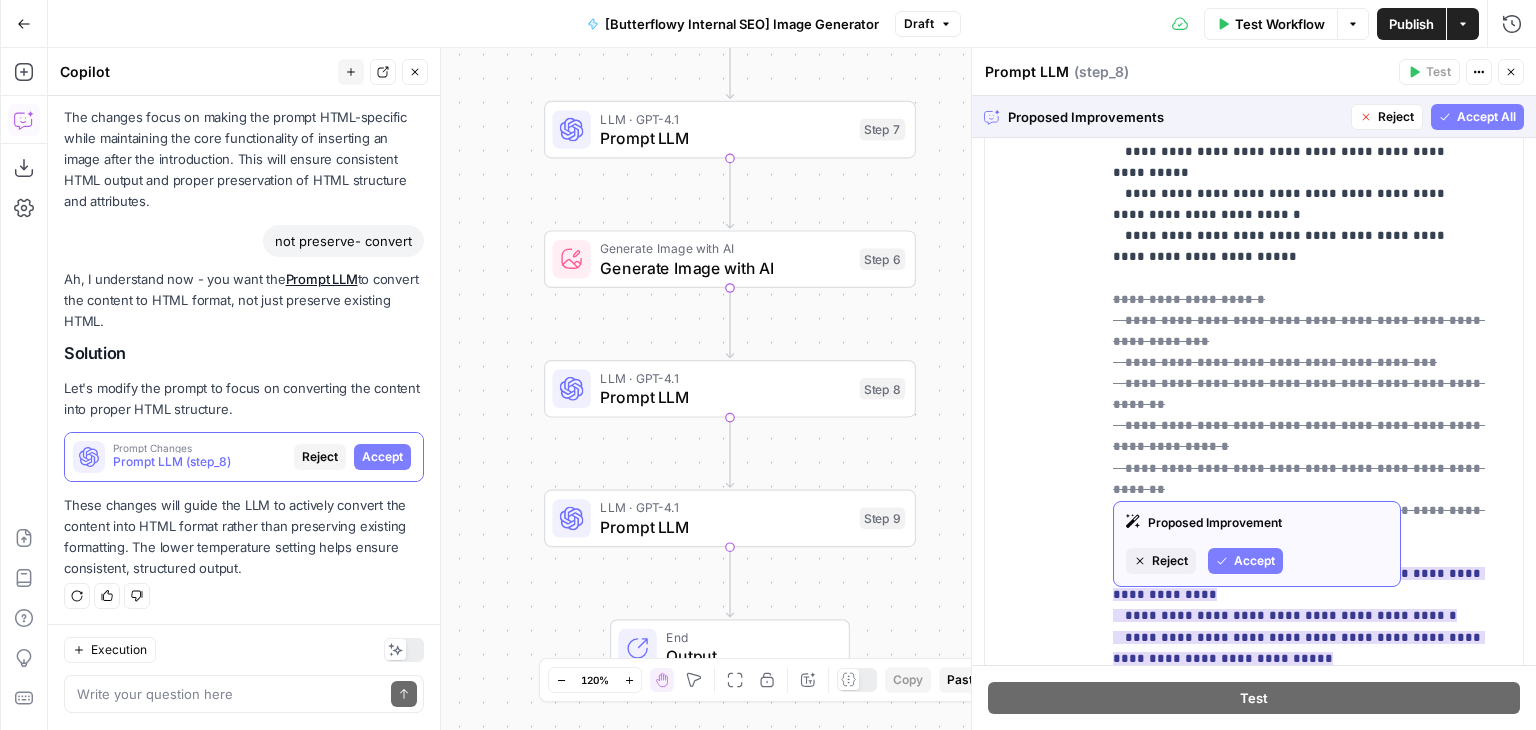 click on "Proposed Improvement Reject Accept" at bounding box center (1257, 544) 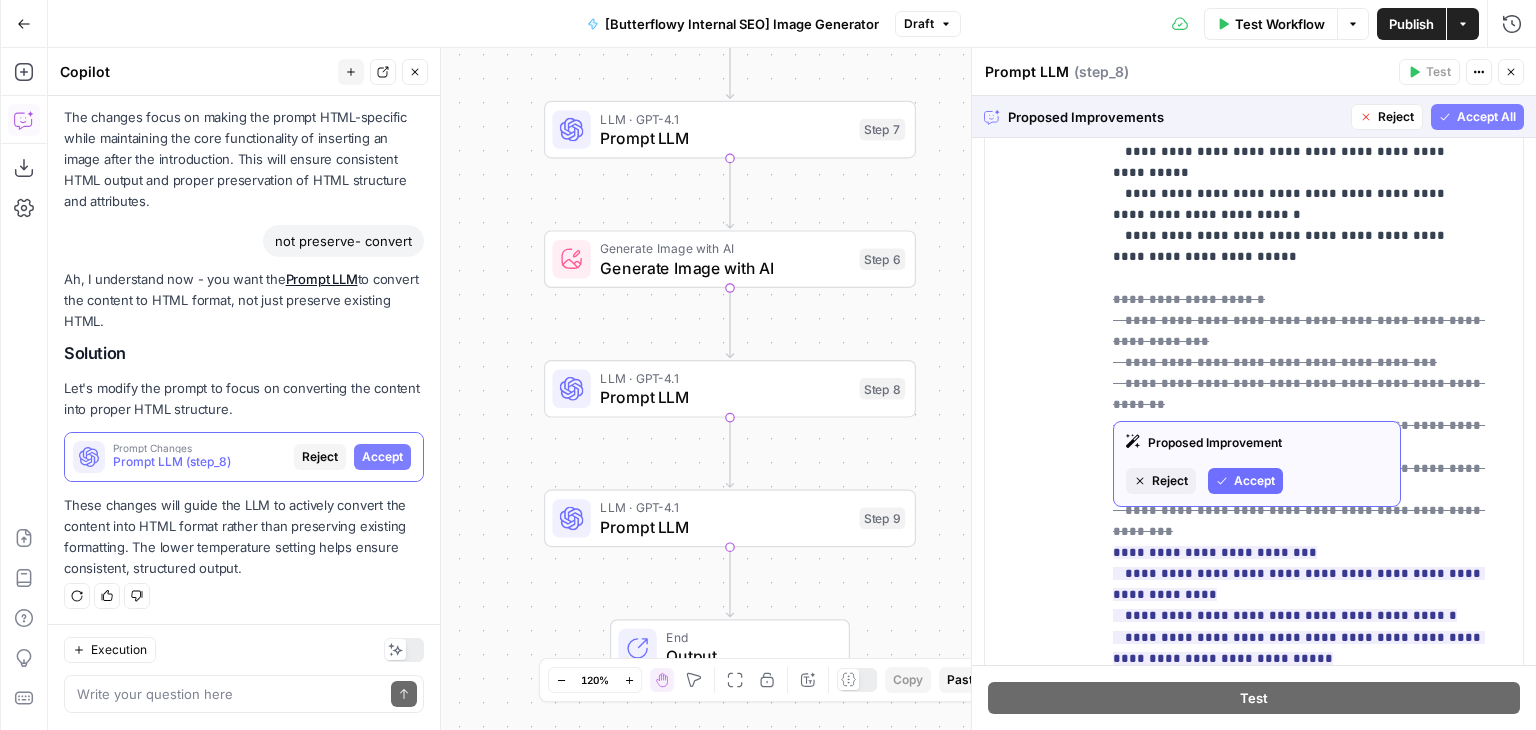 click on "Accept" at bounding box center [1245, 481] 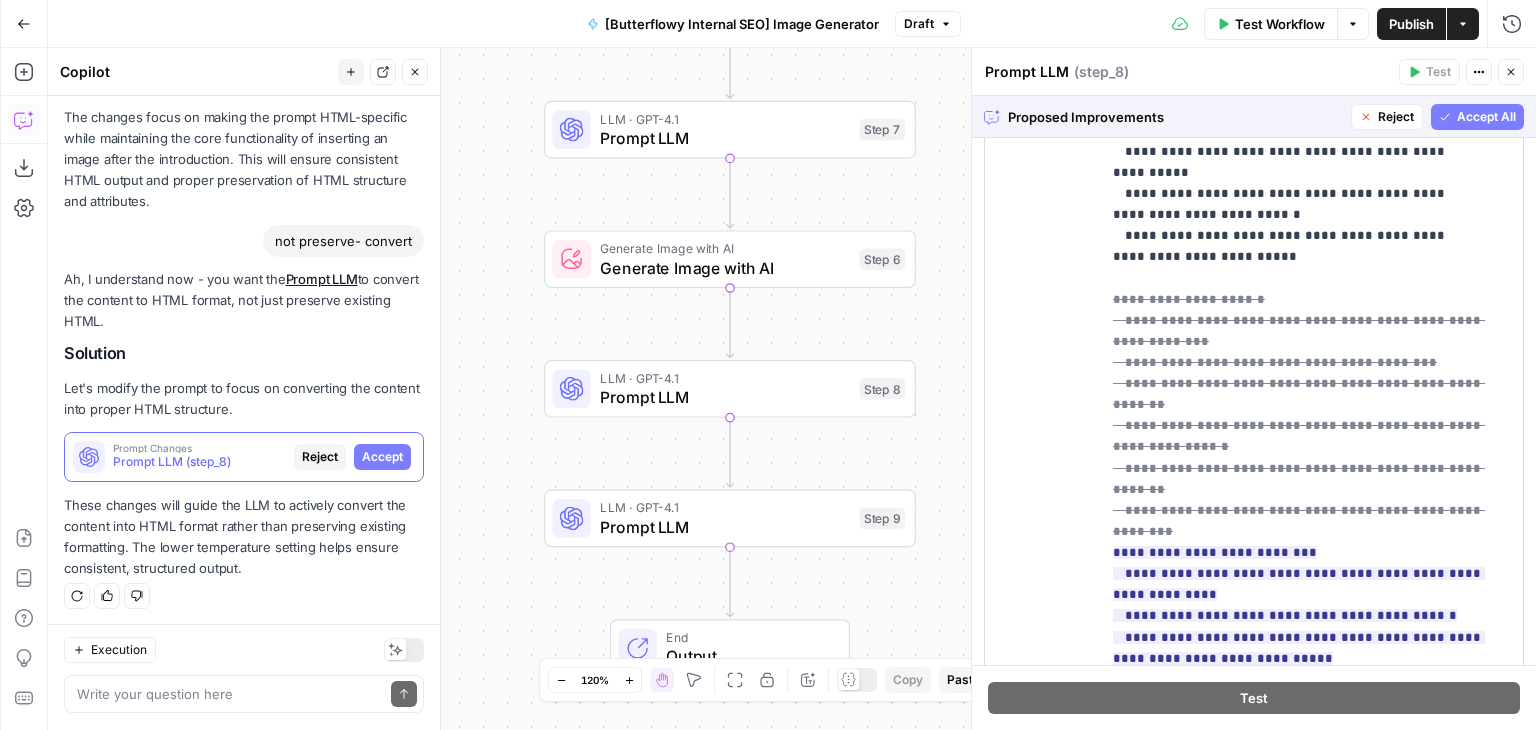 scroll, scrollTop: 638, scrollLeft: 0, axis: vertical 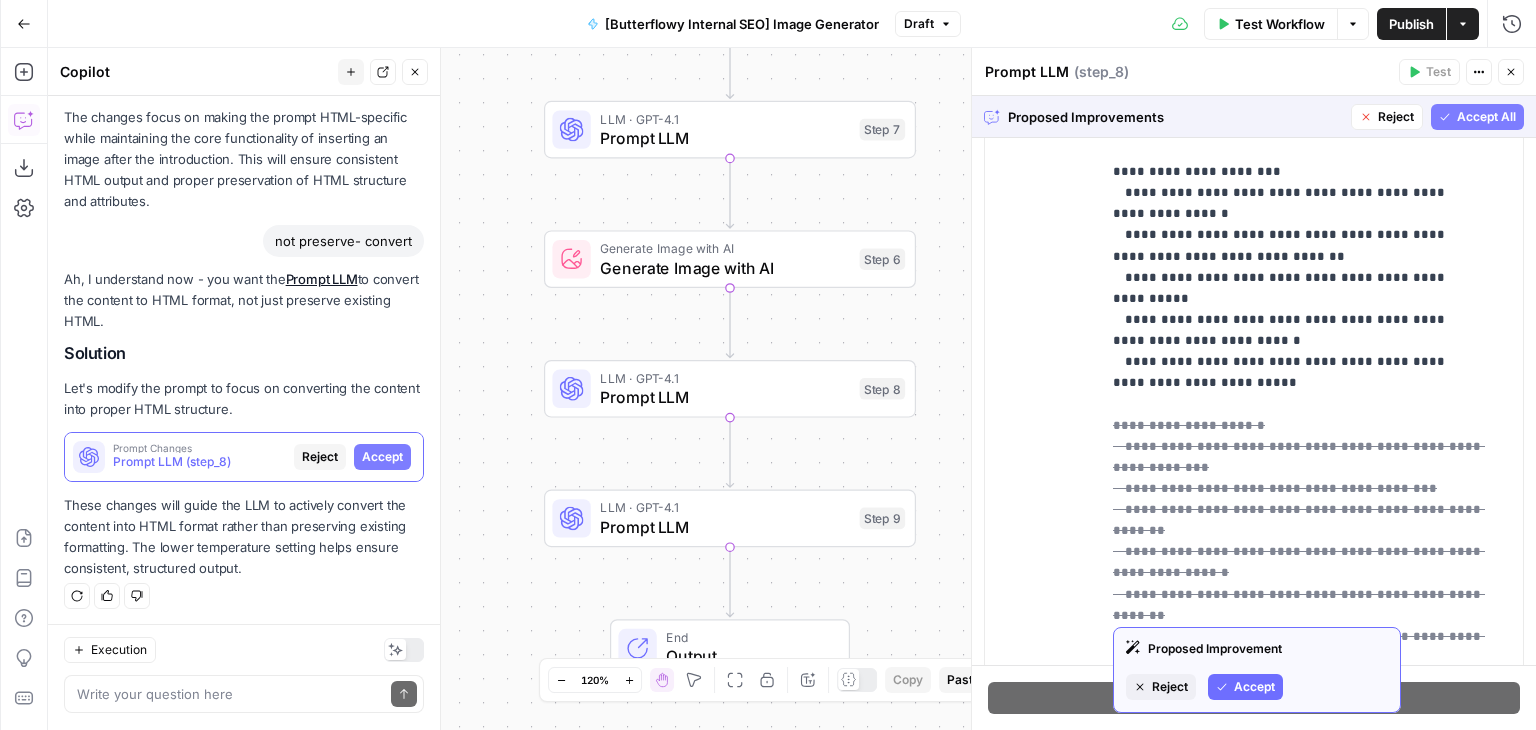 click on "Accept" at bounding box center (1254, 687) 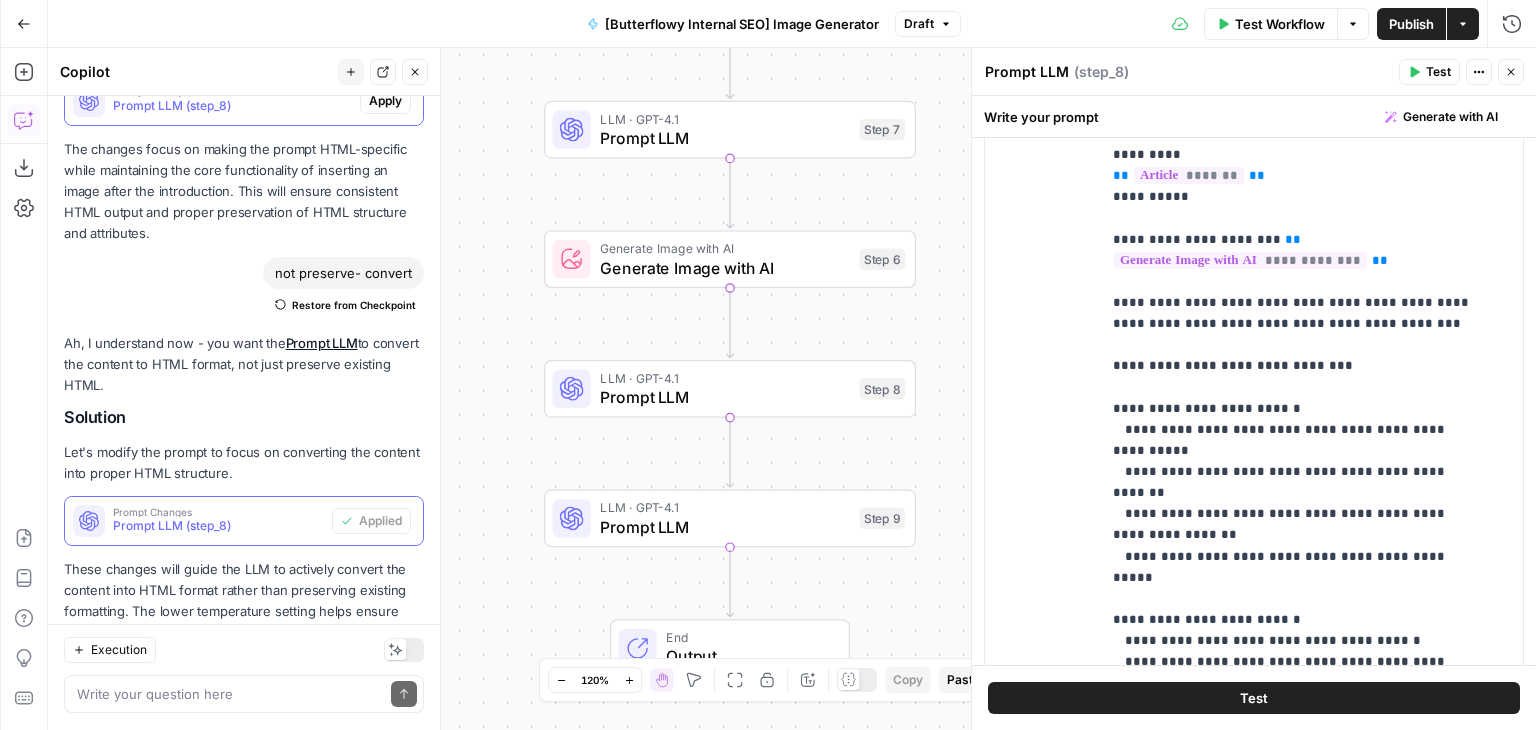 scroll, scrollTop: 584, scrollLeft: 0, axis: vertical 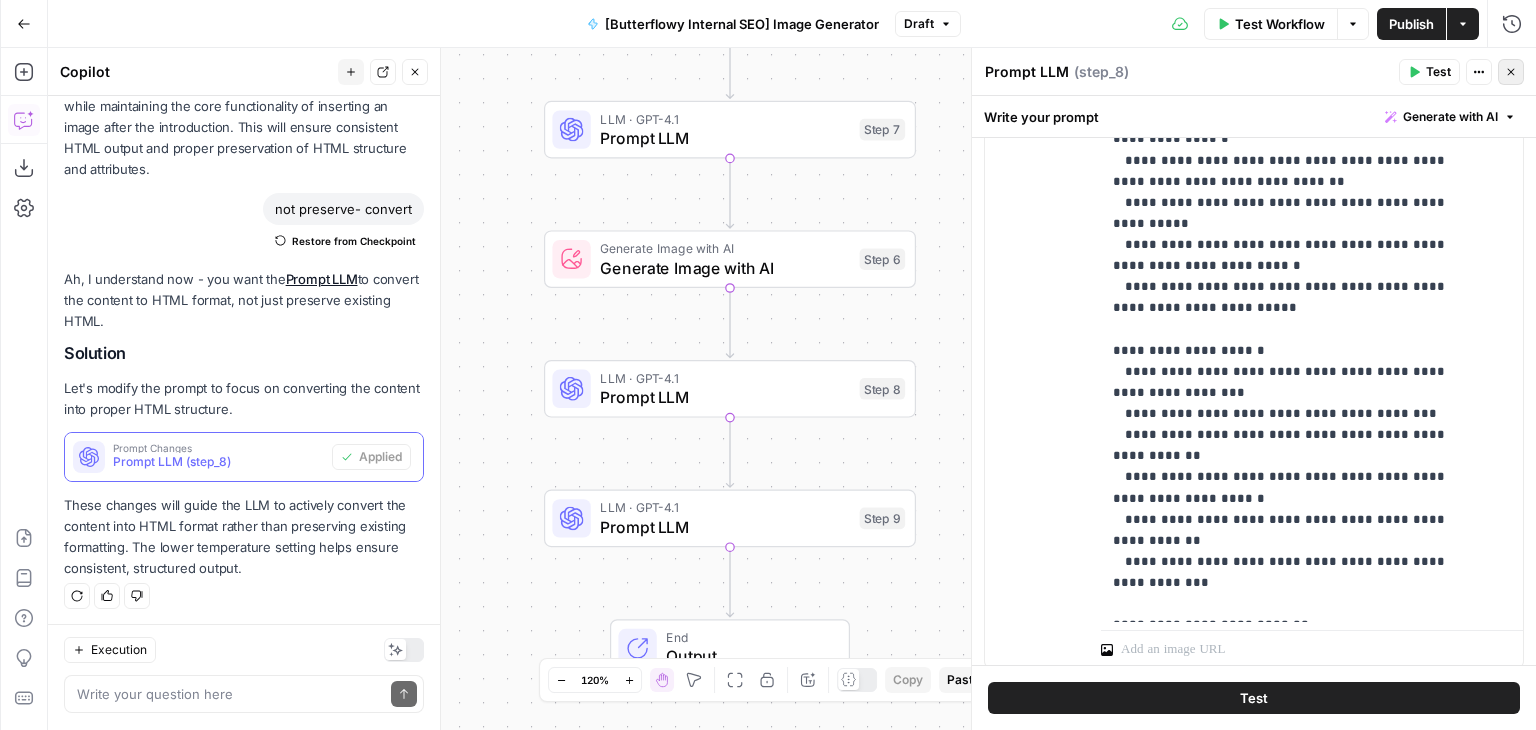 click 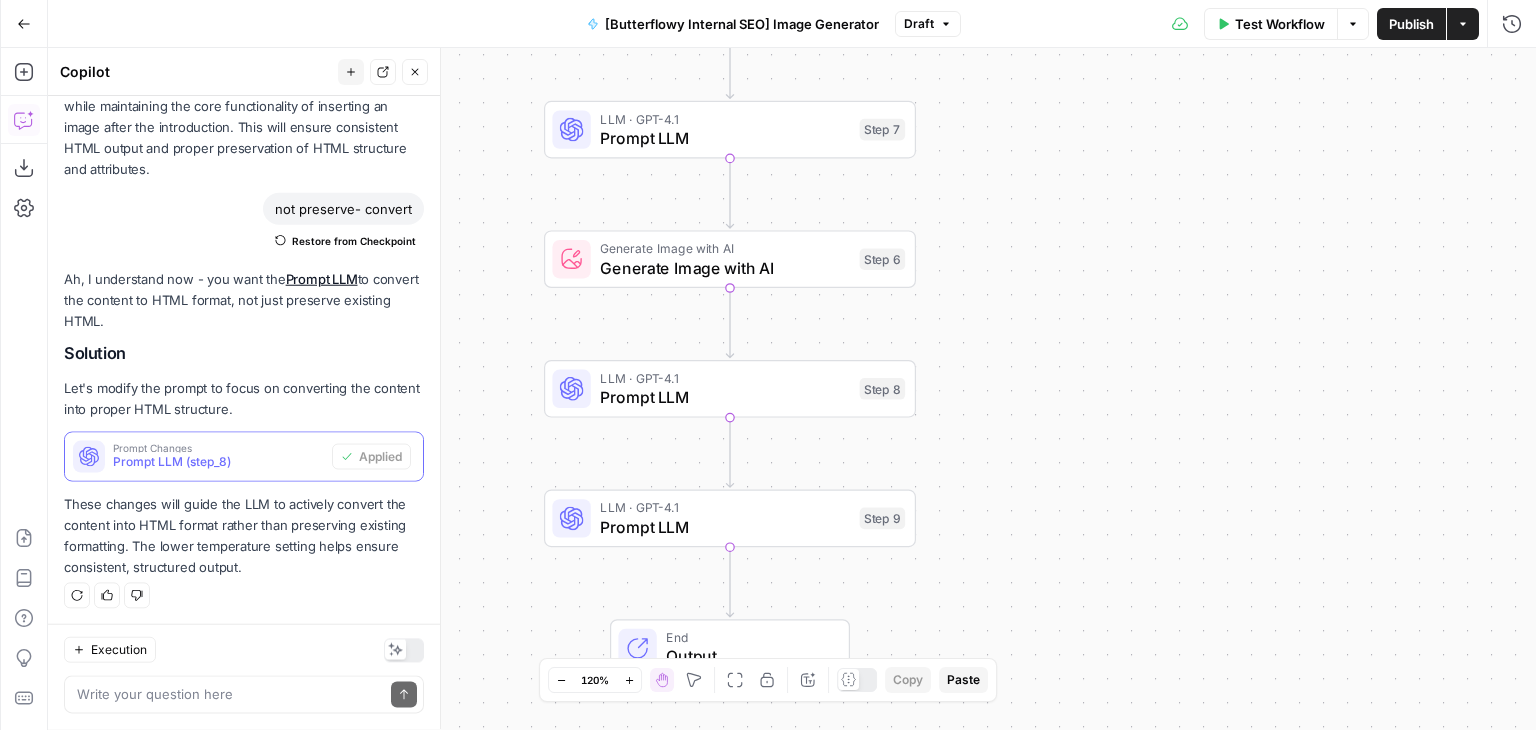 scroll, scrollTop: 584, scrollLeft: 0, axis: vertical 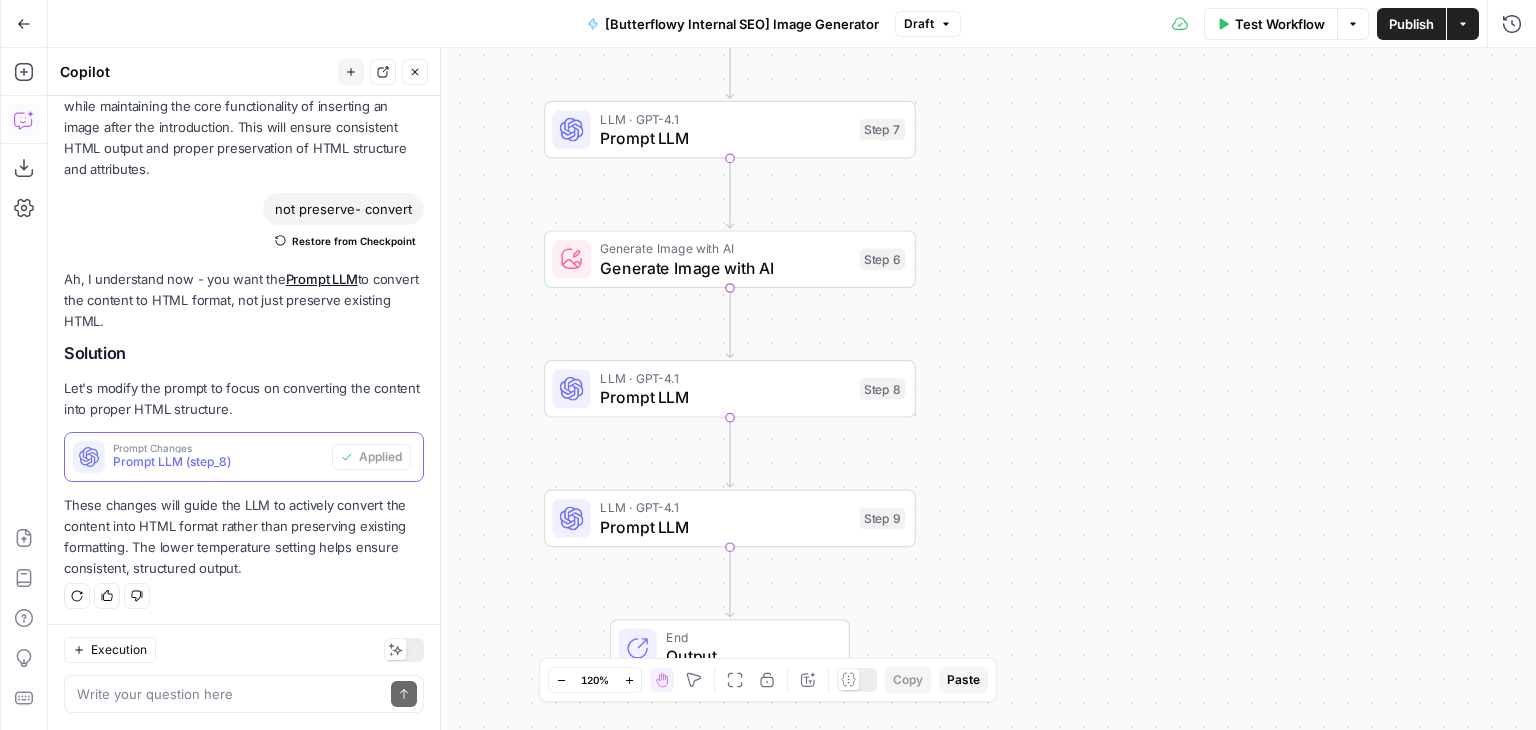 drag, startPoint x: 1014, startPoint y: 438, endPoint x: 1111, endPoint y: 390, distance: 108.226616 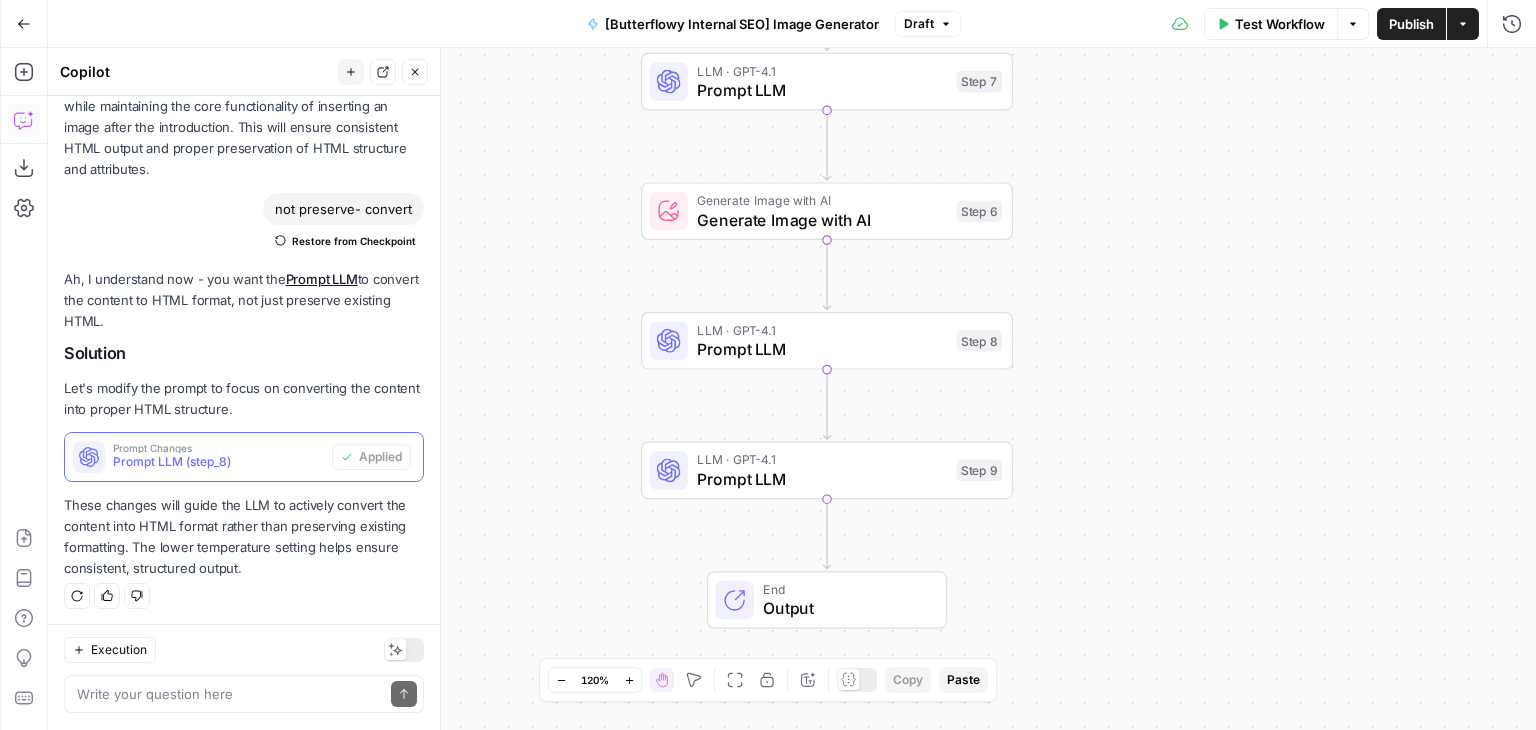 click on "Prompt LLM" at bounding box center [822, 479] 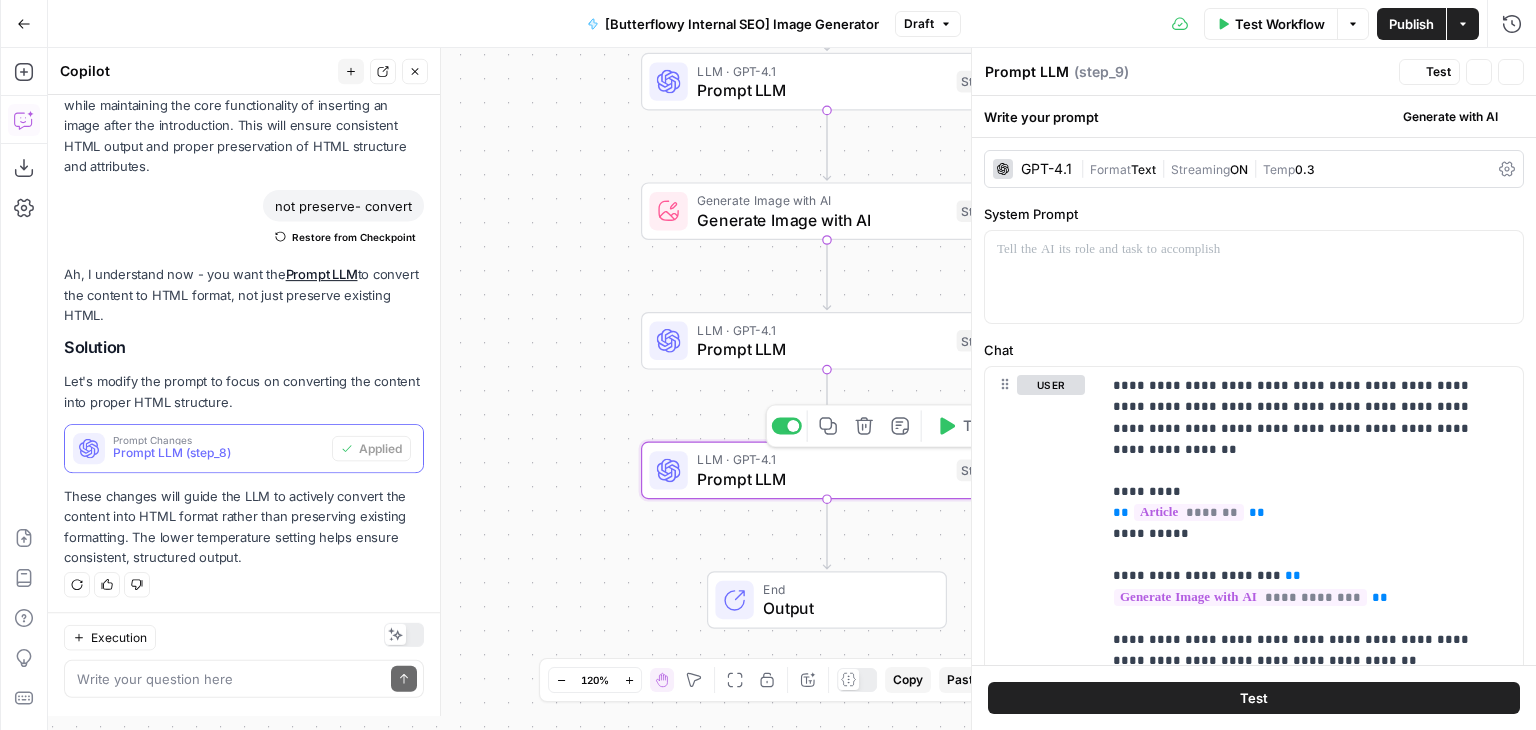 scroll, scrollTop: 584, scrollLeft: 0, axis: vertical 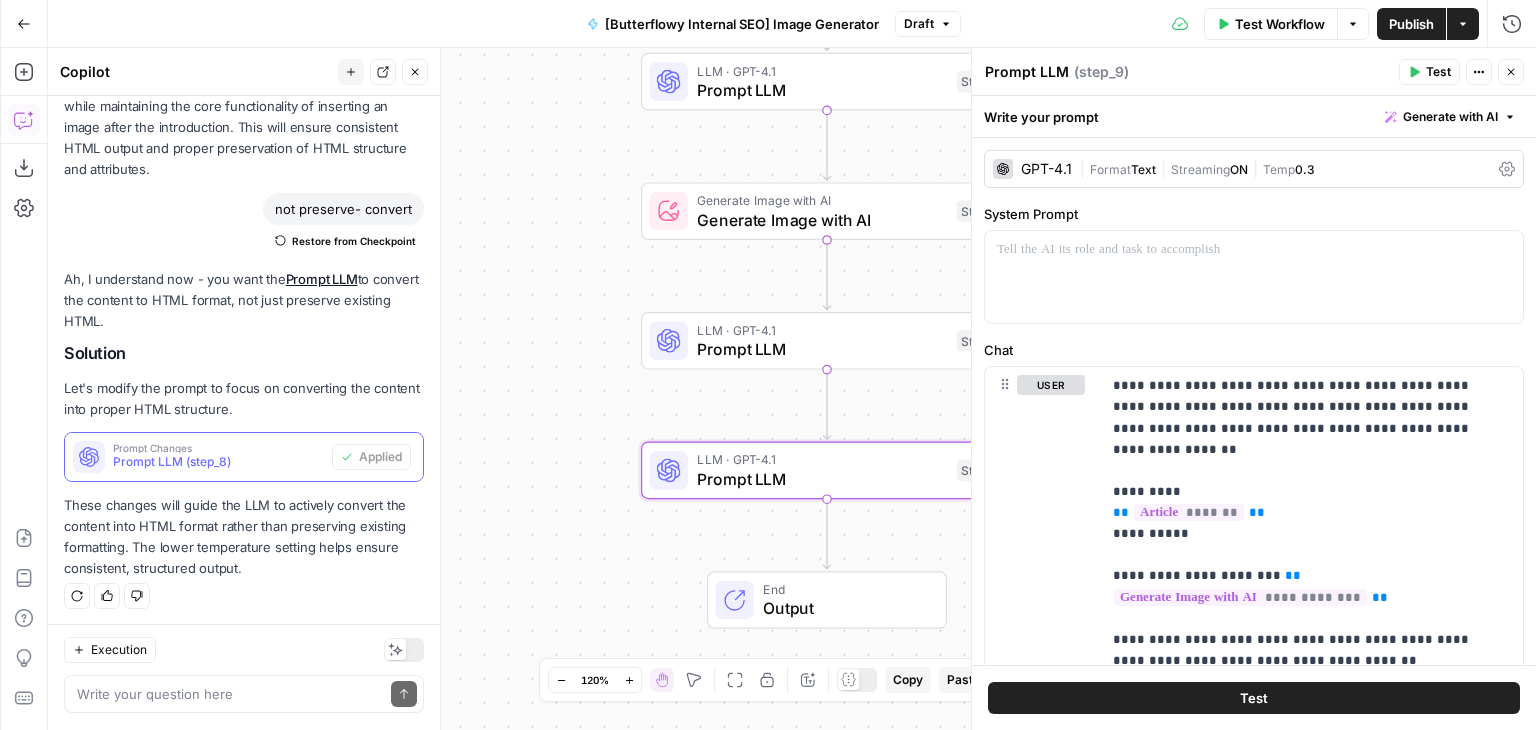 click on "Prompt LLM" at bounding box center (822, 349) 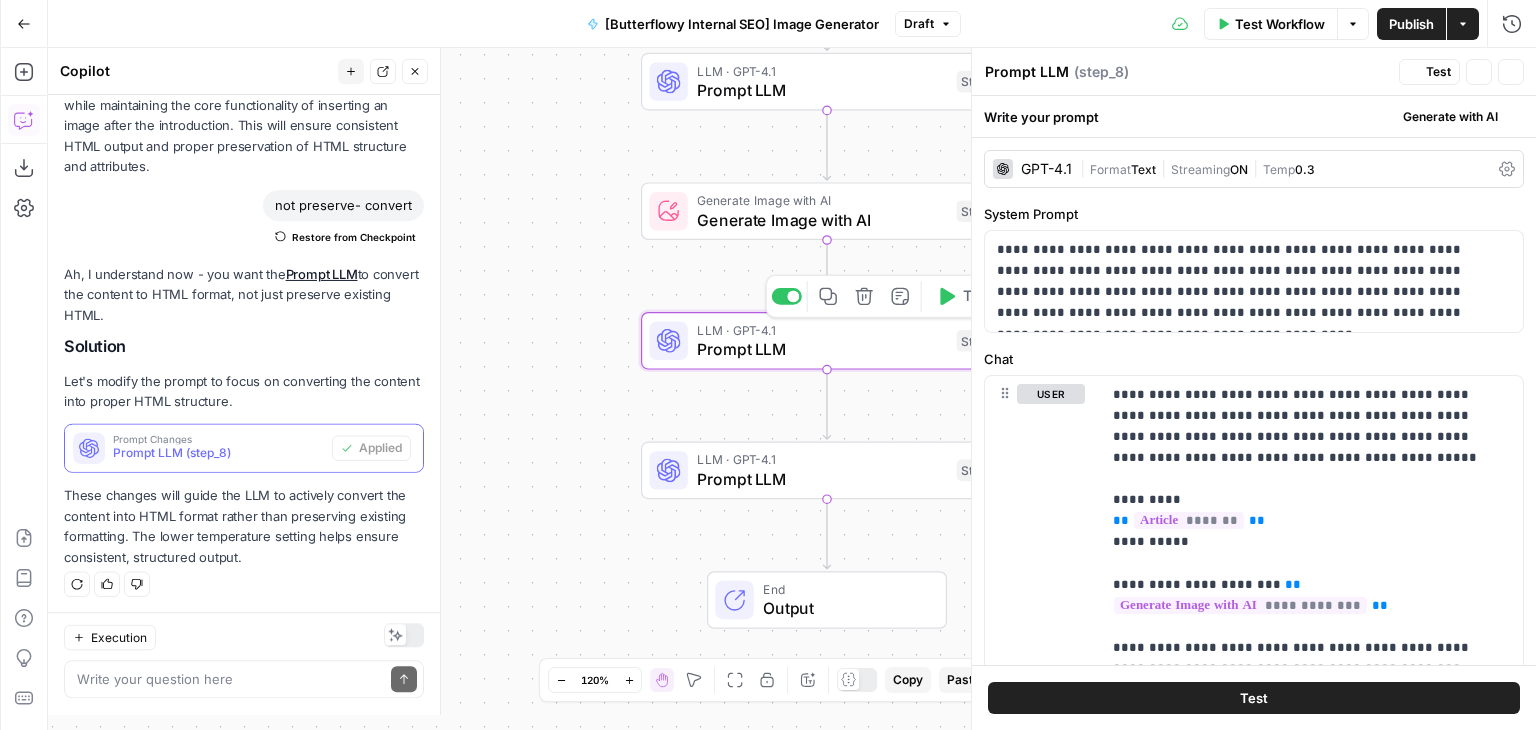 scroll, scrollTop: 584, scrollLeft: 0, axis: vertical 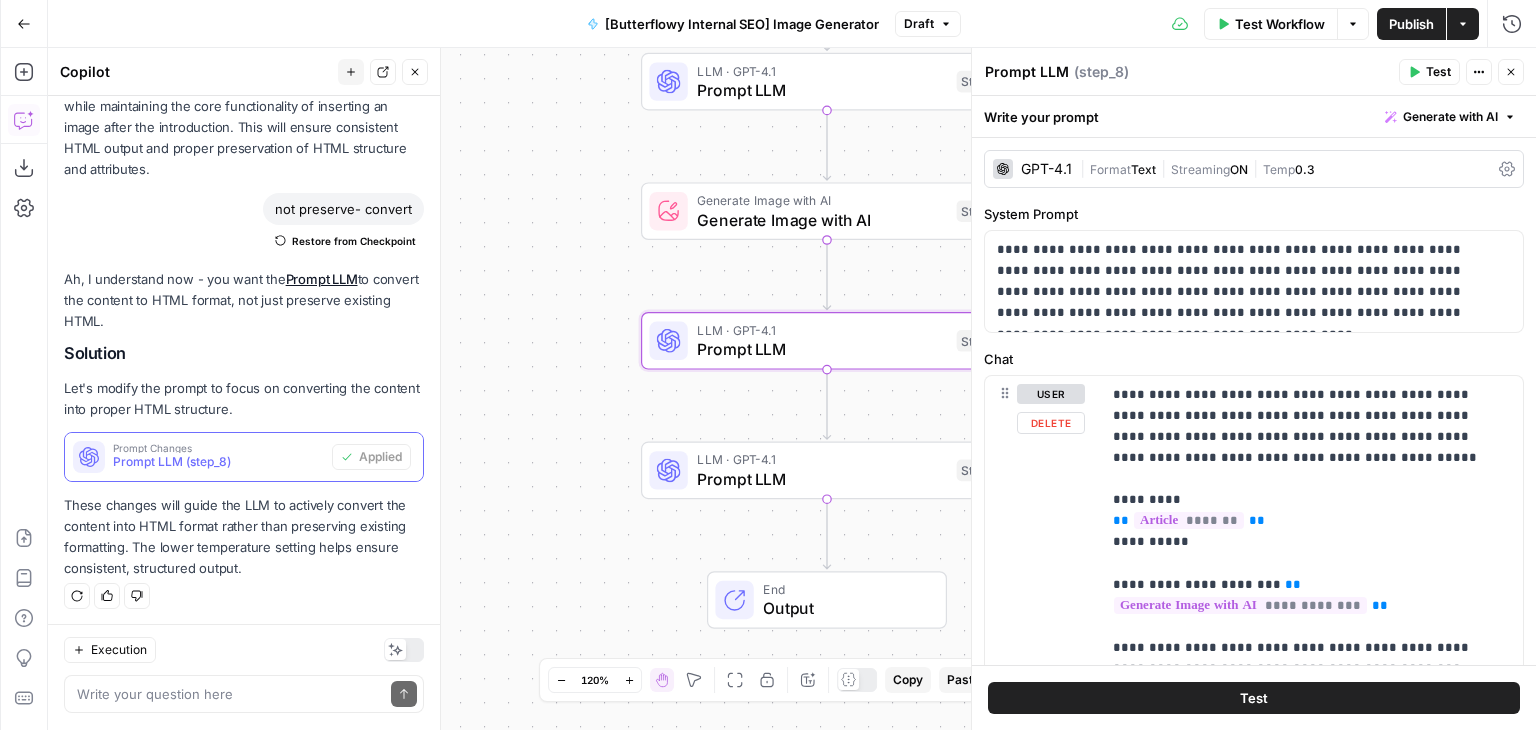 click on "Prompt LLM" at bounding box center [822, 479] 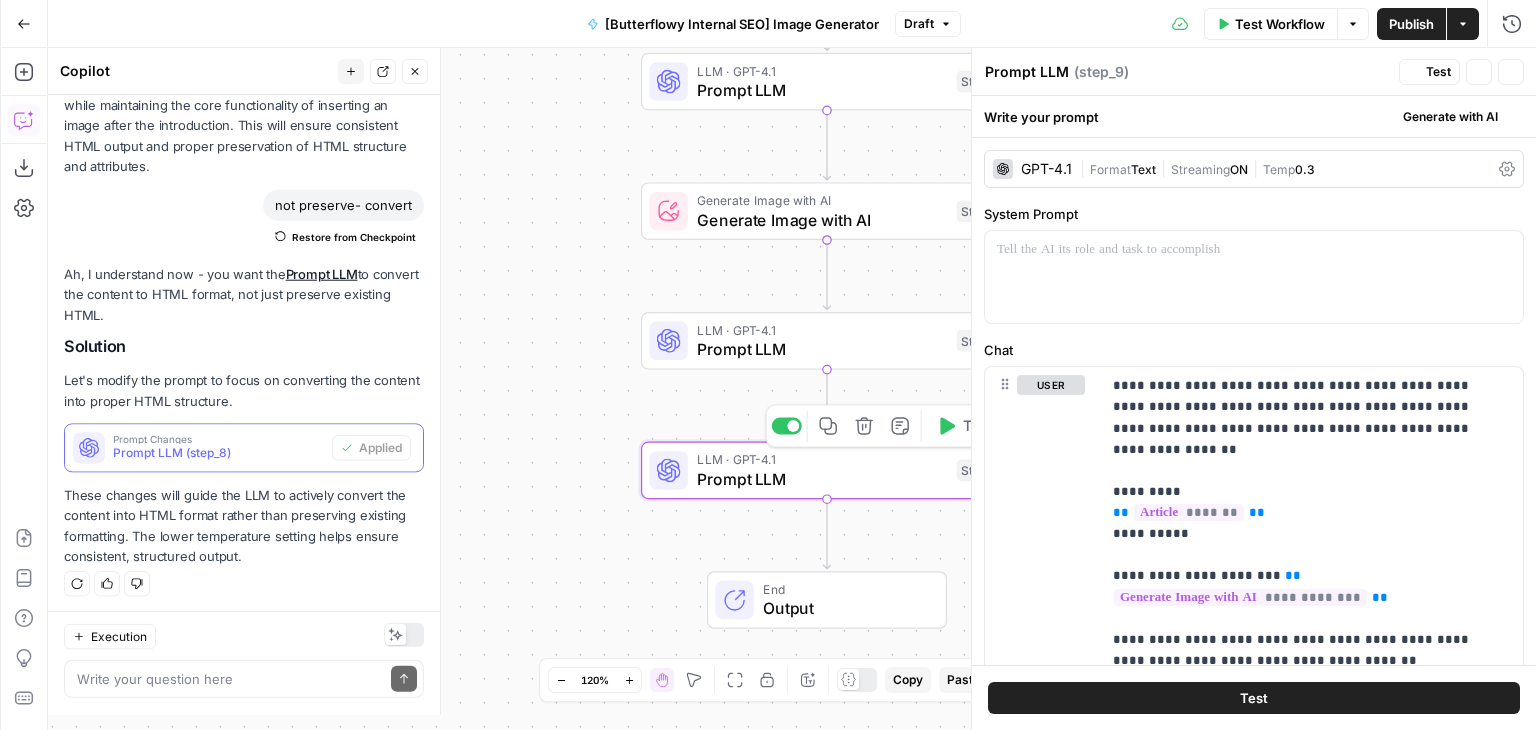 scroll, scrollTop: 584, scrollLeft: 0, axis: vertical 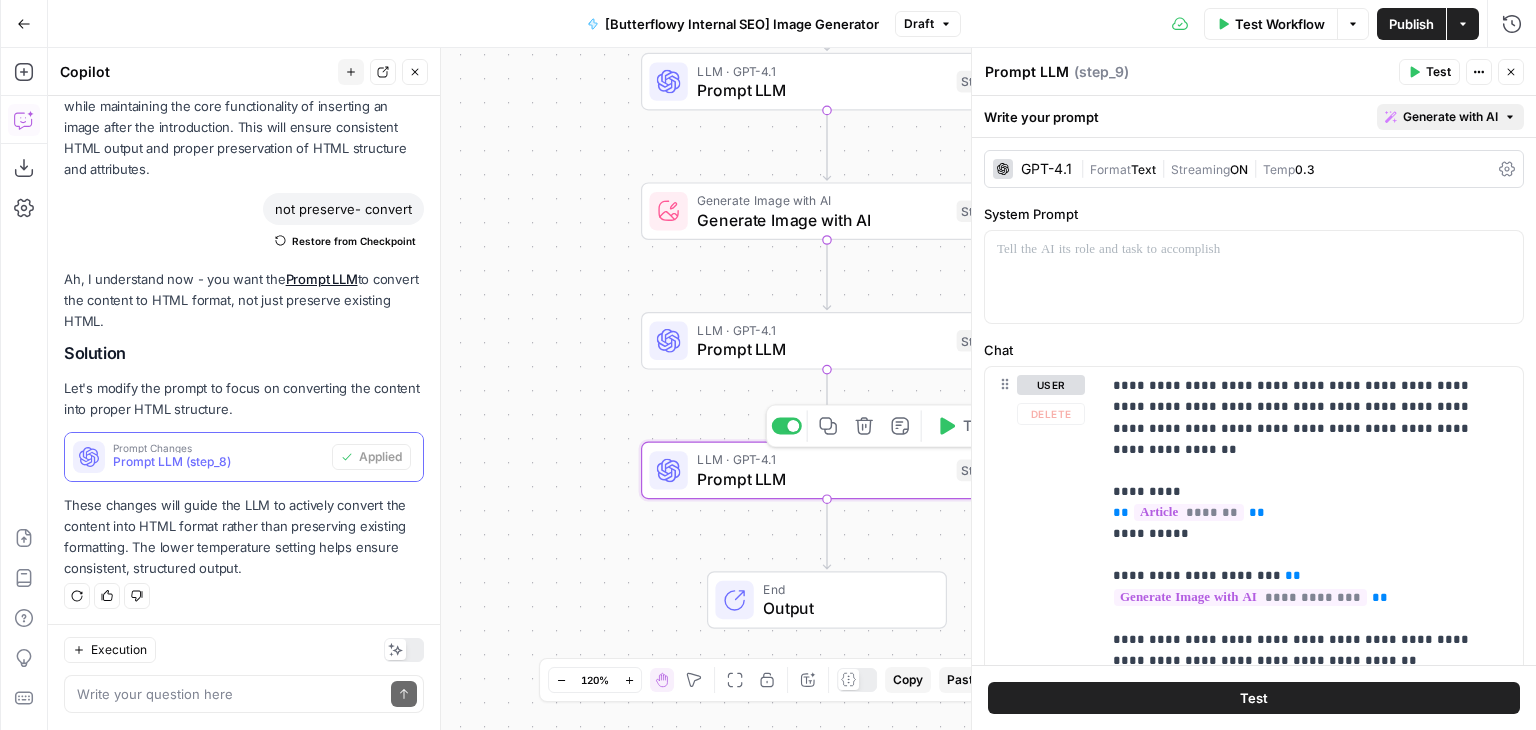 click on "Generate with AI" at bounding box center [1450, 117] 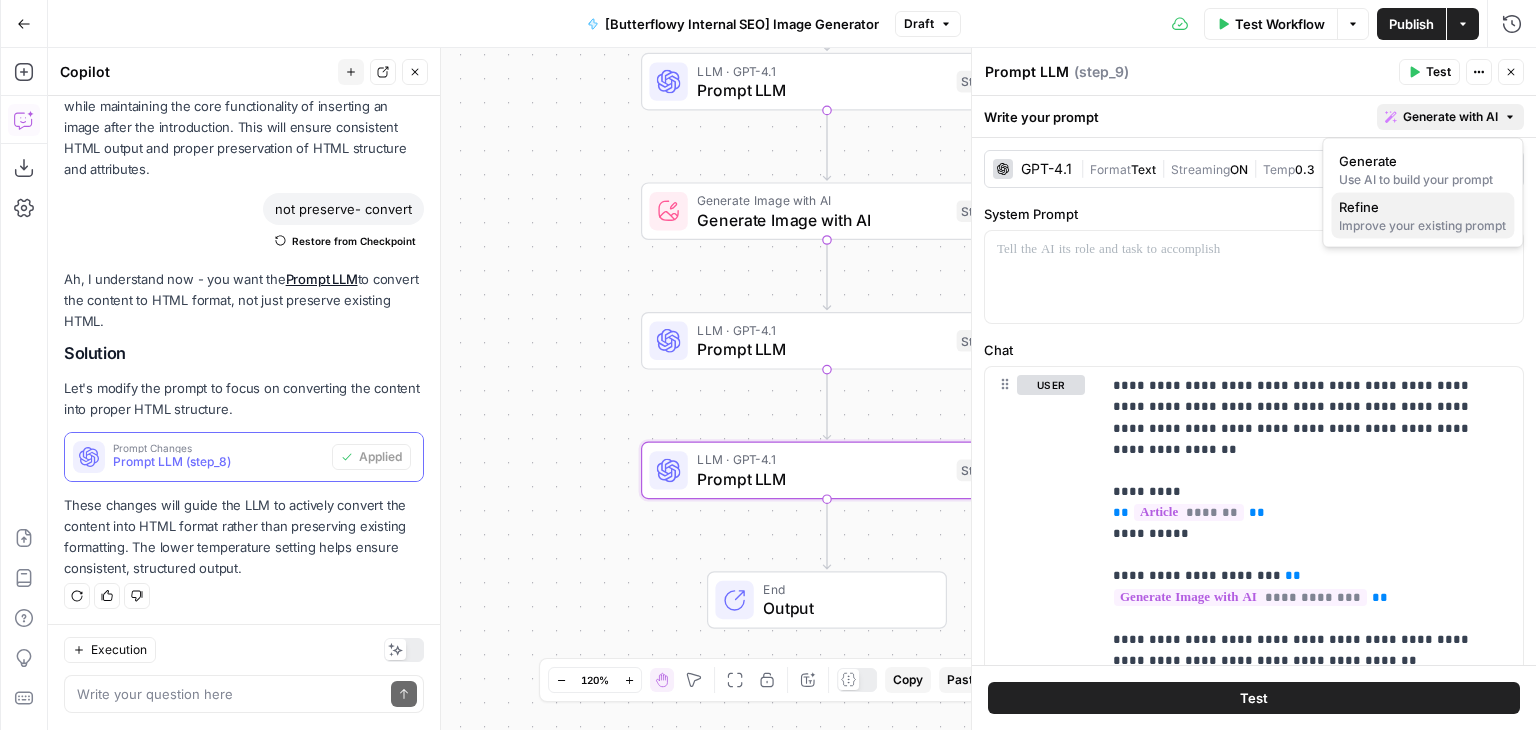 click on "Refine" at bounding box center (1422, 207) 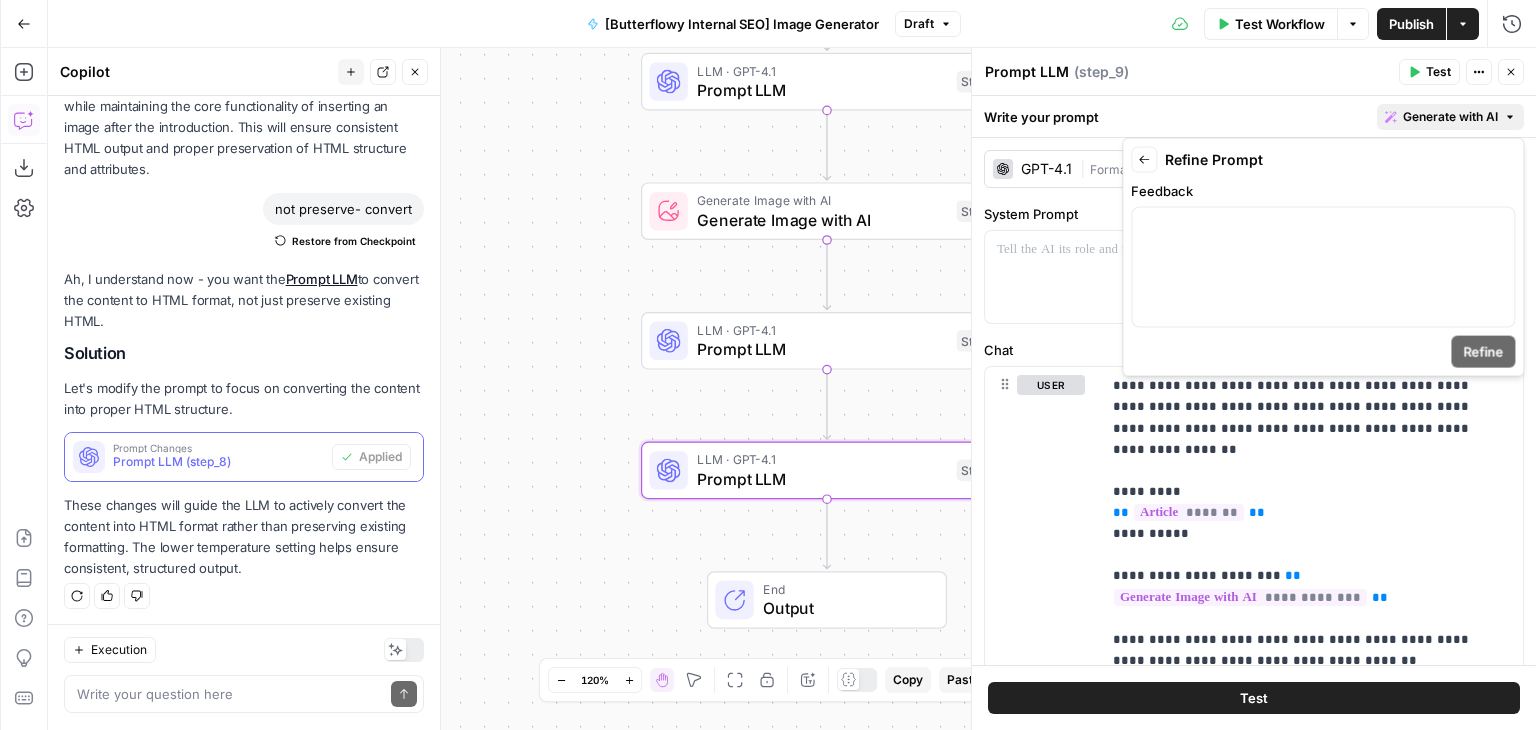 scroll, scrollTop: 584, scrollLeft: 0, axis: vertical 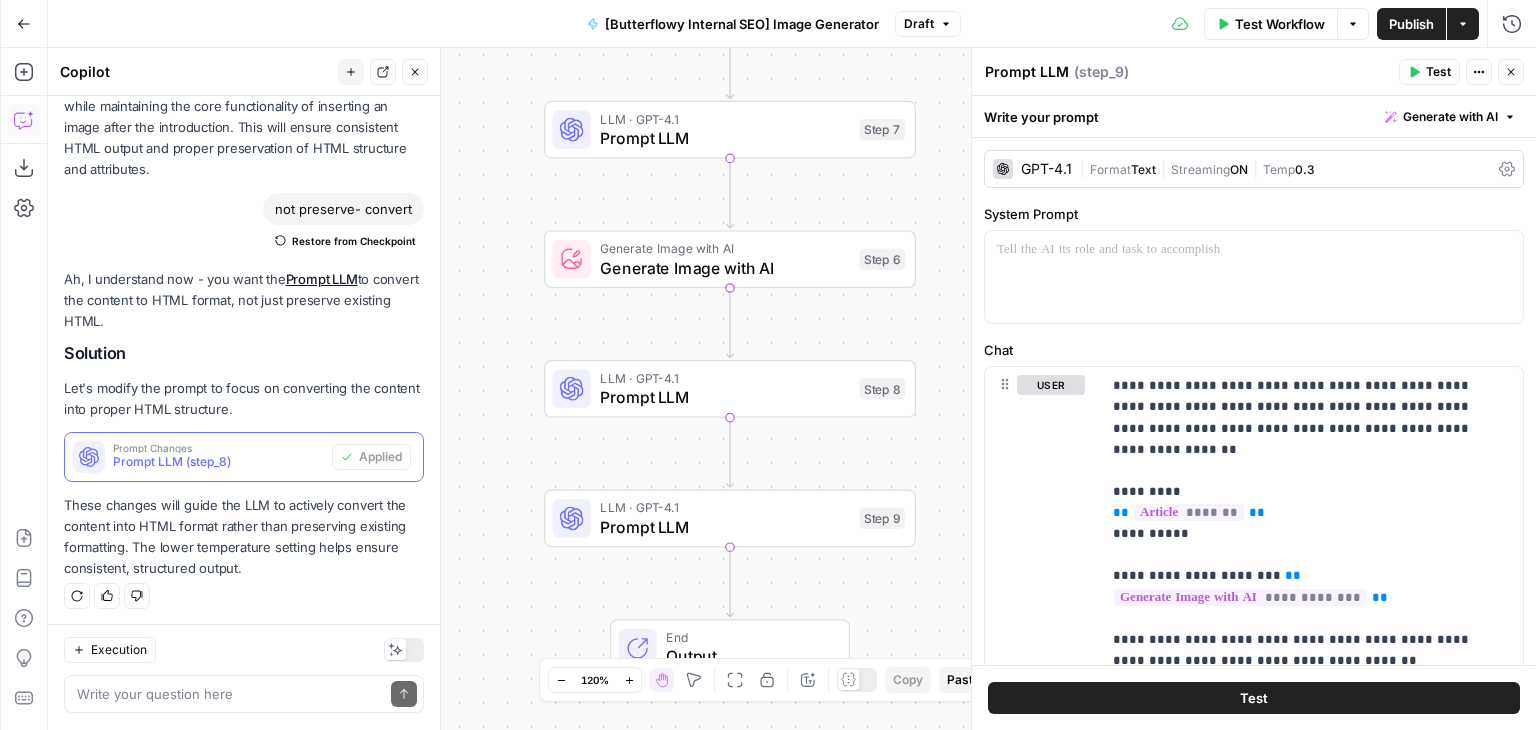 drag, startPoint x: 397, startPoint y: 210, endPoint x: 264, endPoint y: 212, distance: 133.01503 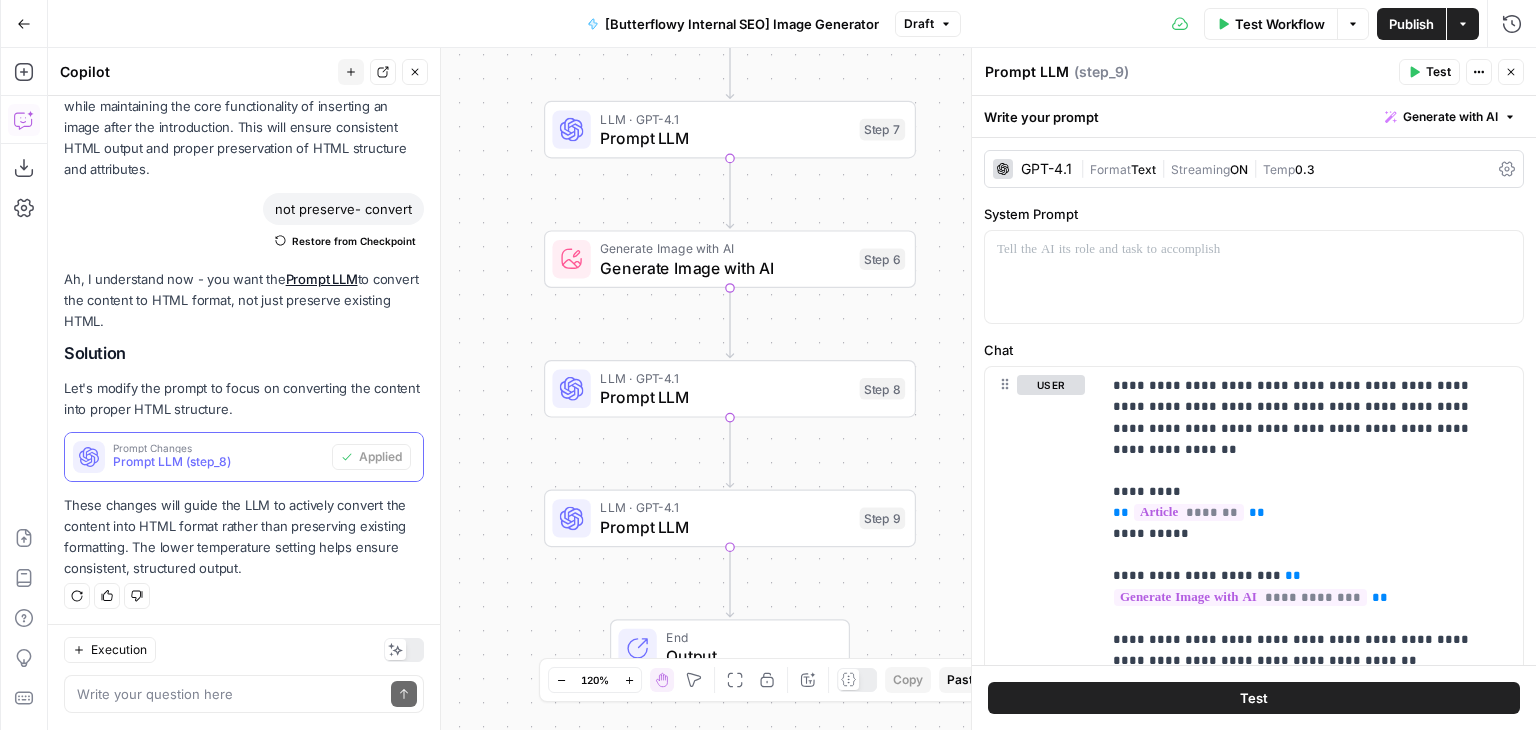 click on "not preserve- convert" at bounding box center (343, 209) 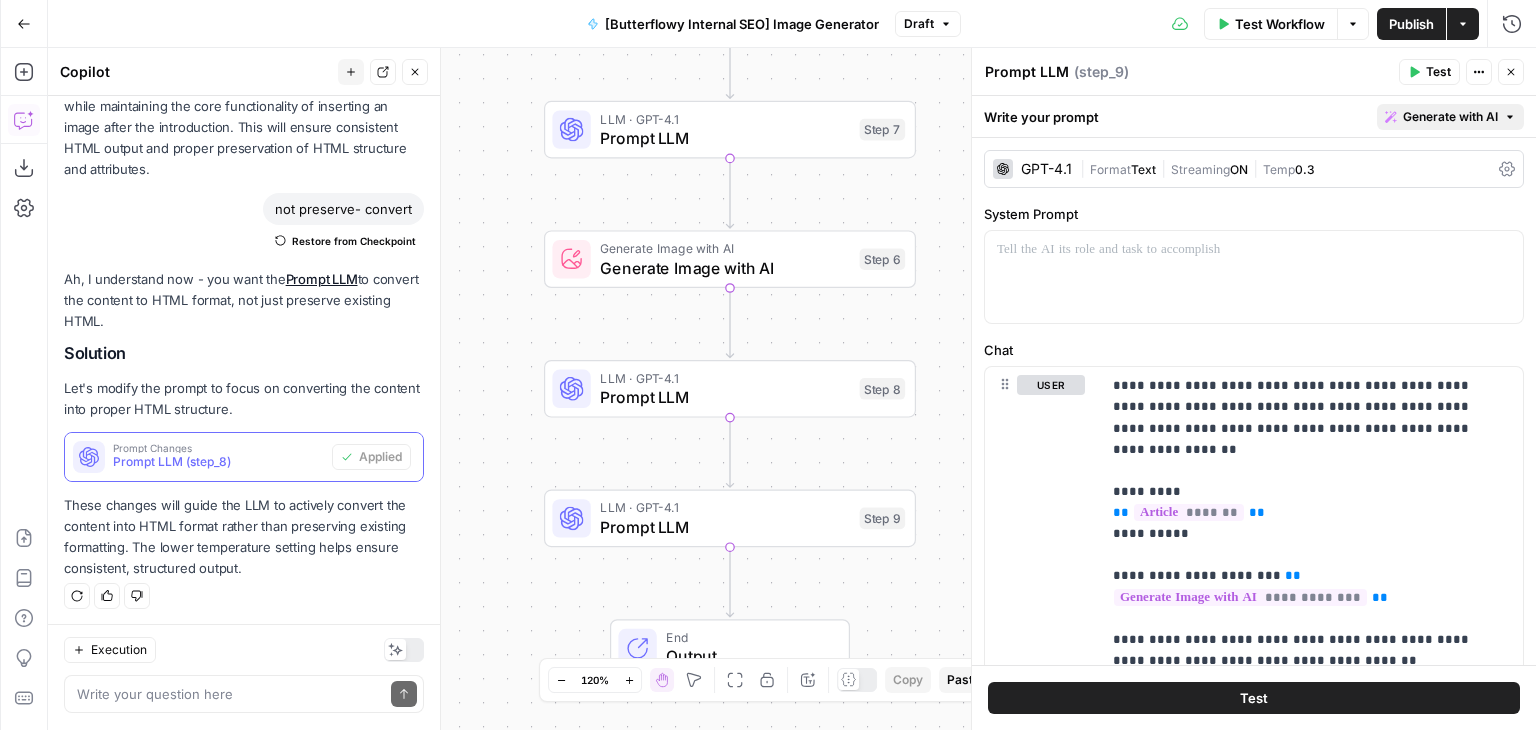 click on "Generate with AI" at bounding box center (1450, 117) 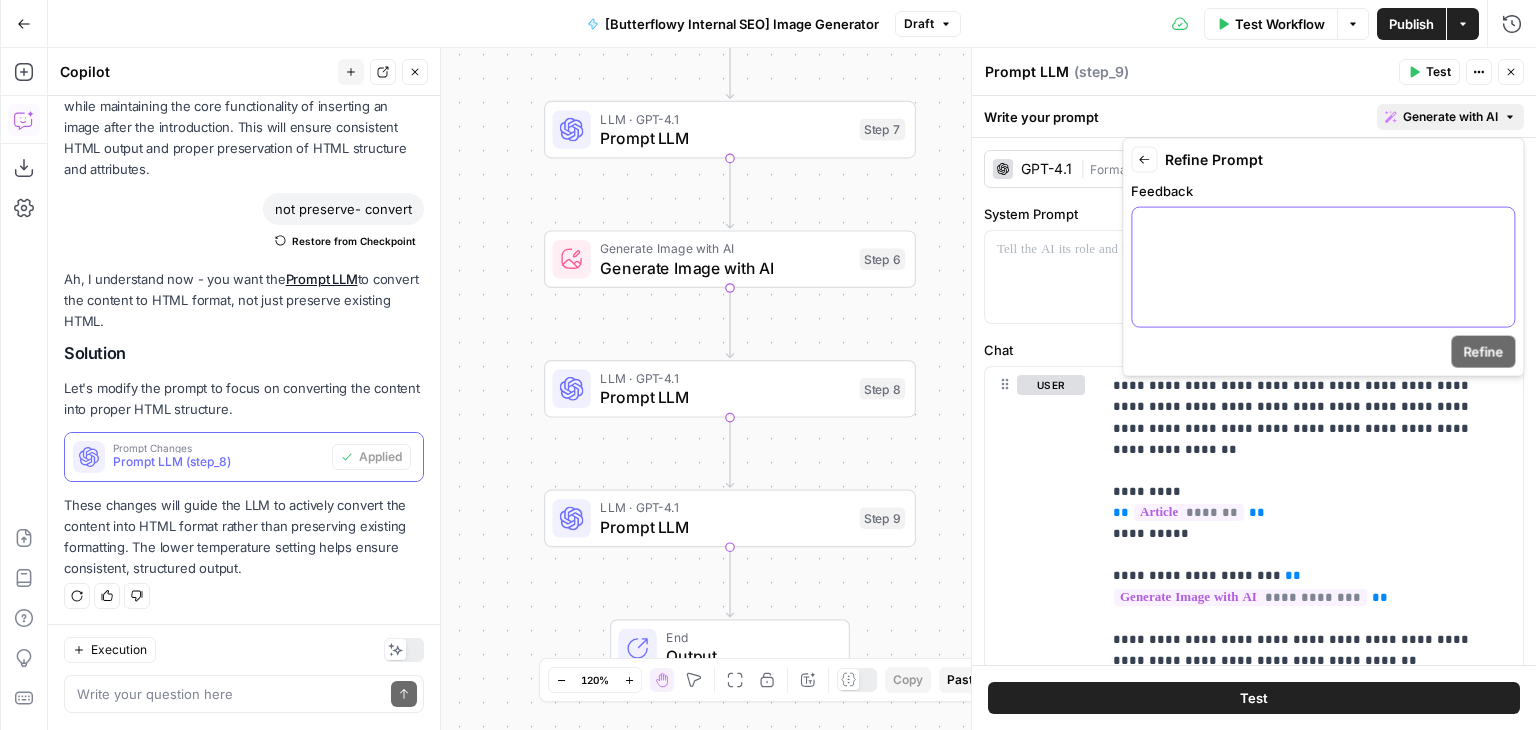 click at bounding box center (1323, 267) 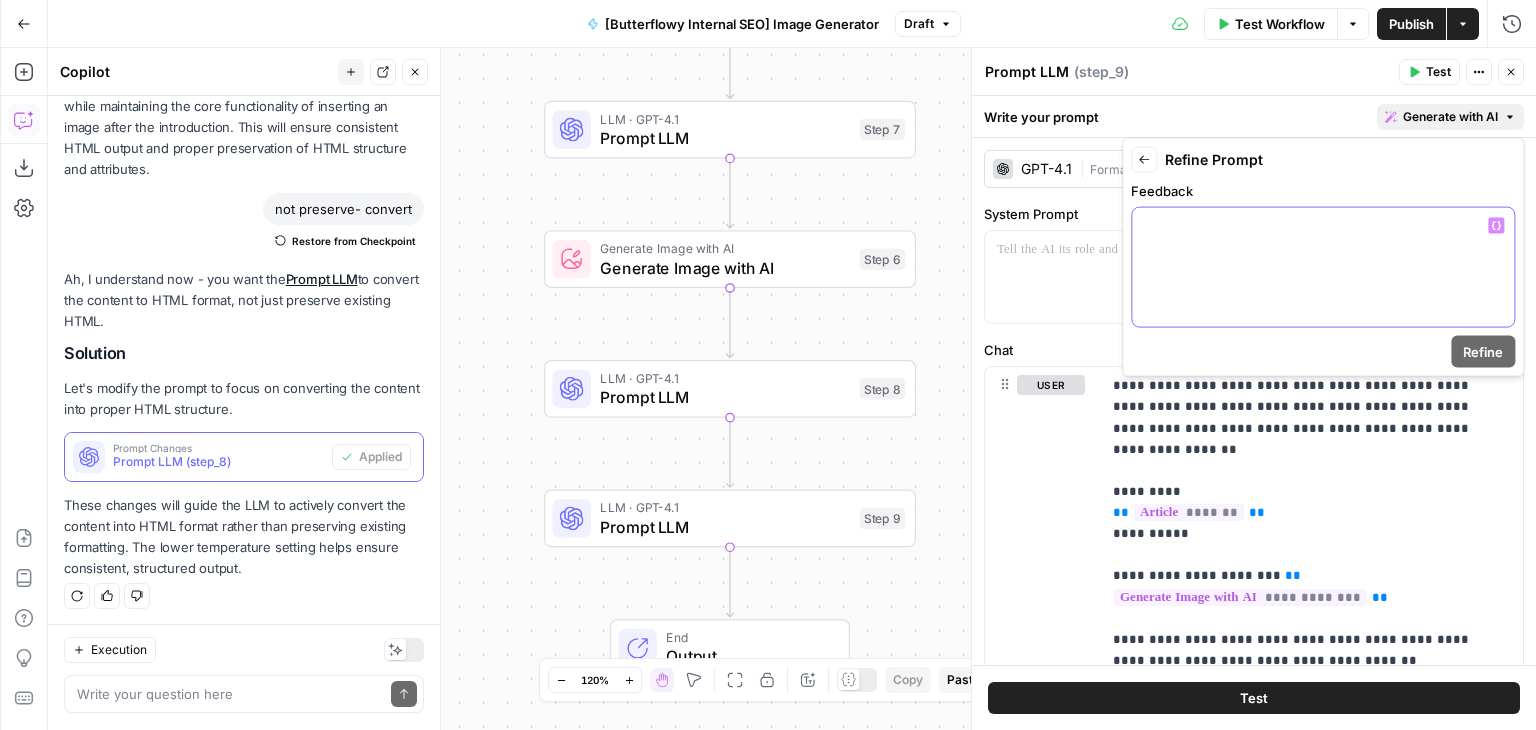 click at bounding box center [1323, 267] 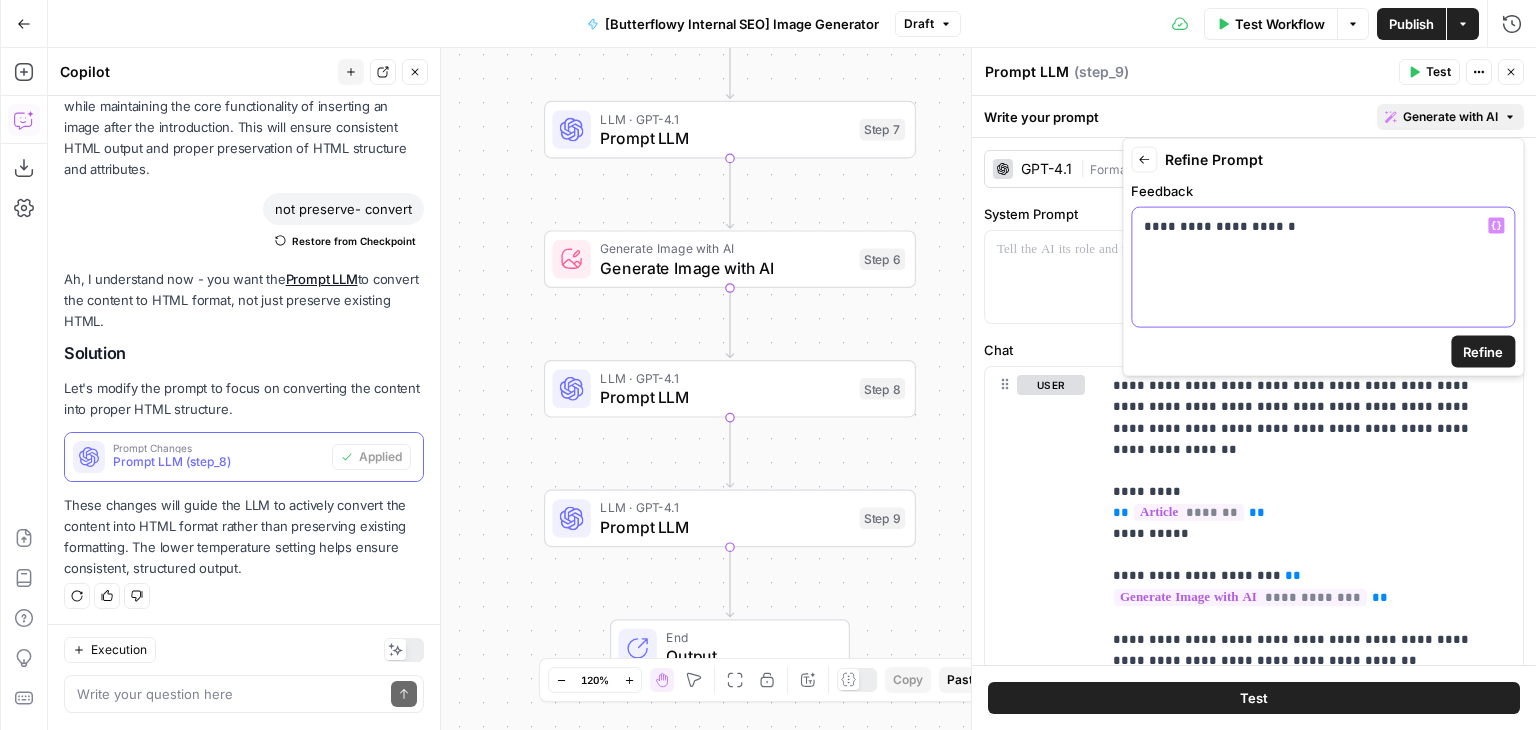 type 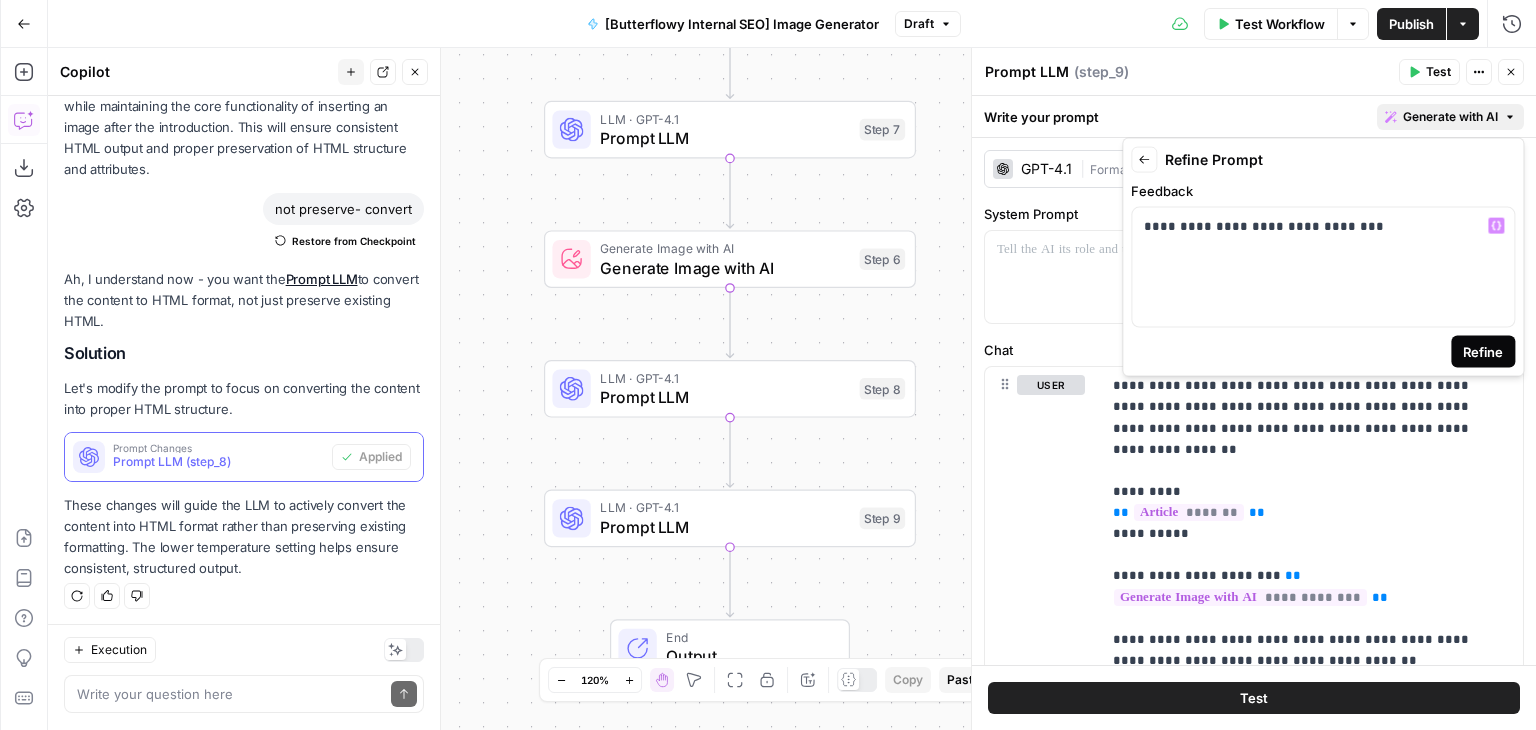 click on "Refine" at bounding box center (1483, 352) 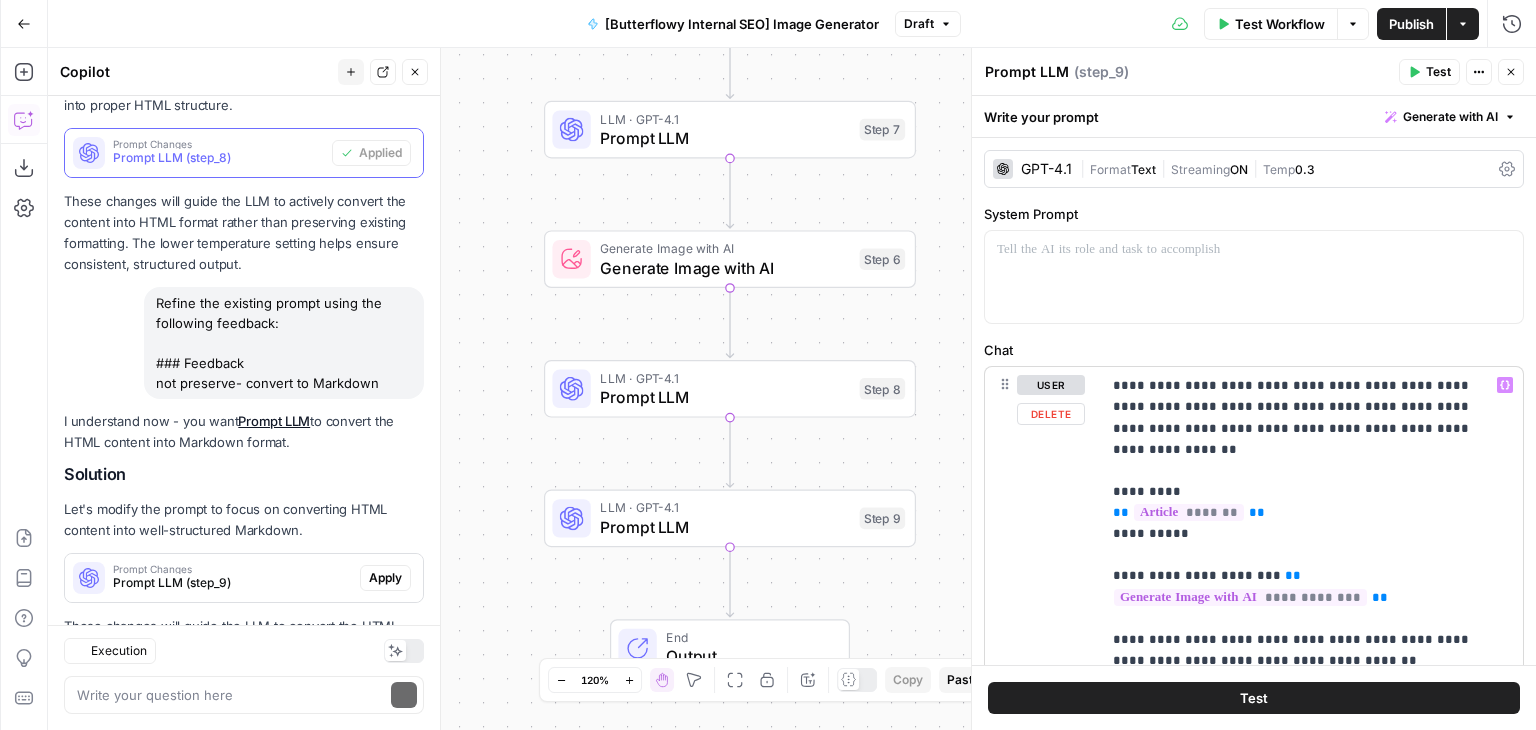scroll, scrollTop: 1010, scrollLeft: 0, axis: vertical 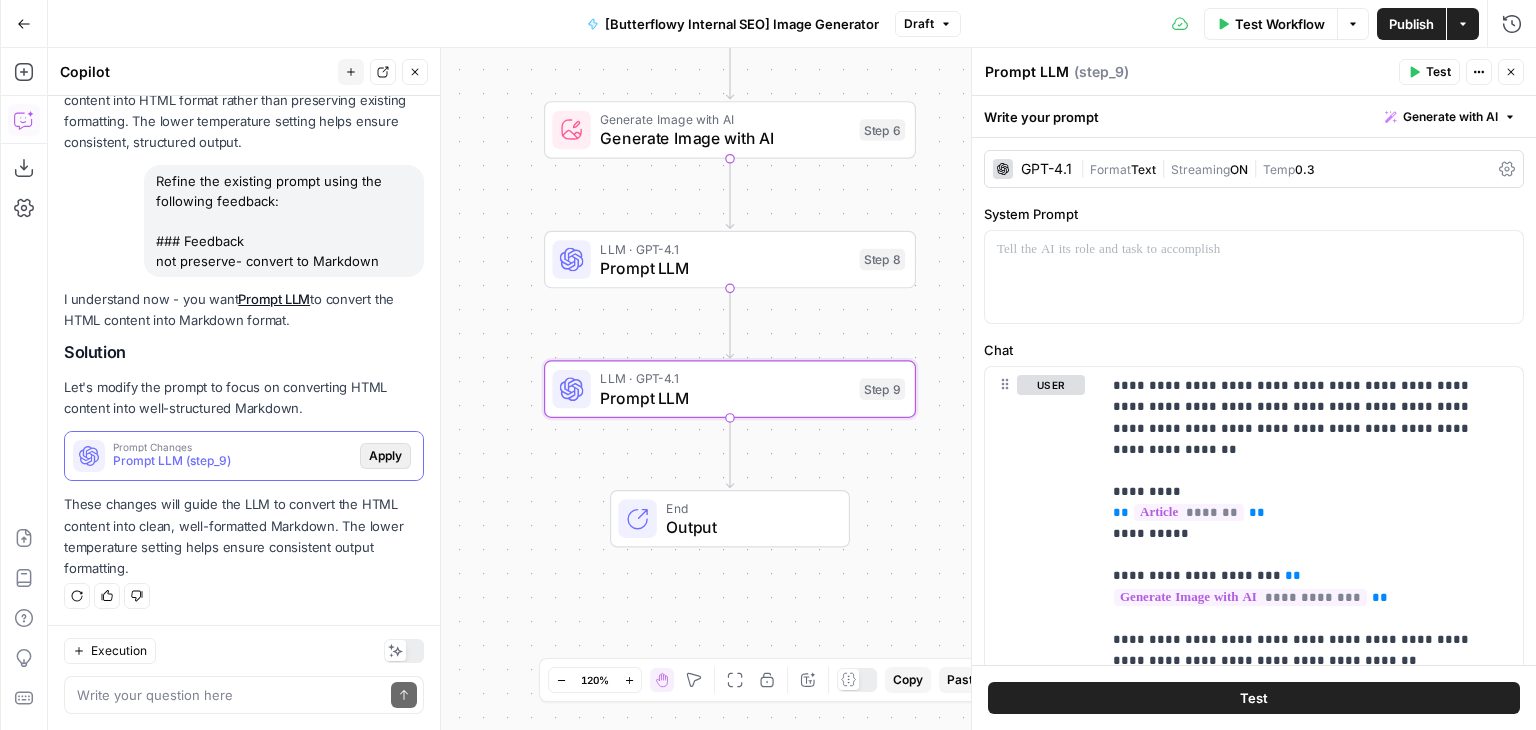 click on "Apply" at bounding box center [385, 456] 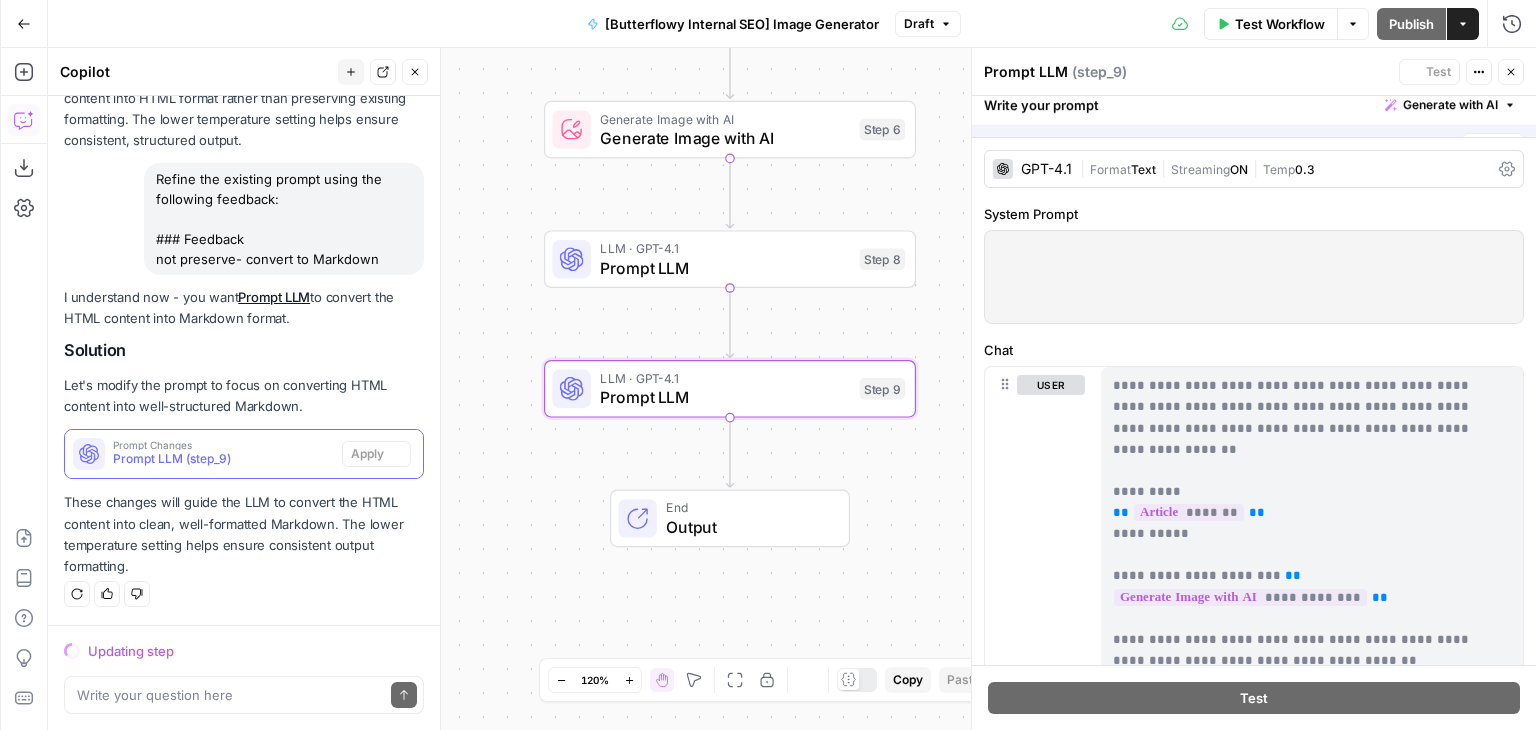 scroll, scrollTop: 946, scrollLeft: 0, axis: vertical 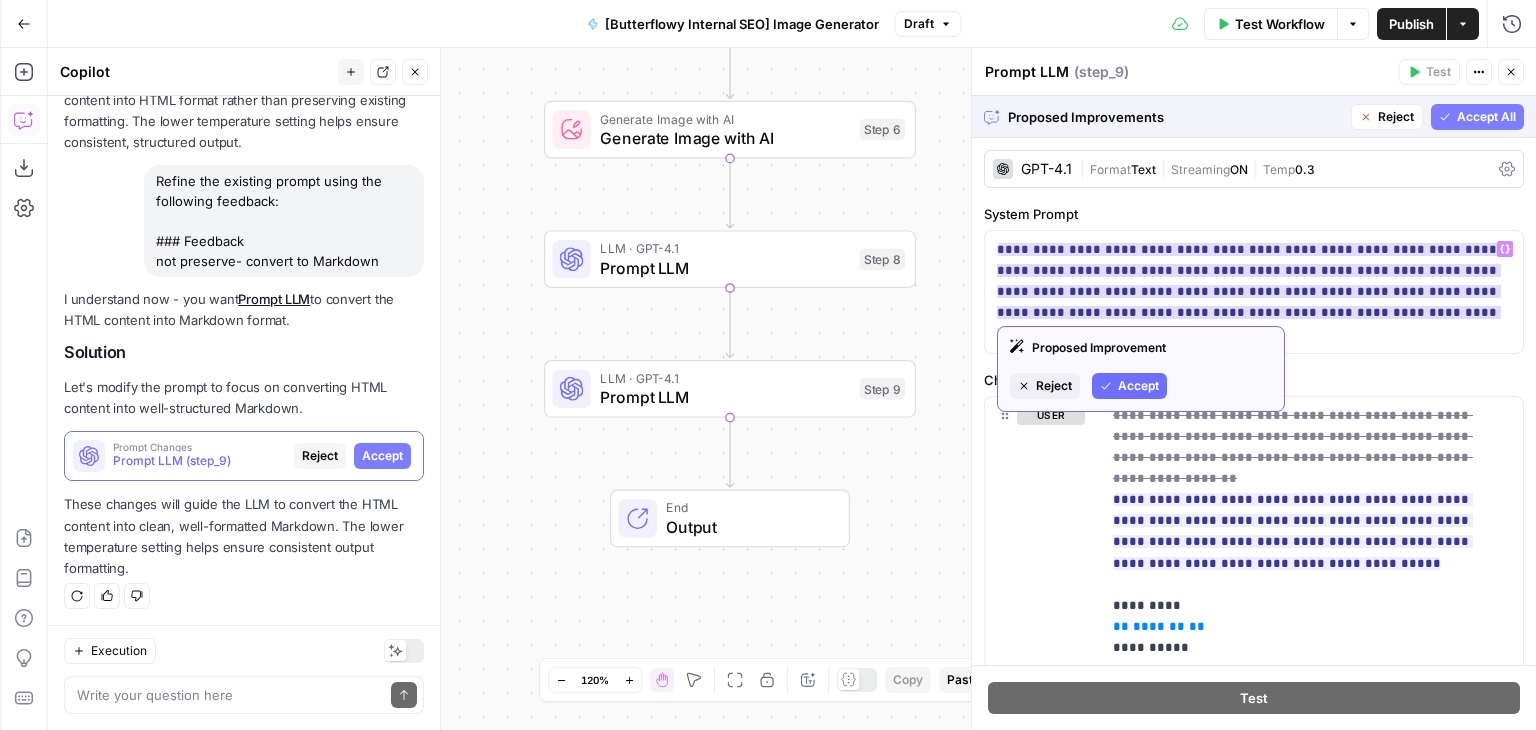 click on "Accept" at bounding box center (1138, 386) 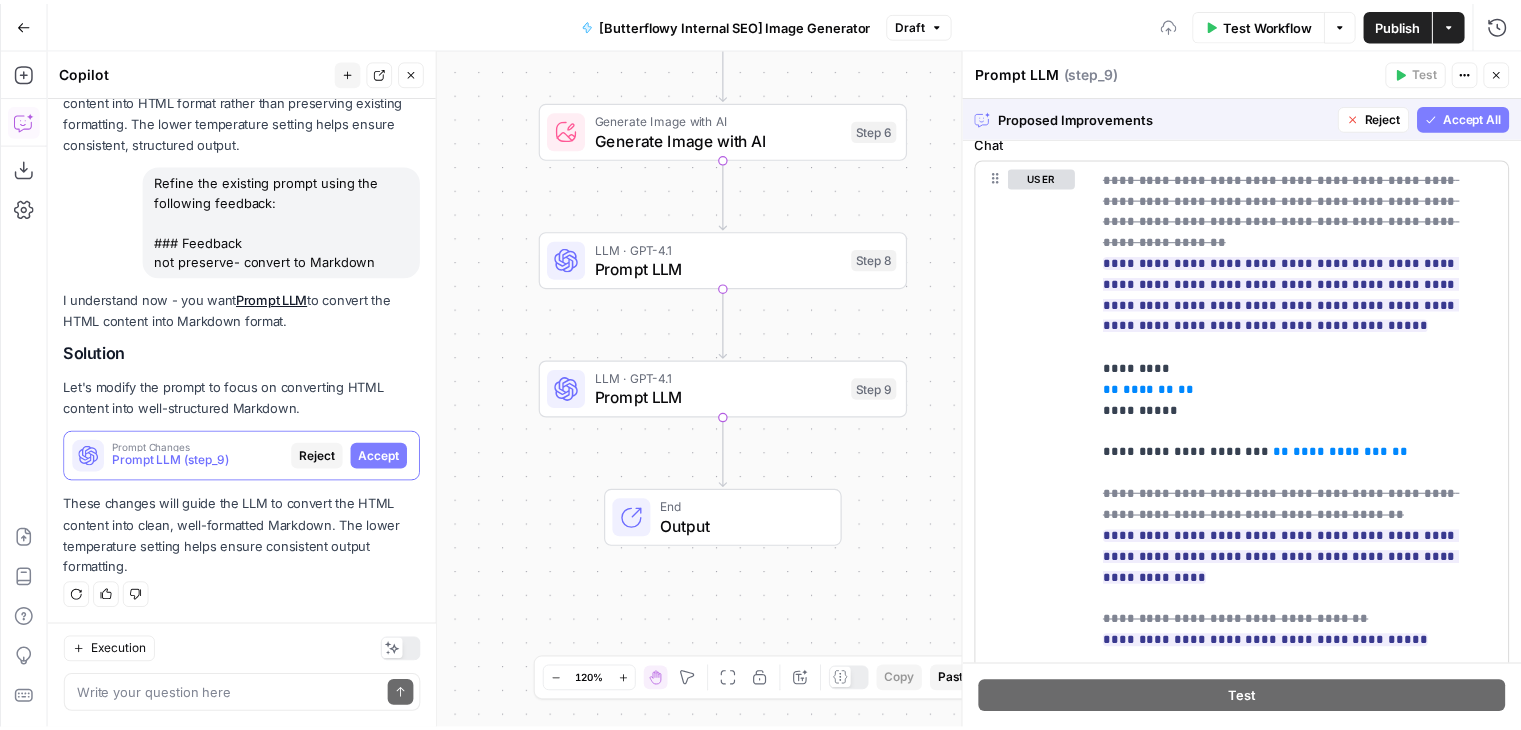 scroll, scrollTop: 232, scrollLeft: 0, axis: vertical 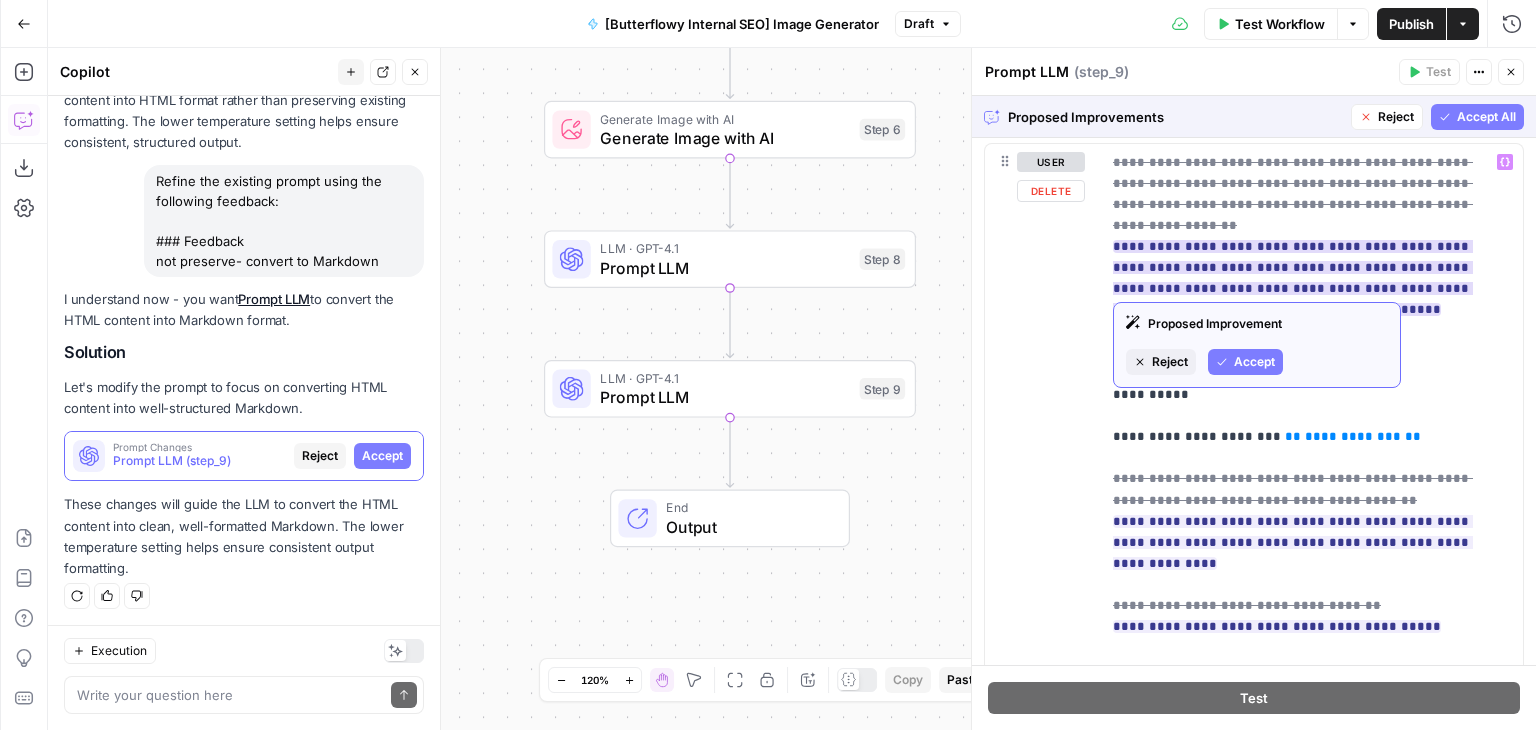 click on "Proposed Improvement Reject Accept" at bounding box center (1257, 345) 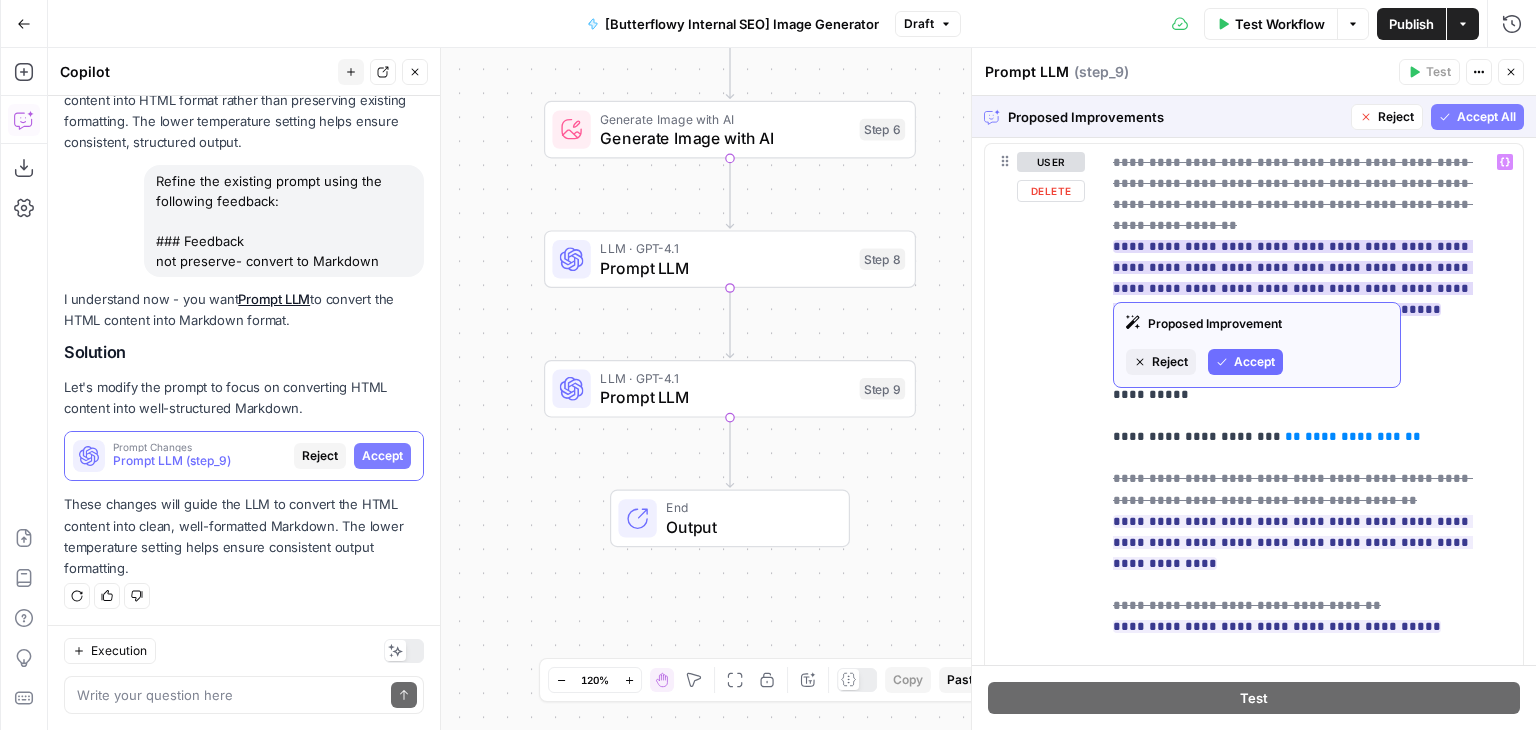 click on "Accept" at bounding box center (1254, 362) 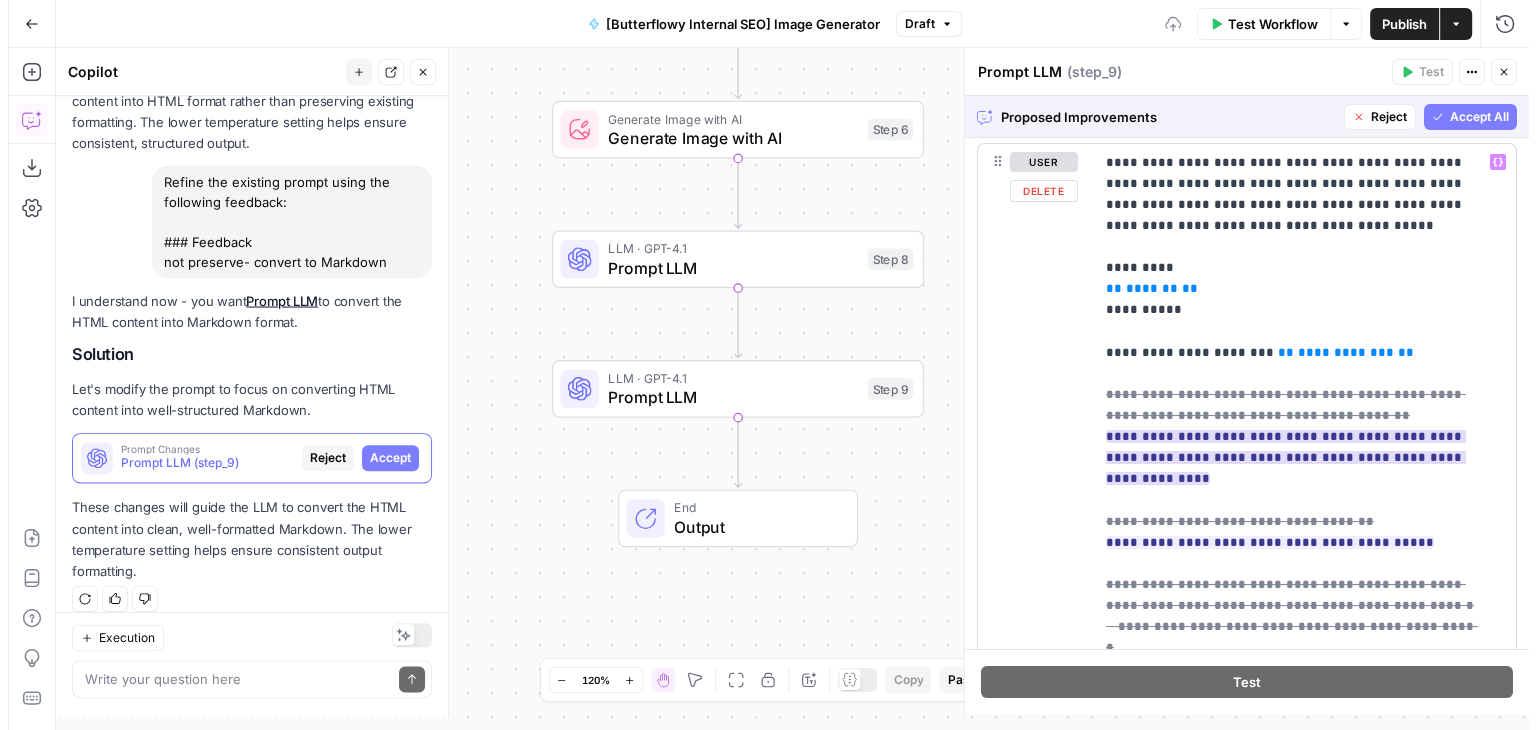 scroll, scrollTop: 946, scrollLeft: 0, axis: vertical 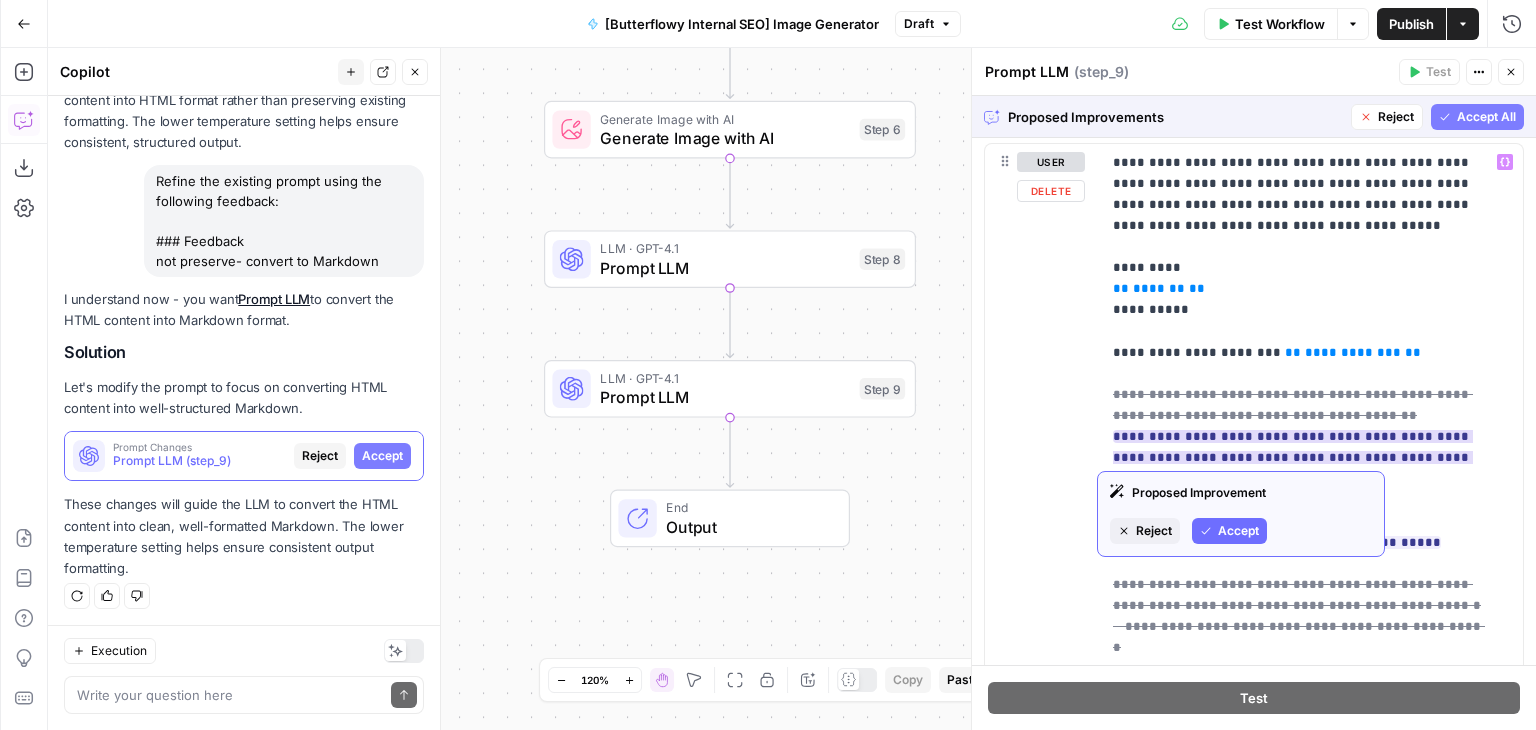 click on "Accept" at bounding box center (1238, 531) 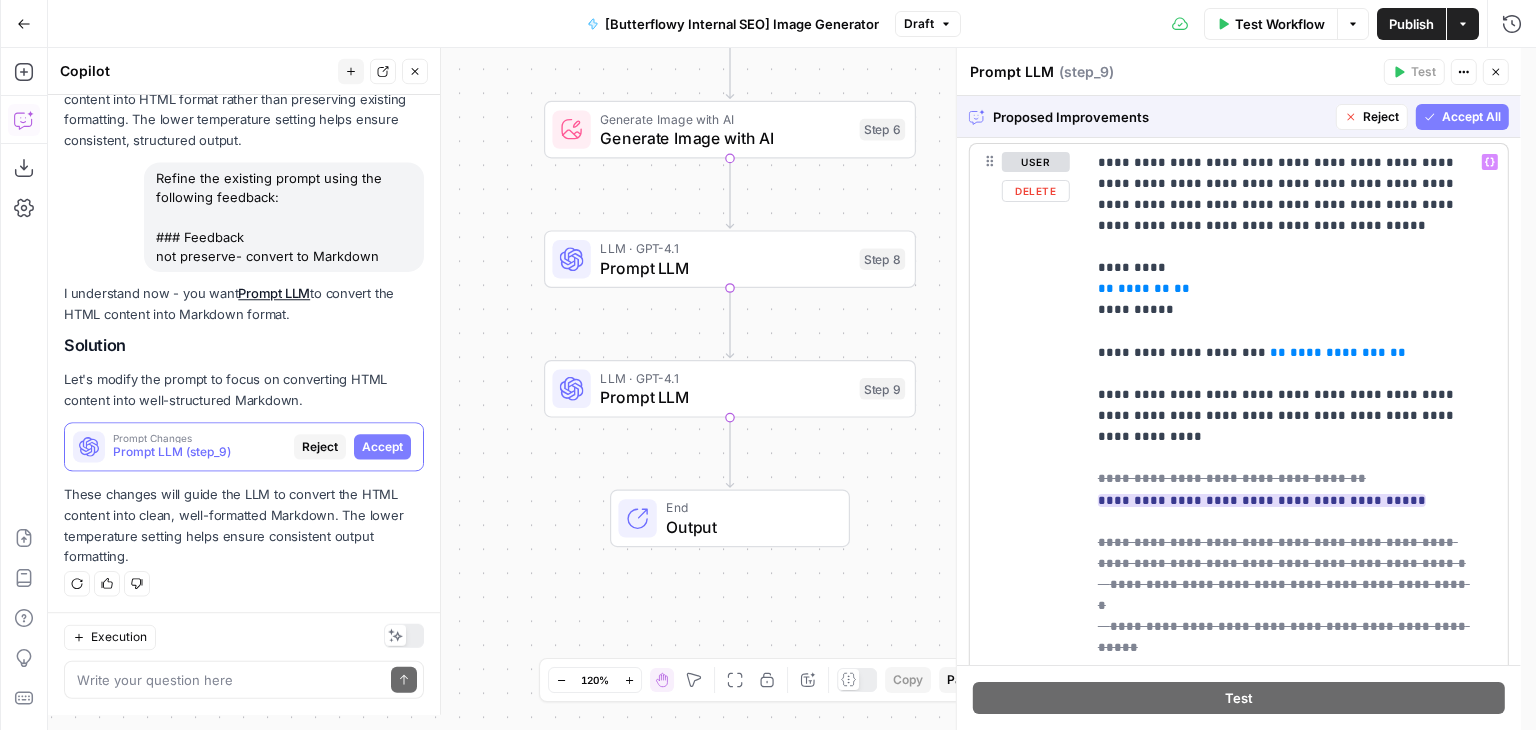 scroll, scrollTop: 946, scrollLeft: 0, axis: vertical 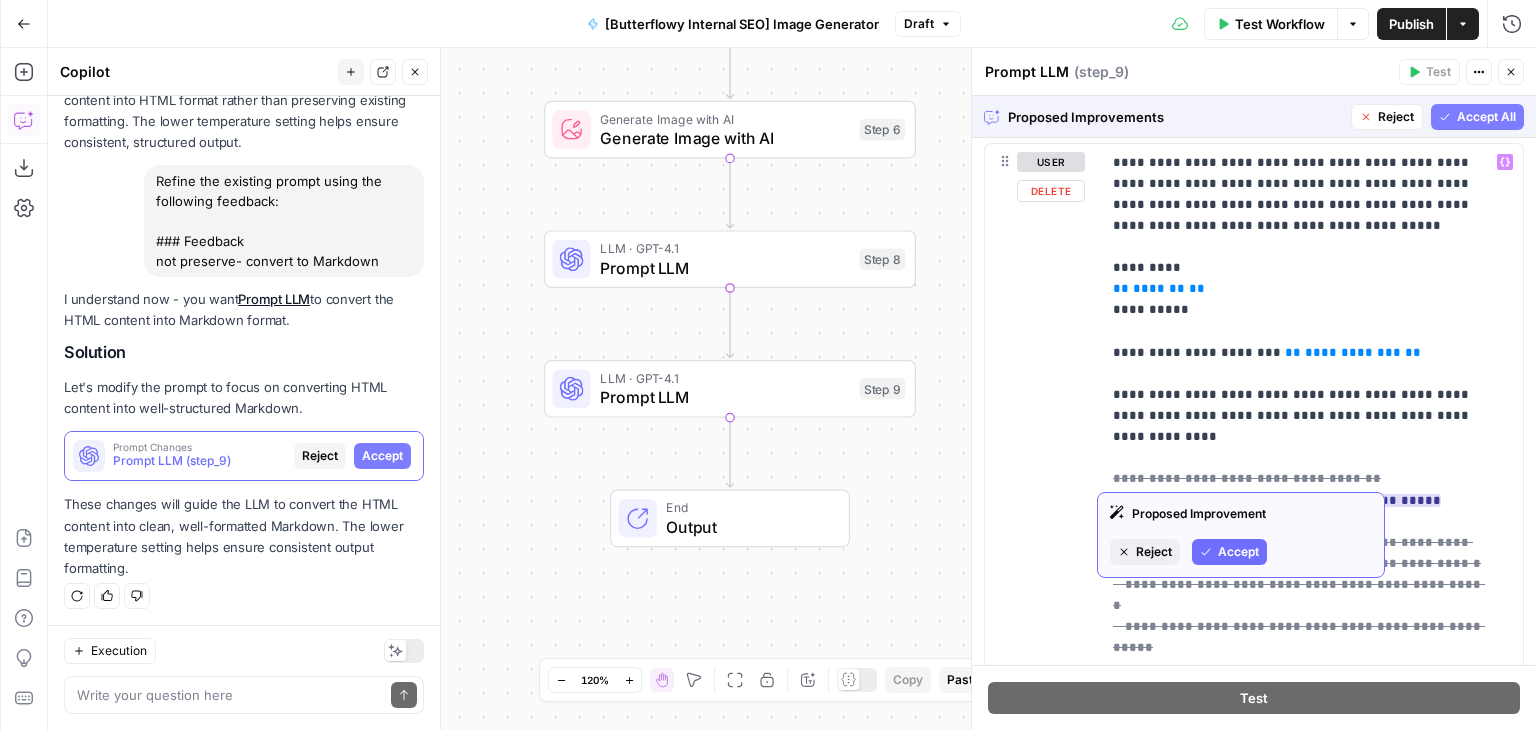 click on "Accept" at bounding box center (1229, 552) 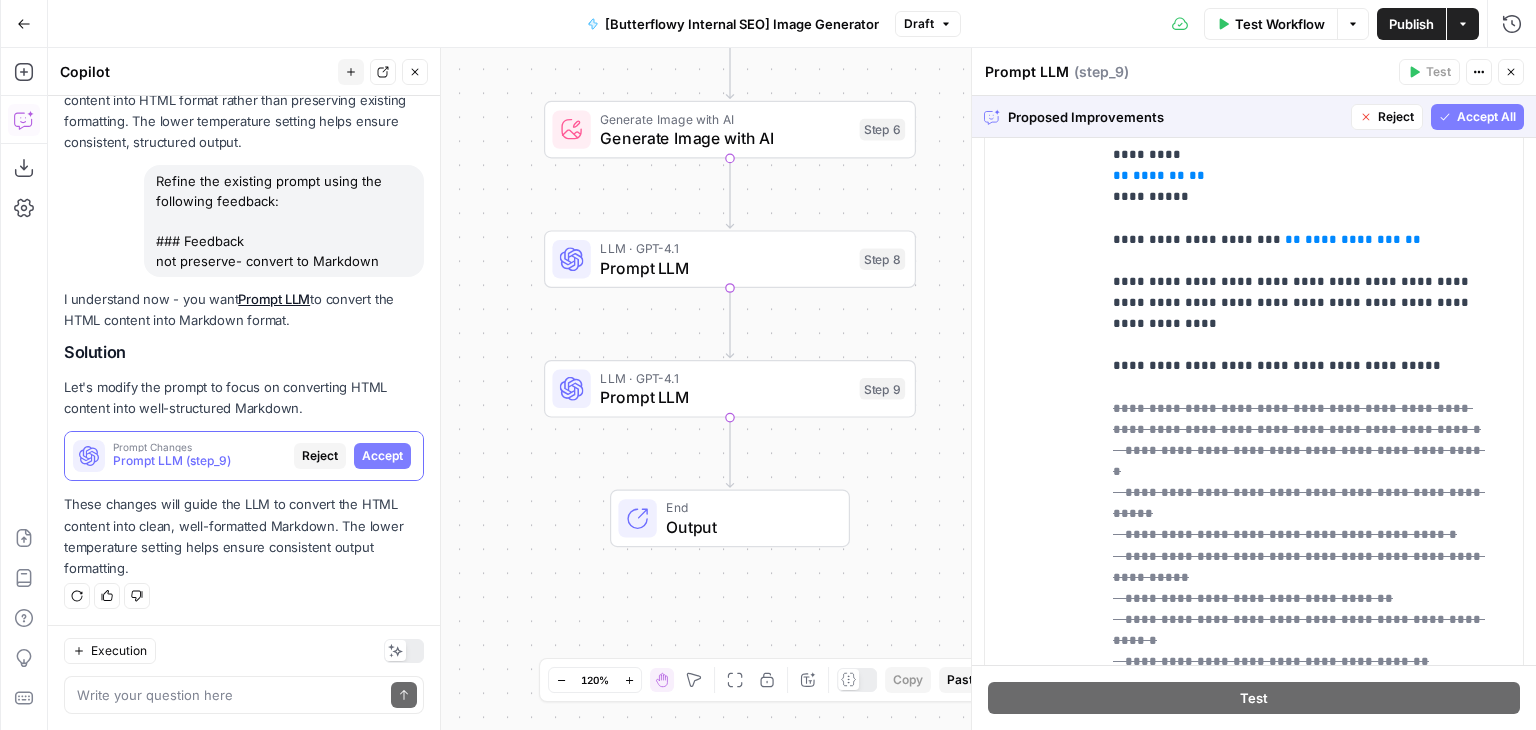 scroll, scrollTop: 360, scrollLeft: 0, axis: vertical 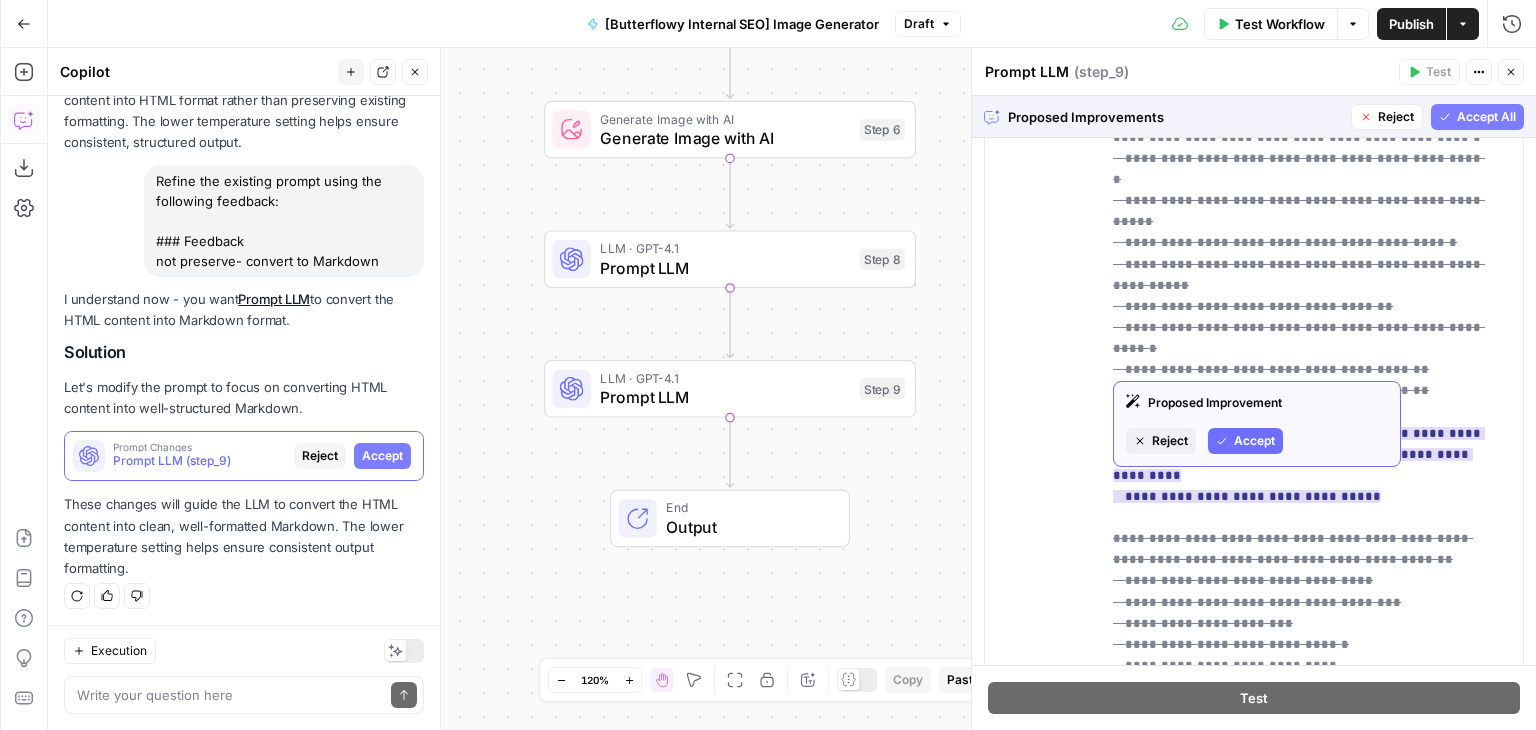 click on "Accept" at bounding box center [1254, 441] 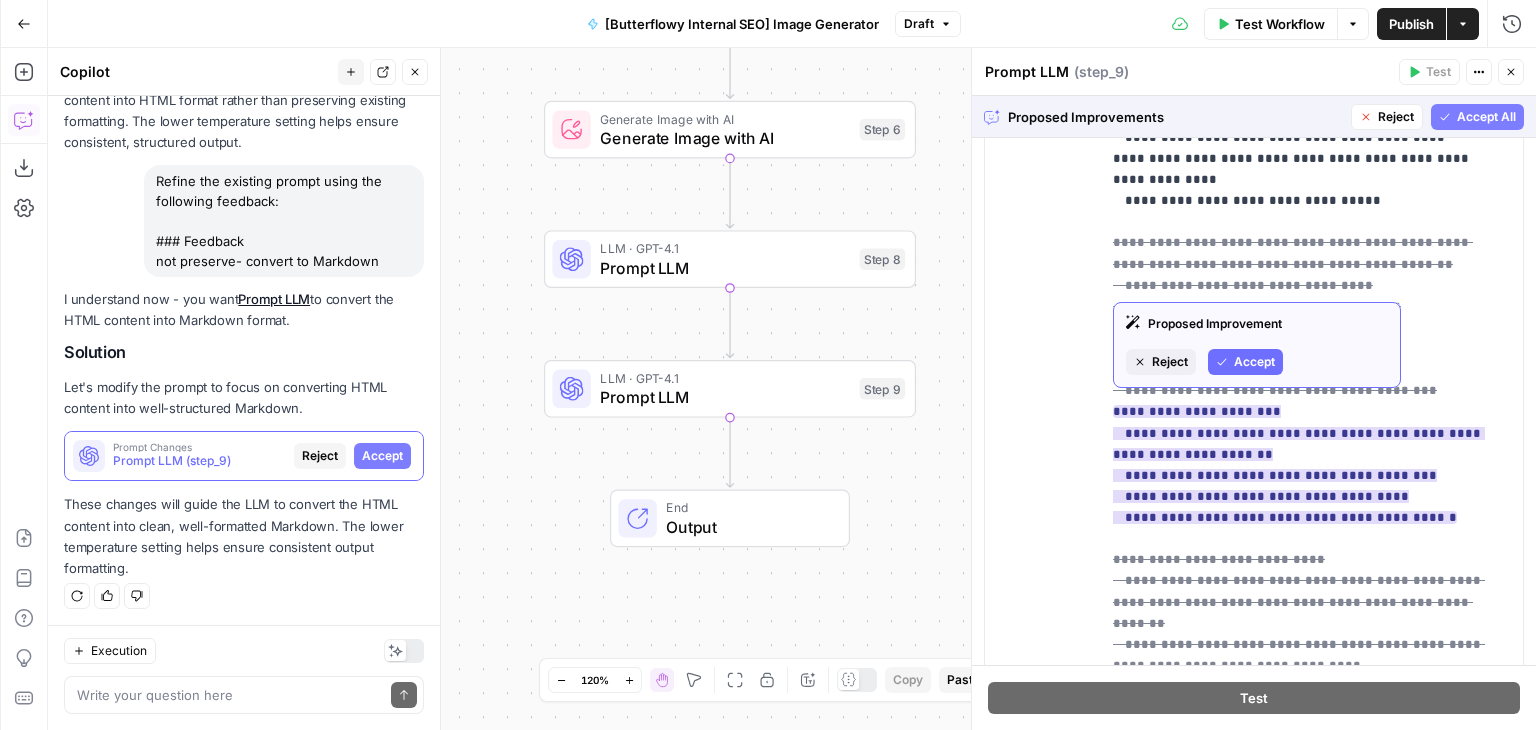 click on "Accept" at bounding box center (1254, 362) 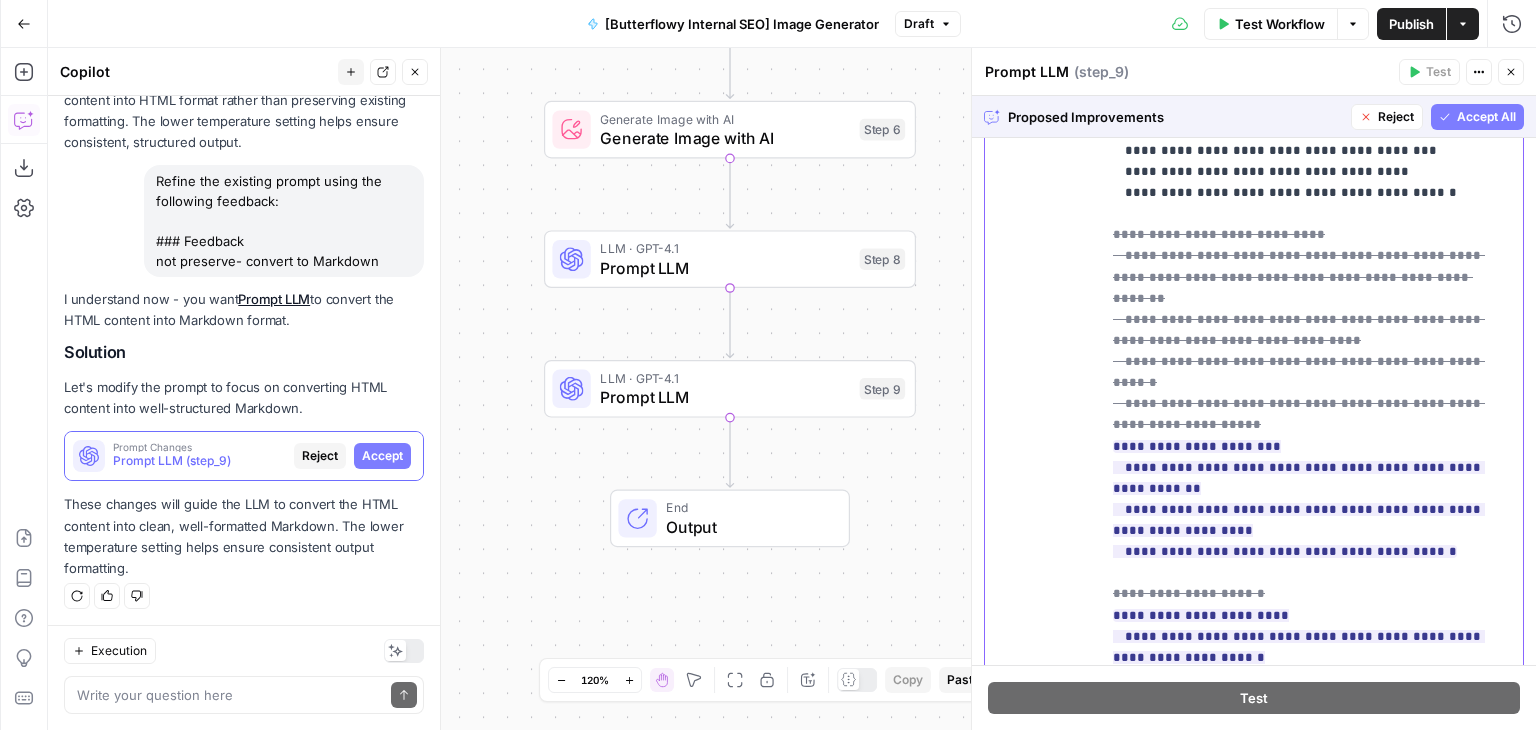 scroll, scrollTop: 538, scrollLeft: 0, axis: vertical 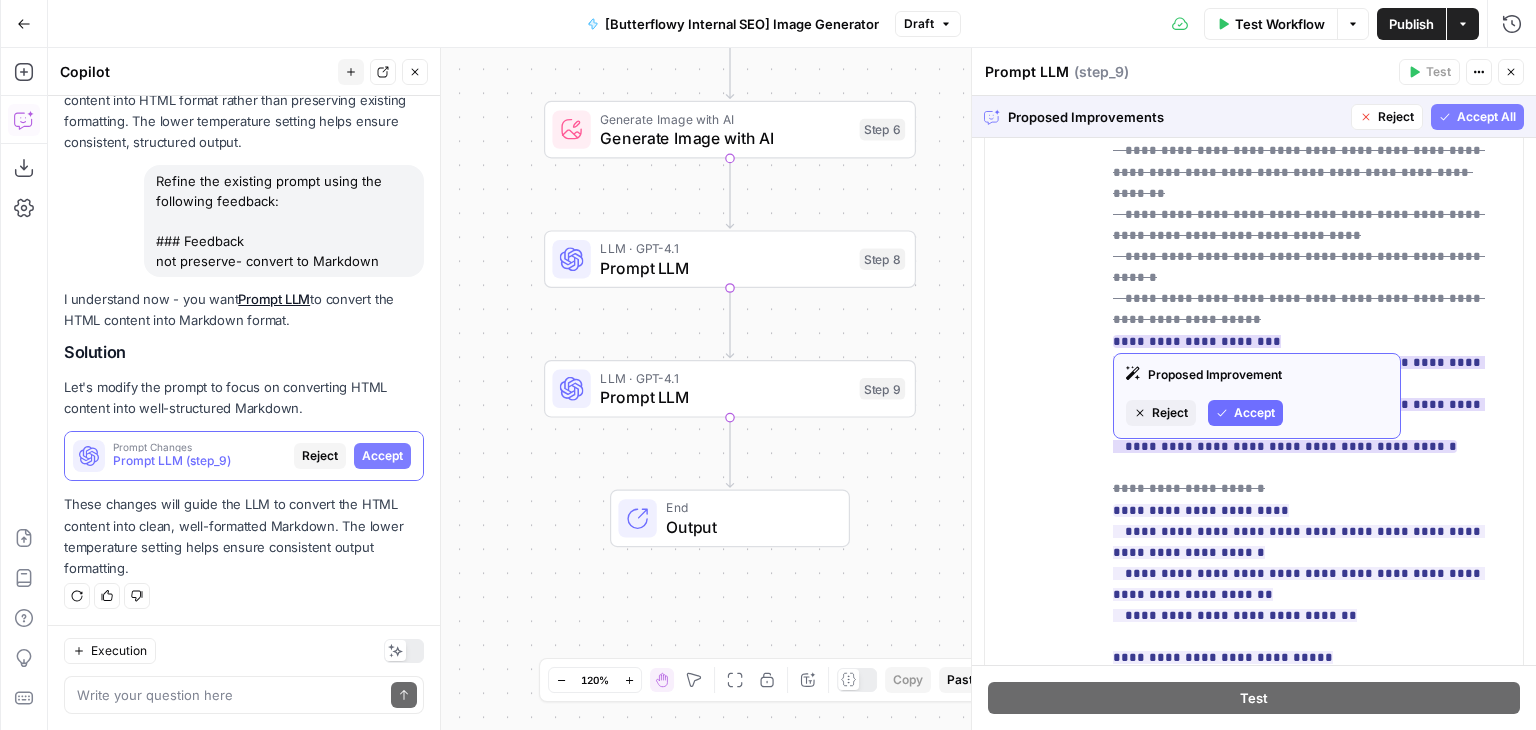 click on "Accept" at bounding box center [1245, 413] 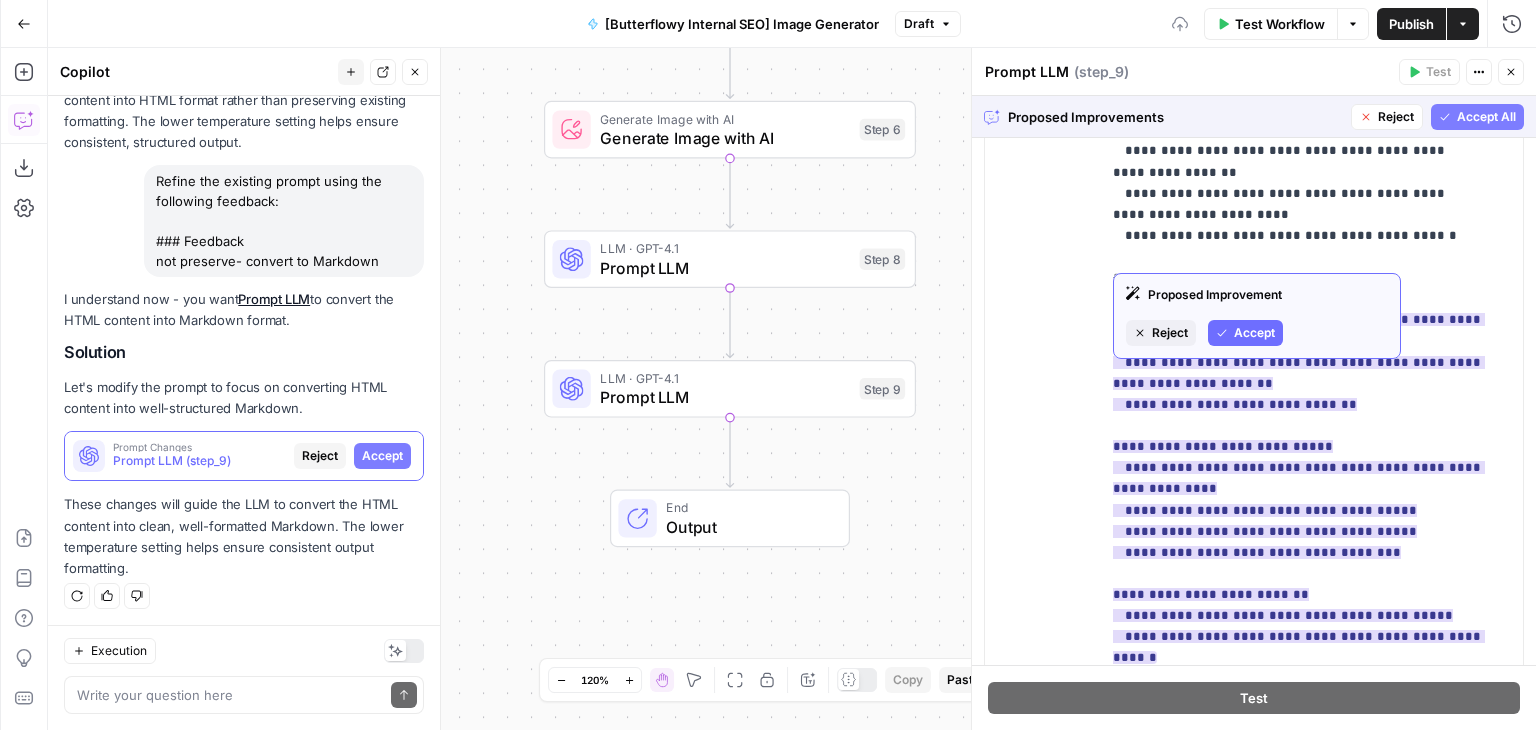 click on "Accept" at bounding box center (1245, 333) 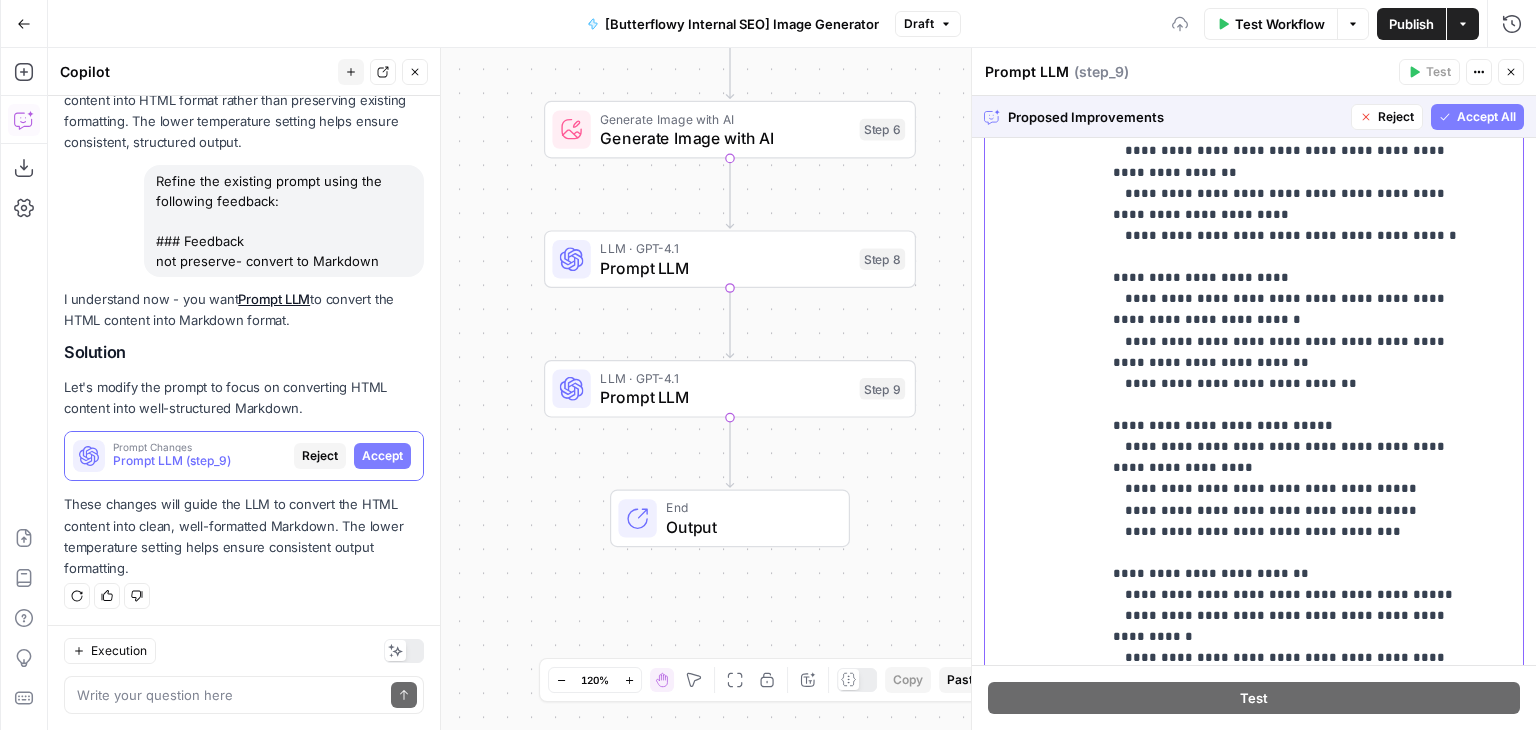 drag, startPoint x: 1492, startPoint y: 388, endPoint x: 1499, endPoint y: 485, distance: 97.25225 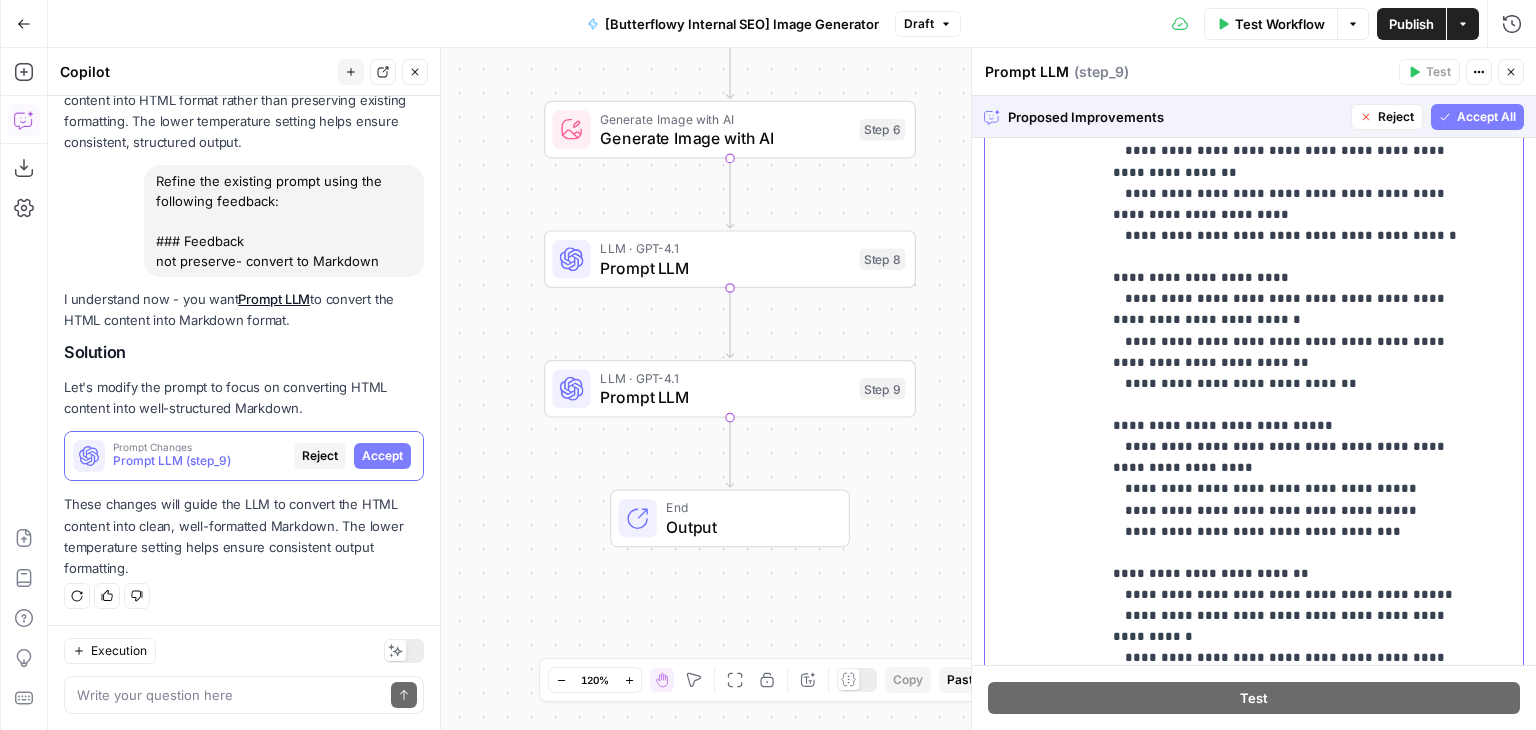 click on "**********" at bounding box center [1297, 193] 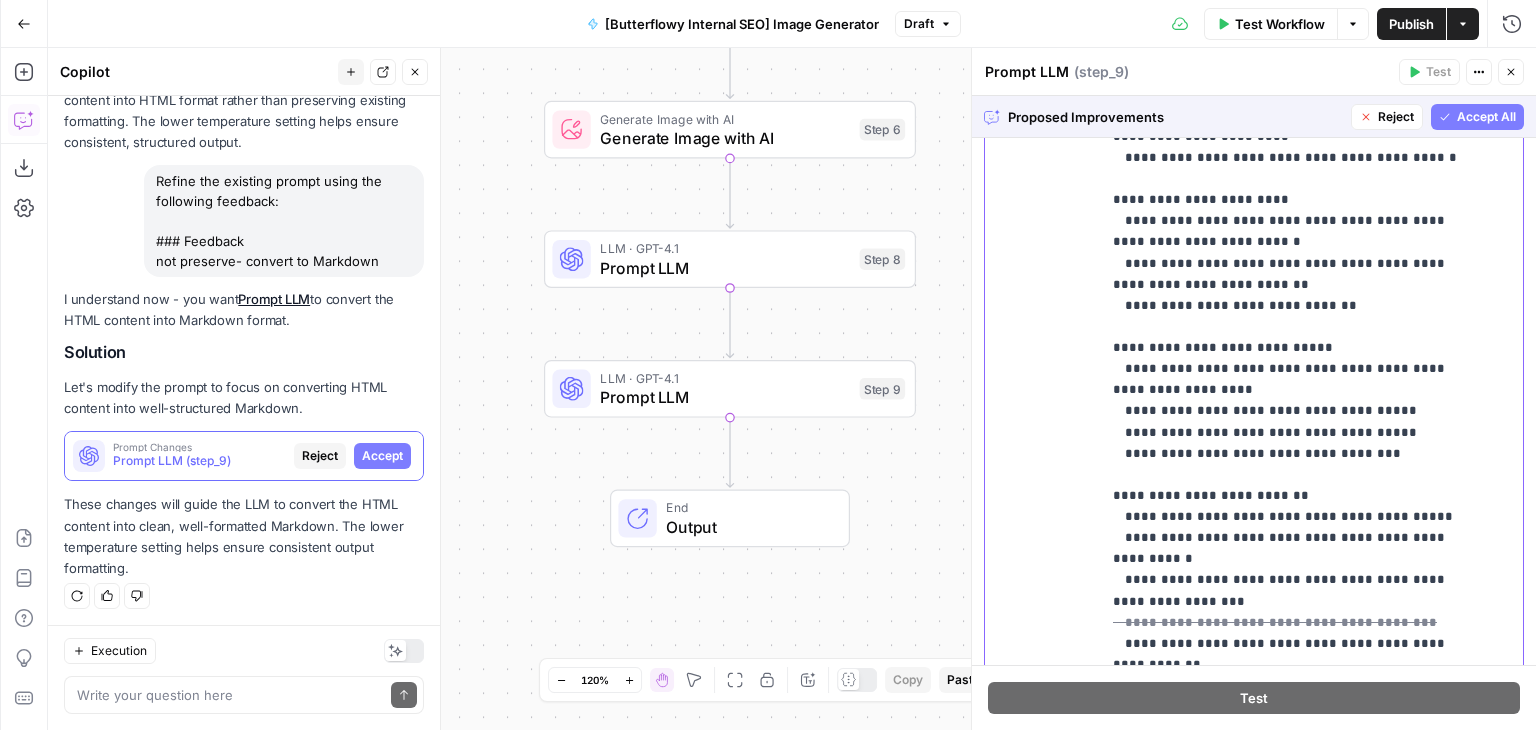 scroll, scrollTop: 649, scrollLeft: 0, axis: vertical 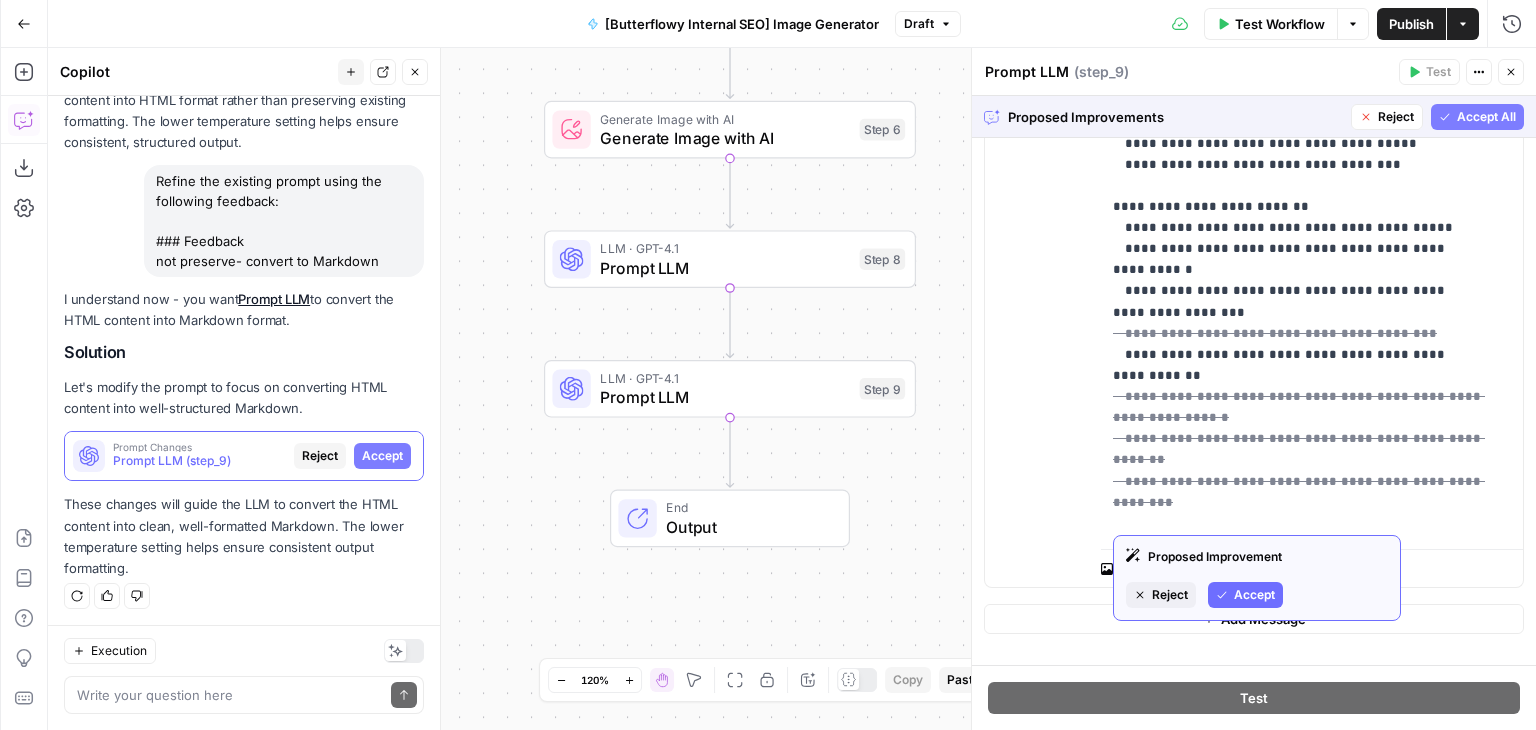 click on "Accept" at bounding box center [1254, 595] 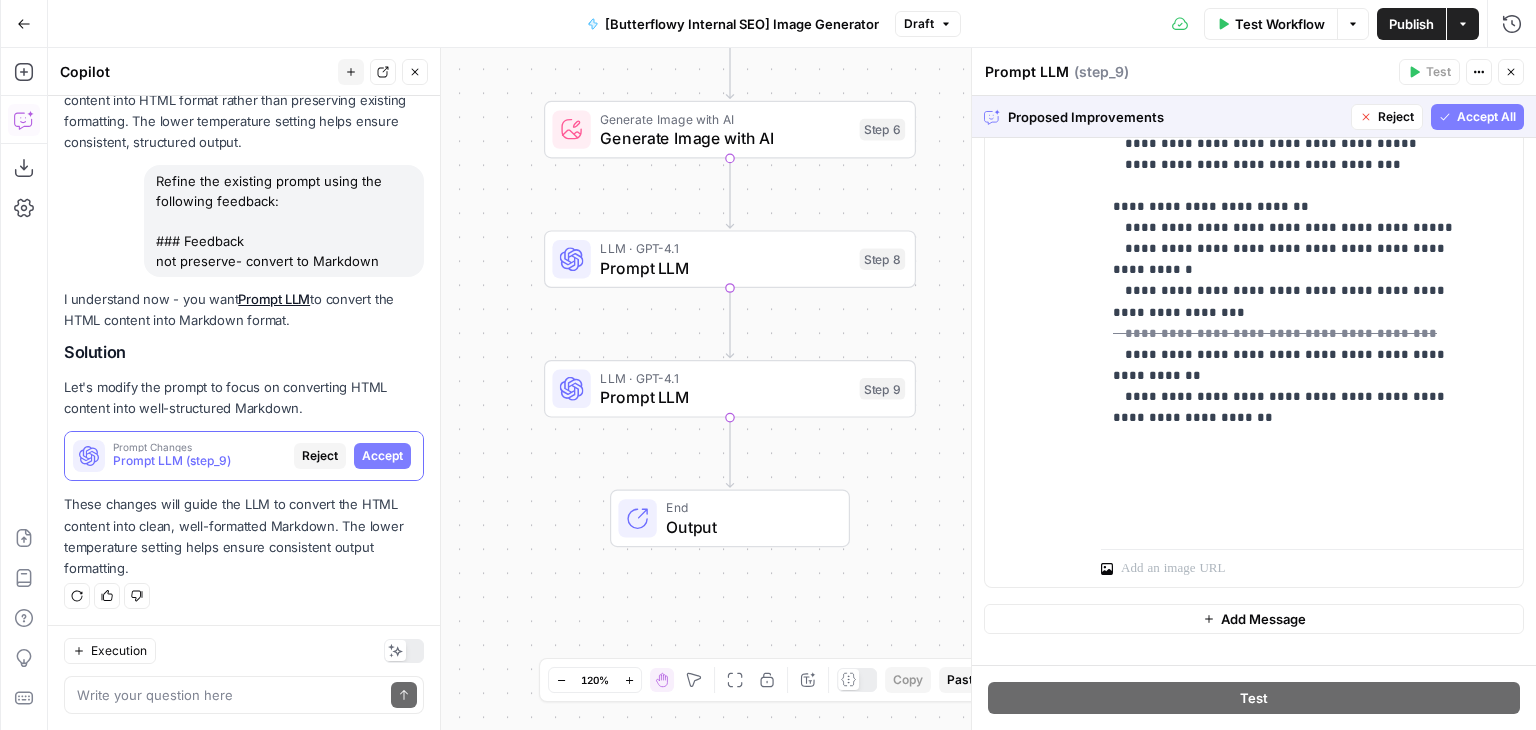 scroll, scrollTop: 405, scrollLeft: 0, axis: vertical 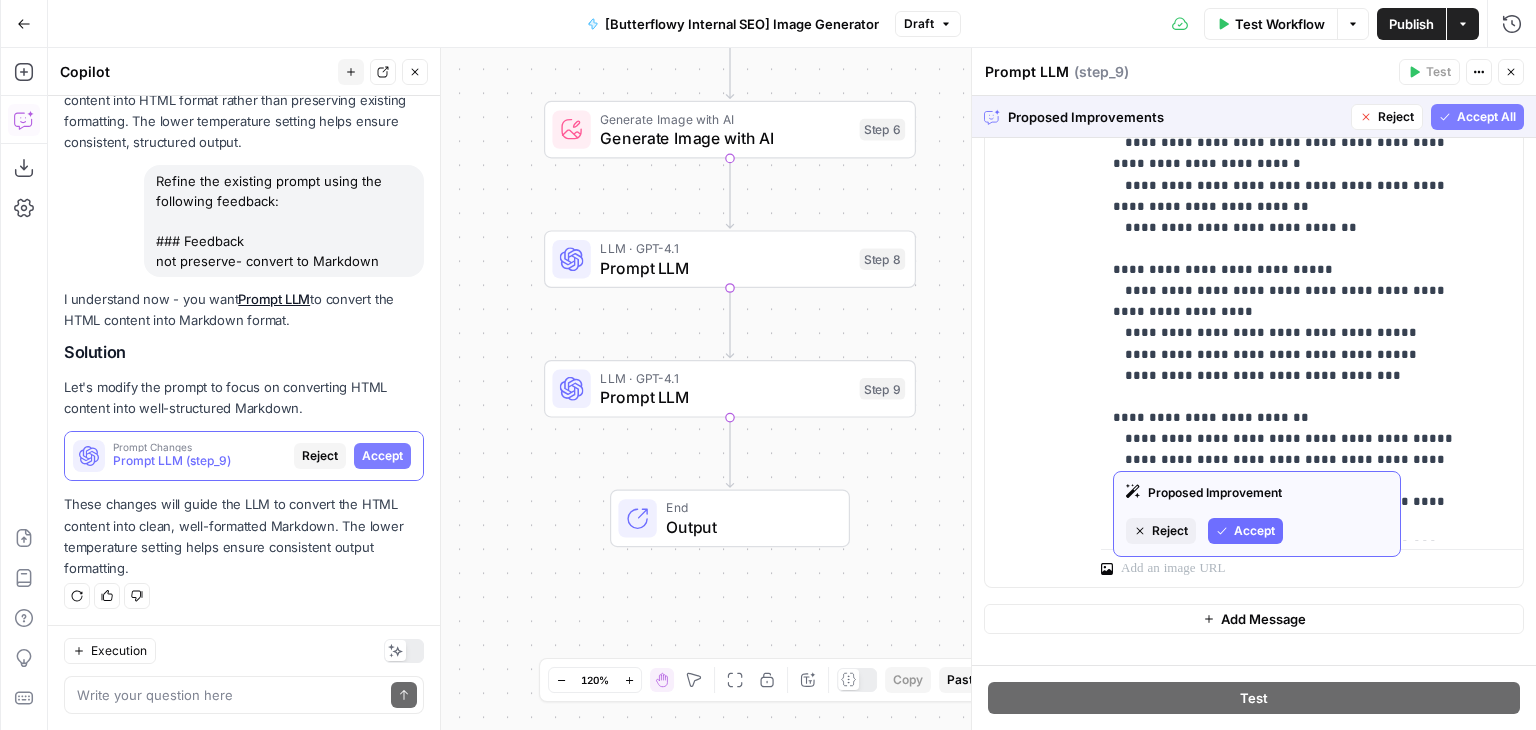 click on "Accept" at bounding box center [1254, 531] 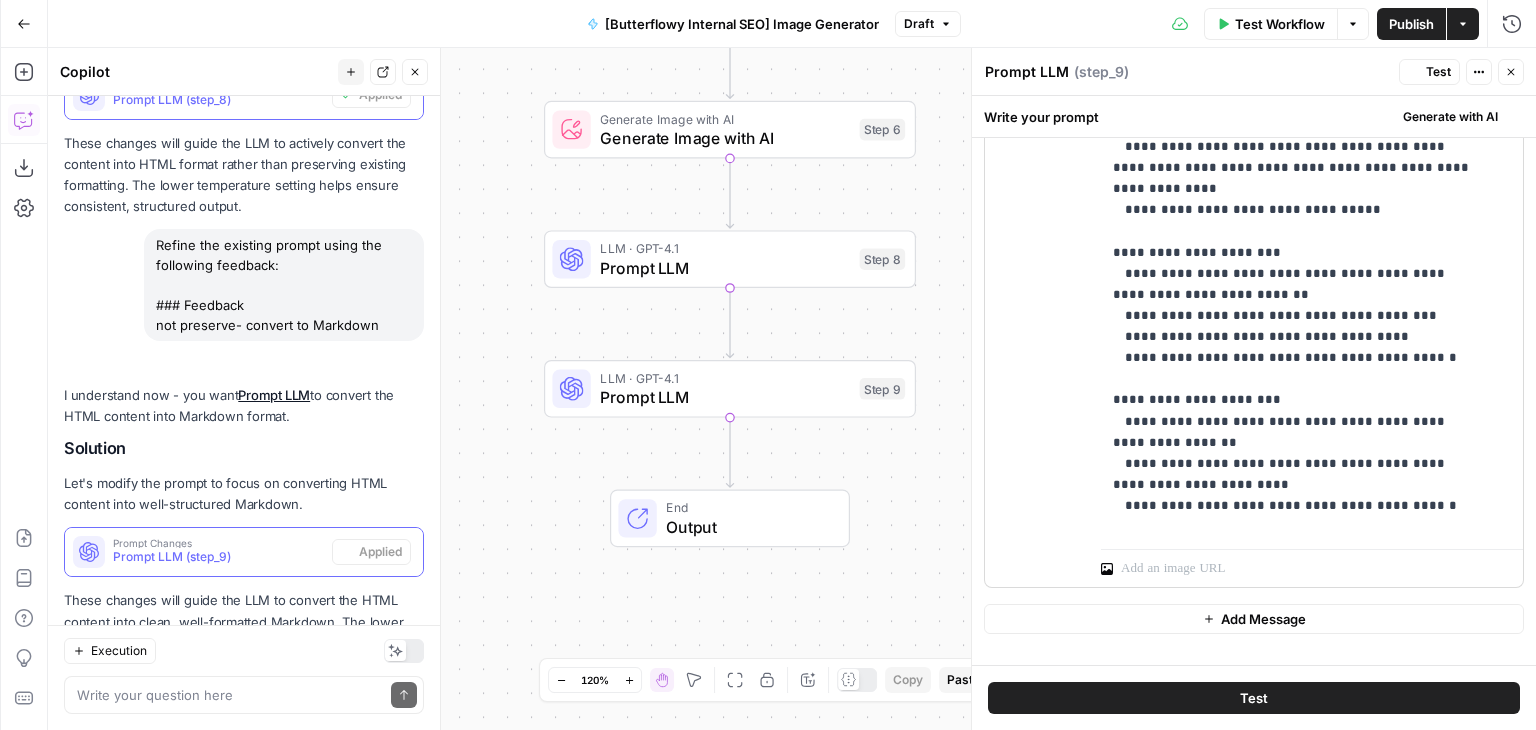 scroll, scrollTop: 1042, scrollLeft: 0, axis: vertical 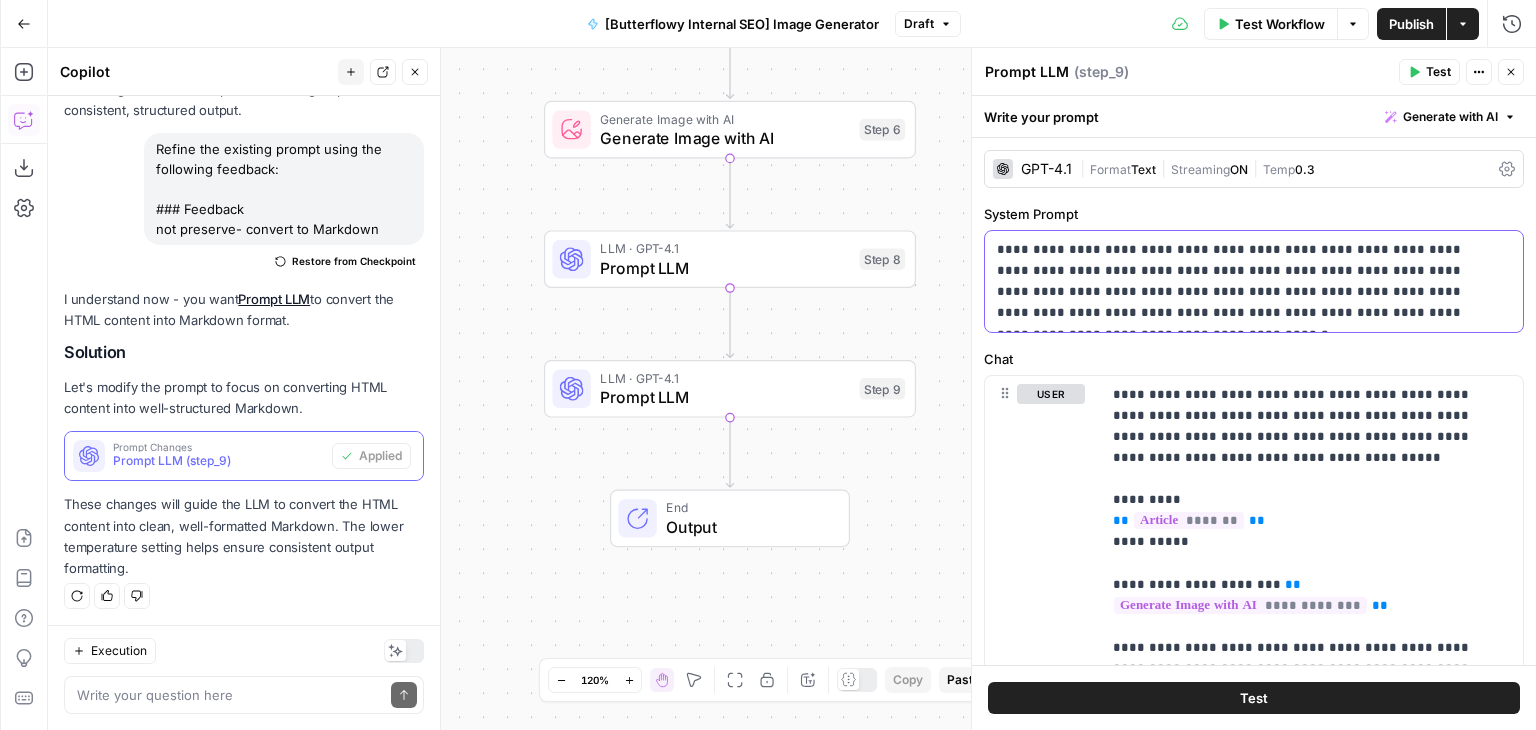 click on "**********" at bounding box center (1246, 281) 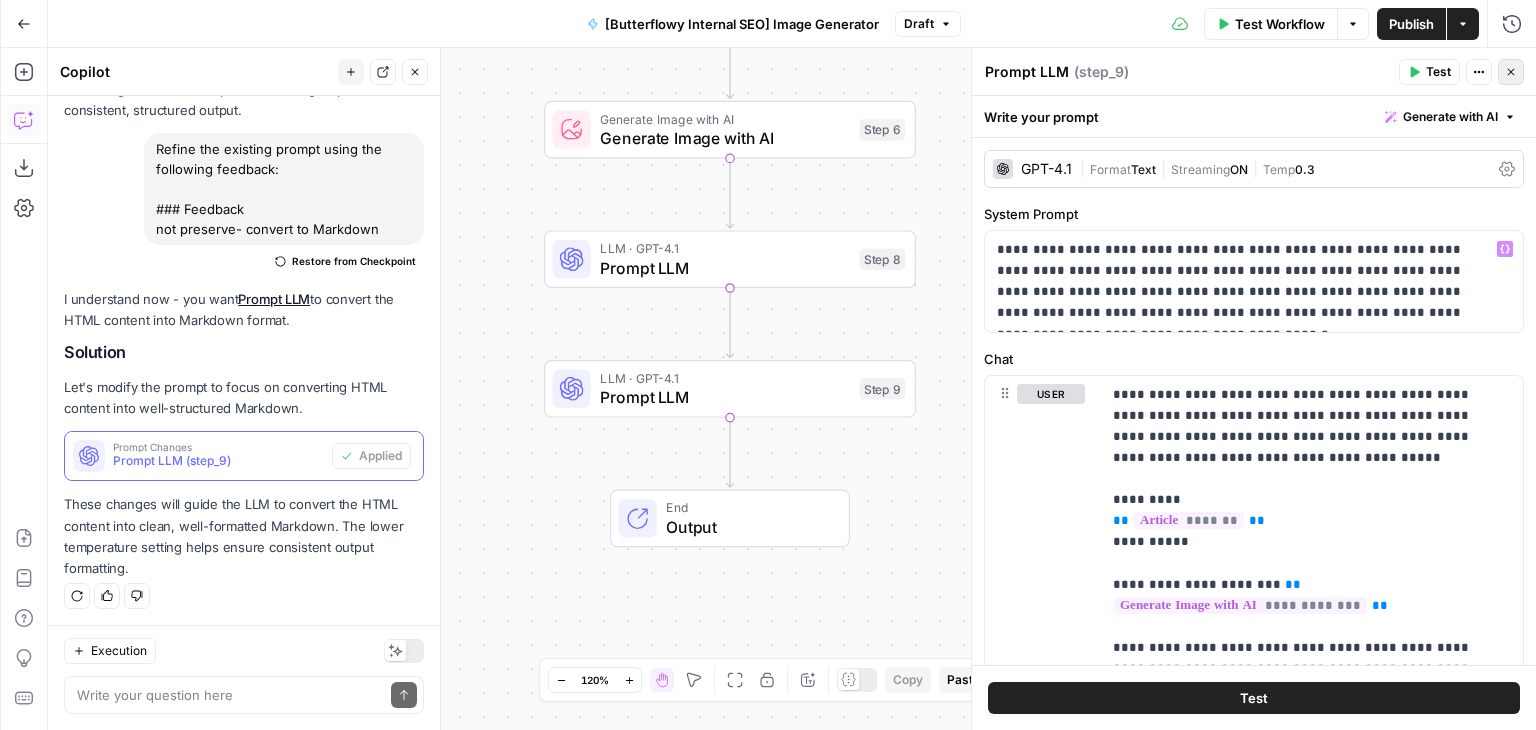 click 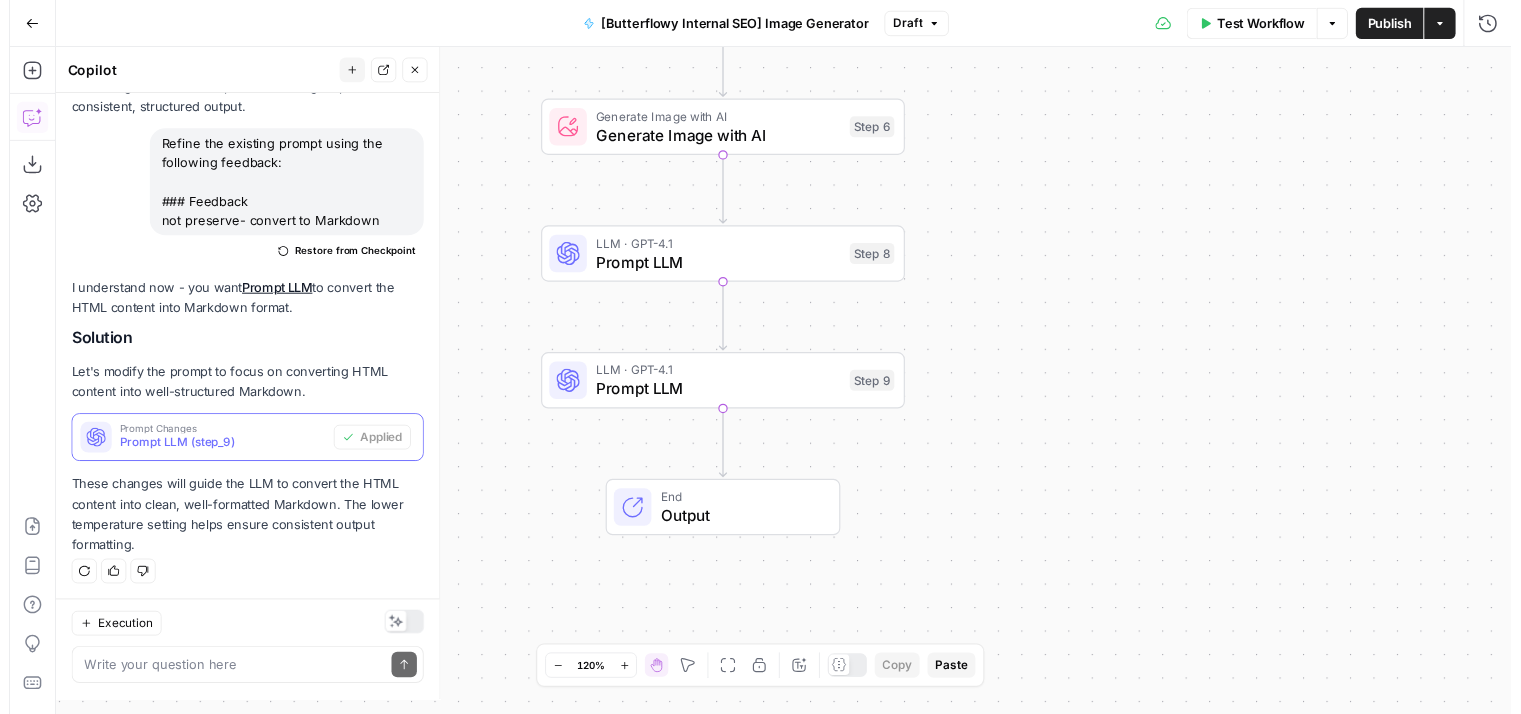 scroll, scrollTop: 1042, scrollLeft: 0, axis: vertical 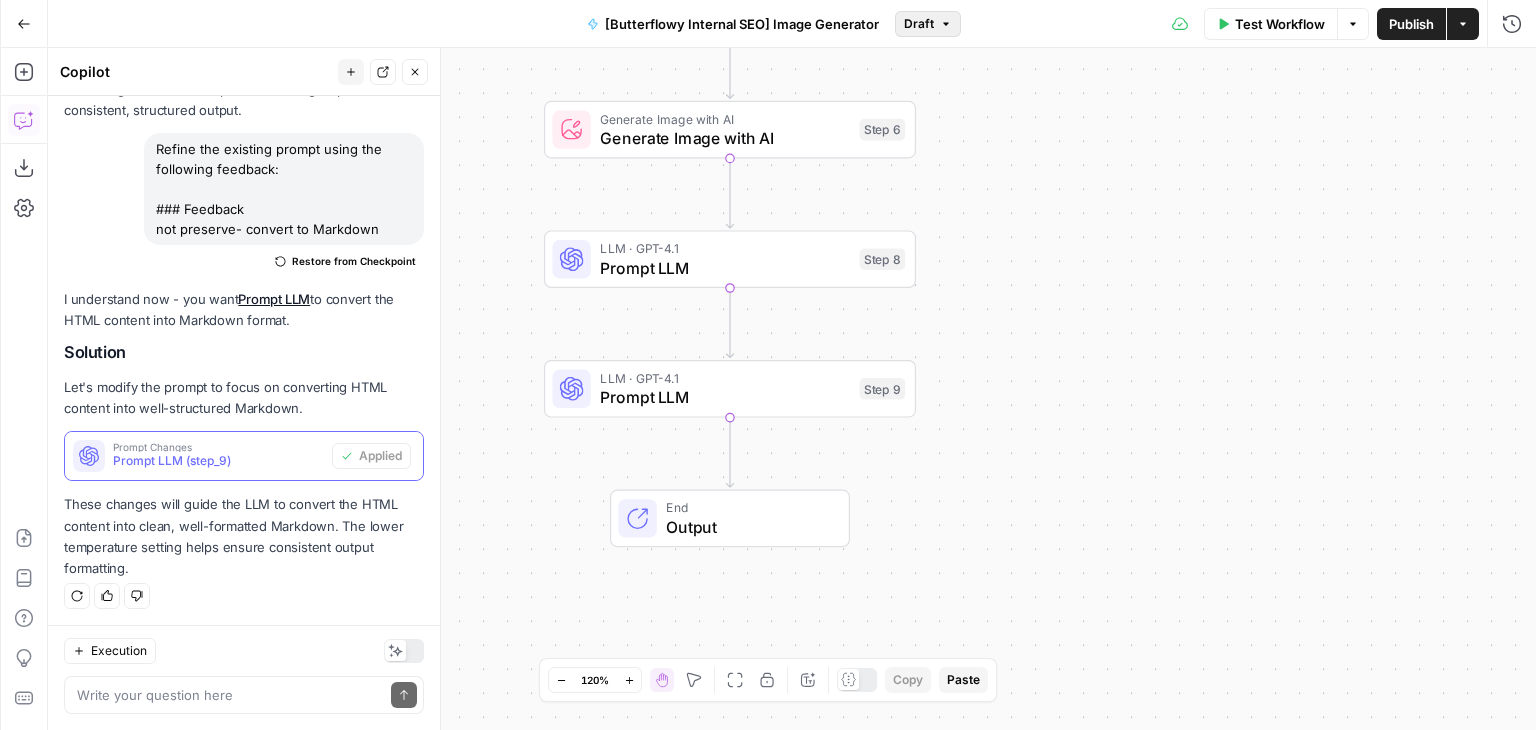 click on "Draft" at bounding box center [928, 24] 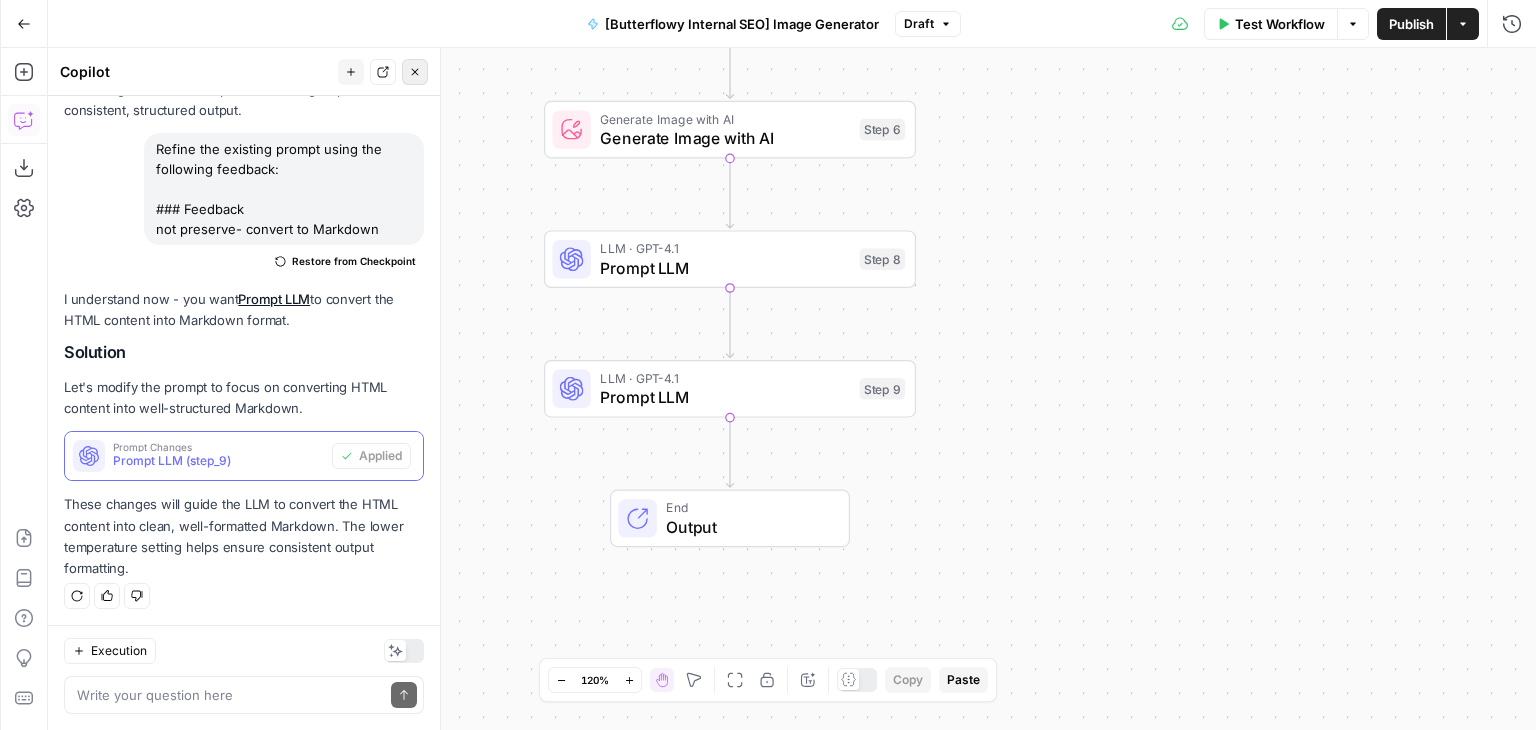 click 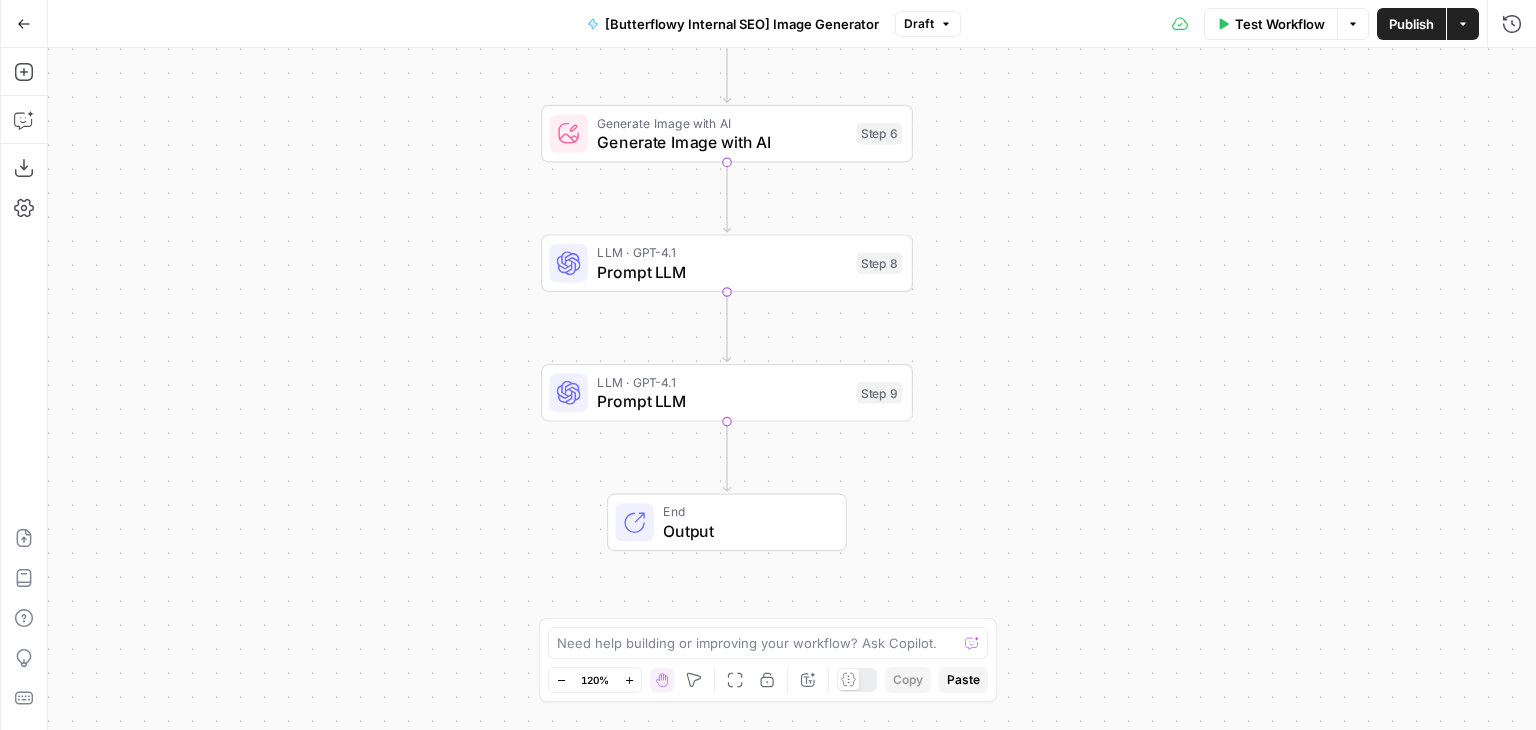 drag, startPoint x: 419, startPoint y: 181, endPoint x: 368, endPoint y: 238, distance: 76.48529 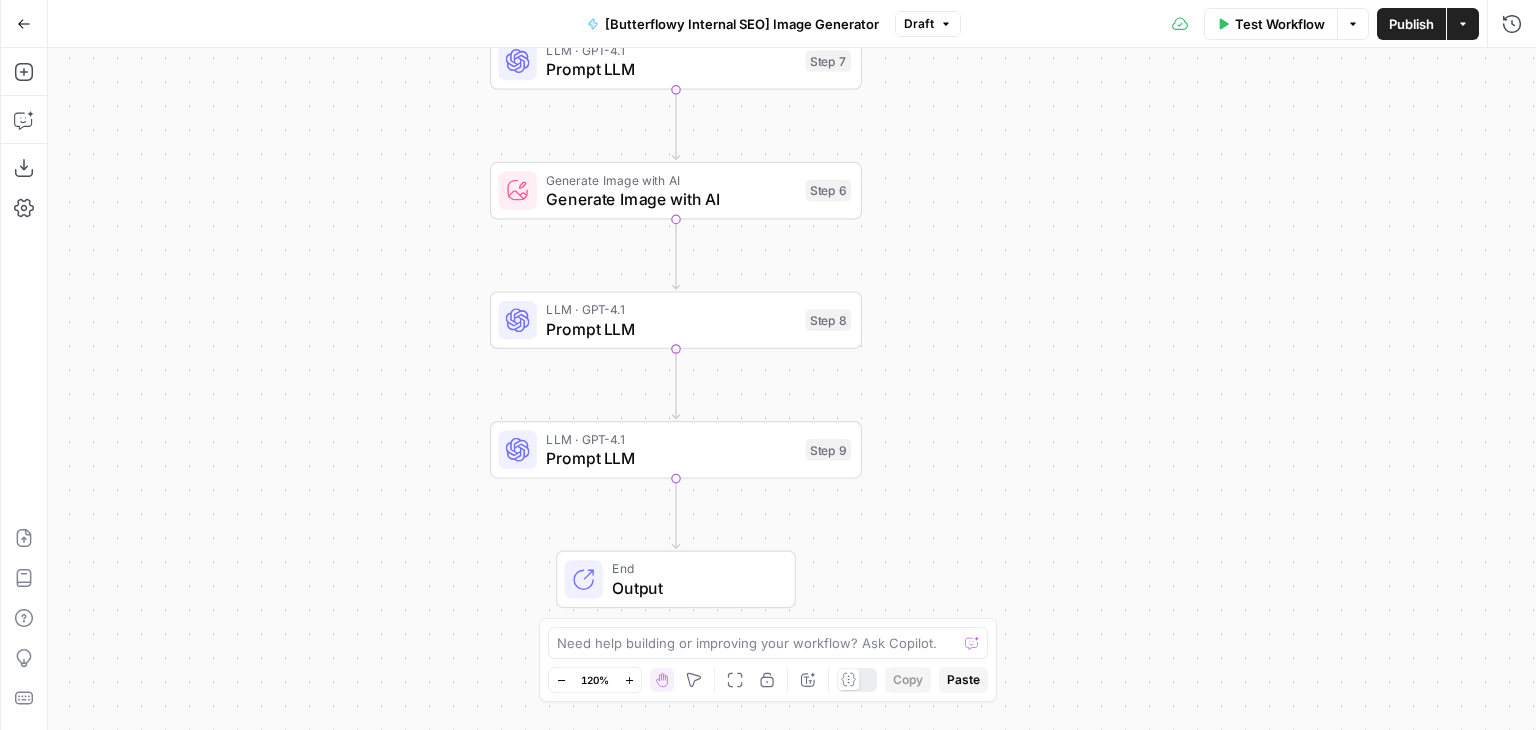 click 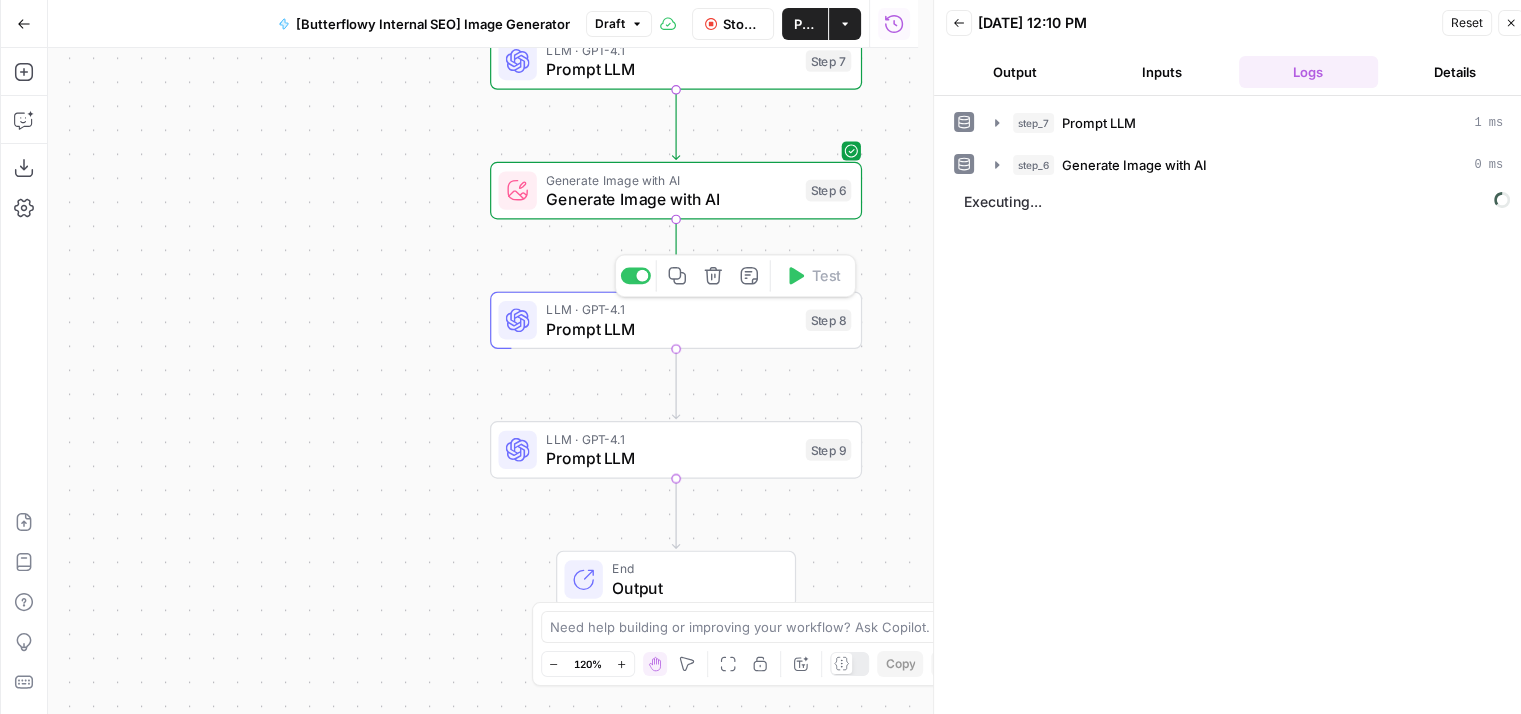 drag, startPoint x: 328, startPoint y: 208, endPoint x: 316, endPoint y: 223, distance: 19.209373 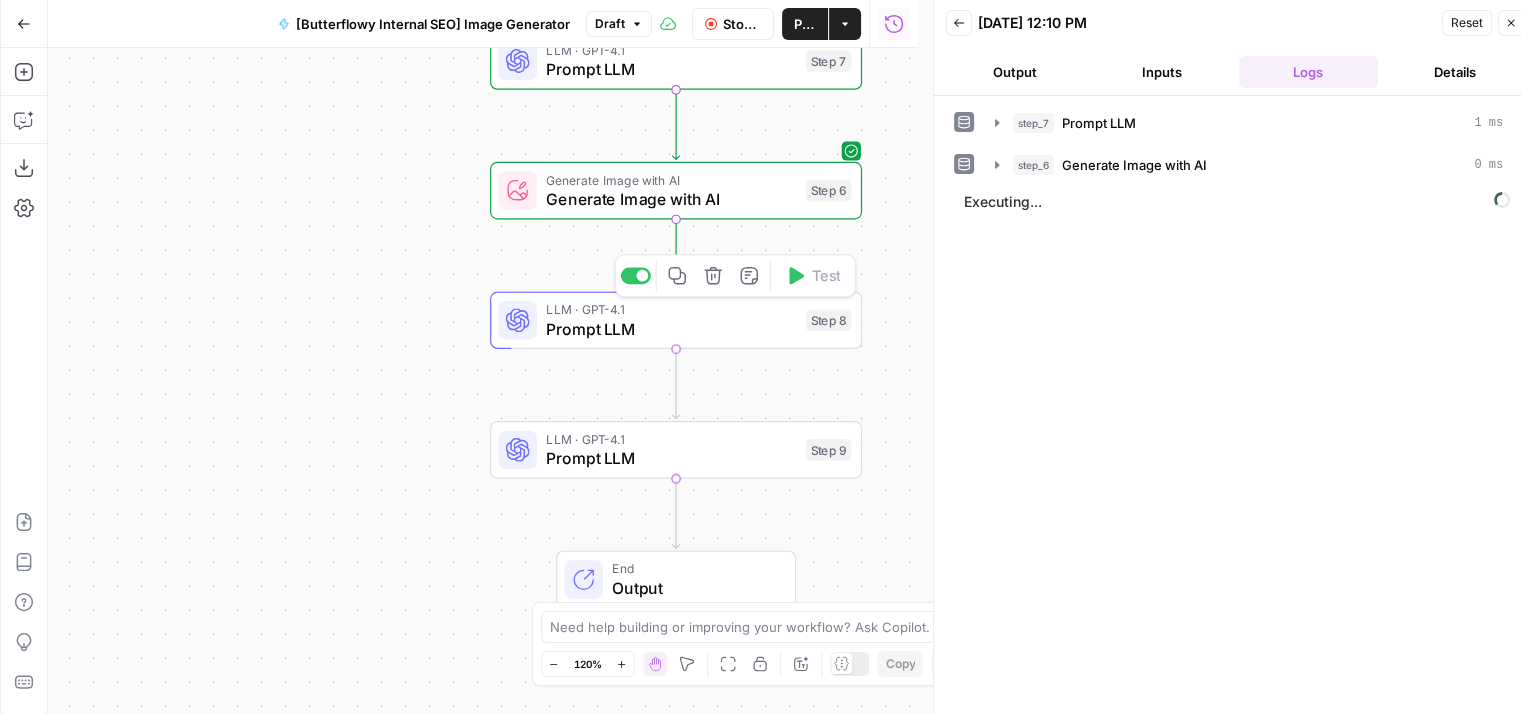 click on "Workflow Set Inputs Inputs LLM · GPT-4.1 Prompt LLM Step 7 Generate Image with AI Generate Image with AI Step 6 LLM · GPT-4.1 Prompt LLM Step 8 Copy step Delete step Add Note Test LLM · GPT-4.1 Prompt LLM Step 9 End Output" at bounding box center (483, 381) 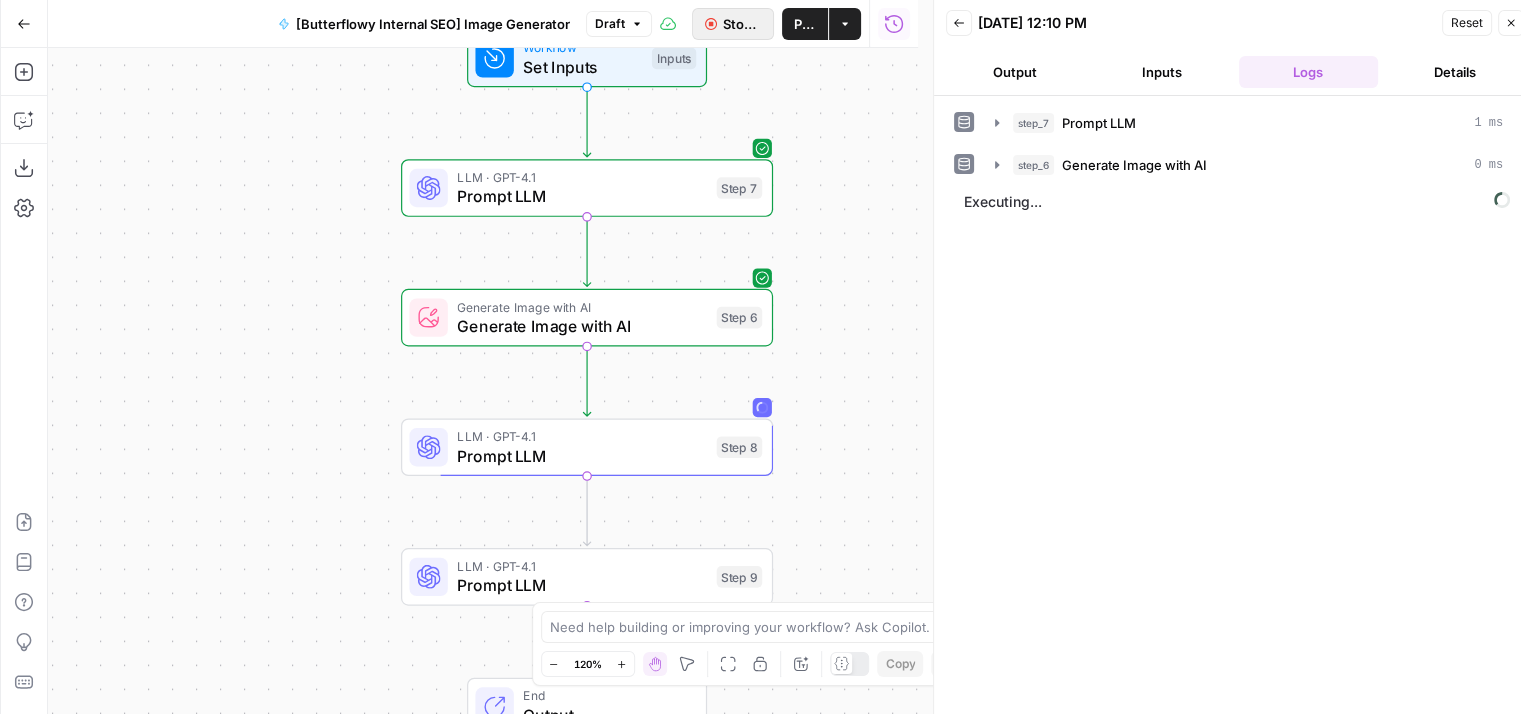 click on "Stop Run" at bounding box center [742, 24] 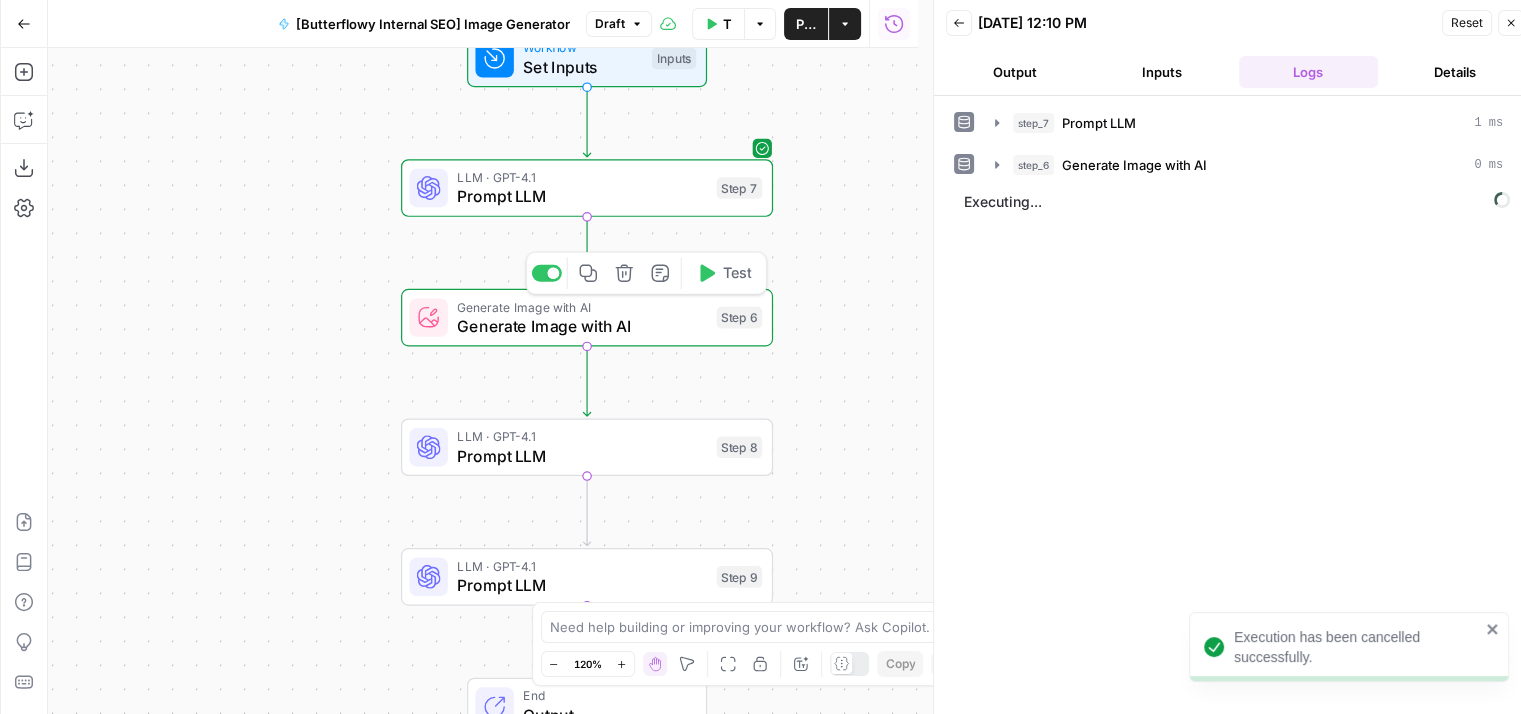 click on "Generate Image with AI" at bounding box center (582, 326) 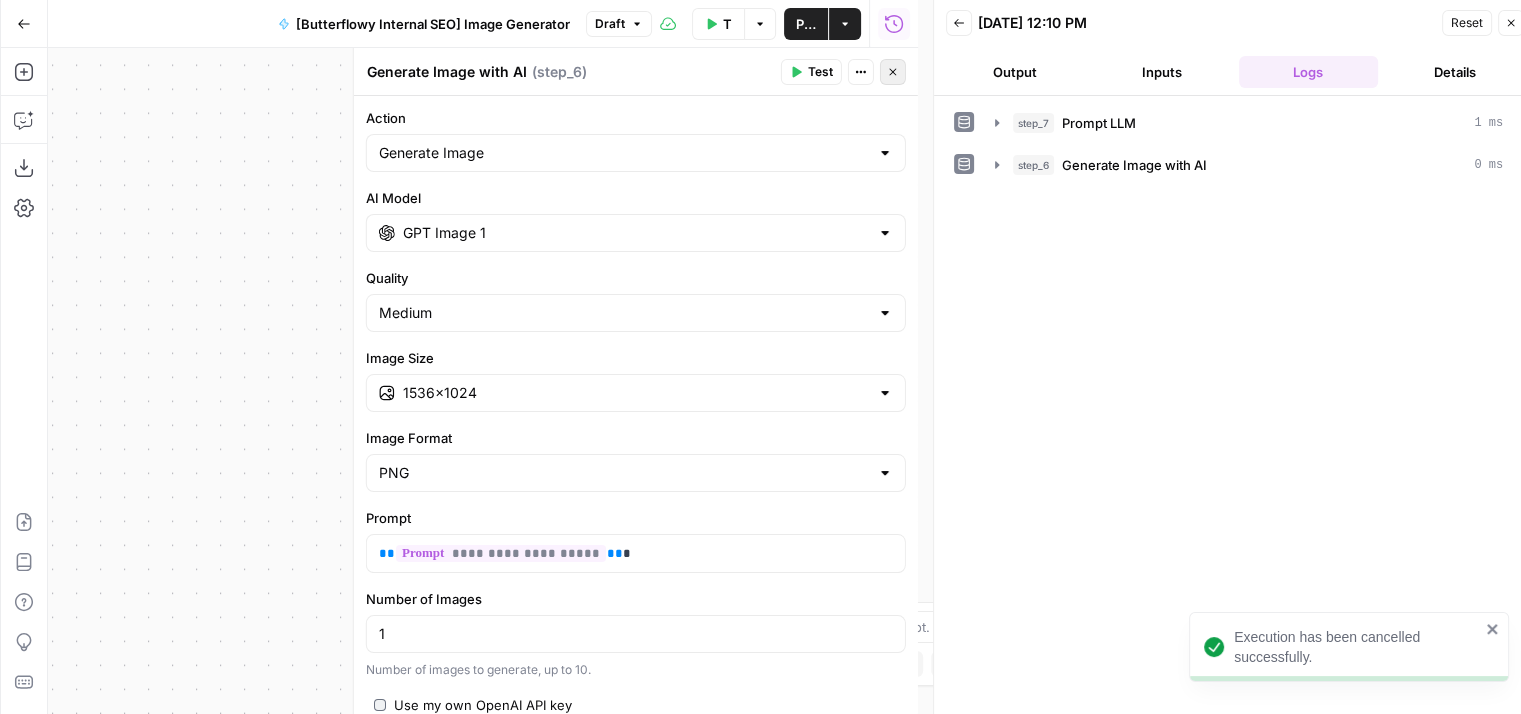 click 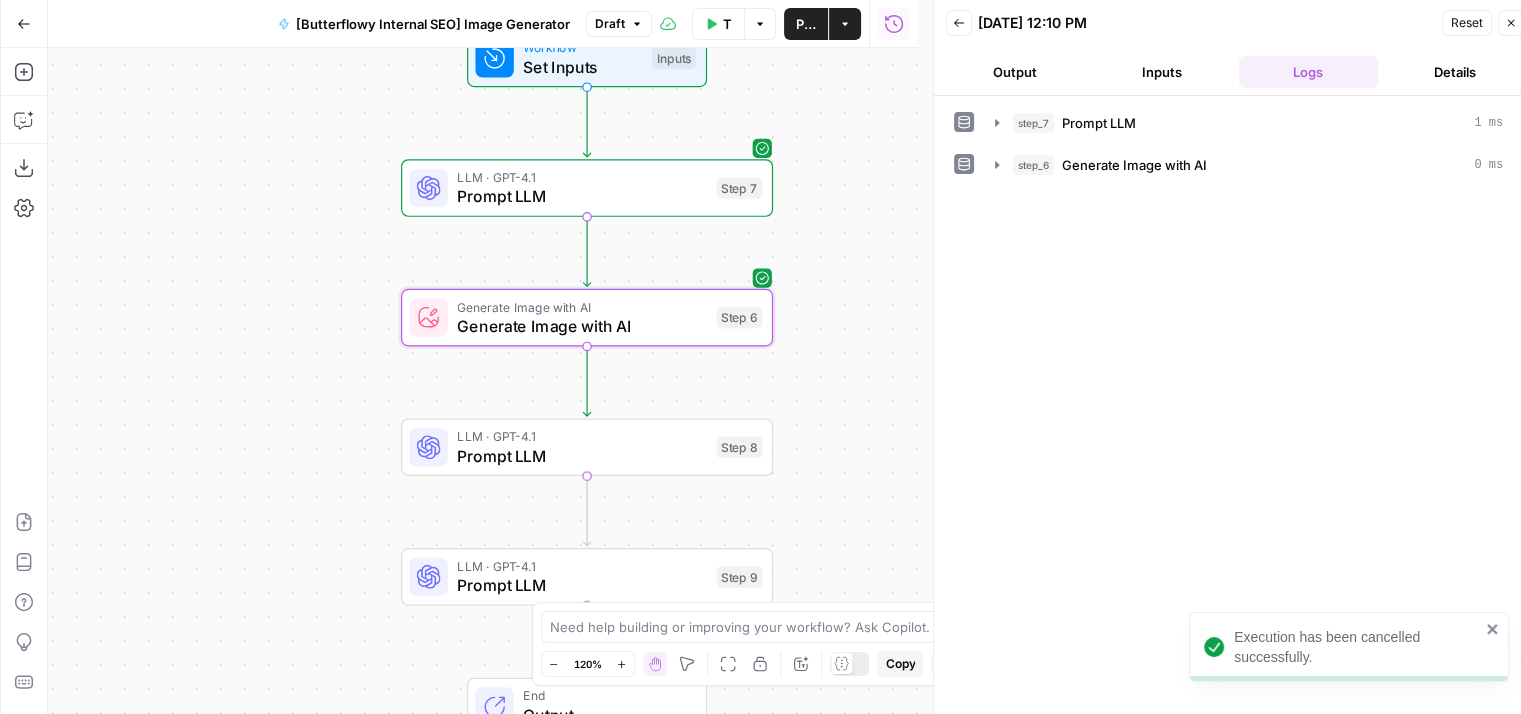 click on "Prompt LLM" at bounding box center (582, 456) 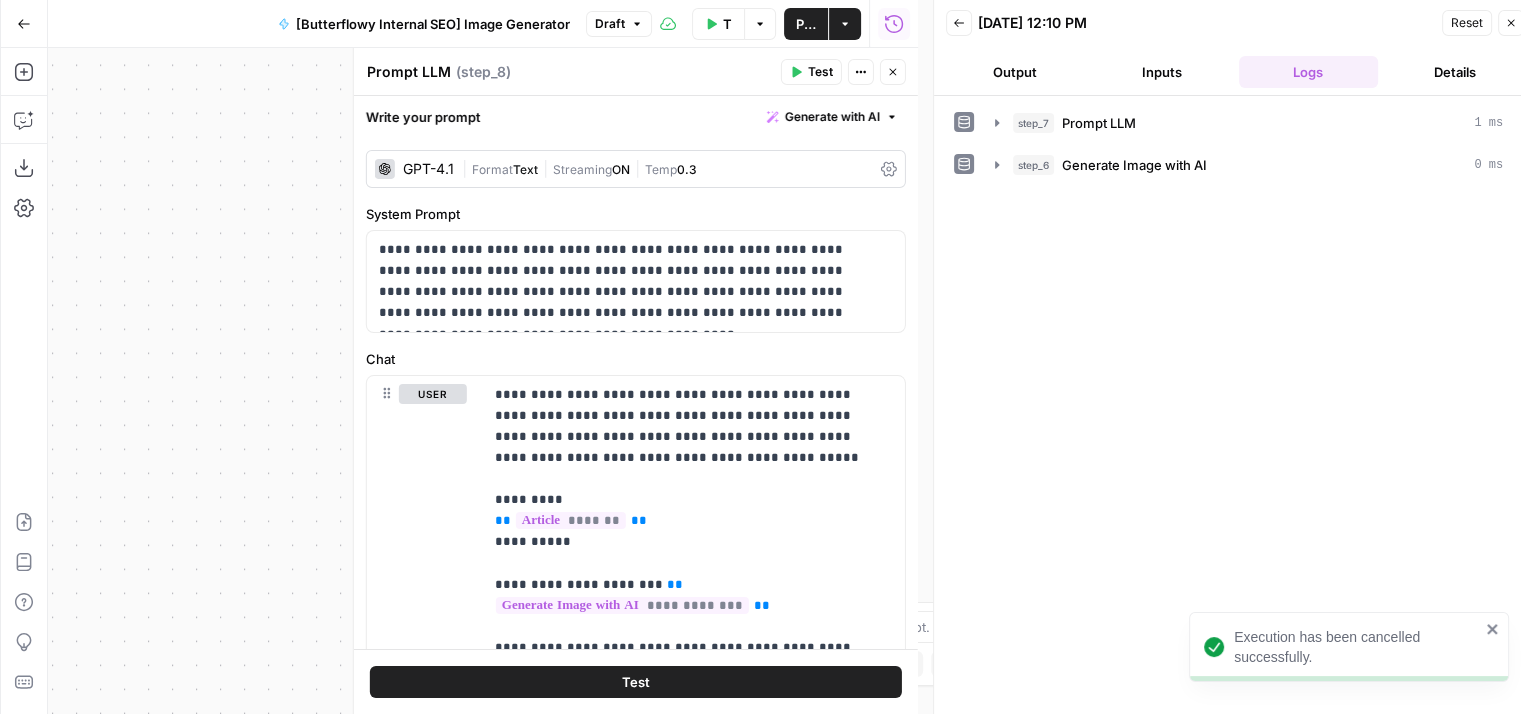 scroll, scrollTop: 692, scrollLeft: 0, axis: vertical 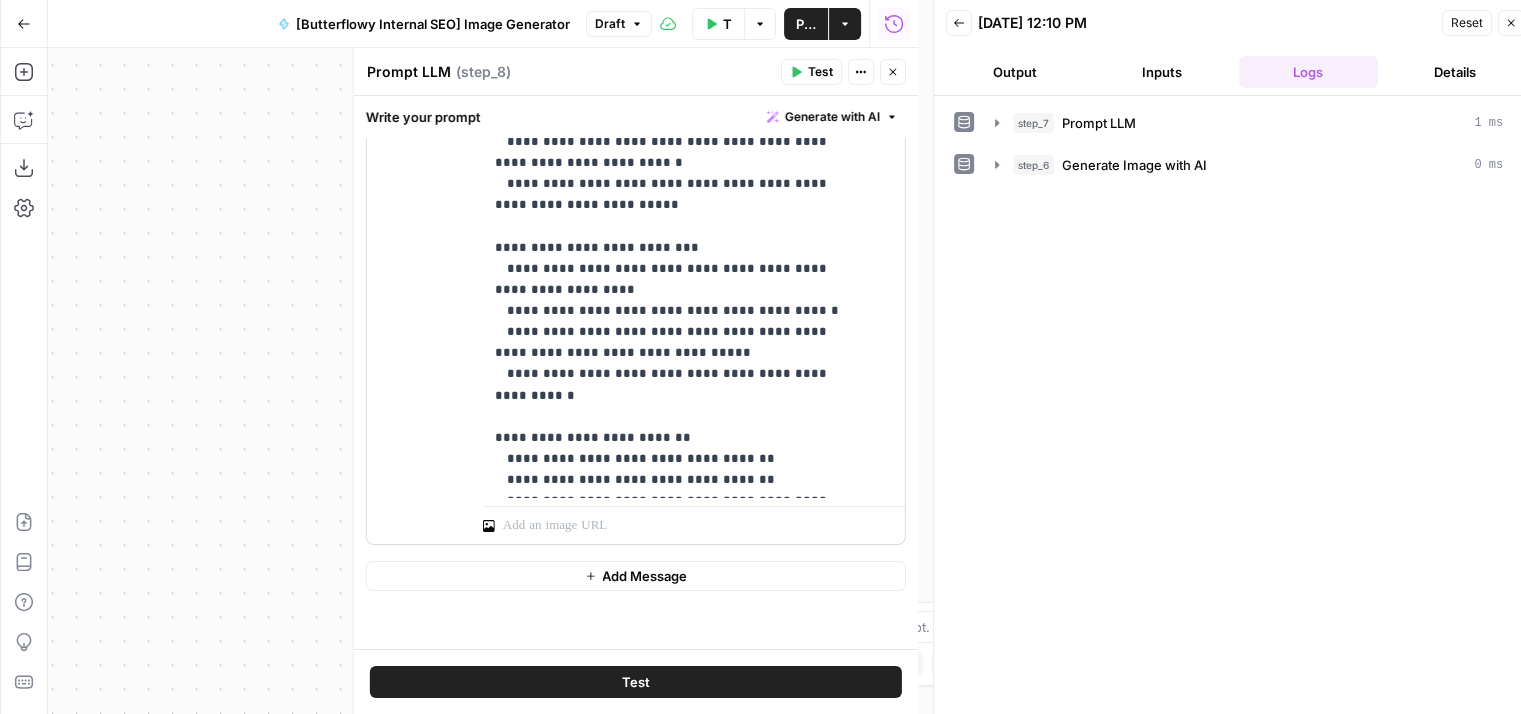 click at bounding box center (694, 521) 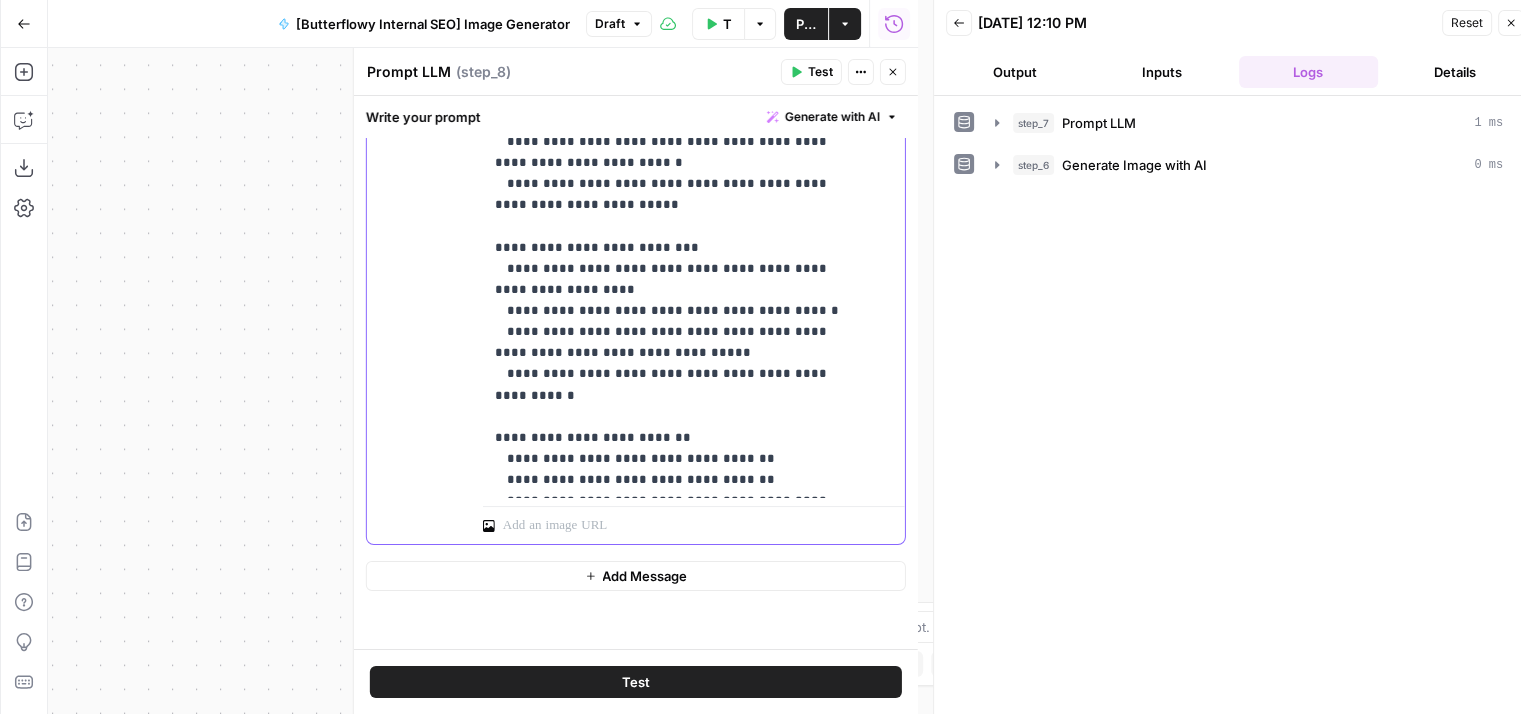 click on "**********" at bounding box center (679, -154) 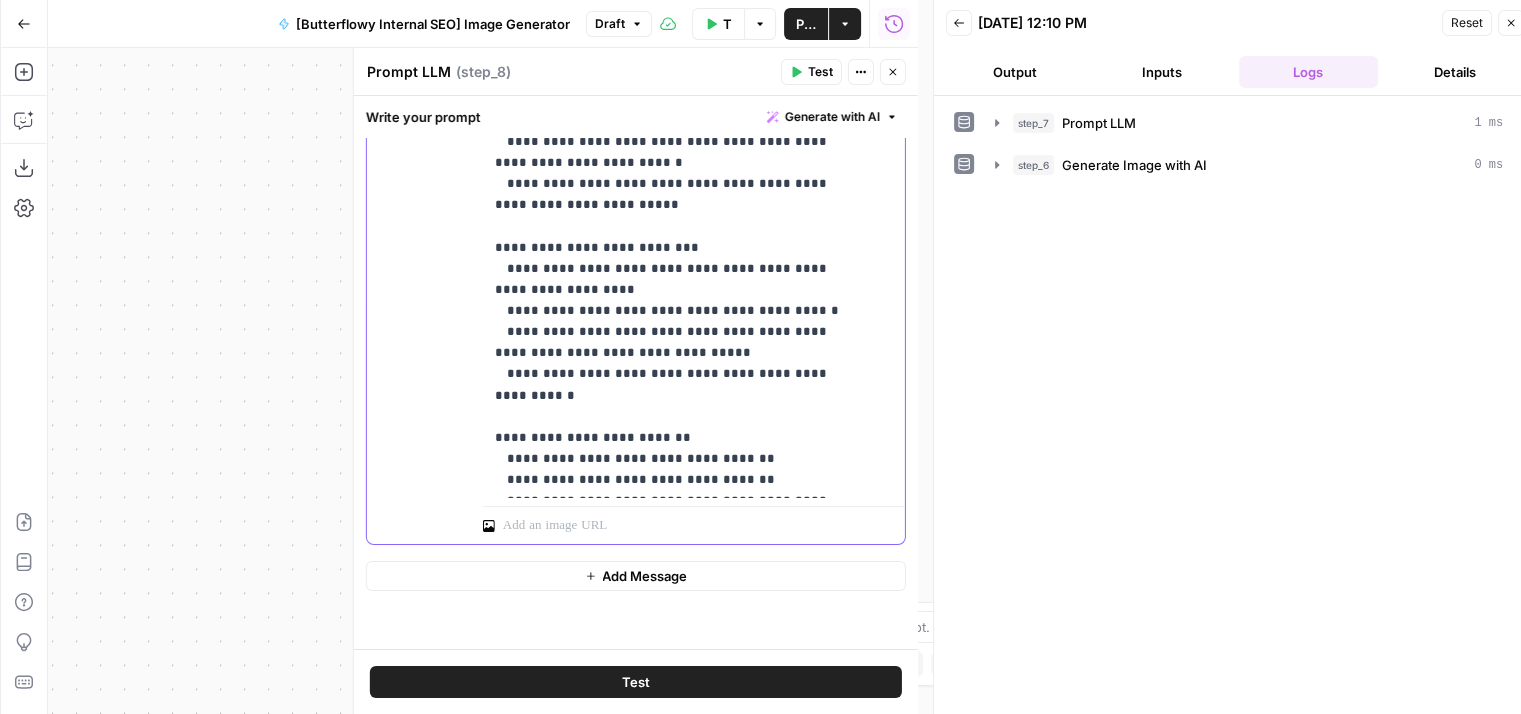 scroll, scrollTop: 511, scrollLeft: 0, axis: vertical 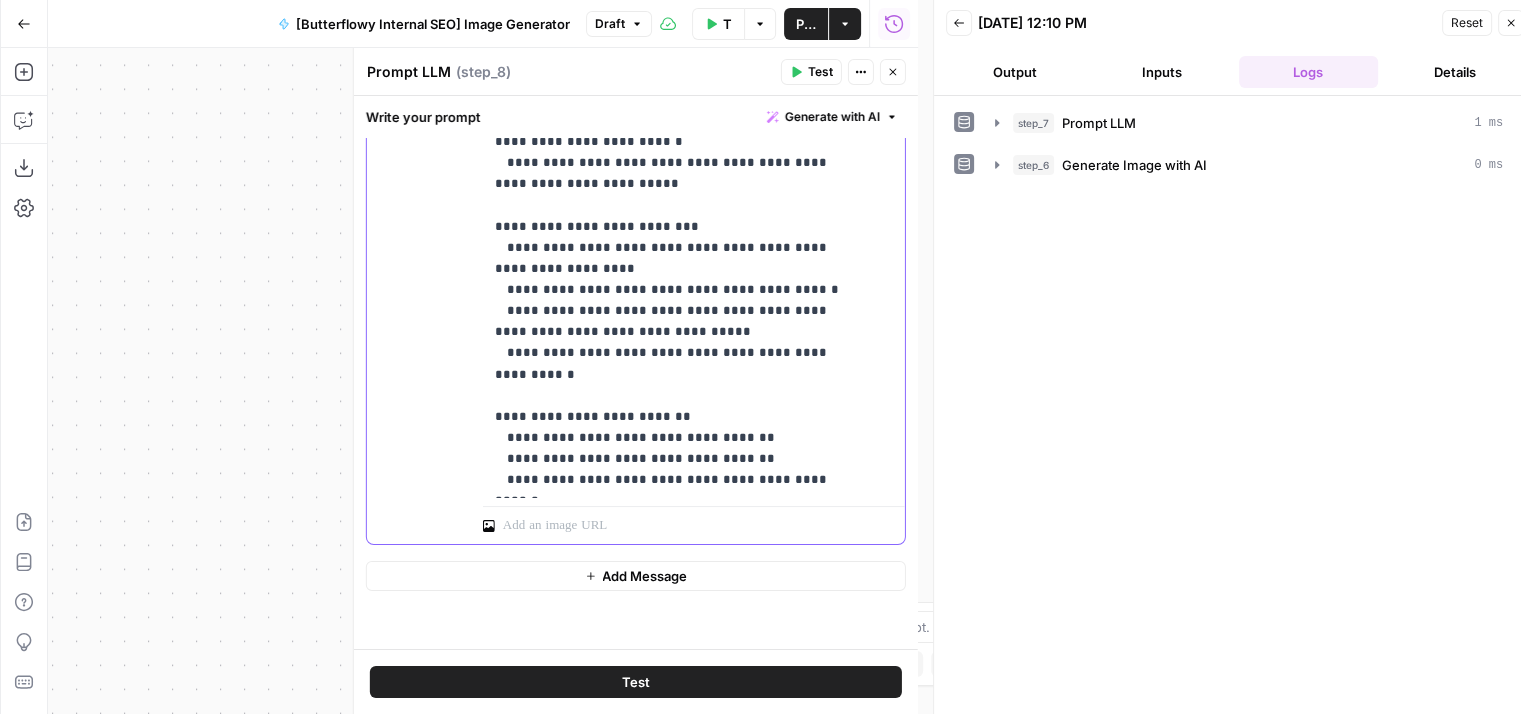 type 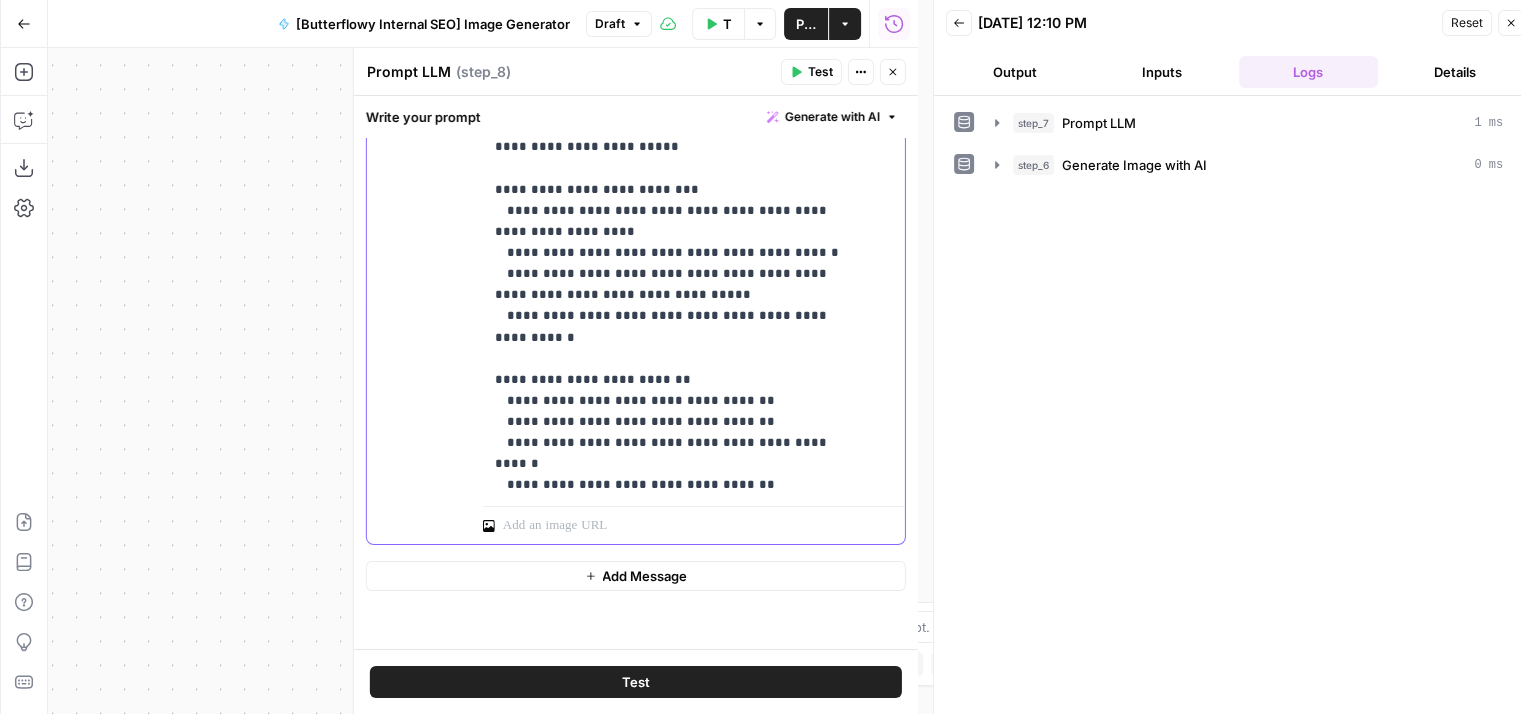 scroll, scrollTop: 568, scrollLeft: 0, axis: vertical 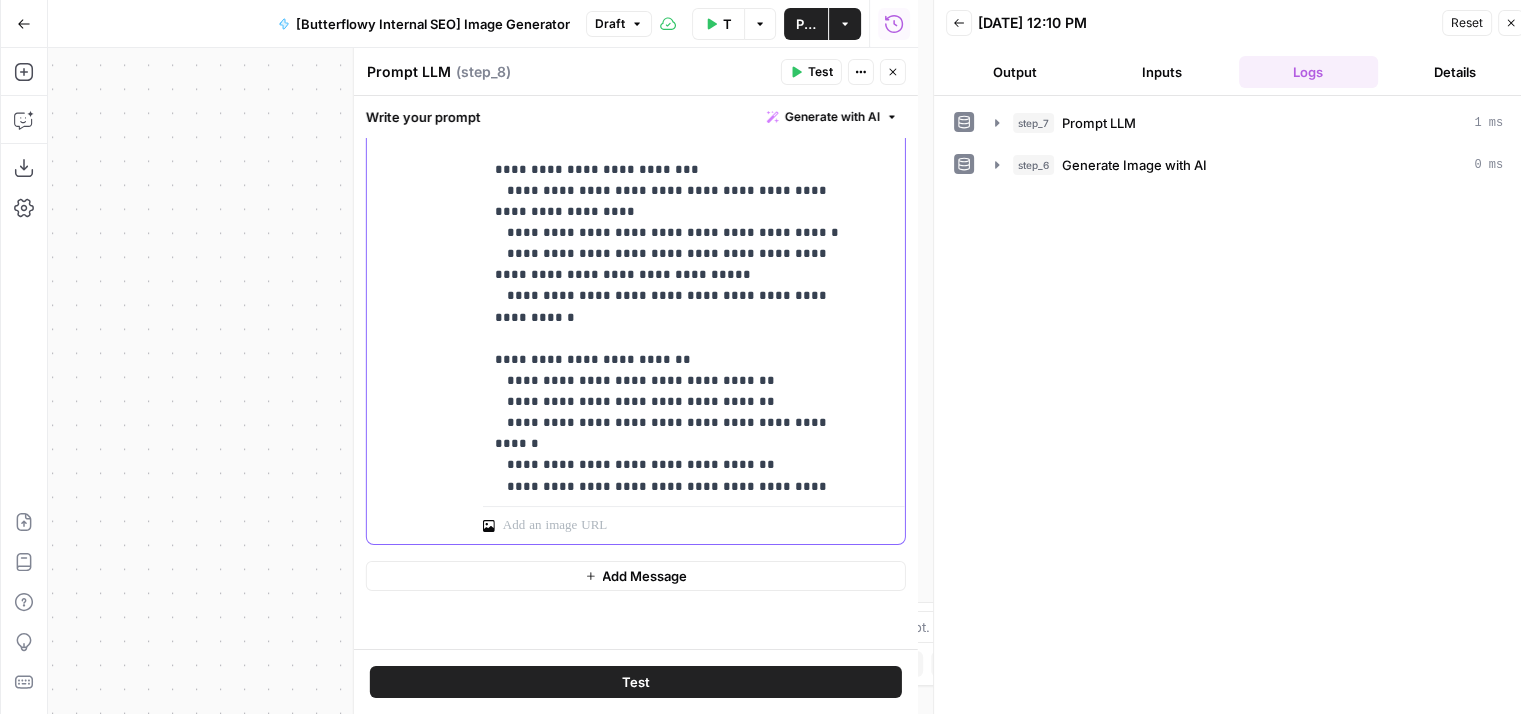 drag, startPoint x: 536, startPoint y: 481, endPoint x: 446, endPoint y: 457, distance: 93.14505 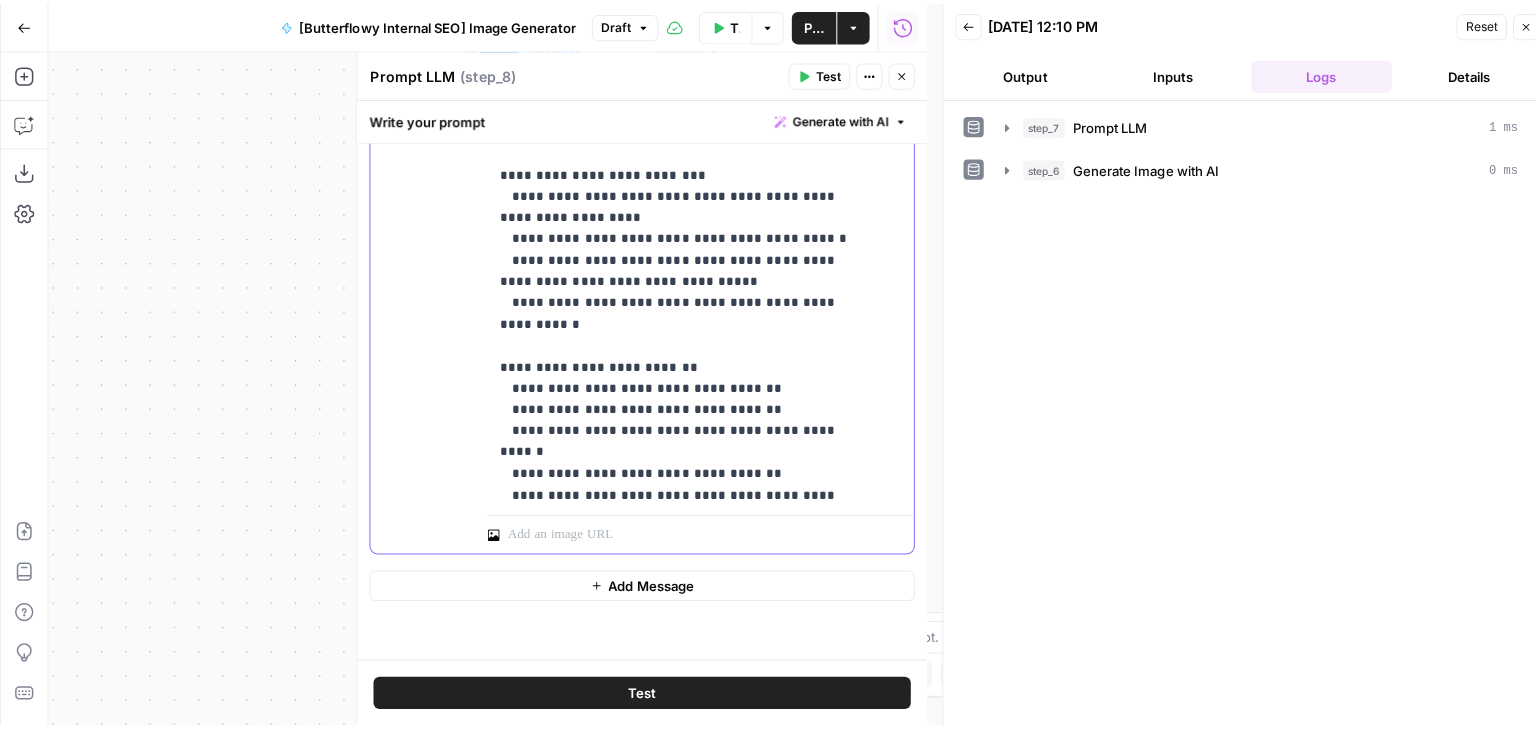 scroll, scrollTop: 574, scrollLeft: 0, axis: vertical 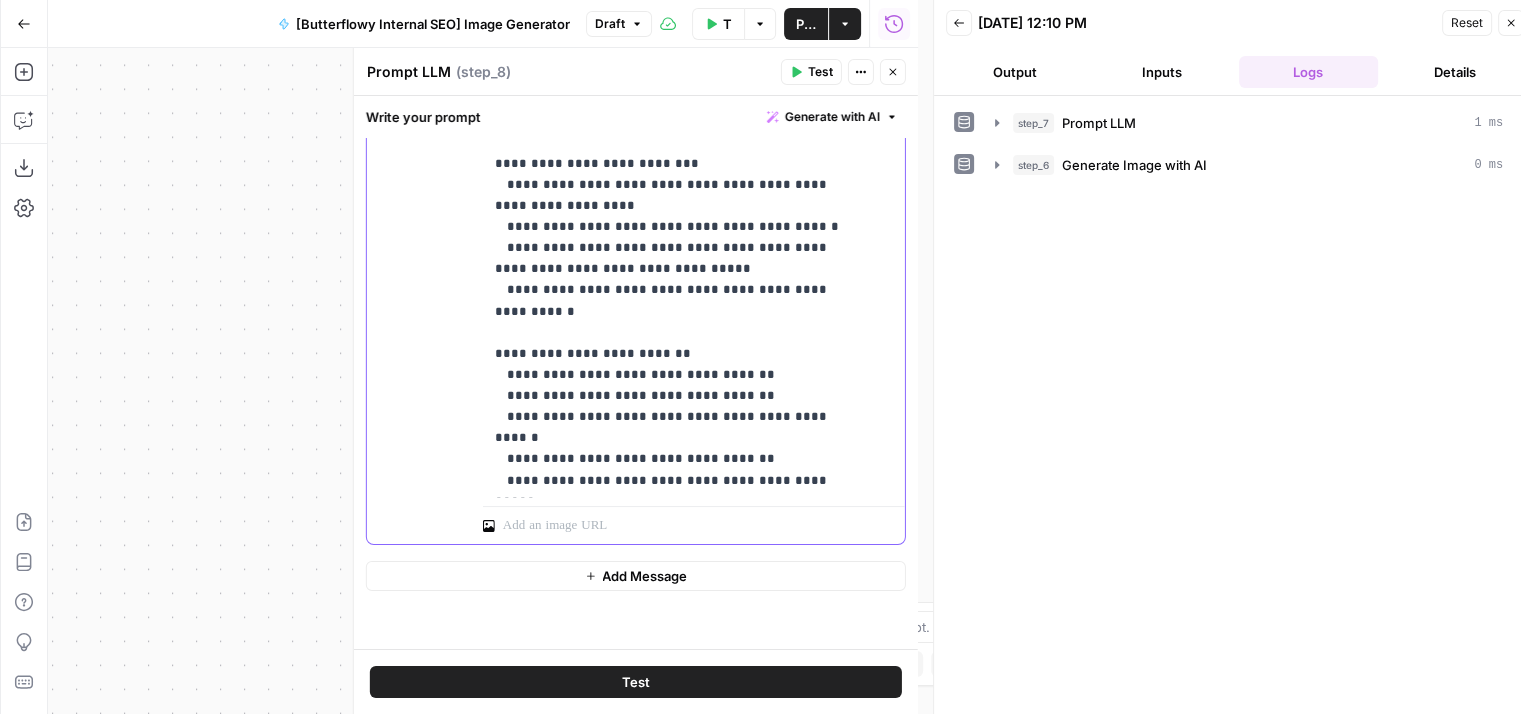 drag, startPoint x: 764, startPoint y: 488, endPoint x: 408, endPoint y: 457, distance: 357.34717 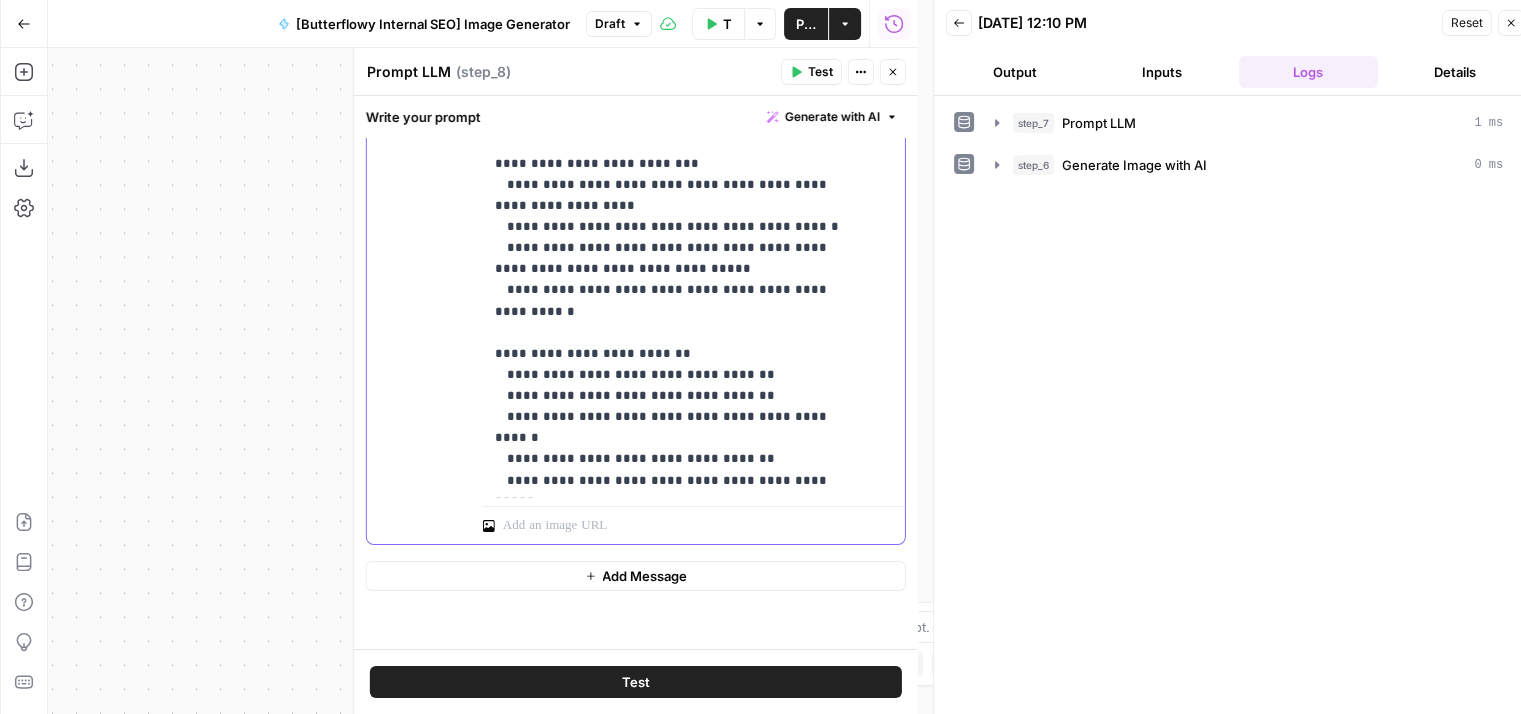click on "**********" at bounding box center (636, 114) 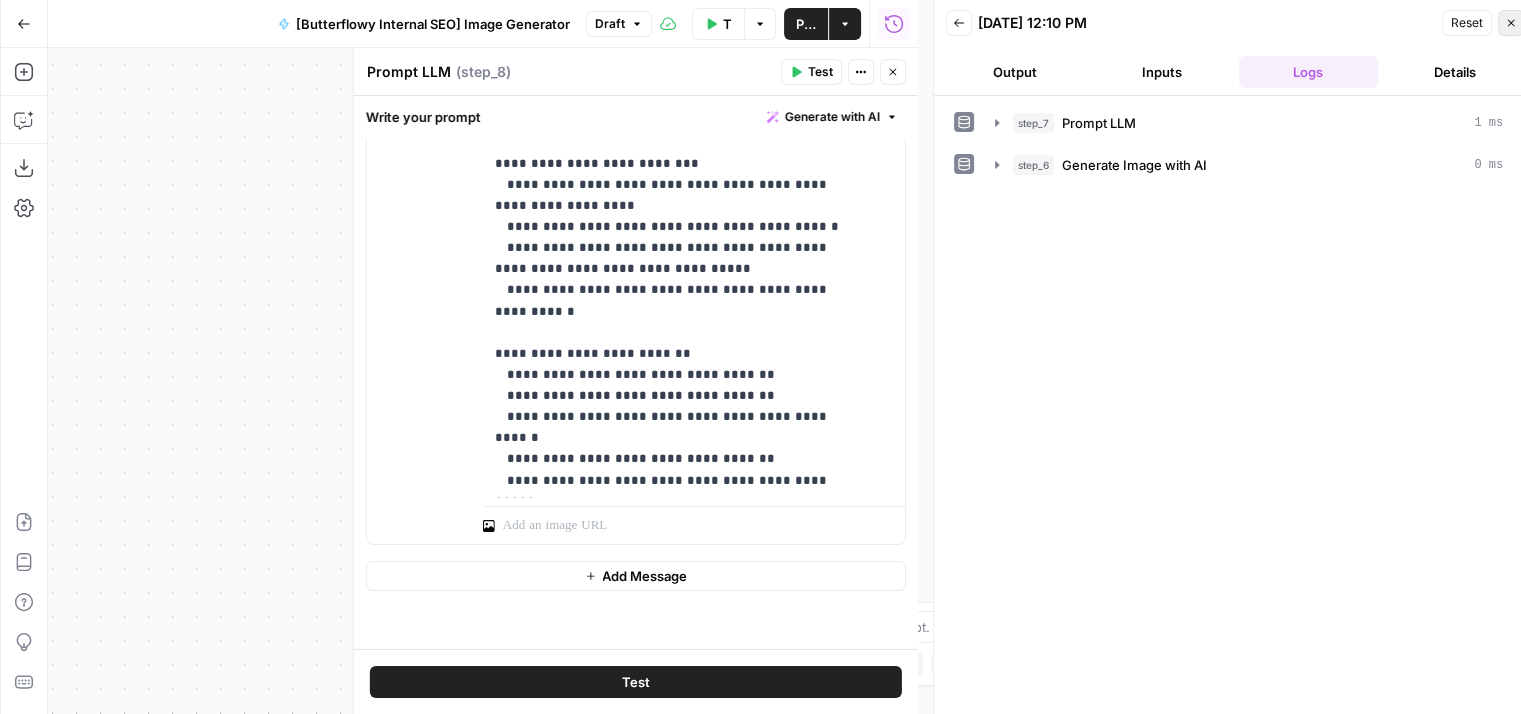 click on "Close" at bounding box center [1511, 23] 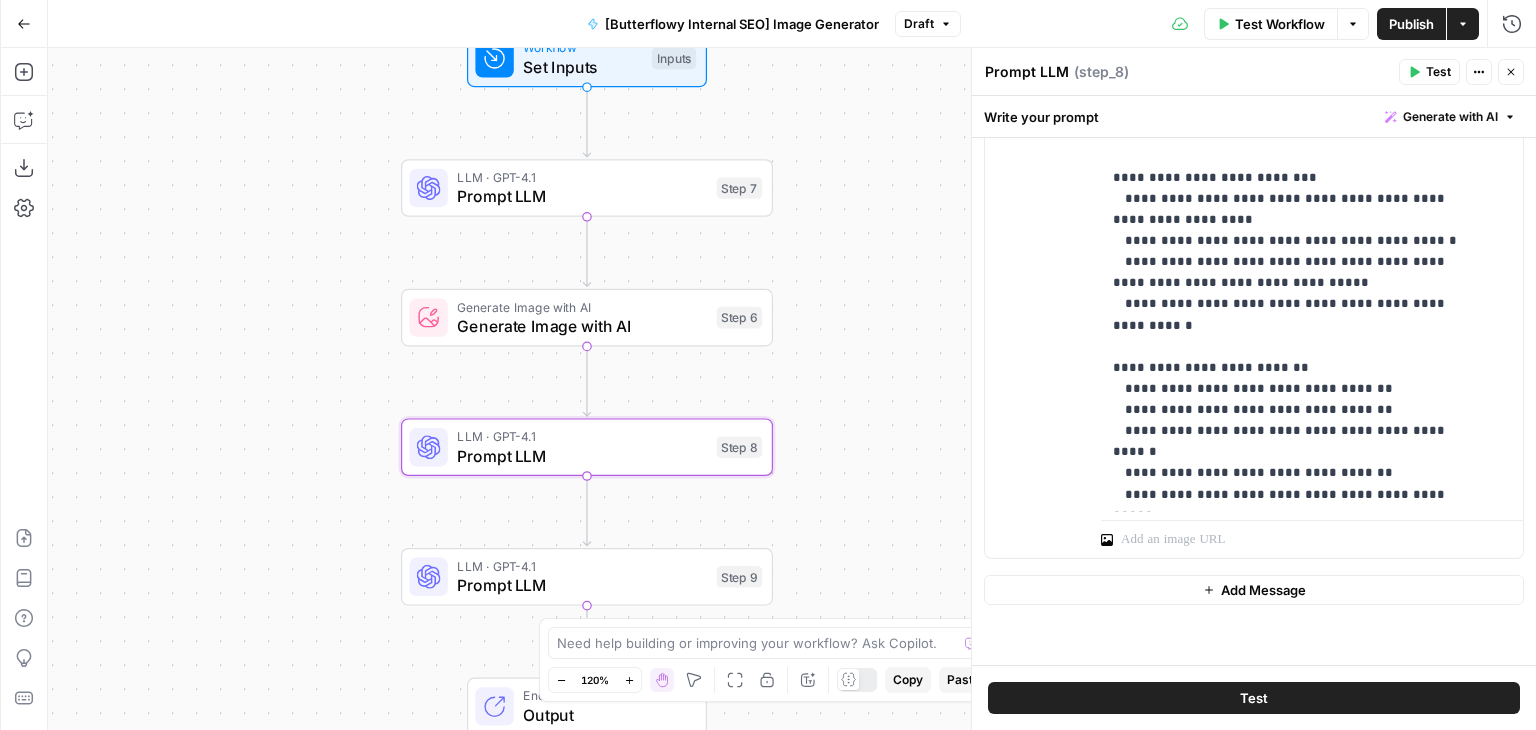scroll, scrollTop: 677, scrollLeft: 0, axis: vertical 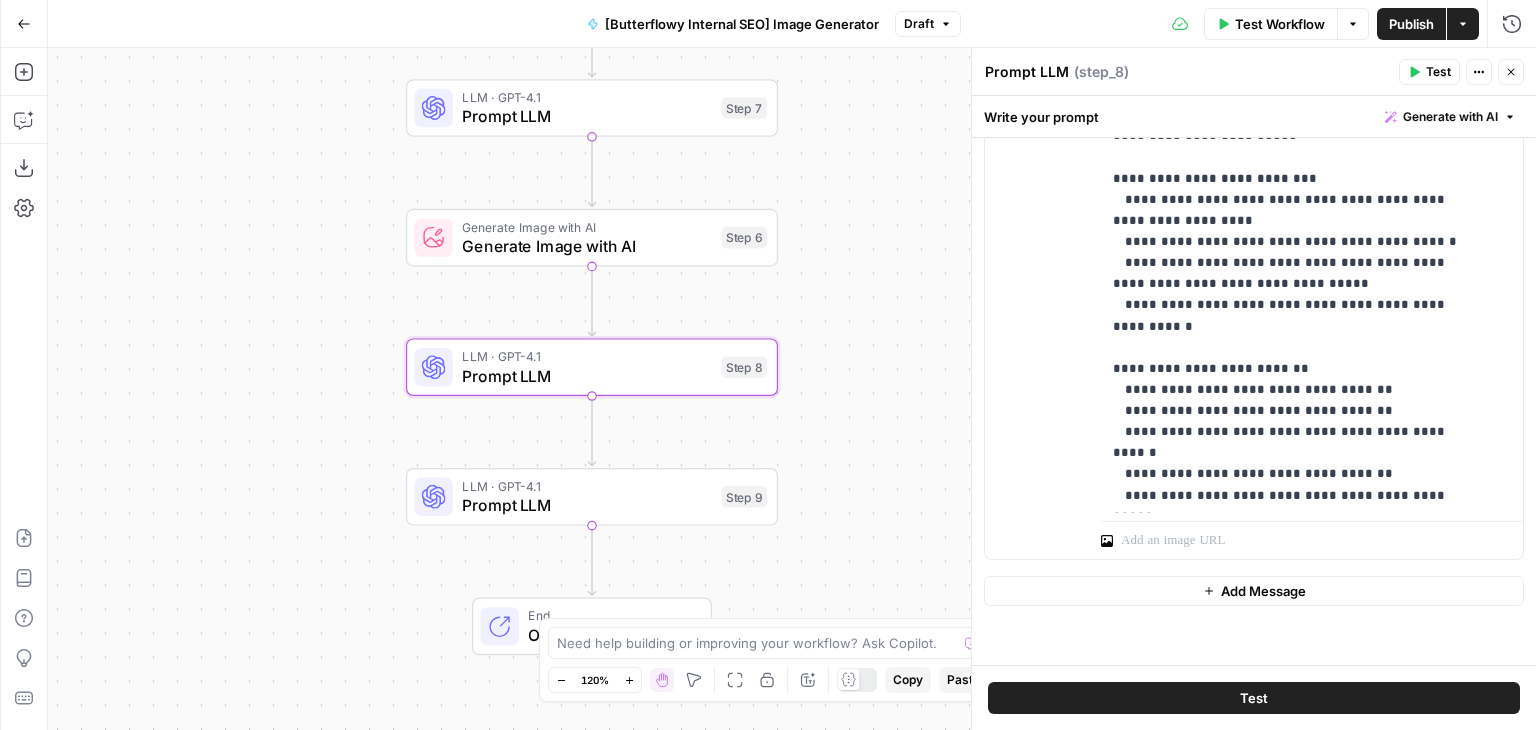 drag, startPoint x: 288, startPoint y: 509, endPoint x: 320, endPoint y: 426, distance: 88.95505 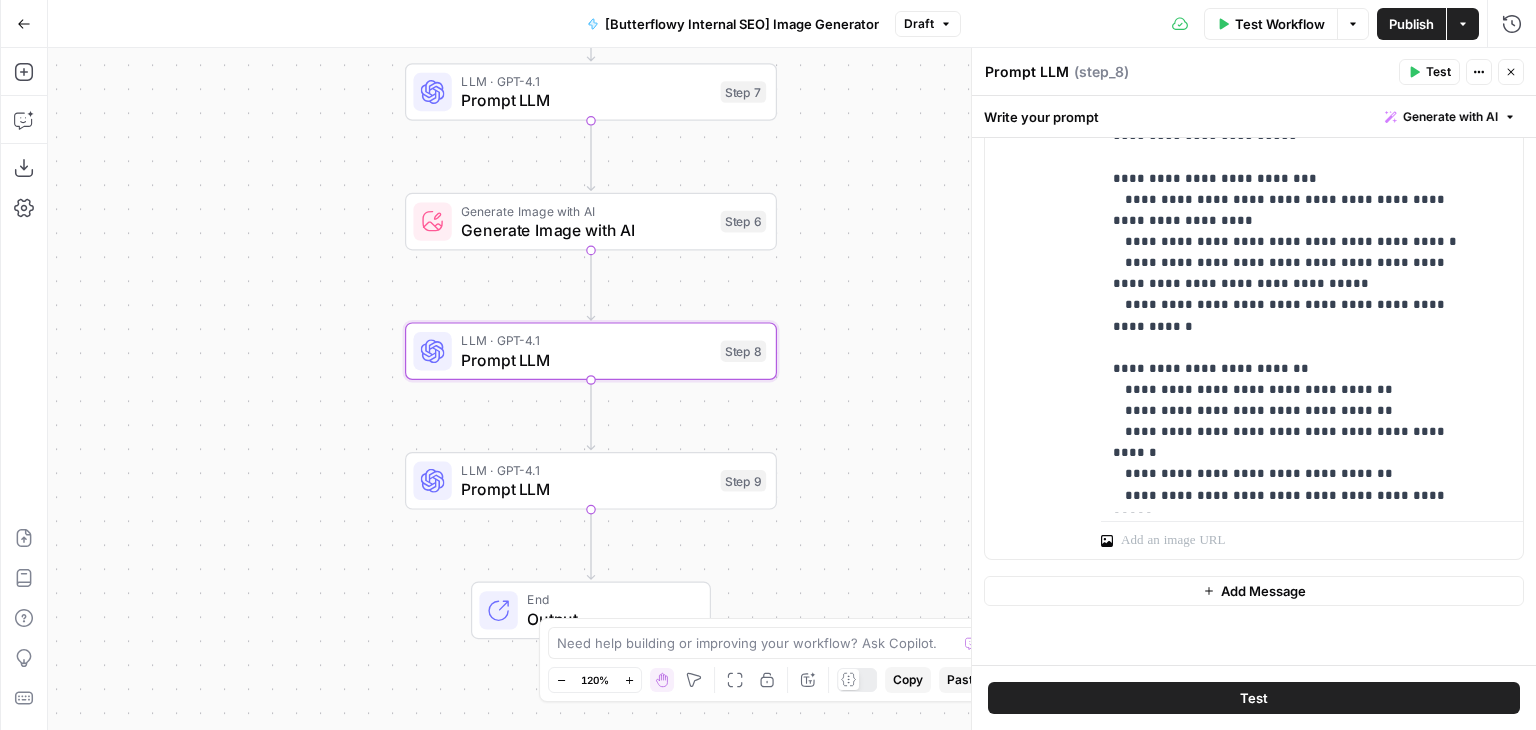 click on "Prompt LLM" at bounding box center [586, 489] 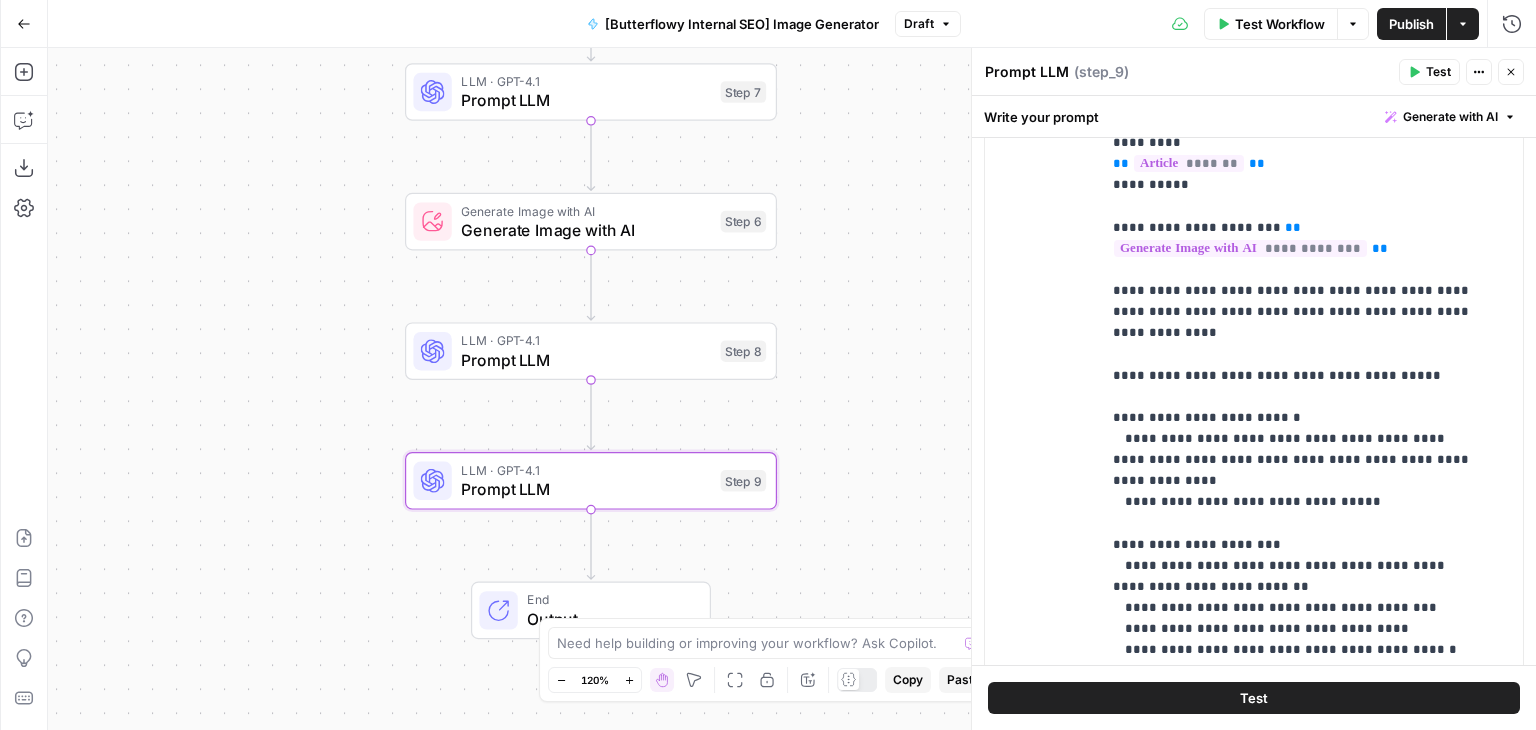 scroll, scrollTop: 676, scrollLeft: 0, axis: vertical 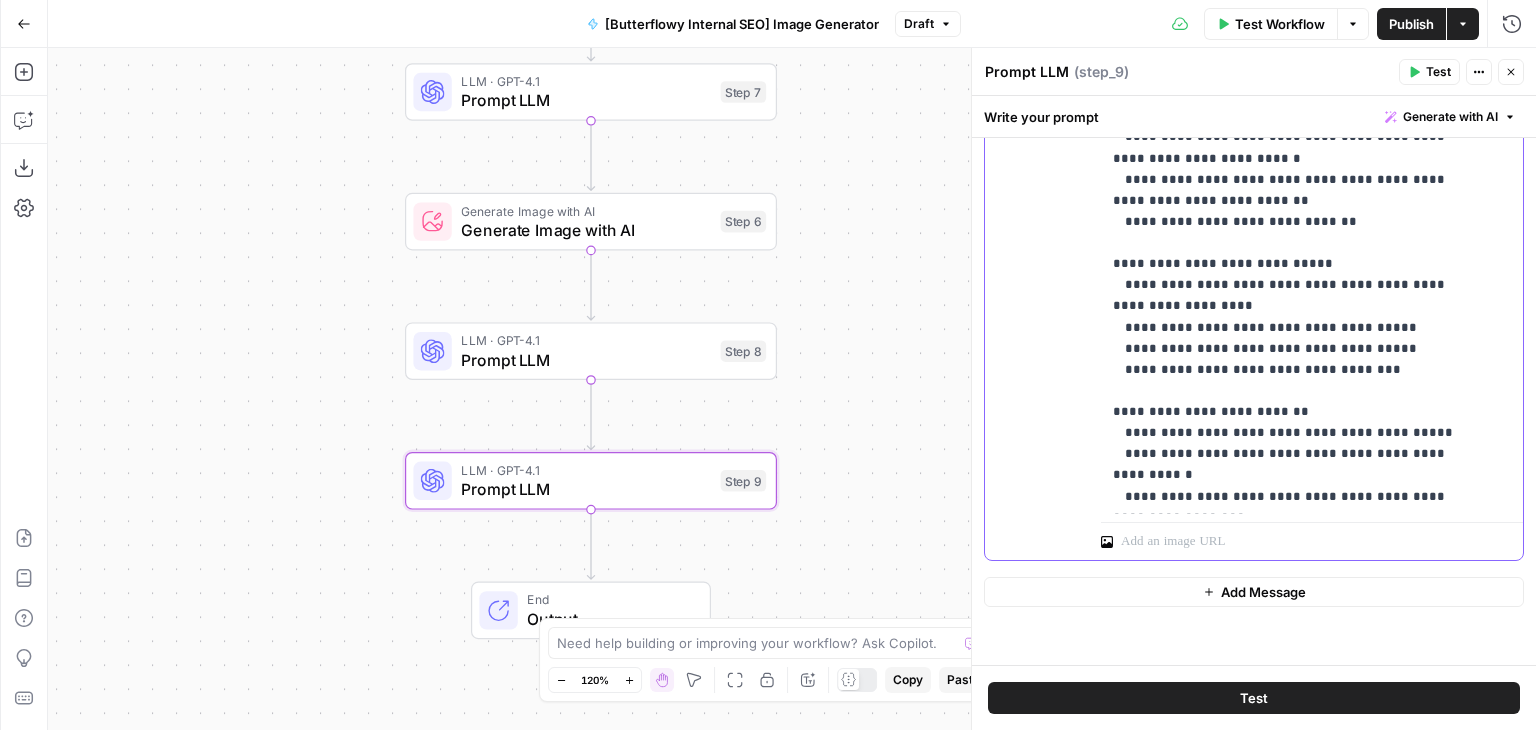 click on "**********" at bounding box center [1297, -95] 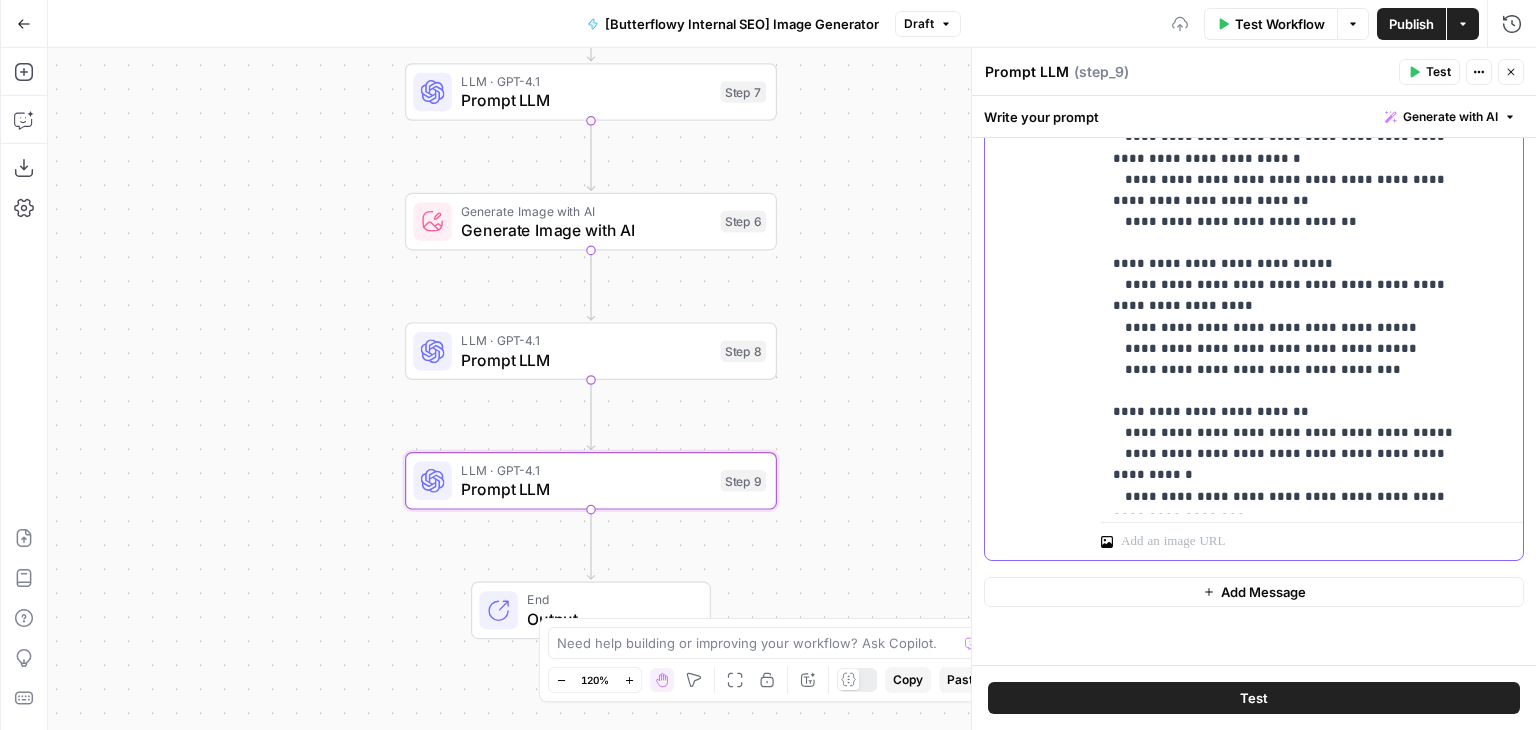 scroll, scrollTop: 468, scrollLeft: 0, axis: vertical 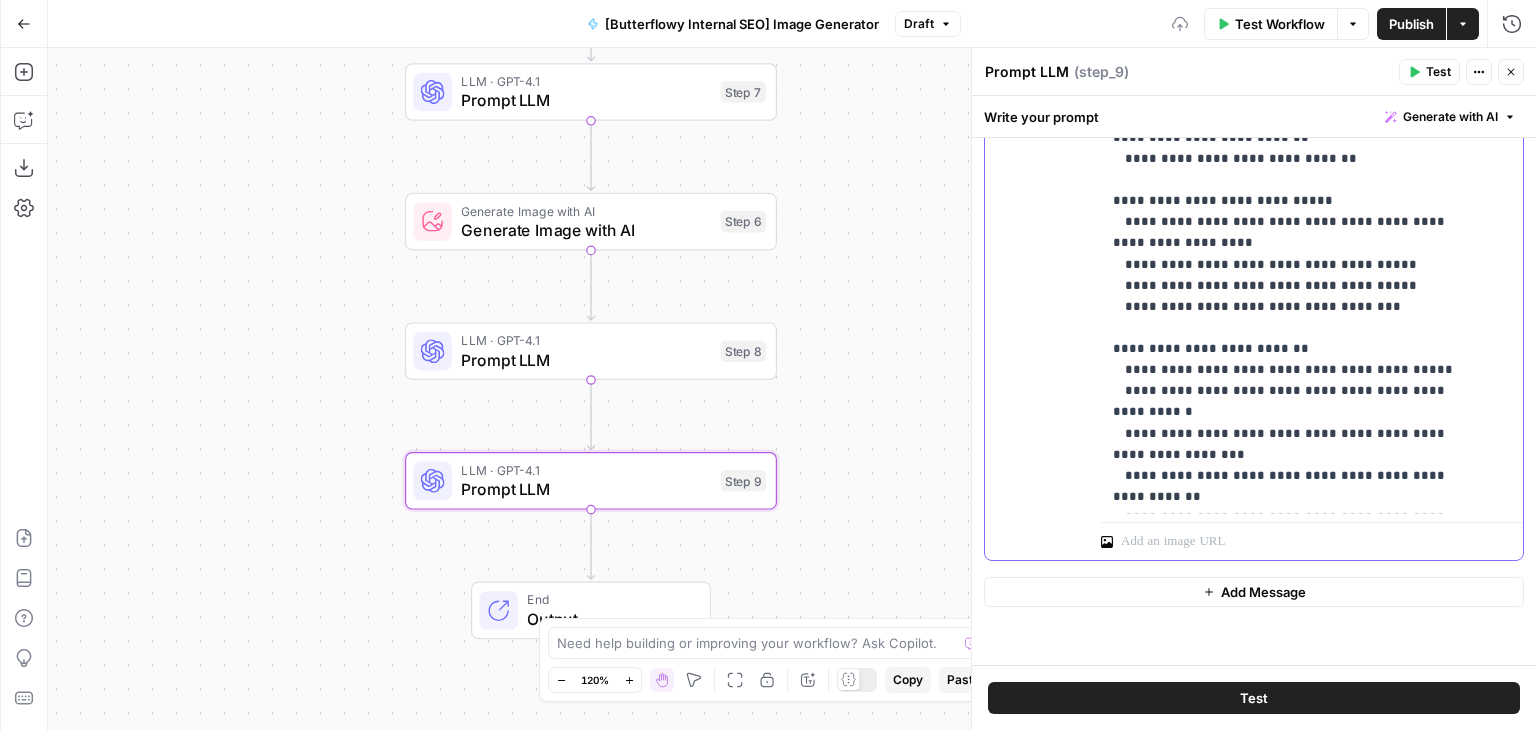click on "**********" at bounding box center (1297, -126) 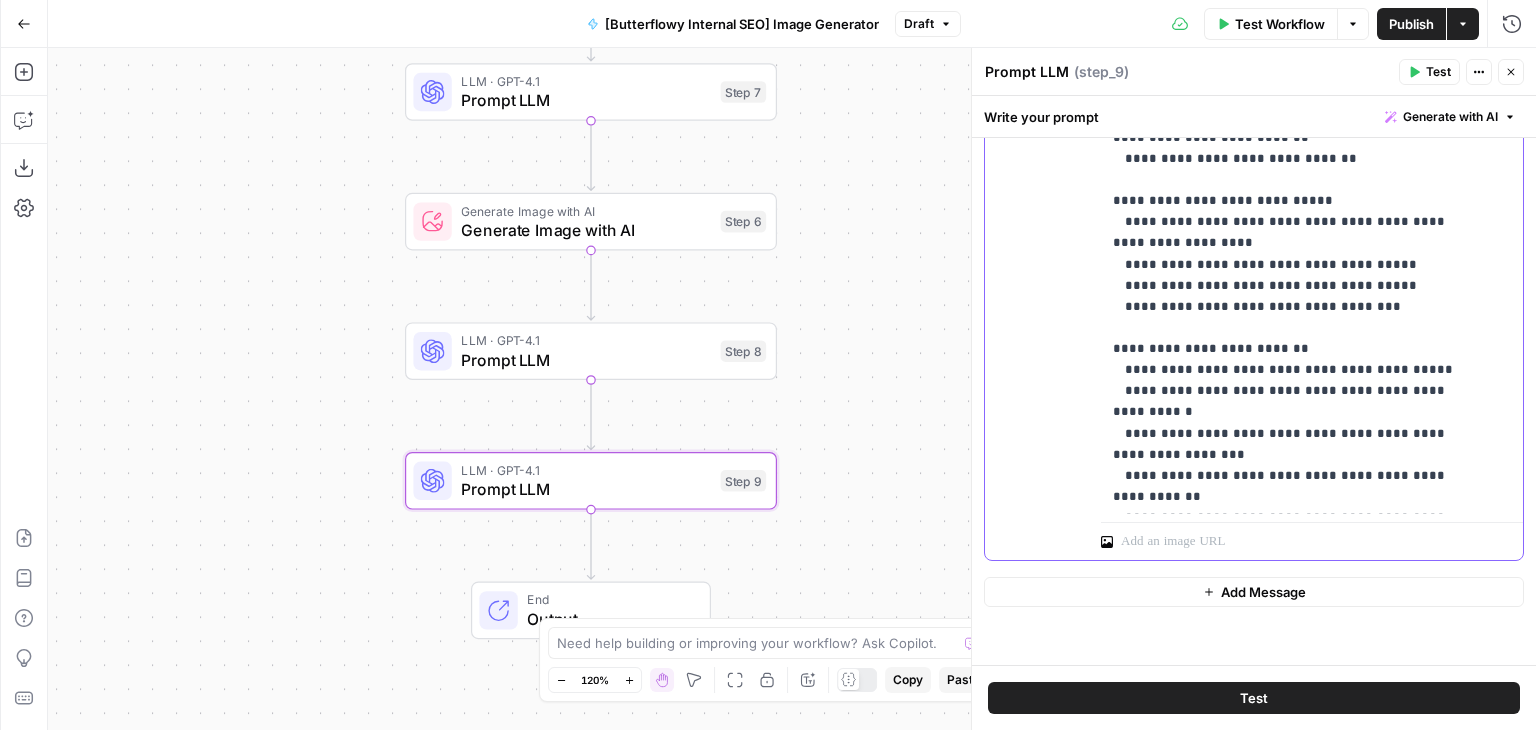 type 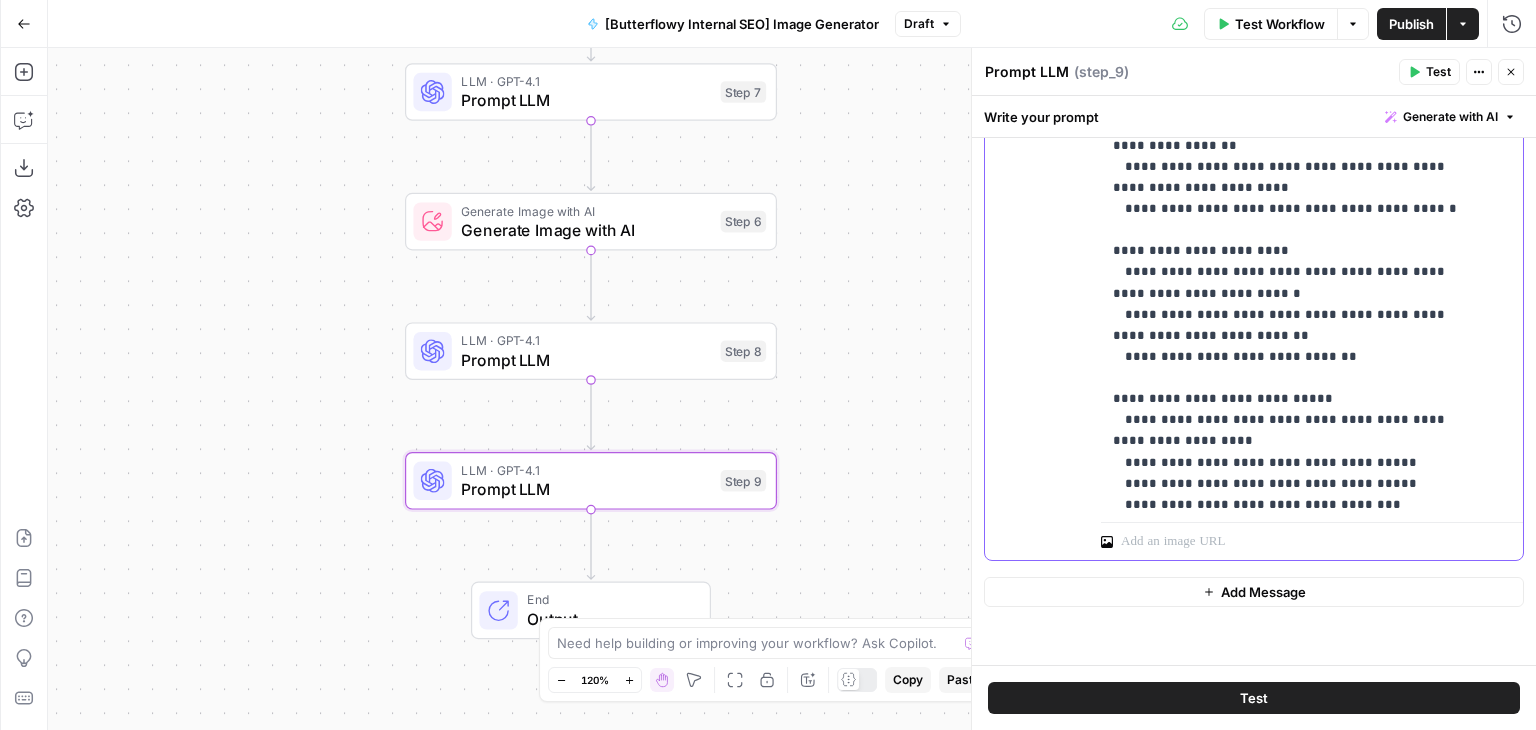 scroll, scrollTop: 90, scrollLeft: 0, axis: vertical 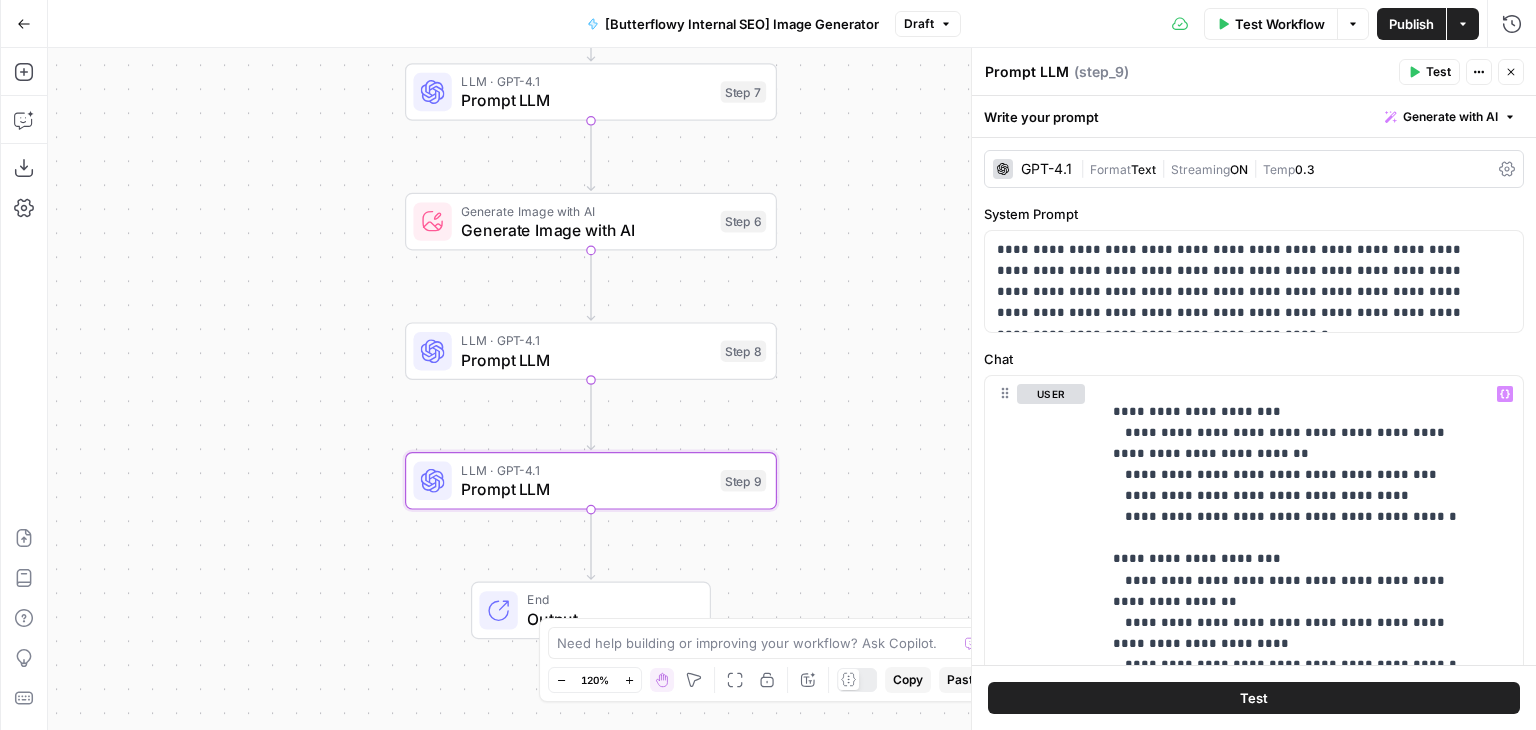 drag, startPoint x: 869, startPoint y: 135, endPoint x: 793, endPoint y: 460, distance: 333.76788 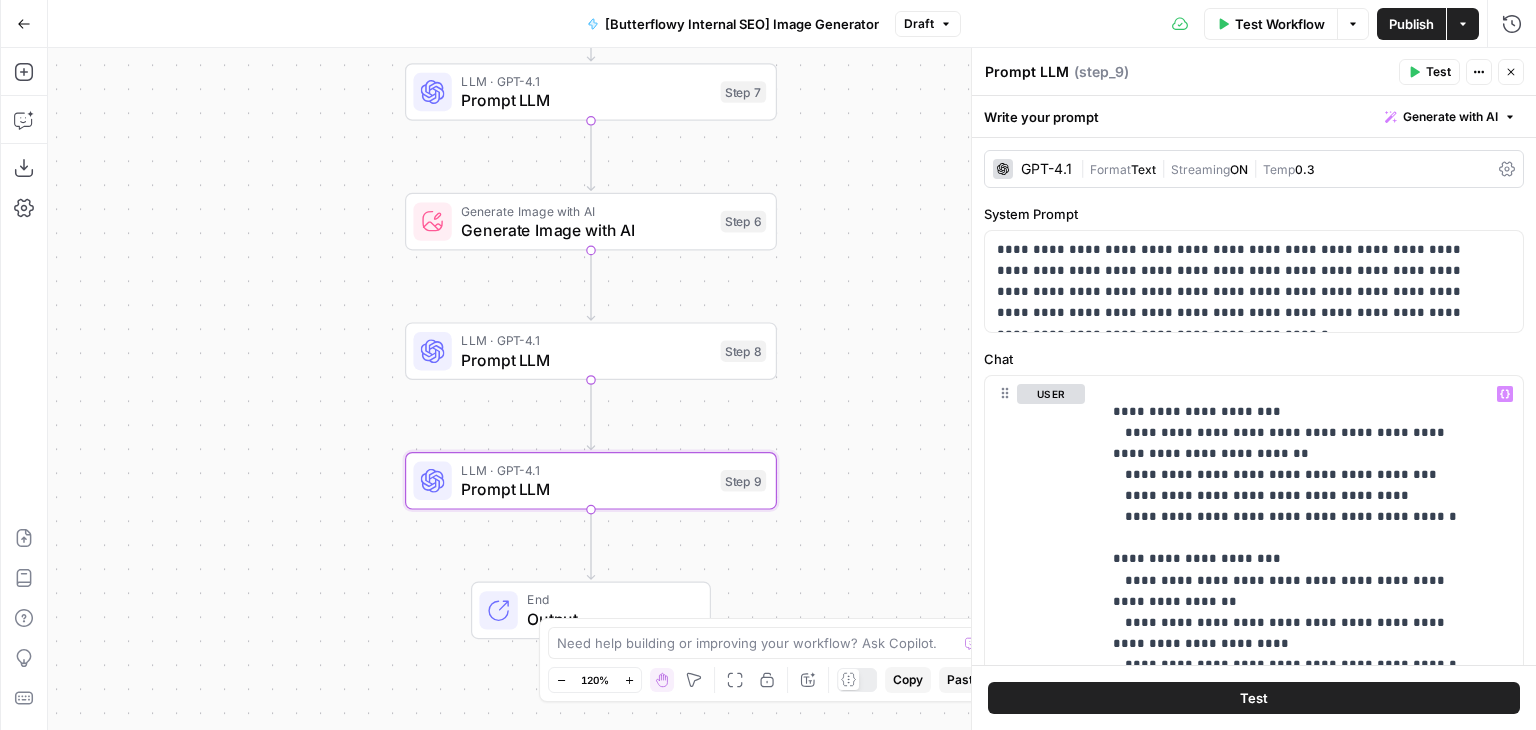 click on "Workflow Set Inputs Inputs LLM · GPT-4.1 Prompt LLM Step 7 Generate Image with AI Generate Image with AI Step 6 LLM · GPT-4.1 Prompt LLM Step 8 LLM · GPT-4.1 Prompt LLM Step 9 End Output" at bounding box center [792, 389] 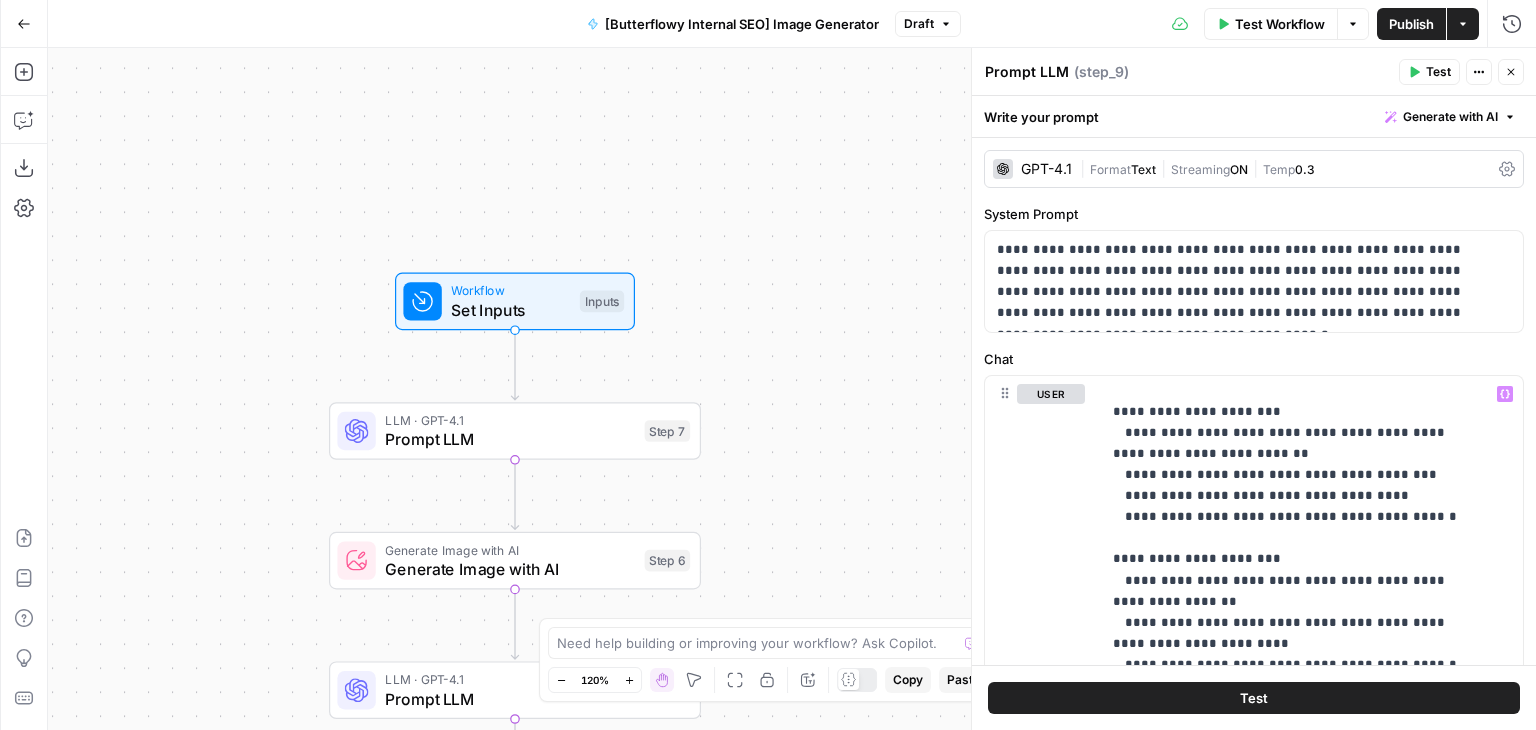 drag, startPoint x: 781, startPoint y: 350, endPoint x: 781, endPoint y: 412, distance: 62 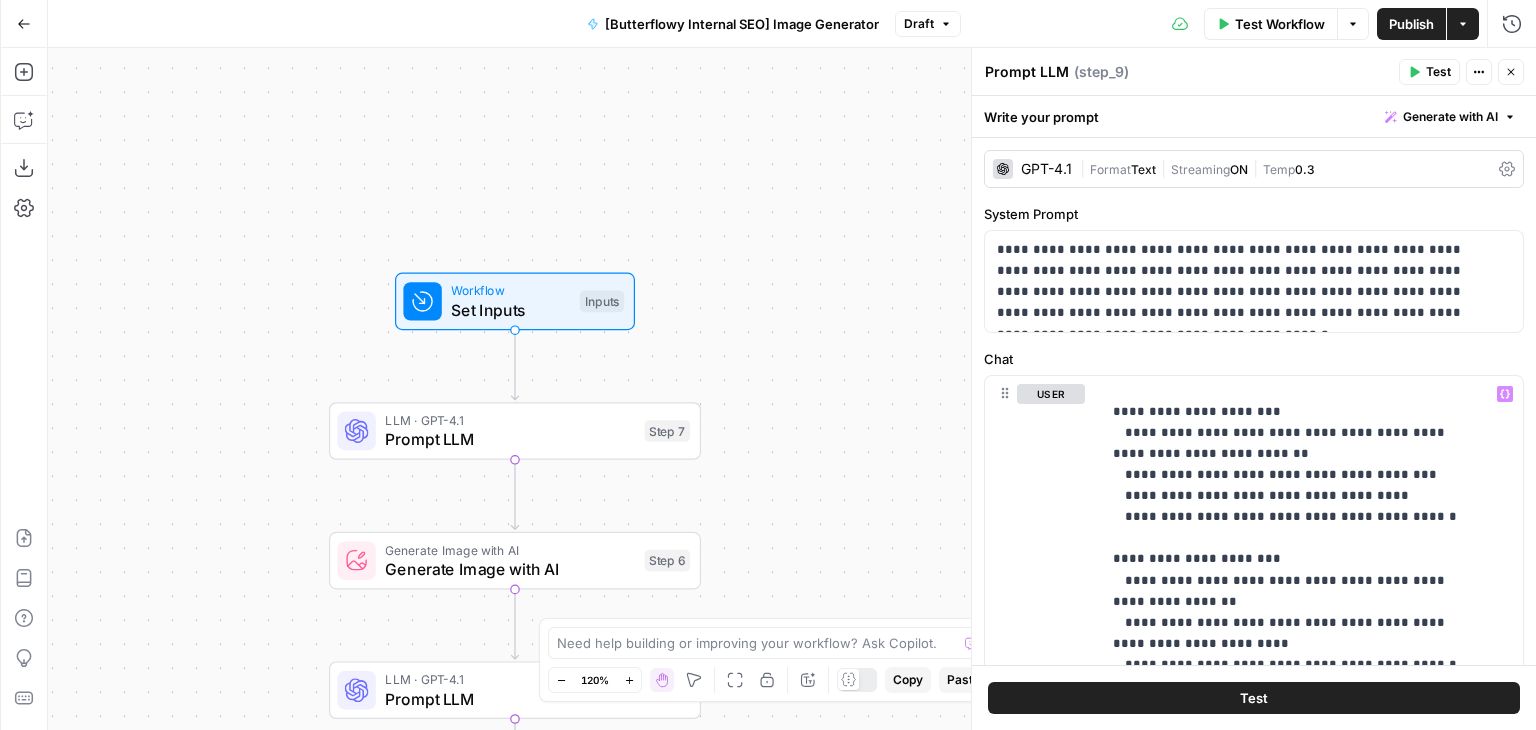 click on "Workflow Set Inputs Inputs LLM · GPT-4.1 Prompt LLM Step 7 Generate Image with AI Generate Image with AI Step 6 LLM · GPT-4.1 Prompt LLM Step 8 LLM · GPT-4.1 Prompt LLM Step 9 End Output" at bounding box center (792, 389) 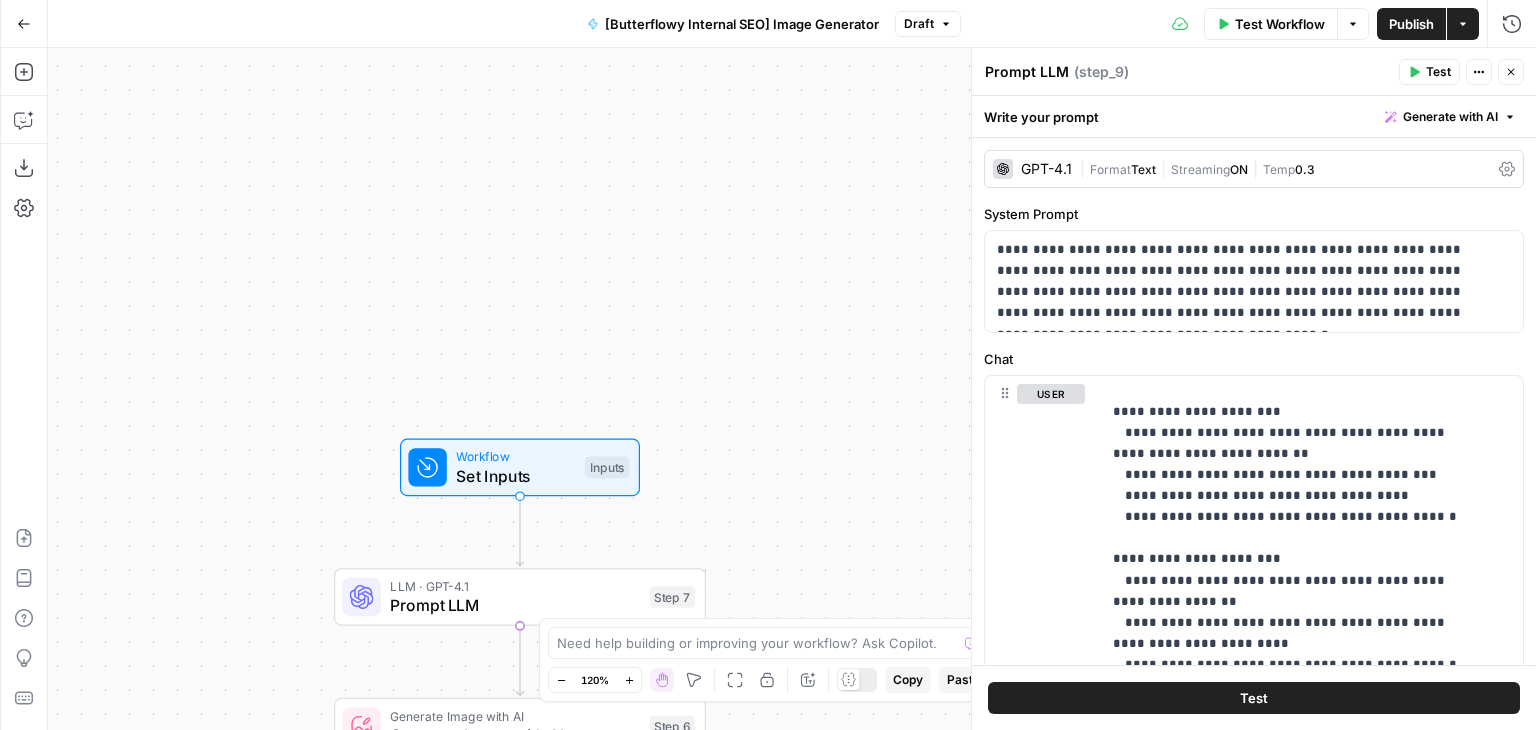 drag, startPoint x: 420, startPoint y: 584, endPoint x: 416, endPoint y: 573, distance: 11.7046995 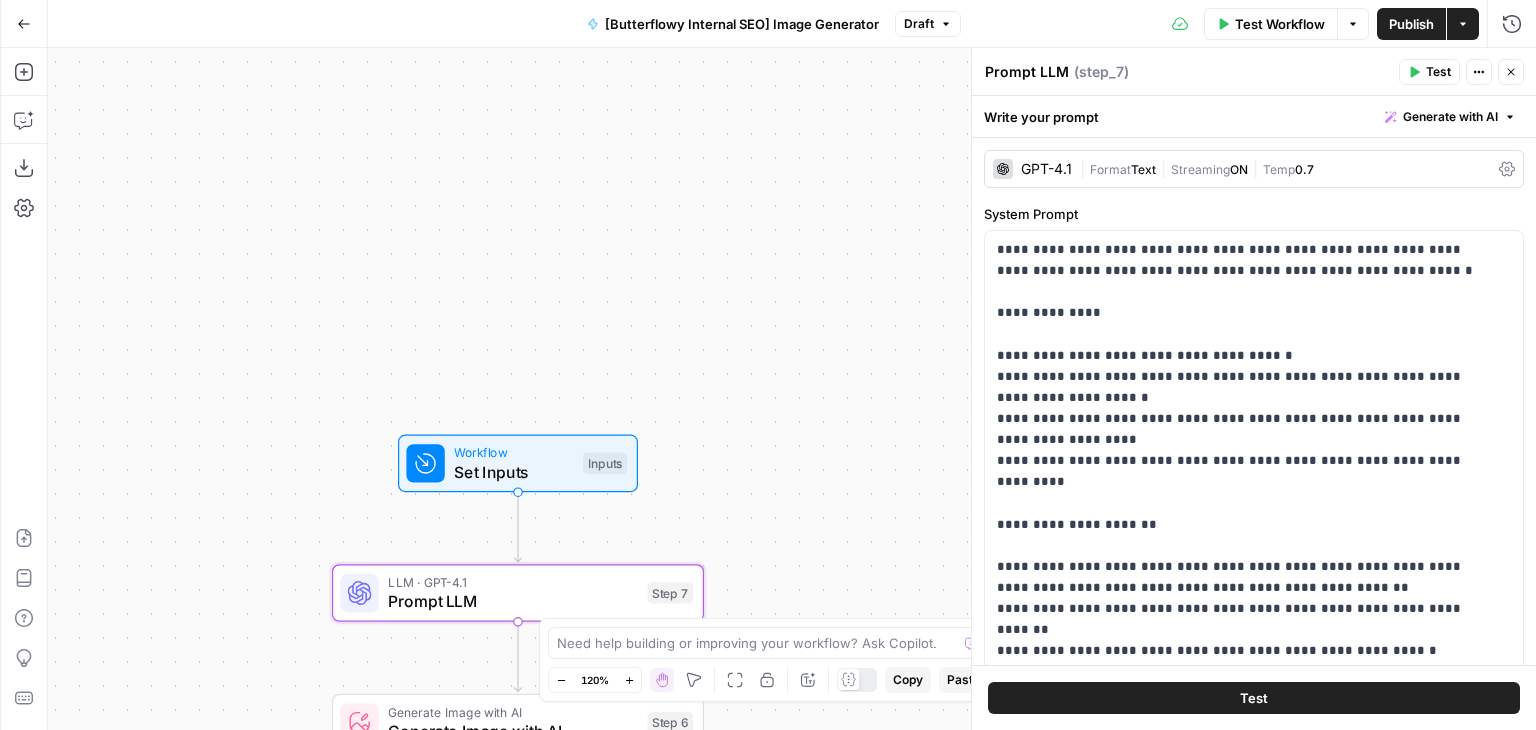 drag, startPoint x: 246, startPoint y: 397, endPoint x: 284, endPoint y: 225, distance: 176.14766 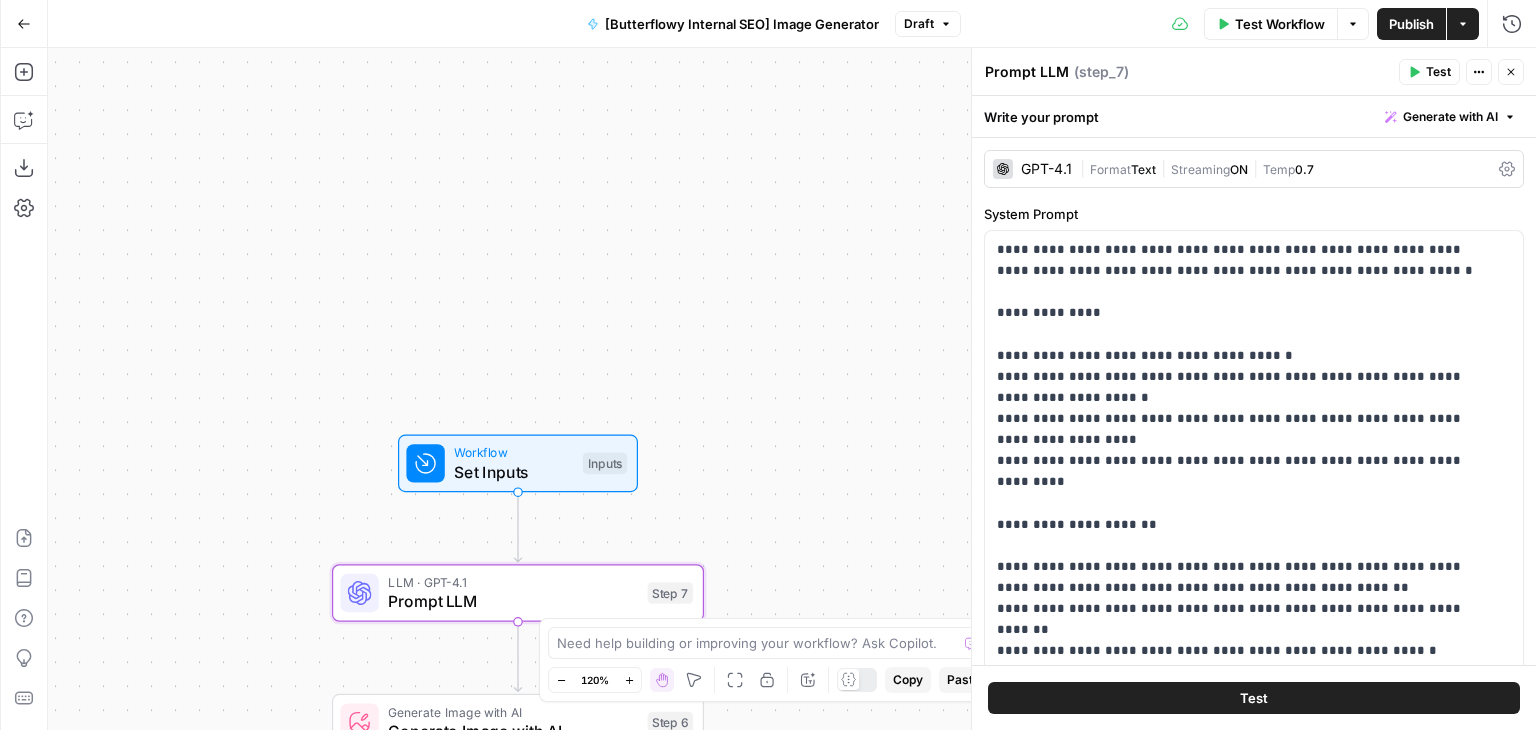 click on "Workflow Set Inputs Inputs LLM · GPT-4.1 Prompt LLM Step 7 Generate Image with AI Generate Image with AI Step 6 LLM · GPT-4.1 Prompt LLM Step 8 LLM · GPT-4.1 Prompt LLM Step 9 End Output" at bounding box center [792, 389] 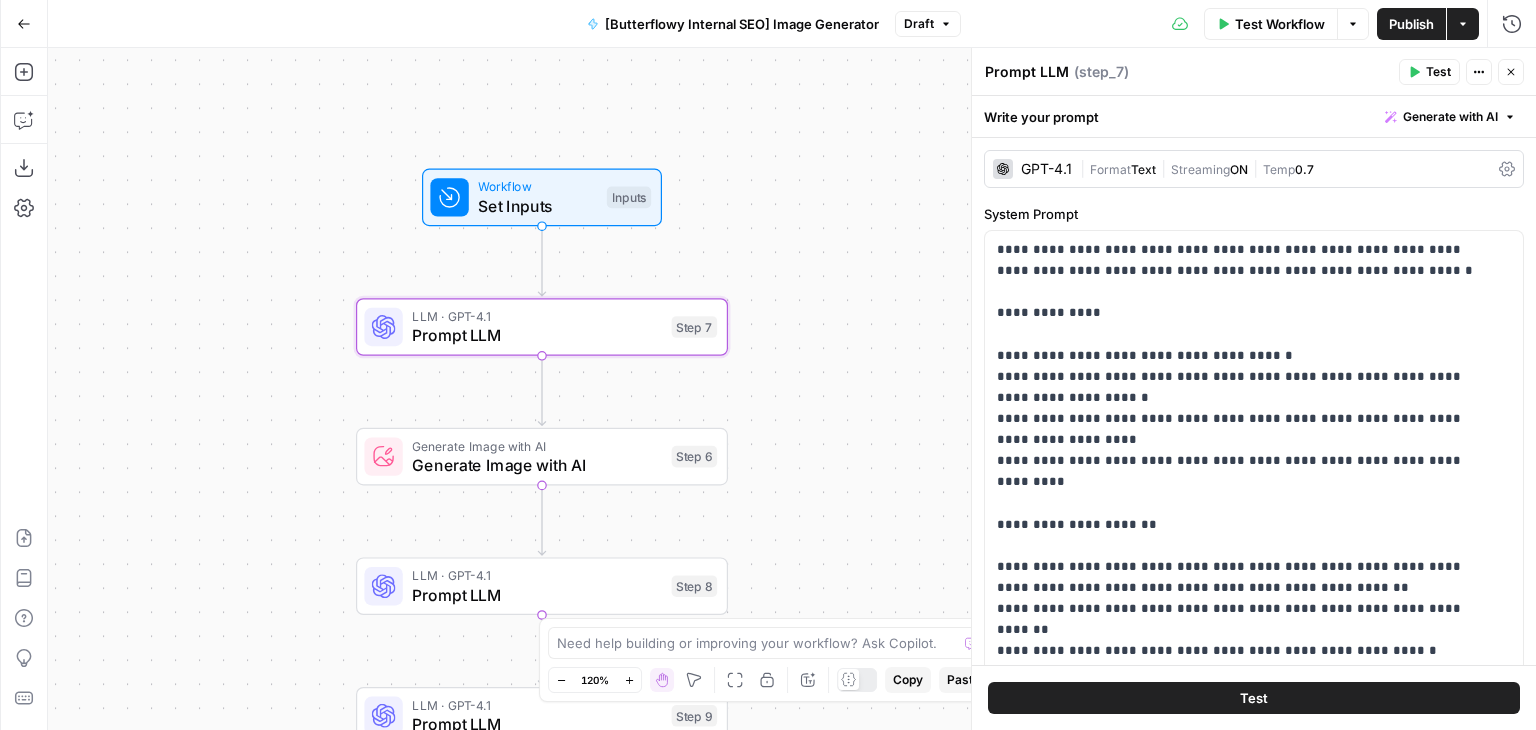 drag, startPoint x: 806, startPoint y: 218, endPoint x: 836, endPoint y: 156, distance: 68.8767 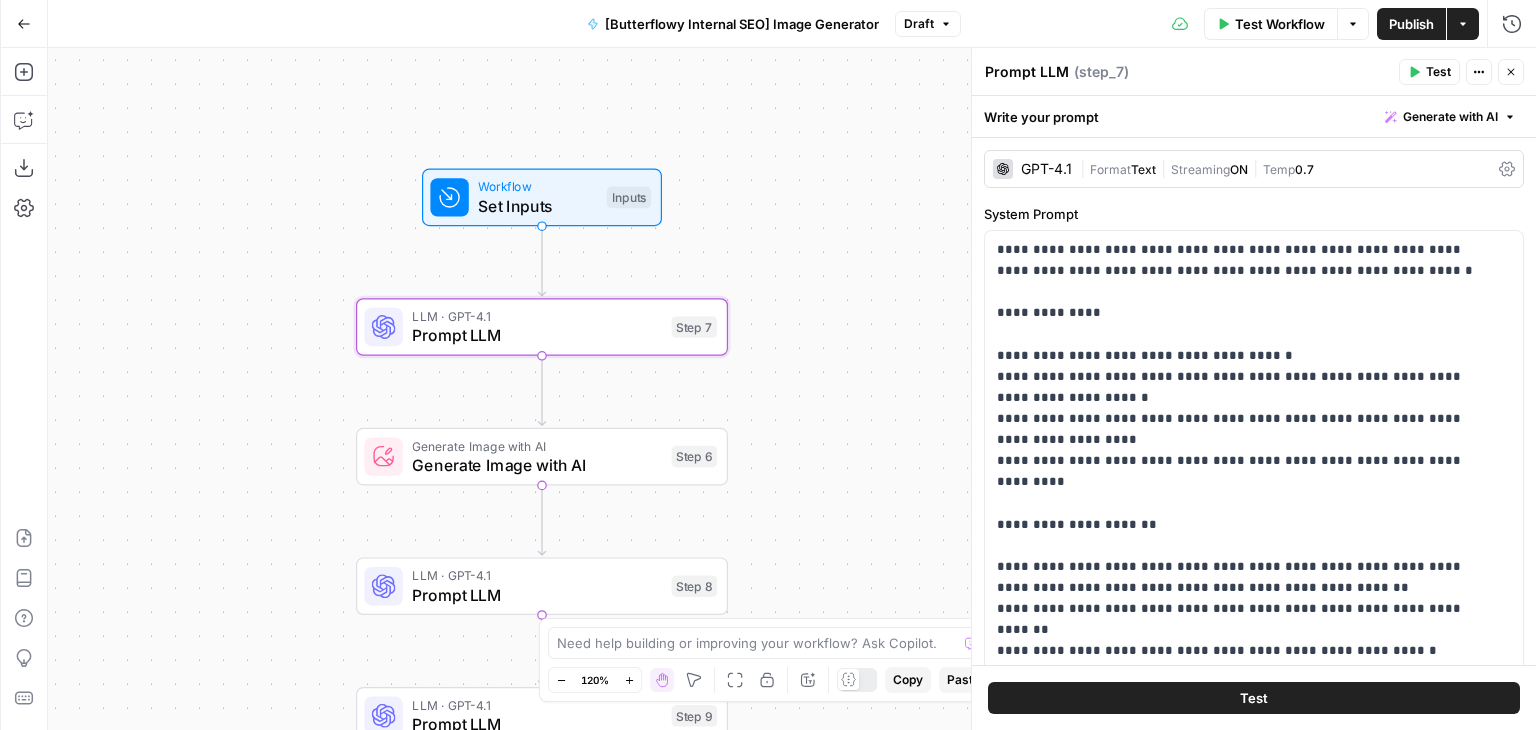 click on "Workflow Set Inputs Inputs LLM · GPT-4.1 Prompt LLM Step 7 Generate Image with AI Generate Image with AI Step 6 LLM · GPT-4.1 Prompt LLM Step 8 LLM · GPT-4.1 Prompt LLM Step 9 End Output" at bounding box center (792, 389) 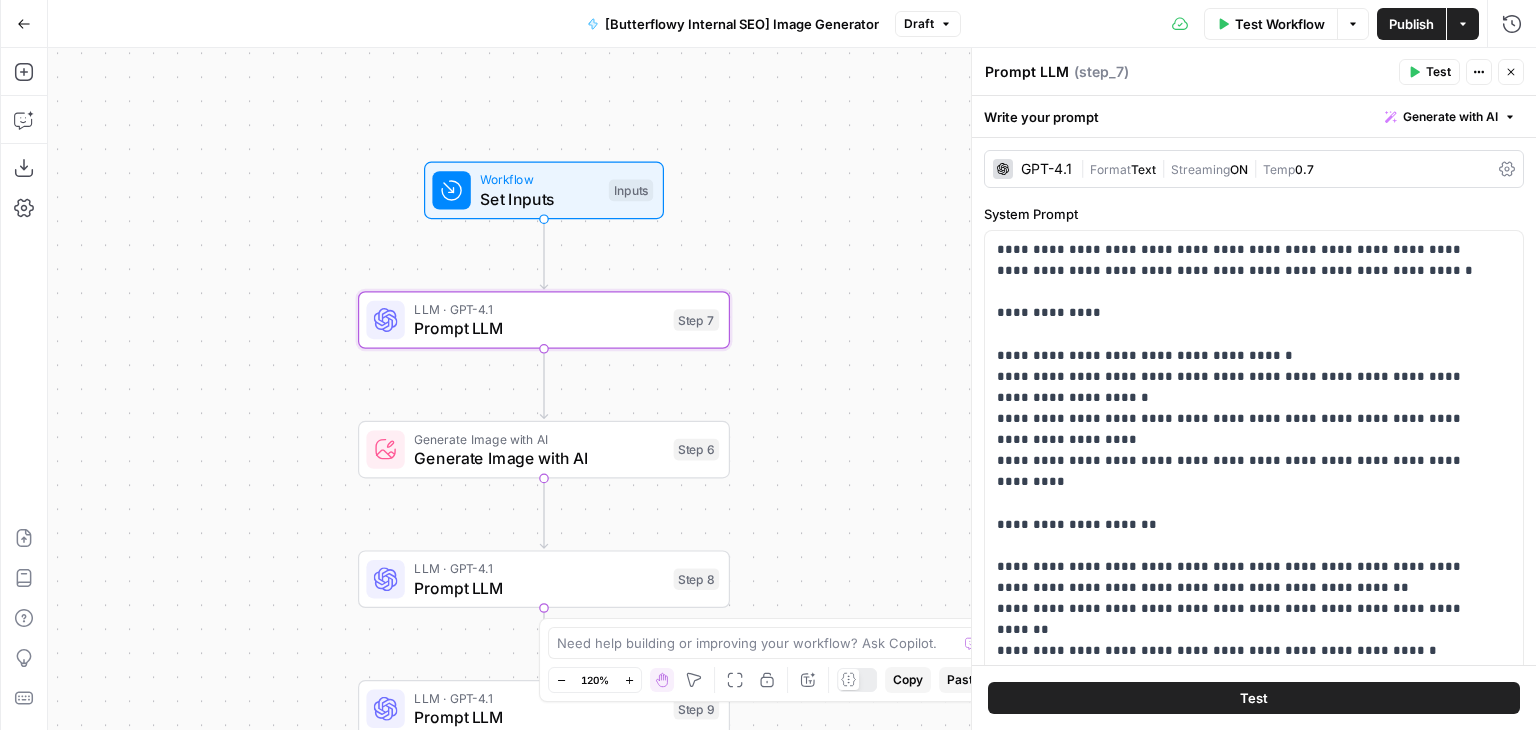 drag, startPoint x: 832, startPoint y: 137, endPoint x: 882, endPoint y: 49, distance: 101.21265 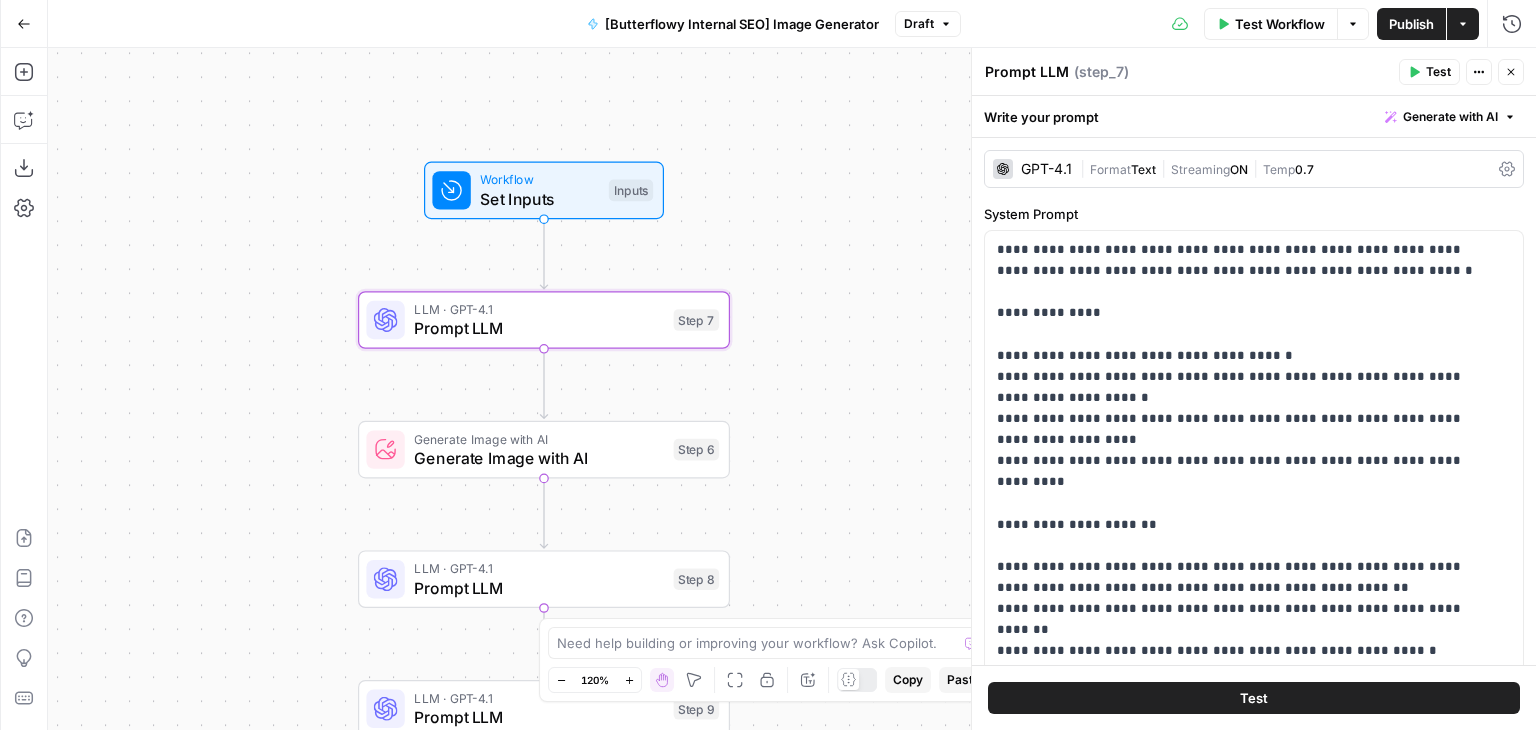 click on "Workflow Set Inputs Inputs LLM · GPT-4.1 Prompt LLM Step 7 Generate Image with AI Generate Image with AI Step 6 LLM · GPT-4.1 Prompt LLM Step 8 LLM · GPT-4.1 Prompt LLM Step 9 End Output" at bounding box center (792, 389) 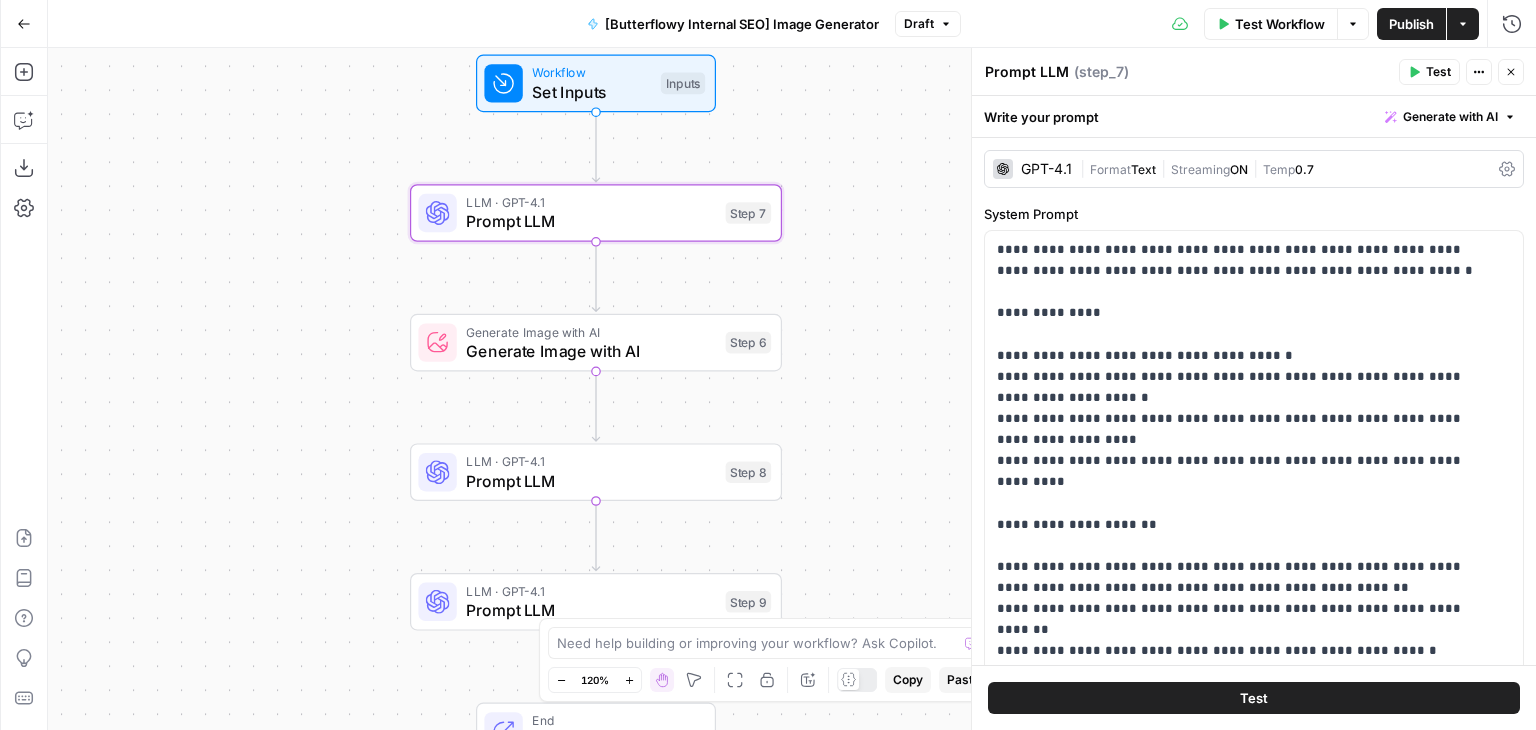 drag, startPoint x: 856, startPoint y: 280, endPoint x: 880, endPoint y: 345, distance: 69.289246 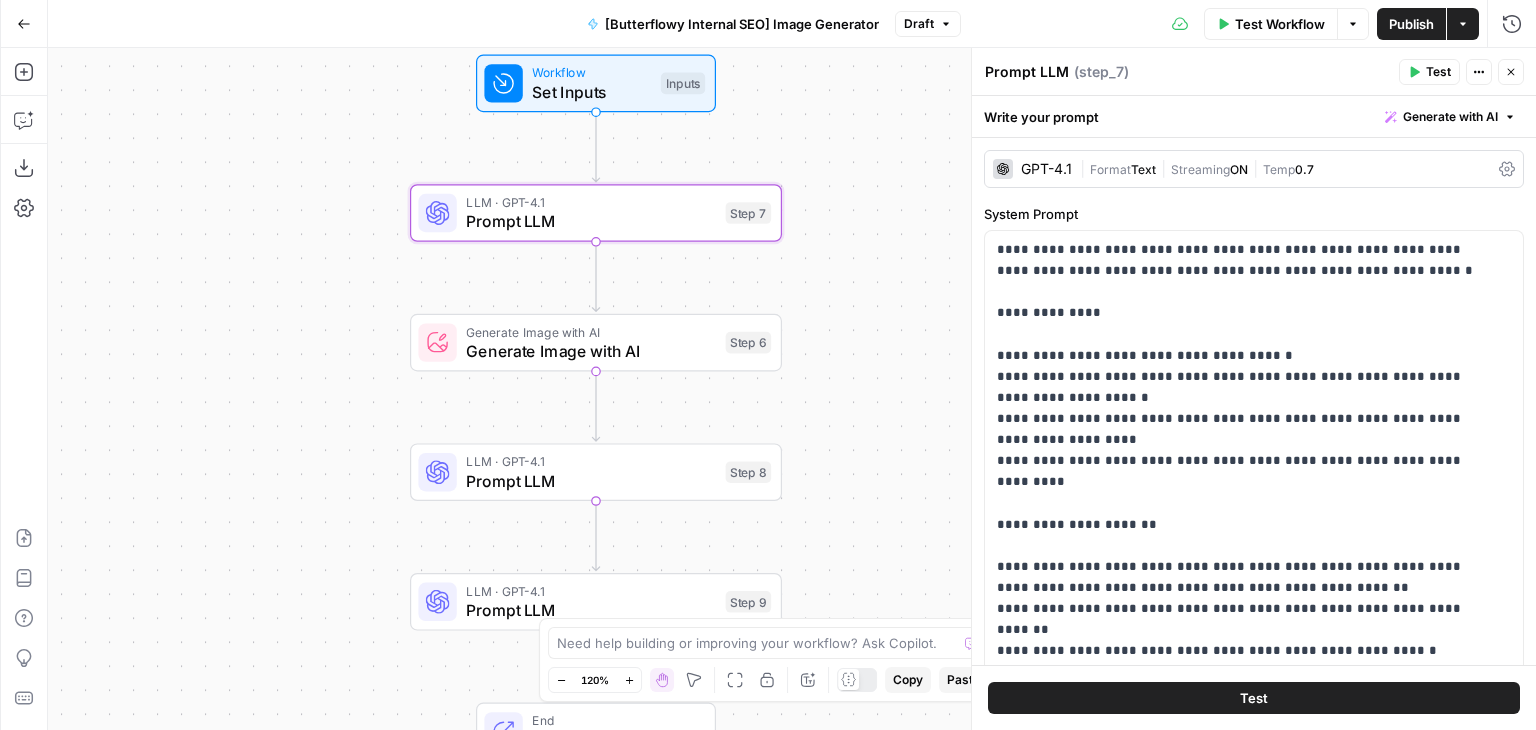 click on "Workflow Set Inputs Inputs LLM · GPT-4.1 Prompt LLM Step 7 Generate Image with AI Generate Image with AI Step 6 LLM · GPT-4.1 Prompt LLM Step 8 LLM · GPT-4.1 Prompt LLM Step 9 End Output" at bounding box center [792, 389] 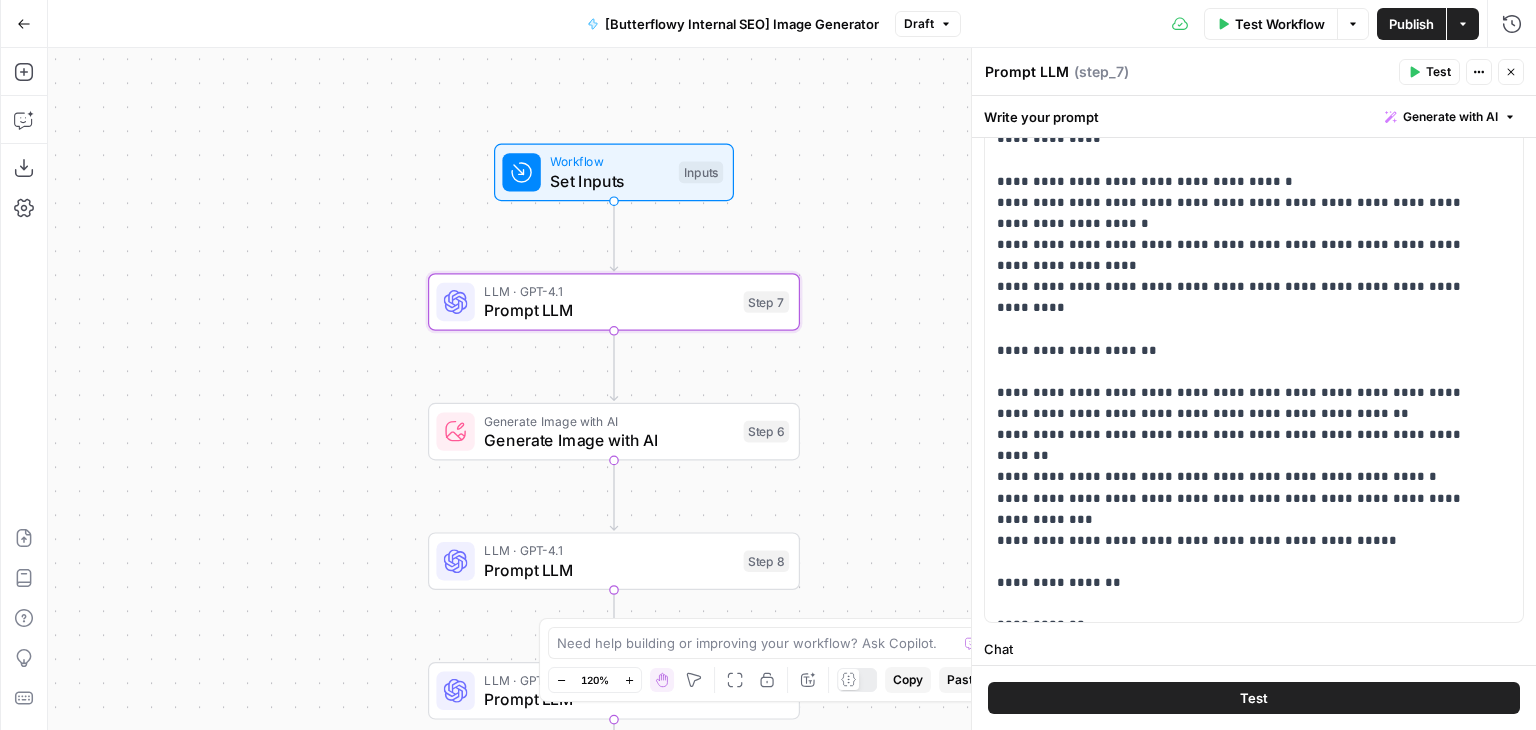 scroll, scrollTop: 256, scrollLeft: 0, axis: vertical 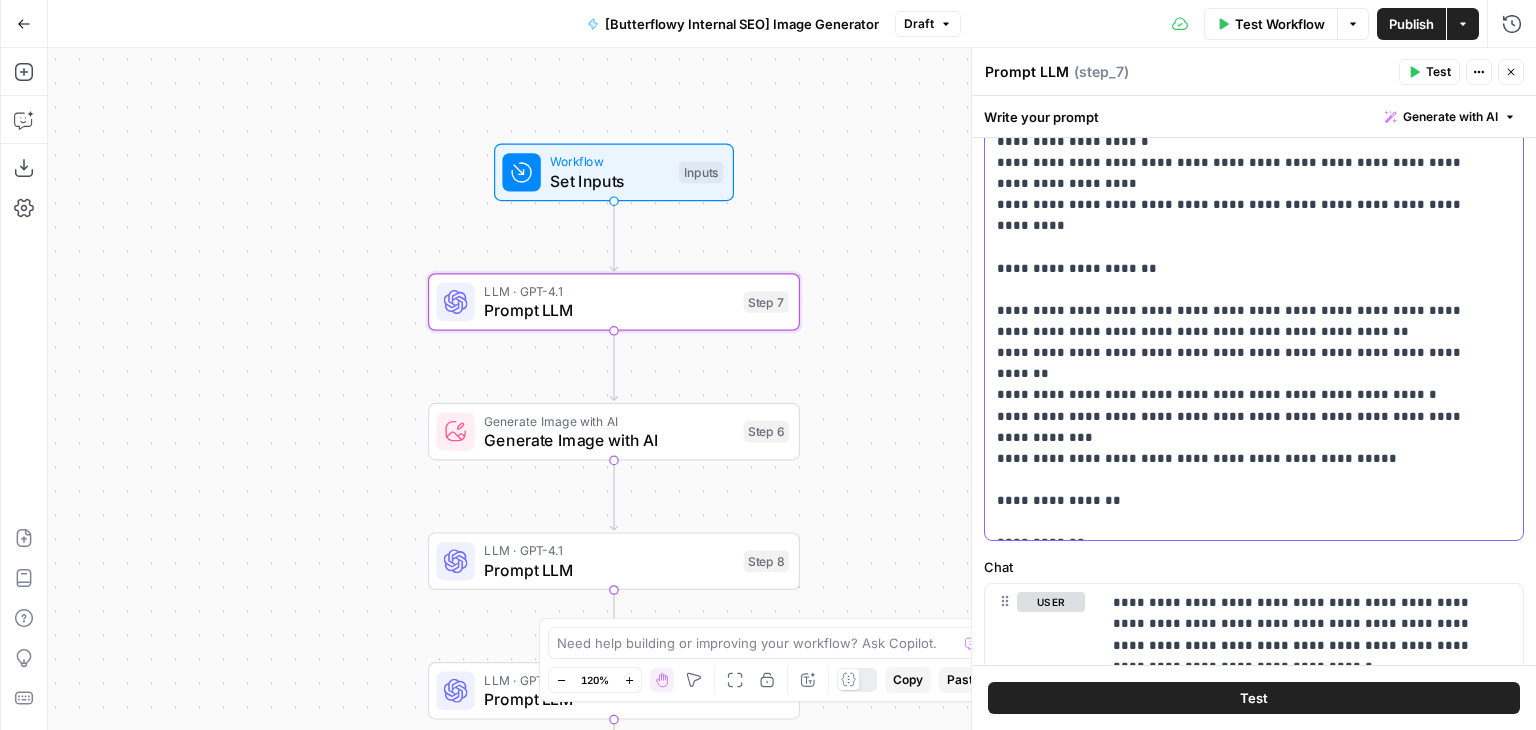 click on "**********" at bounding box center (1246, 257) 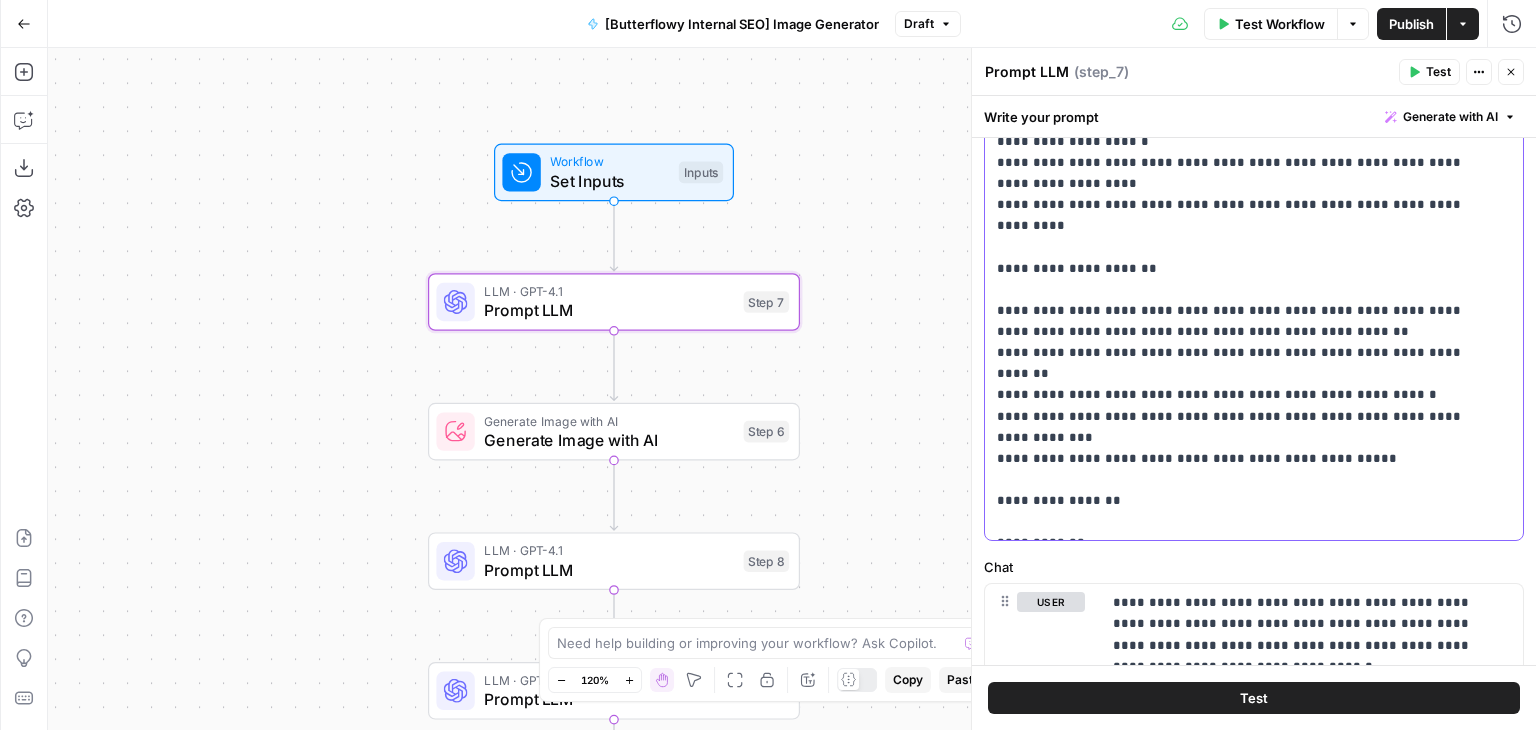 click on "**********" at bounding box center [1246, 257] 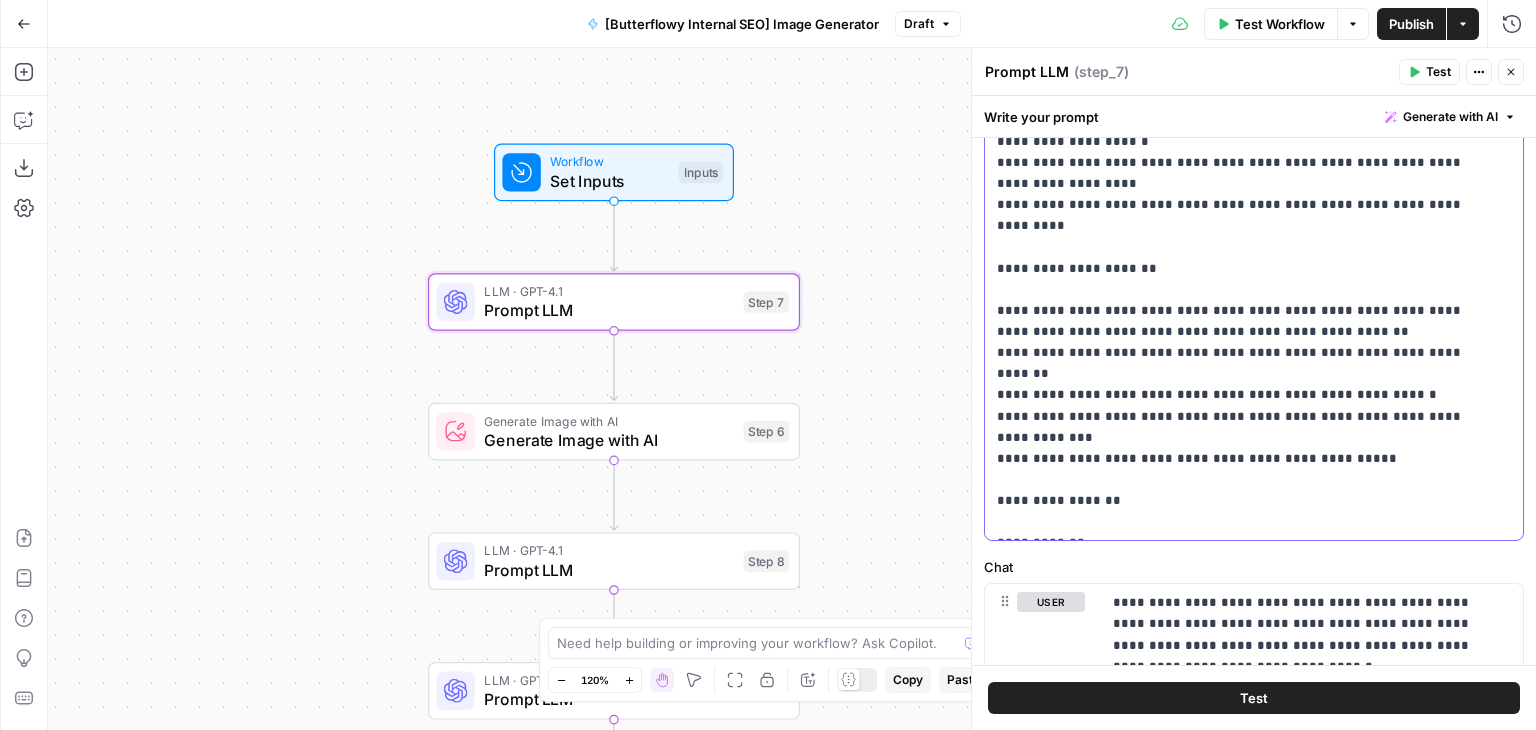 click on "**********" at bounding box center [1254, 257] 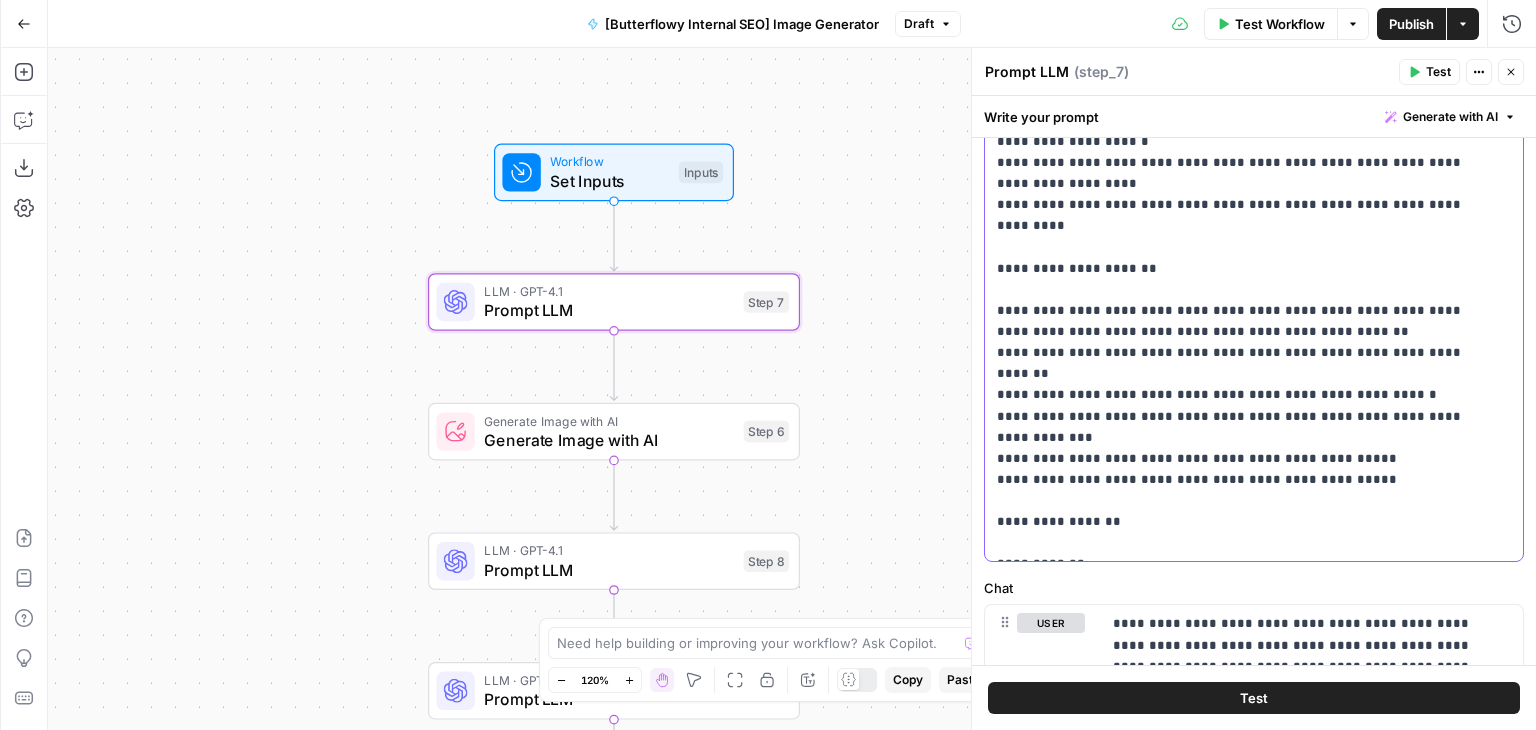 drag, startPoint x: 1344, startPoint y: 398, endPoint x: 1004, endPoint y: 393, distance: 340.03677 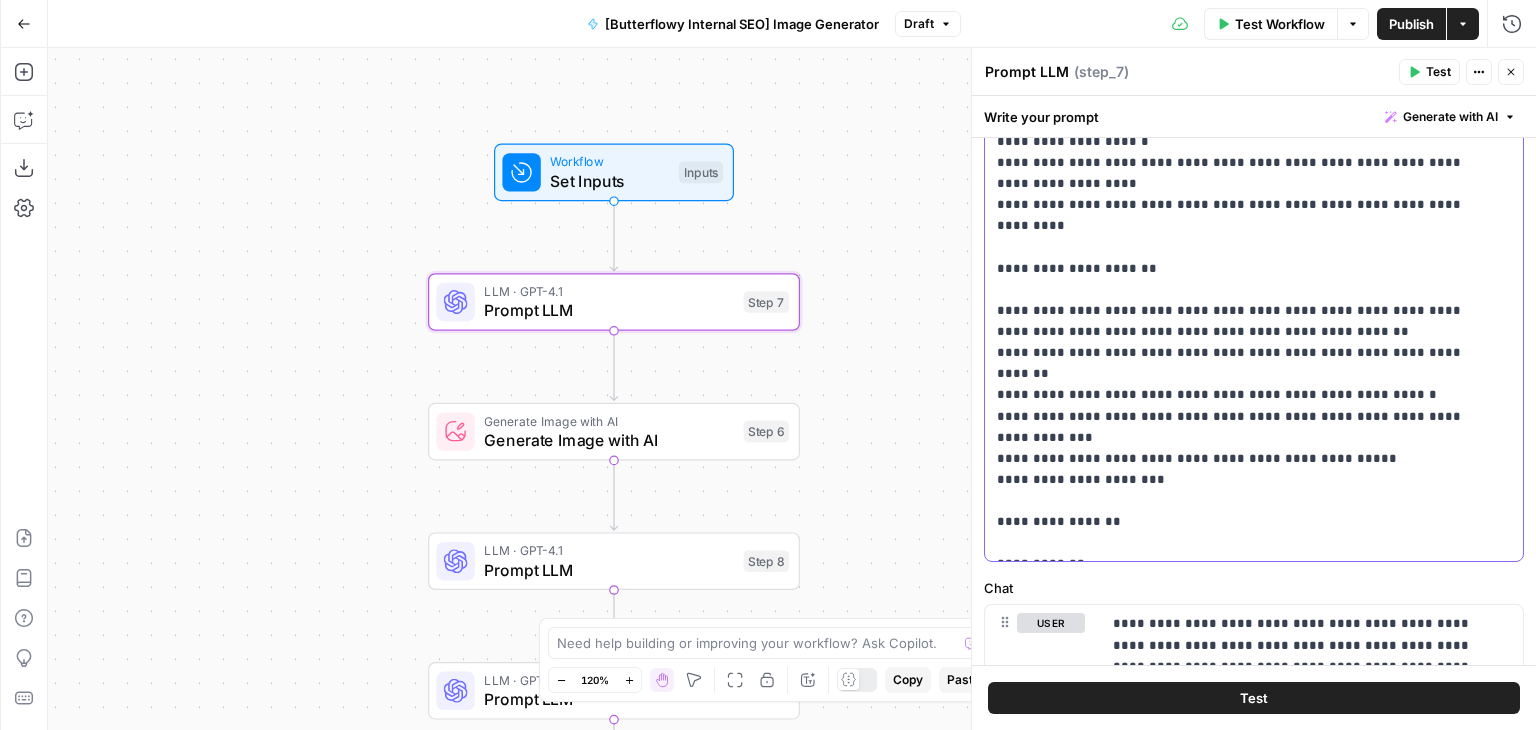 drag, startPoint x: 1152, startPoint y: 398, endPoint x: 1070, endPoint y: 397, distance: 82.006096 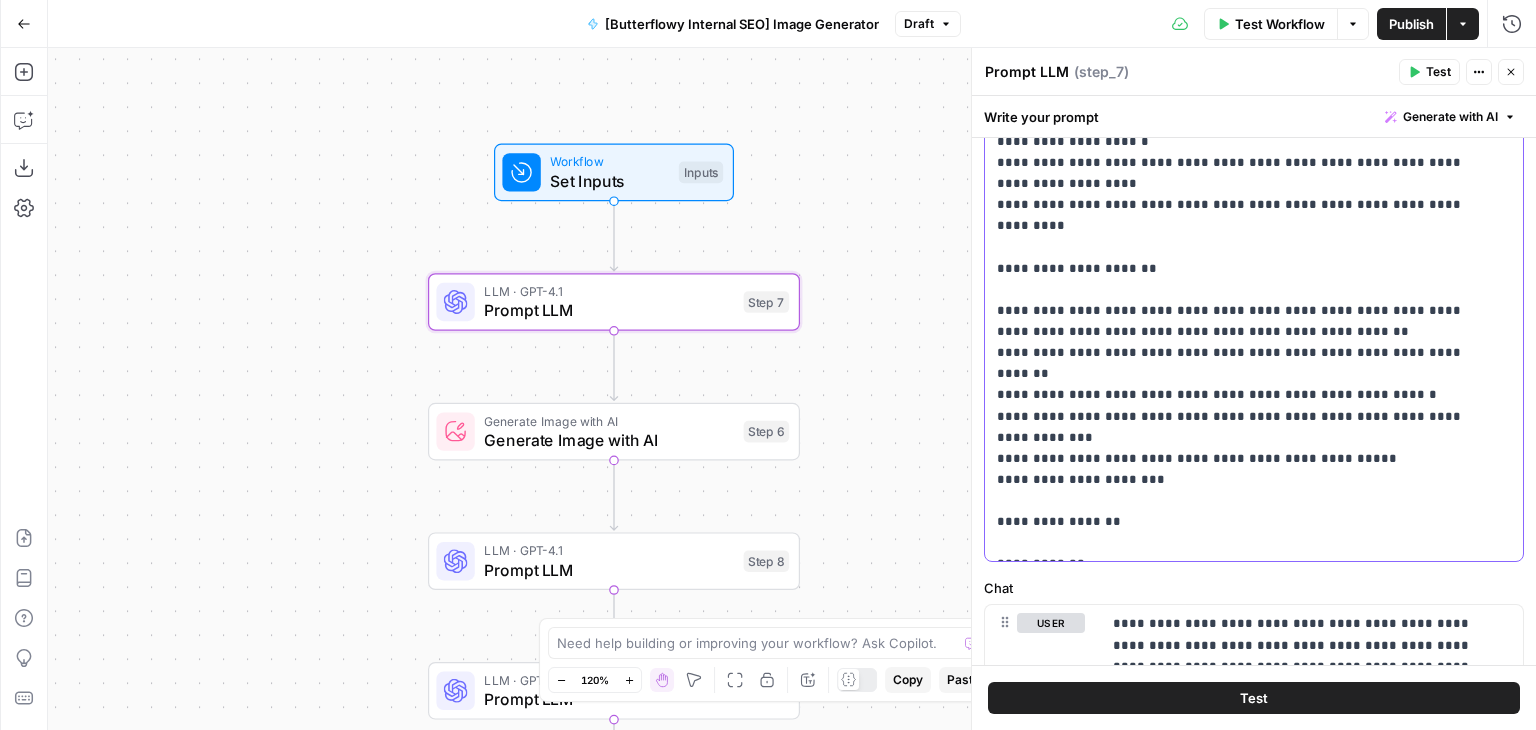 click on "**********" at bounding box center [1246, 268] 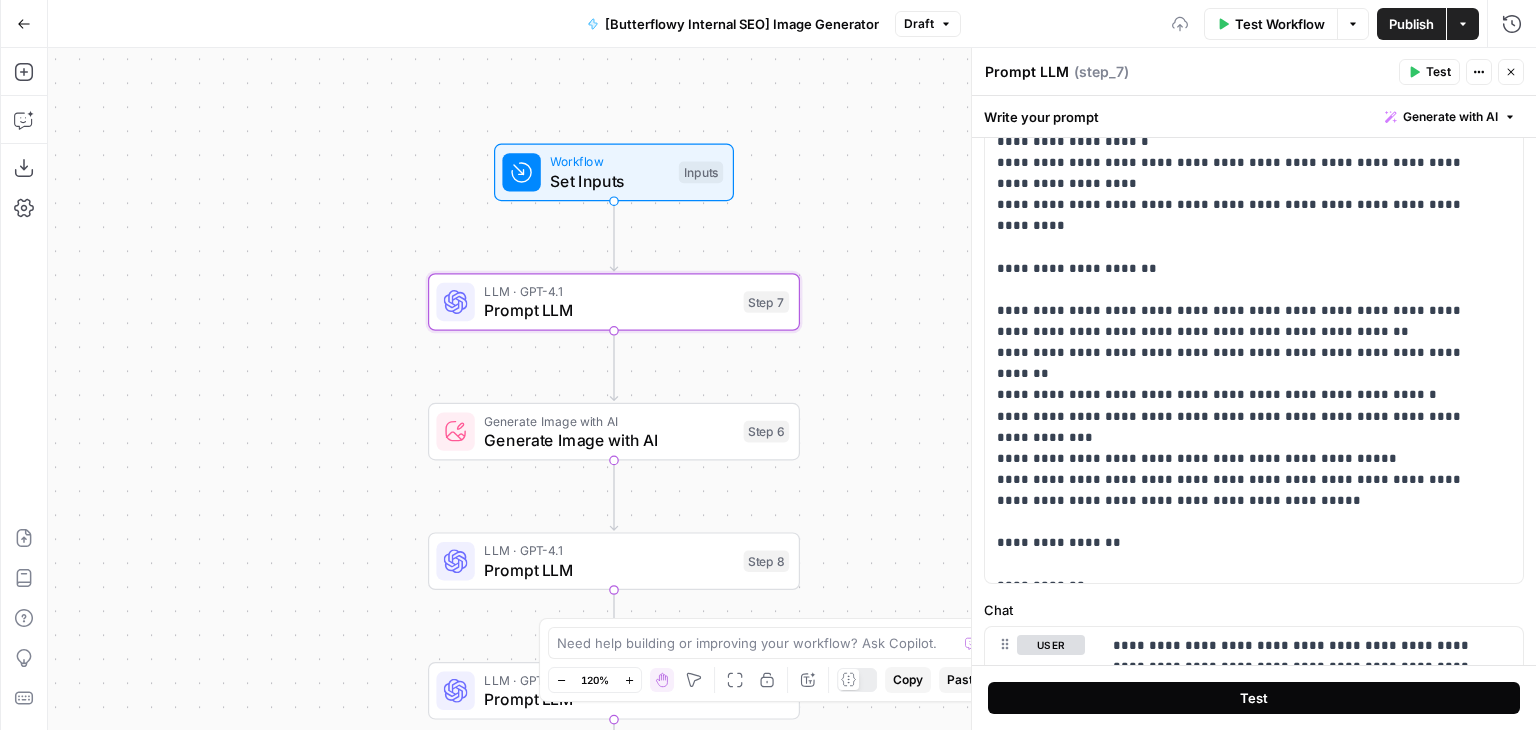 click on "Test" at bounding box center [1254, 698] 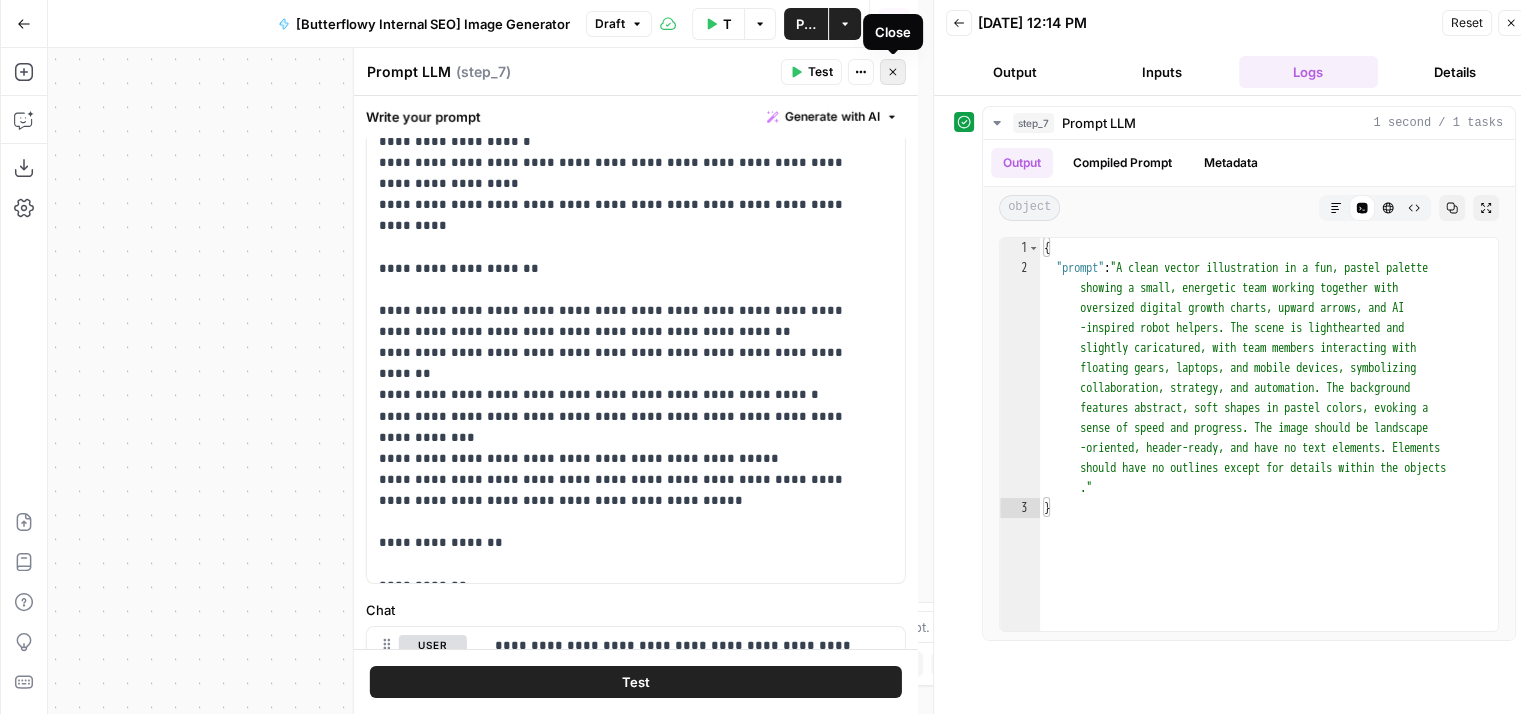 click 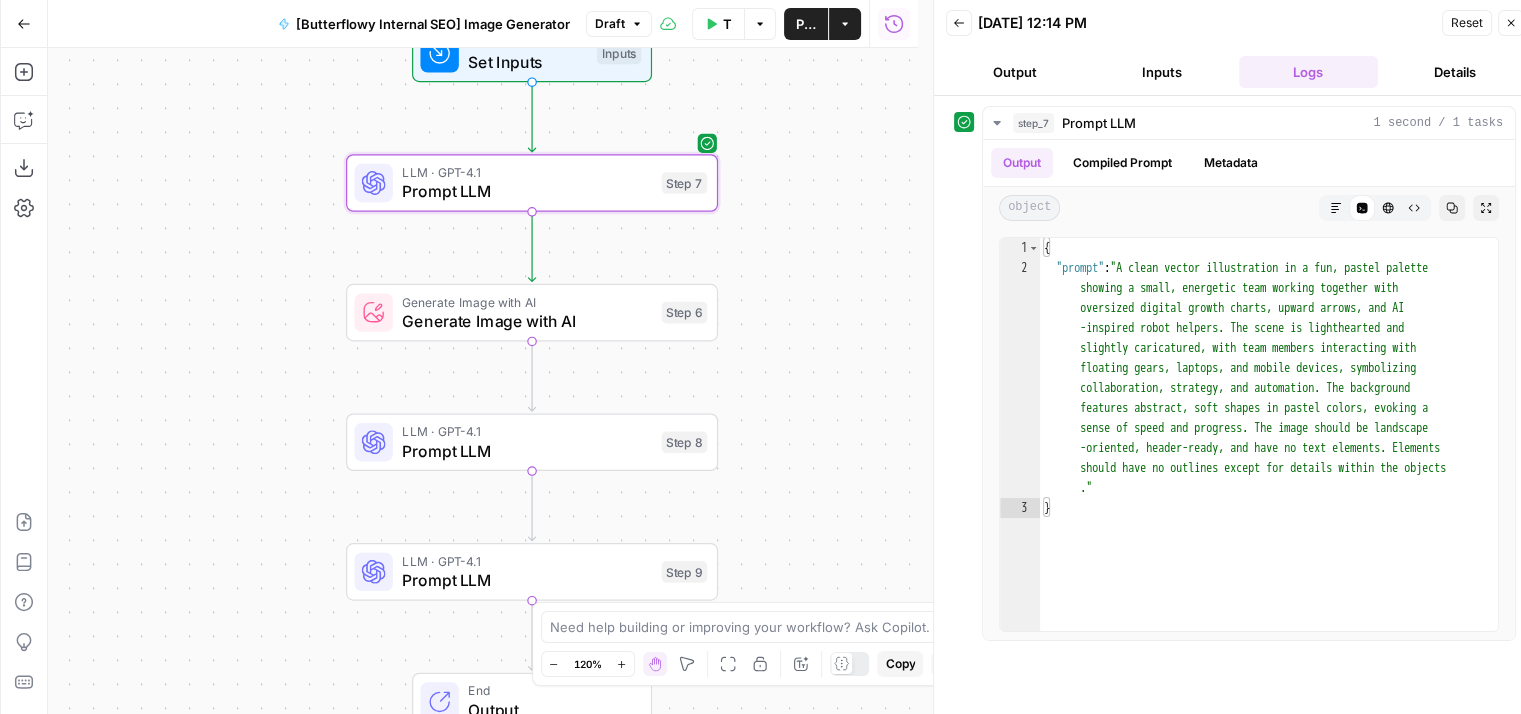 drag, startPoint x: 853, startPoint y: 389, endPoint x: 778, endPoint y: 317, distance: 103.96634 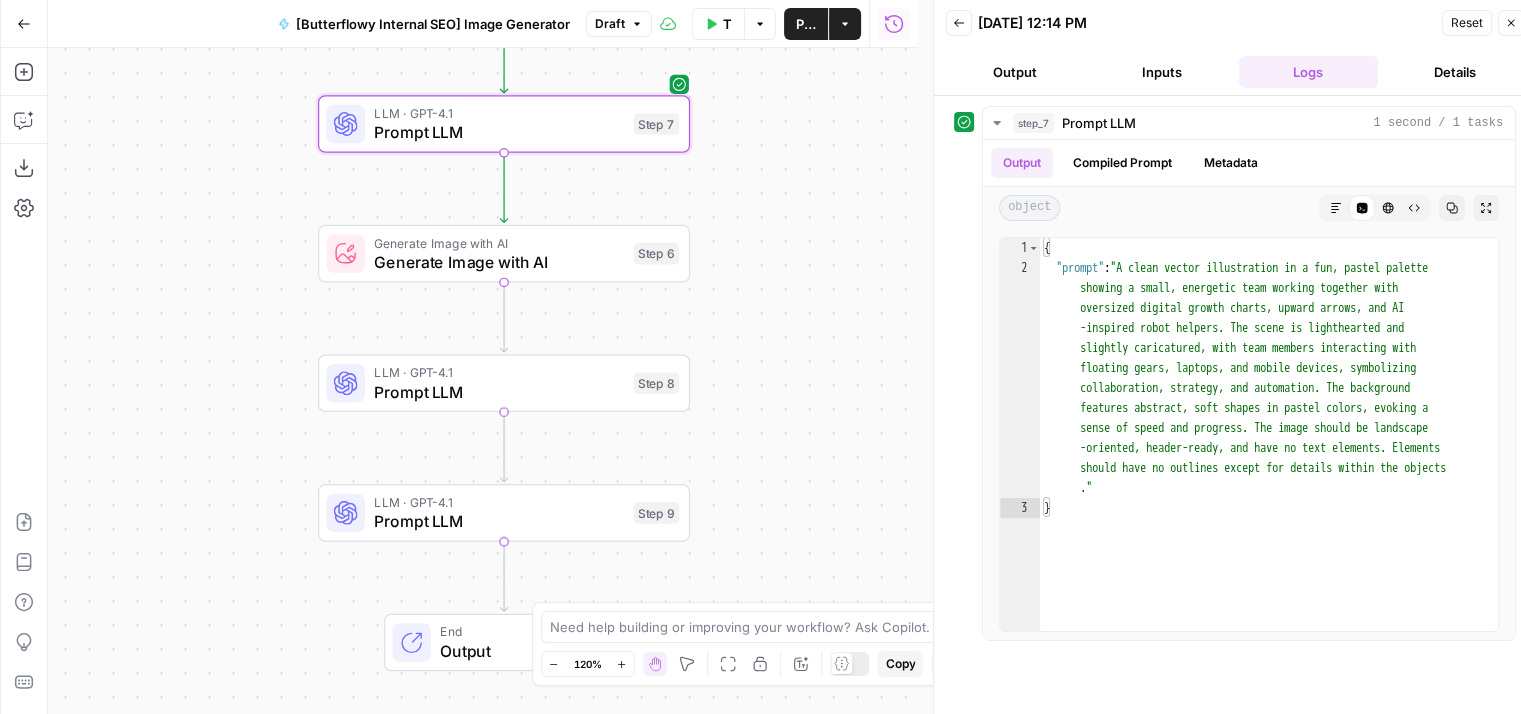 click on "Step 8" at bounding box center [657, 383] 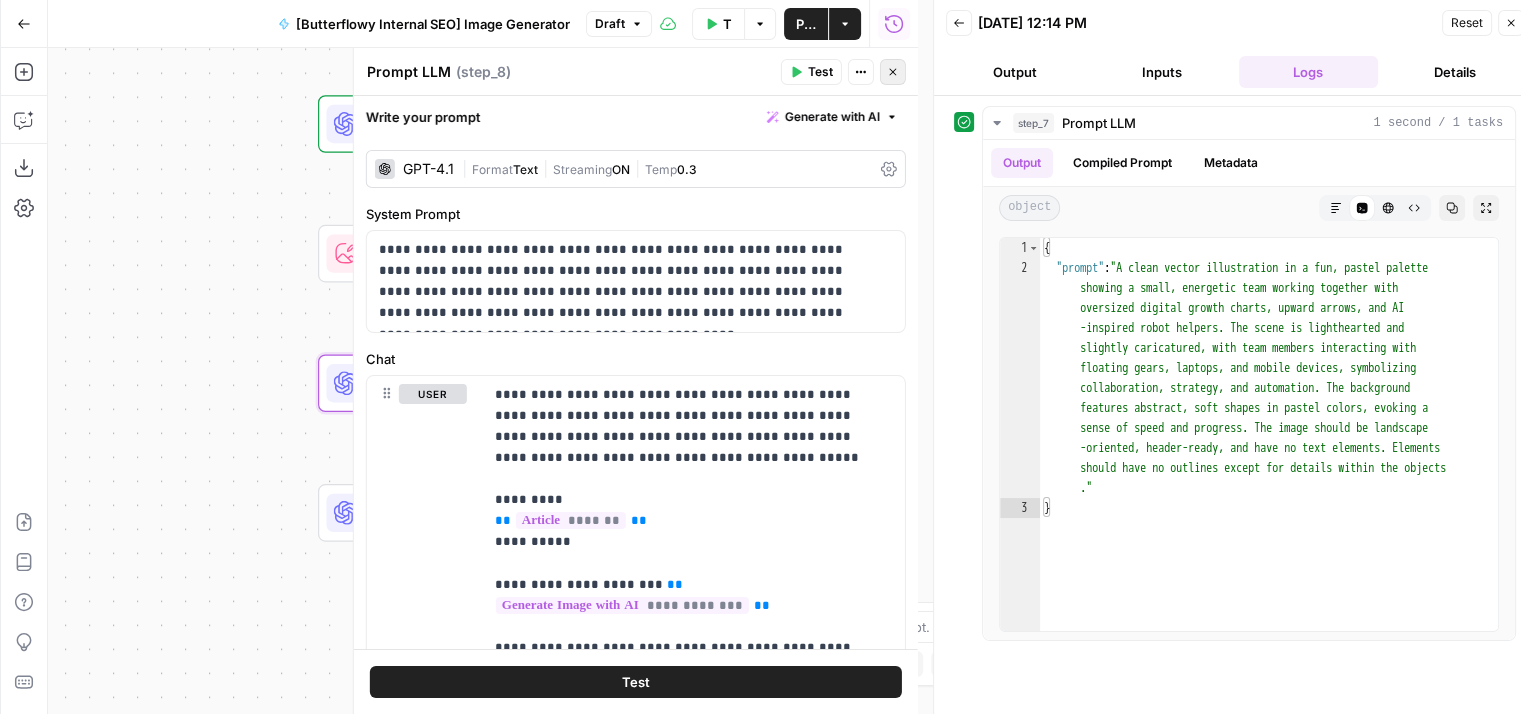 click 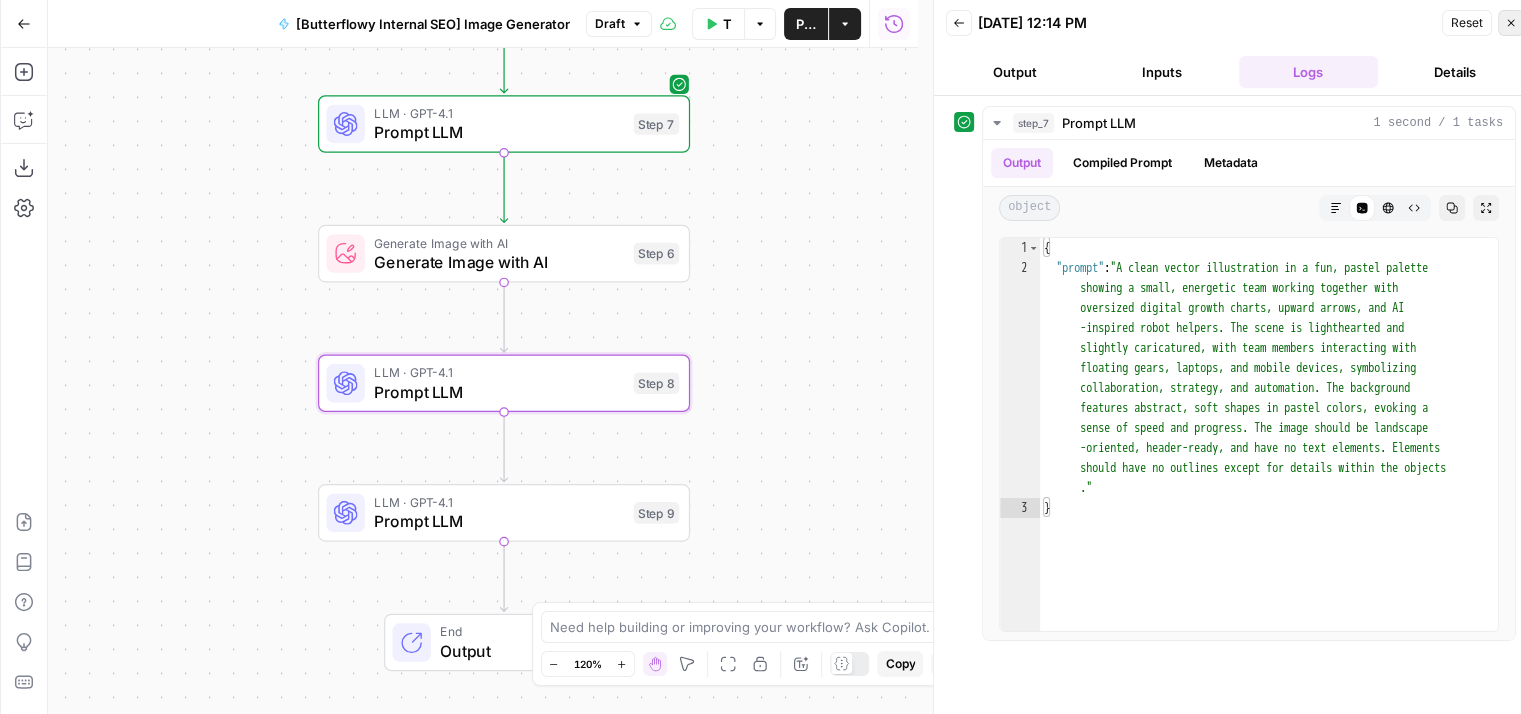 click 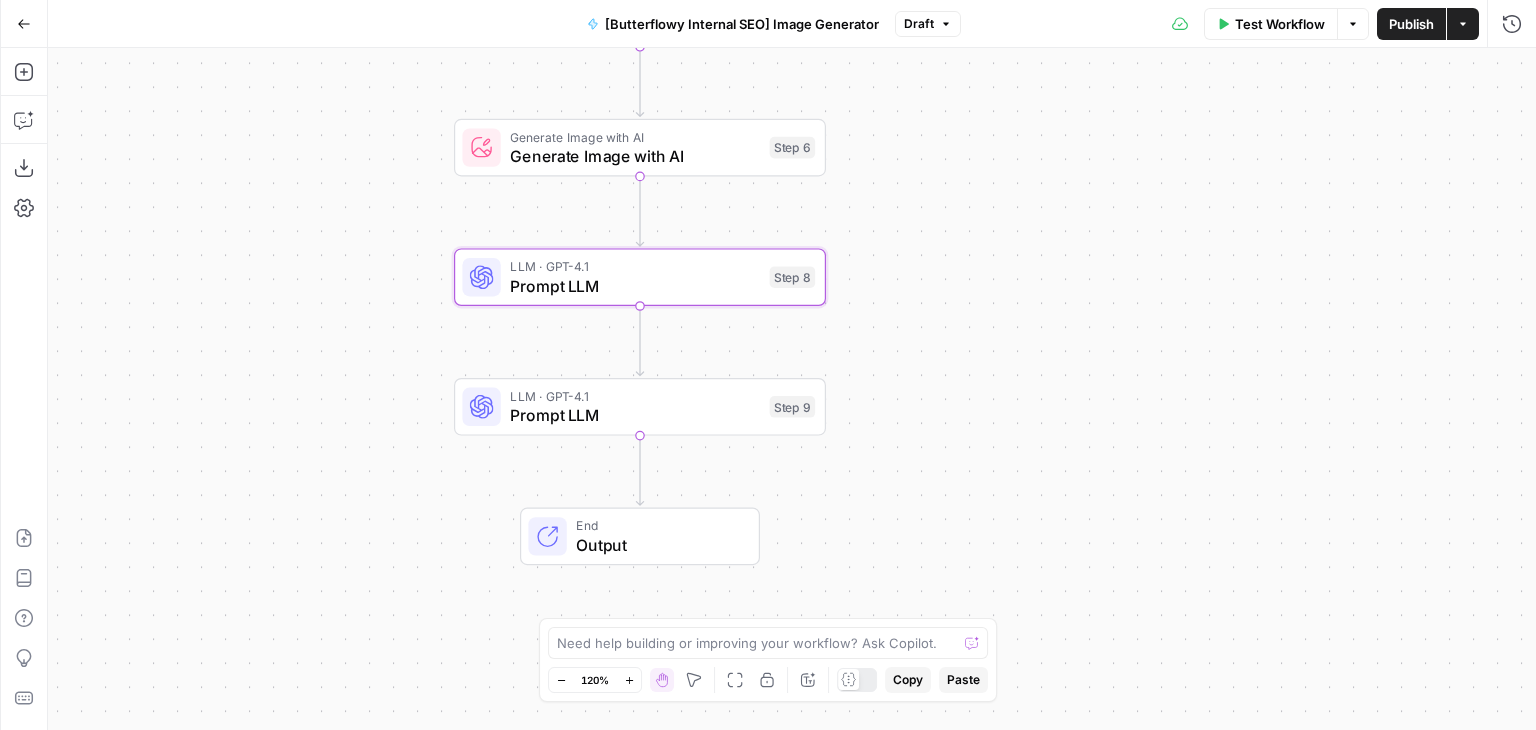 drag, startPoint x: 944, startPoint y: 424, endPoint x: 1080, endPoint y: 318, distance: 172.4297 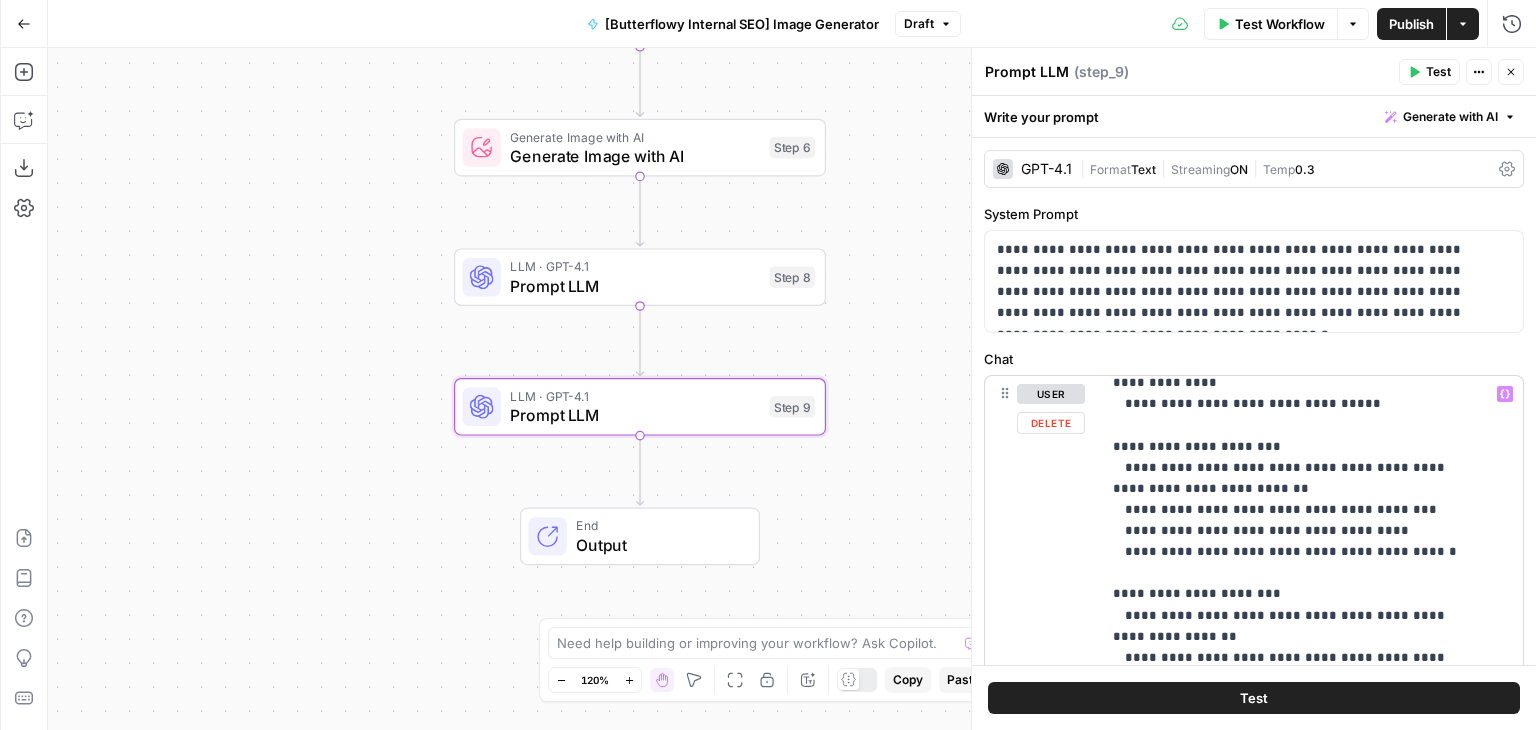 scroll, scrollTop: 490, scrollLeft: 0, axis: vertical 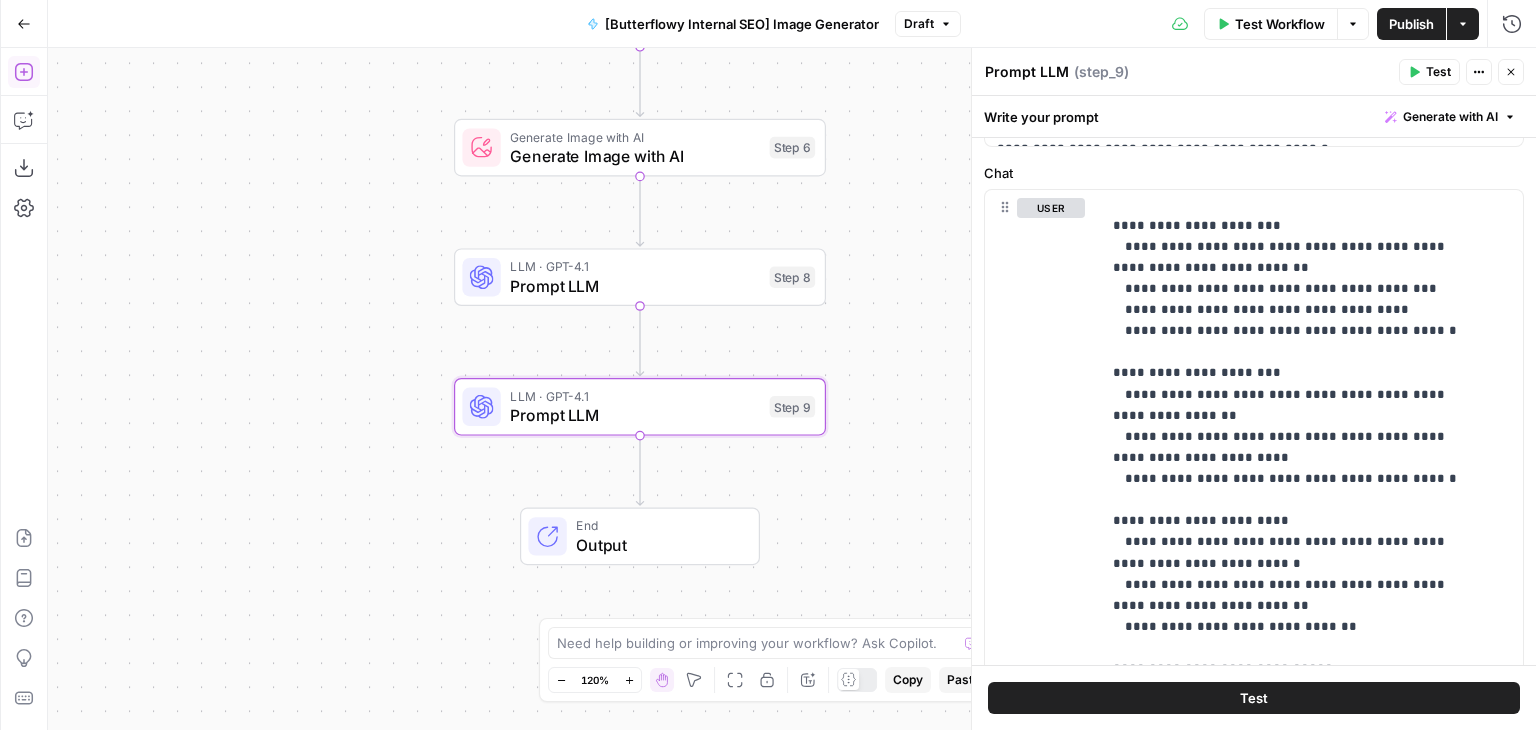 click on "Add Steps" at bounding box center [24, 72] 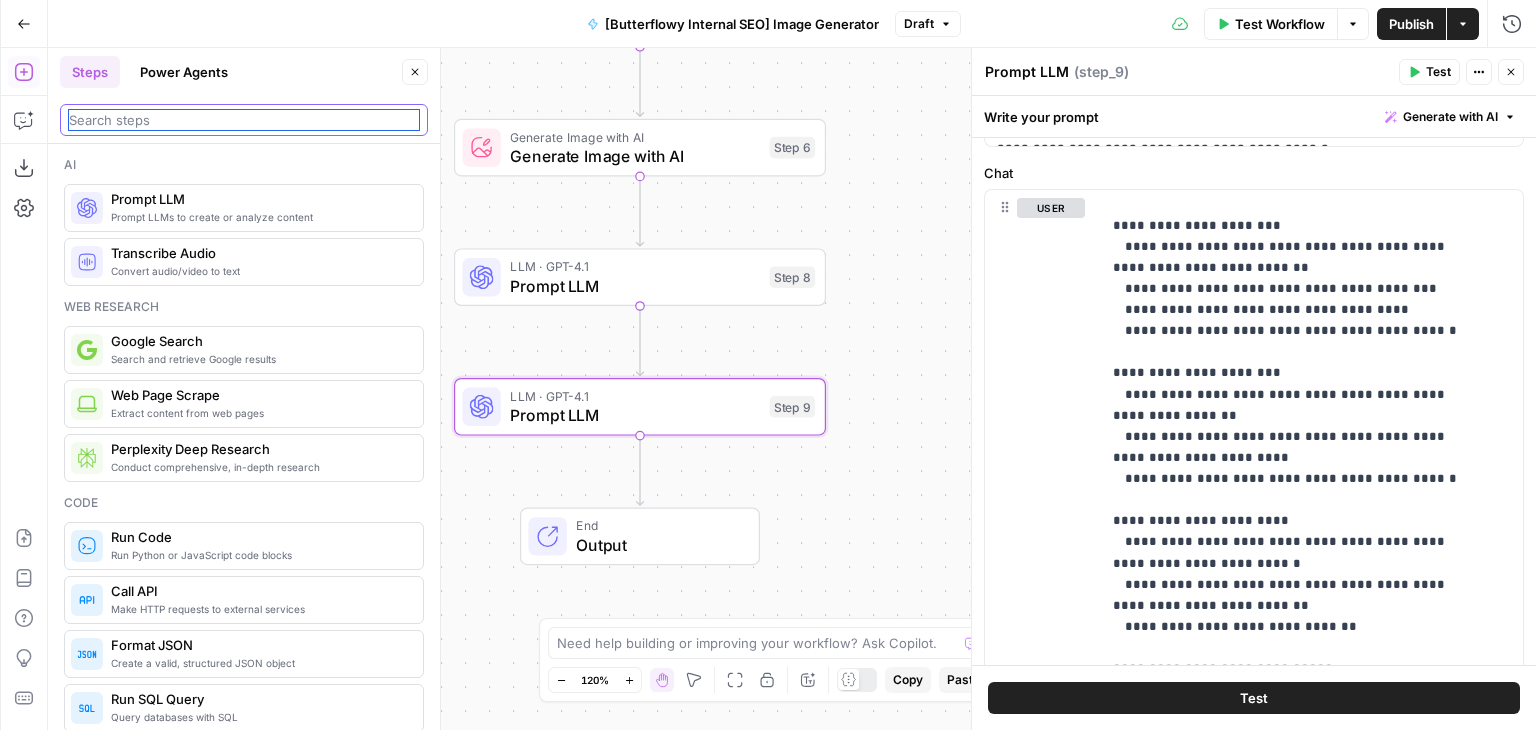 click at bounding box center (244, 120) 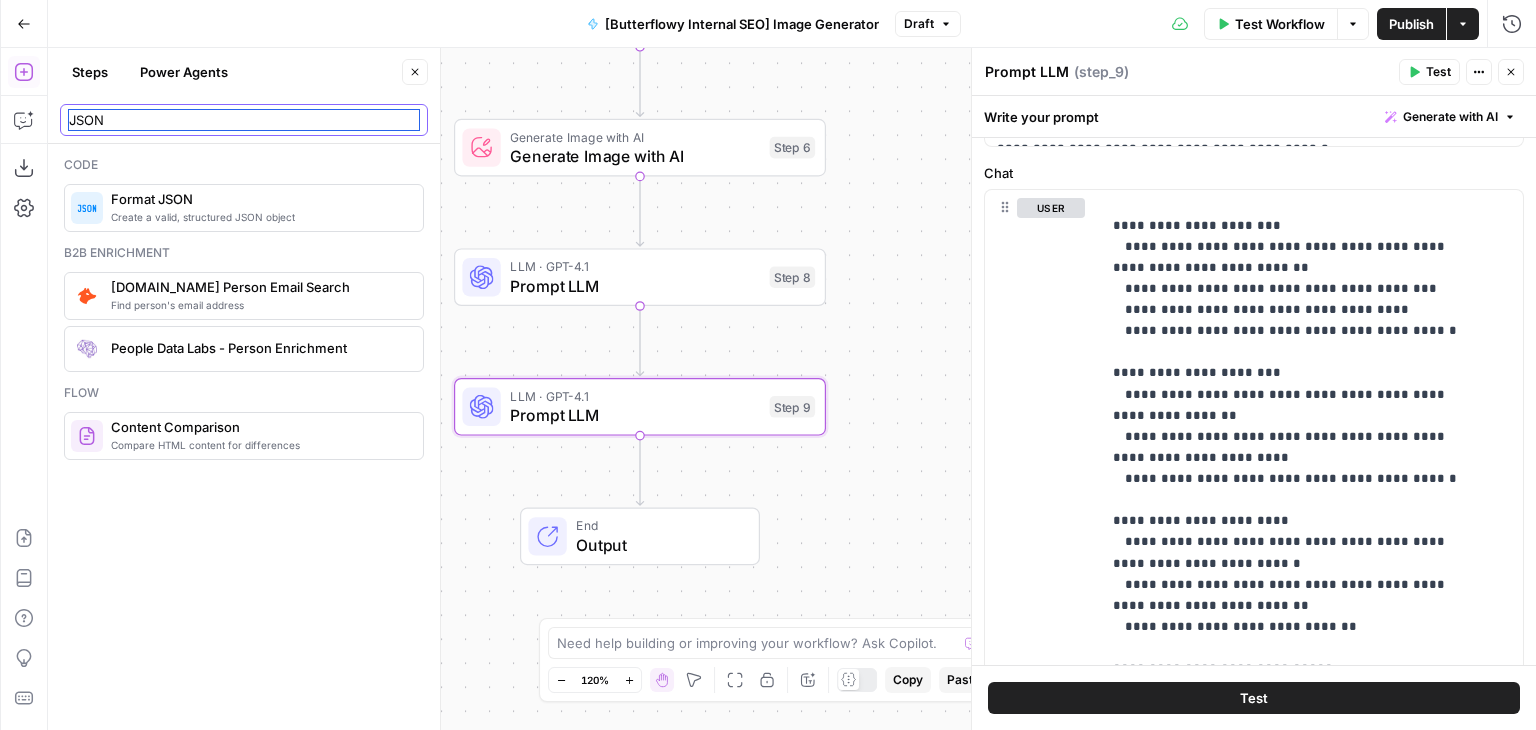 type on "JSON" 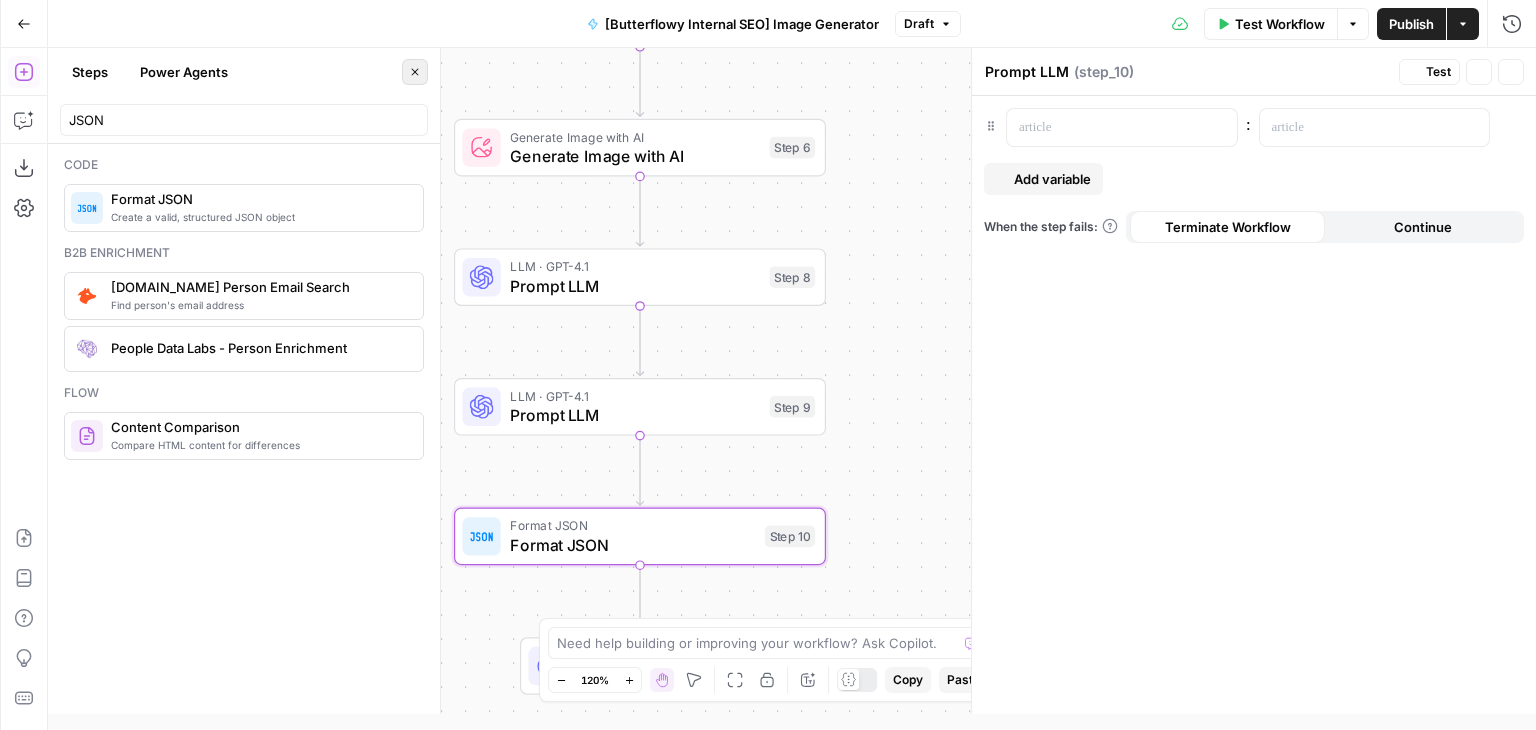type on "Format JSON" 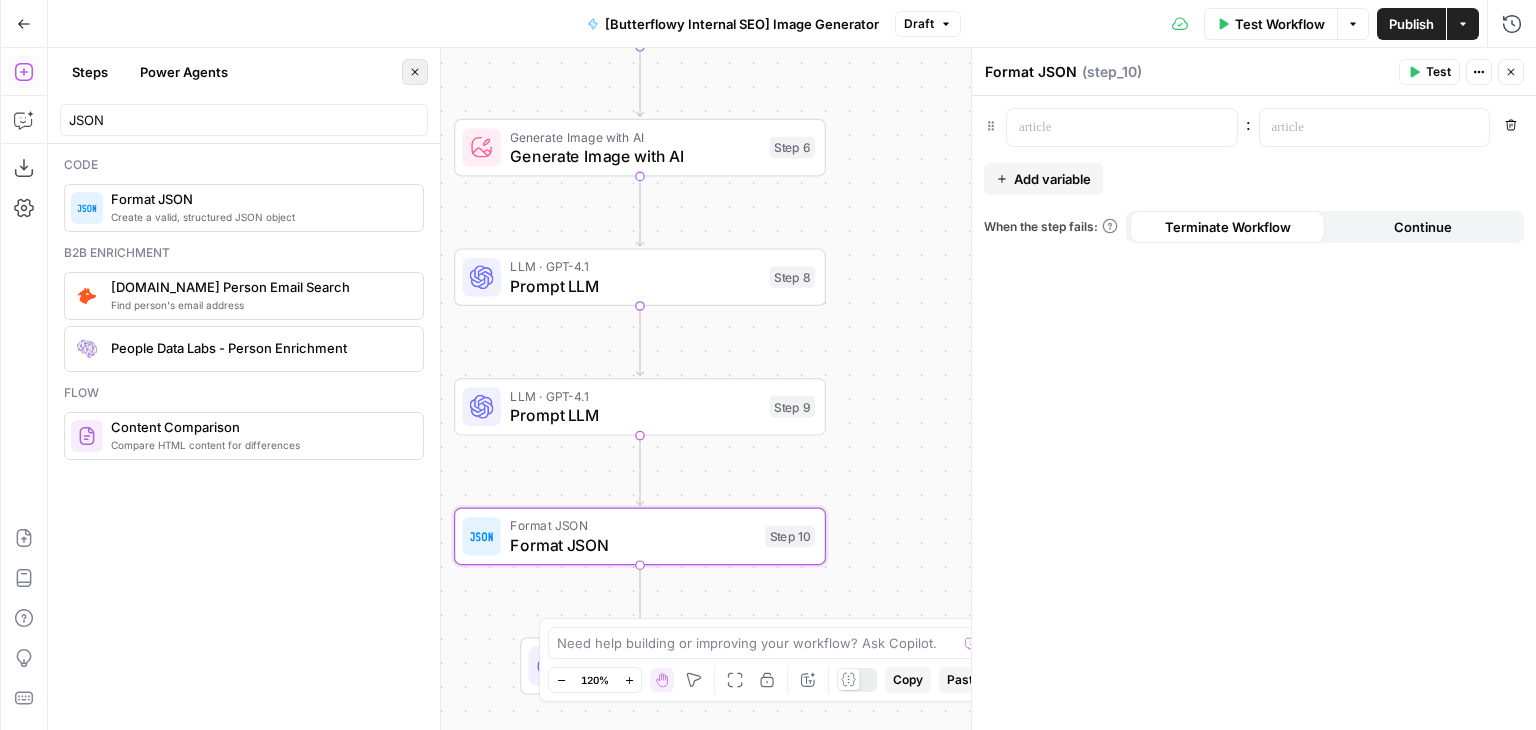 click 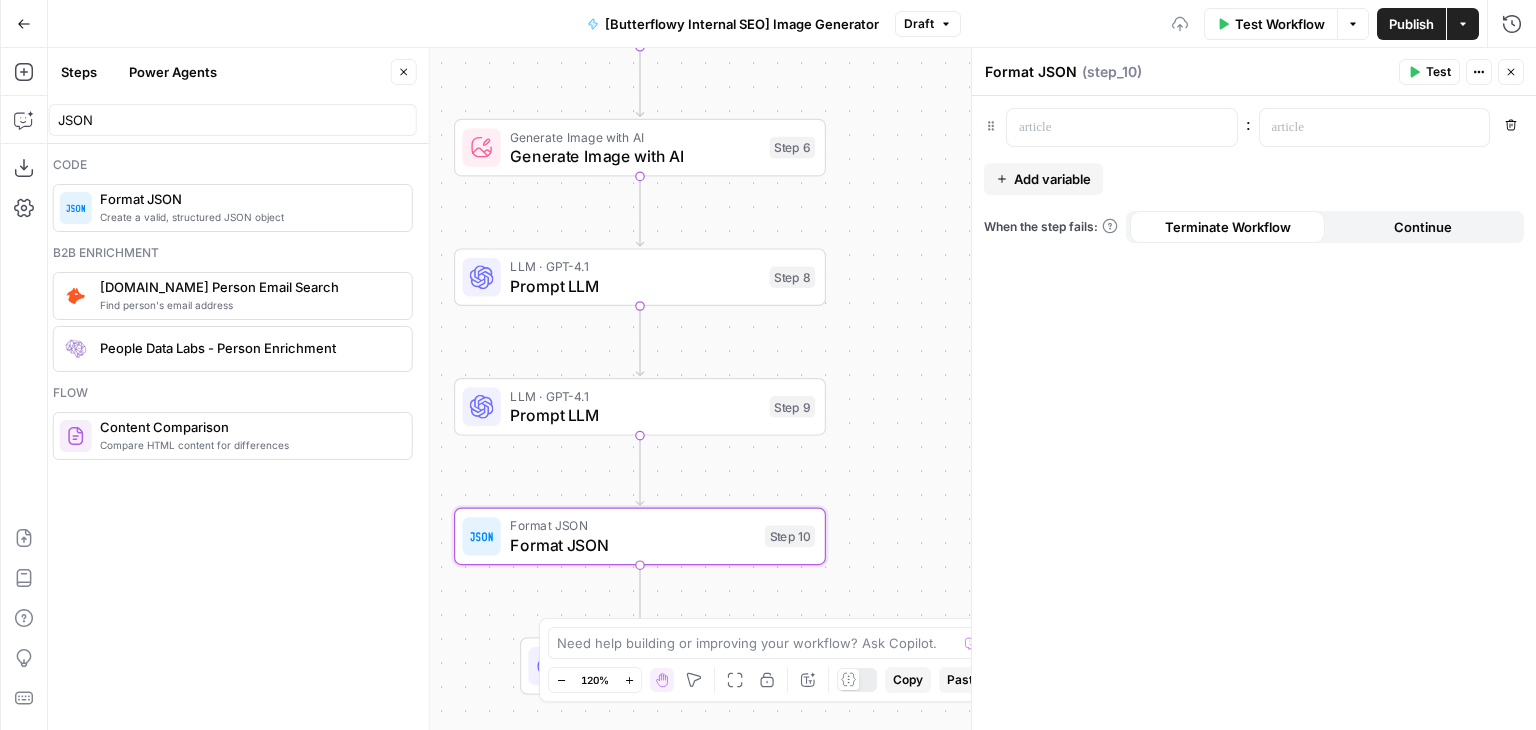 click on "Workflow Set Inputs Inputs LLM · GPT-4.1 Prompt LLM Step 7 Generate Image with AI Generate Image with AI Step 6 LLM · GPT-4.1 Prompt LLM Step 8 LLM · GPT-4.1 Prompt LLM Step 9 Format JSON Format JSON Step 10 End Output" at bounding box center (792, 389) 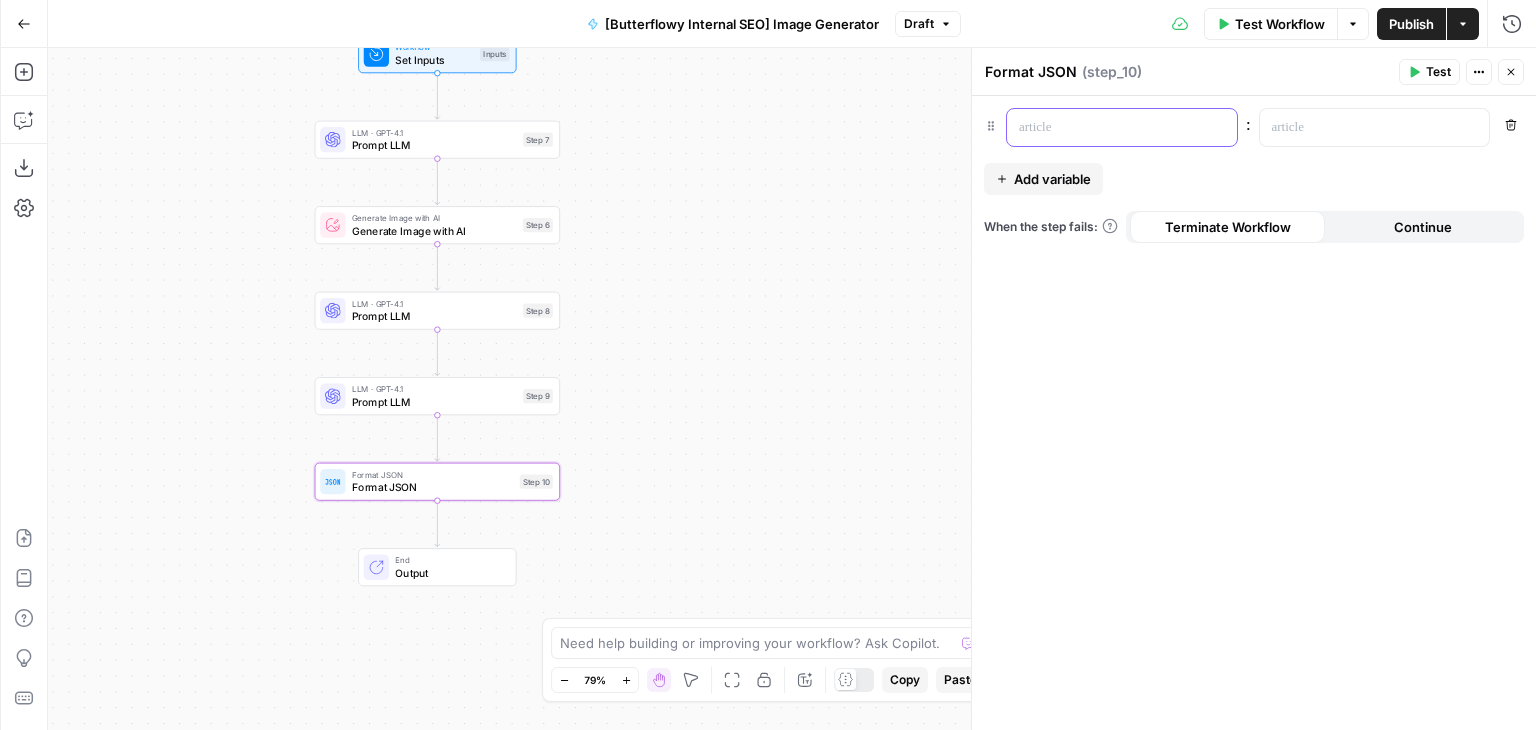 click at bounding box center (1106, 127) 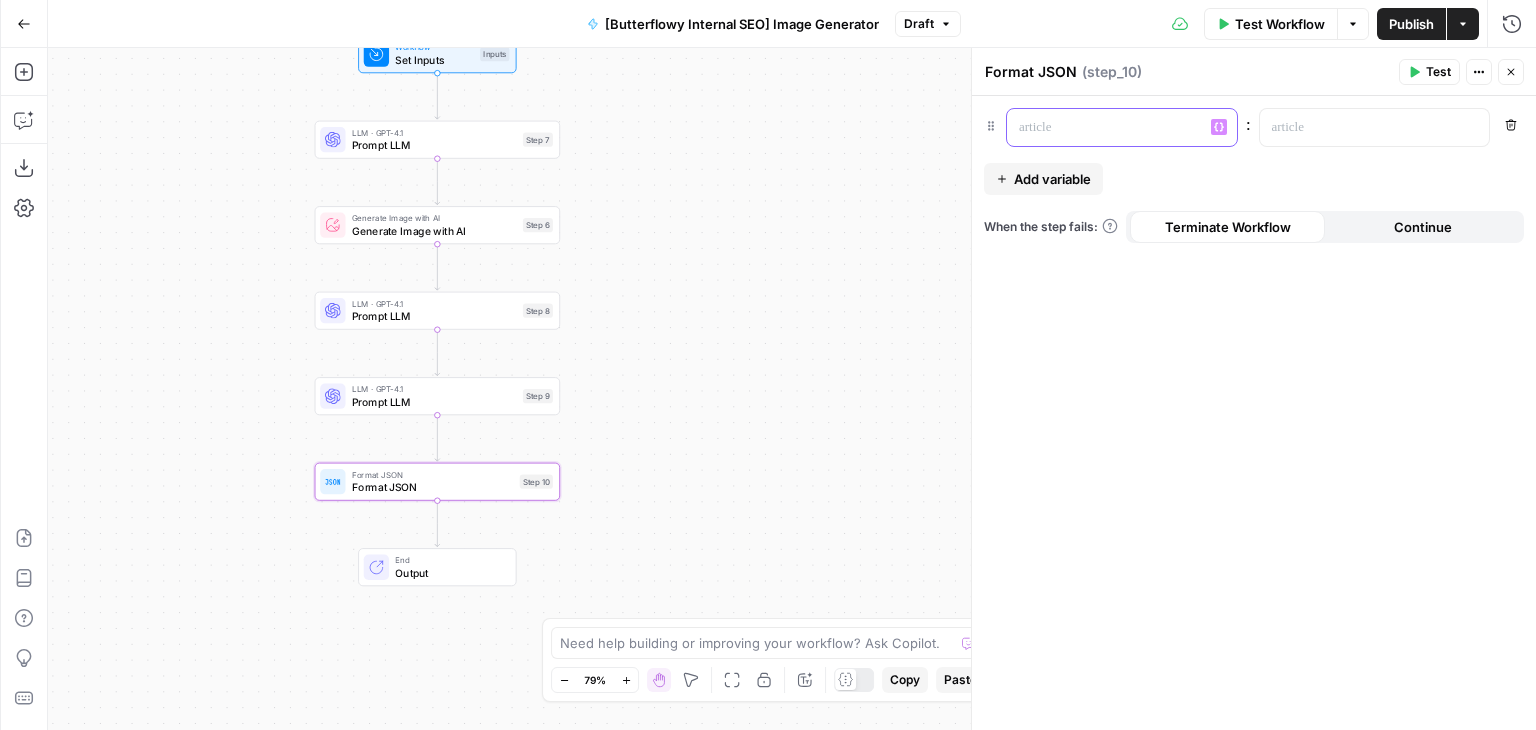 type 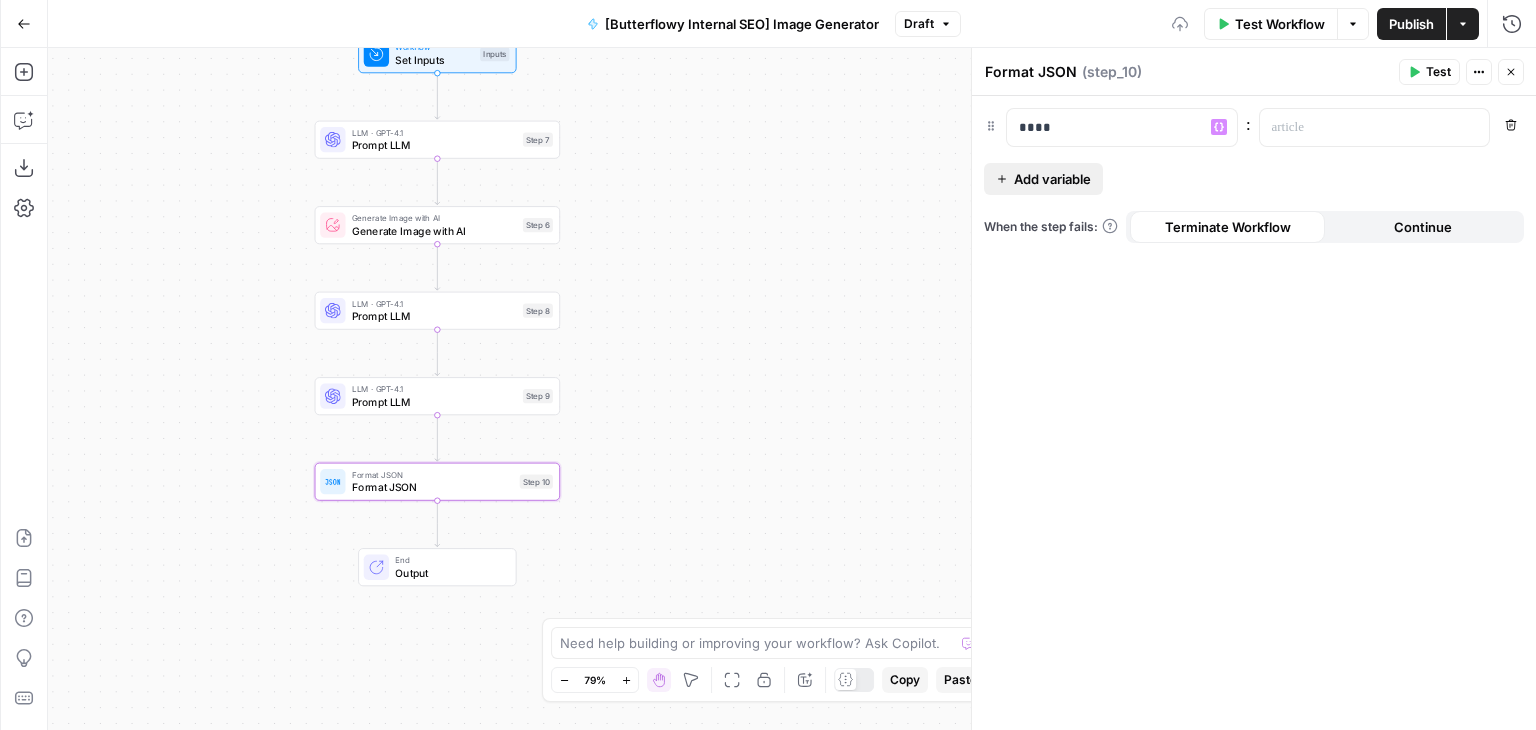 click on "Add variable" at bounding box center [1052, 179] 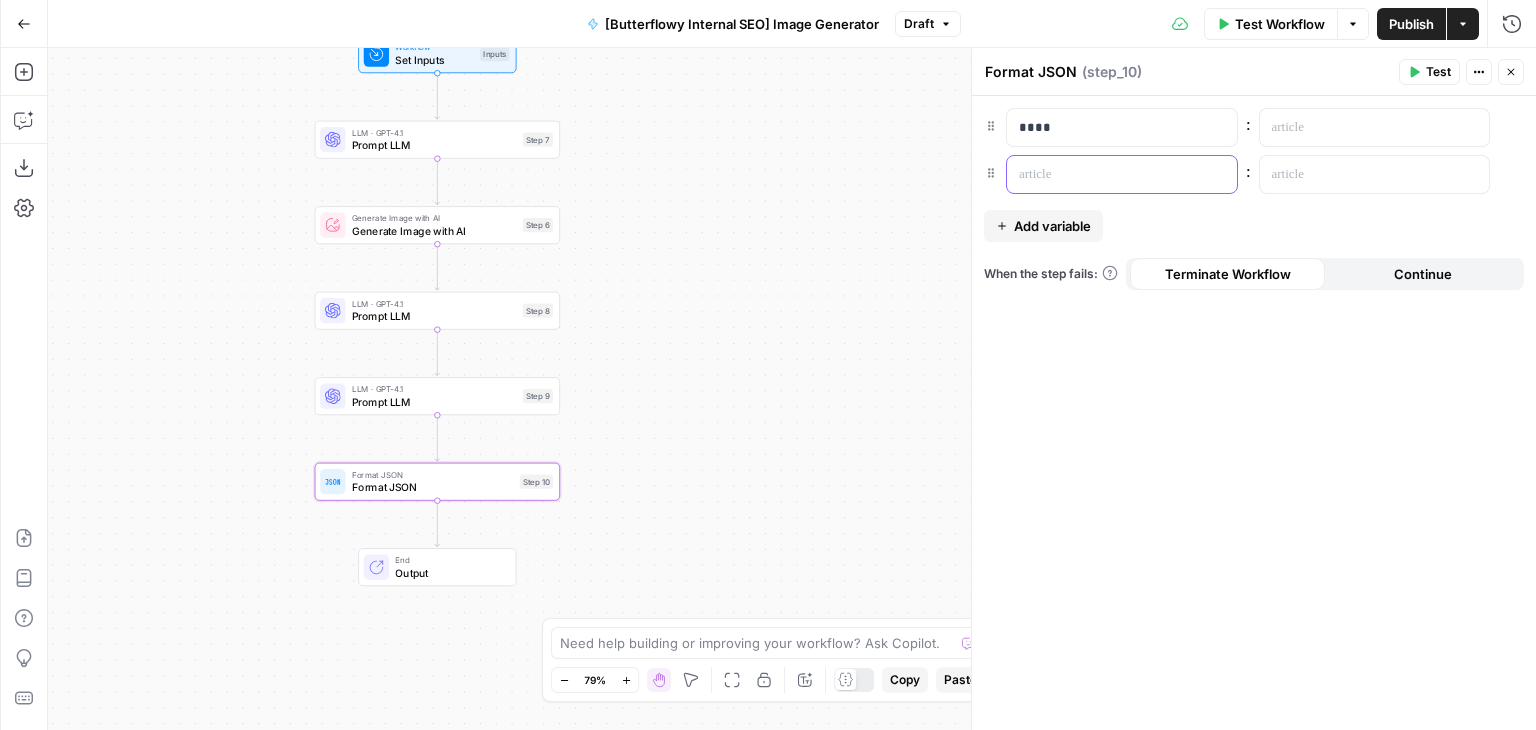 click at bounding box center (1106, 174) 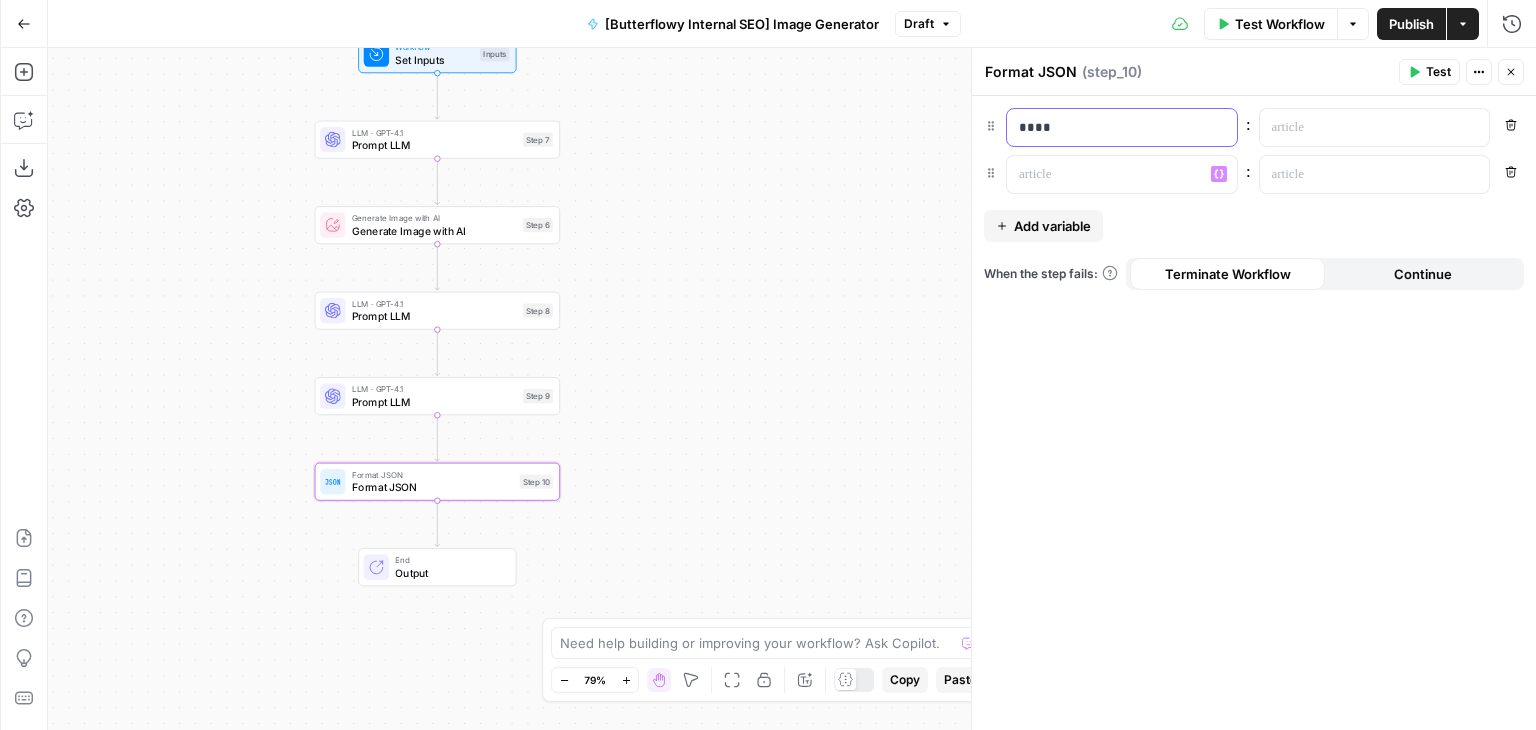 click on "****" at bounding box center [1122, 127] 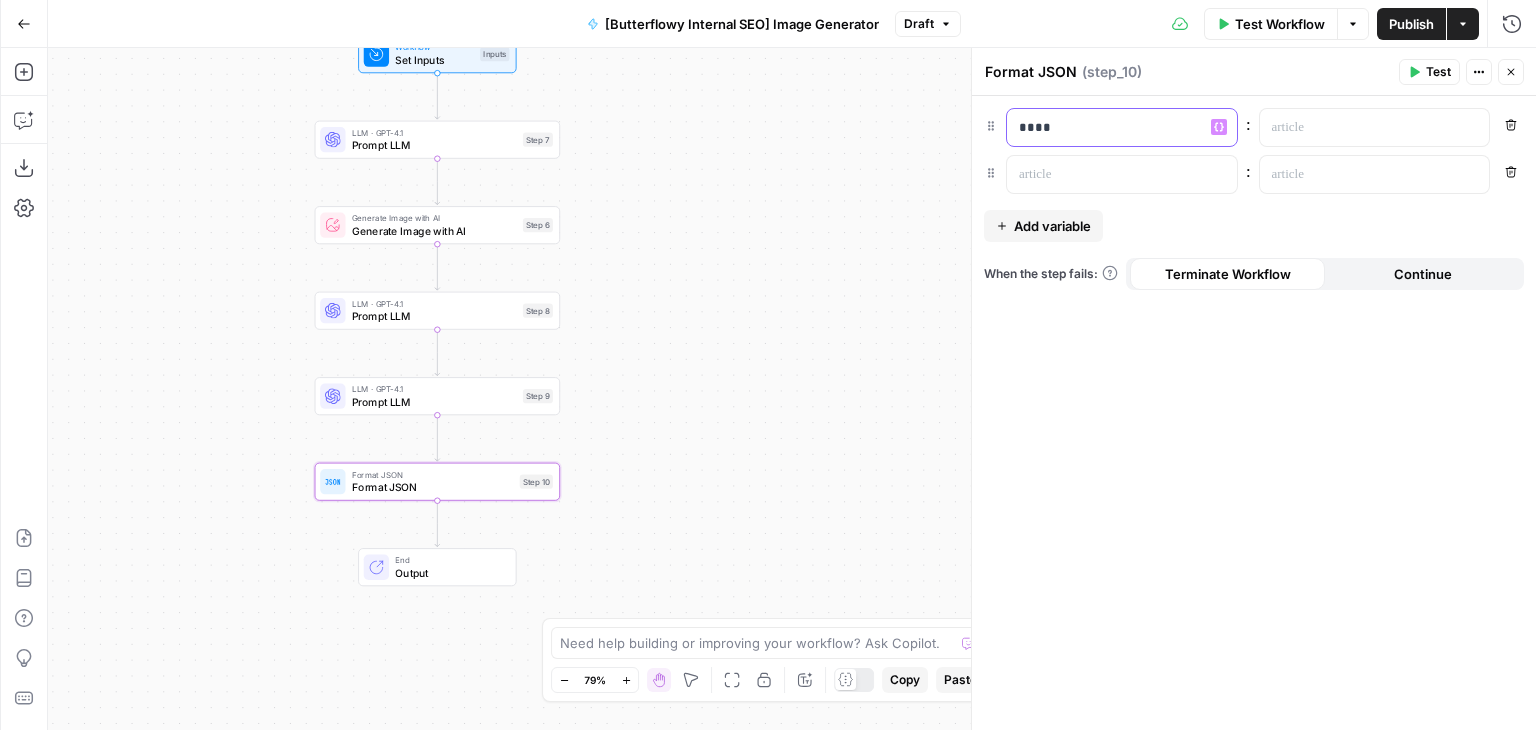 type 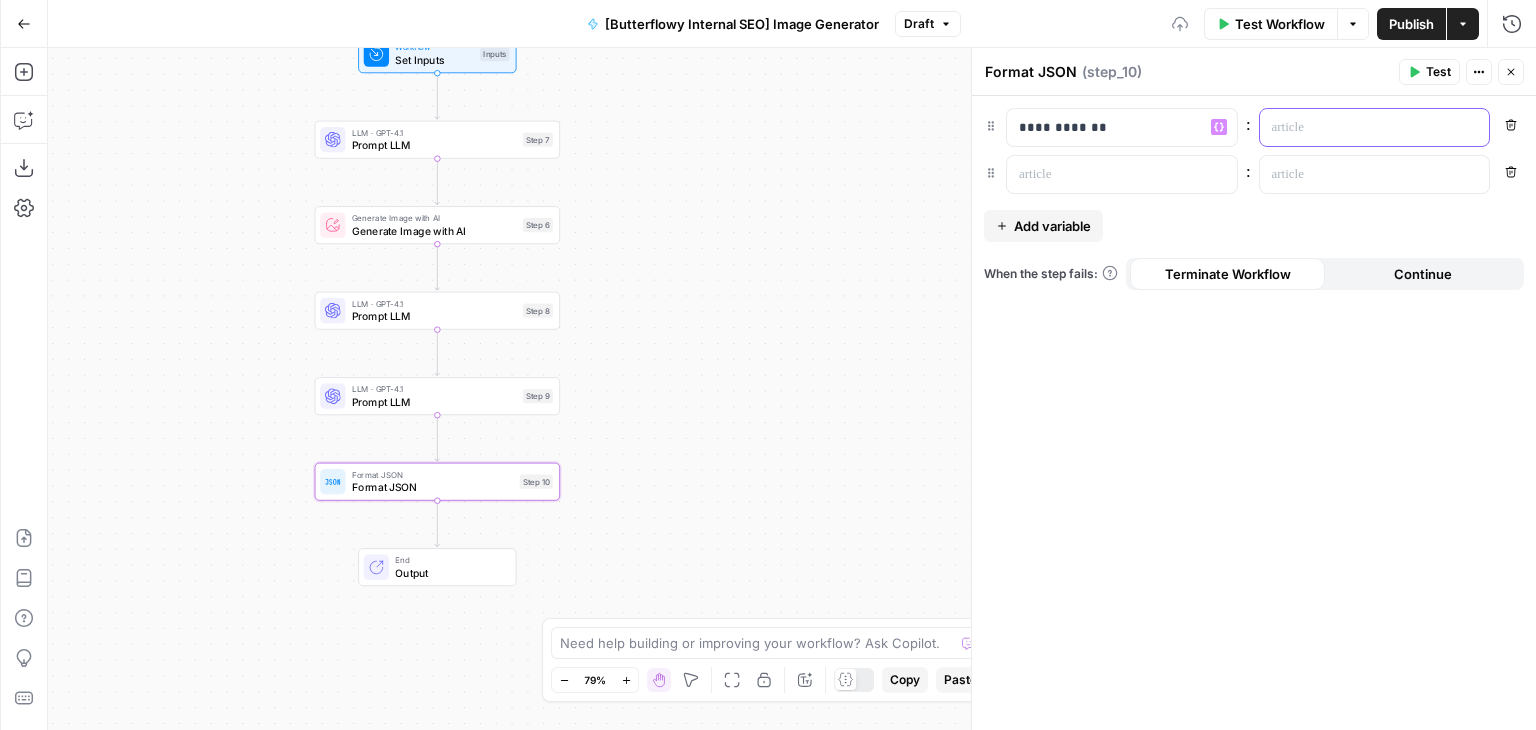 click at bounding box center (1359, 127) 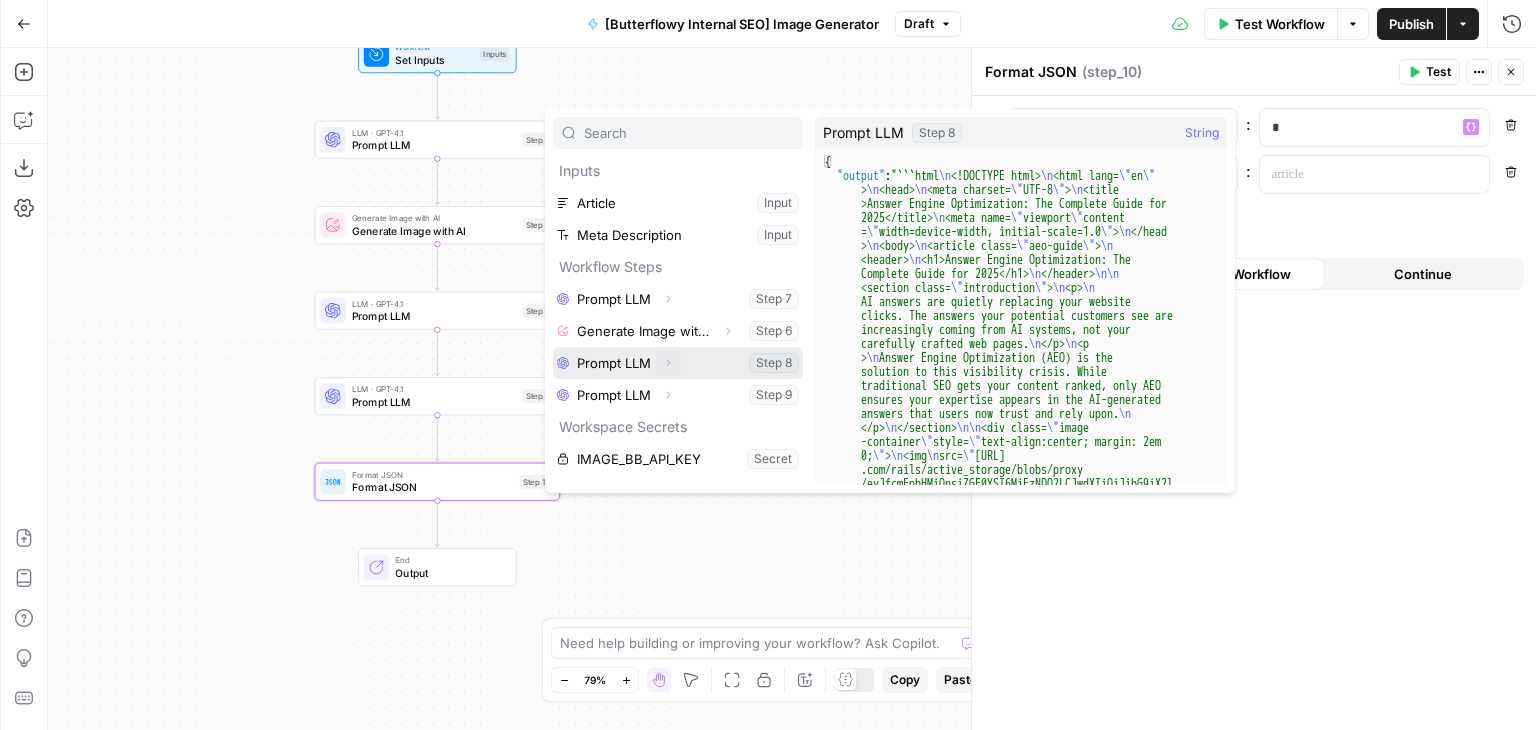 click 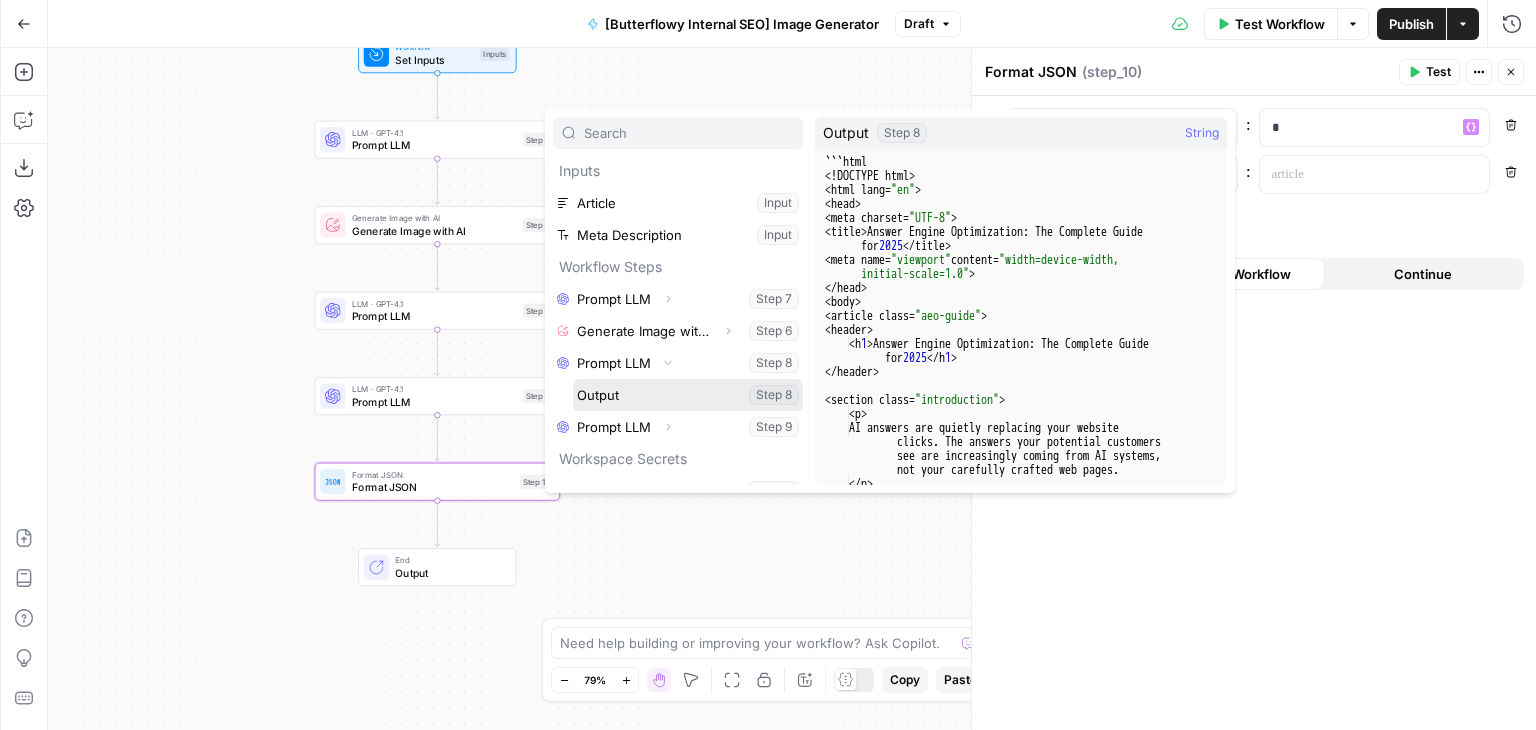 click at bounding box center [688, 395] 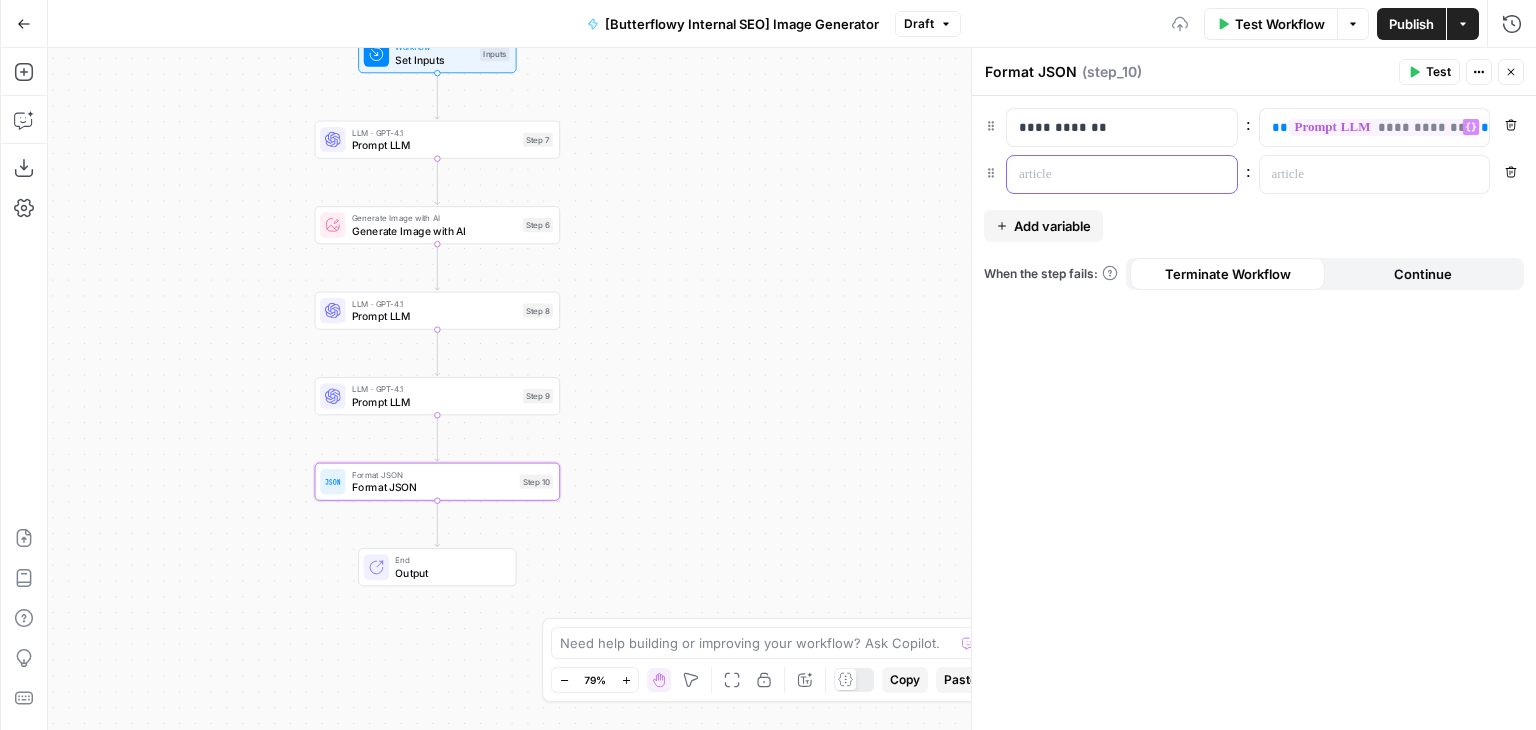 click at bounding box center [1106, 174] 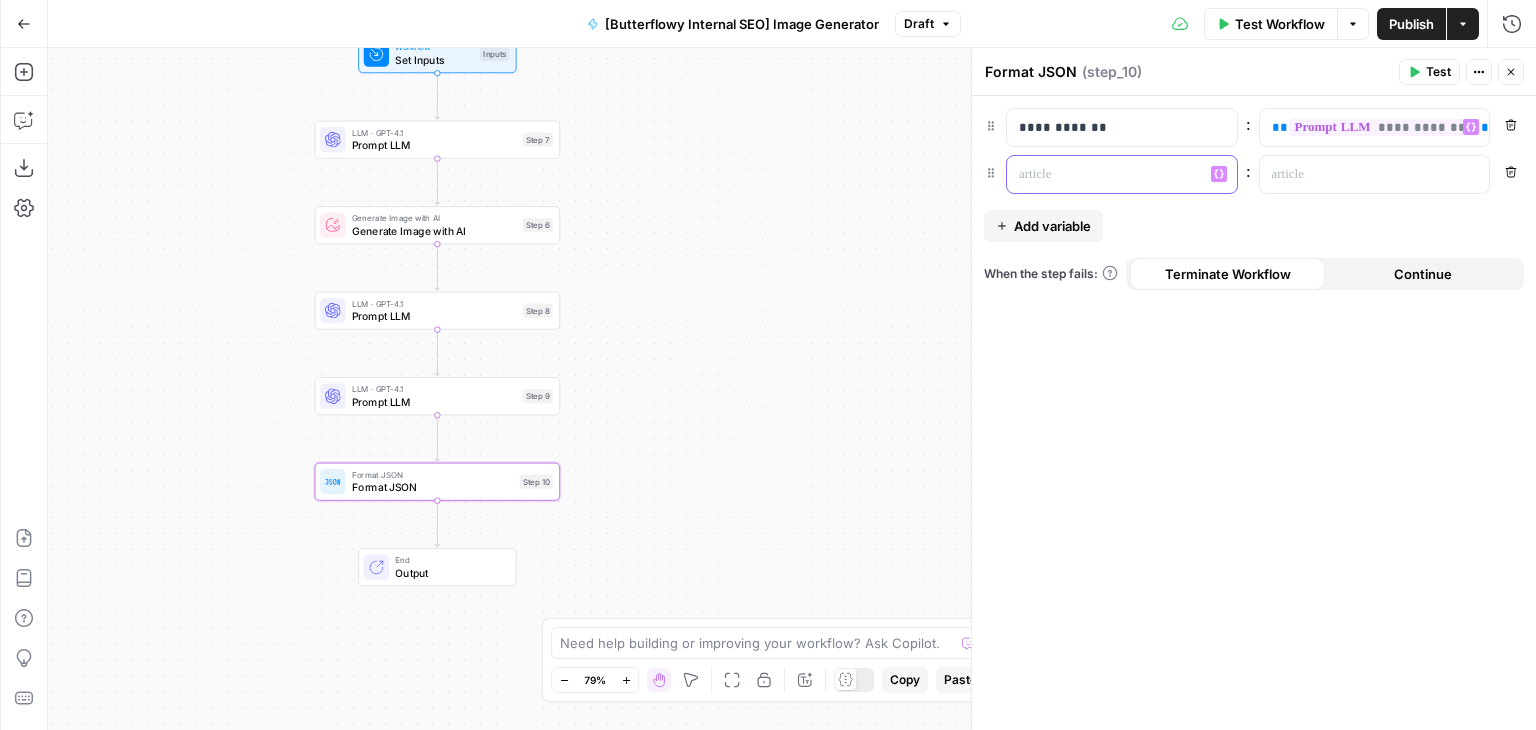 type 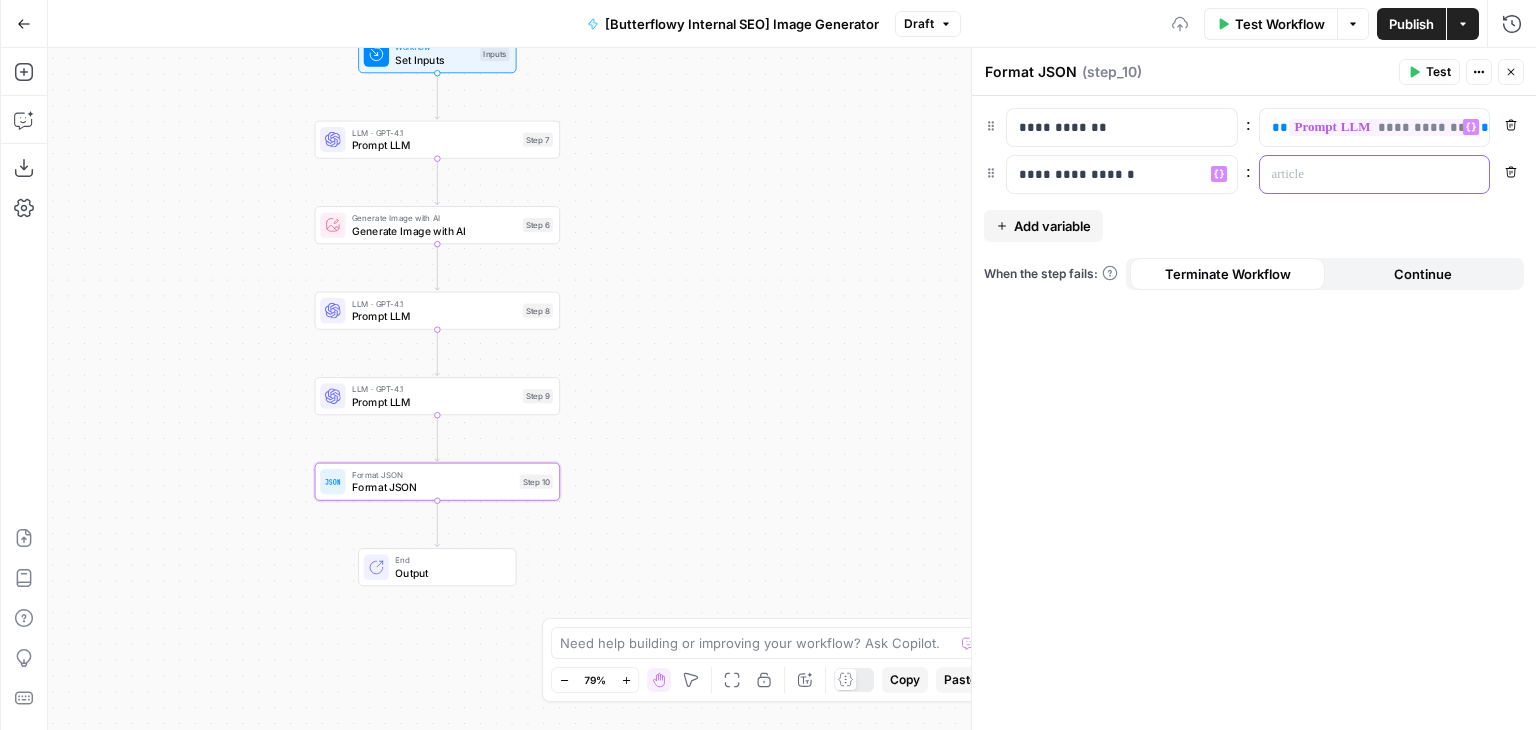 click at bounding box center (1359, 174) 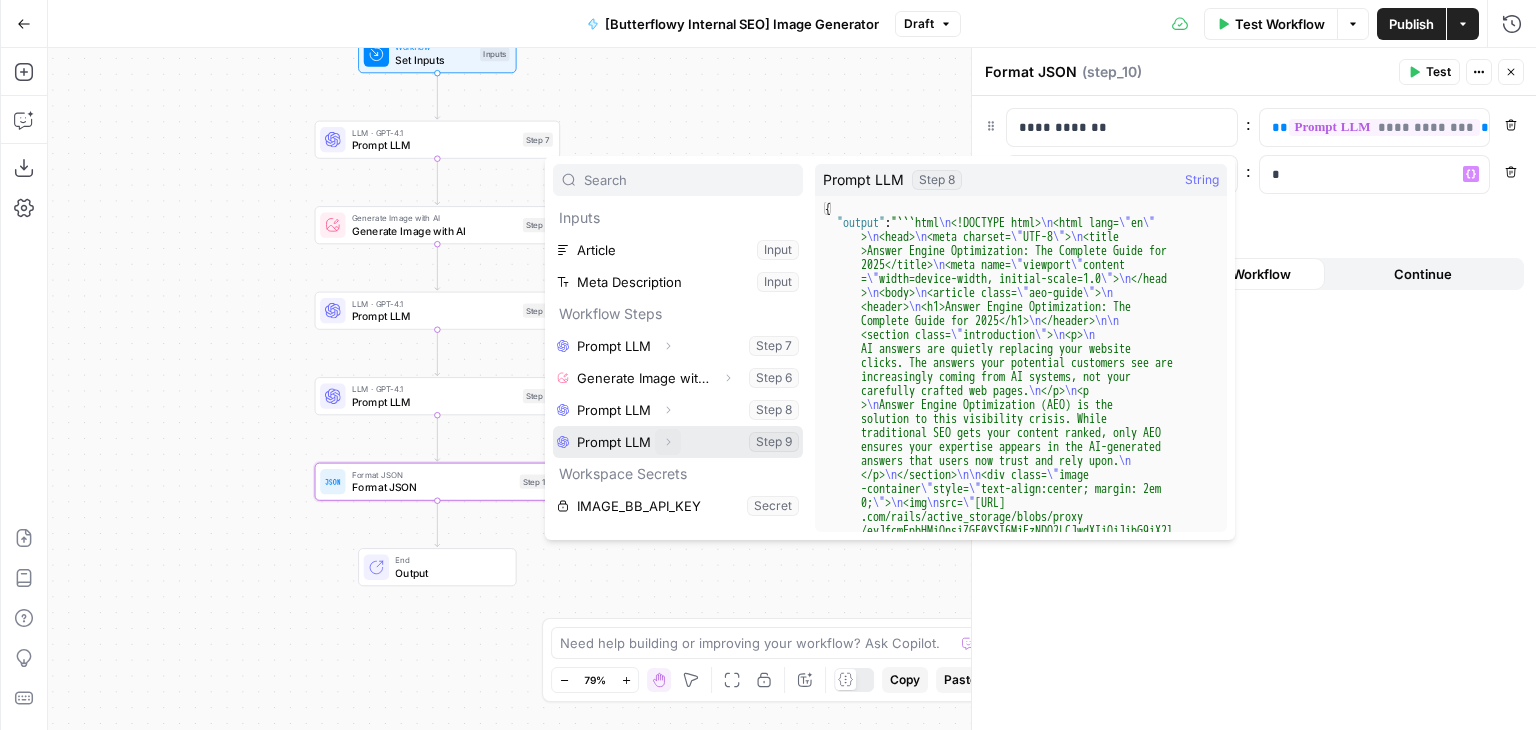 click 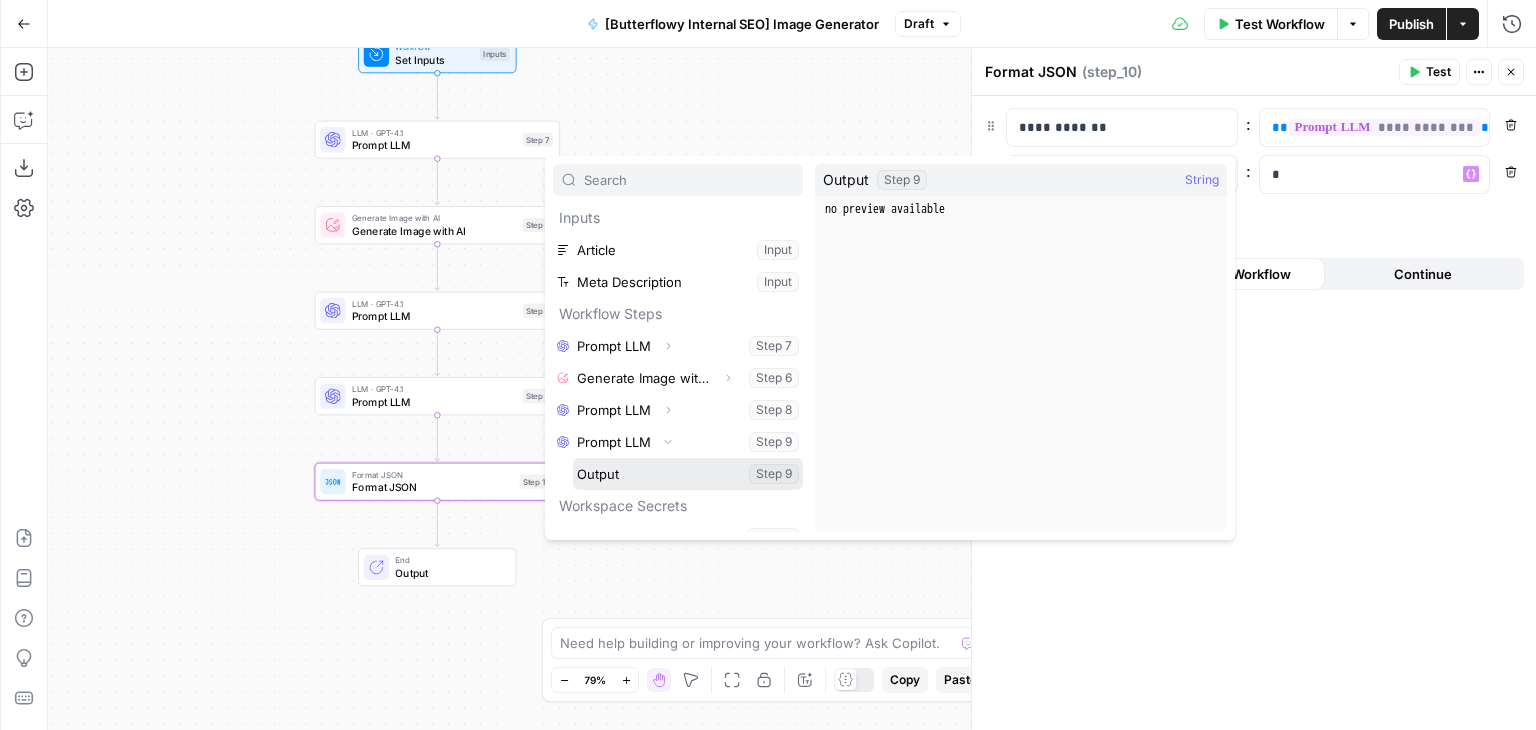 click at bounding box center (688, 474) 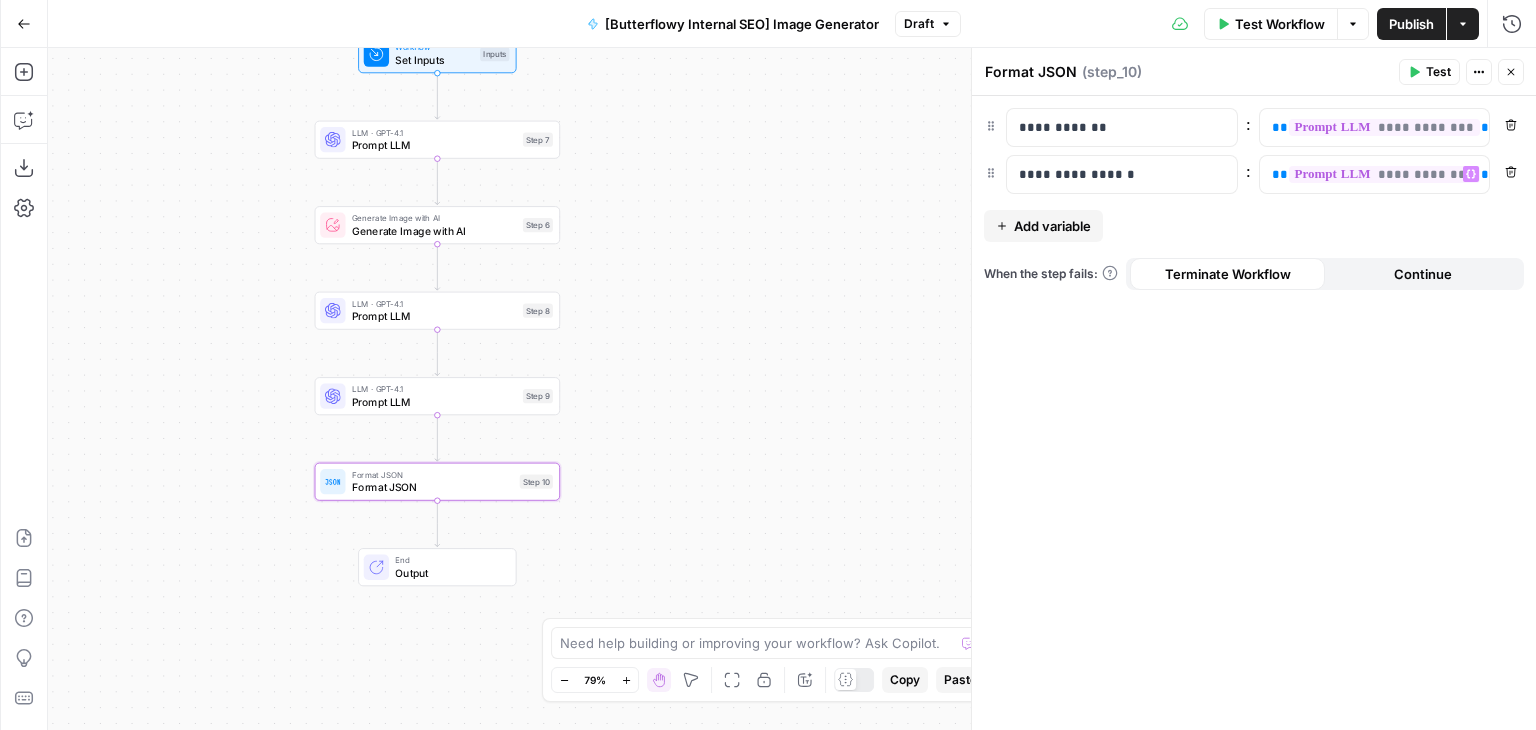 click on "**********" at bounding box center (1254, 413) 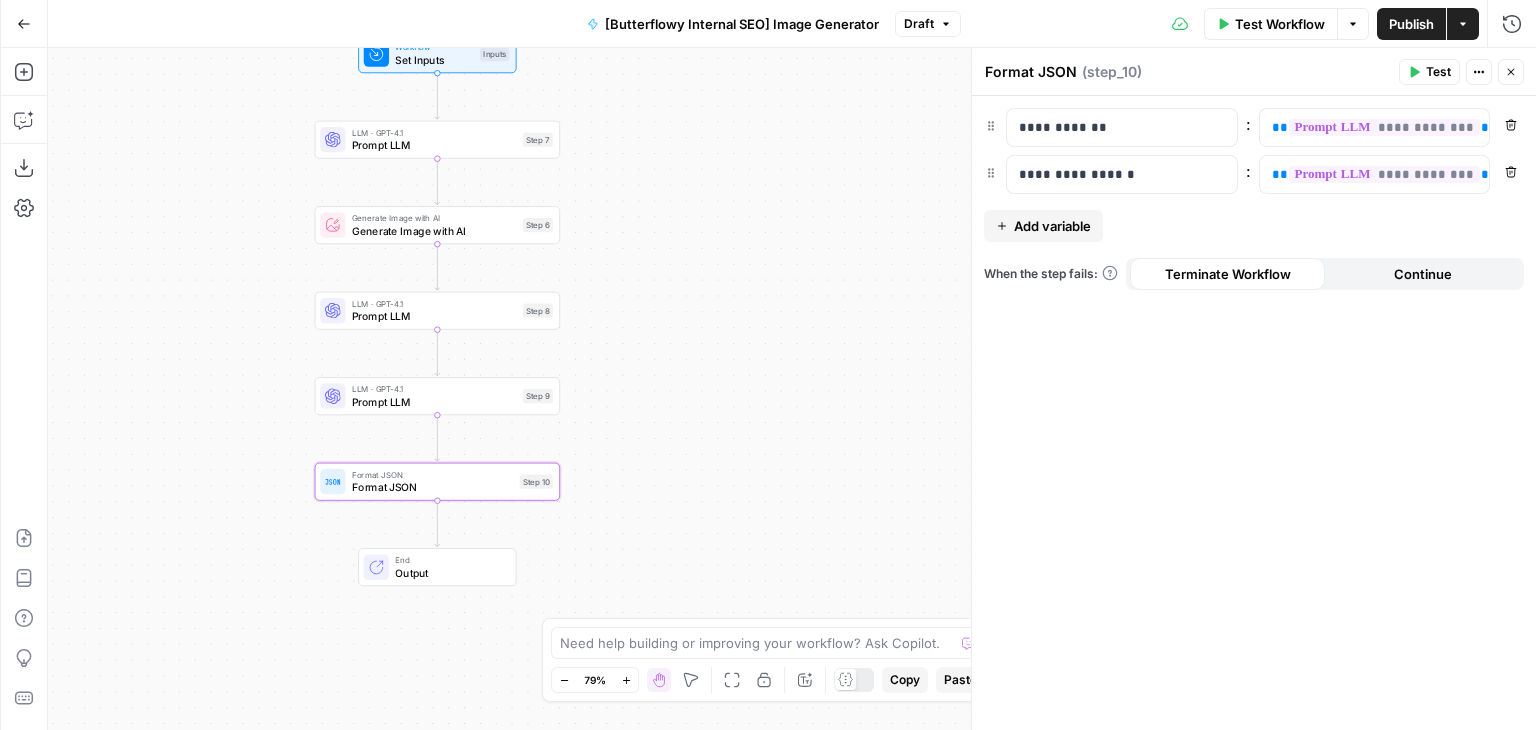 click on "Test Actions Close" at bounding box center (1461, 72) 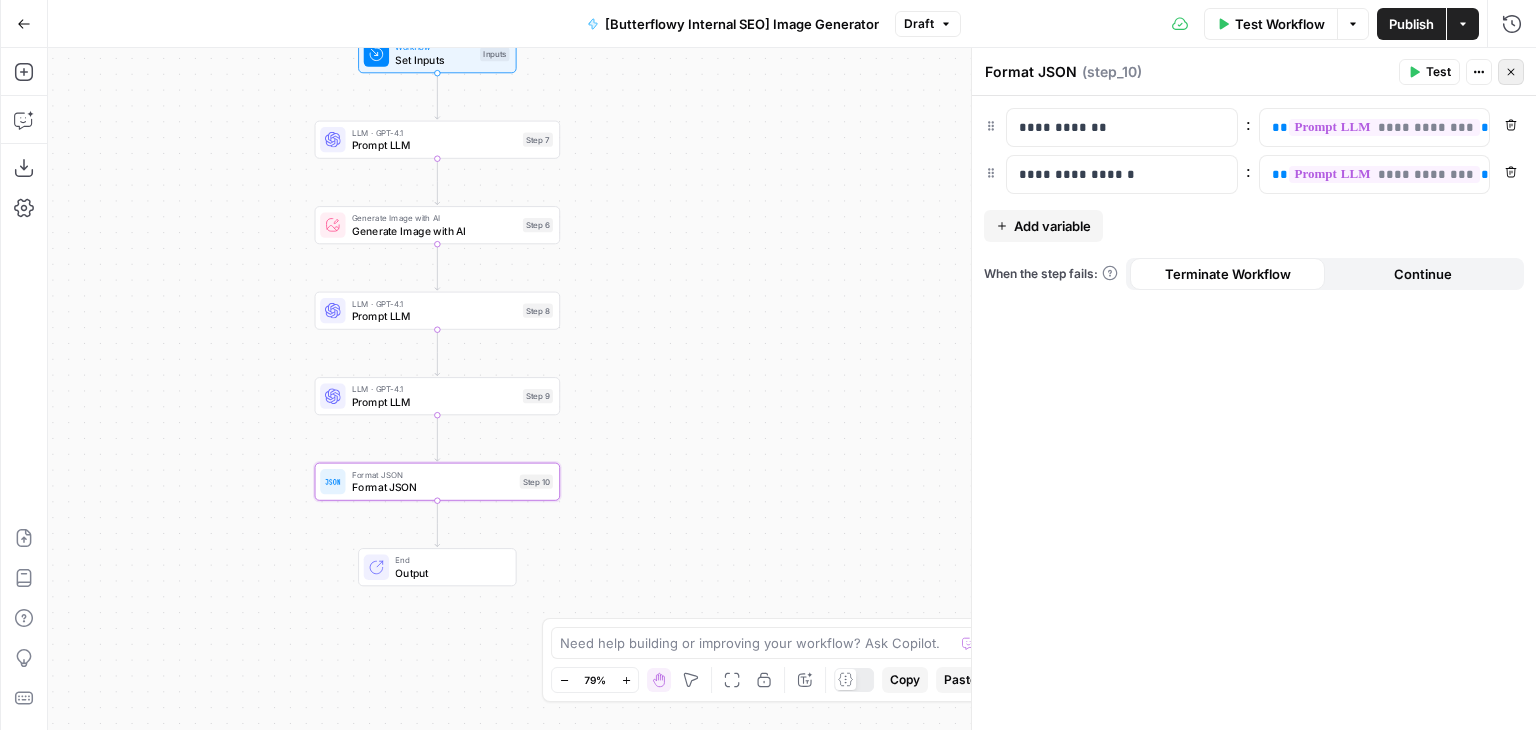 click 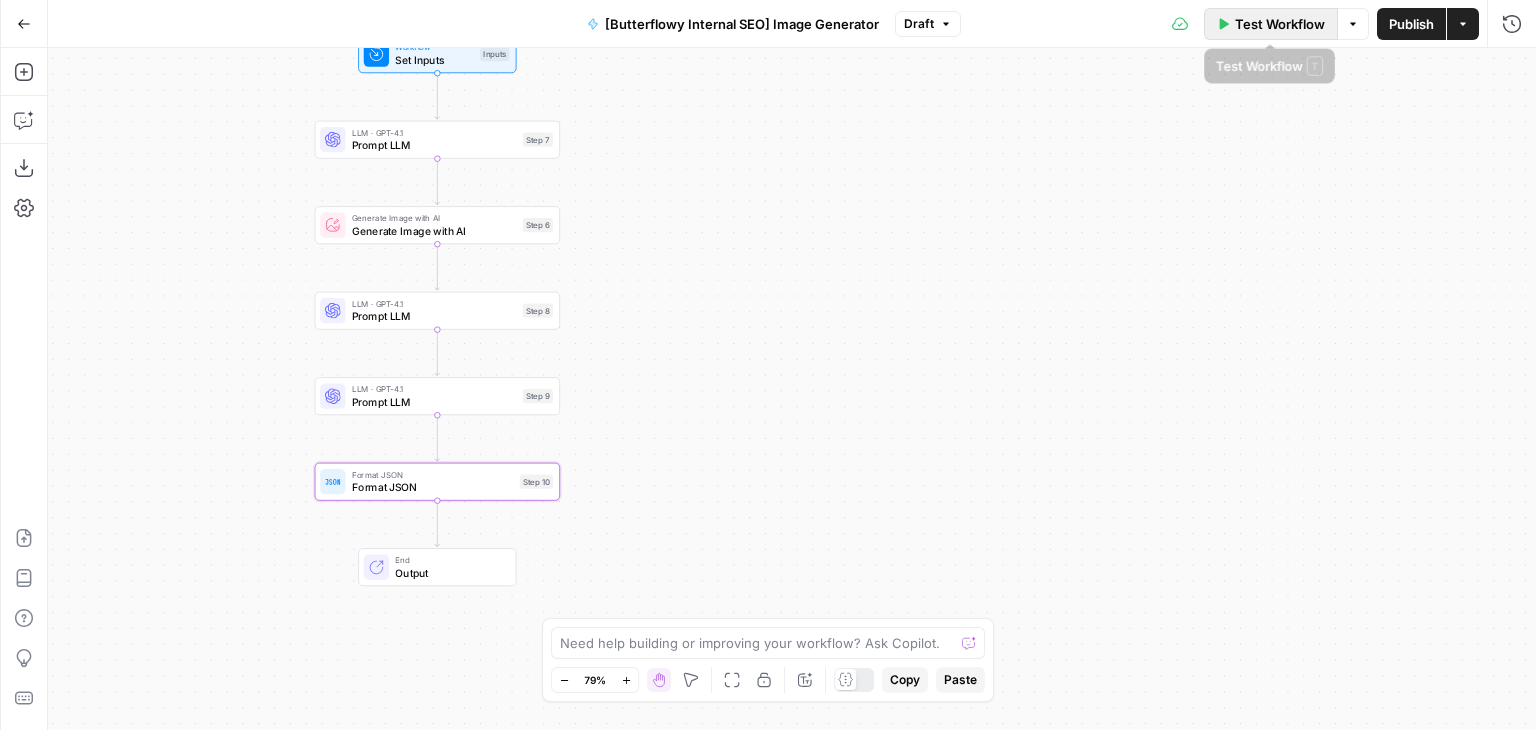 click on "Test Workflow" at bounding box center [1280, 24] 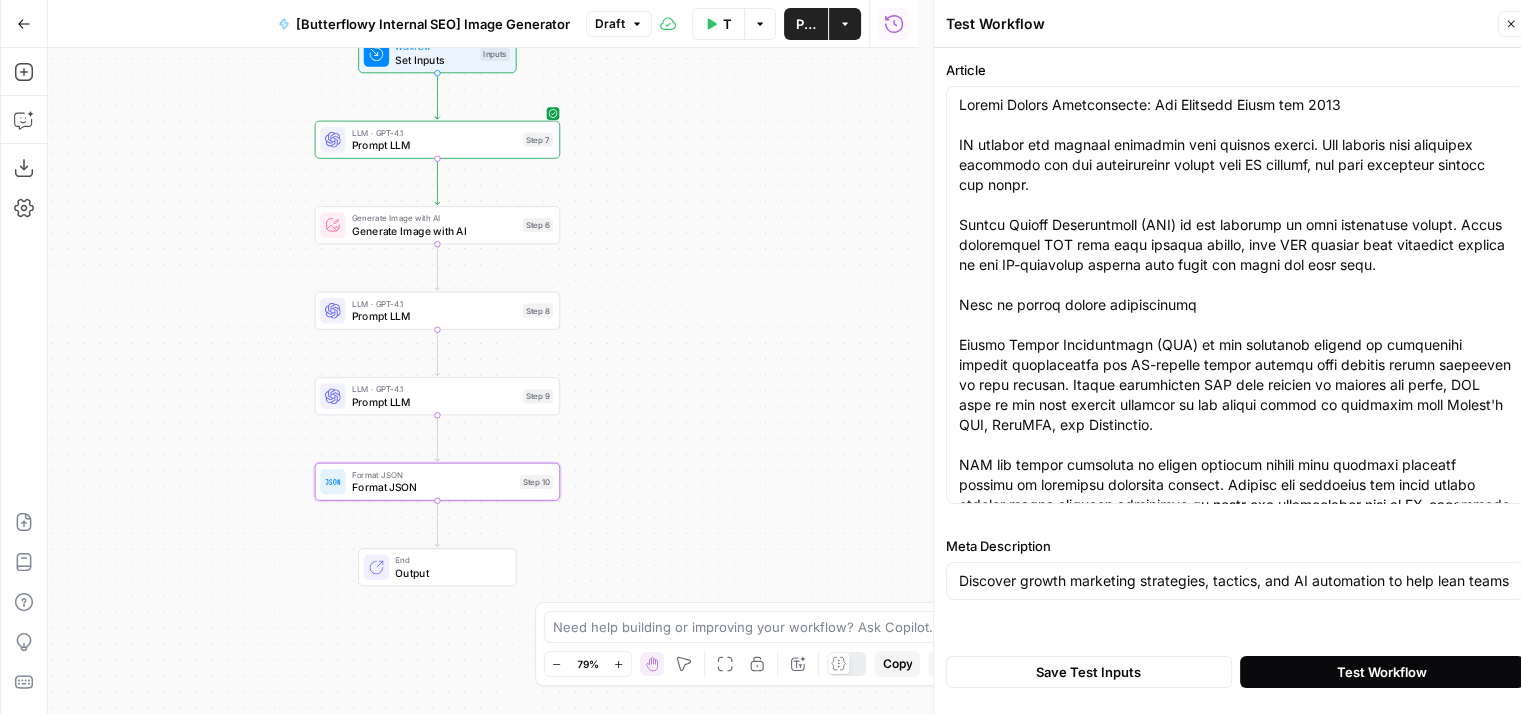 click on "Test Workflow" at bounding box center [1382, 672] 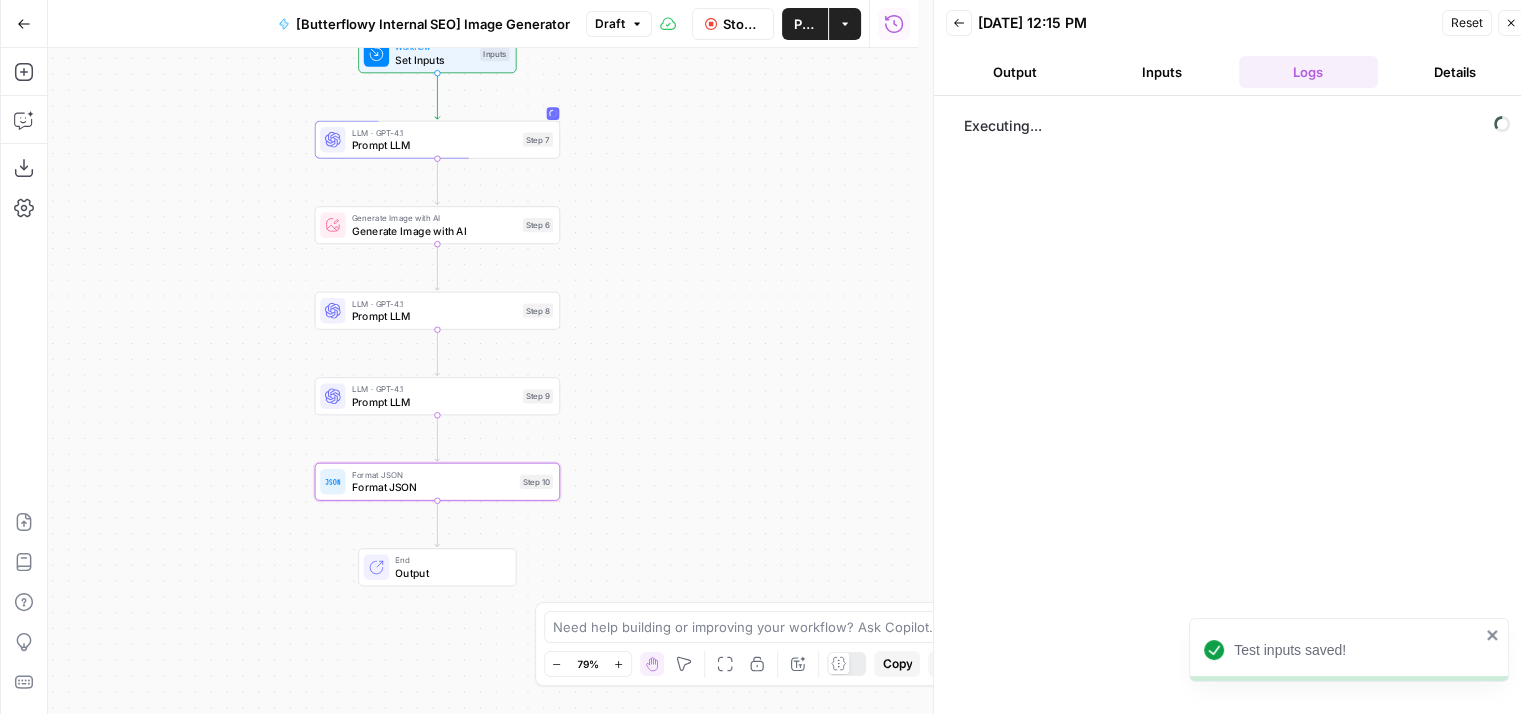 click 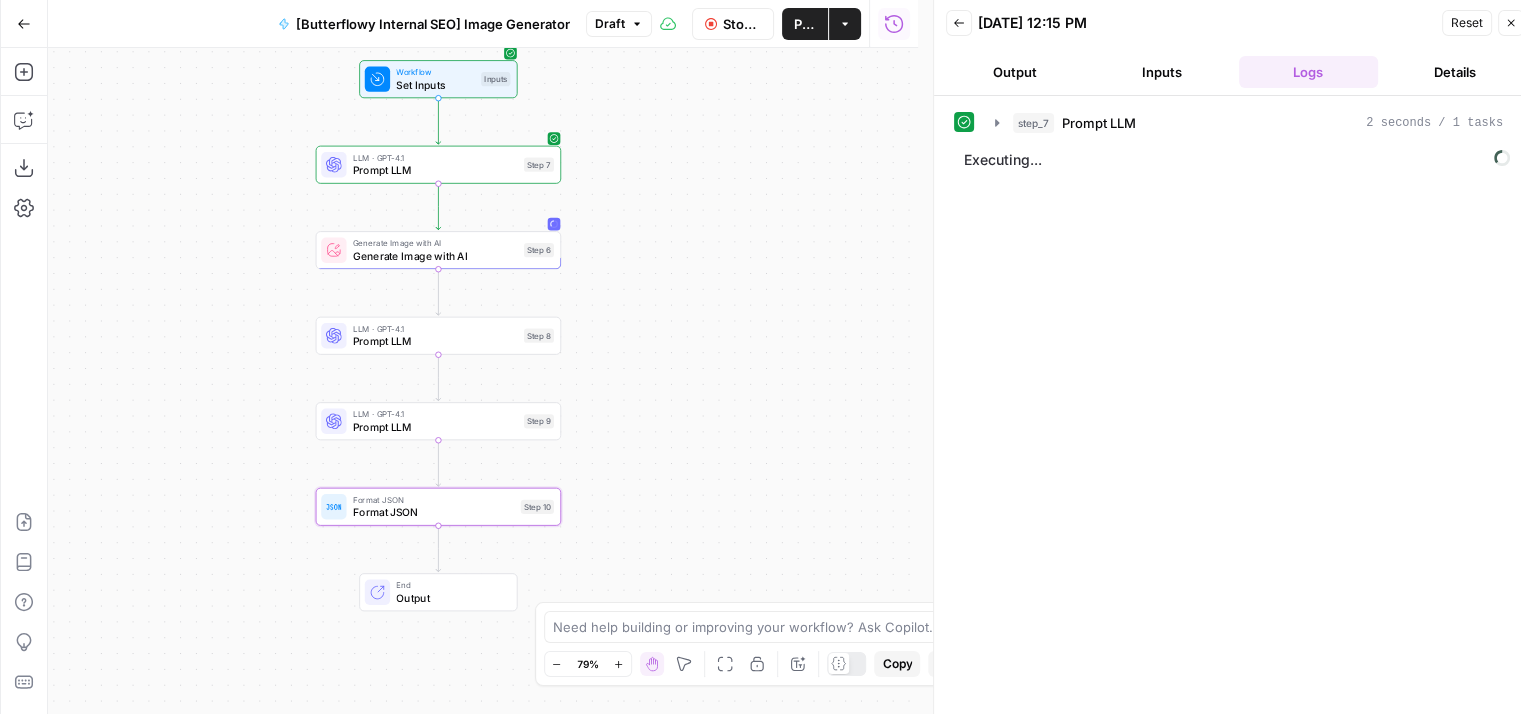 click on "Workflow Set Inputs Inputs LLM · GPT-4.1 Prompt LLM Step 7 Generate Image with AI Generate Image with AI Step 6 LLM · GPT-4.1 Prompt LLM Step 8 LLM · GPT-4.1 Prompt LLM Step 9 Format JSON Format JSON Step 10 End Output" at bounding box center [483, 381] 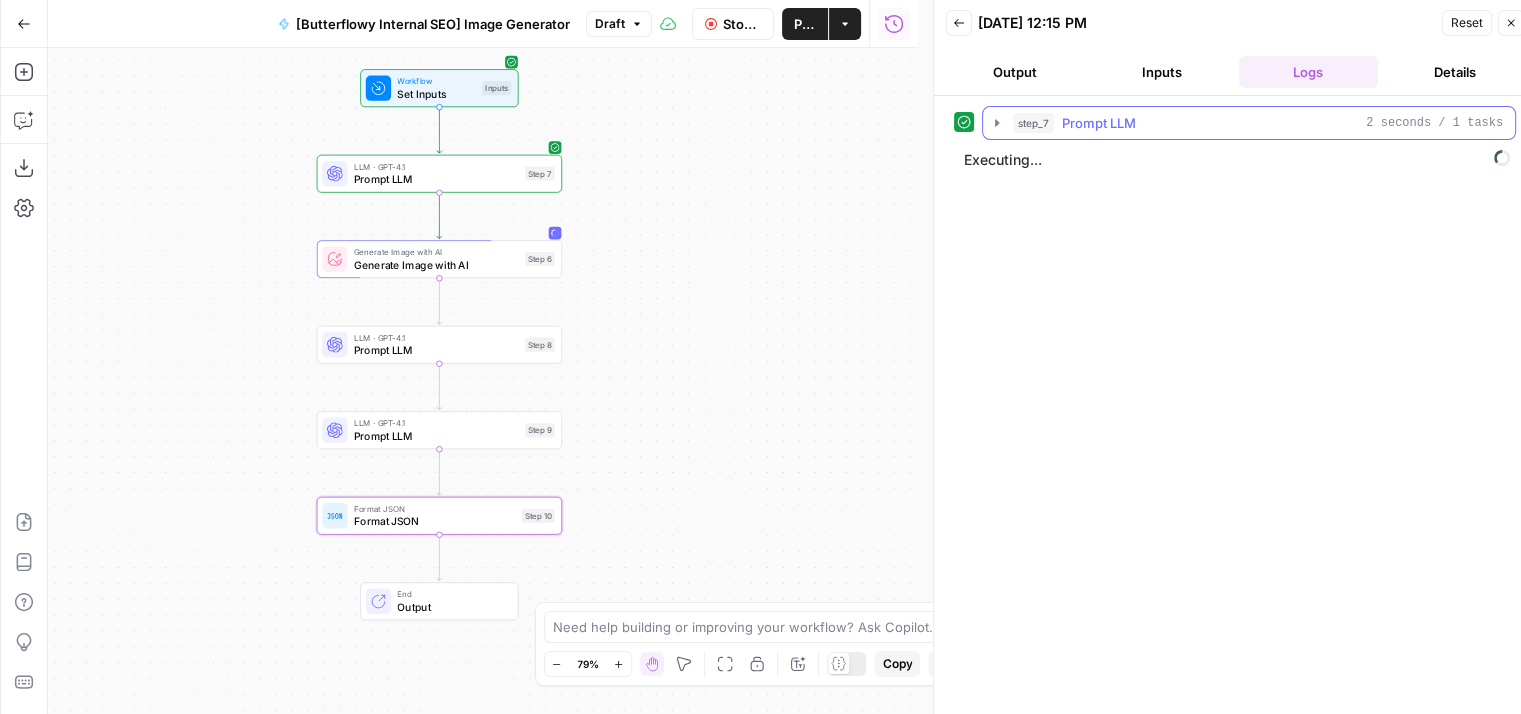 click 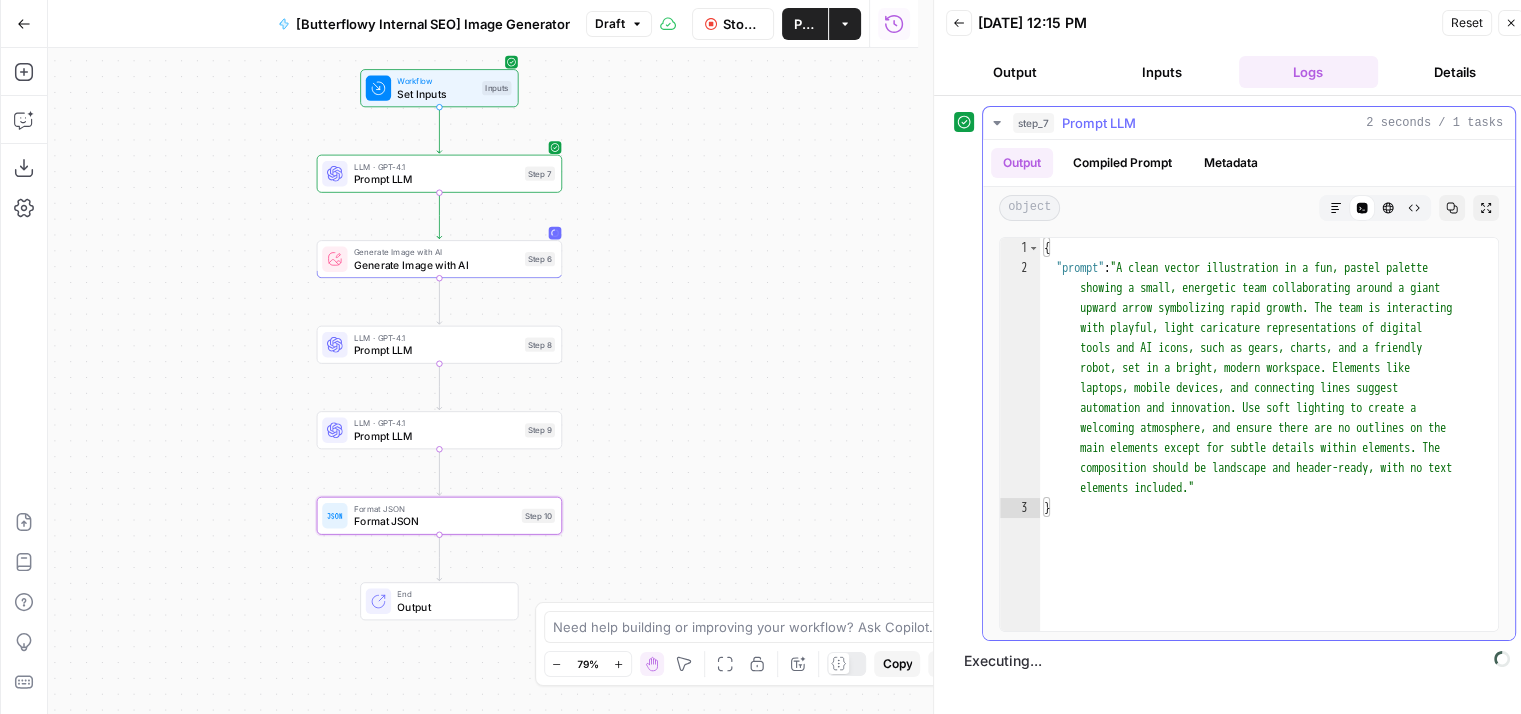 click 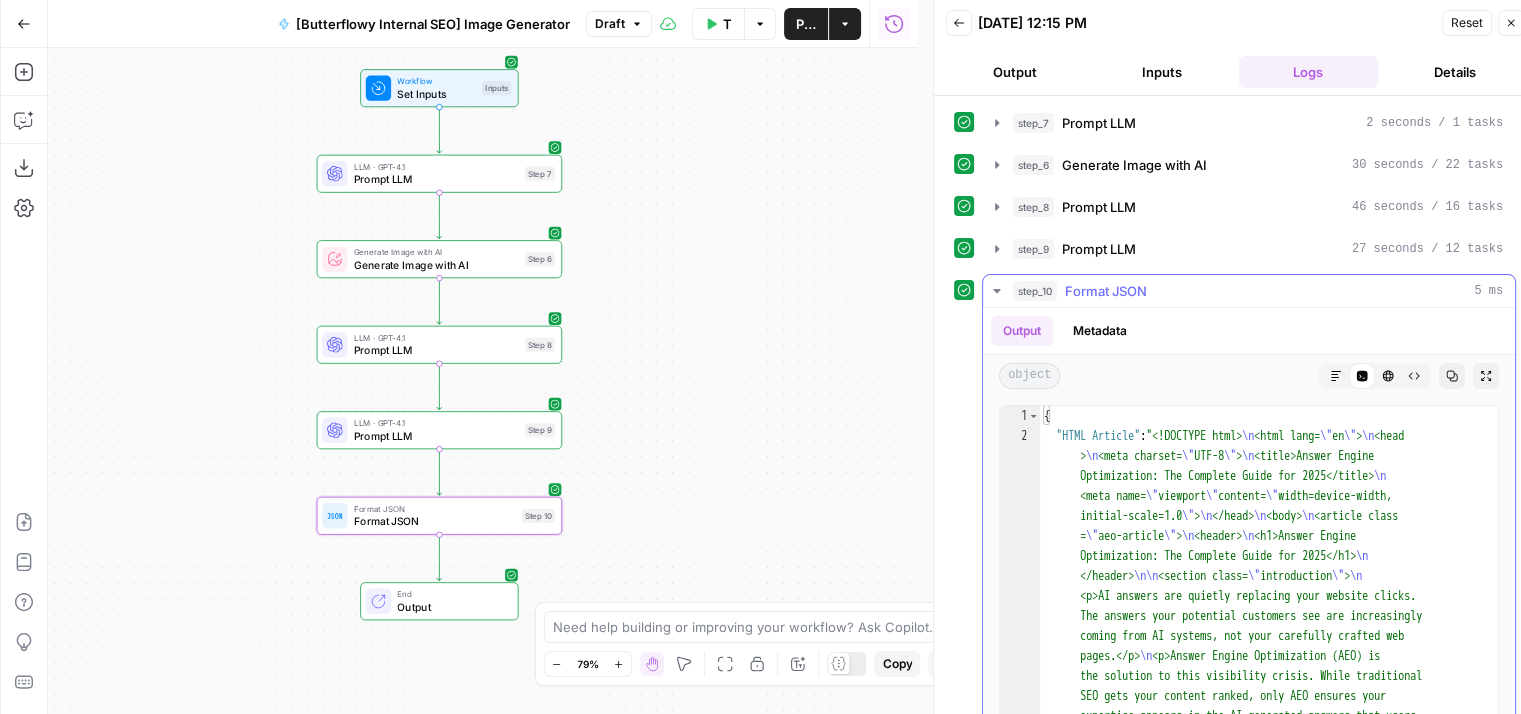 click on "step_10 Format JSON 5 ms" at bounding box center (1249, 291) 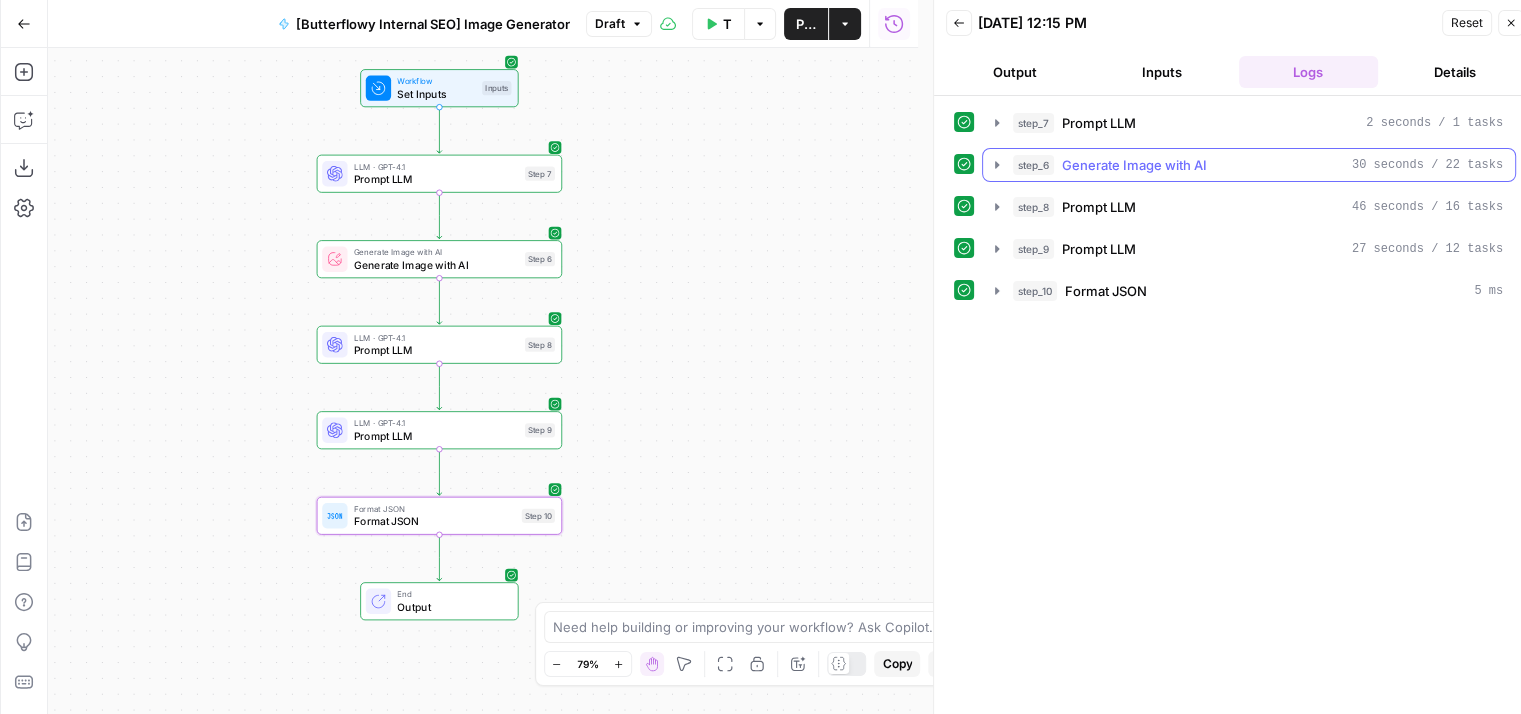 click on "Generate Image with AI" at bounding box center [1134, 165] 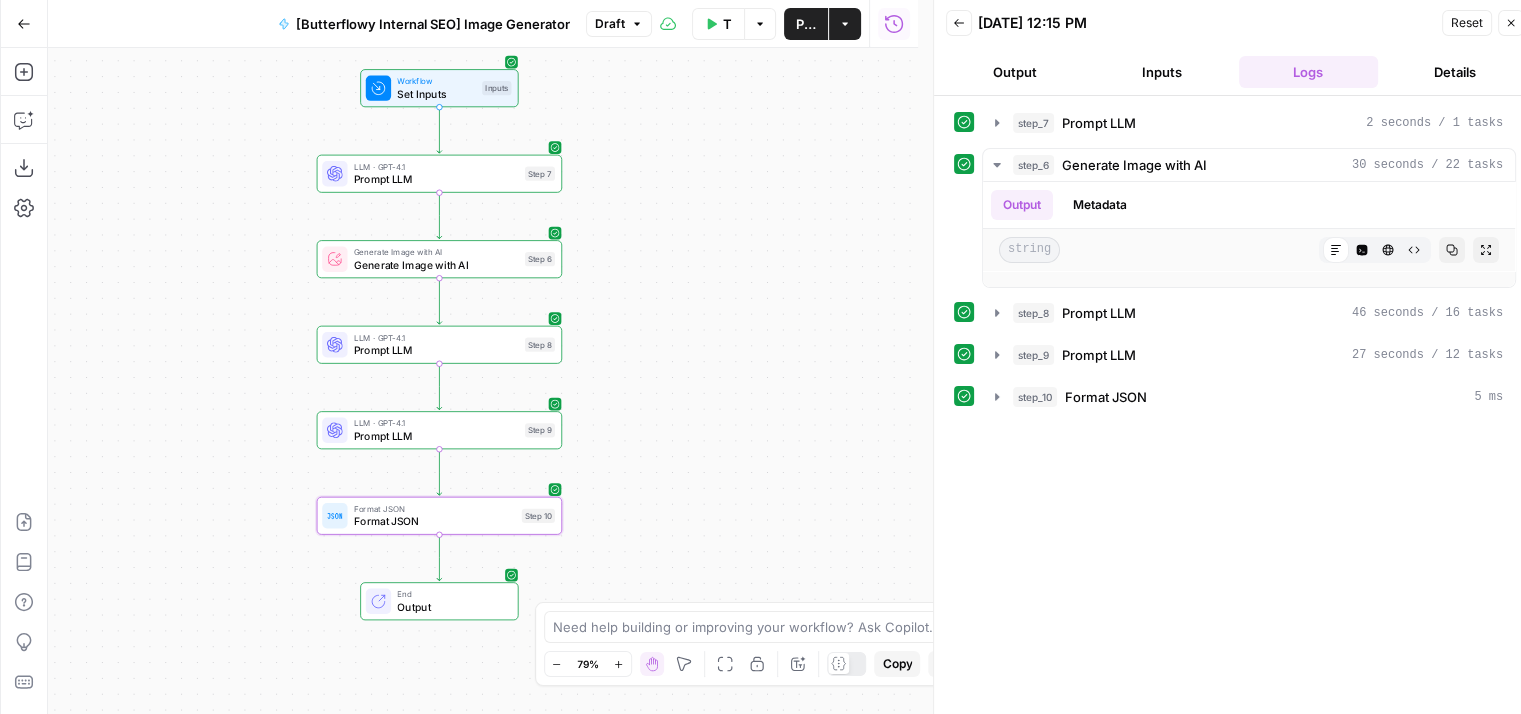 scroll, scrollTop: 16, scrollLeft: 0, axis: vertical 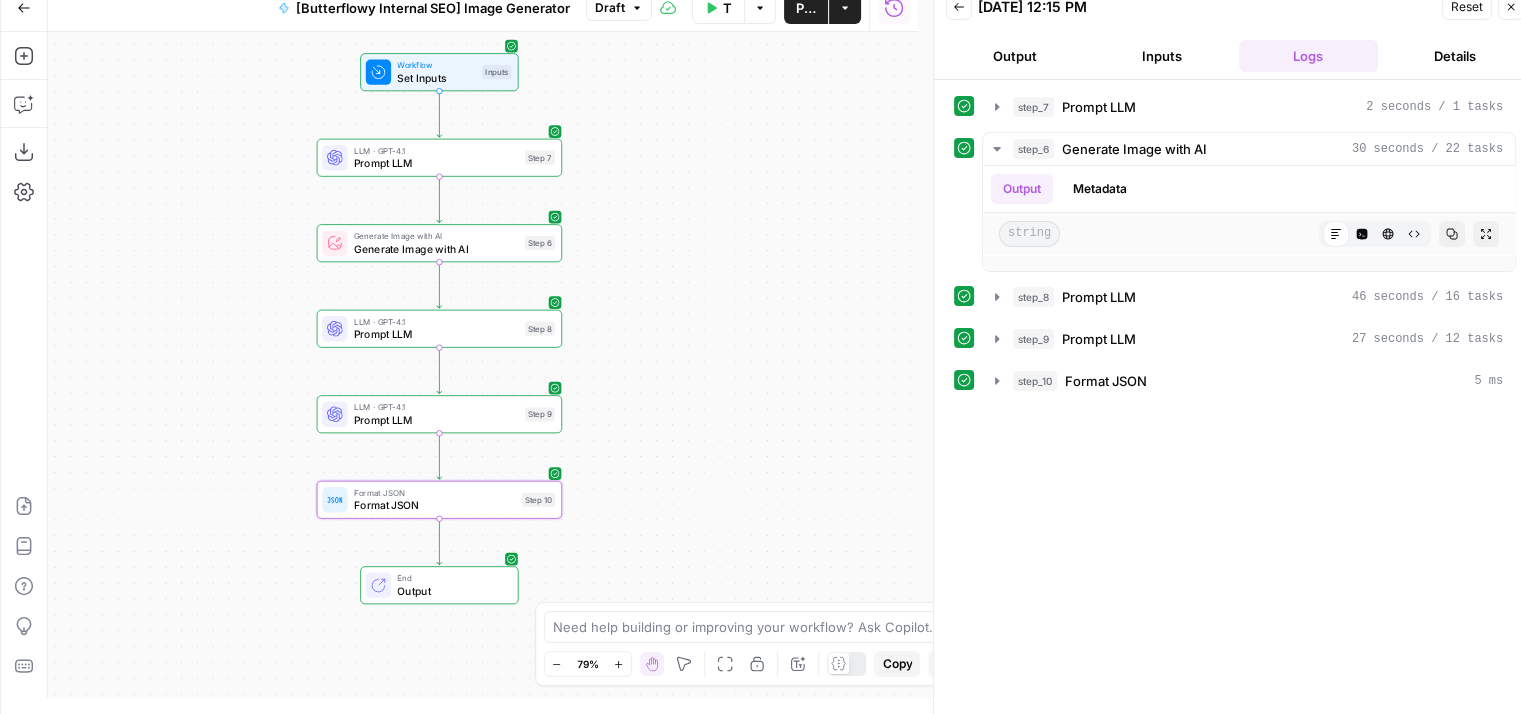 drag, startPoint x: 1215, startPoint y: 492, endPoint x: 1236, endPoint y: 608, distance: 117.88554 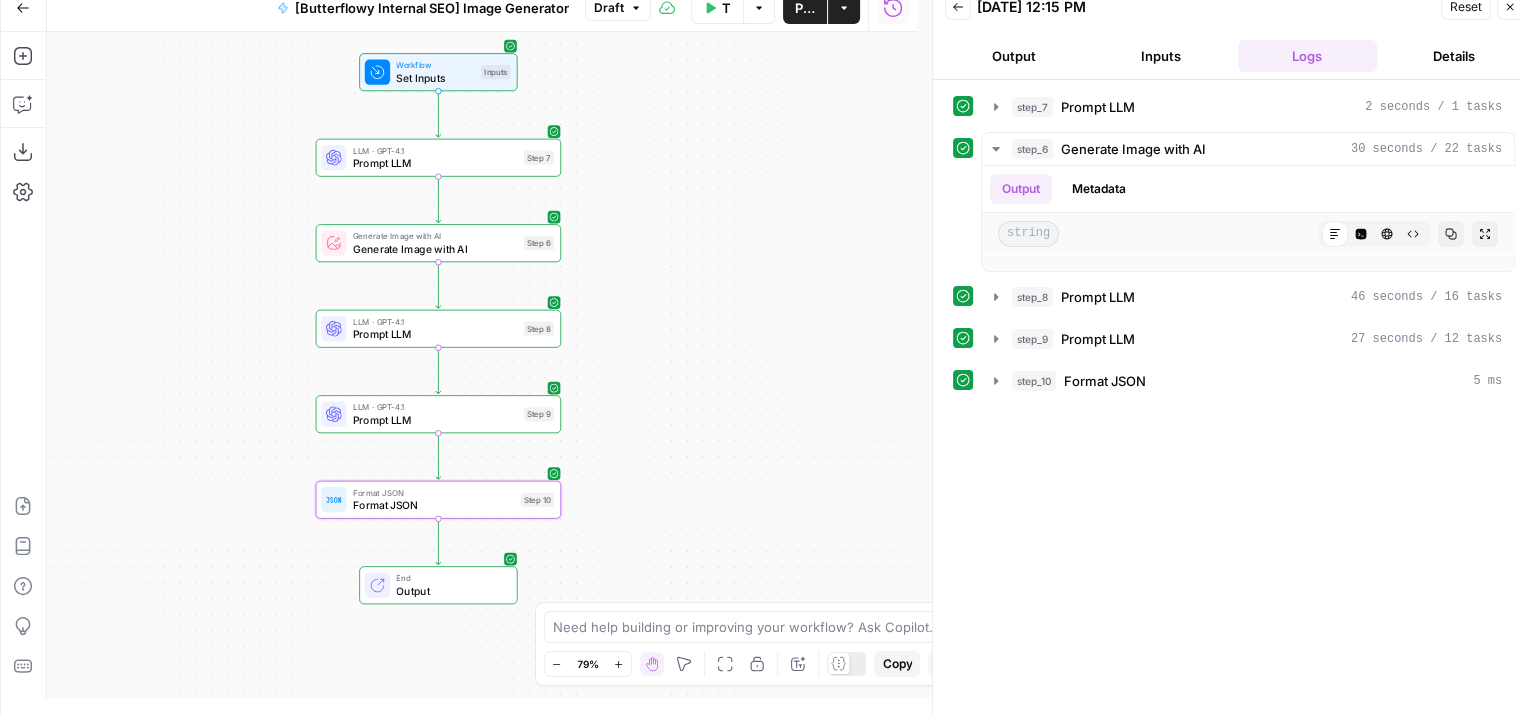 scroll, scrollTop: 0, scrollLeft: 0, axis: both 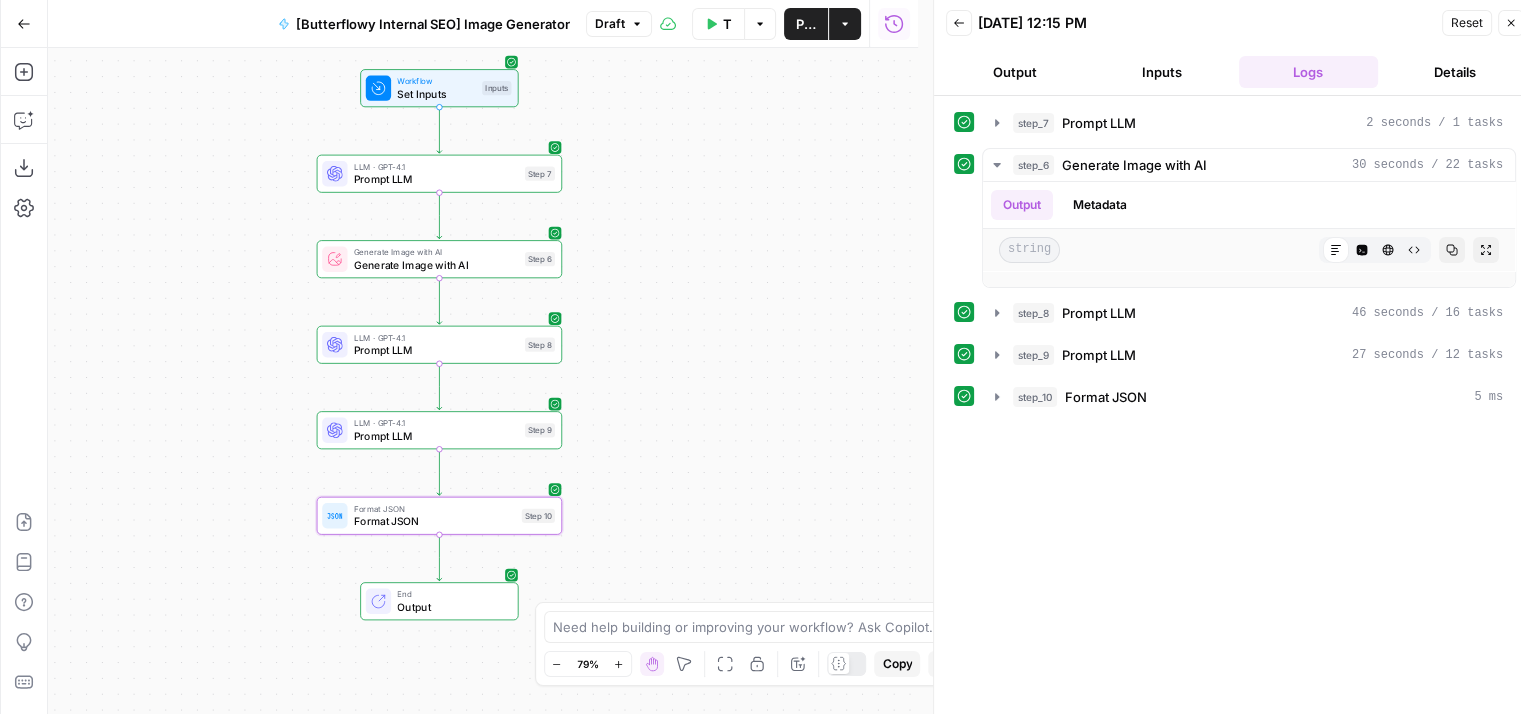 drag, startPoint x: 1172, startPoint y: 527, endPoint x: 1132, endPoint y: 416, distance: 117.98729 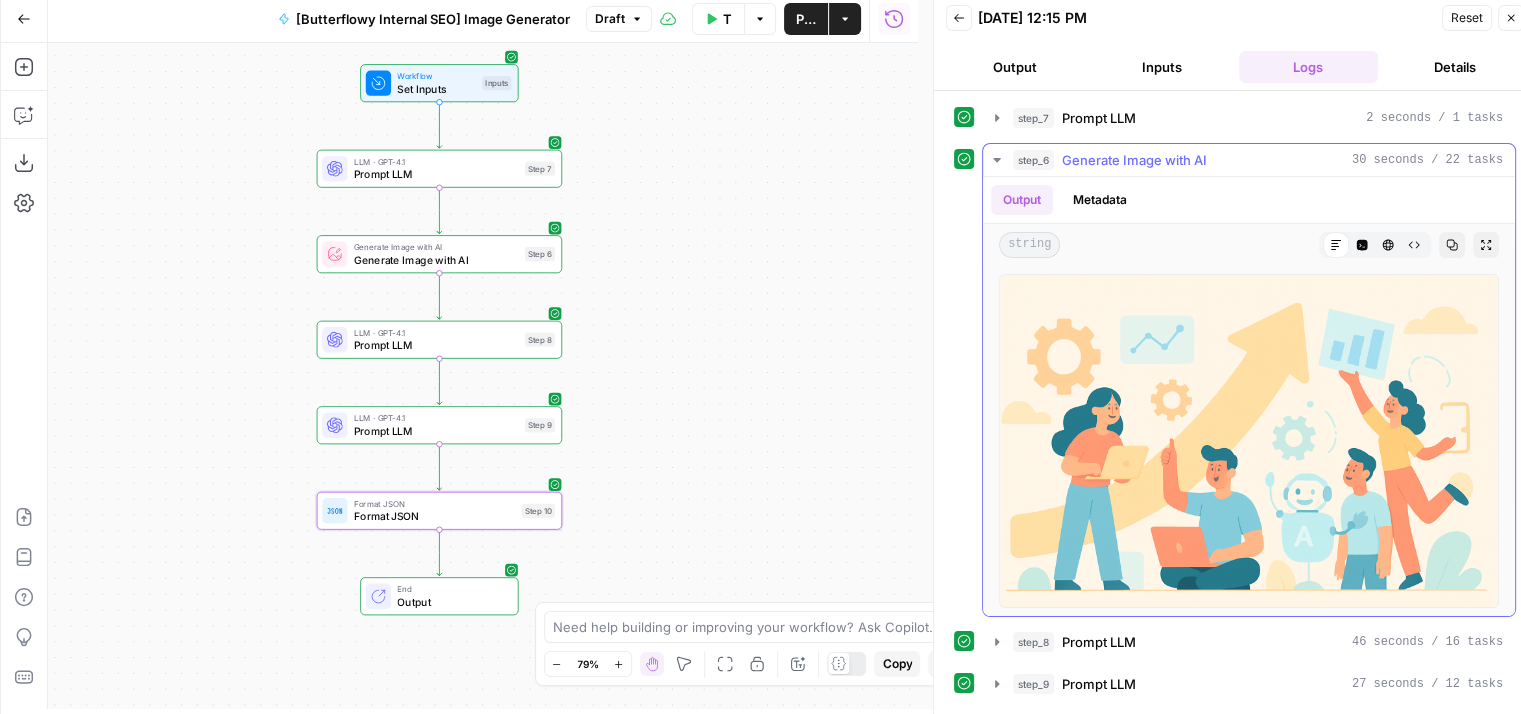 scroll, scrollTop: 11, scrollLeft: 0, axis: vertical 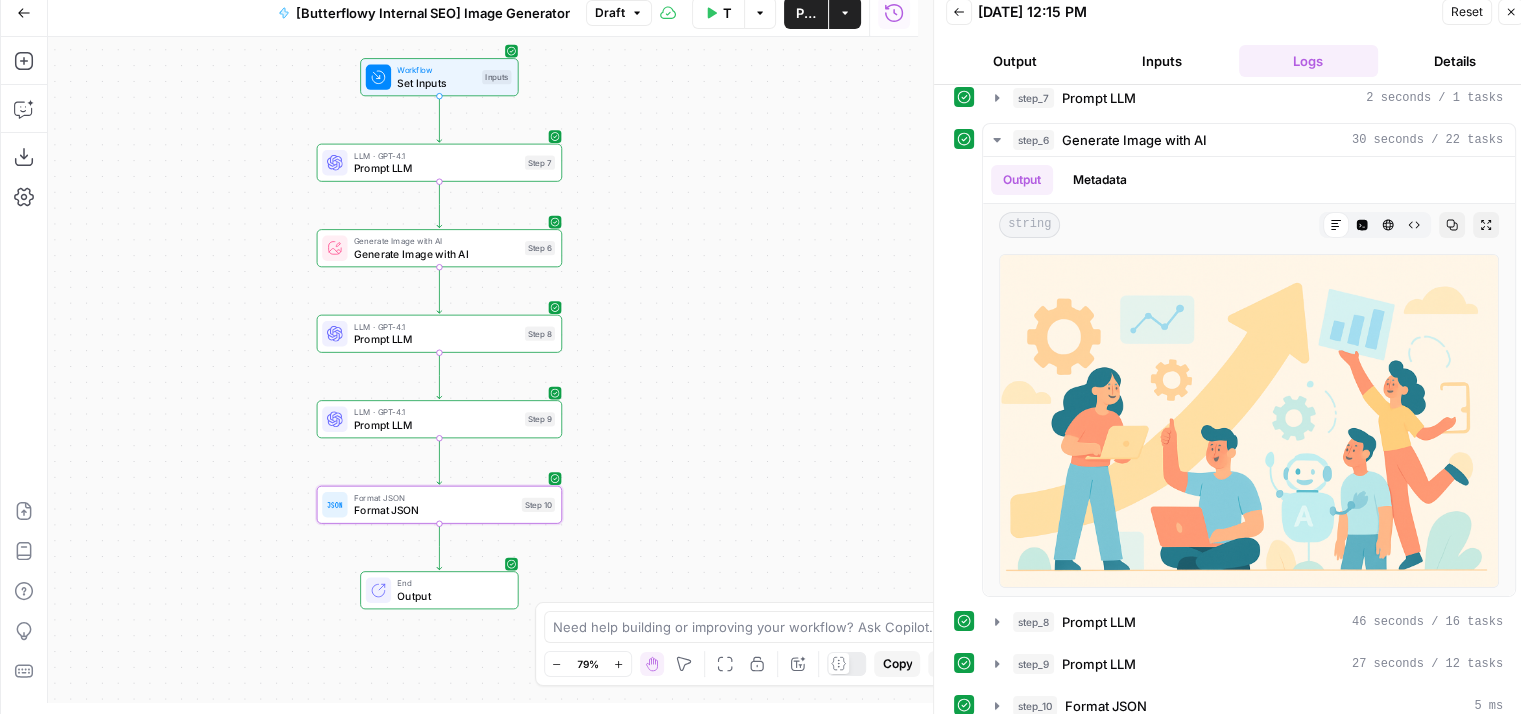 drag, startPoint x: 972, startPoint y: 344, endPoint x: 973, endPoint y: 417, distance: 73.00685 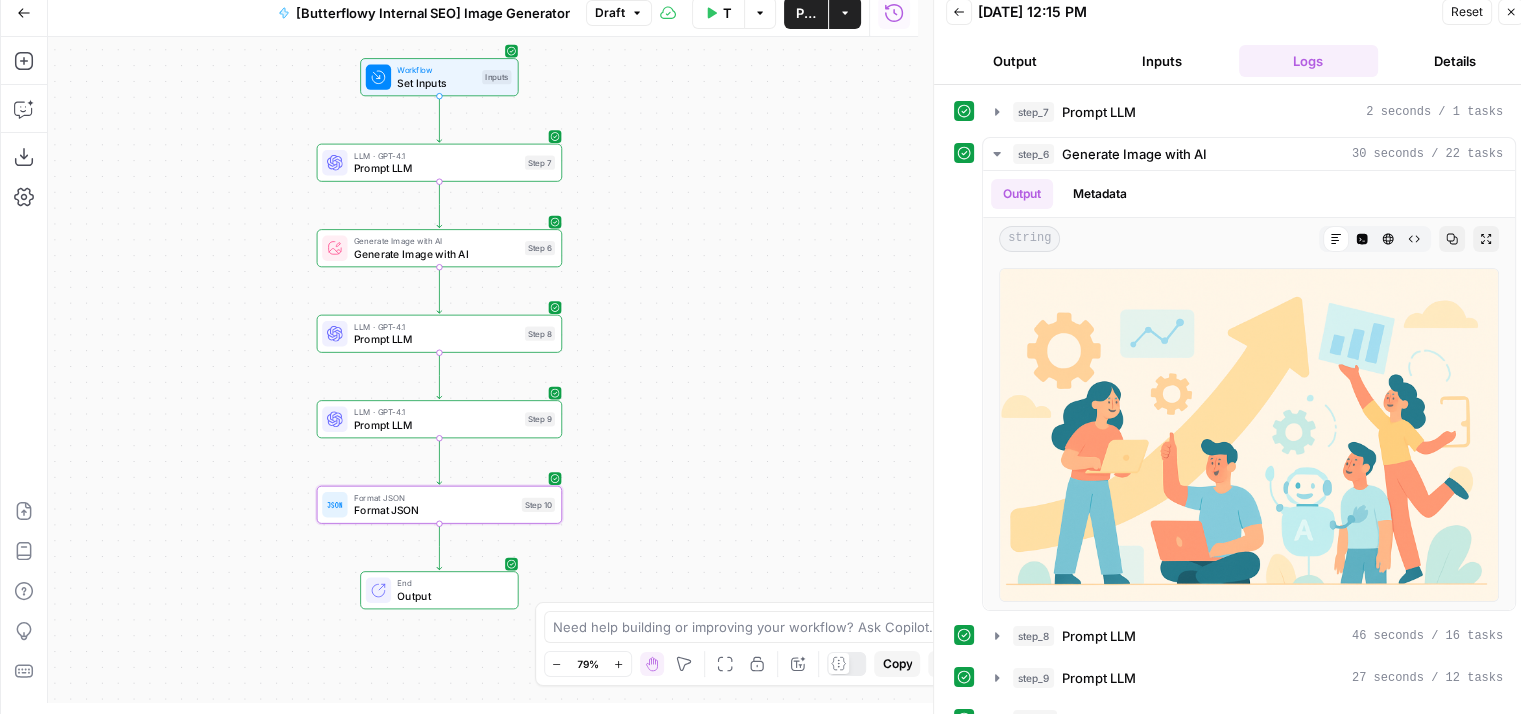 drag, startPoint x: 972, startPoint y: 433, endPoint x: 952, endPoint y: 349, distance: 86.34813 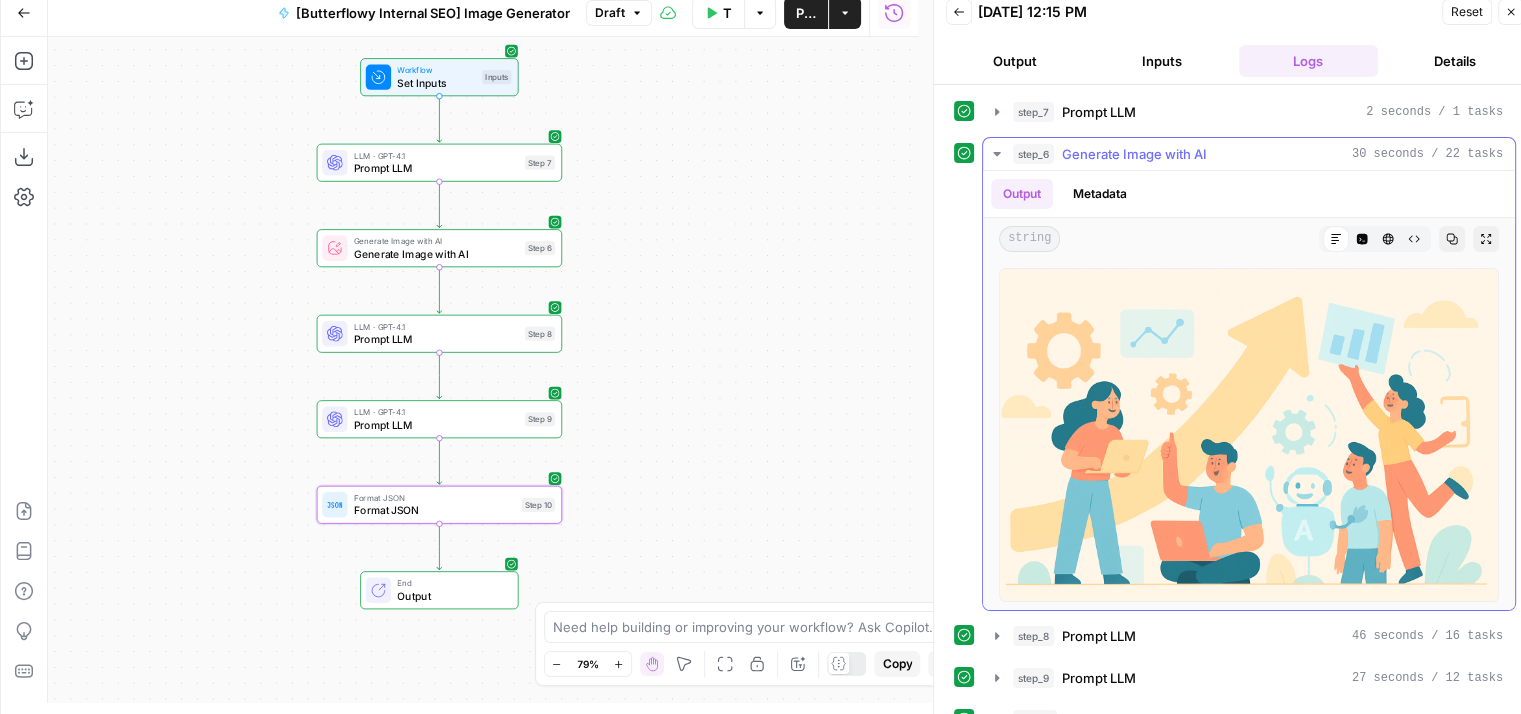 click on "Generate Image with AI" at bounding box center (1134, 154) 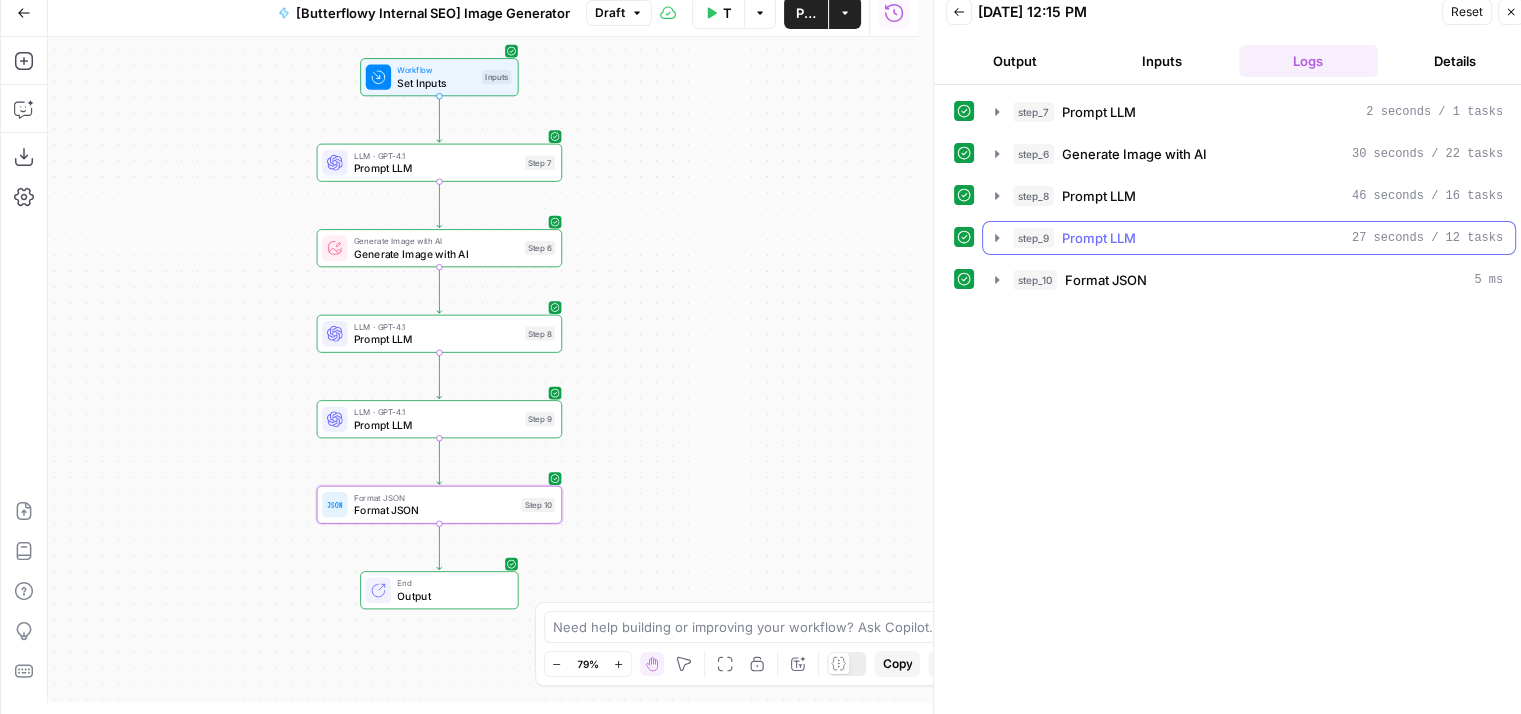 click on "Prompt LLM" at bounding box center [1099, 238] 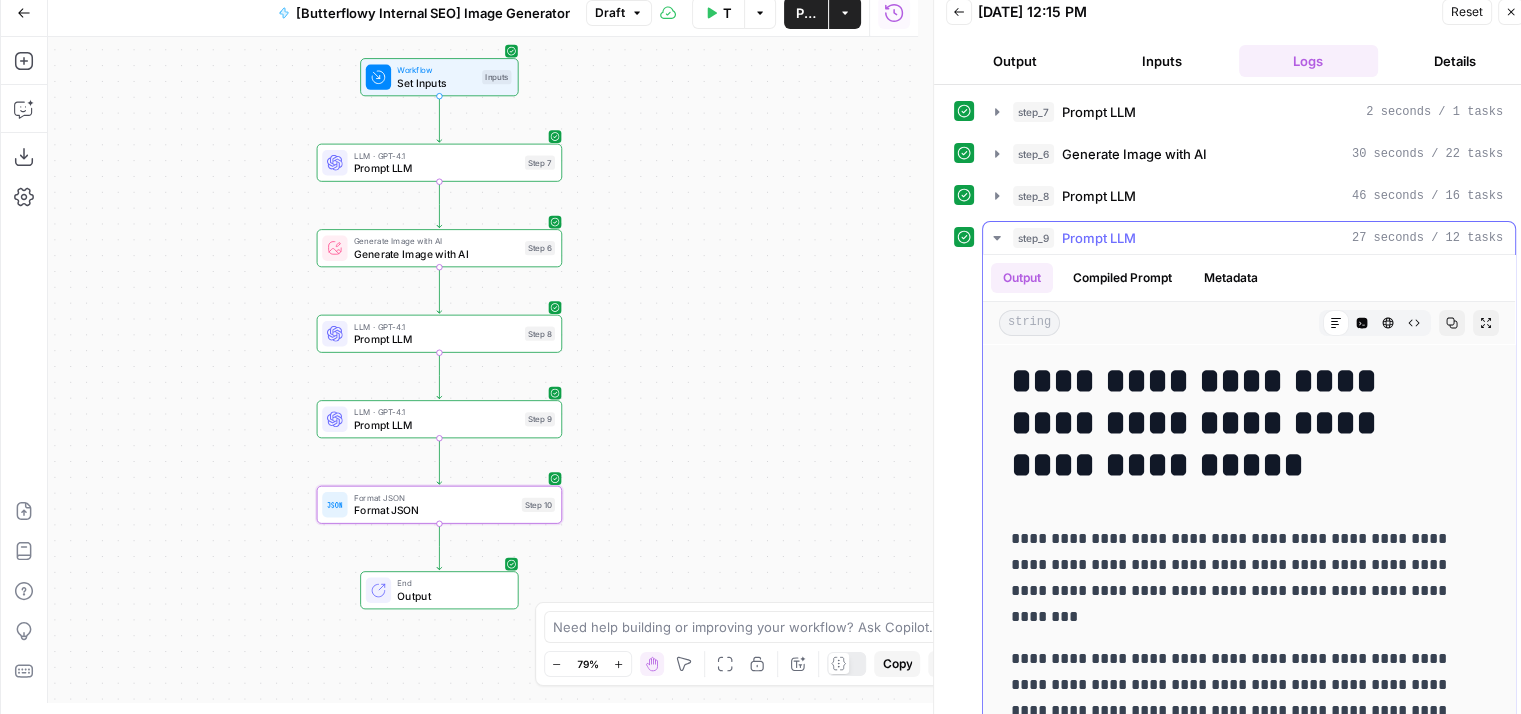 click on "Prompt LLM" at bounding box center [1099, 238] 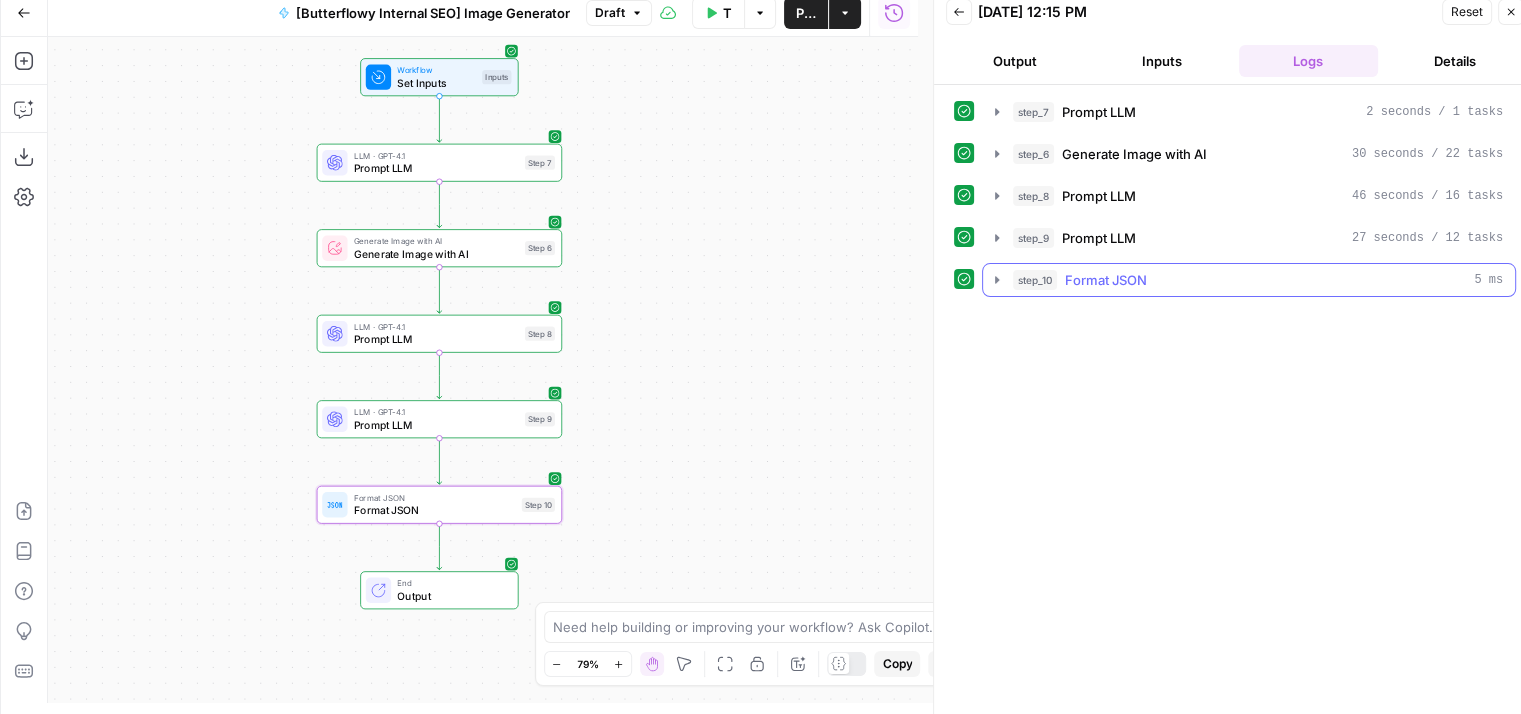 click on "Format JSON" at bounding box center (1106, 280) 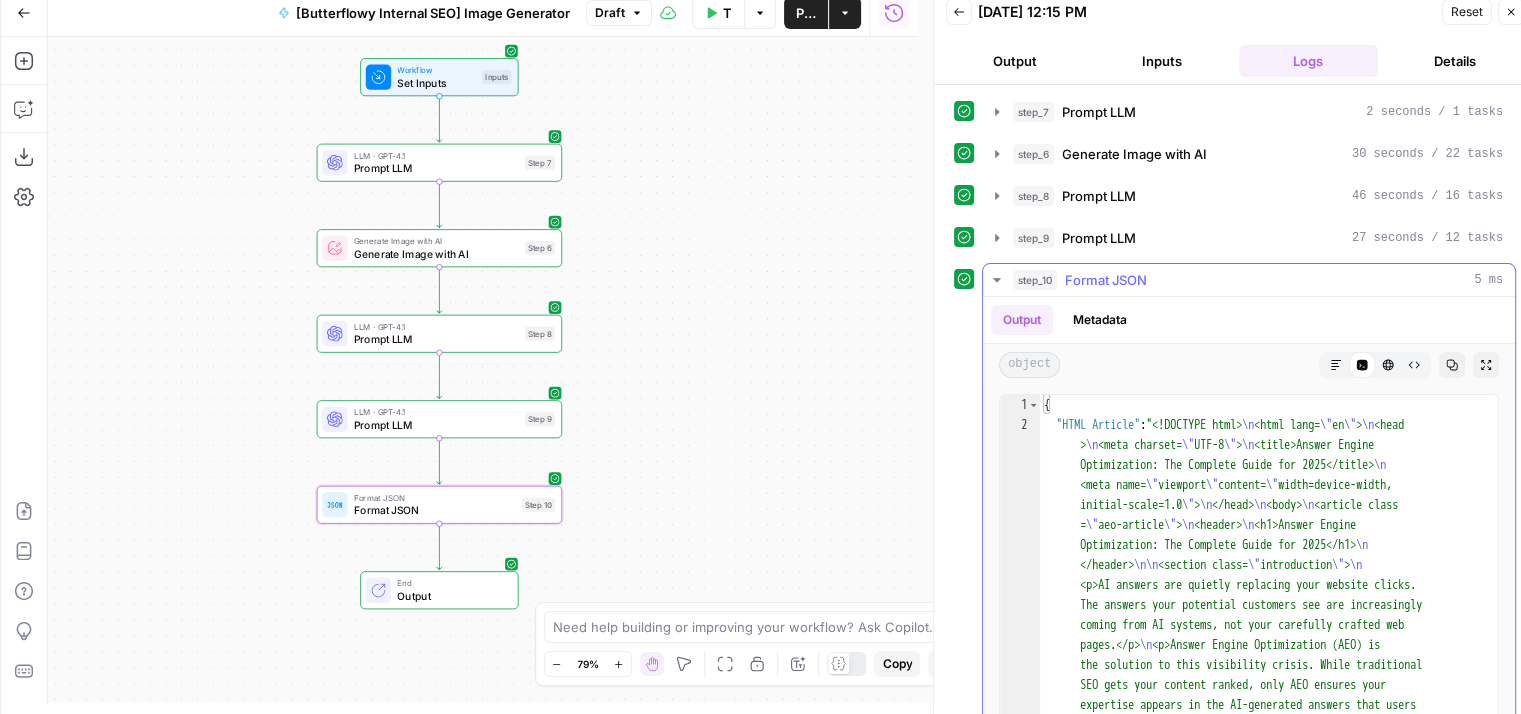 click on "step_10" at bounding box center [1035, 280] 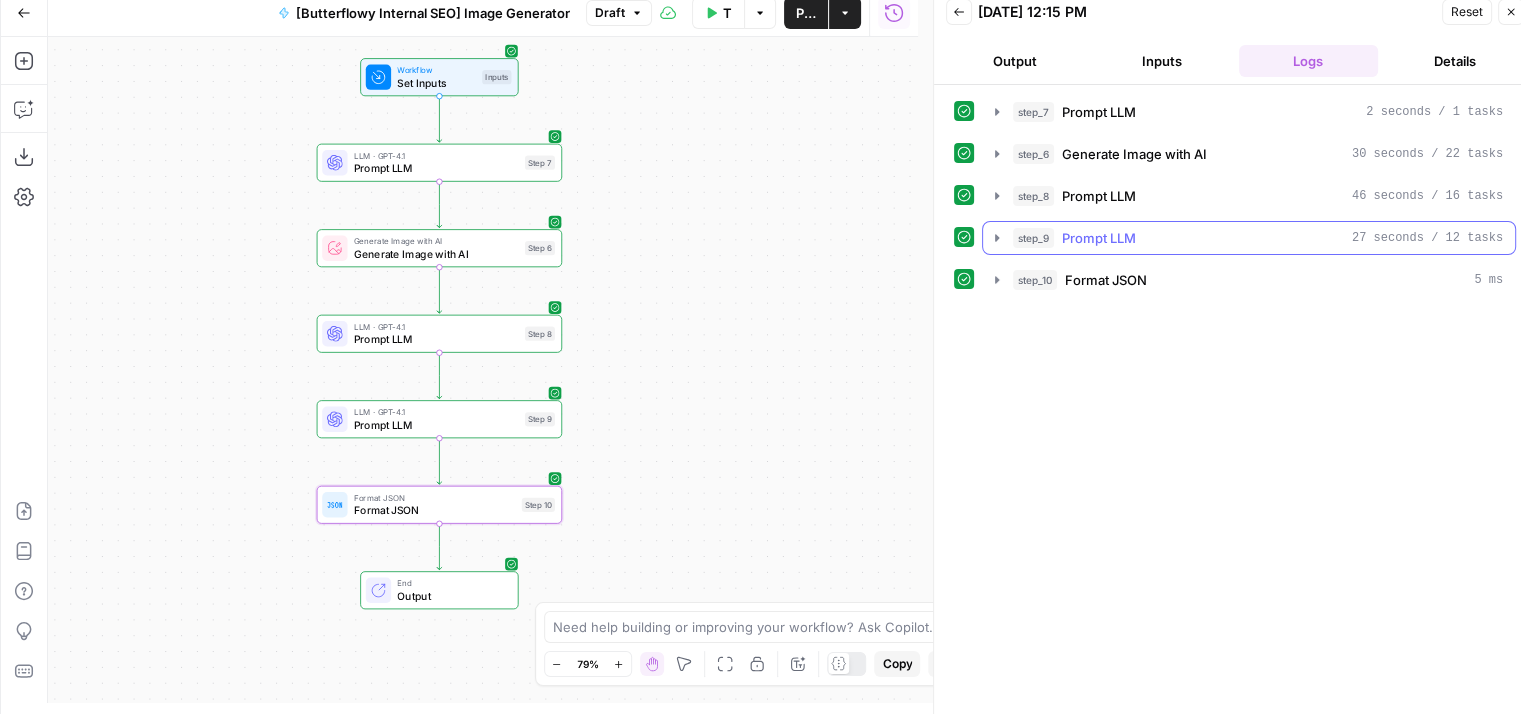 click on "step_9 Prompt LLM 27 seconds / 12 tasks" at bounding box center [1258, 238] 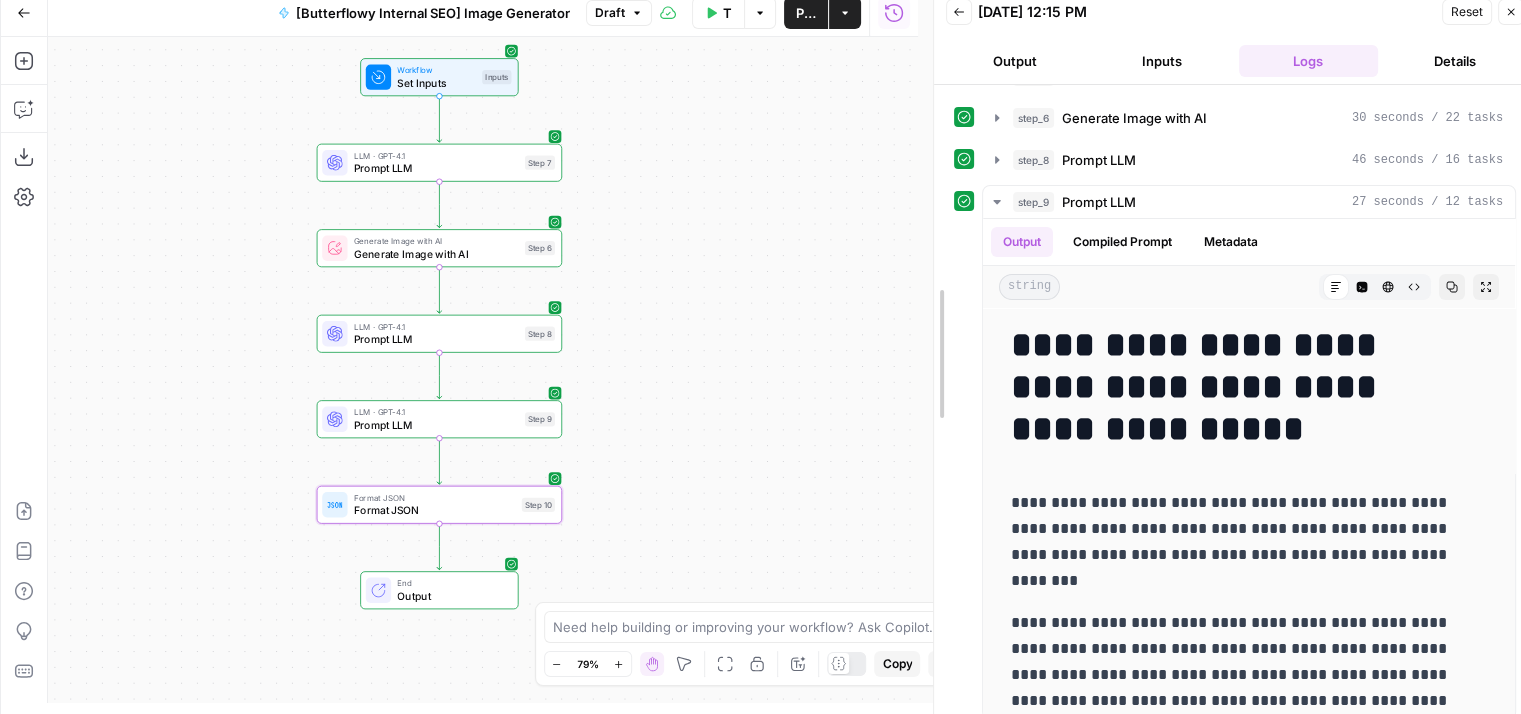 scroll, scrollTop: 85, scrollLeft: 0, axis: vertical 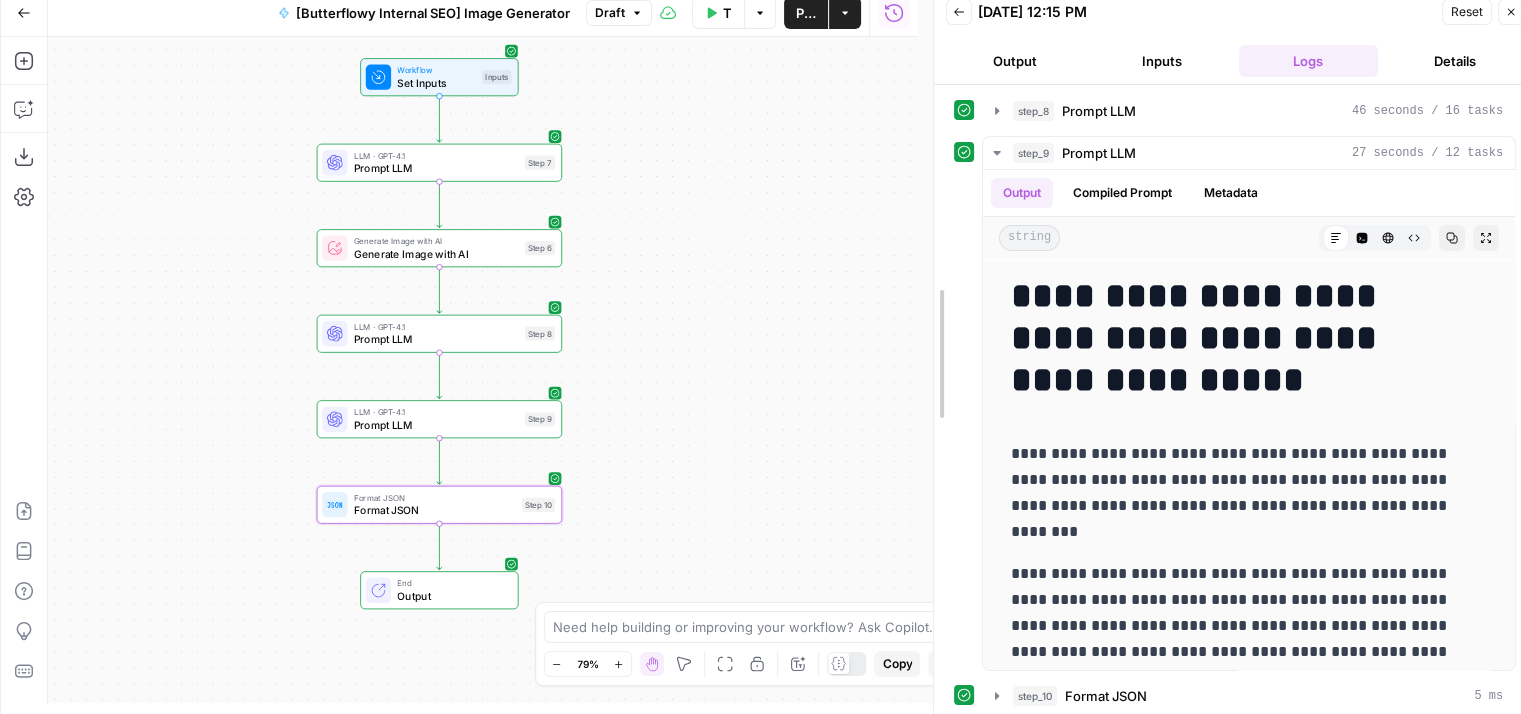 drag, startPoint x: 945, startPoint y: 445, endPoint x: 937, endPoint y: 501, distance: 56.568542 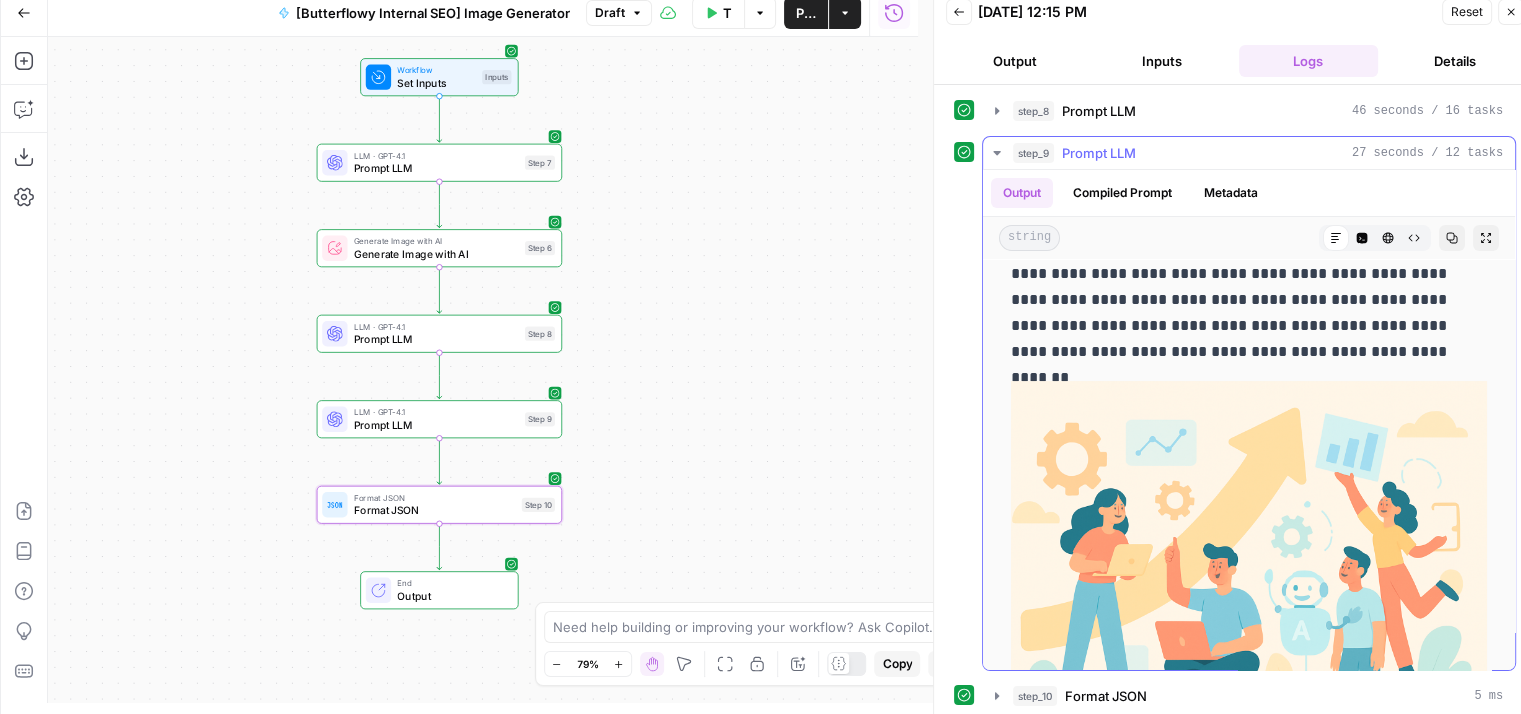 drag, startPoint x: 1199, startPoint y: 444, endPoint x: 1198, endPoint y: 490, distance: 46.010868 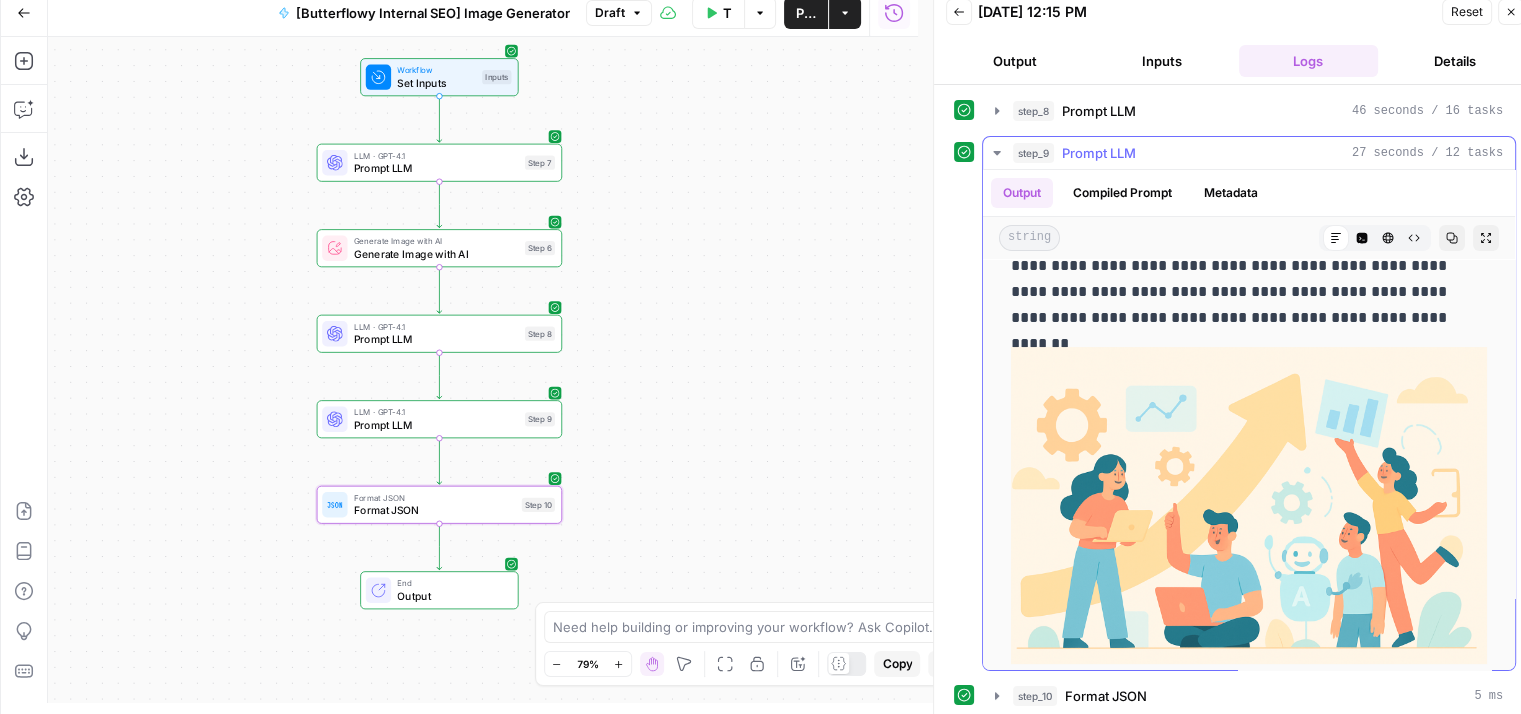 click on "Prompt LLM" at bounding box center [1099, 153] 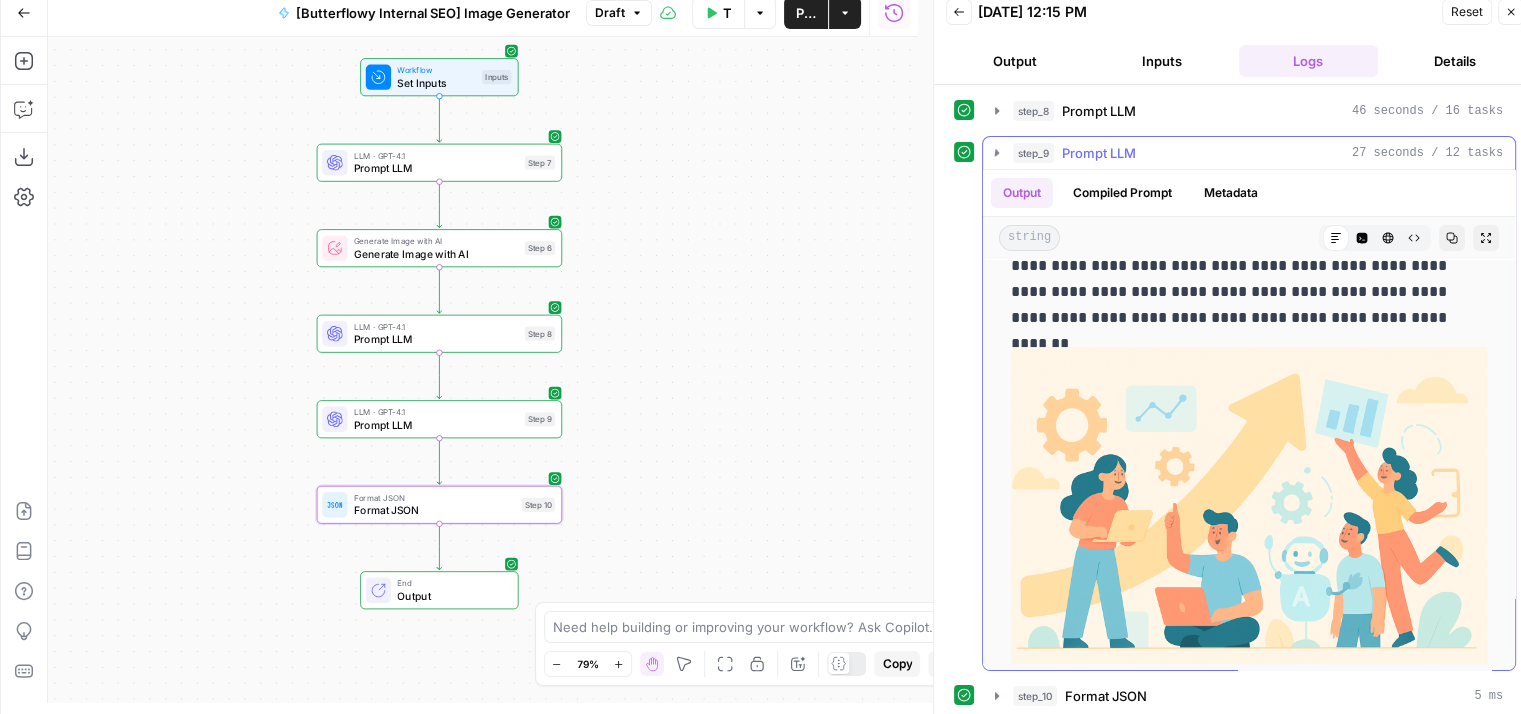 scroll, scrollTop: 0, scrollLeft: 0, axis: both 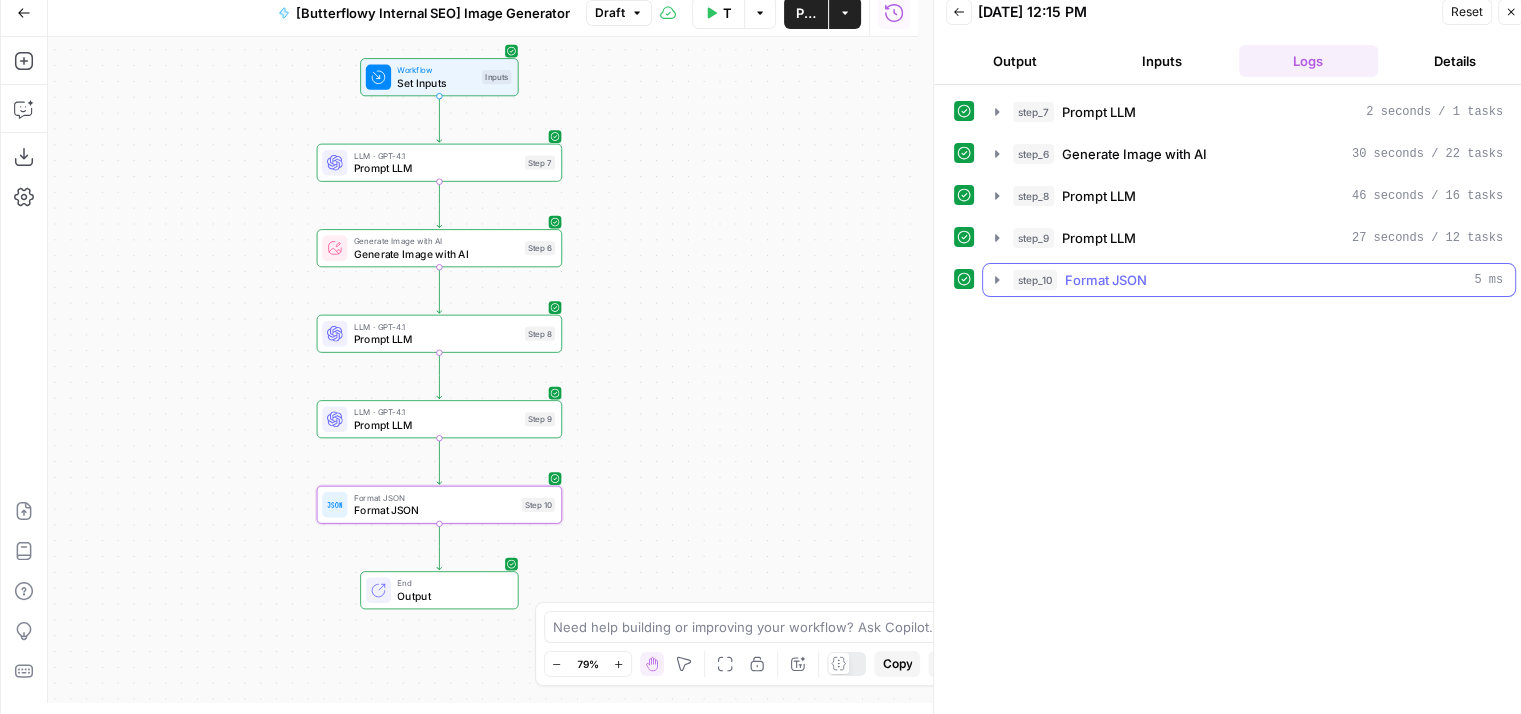 click on "Format JSON" at bounding box center (1106, 280) 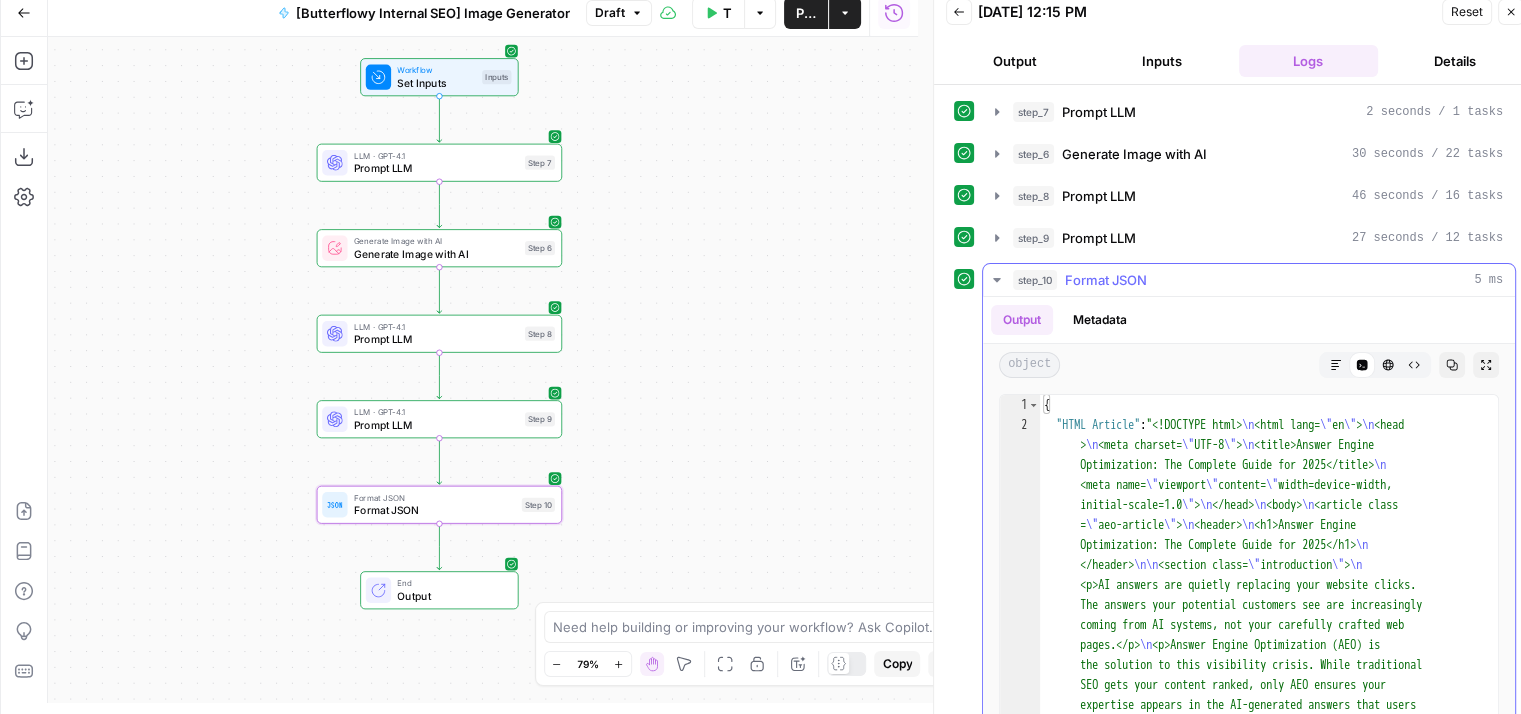click on "Format JSON" at bounding box center [1106, 280] 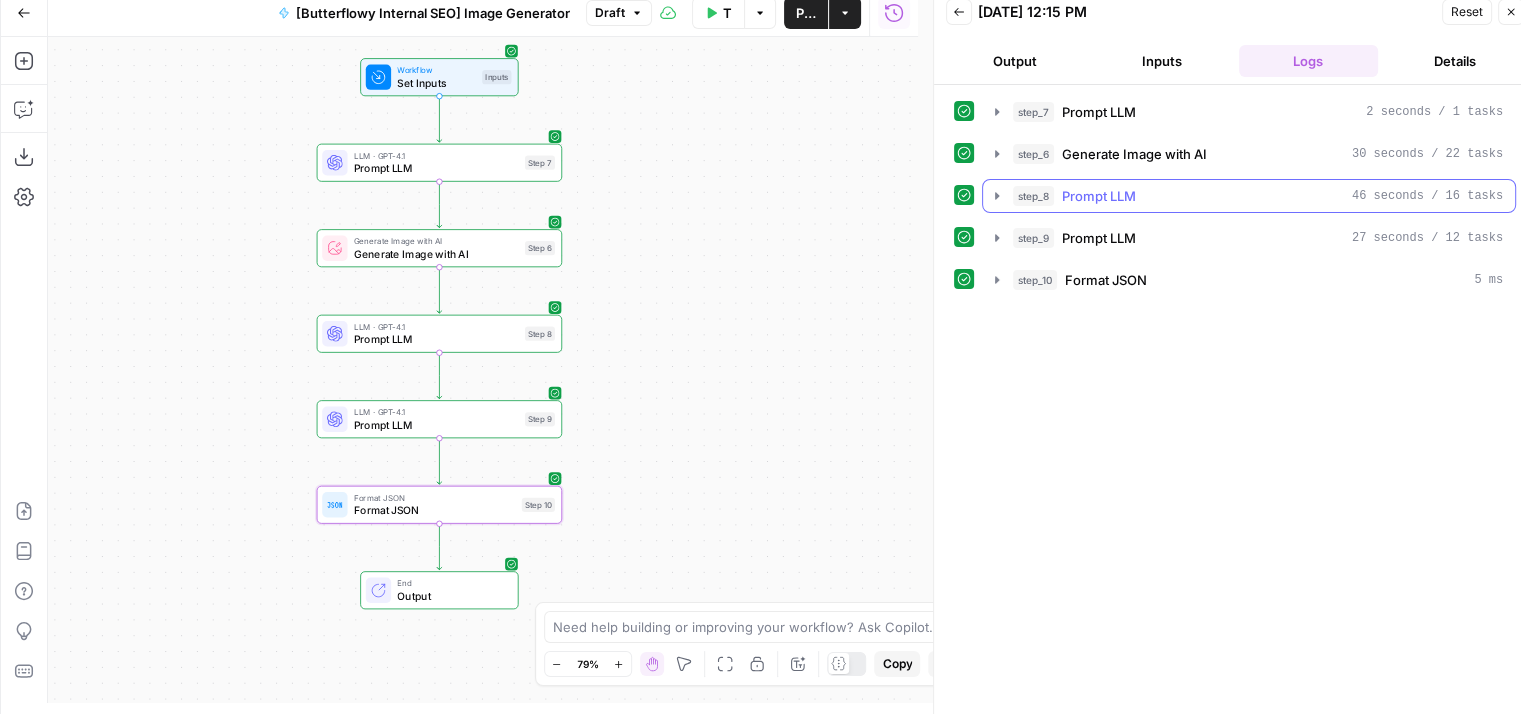 click on "Prompt LLM" at bounding box center (1099, 196) 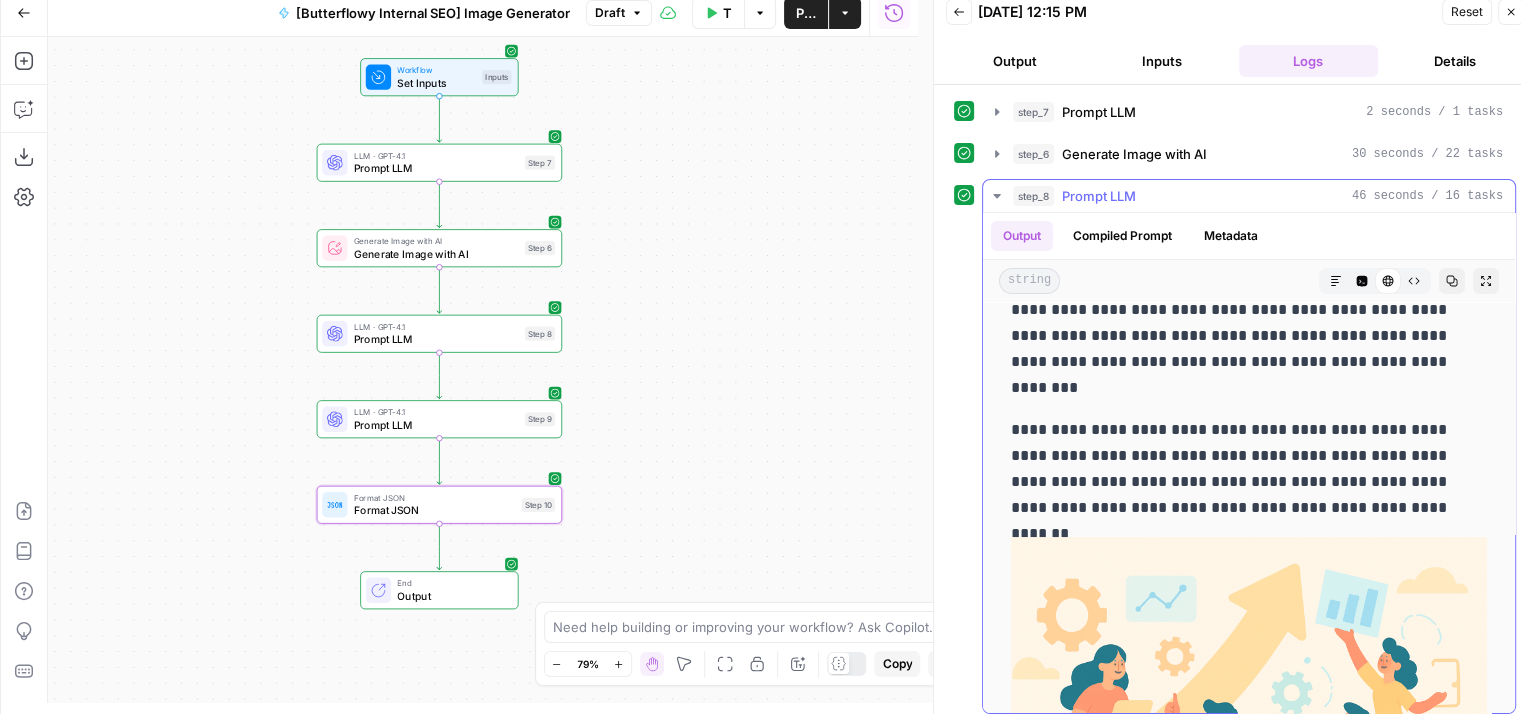 scroll, scrollTop: 90, scrollLeft: 0, axis: vertical 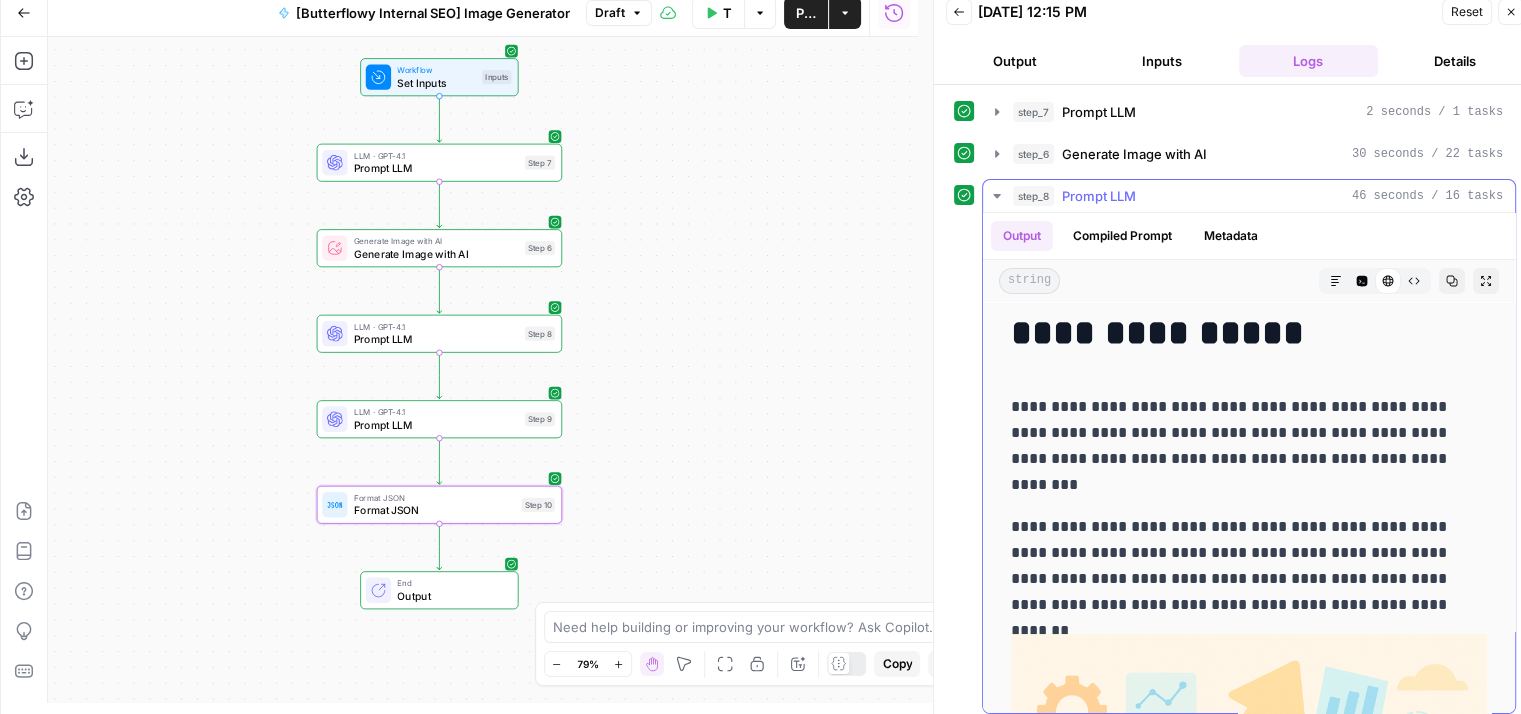 click on "Prompt LLM" at bounding box center [1099, 196] 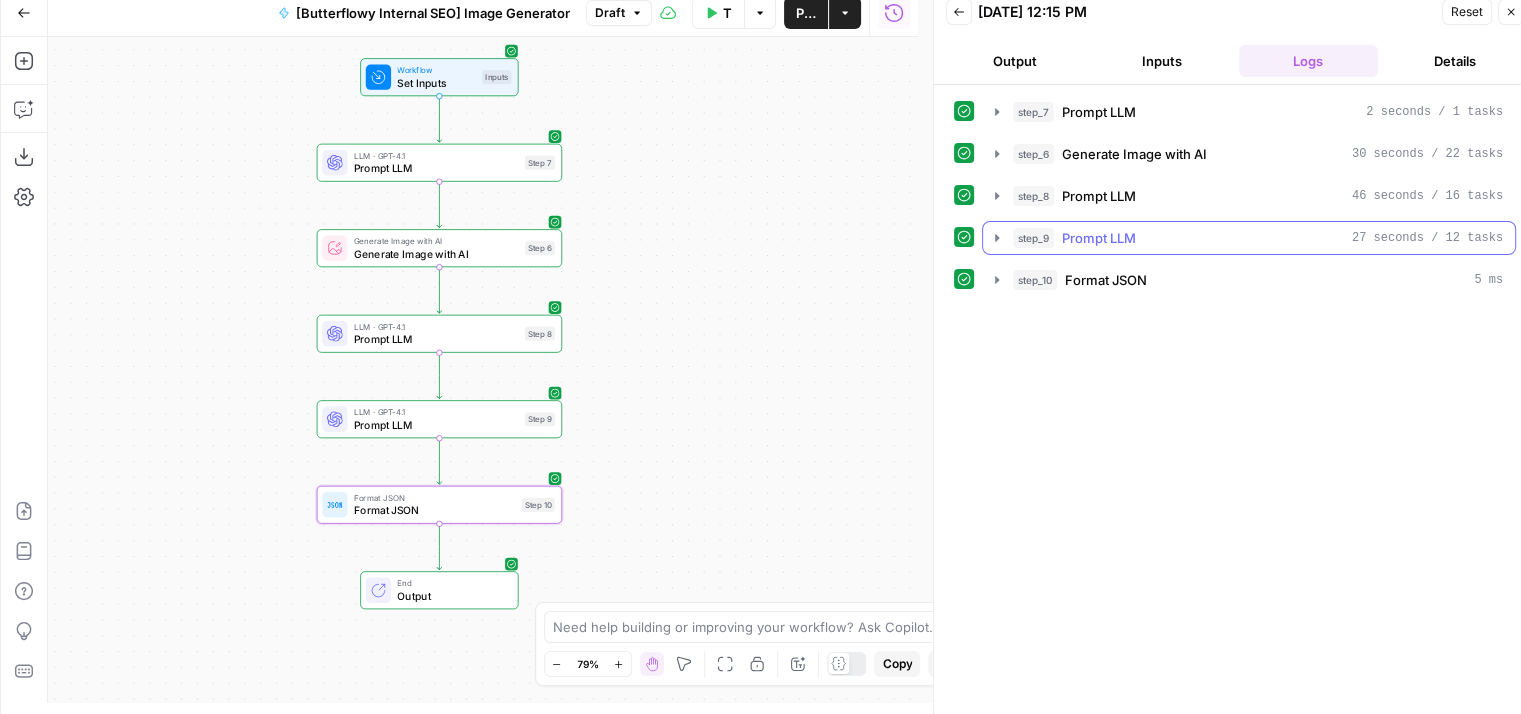 click on "Prompt LLM" at bounding box center (1099, 238) 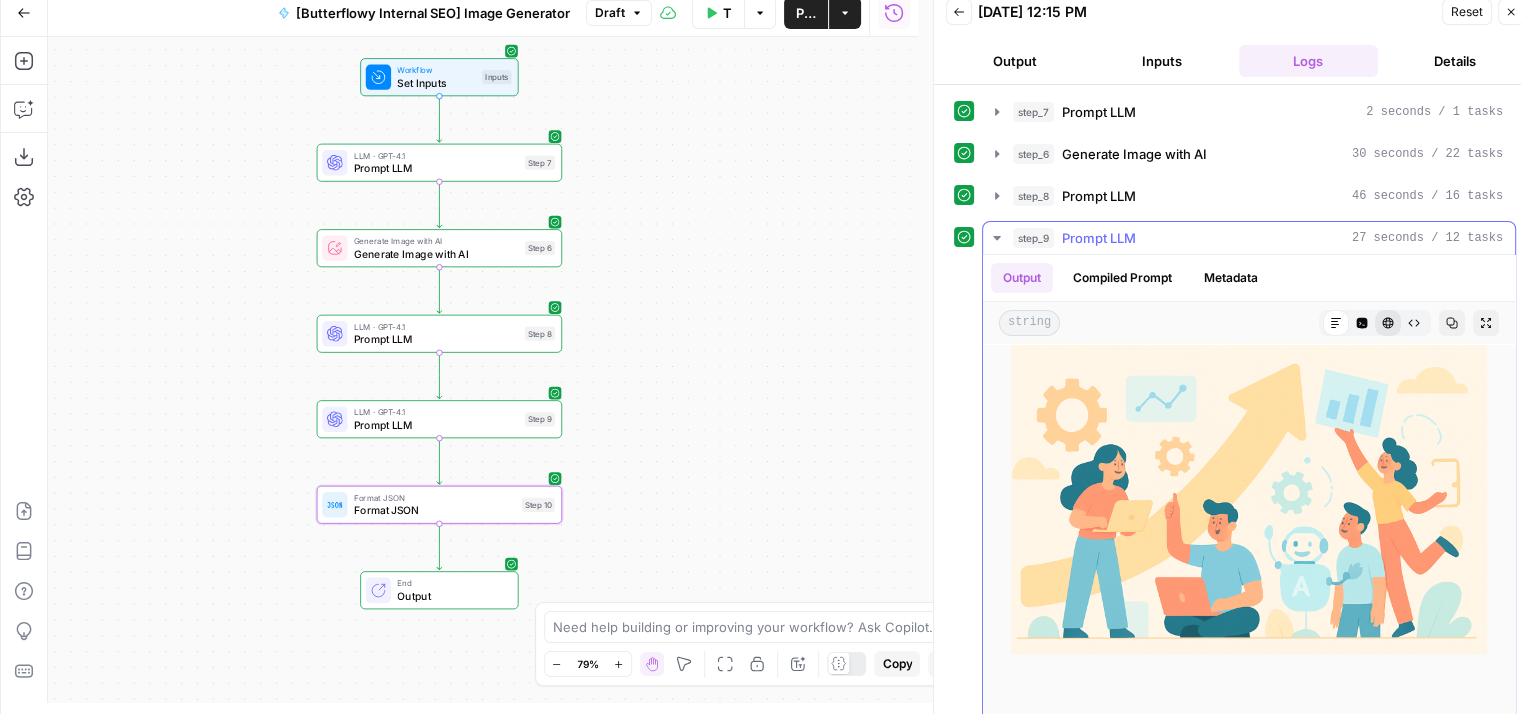 scroll, scrollTop: 260, scrollLeft: 0, axis: vertical 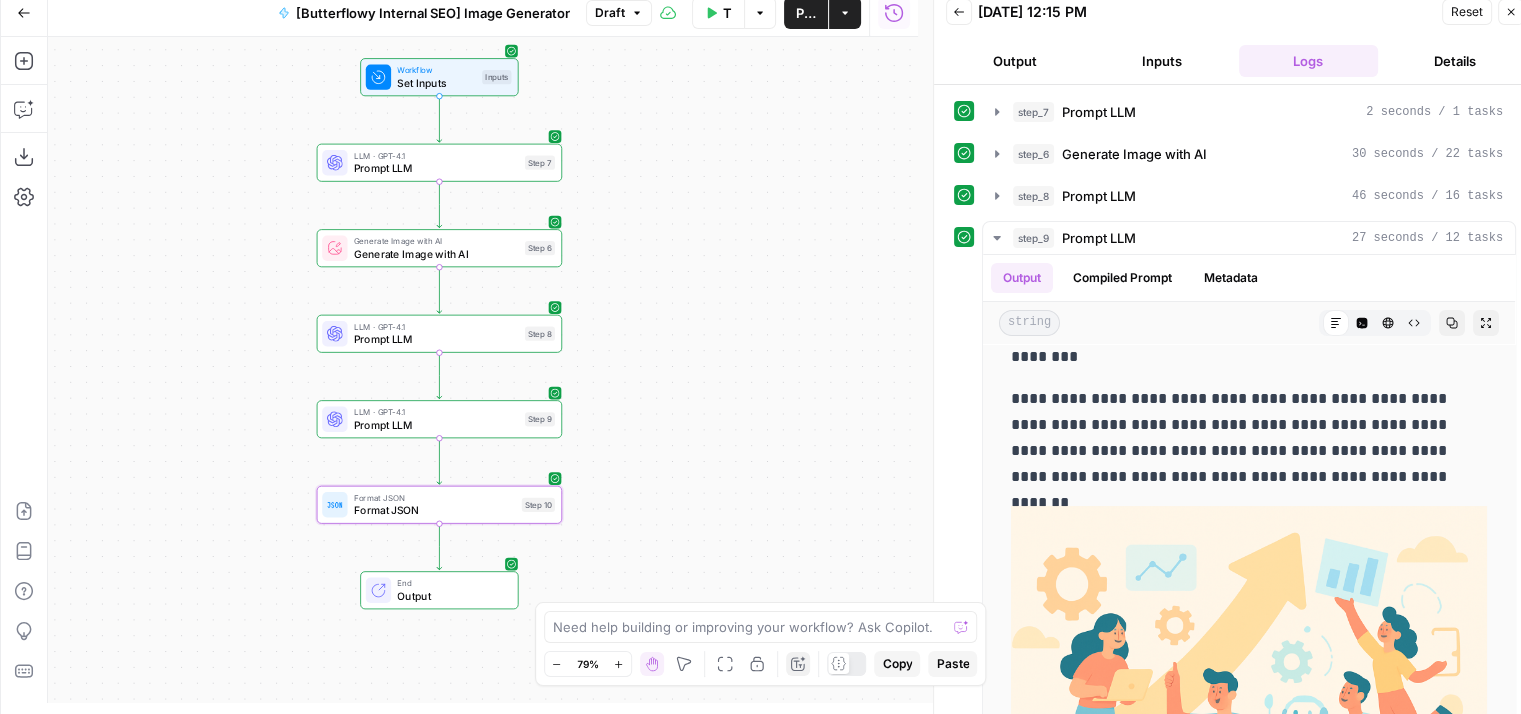 click on "Annotate Workflow" at bounding box center (798, 664) 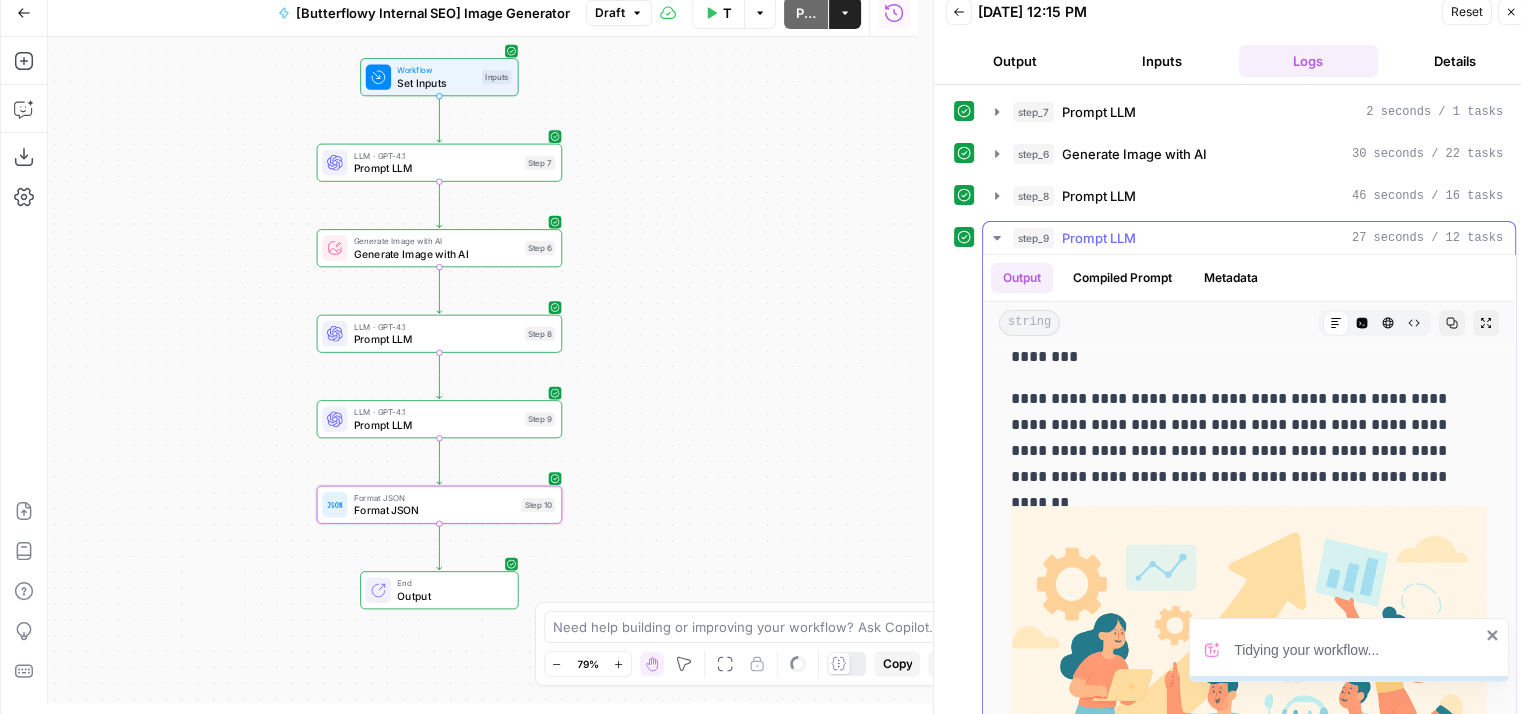 scroll, scrollTop: 0, scrollLeft: 0, axis: both 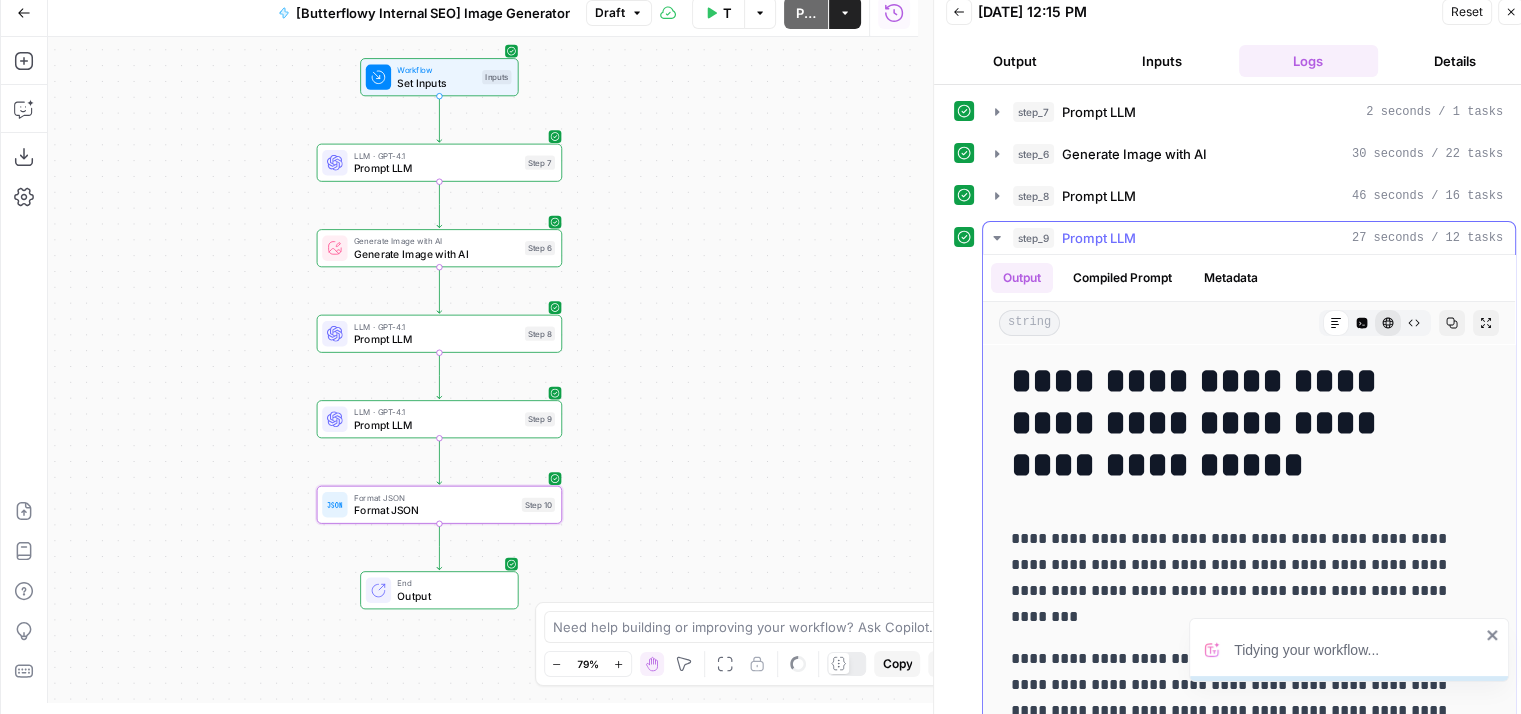 click on "HTML Viewer" at bounding box center [1388, 323] 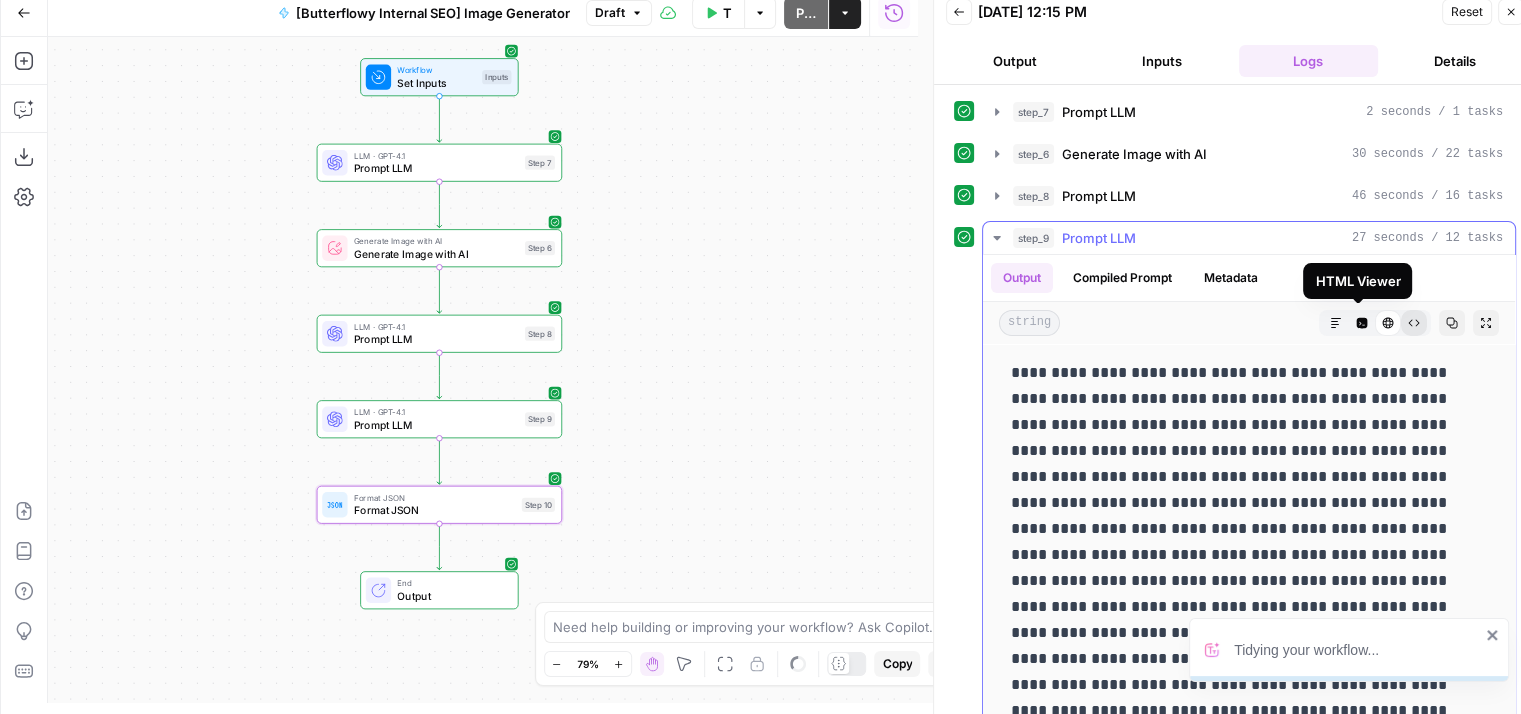 click on "Raw Output" at bounding box center [1414, 323] 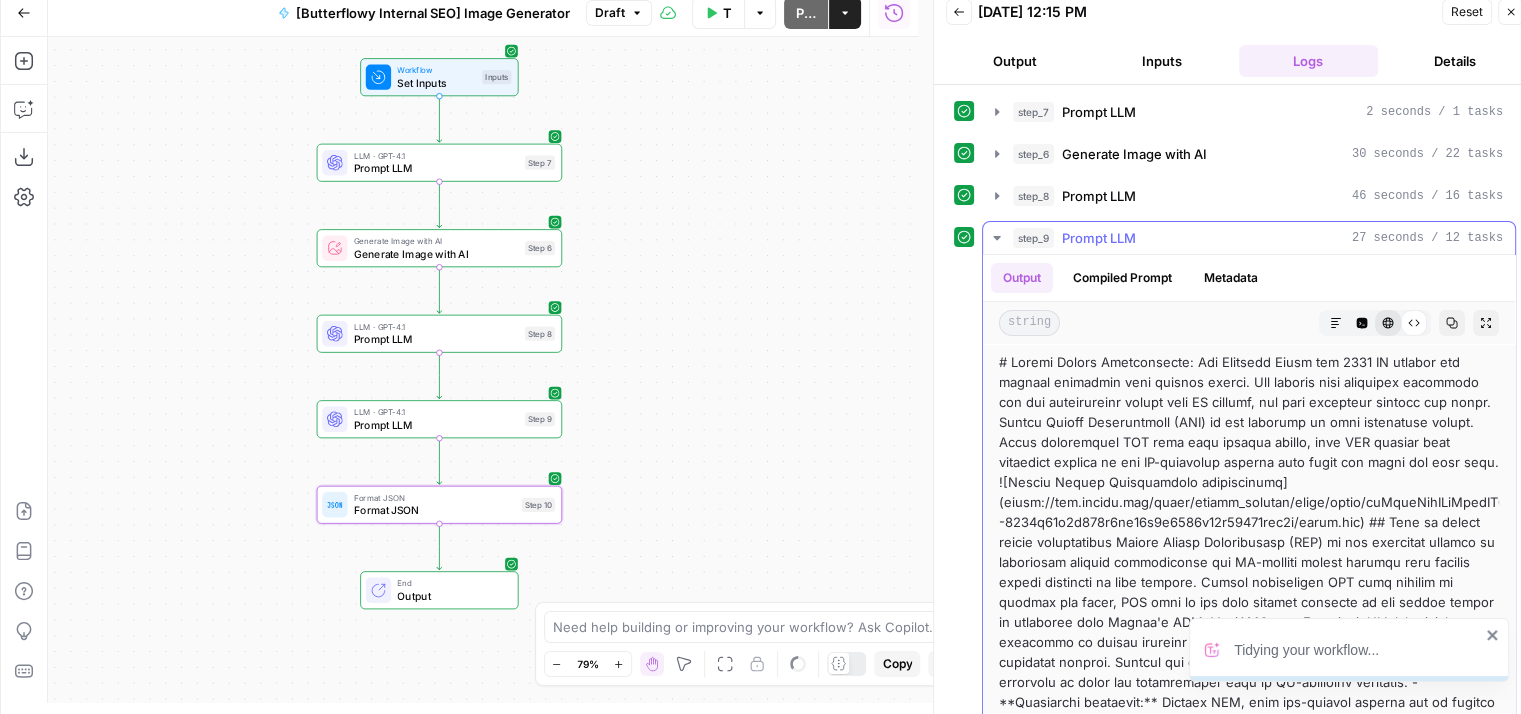 click 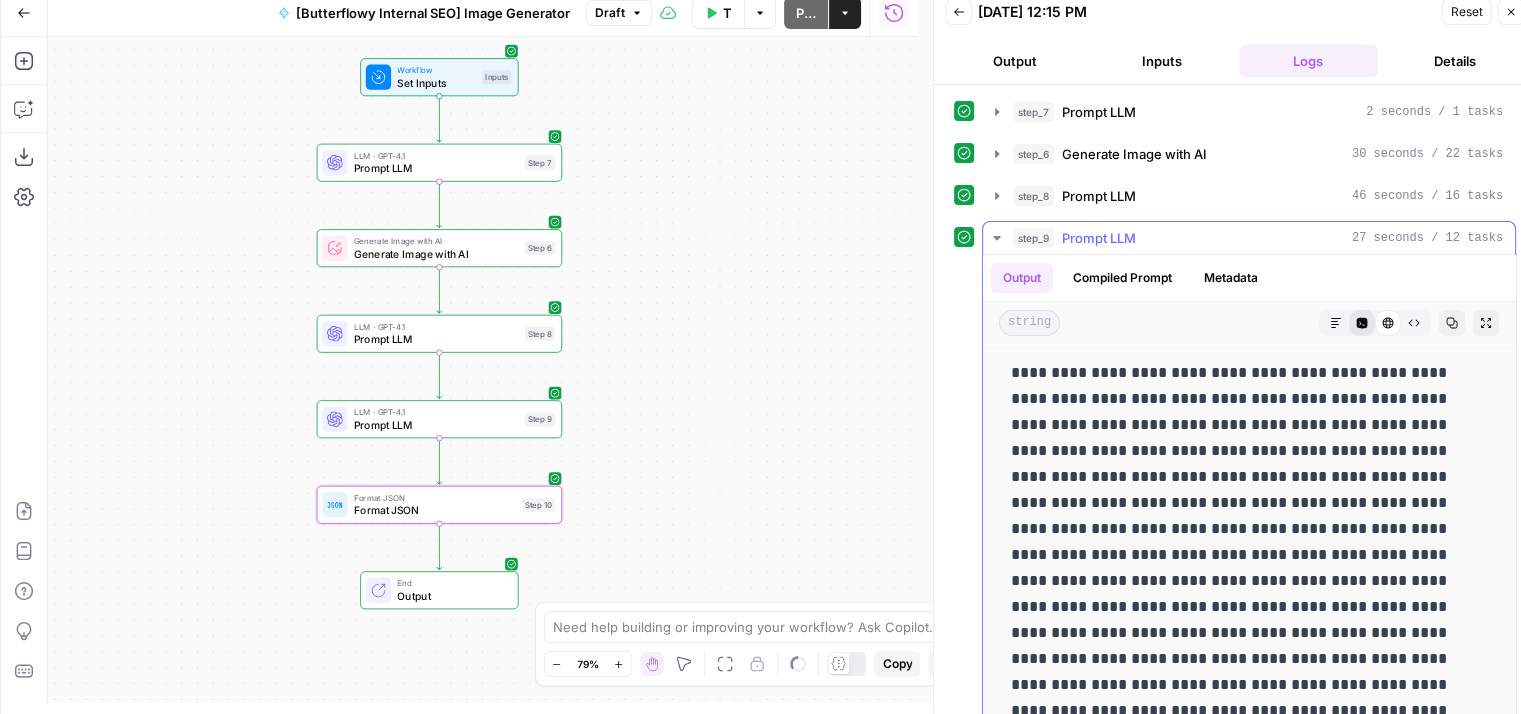 click 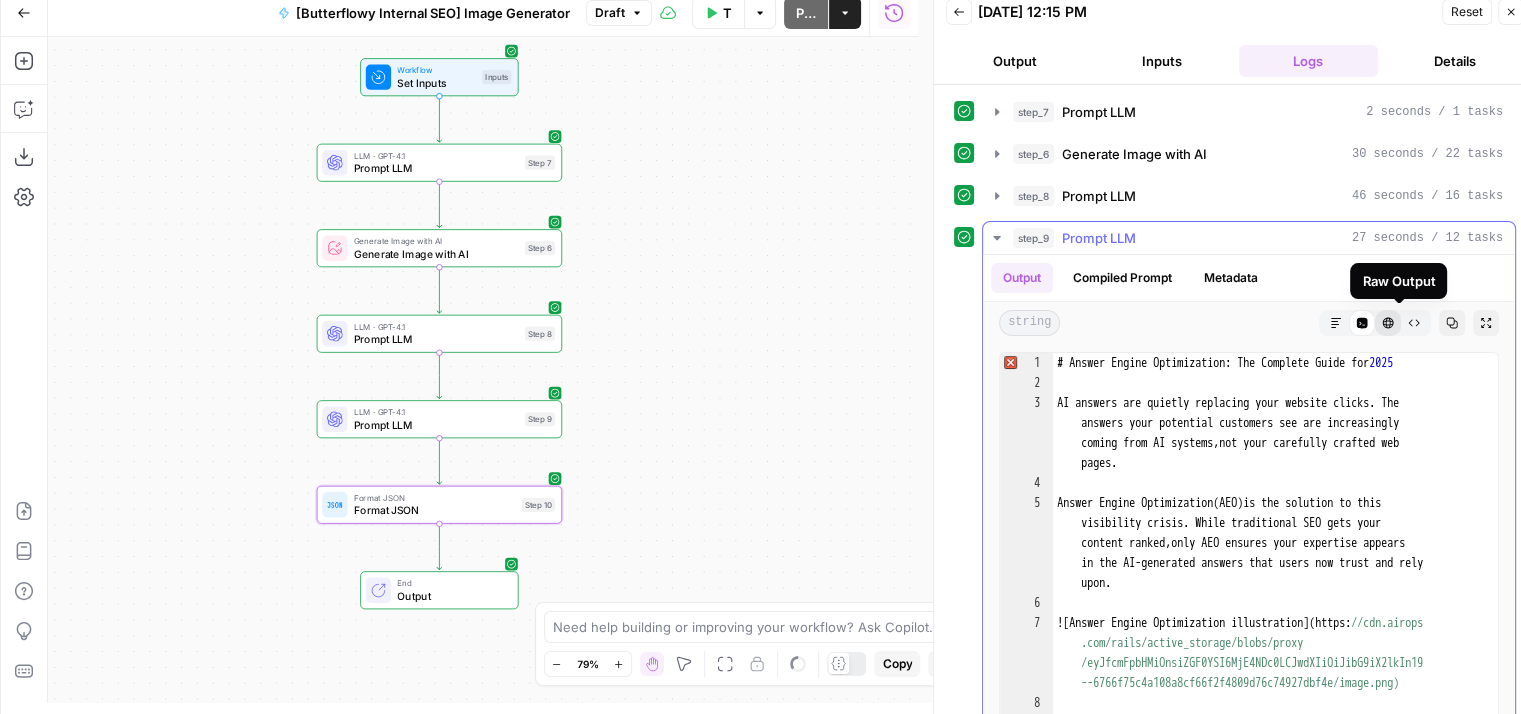 click on "HTML Viewer" at bounding box center (1388, 323) 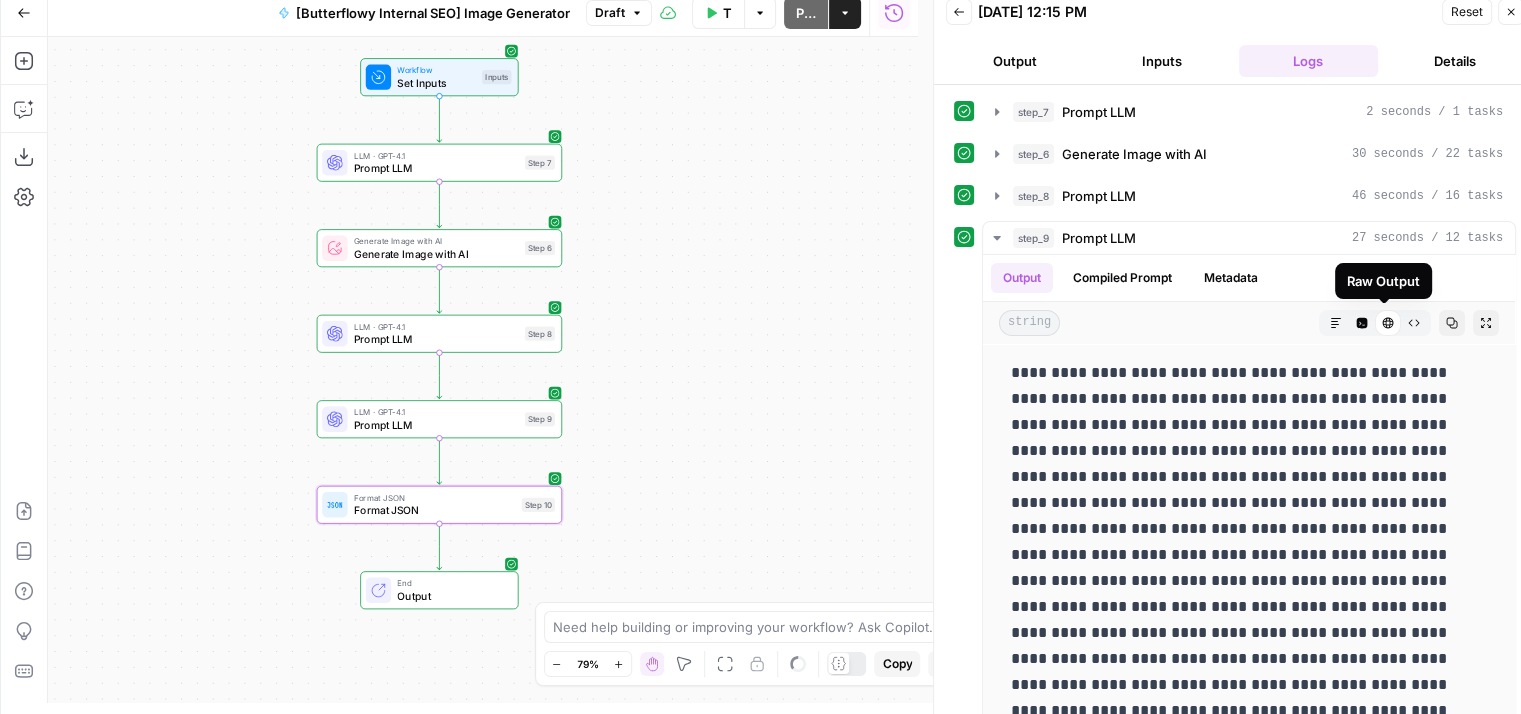 click on "step_8 Prompt LLM 46 seconds / 16 tasks" at bounding box center [1258, 196] 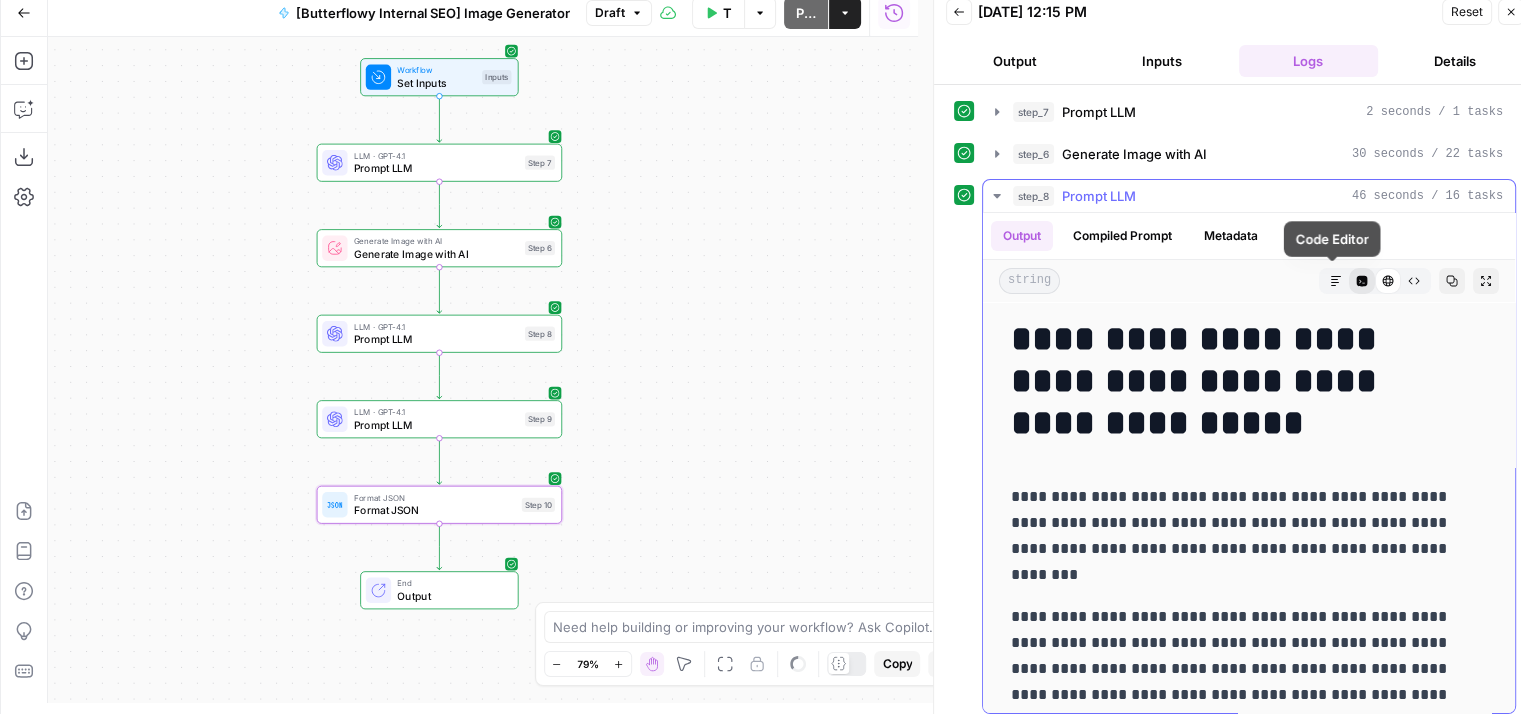 click 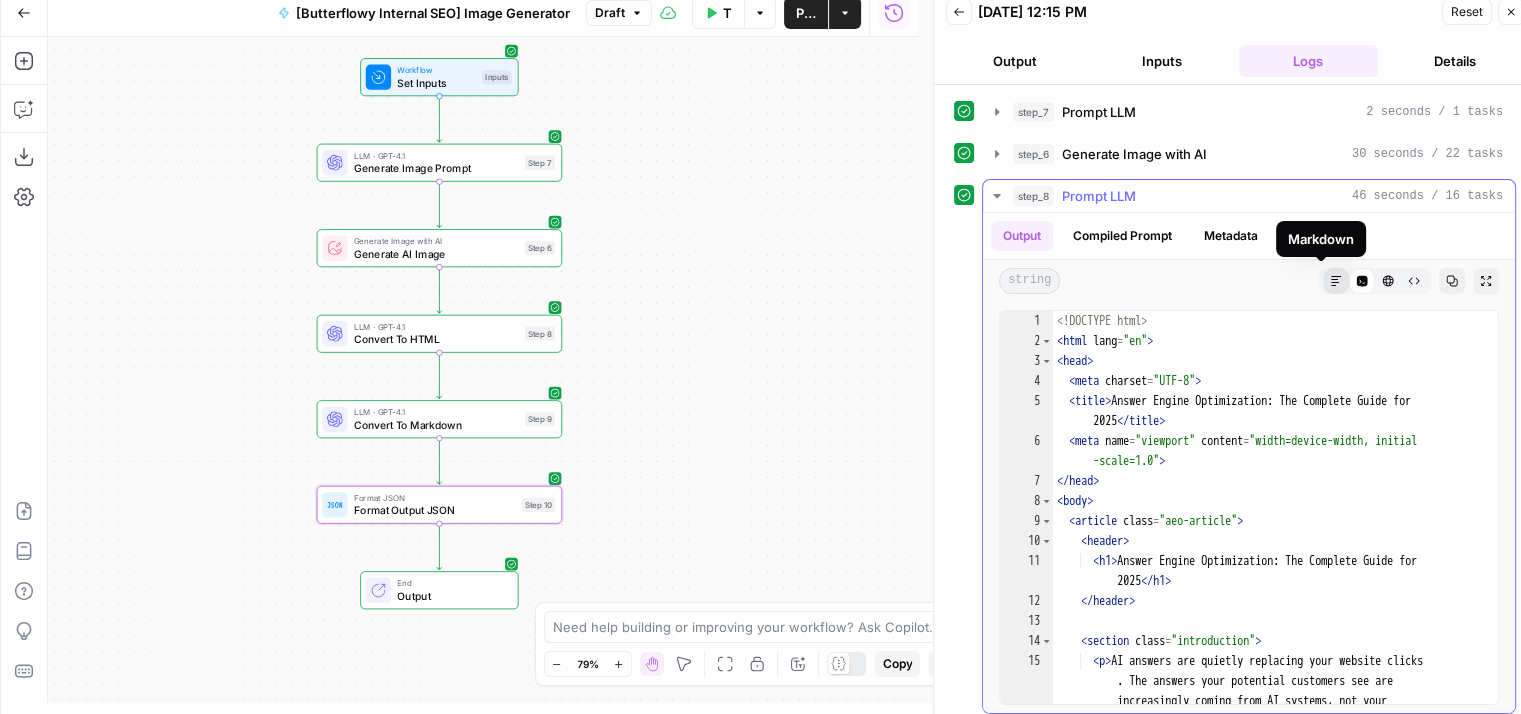 click 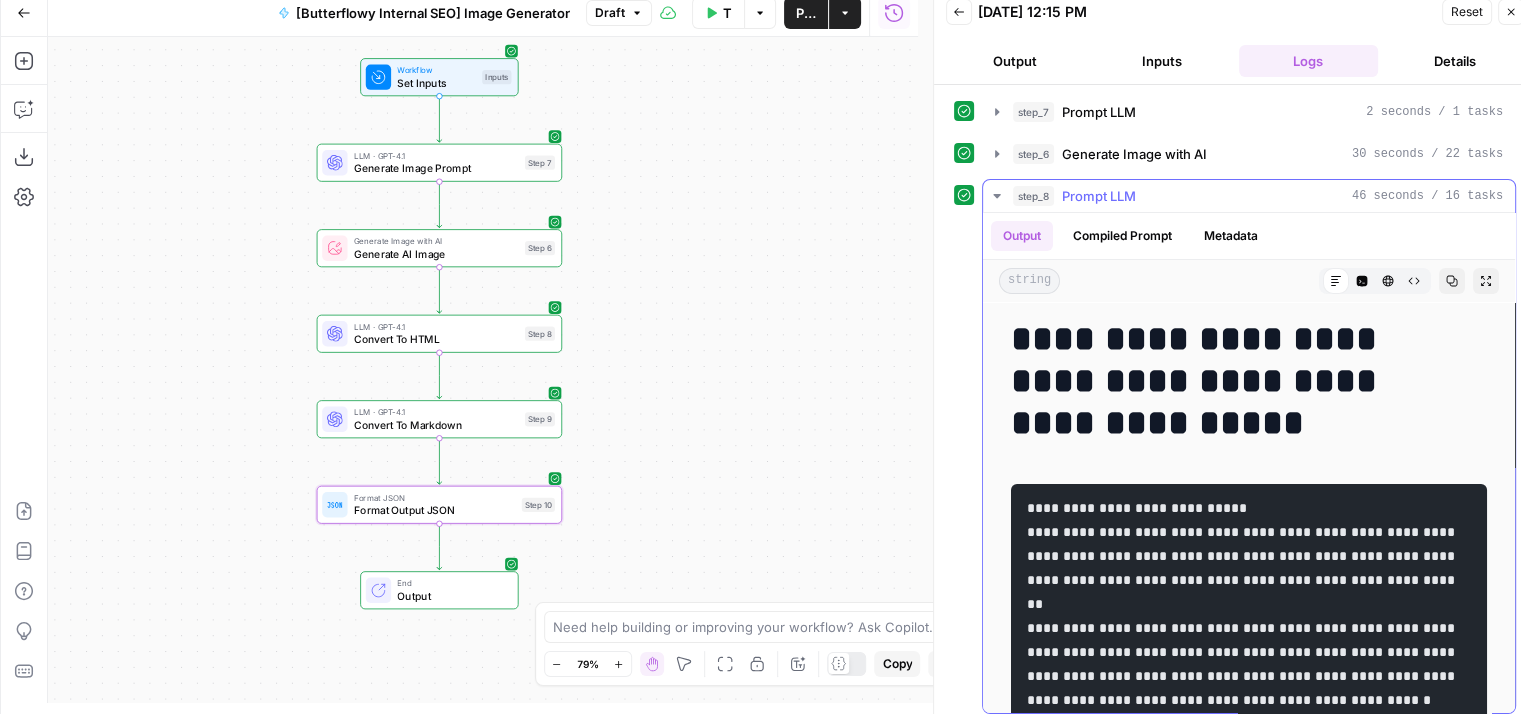click on "step_8 Prompt LLM 46 seconds / 16 tasks" at bounding box center [1258, 196] 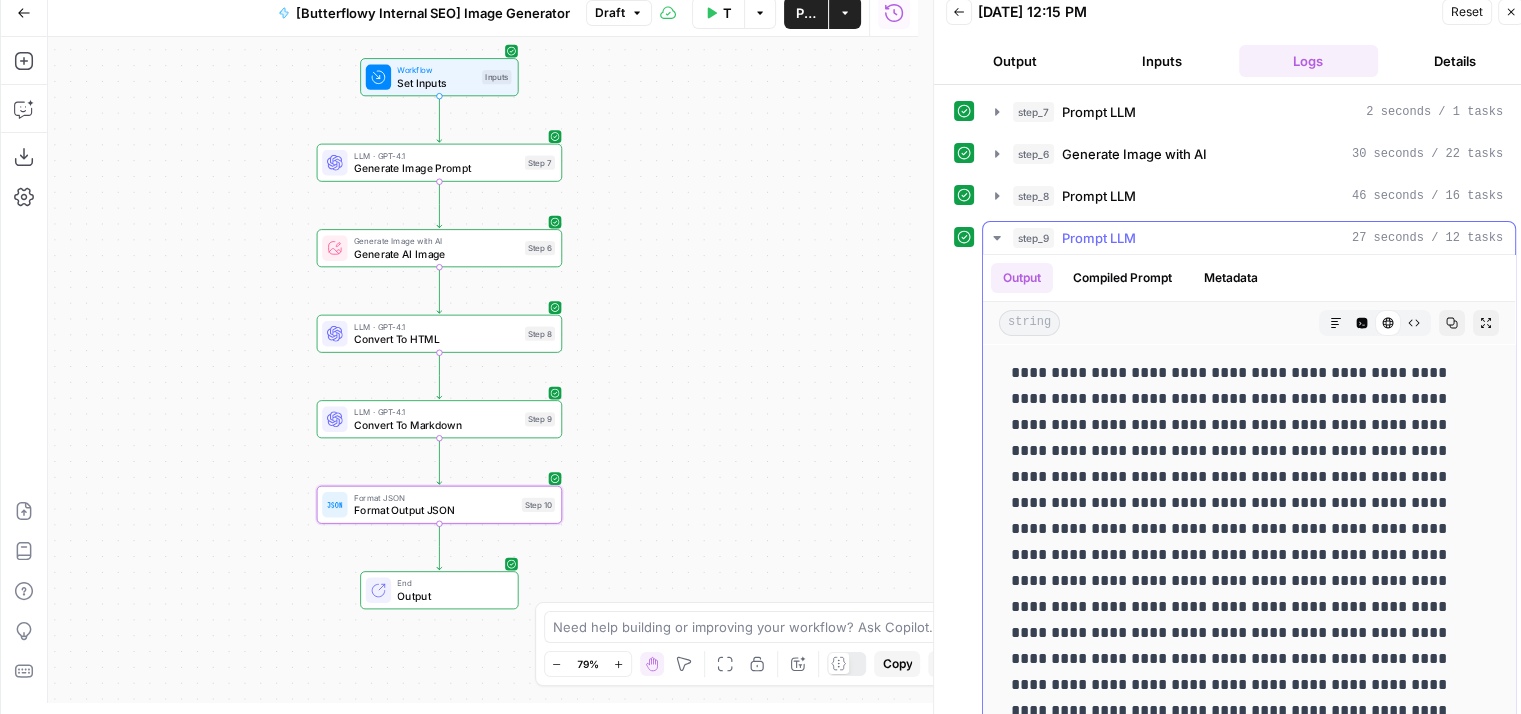 click on "Prompt LLM" at bounding box center [1099, 238] 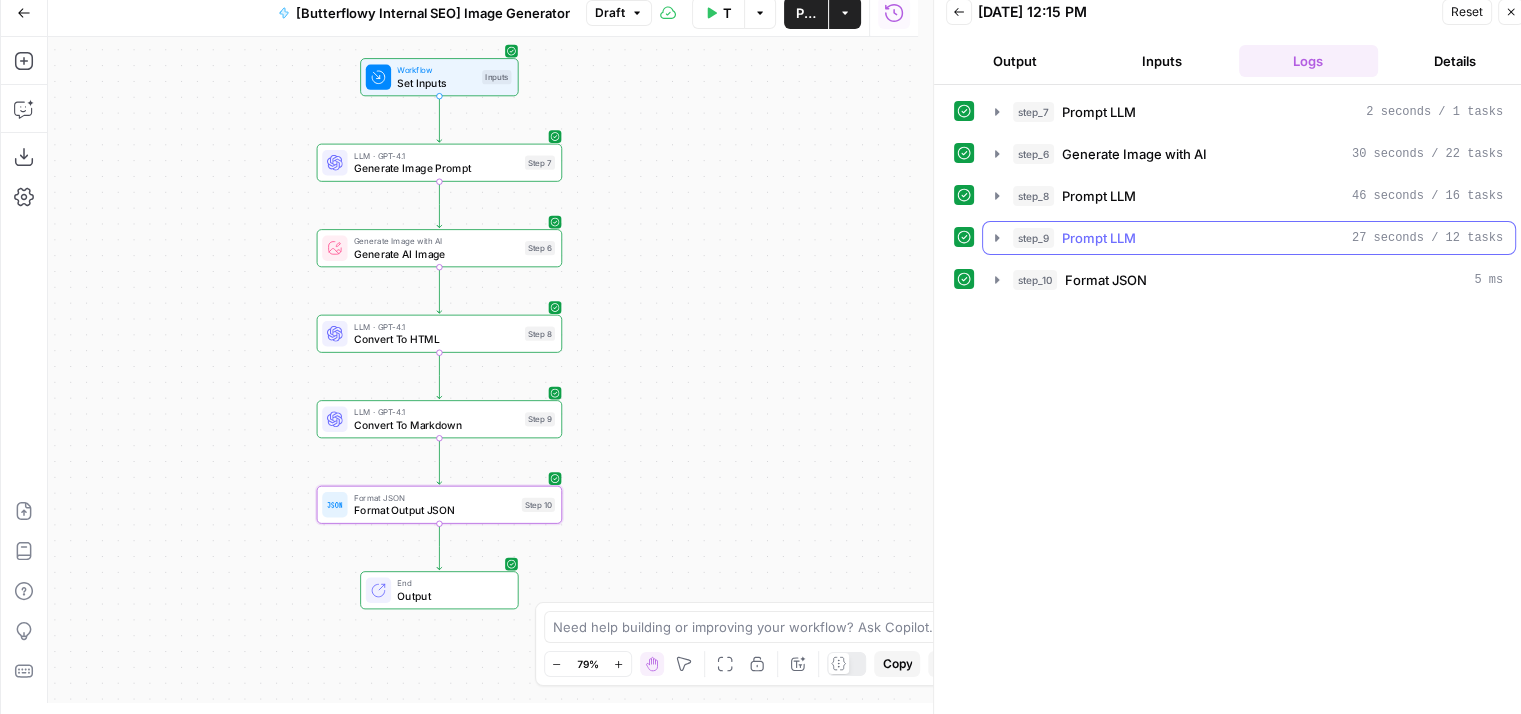 click on "Prompt LLM" at bounding box center (1099, 238) 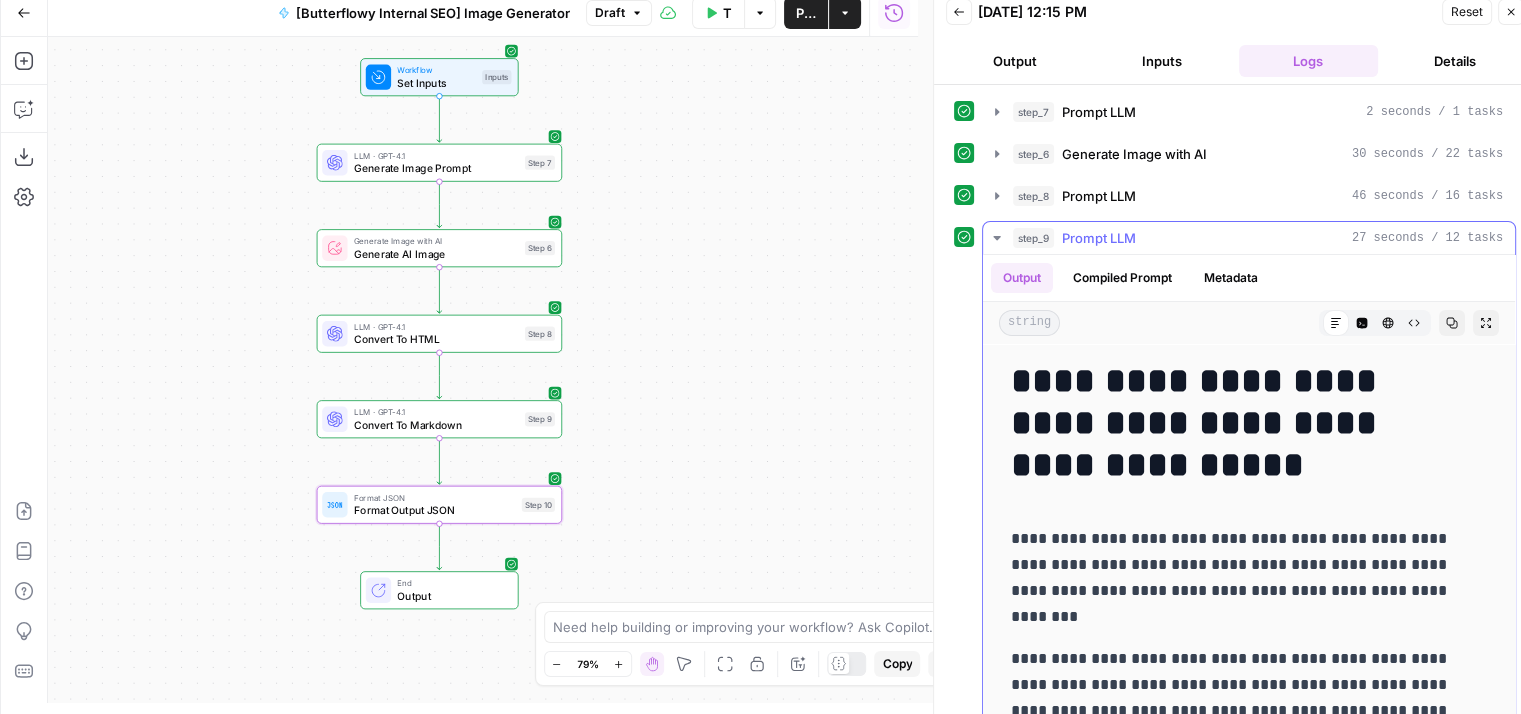 click 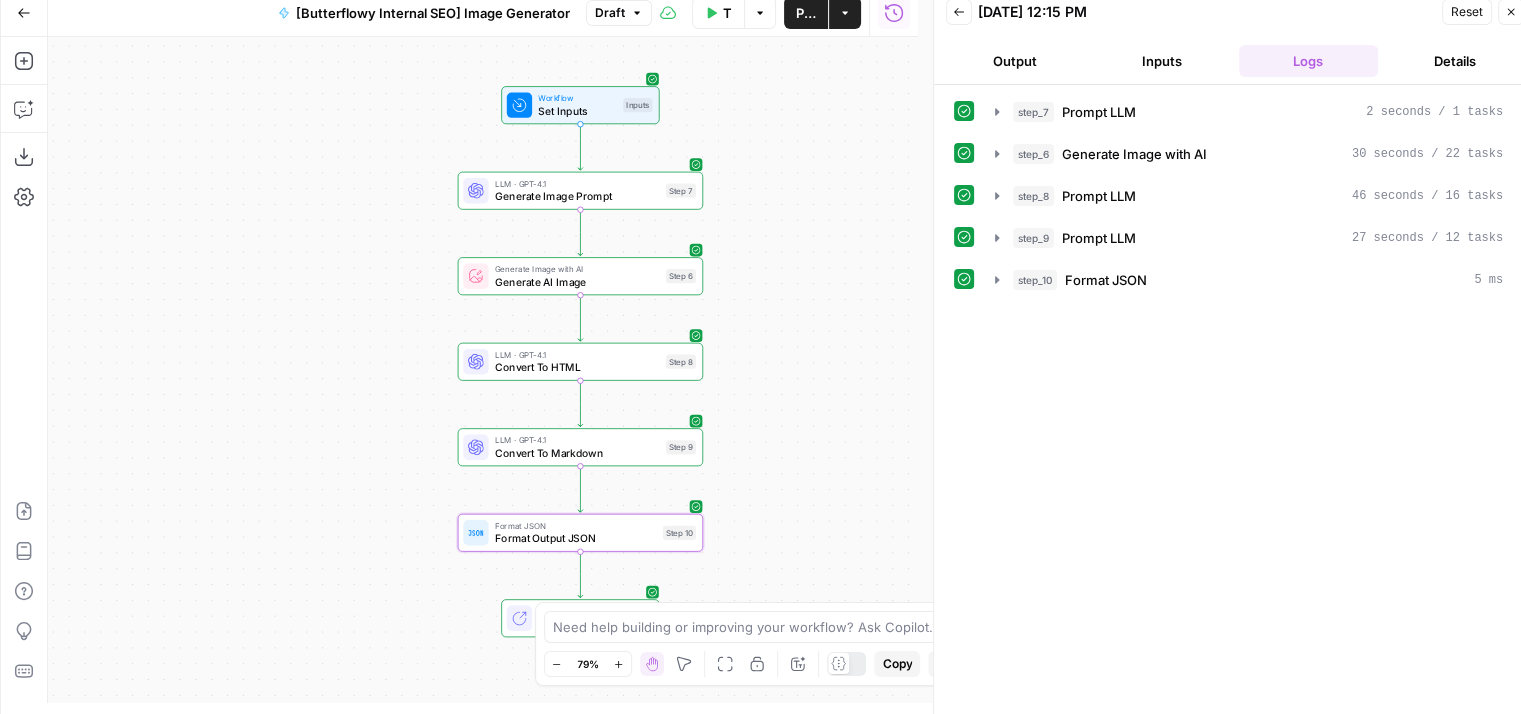 drag, startPoint x: 781, startPoint y: 360, endPoint x: 966, endPoint y: 337, distance: 186.42424 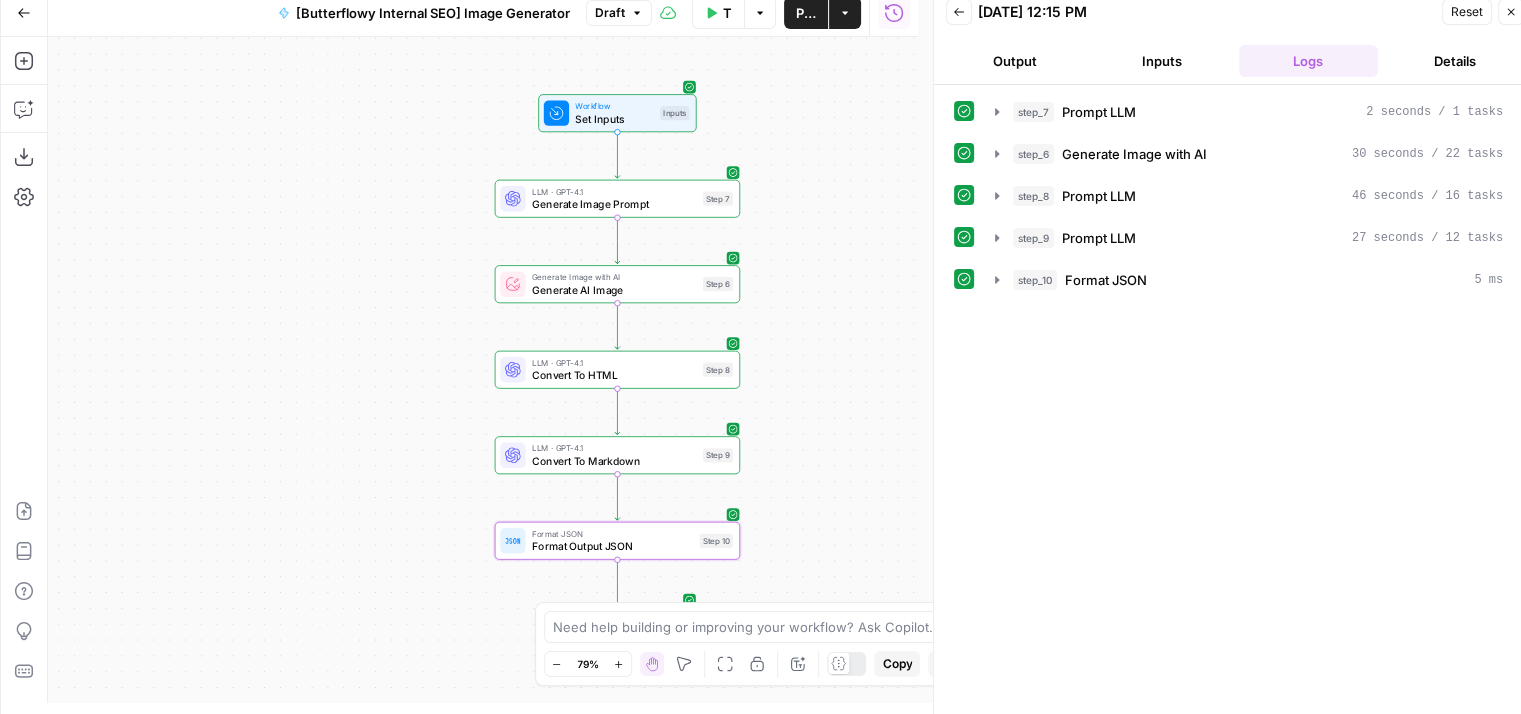 drag, startPoint x: 1504, startPoint y: 13, endPoint x: 1487, endPoint y: 18, distance: 17.720045 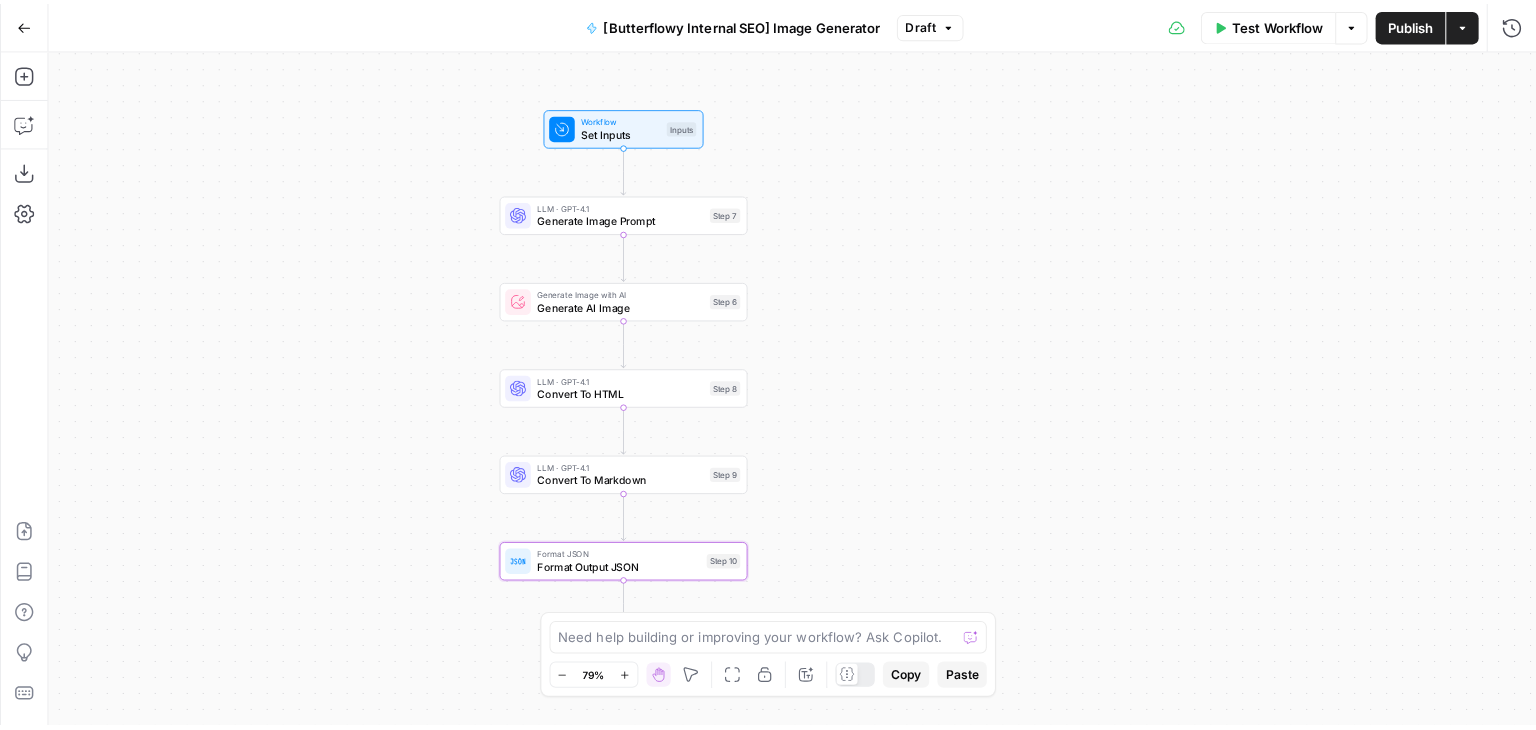 scroll, scrollTop: 0, scrollLeft: 0, axis: both 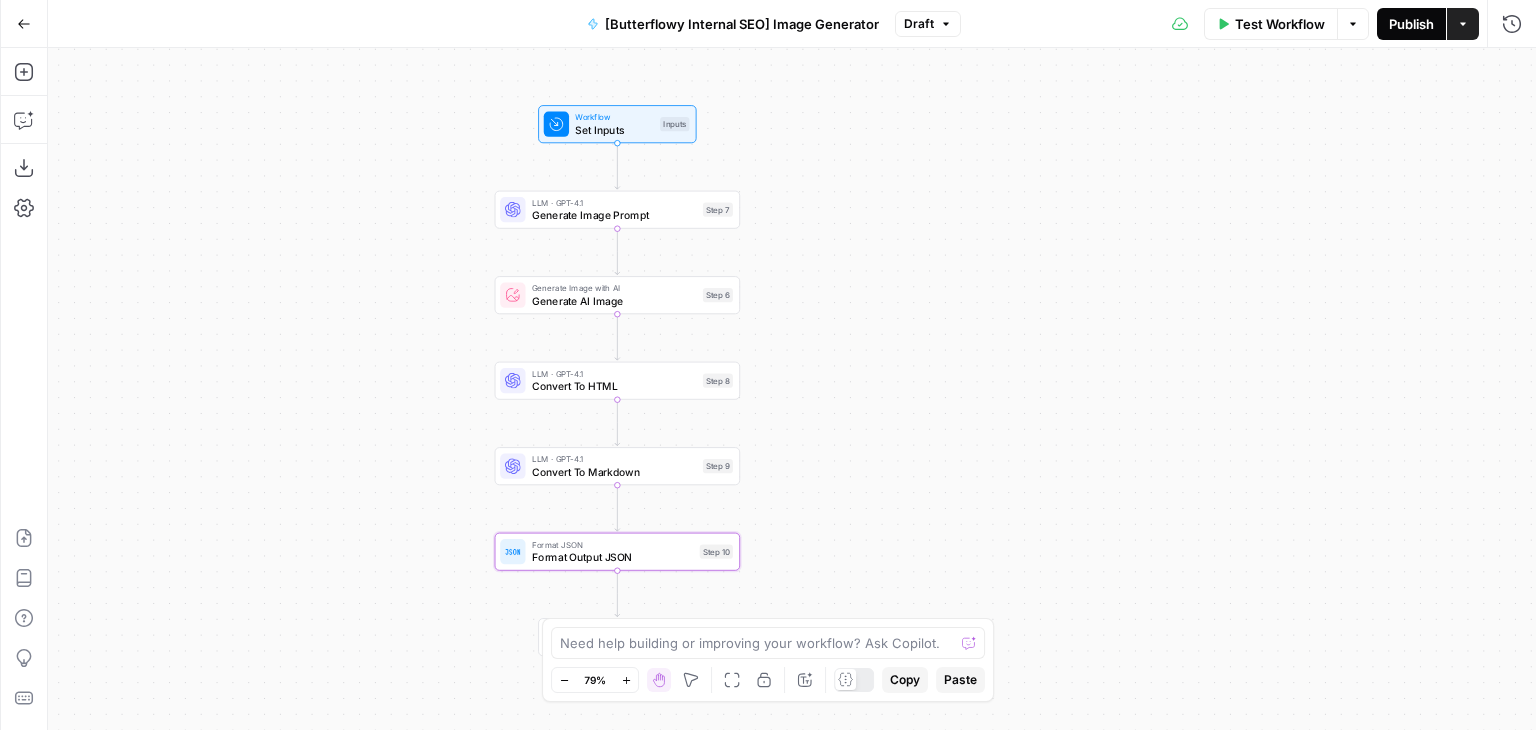 click on "Publish" at bounding box center (1411, 24) 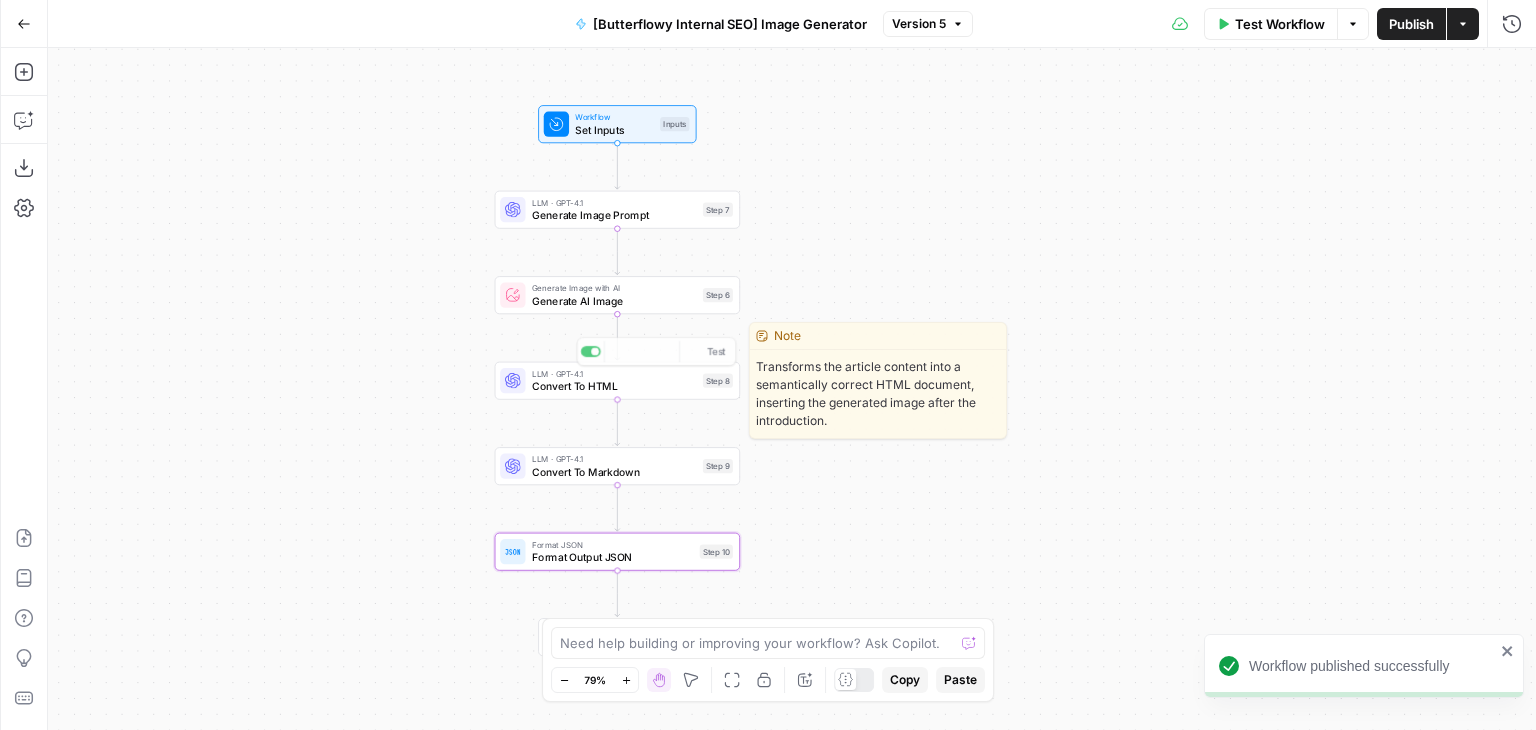 drag, startPoint x: 1041, startPoint y: 496, endPoint x: 1054, endPoint y: 431, distance: 66.287254 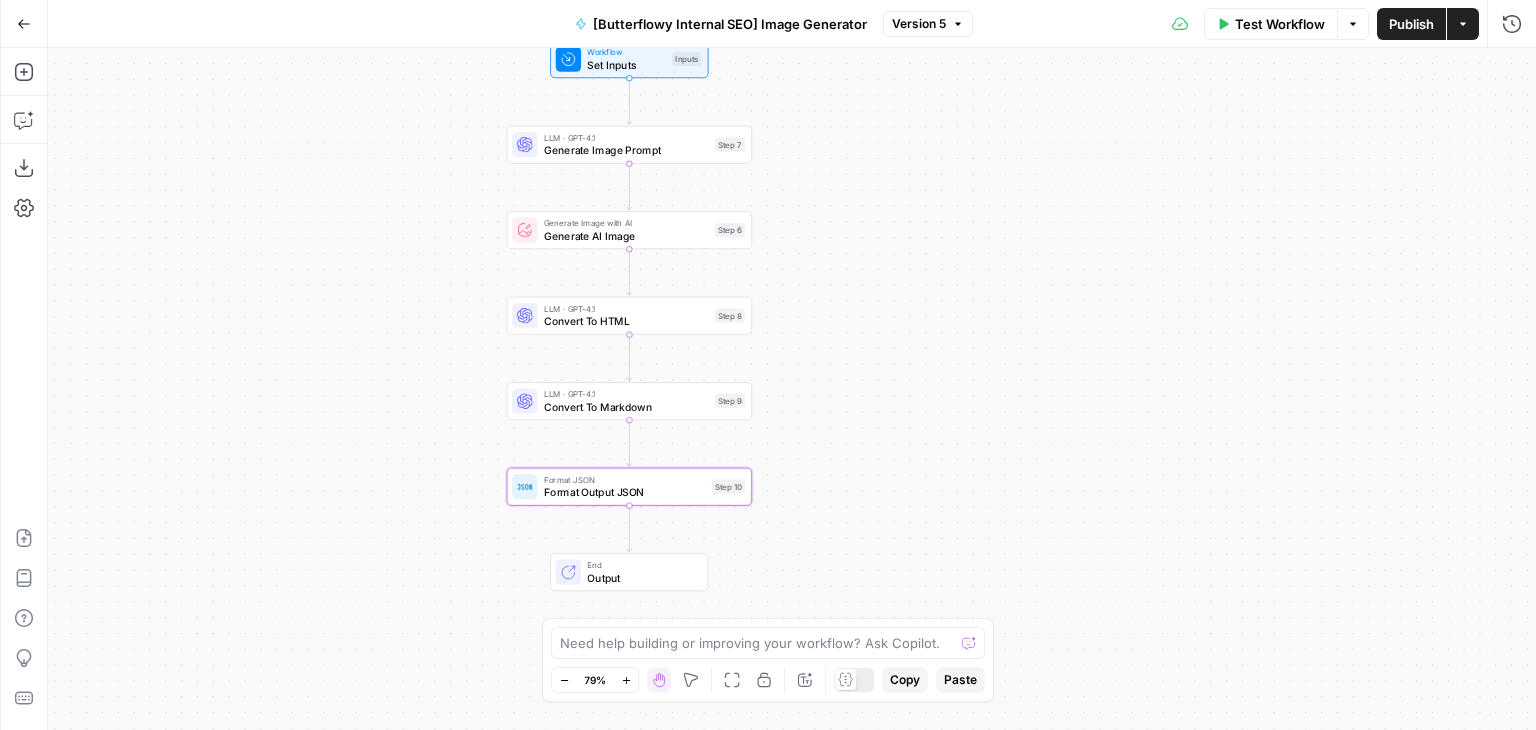 click on "Convert To HTML" at bounding box center [626, 321] 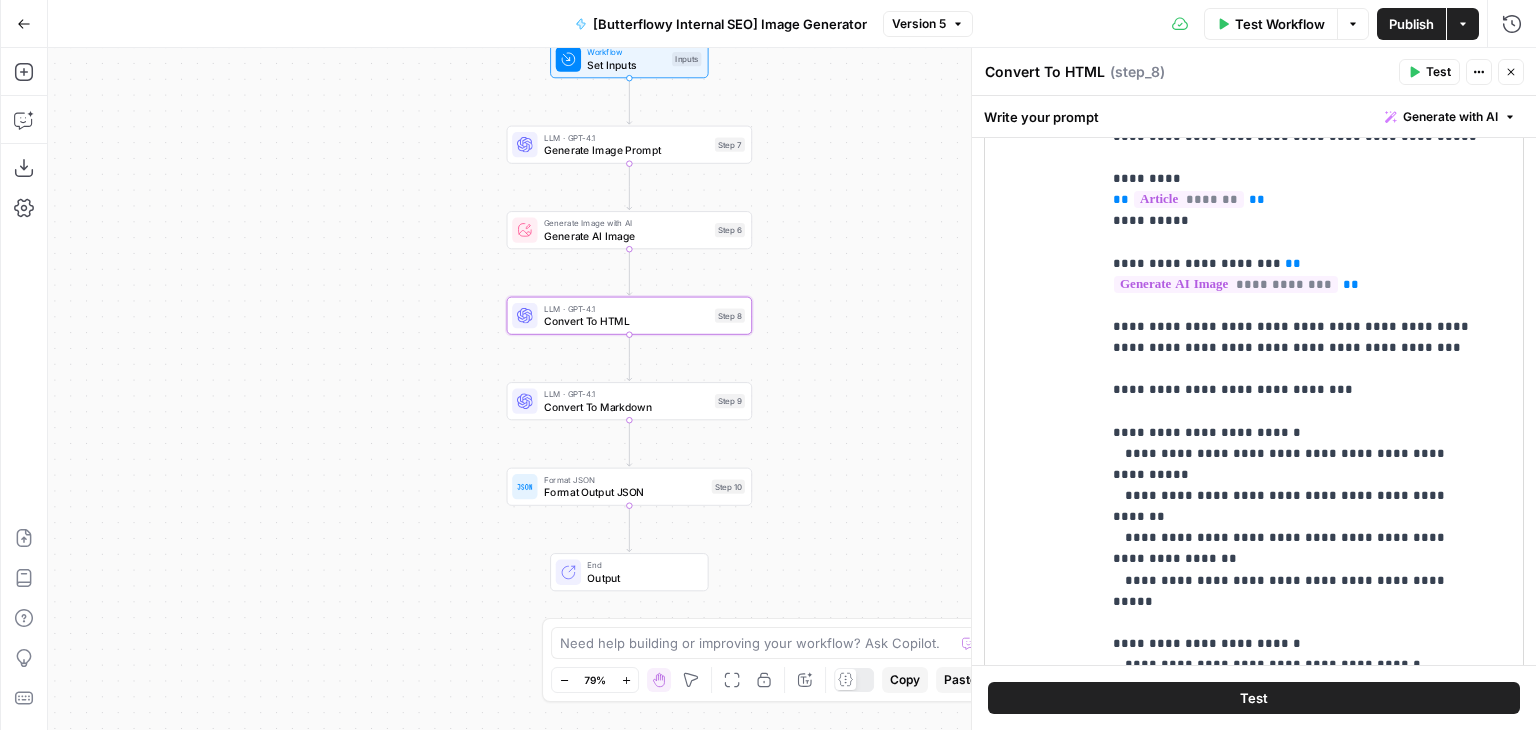 scroll, scrollTop: 397, scrollLeft: 0, axis: vertical 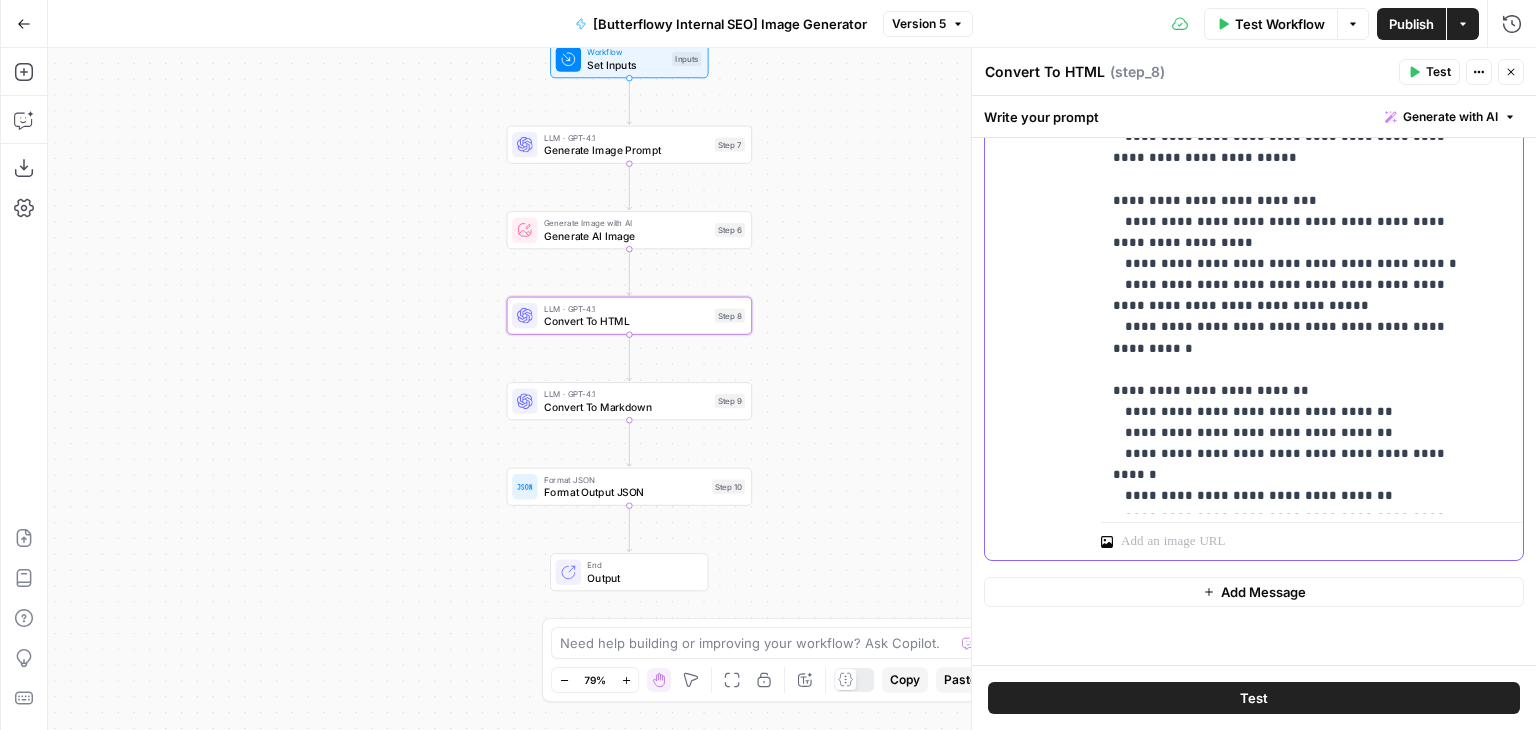 click on "**********" at bounding box center [1297, -169] 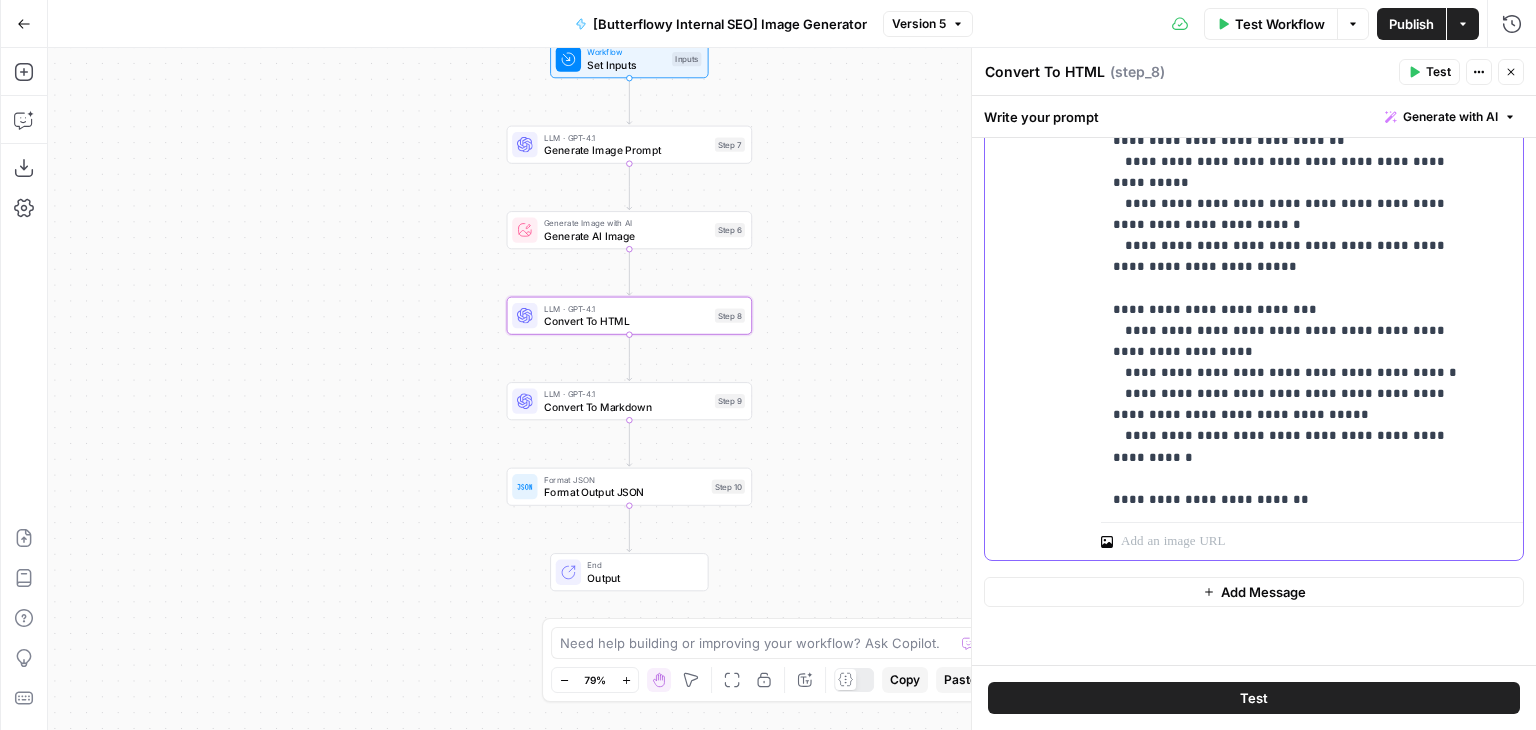 scroll, scrollTop: 100, scrollLeft: 0, axis: vertical 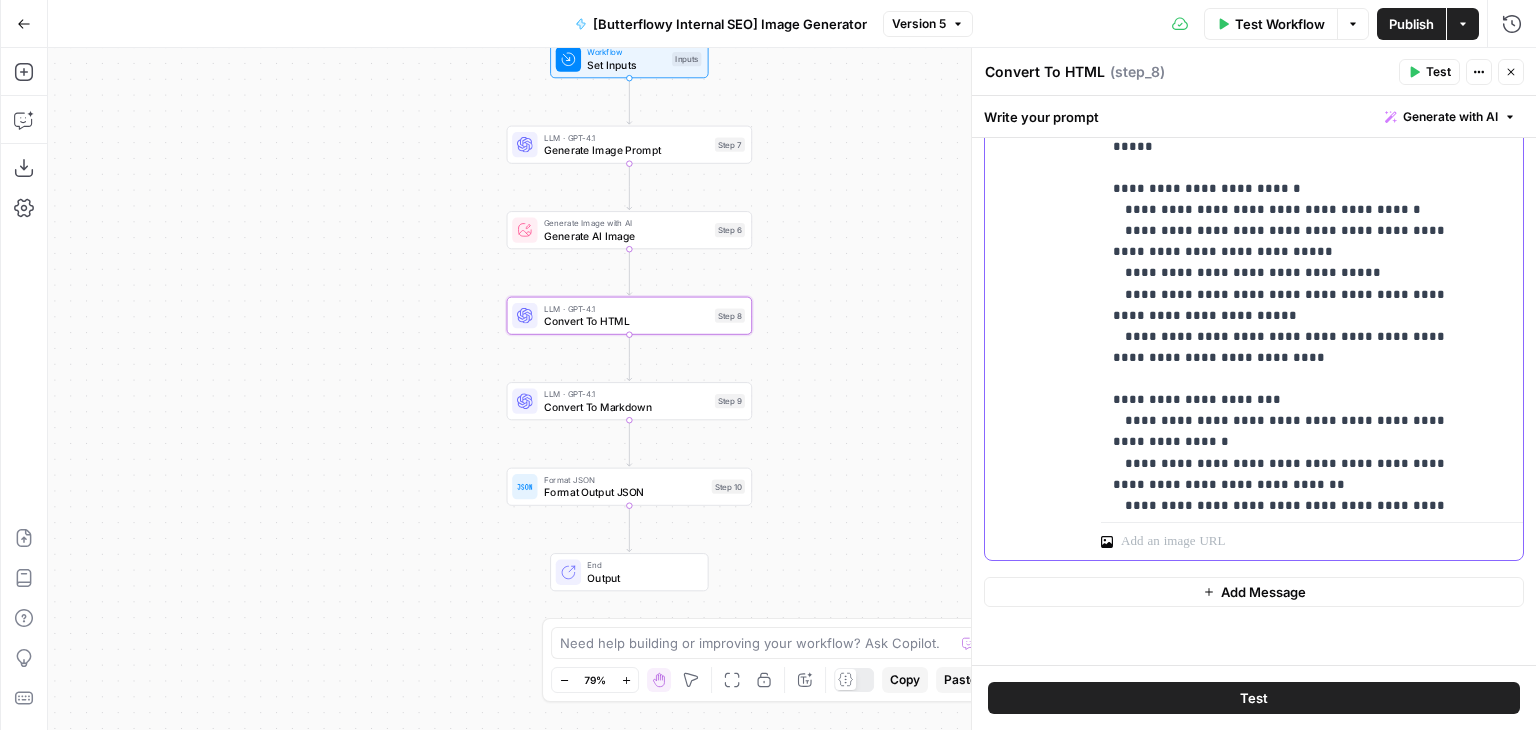 click on "**********" at bounding box center (1304, 107) 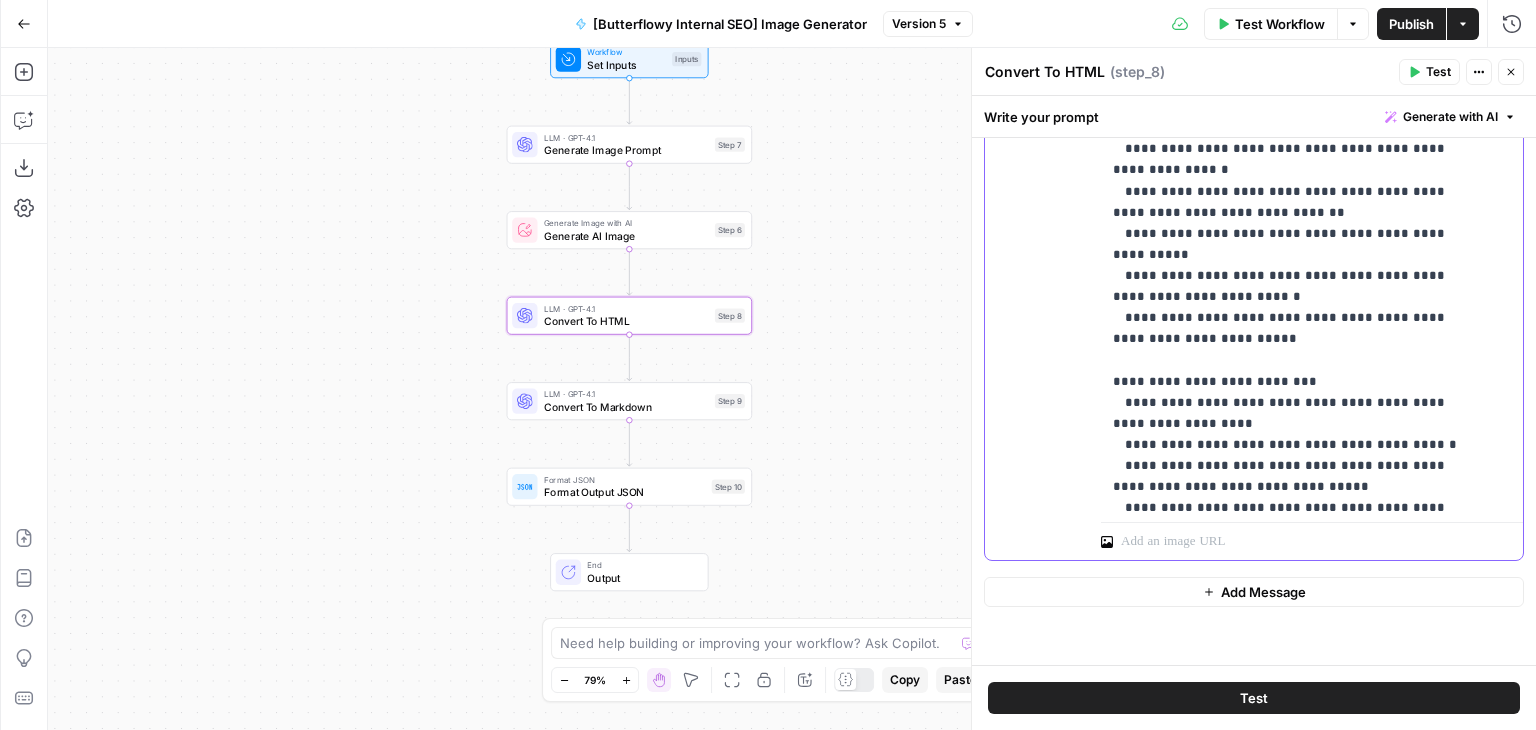 scroll, scrollTop: 574, scrollLeft: 0, axis: vertical 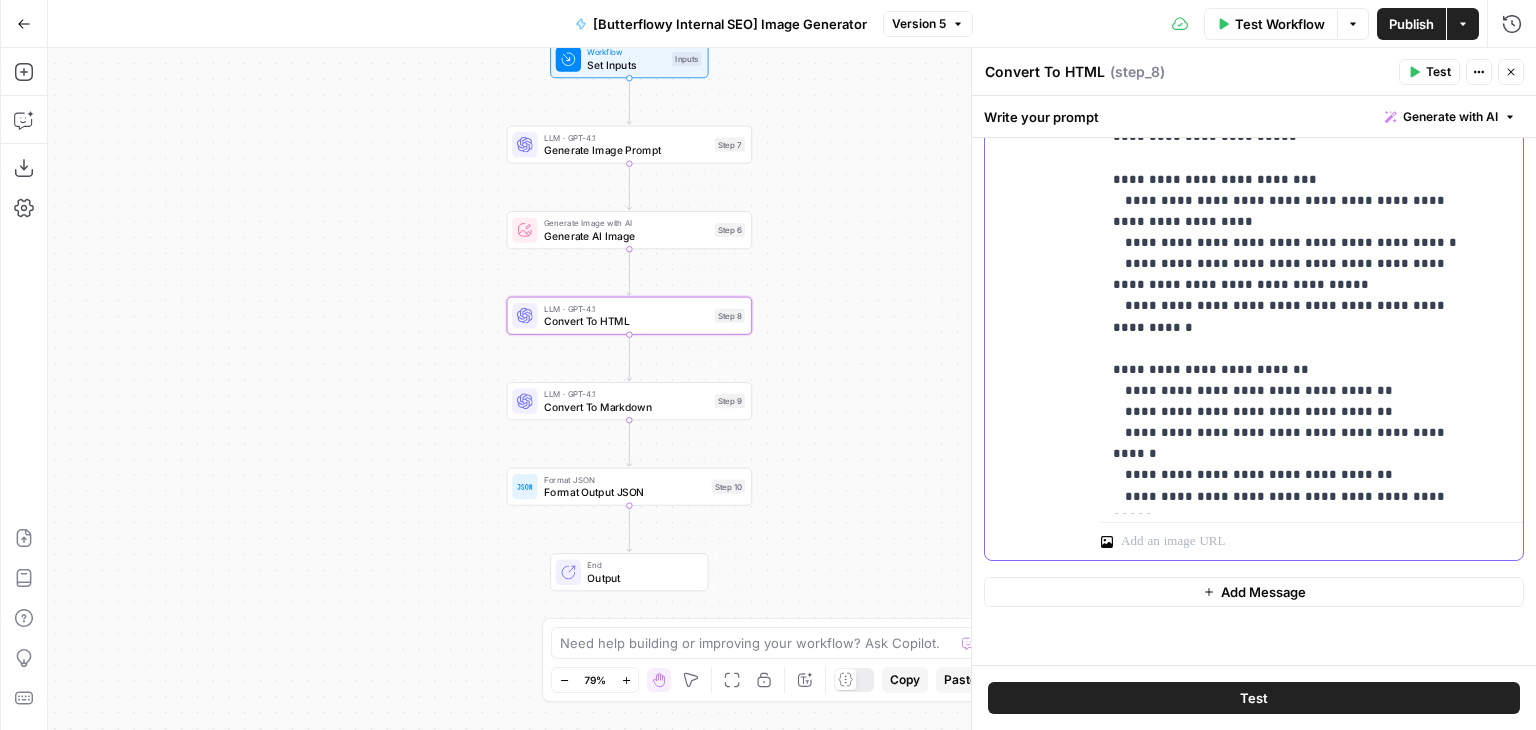 click on "**********" at bounding box center (1297, -180) 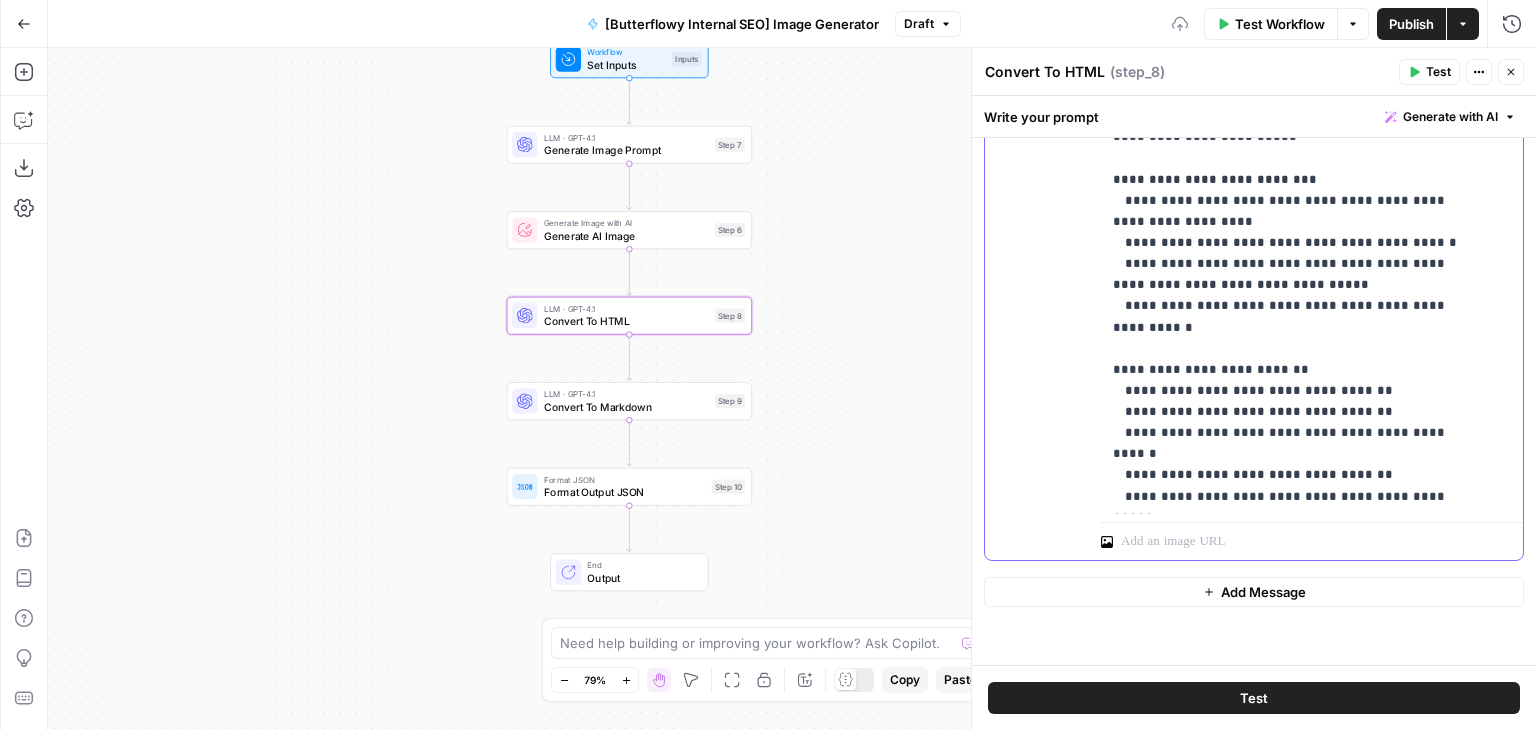 scroll, scrollTop: 590, scrollLeft: 0, axis: vertical 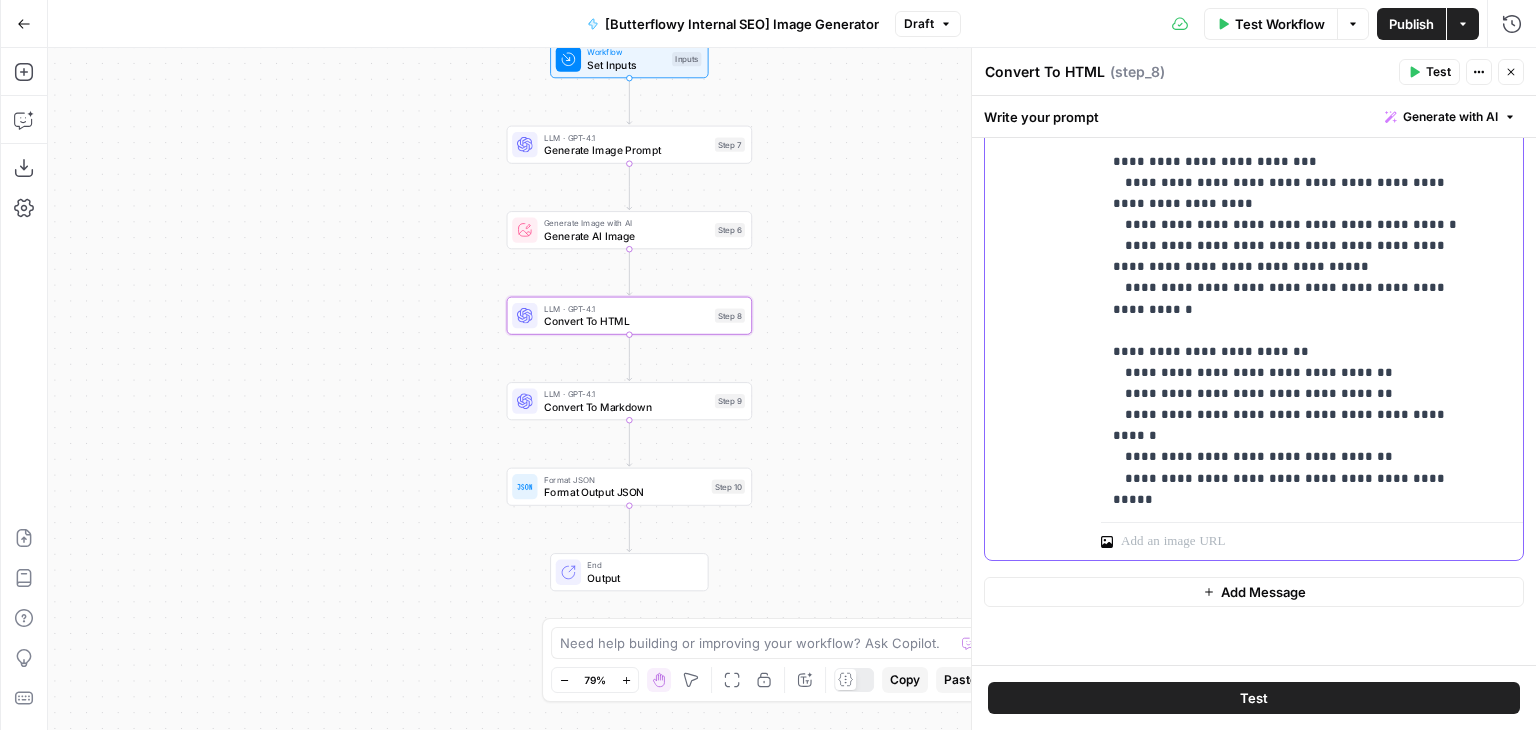 drag, startPoint x: 1330, startPoint y: 494, endPoint x: 1056, endPoint y: 478, distance: 274.46677 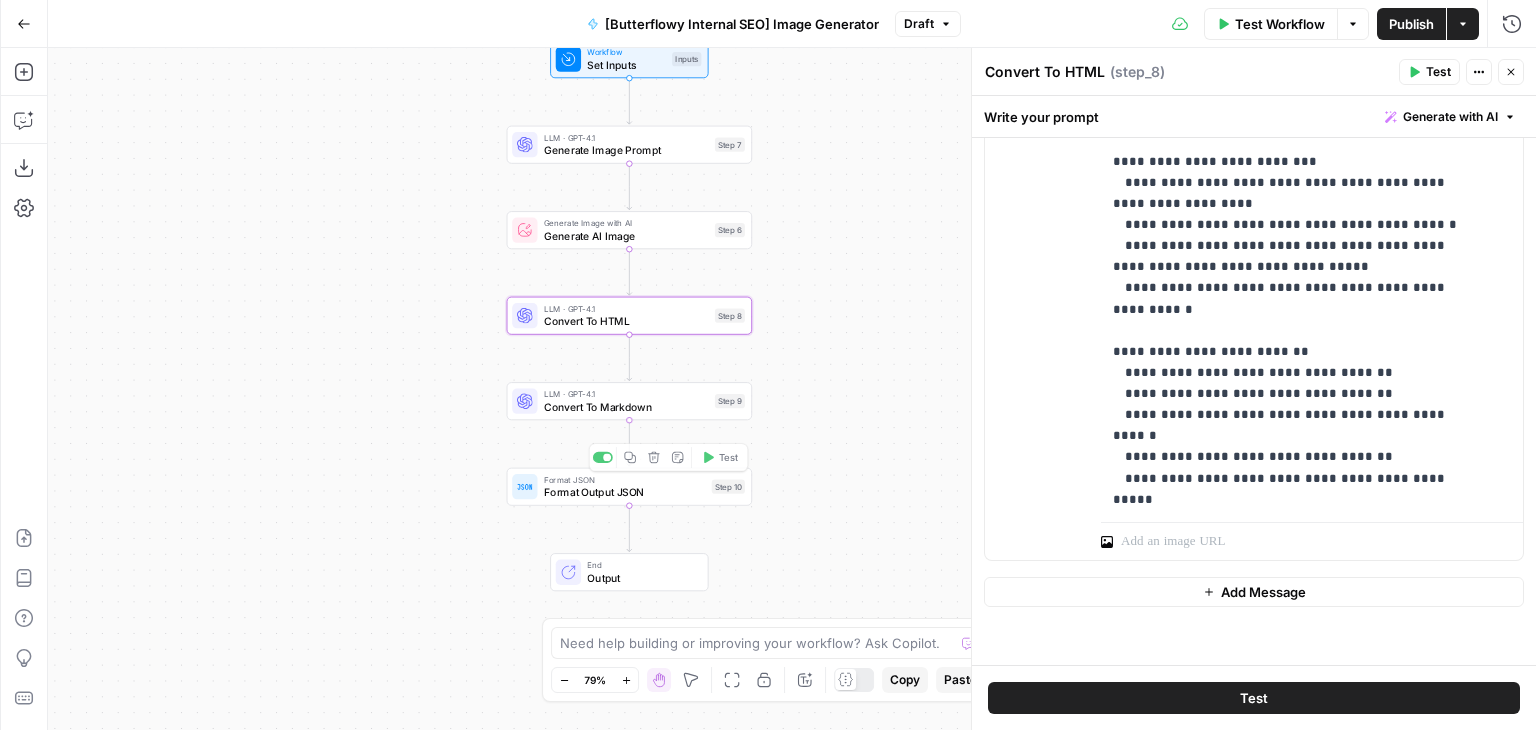 click on "Convert To Markdown" at bounding box center (626, 407) 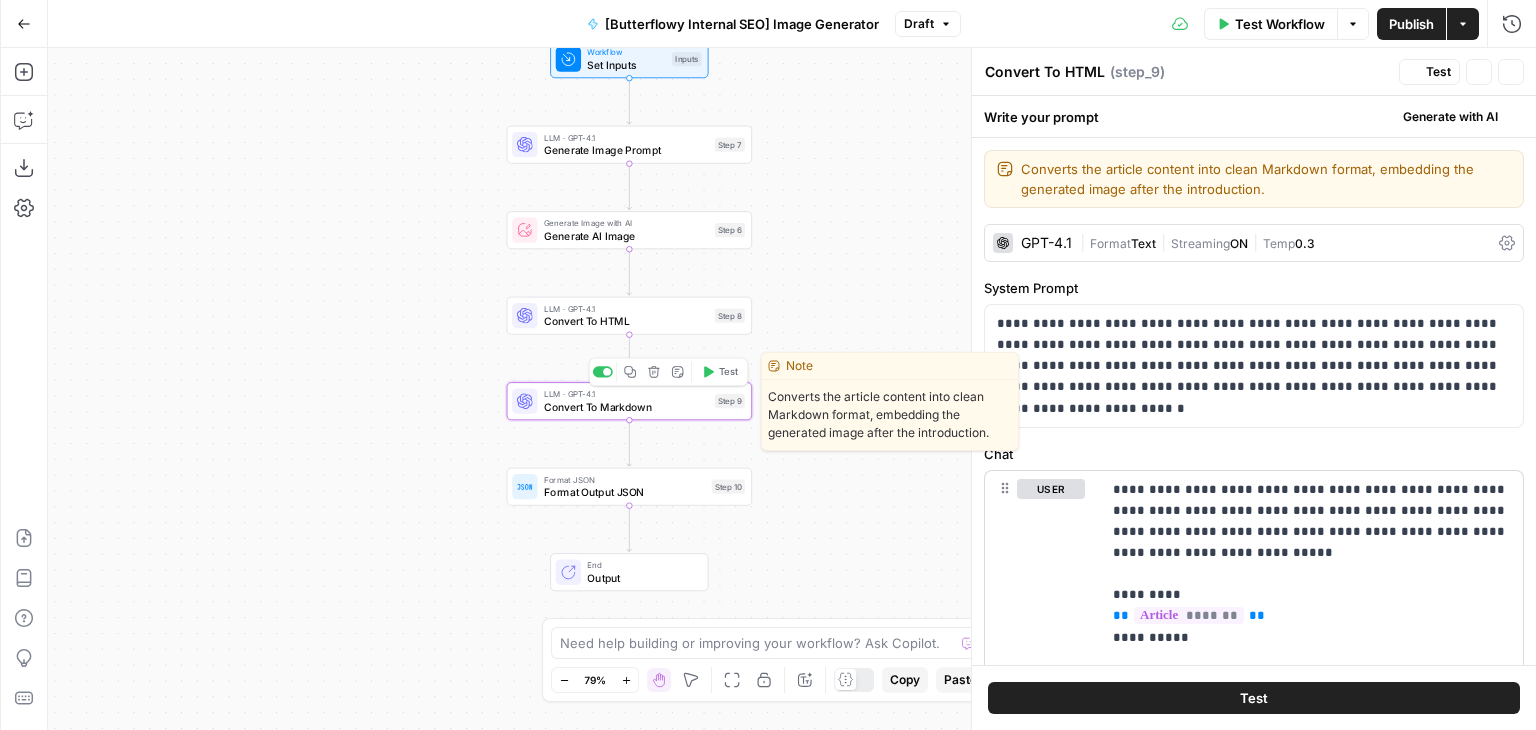 type on "Convert To Markdown" 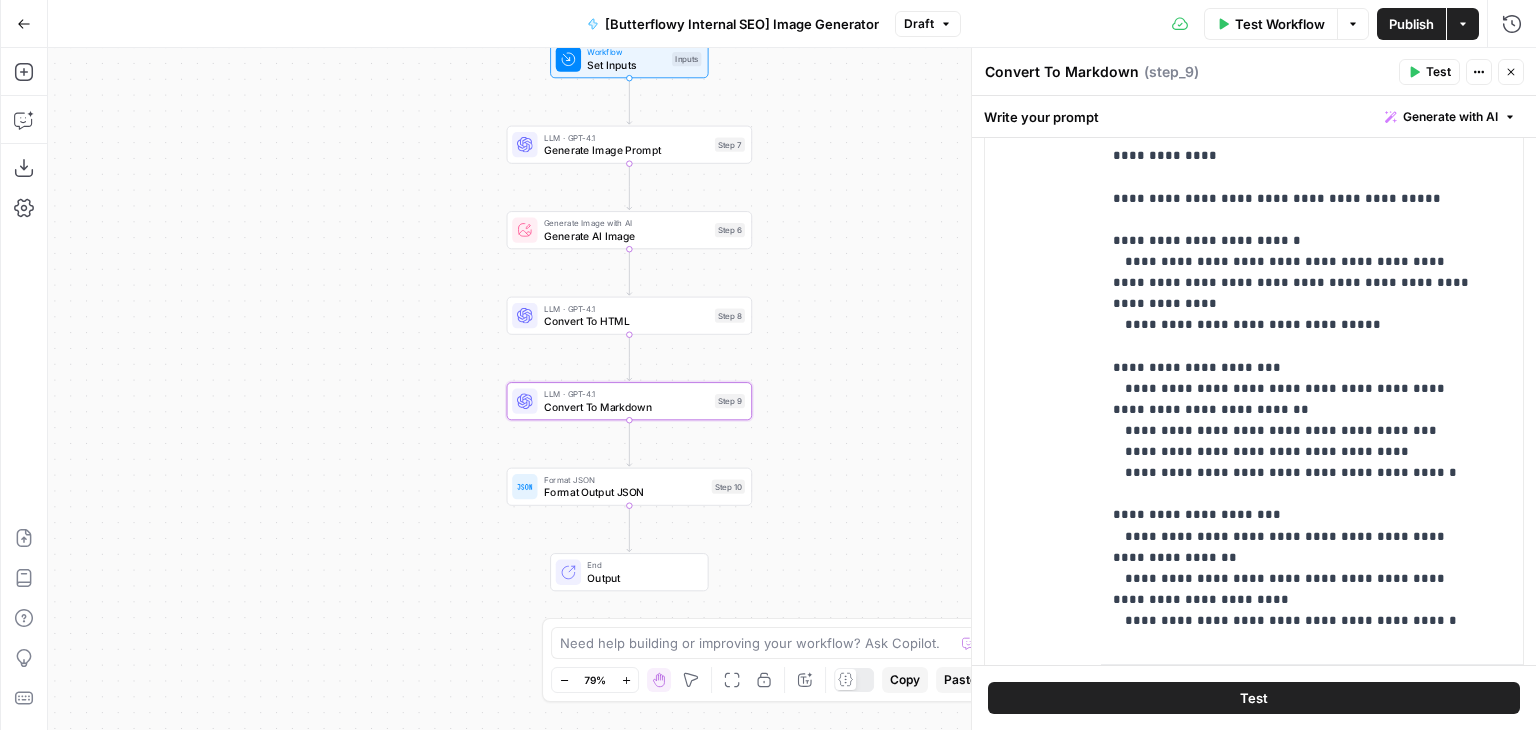 scroll, scrollTop: 750, scrollLeft: 0, axis: vertical 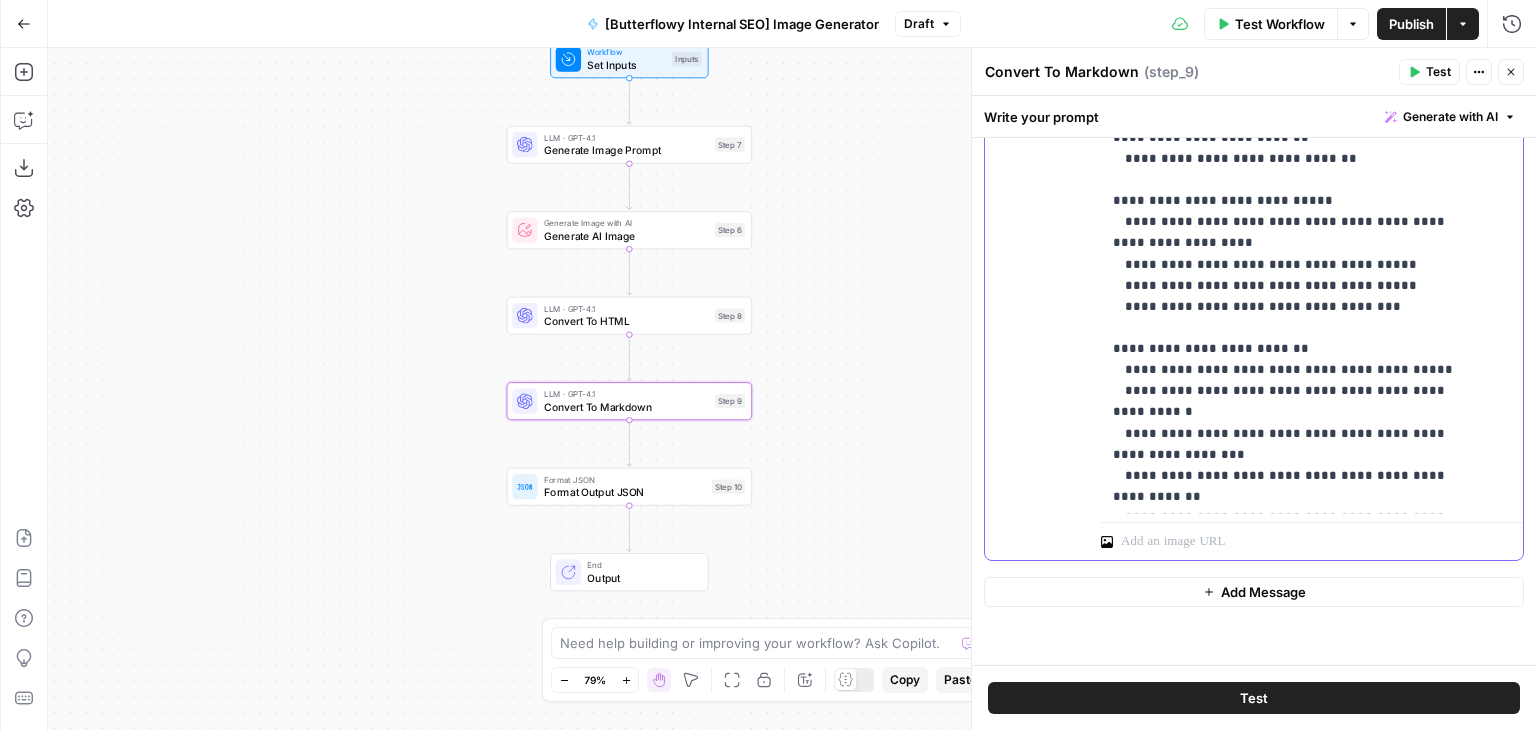 click on "**********" at bounding box center [1297, -126] 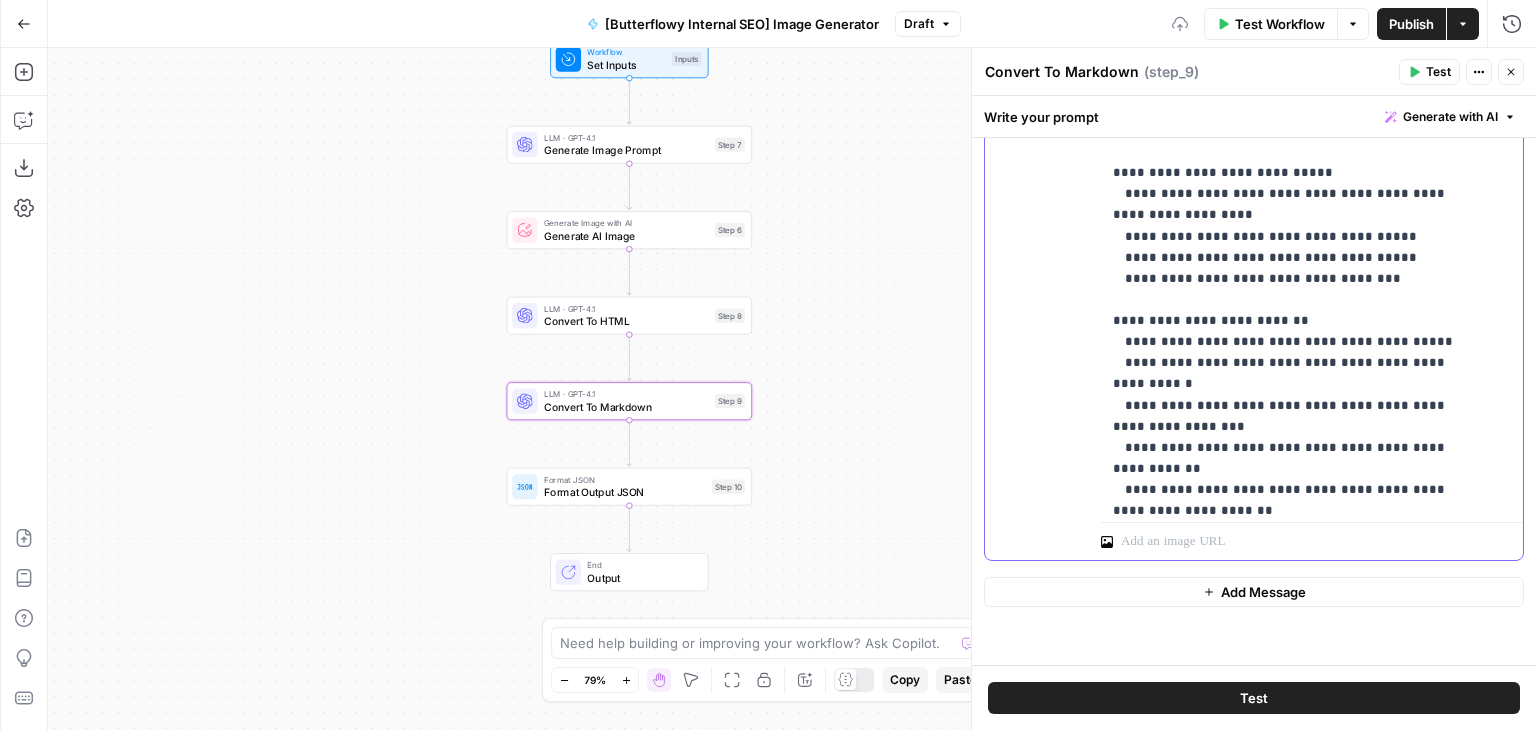 scroll, scrollTop: 511, scrollLeft: 0, axis: vertical 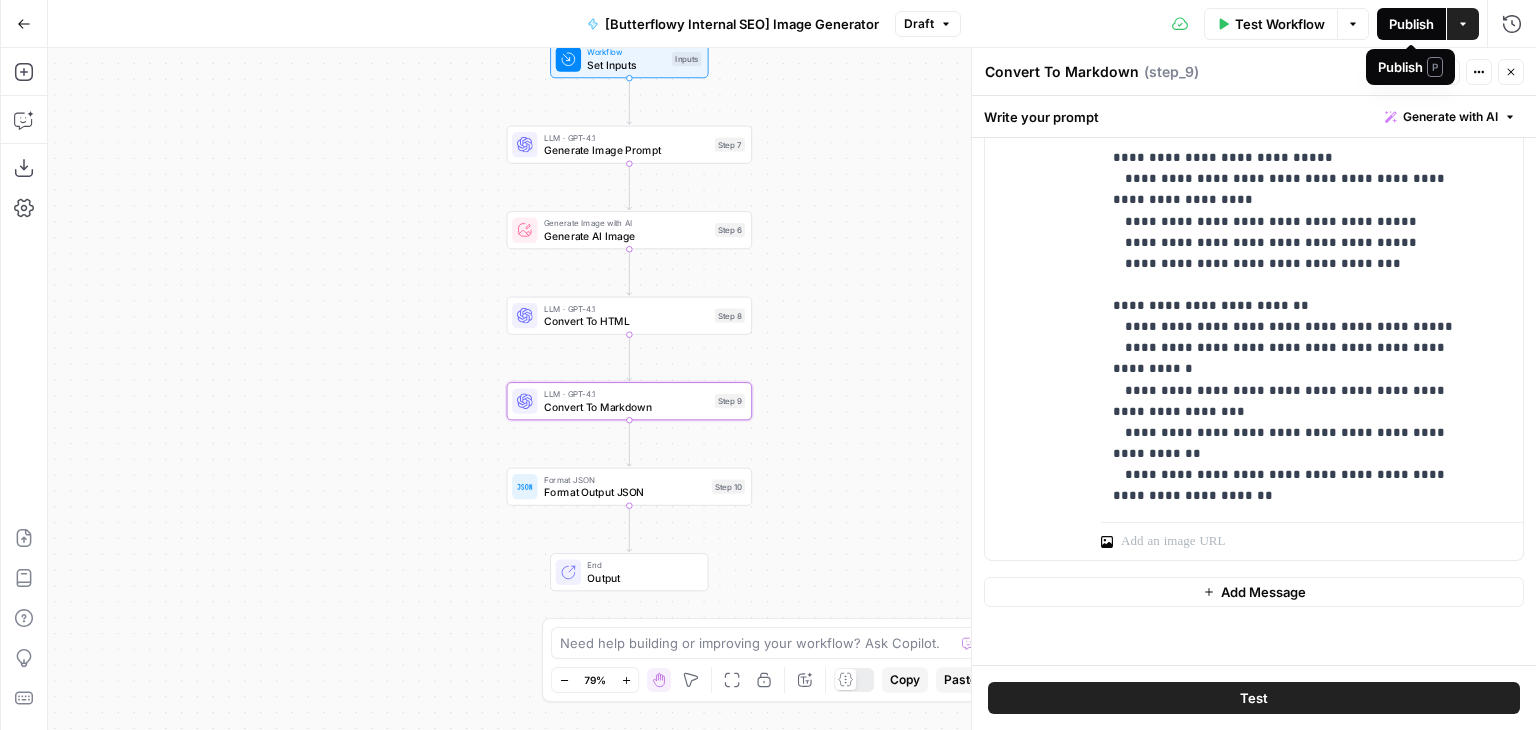 click on "Publish" at bounding box center (1411, 24) 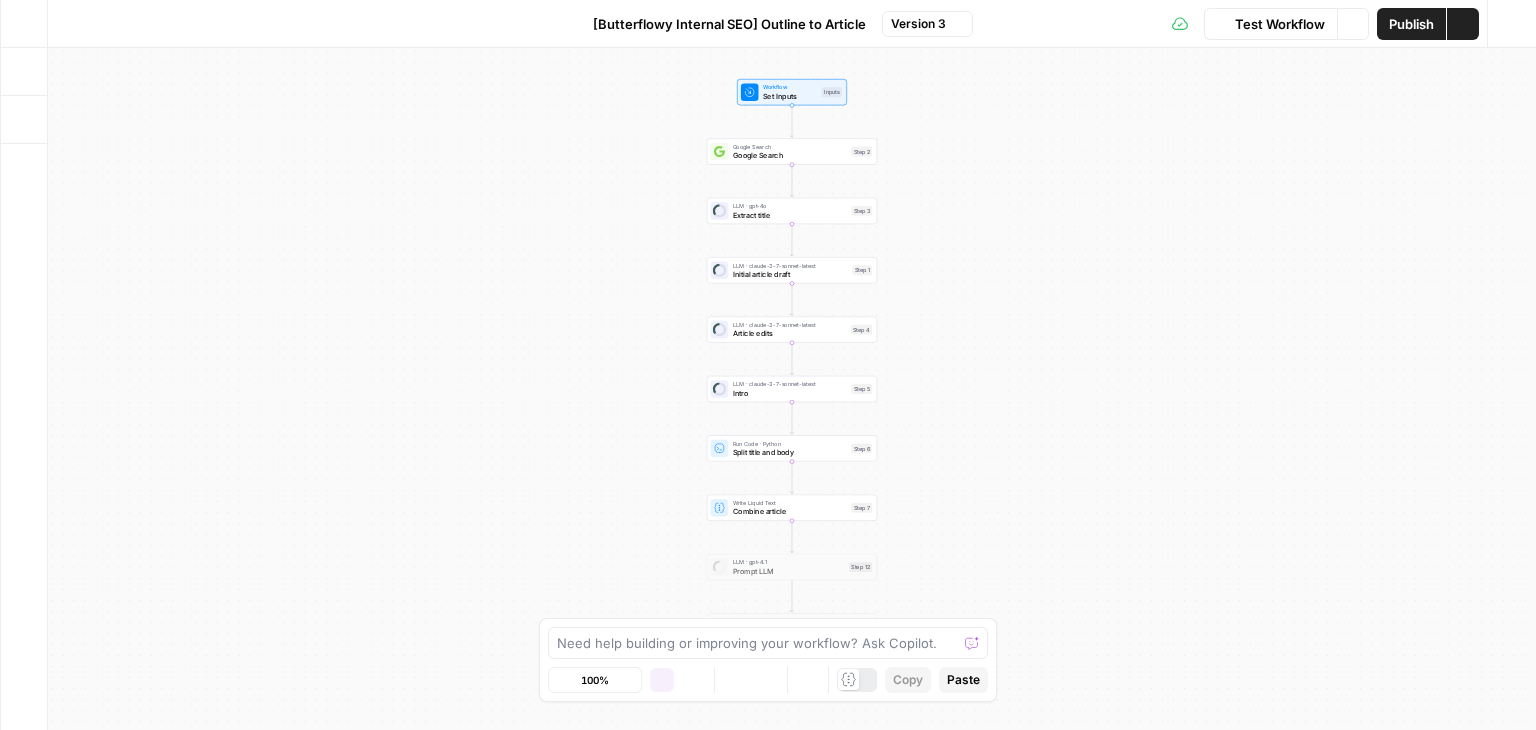scroll, scrollTop: 0, scrollLeft: 0, axis: both 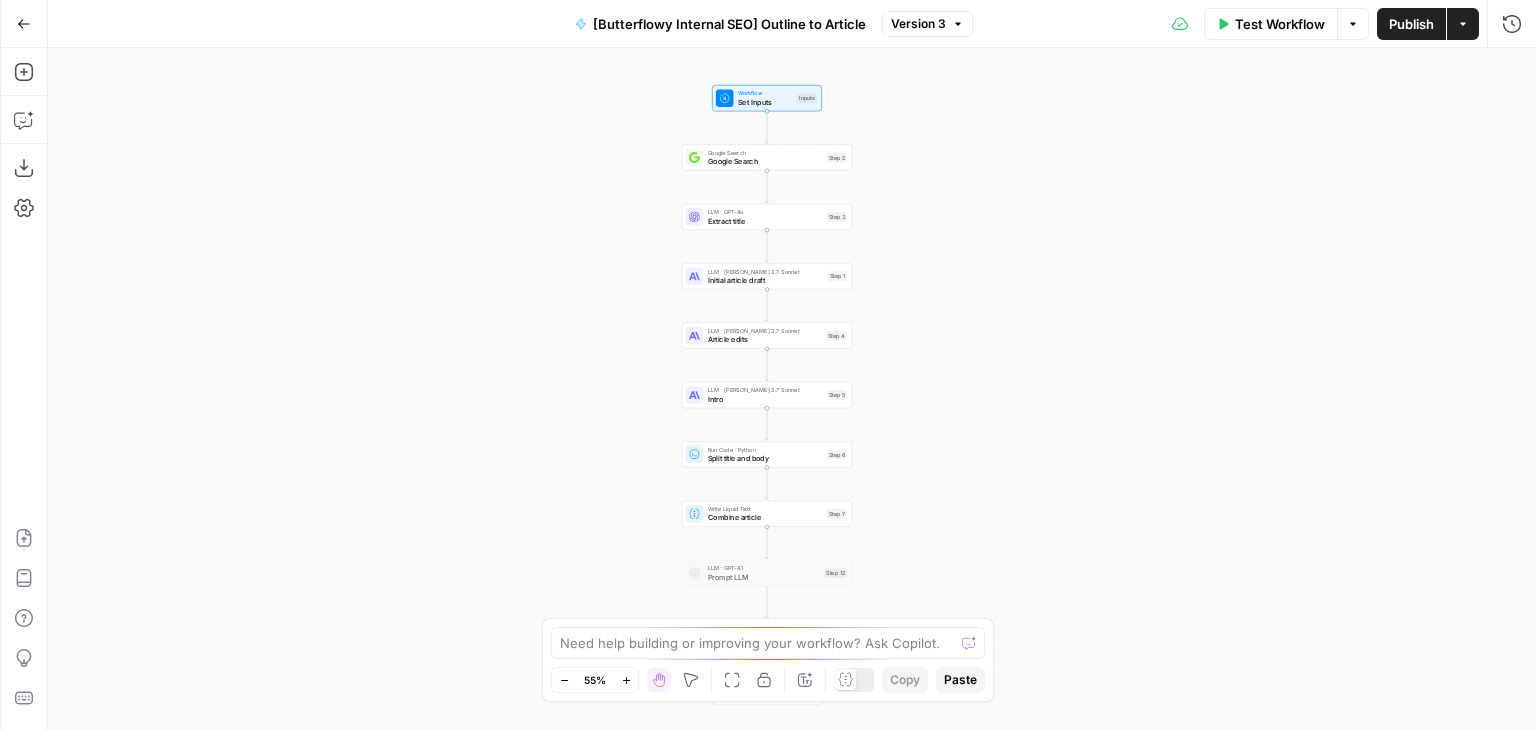 click on "Workflow Set Inputs Inputs Google Search Google Search Step 2 LLM · GPT-4o Extract title Step 3 LLM · [PERSON_NAME] 3.7 Sonnet Initial article draft Step 1 LLM · [PERSON_NAME] 3.7 Sonnet Article edits Step 4 LLM · [PERSON_NAME] 3.7 Sonnet Intro Step 5 Run Code · Python Split title and body Step 6 Write Liquid Text Combine article Step 7 LLM · GPT-4.1 Prompt LLM Step 12 Power Agent Create Page Title Tags & Meta Descriptions Step 10 End Output" at bounding box center (792, 389) 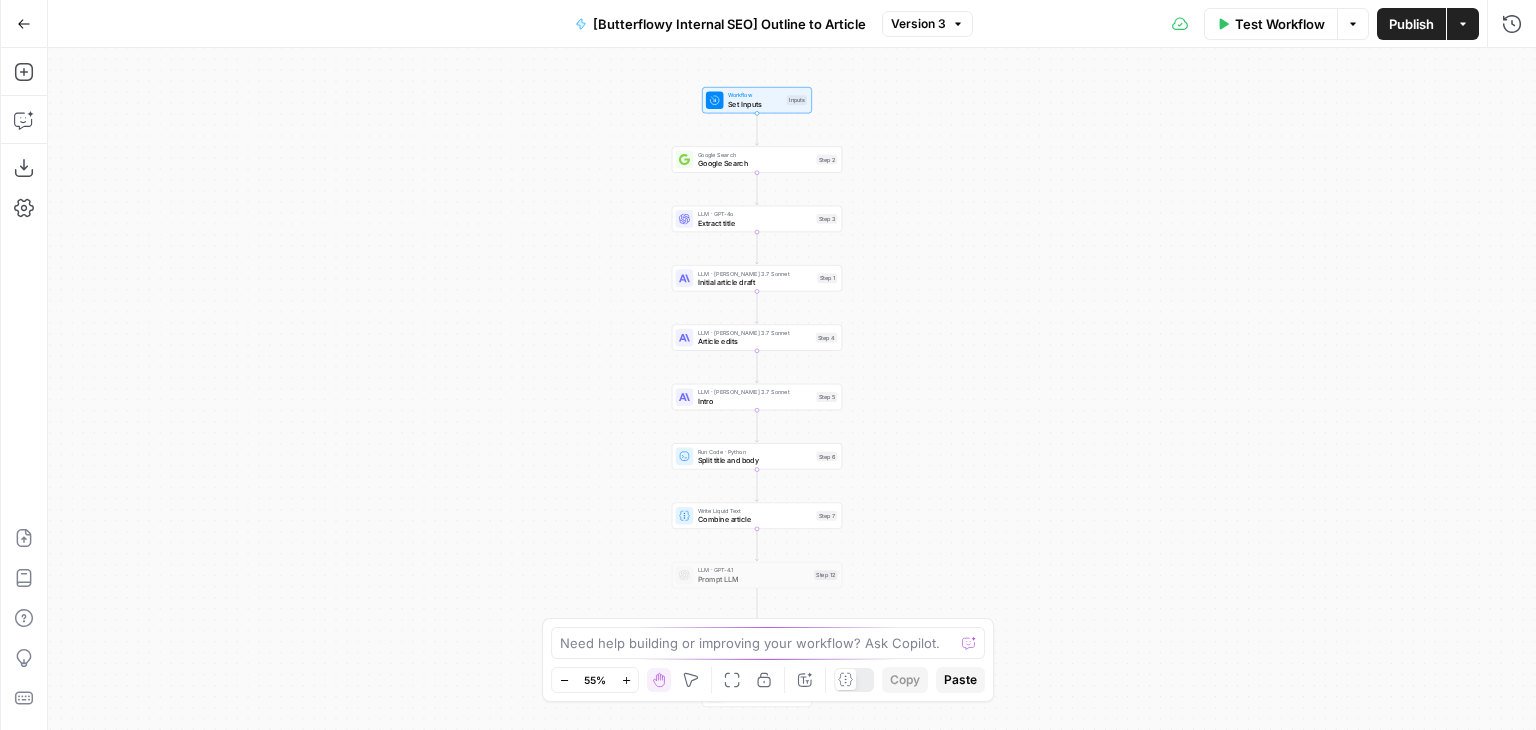 drag, startPoint x: 474, startPoint y: 291, endPoint x: 417, endPoint y: 275, distance: 59.20304 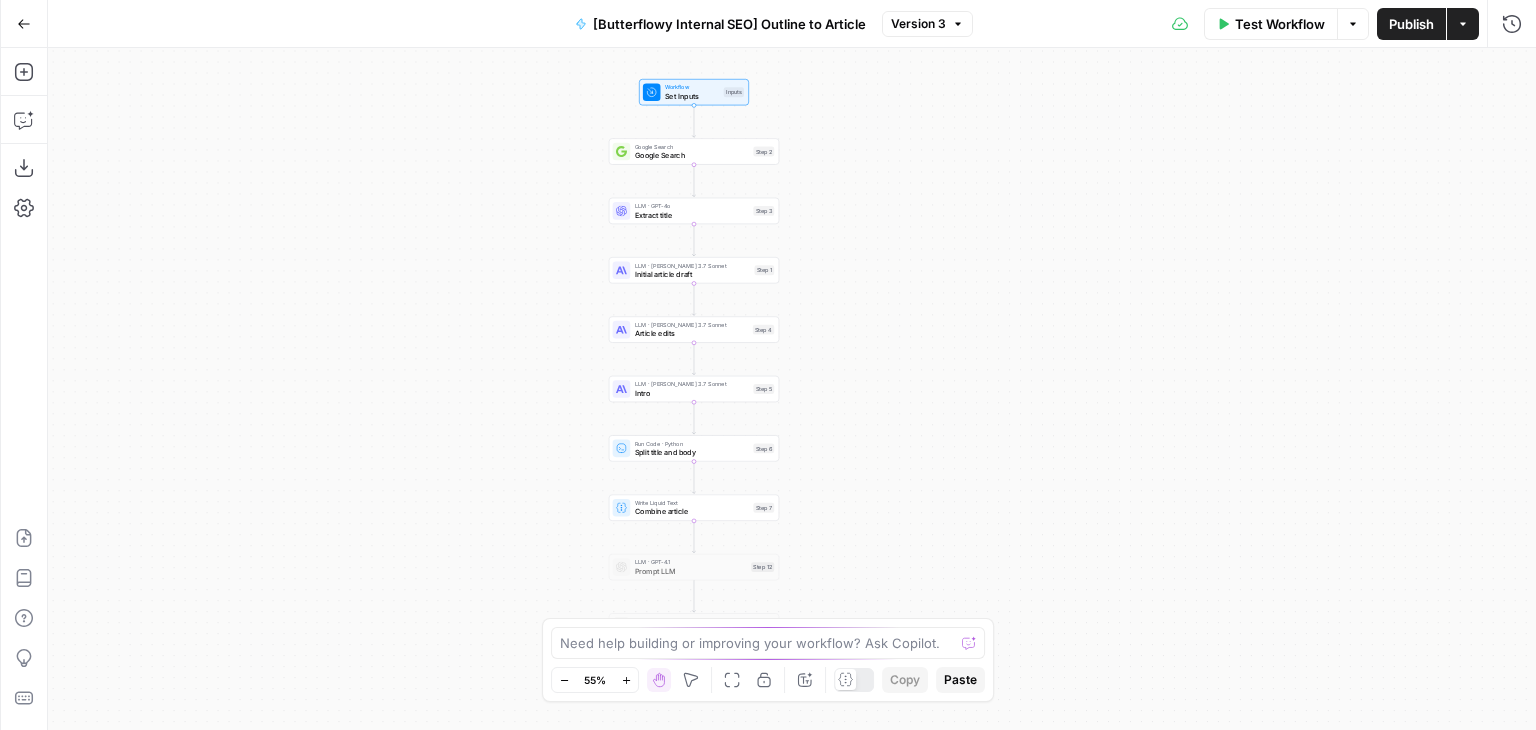 scroll, scrollTop: 0, scrollLeft: 0, axis: both 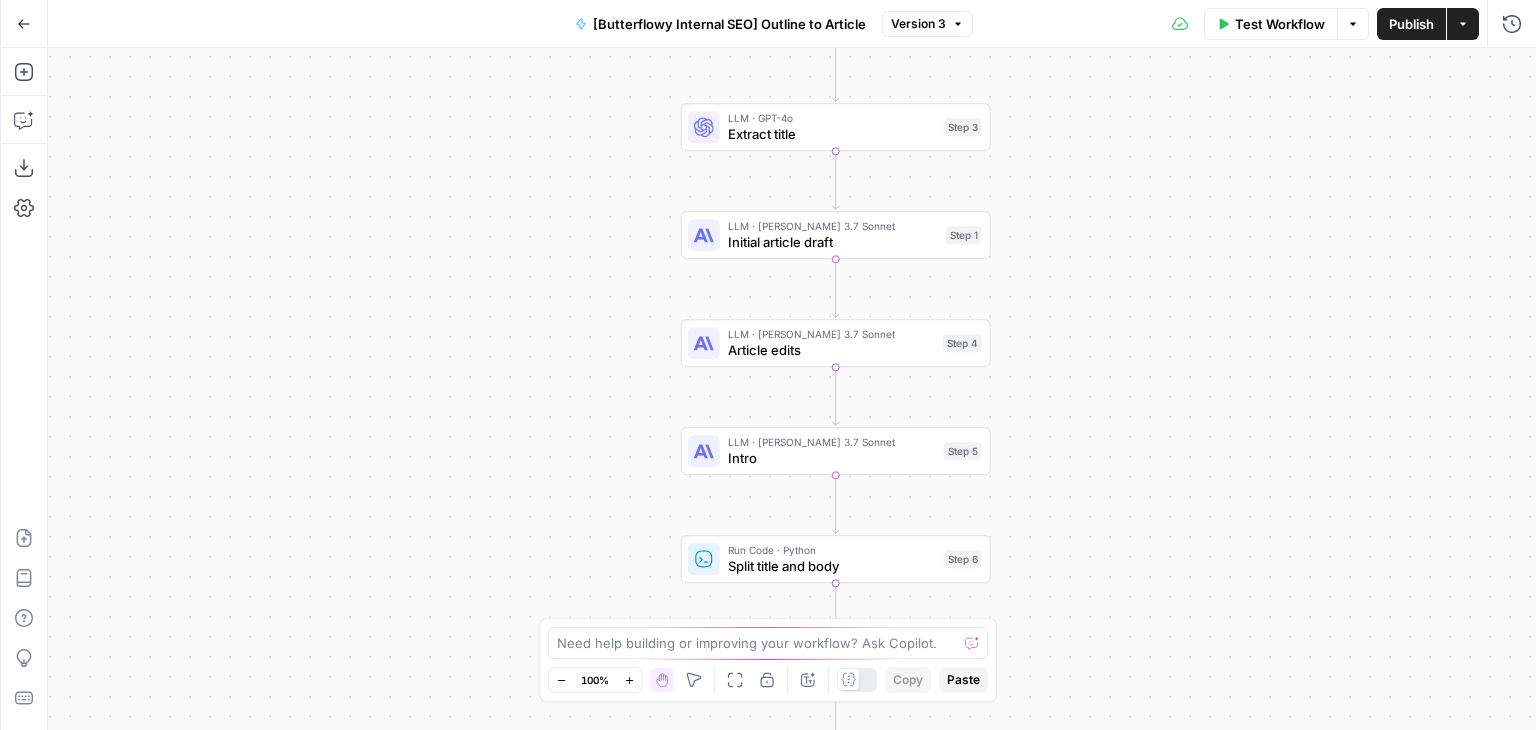 drag, startPoint x: 539, startPoint y: 269, endPoint x: 407, endPoint y: 315, distance: 139.78555 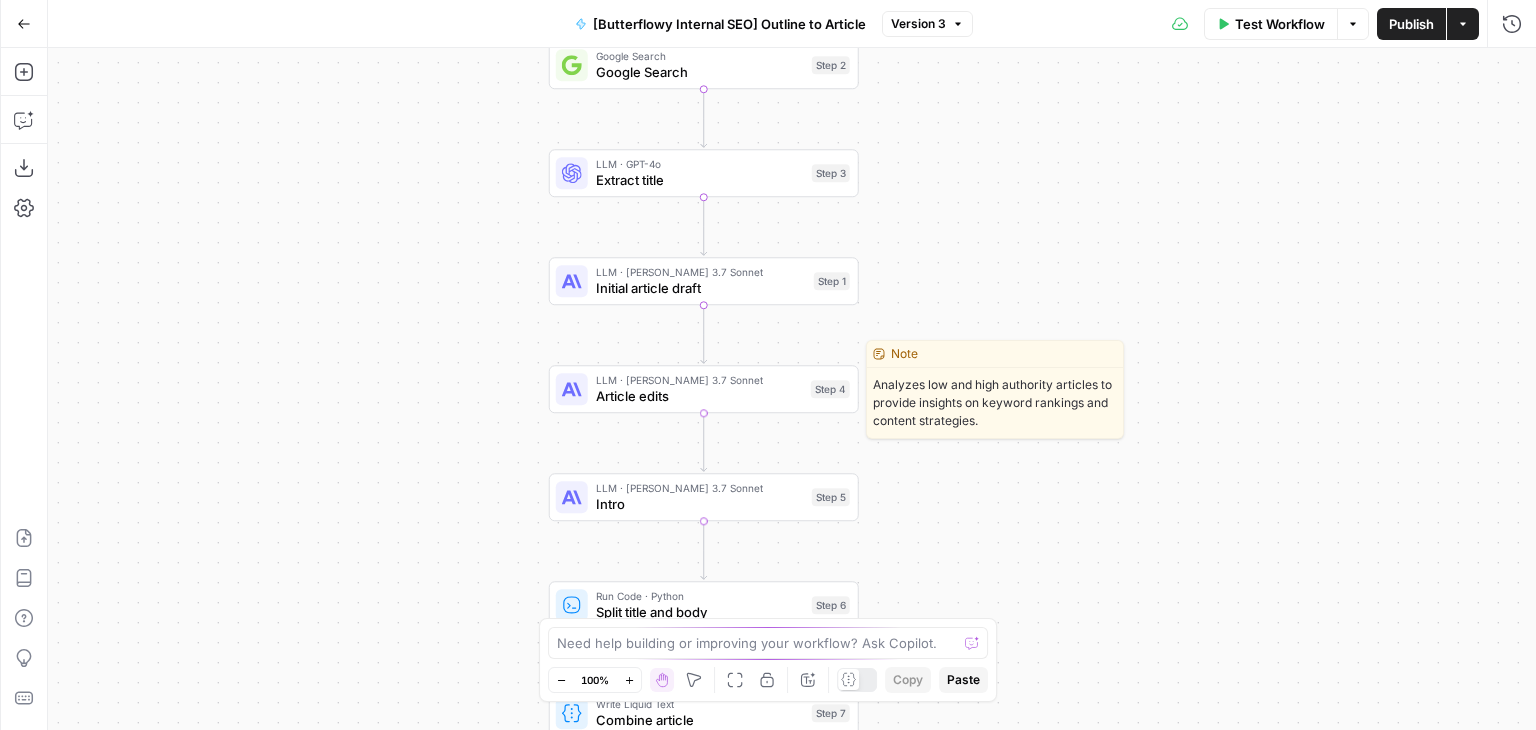 click on "Article edits" at bounding box center [699, 396] 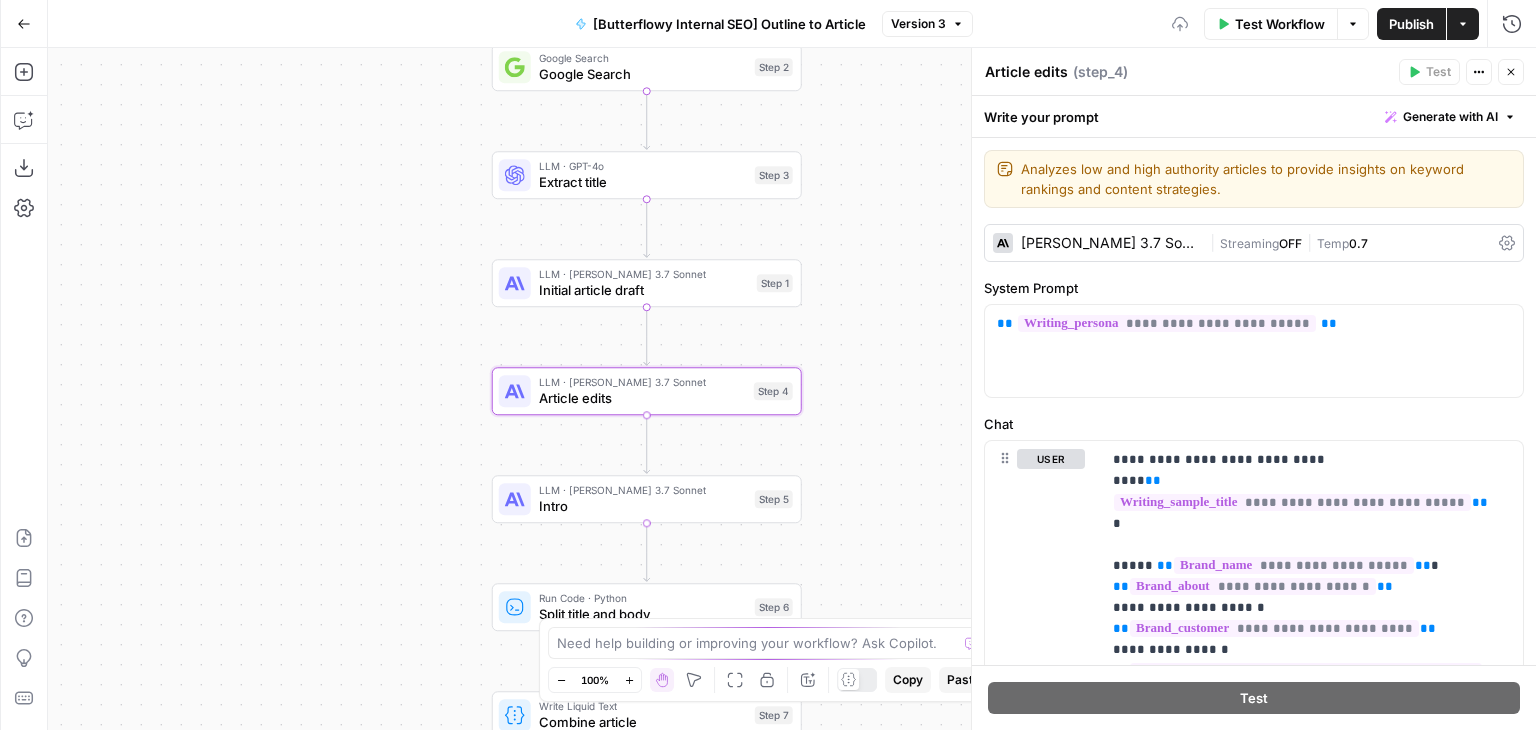 drag, startPoint x: 359, startPoint y: 407, endPoint x: 362, endPoint y: 382, distance: 25.179358 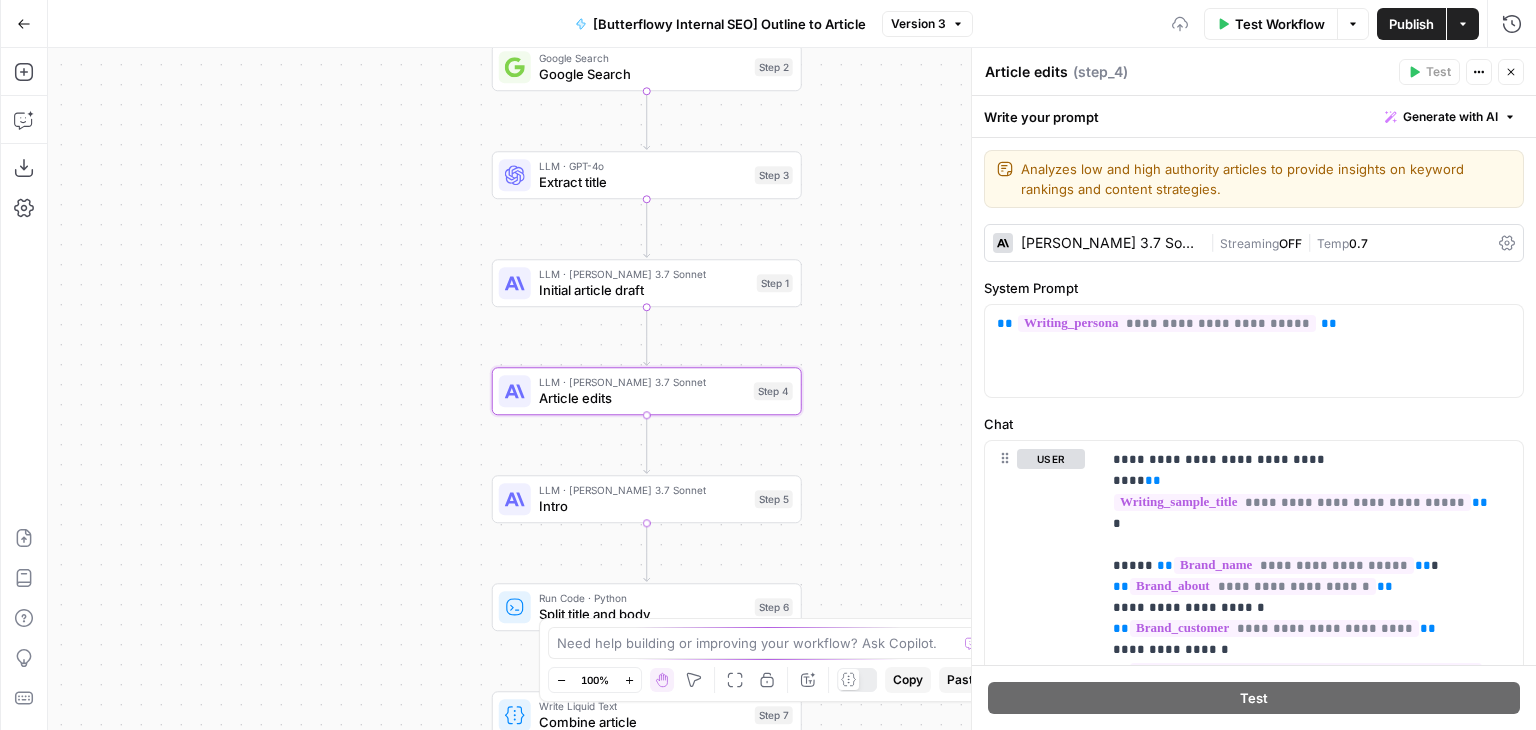 click on "Workflow Set Inputs Inputs Google Search Google Search Step 2 LLM · GPT-4o Extract title Step 3 LLM · [PERSON_NAME] 3.7 Sonnet Initial article draft Step 1 LLM · [PERSON_NAME] 3.7 Sonnet Article edits Step 4 Copy step Delete step Edit Note Test LLM · [PERSON_NAME] 3.7 Sonnet Intro Step 5 Run Code · Python Split title and body Step 6 Write Liquid Text Combine article Step 7 LLM · GPT-4.1 Prompt LLM Step 12 Power Agent Create Page Title Tags & Meta Descriptions Step 10 End Output" at bounding box center [792, 389] 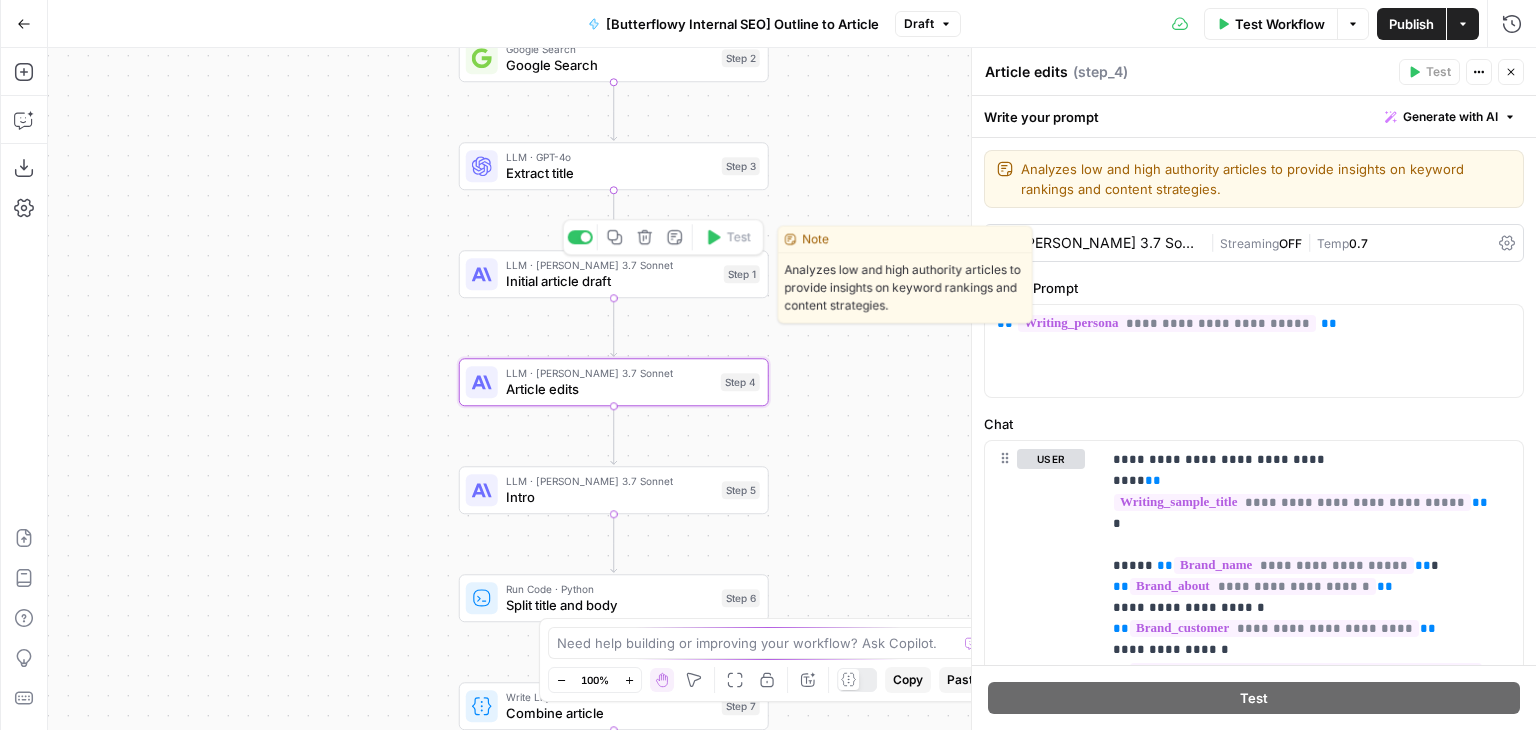 click on "Initial article draft" at bounding box center [611, 281] 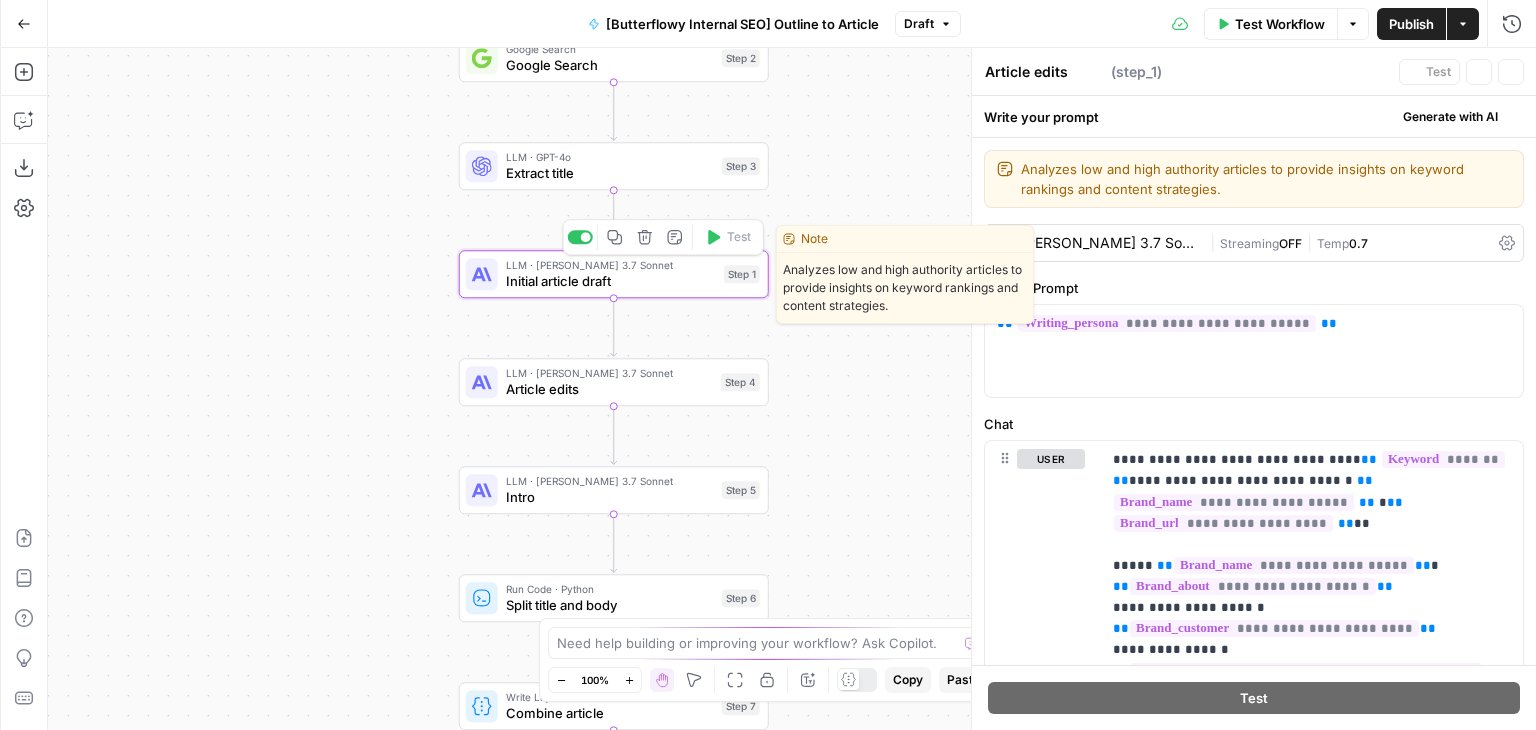 type on "Initial article draft" 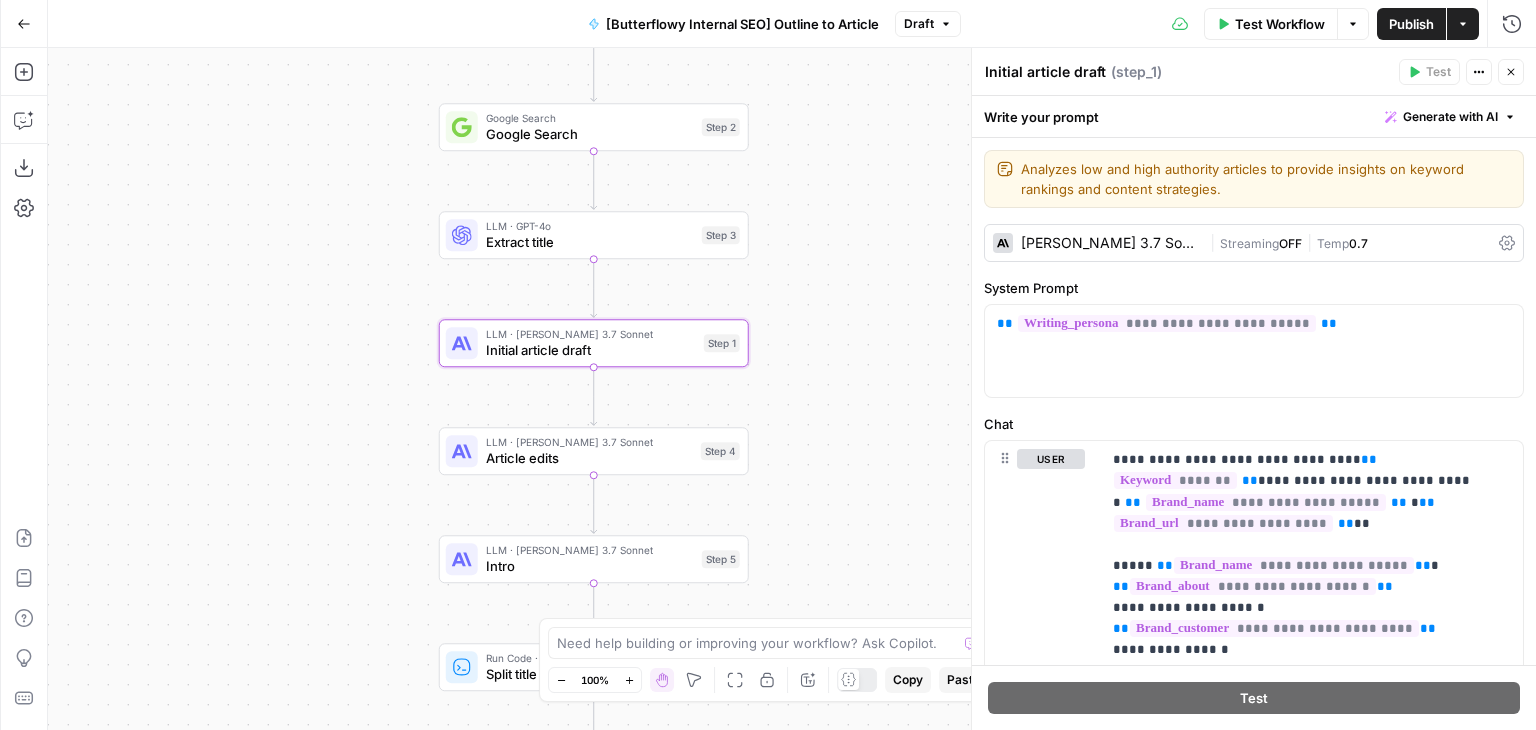 drag, startPoint x: 387, startPoint y: 191, endPoint x: 367, endPoint y: 260, distance: 71.8401 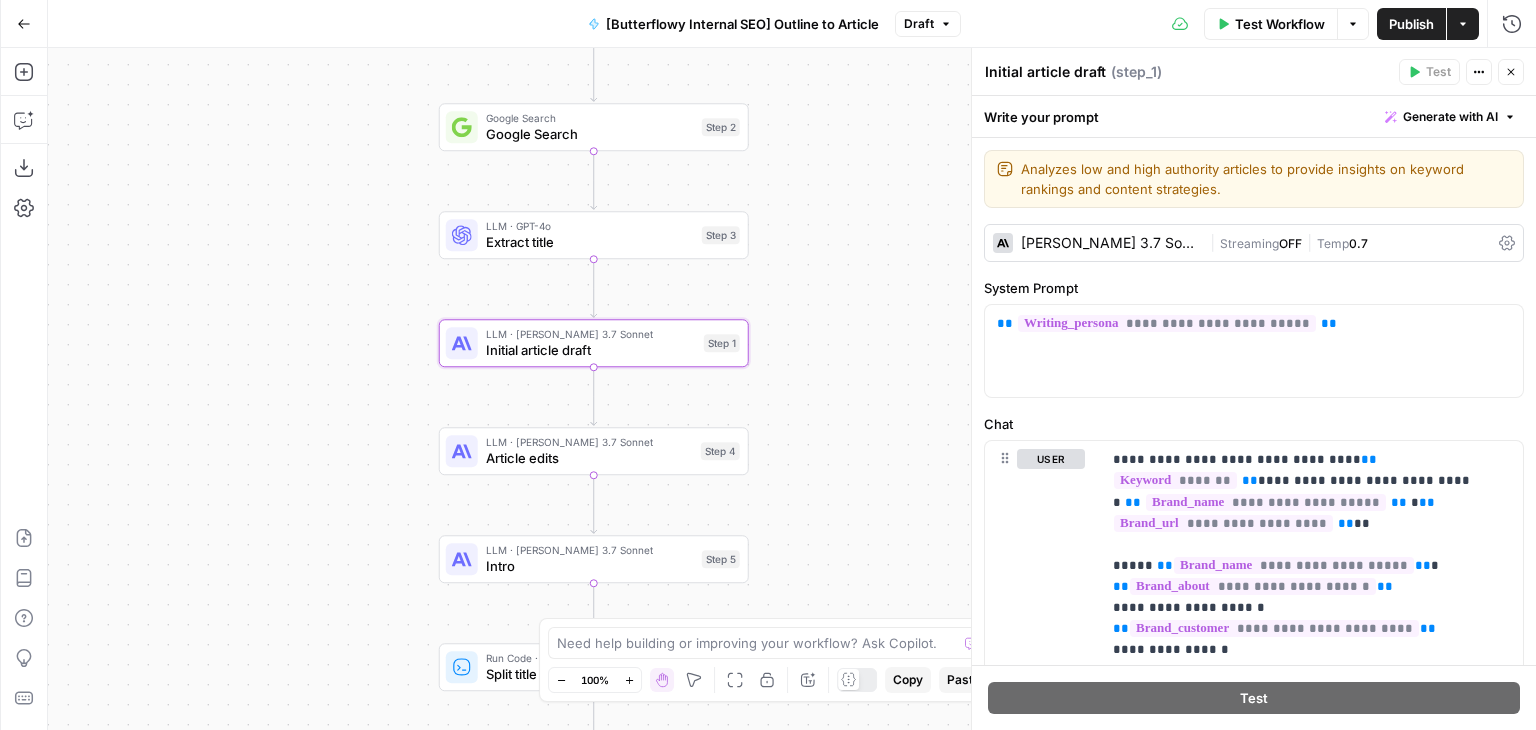 click on "Workflow Set Inputs Inputs Google Search Google Search Step 2 LLM · GPT-4o Extract title Step 3 LLM · [PERSON_NAME] 3.7 Sonnet Initial article draft Step 1 LLM · [PERSON_NAME] 3.7 Sonnet Article edits Step 4 LLM · [PERSON_NAME] 3.7 Sonnet Intro Step 5 Run Code · Python Split title and body Step 6 Write Liquid Text Combine article Step 7 LLM · GPT-4.1 Prompt LLM Step 12 Power Agent Create Page Title Tags & Meta Descriptions Step 10 End Output" at bounding box center [792, 389] 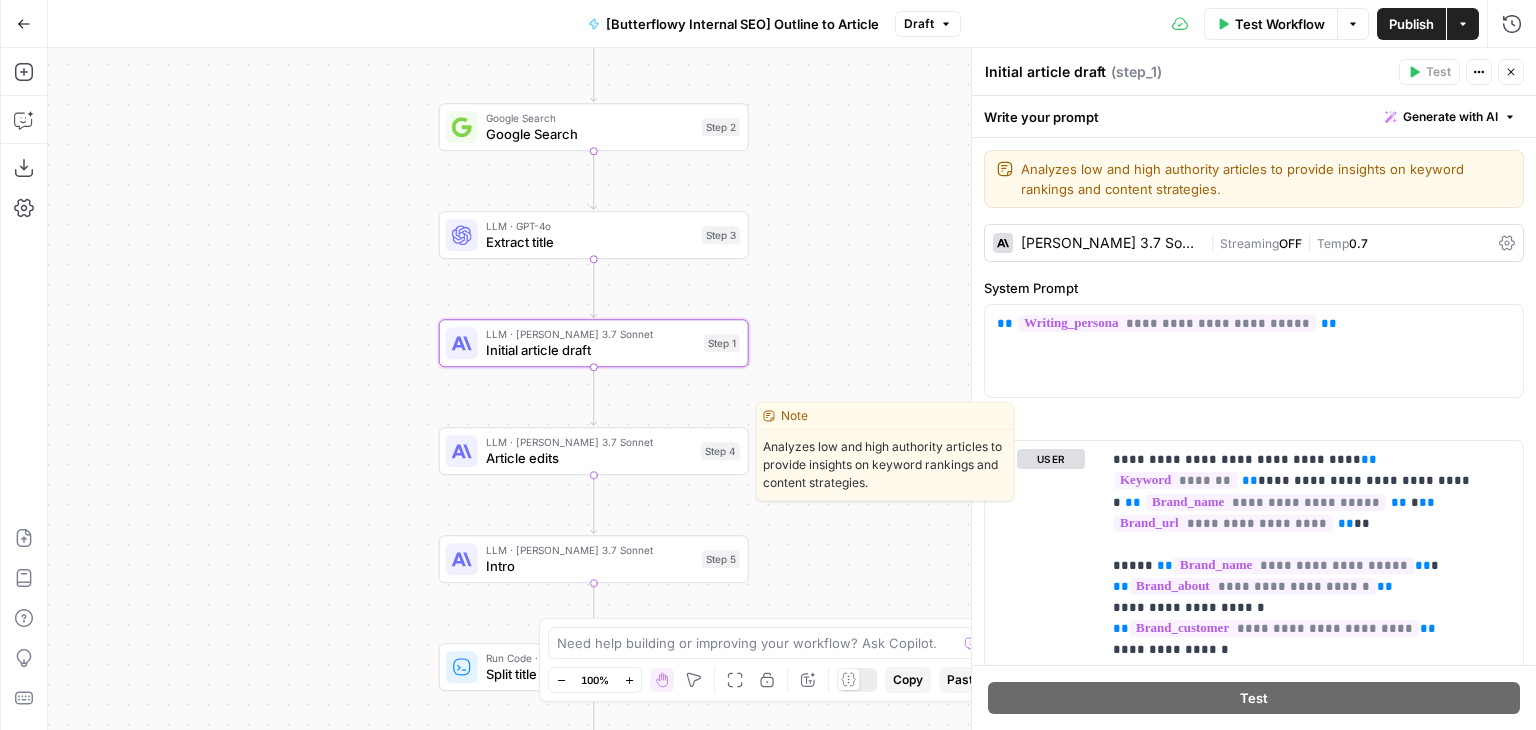 click on "Article edits" at bounding box center (589, 458) 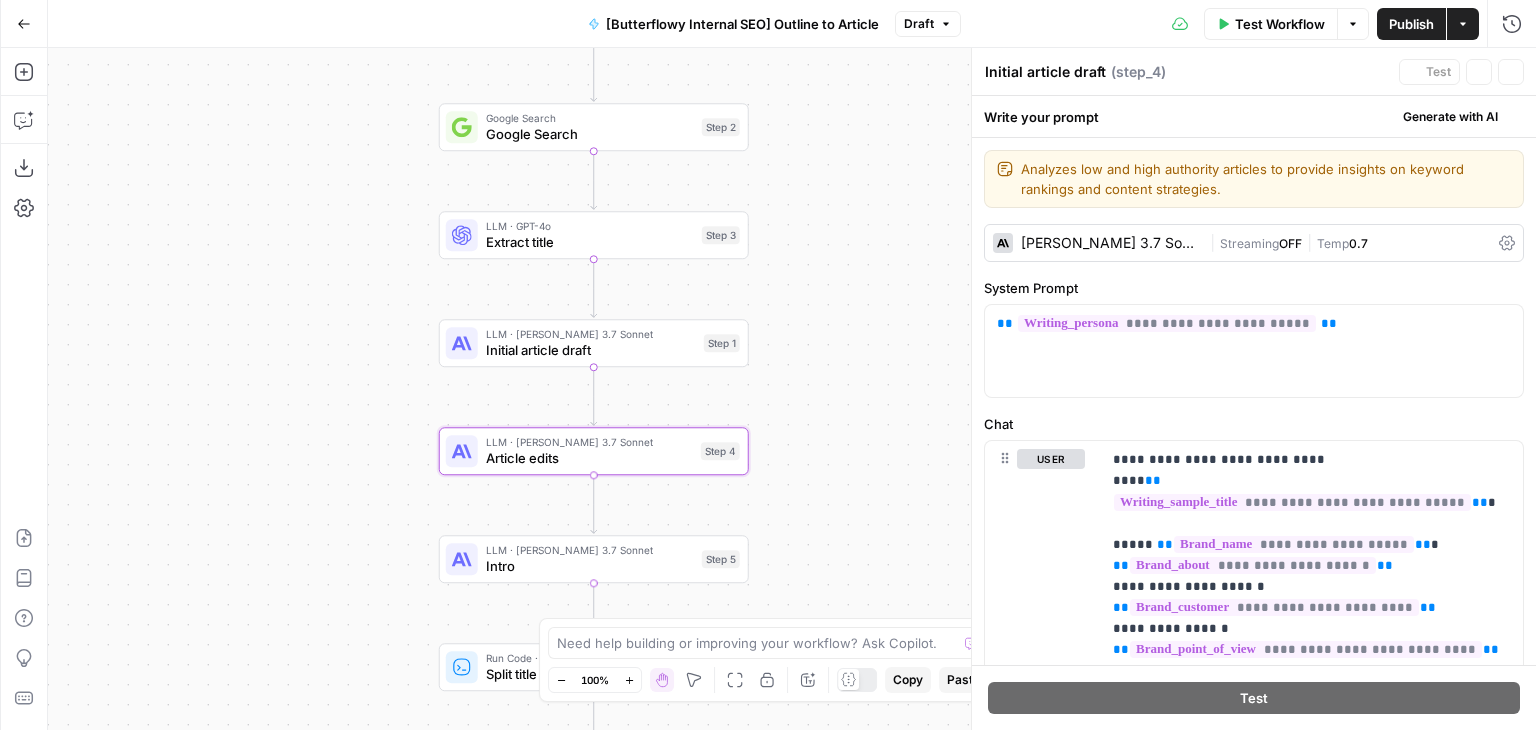 type on "Article edits" 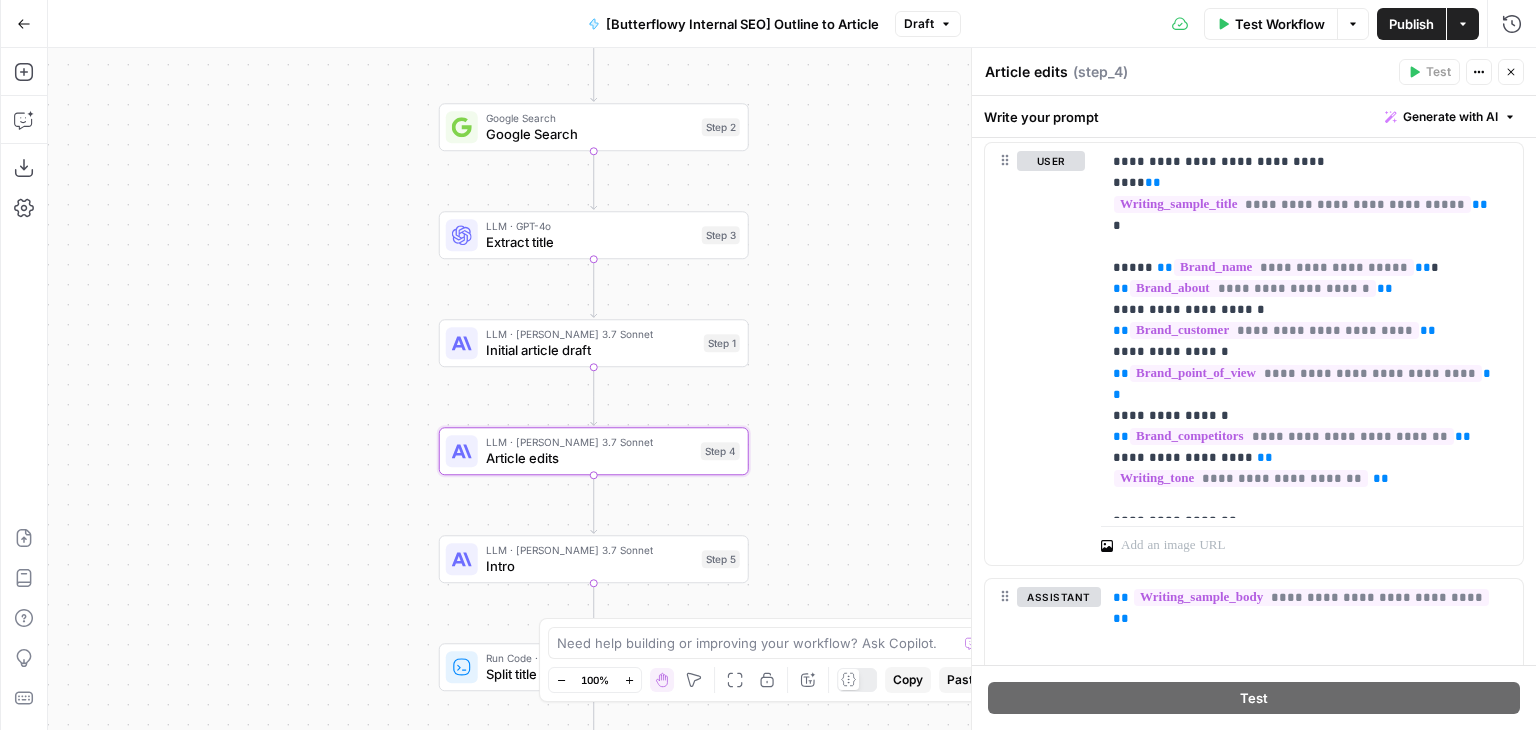 scroll, scrollTop: 218, scrollLeft: 0, axis: vertical 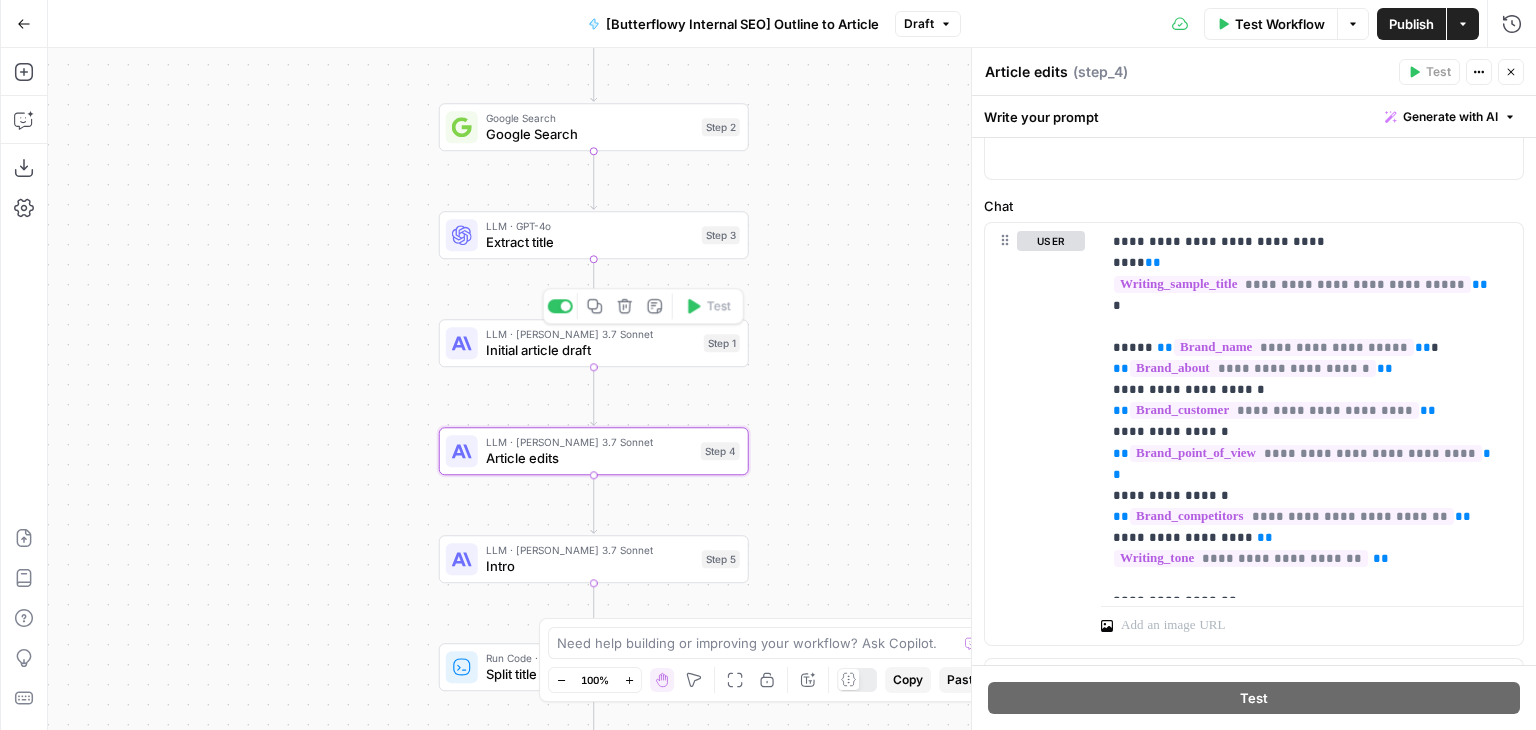 click on "Initial article draft" at bounding box center (591, 350) 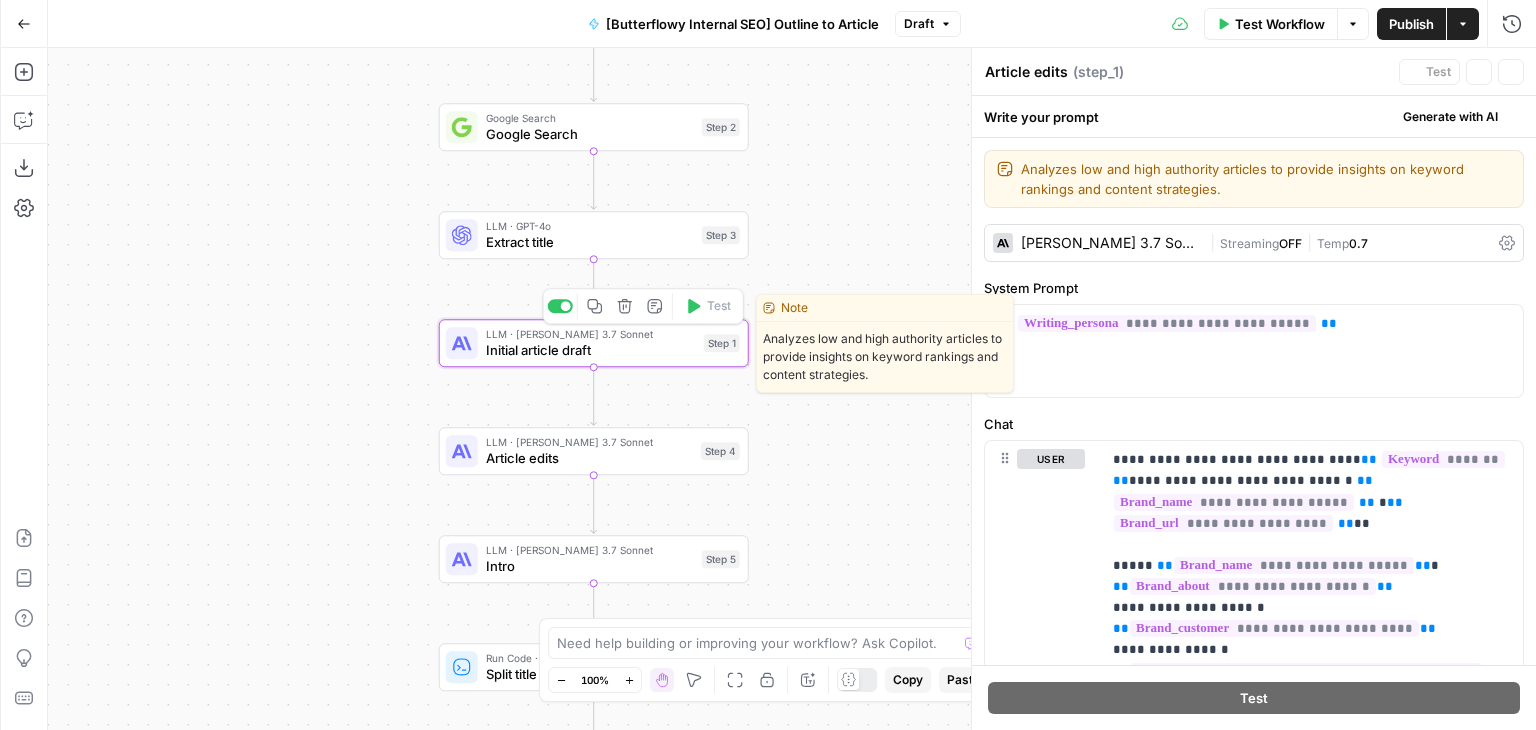 type on "Initial article draft" 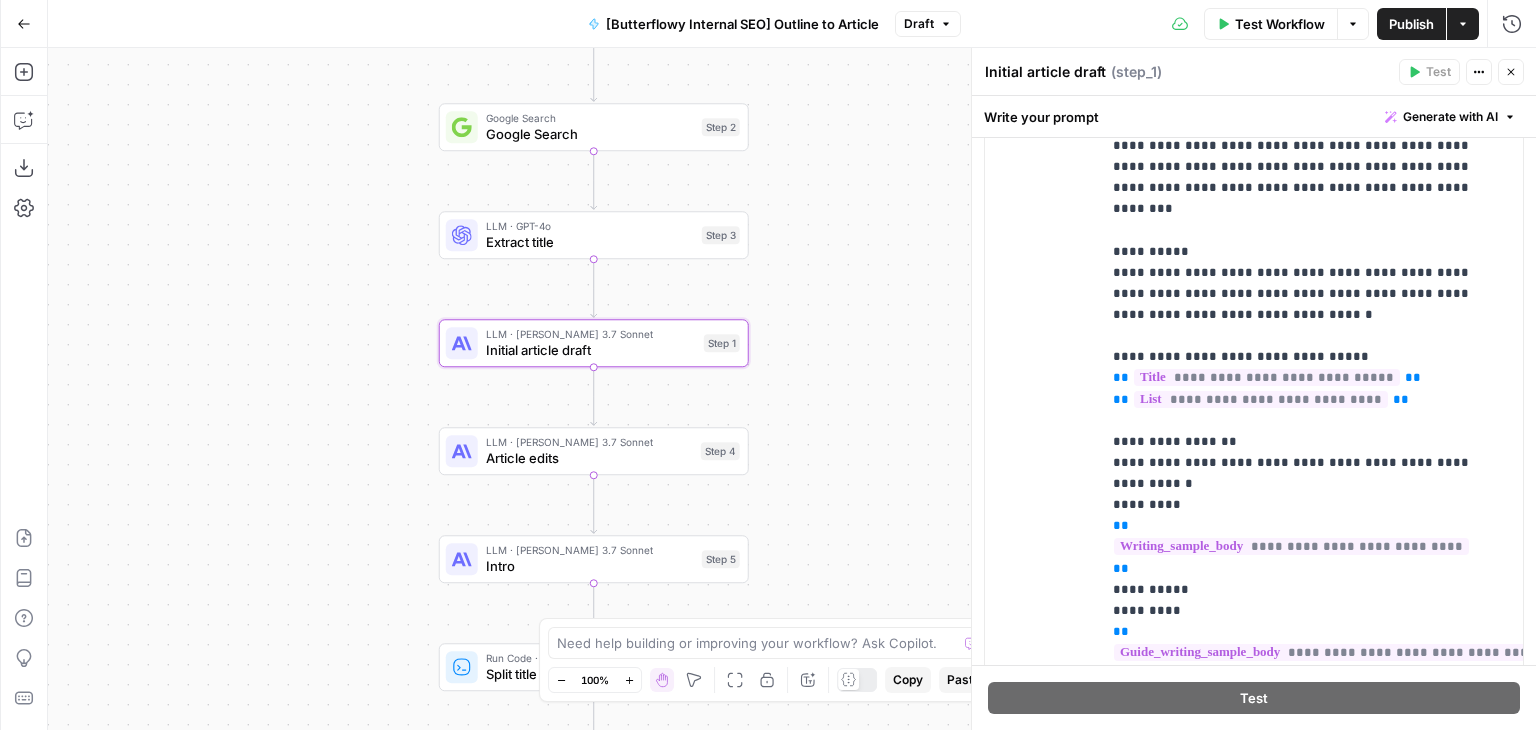scroll, scrollTop: 1484, scrollLeft: 0, axis: vertical 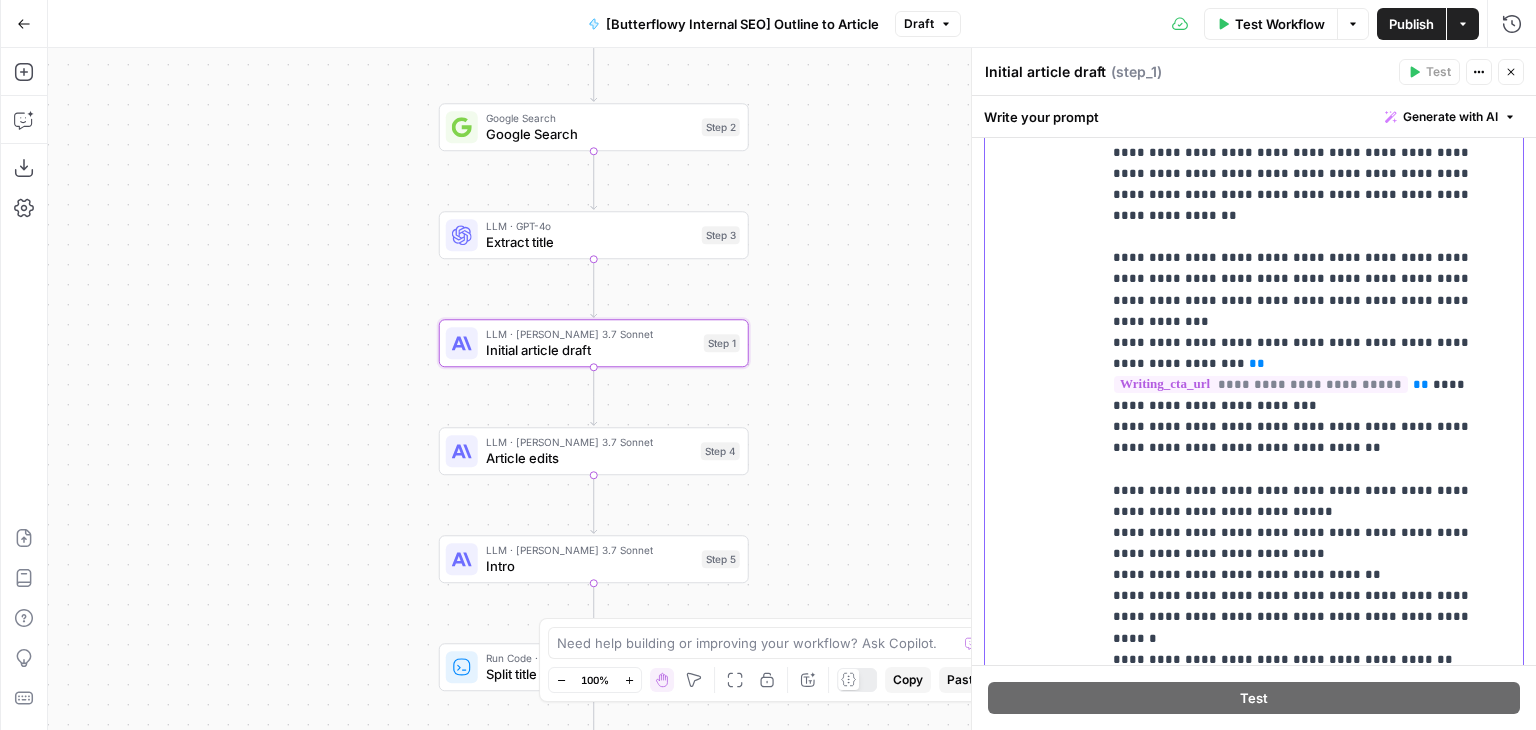 click on "**********" at bounding box center [1297, 99] 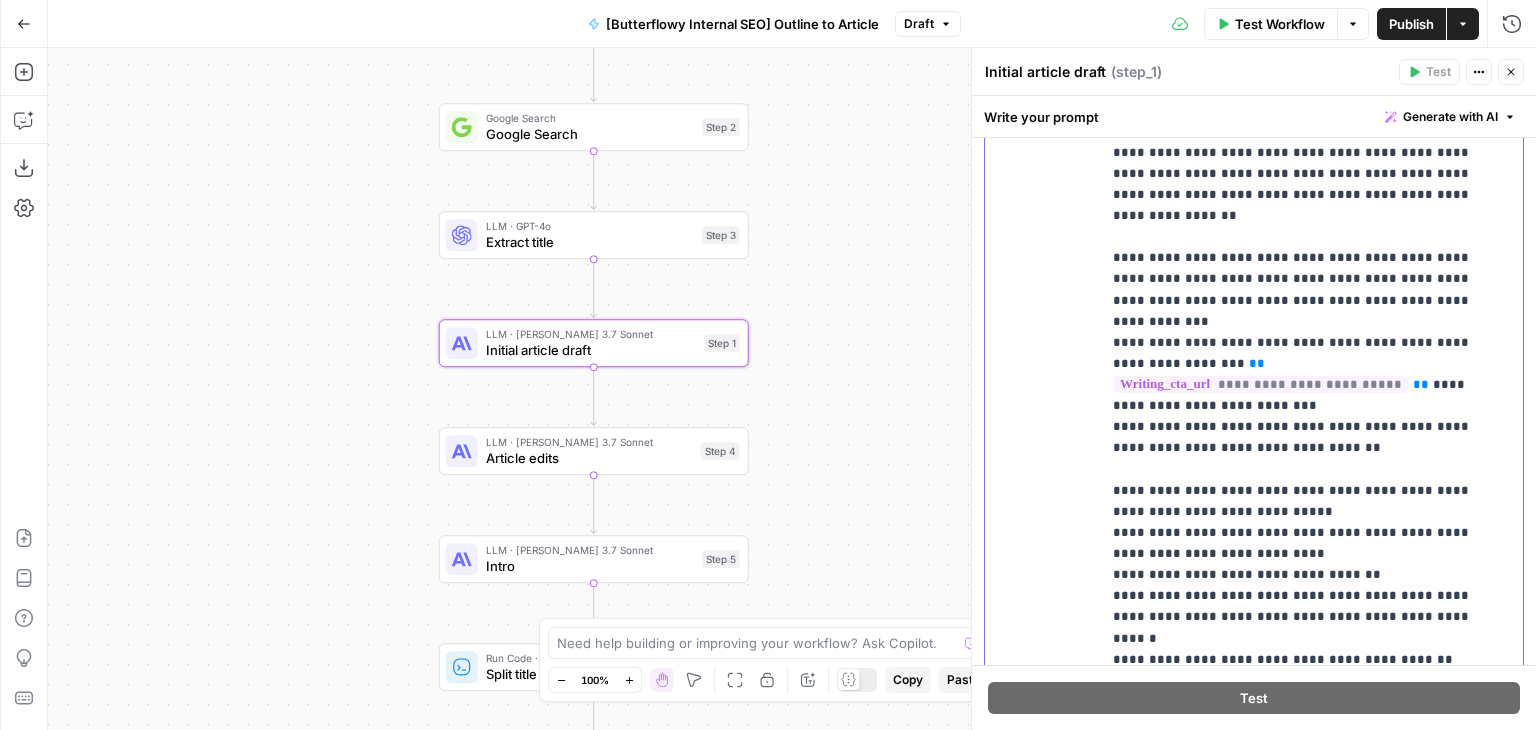 click on "**********" at bounding box center [1297, 99] 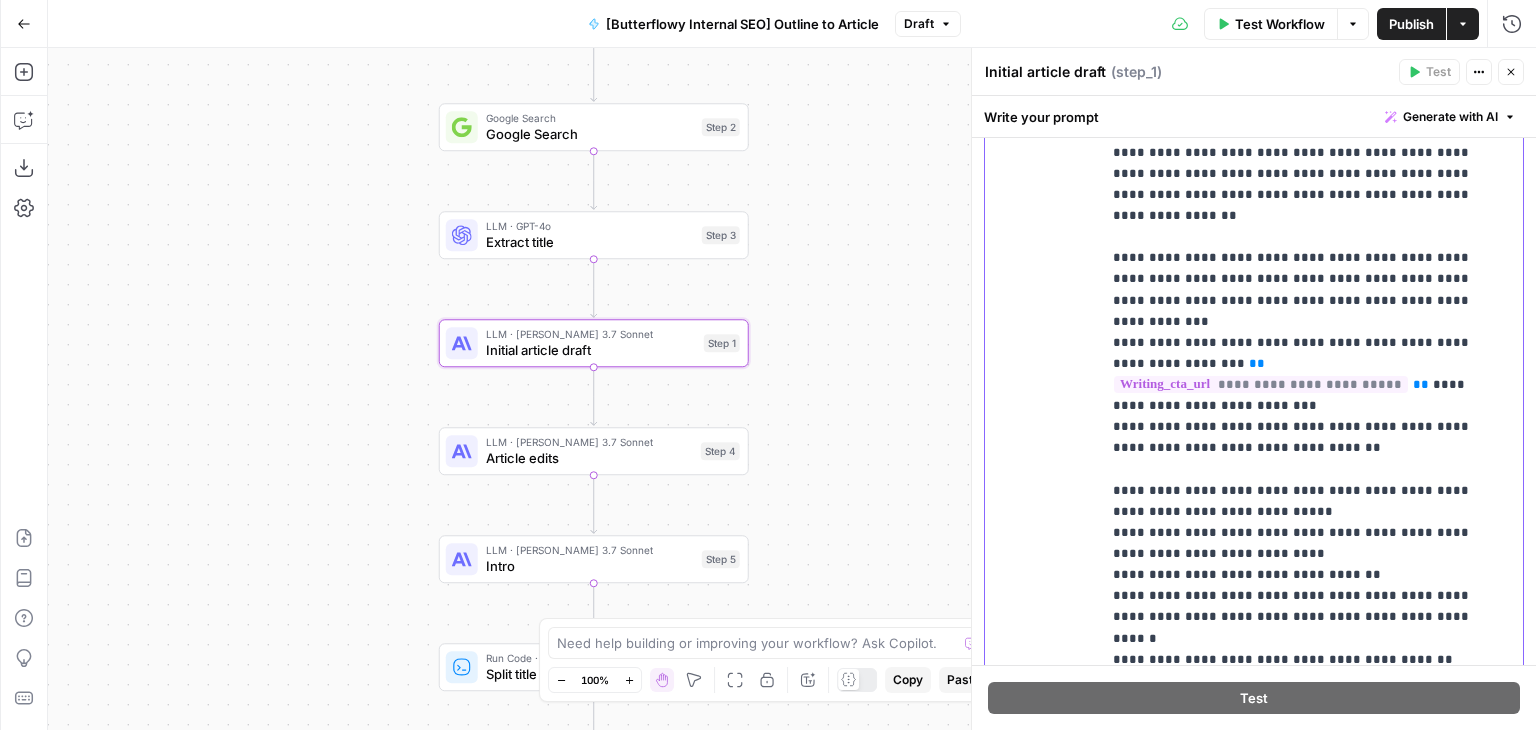 type 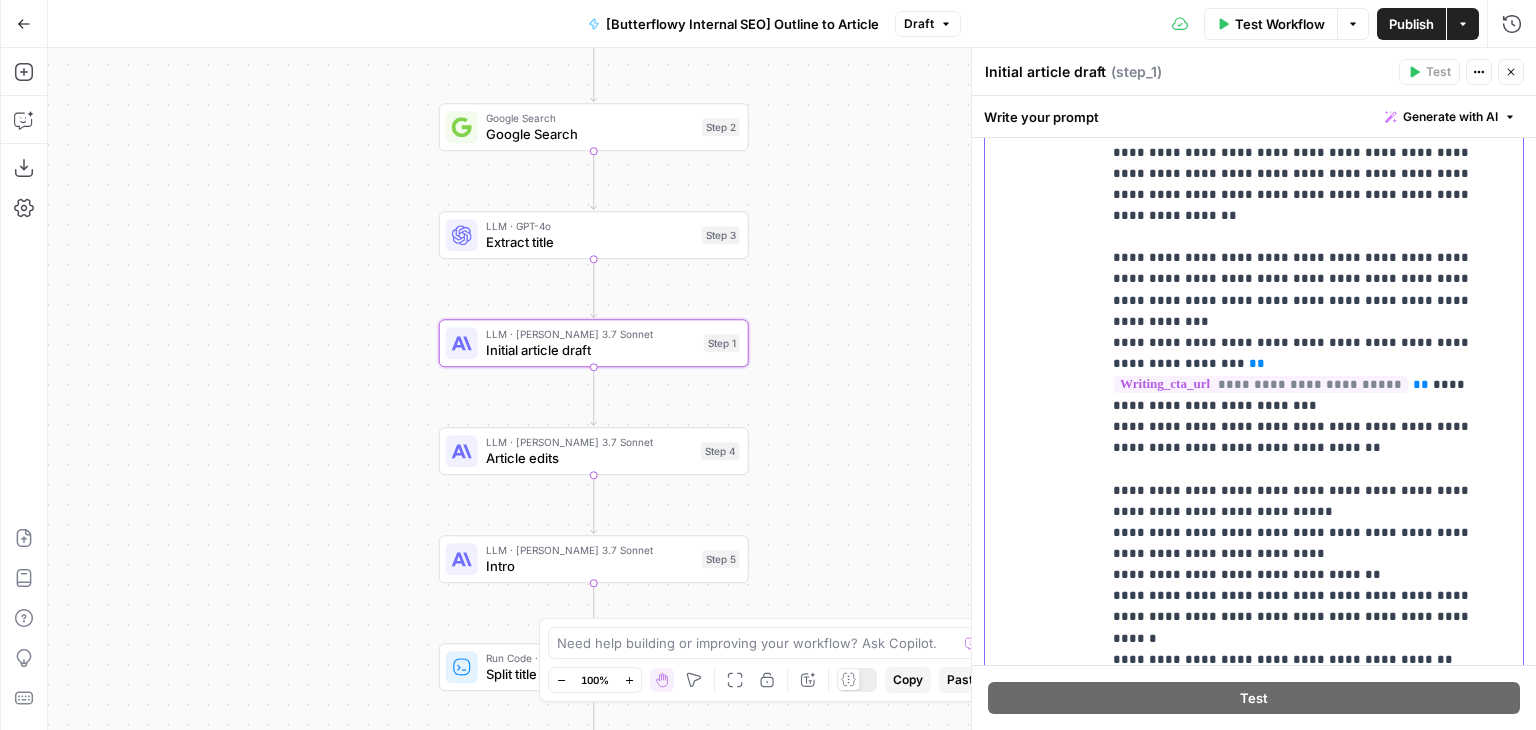 scroll, scrollTop: 589, scrollLeft: 0, axis: vertical 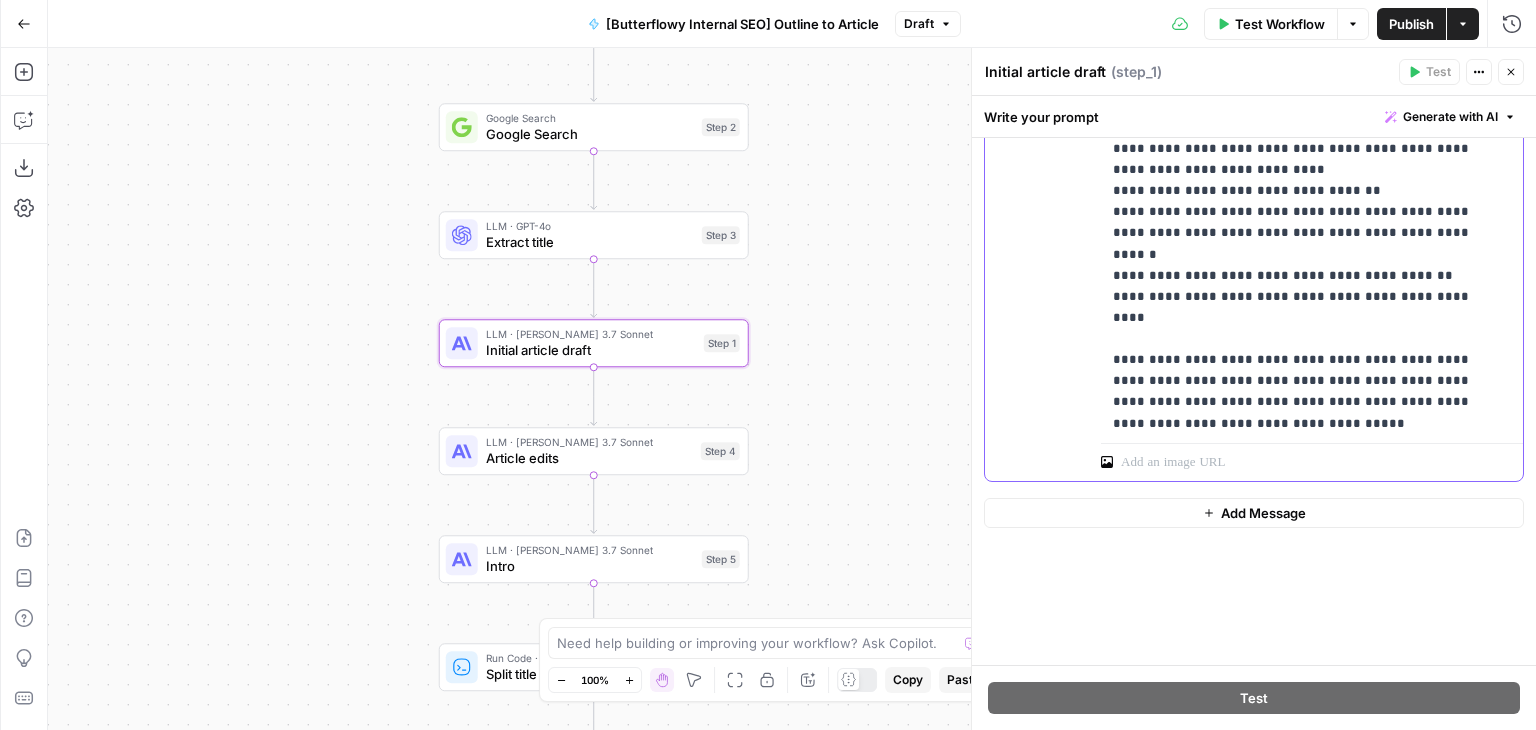 click on "**********" at bounding box center [1297, -275] 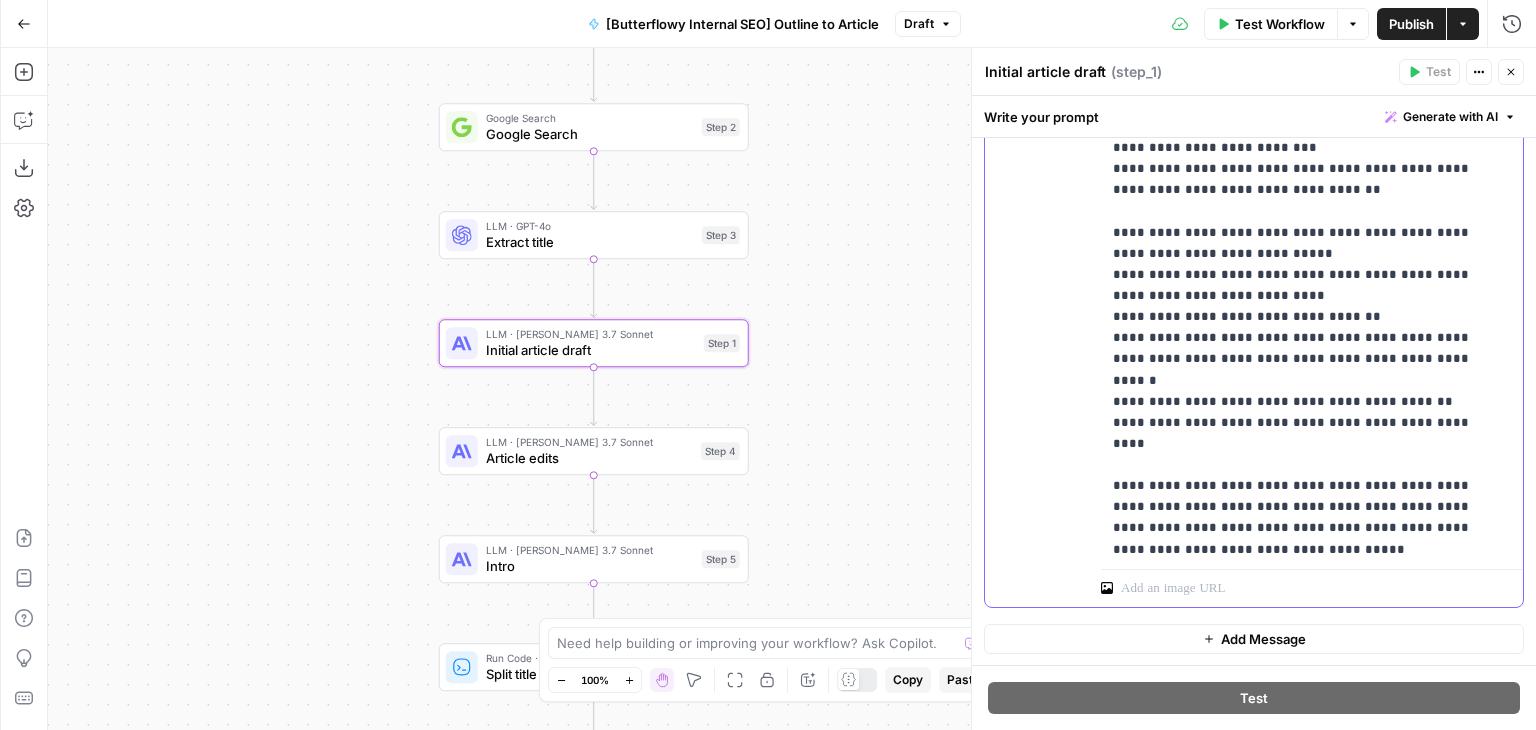 scroll, scrollTop: 1719, scrollLeft: 0, axis: vertical 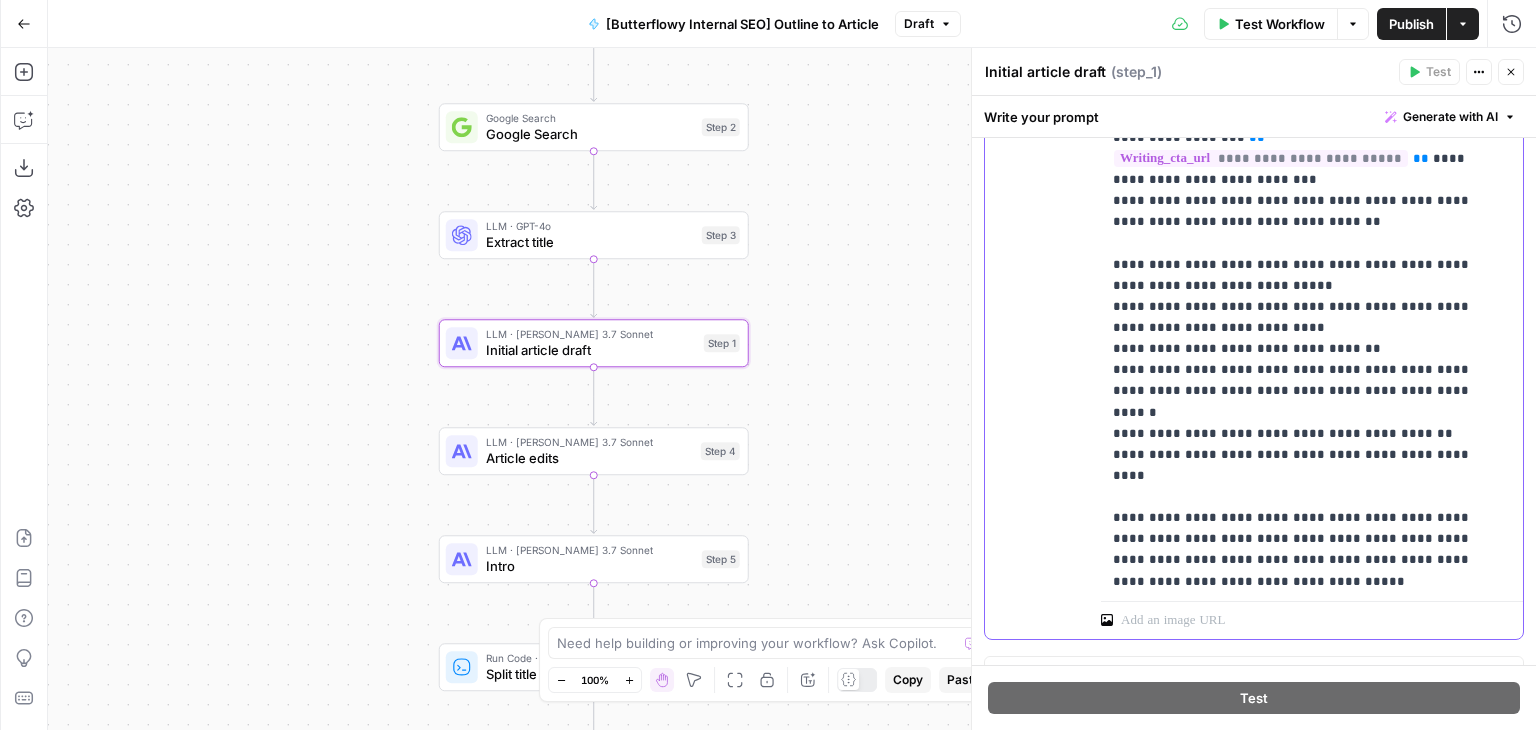 click on "**********" at bounding box center [1297, -117] 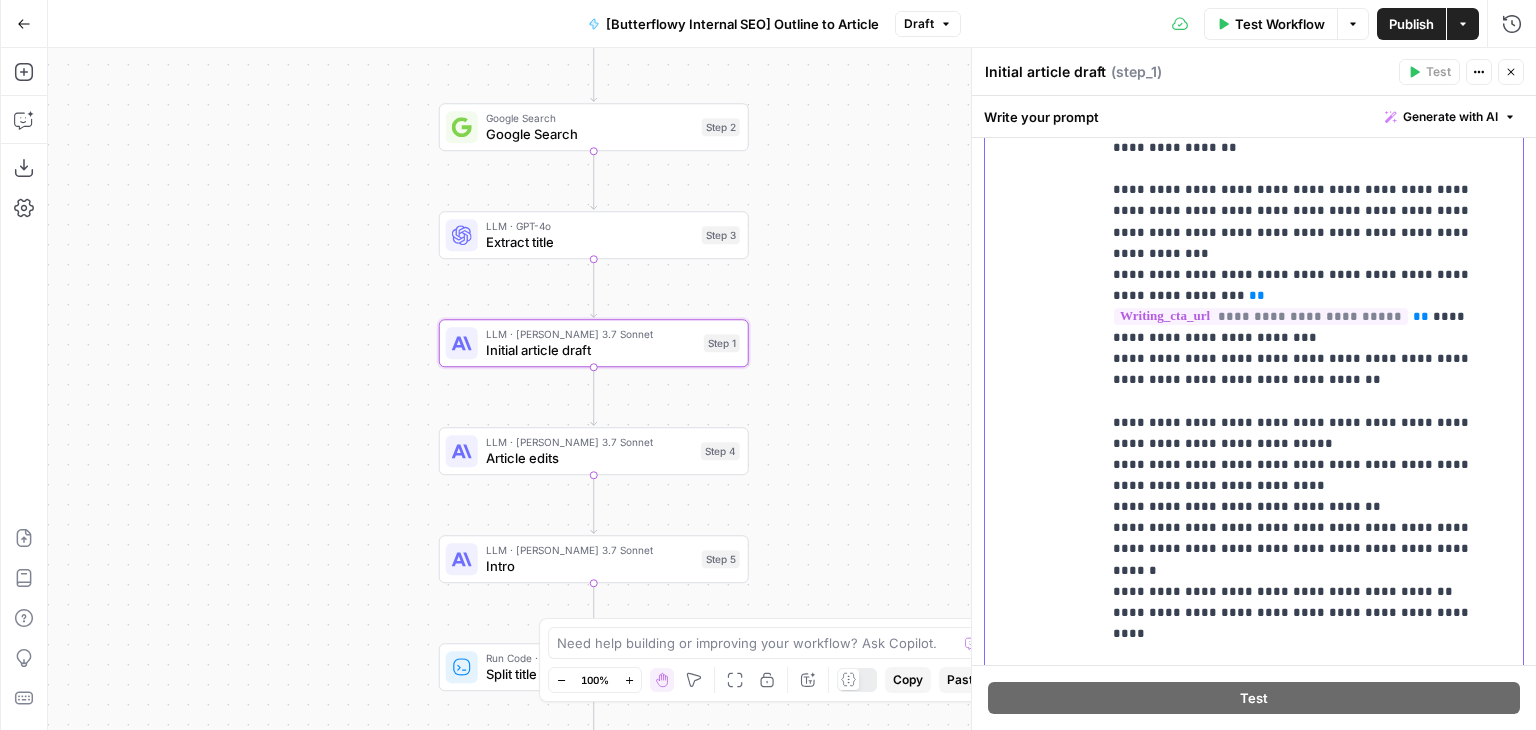 scroll, scrollTop: 1524, scrollLeft: 0, axis: vertical 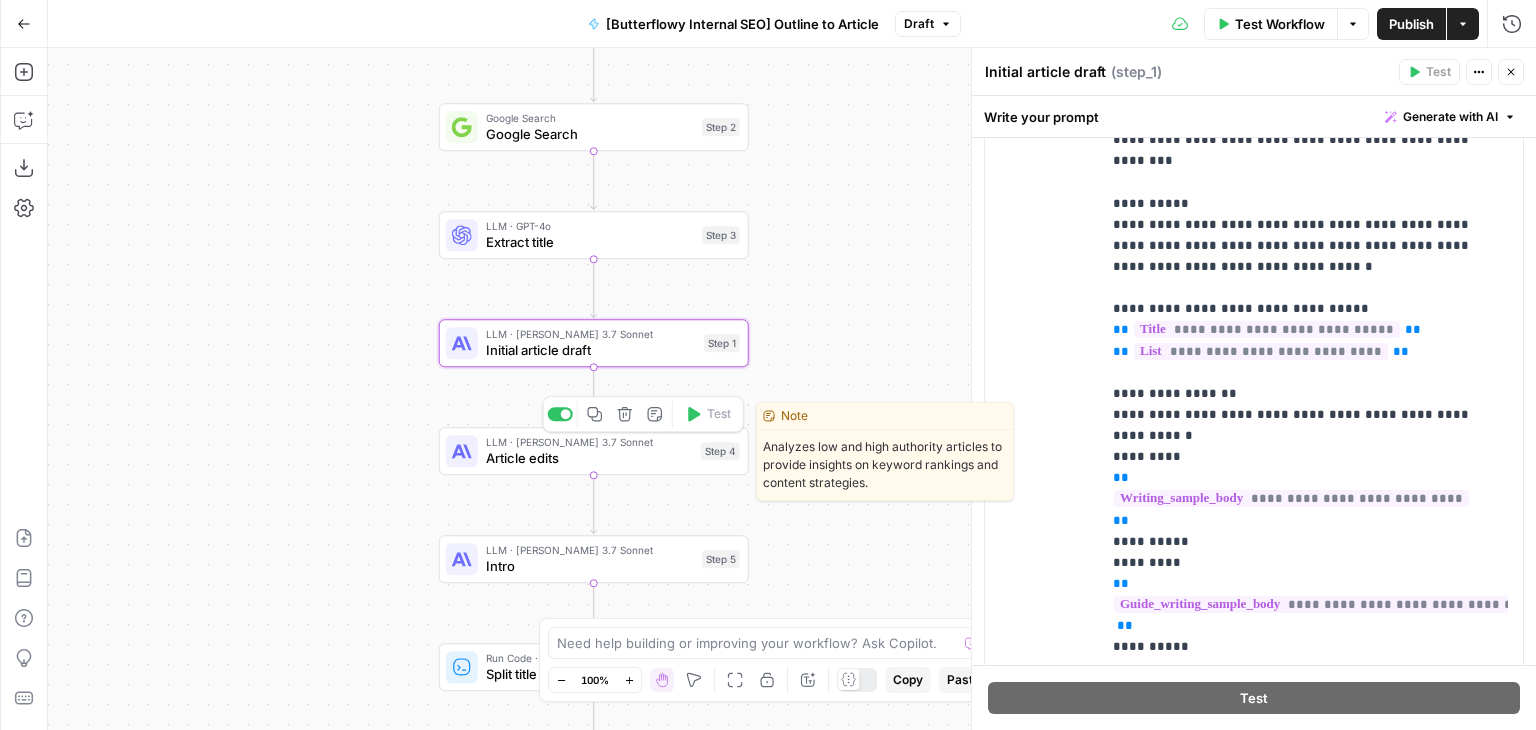 click on "Article edits" at bounding box center (589, 458) 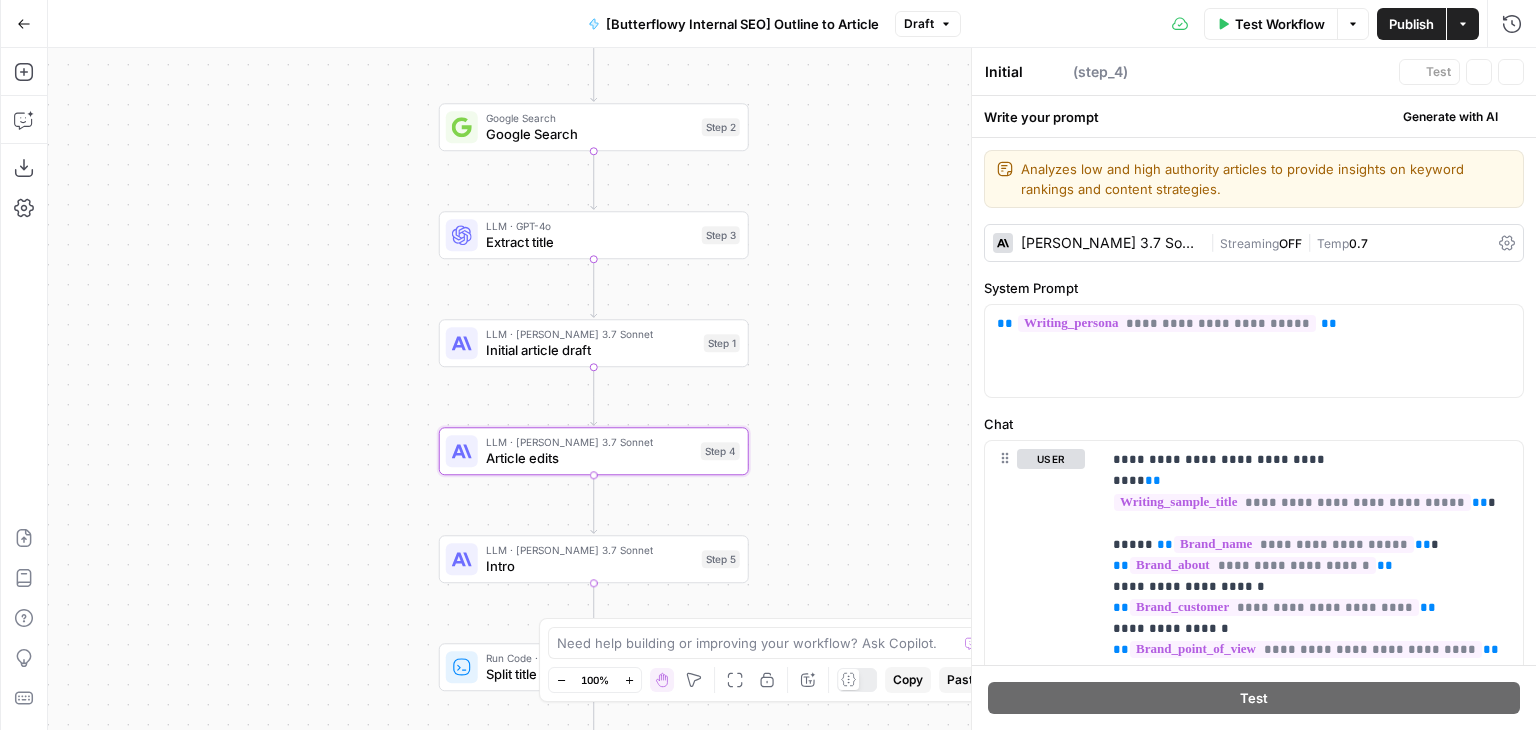 type on "Article edits" 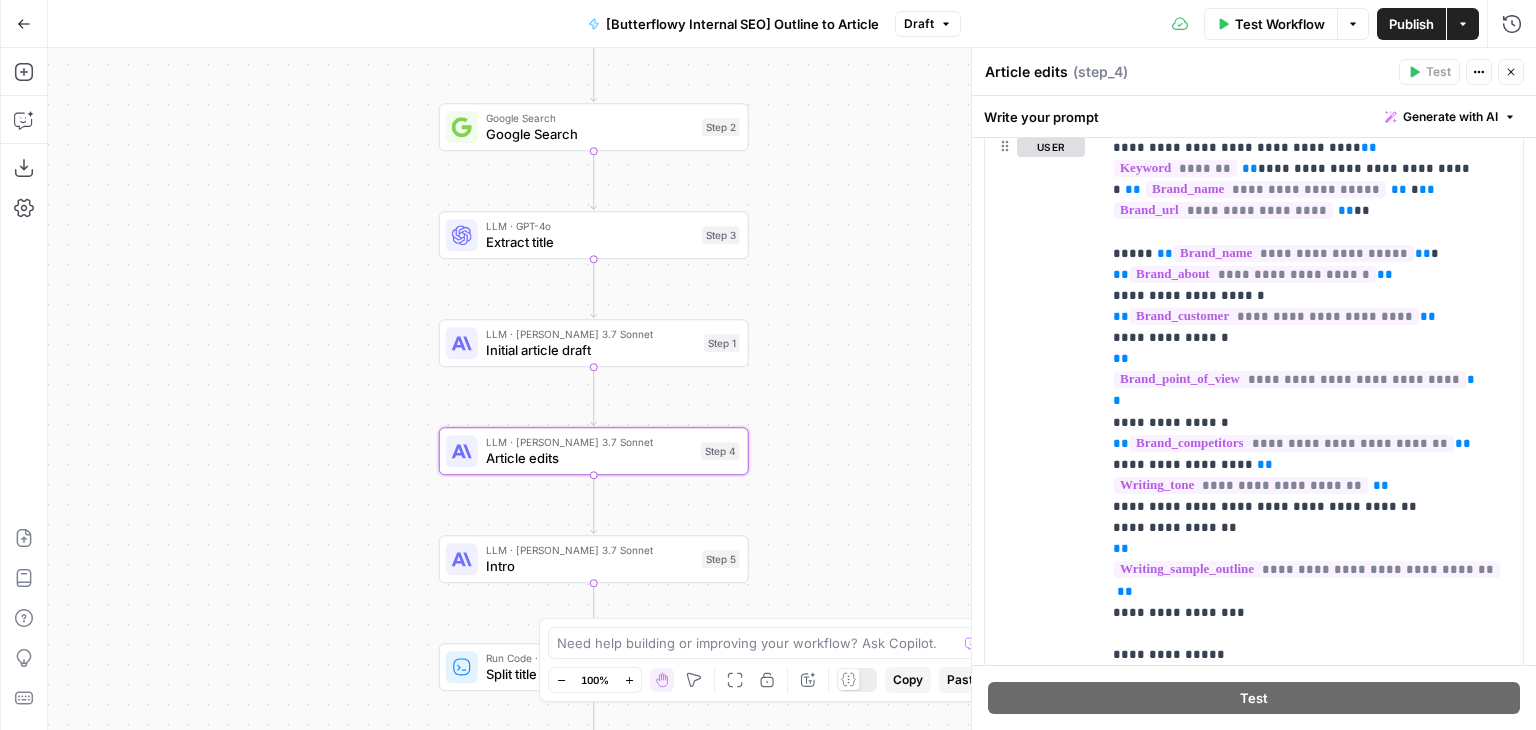 scroll, scrollTop: 846, scrollLeft: 0, axis: vertical 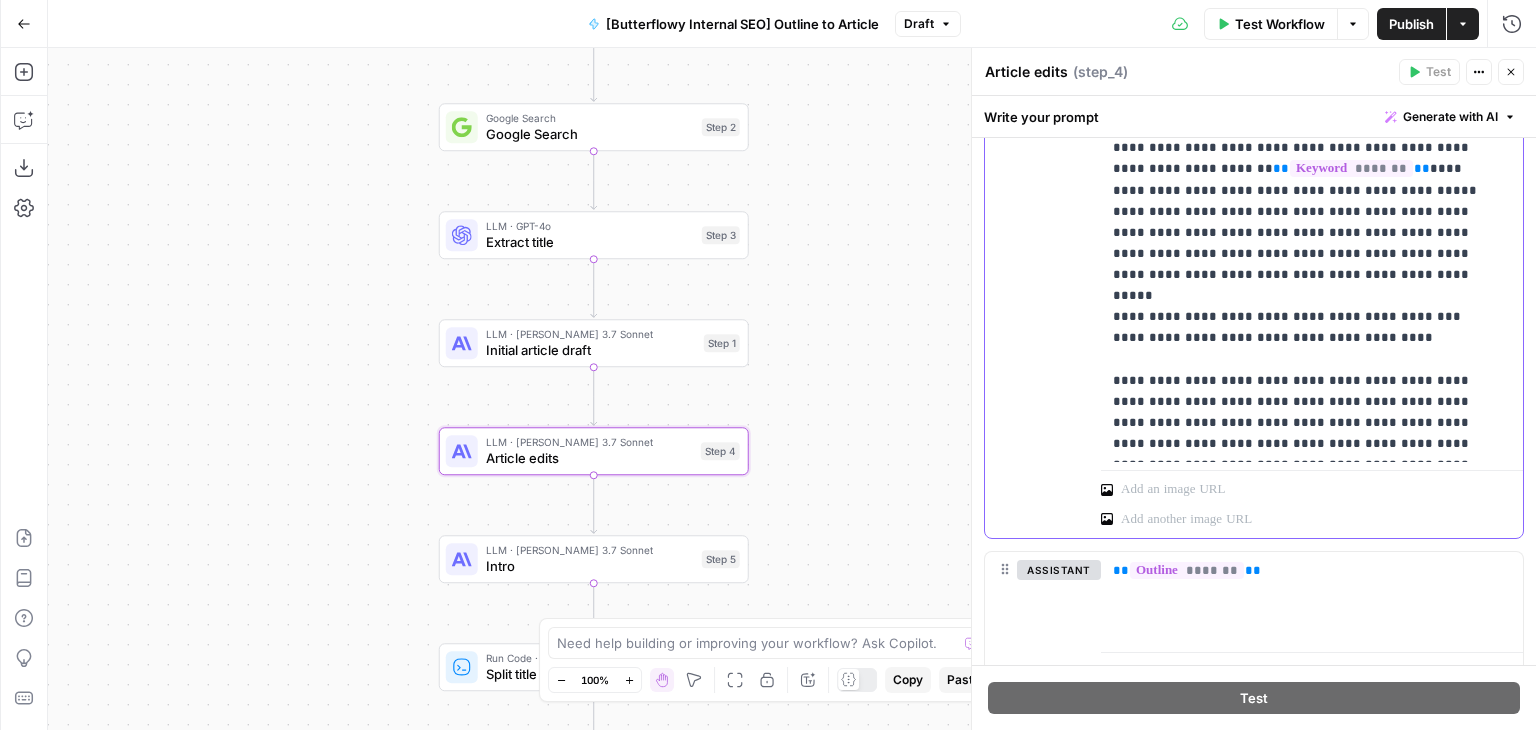 click on "**********" at bounding box center [1297, -1933] 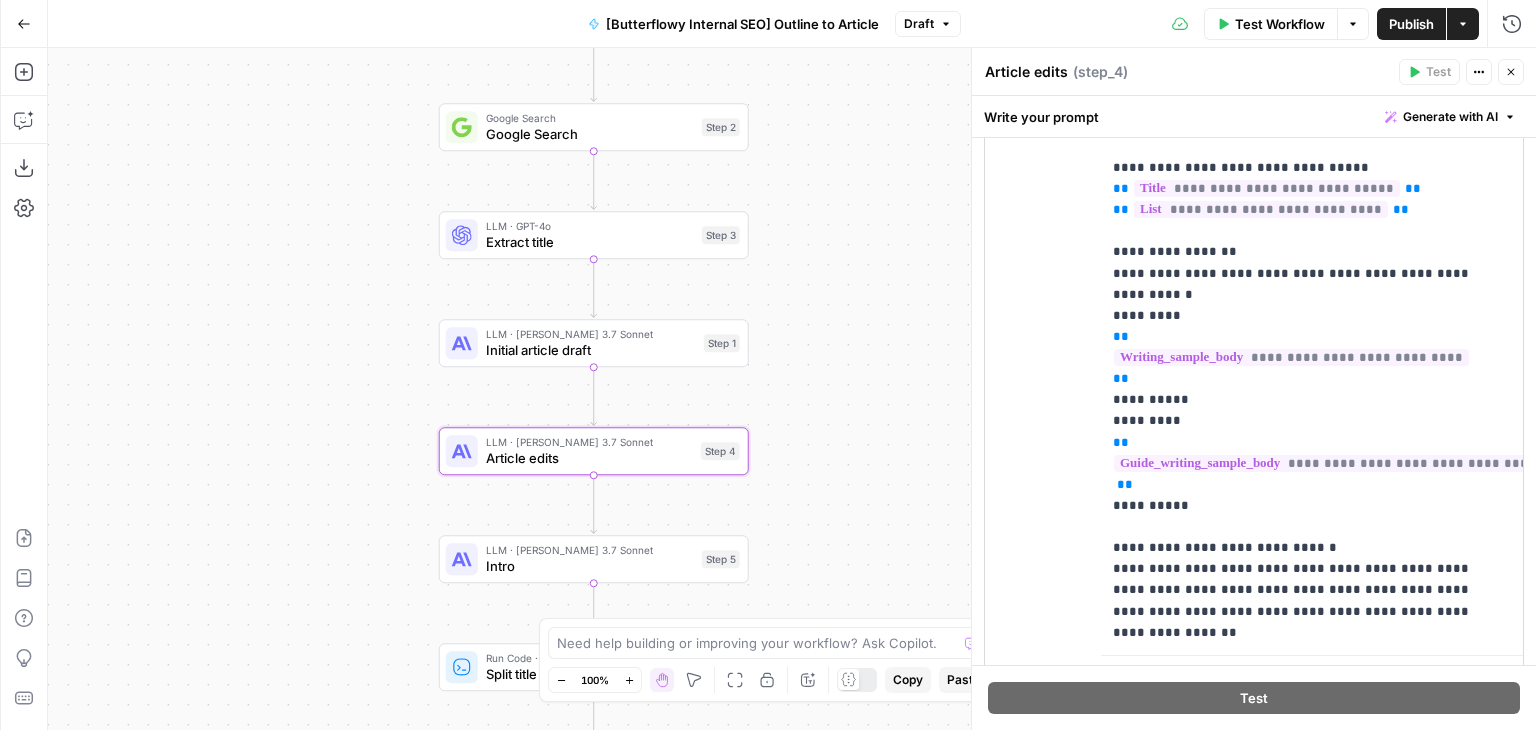 scroll, scrollTop: 2232, scrollLeft: 0, axis: vertical 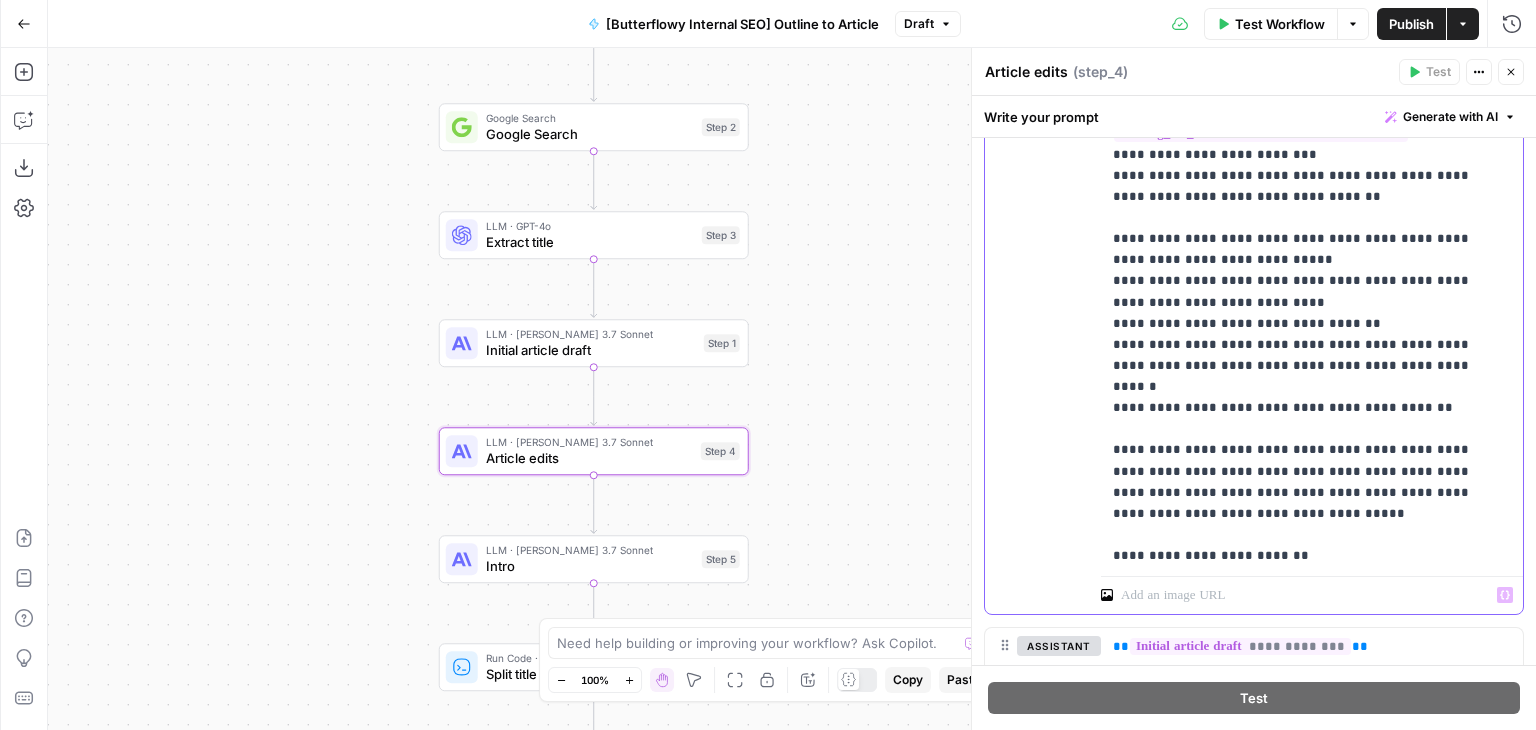 click on "**********" at bounding box center [1297, -131] 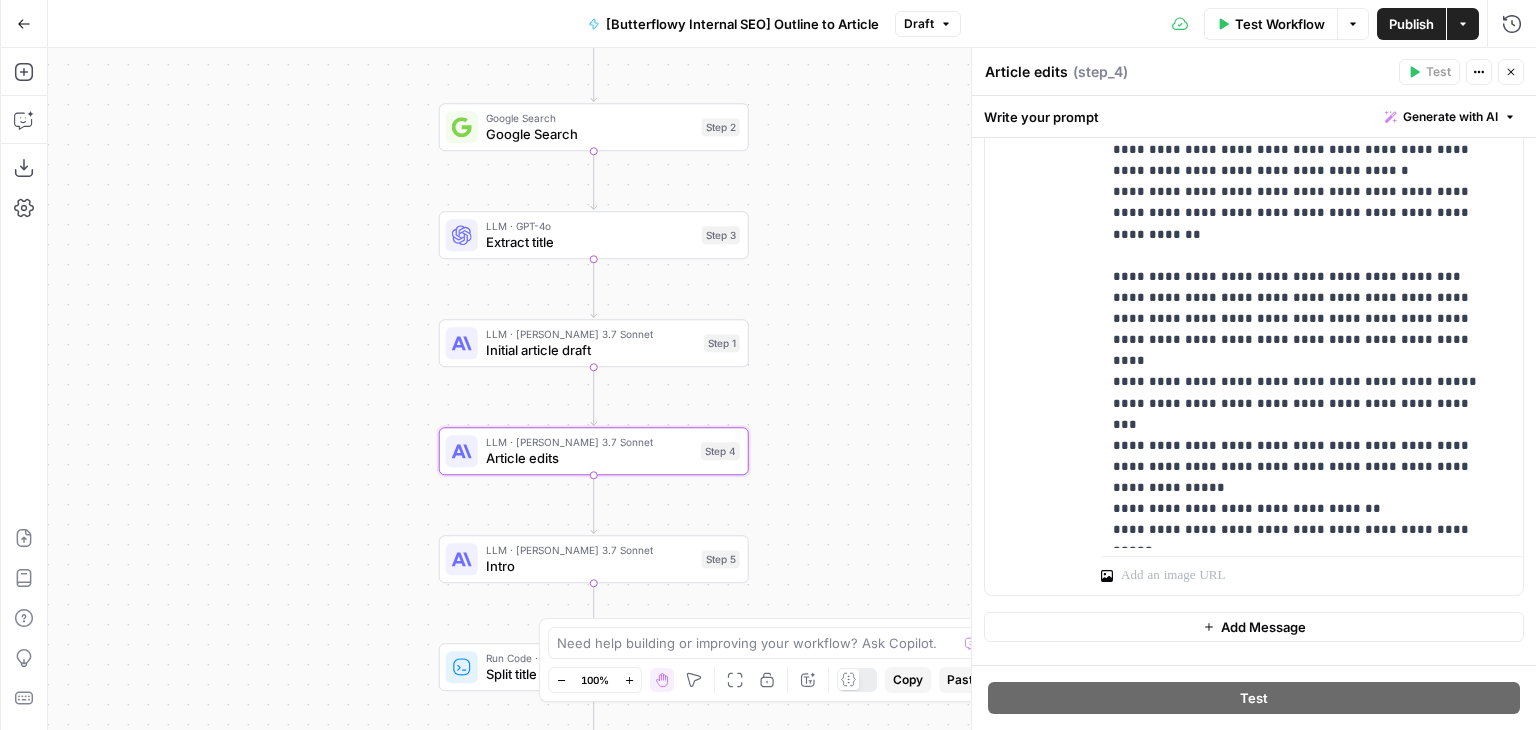 scroll, scrollTop: 3326, scrollLeft: 0, axis: vertical 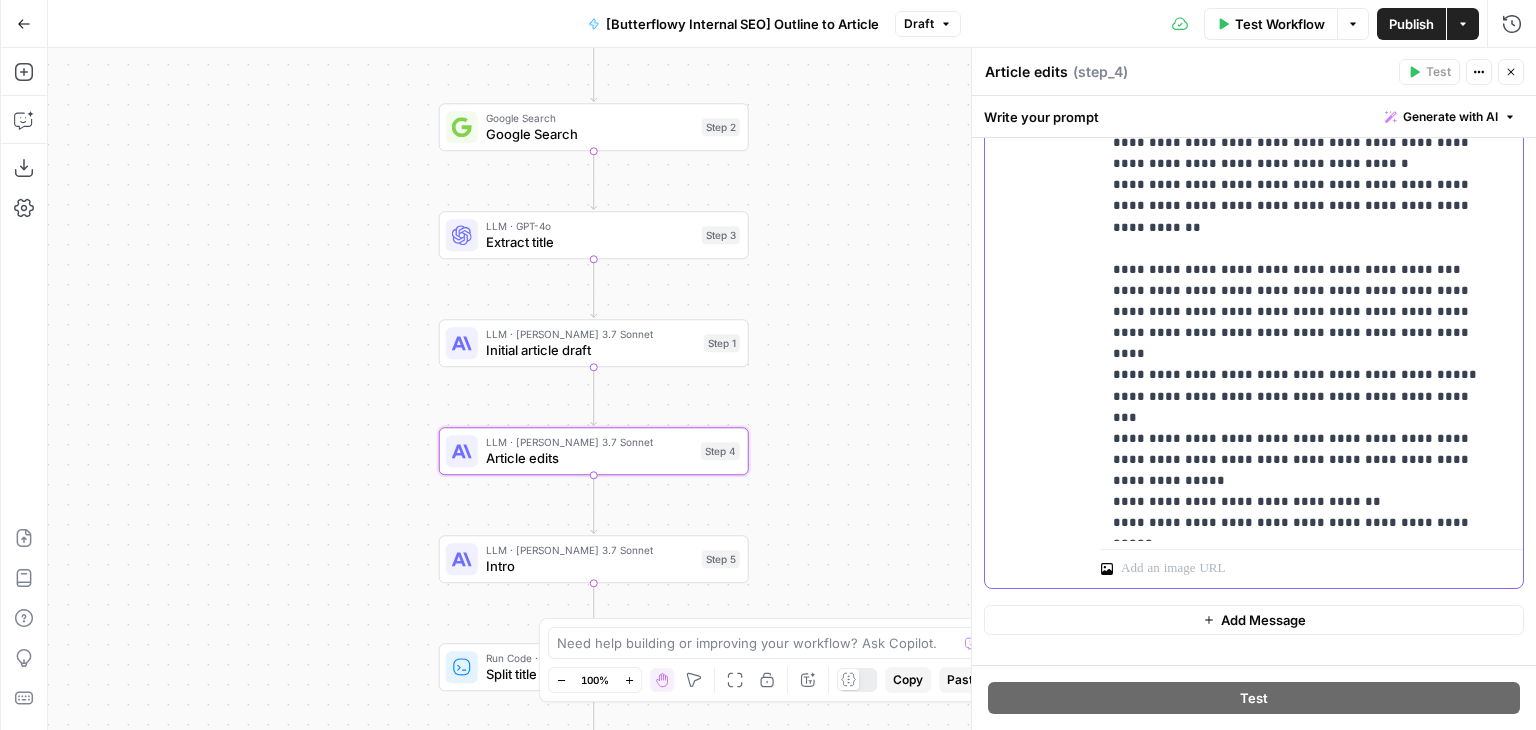 click on "**********" at bounding box center (1304, 163) 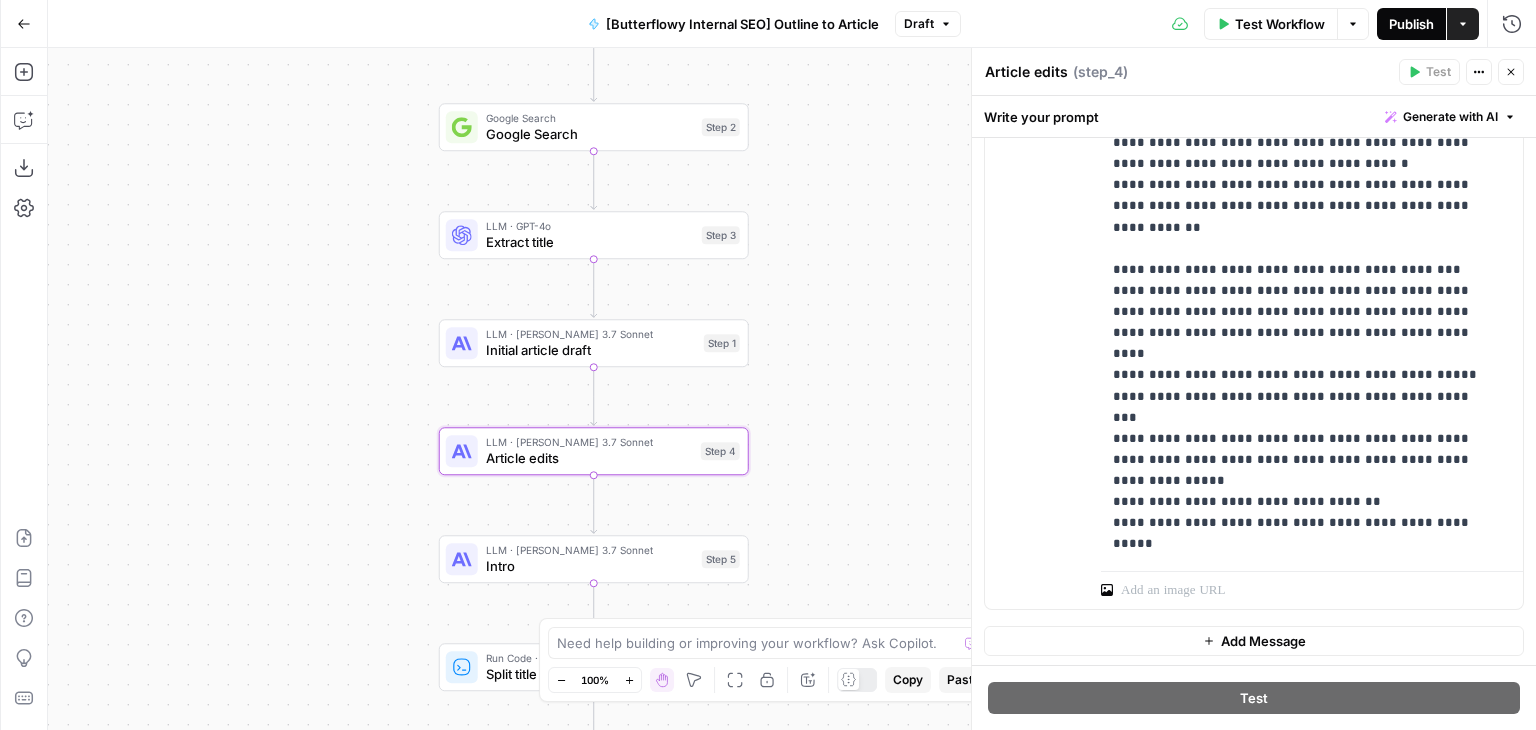 click on "Publish" at bounding box center [1411, 24] 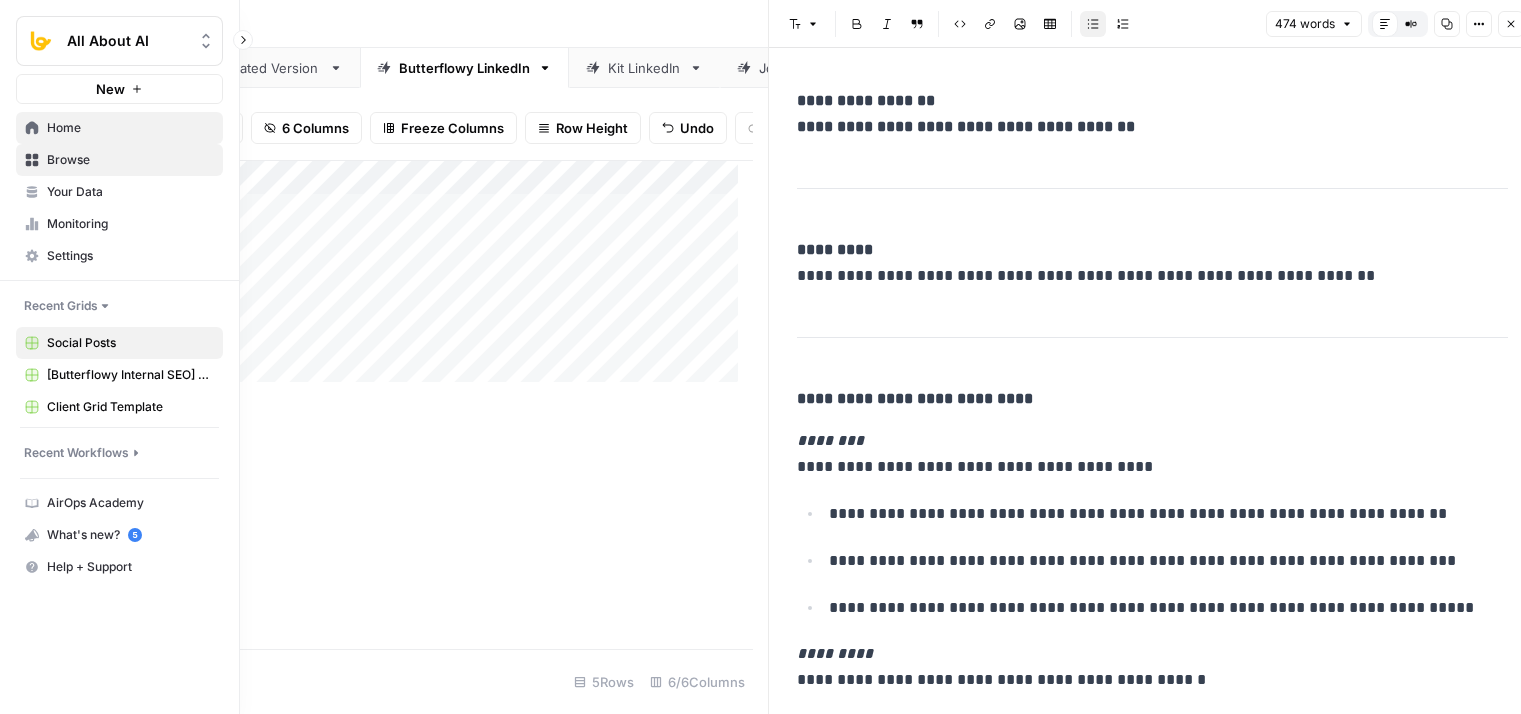 scroll, scrollTop: 16, scrollLeft: 0, axis: vertical 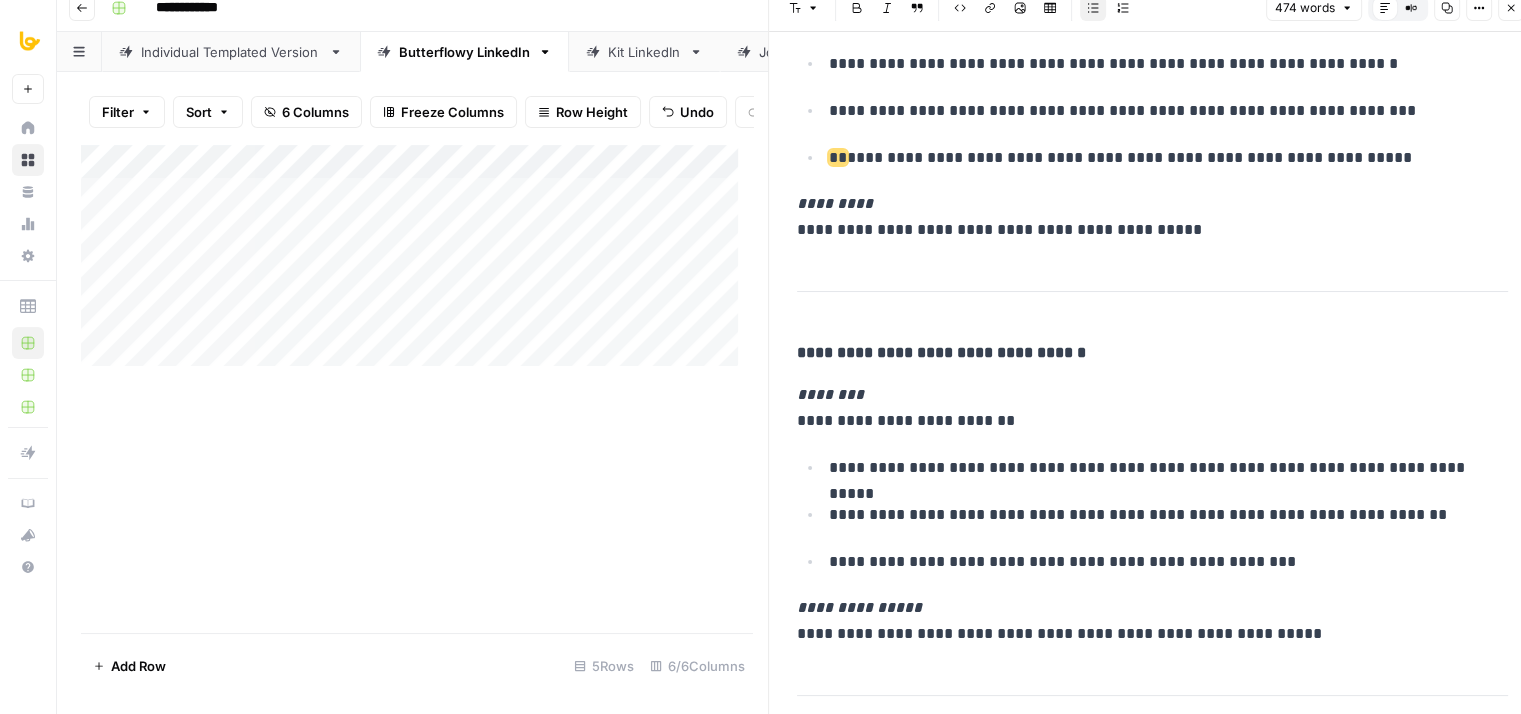 click on "Add Column" at bounding box center (417, 263) 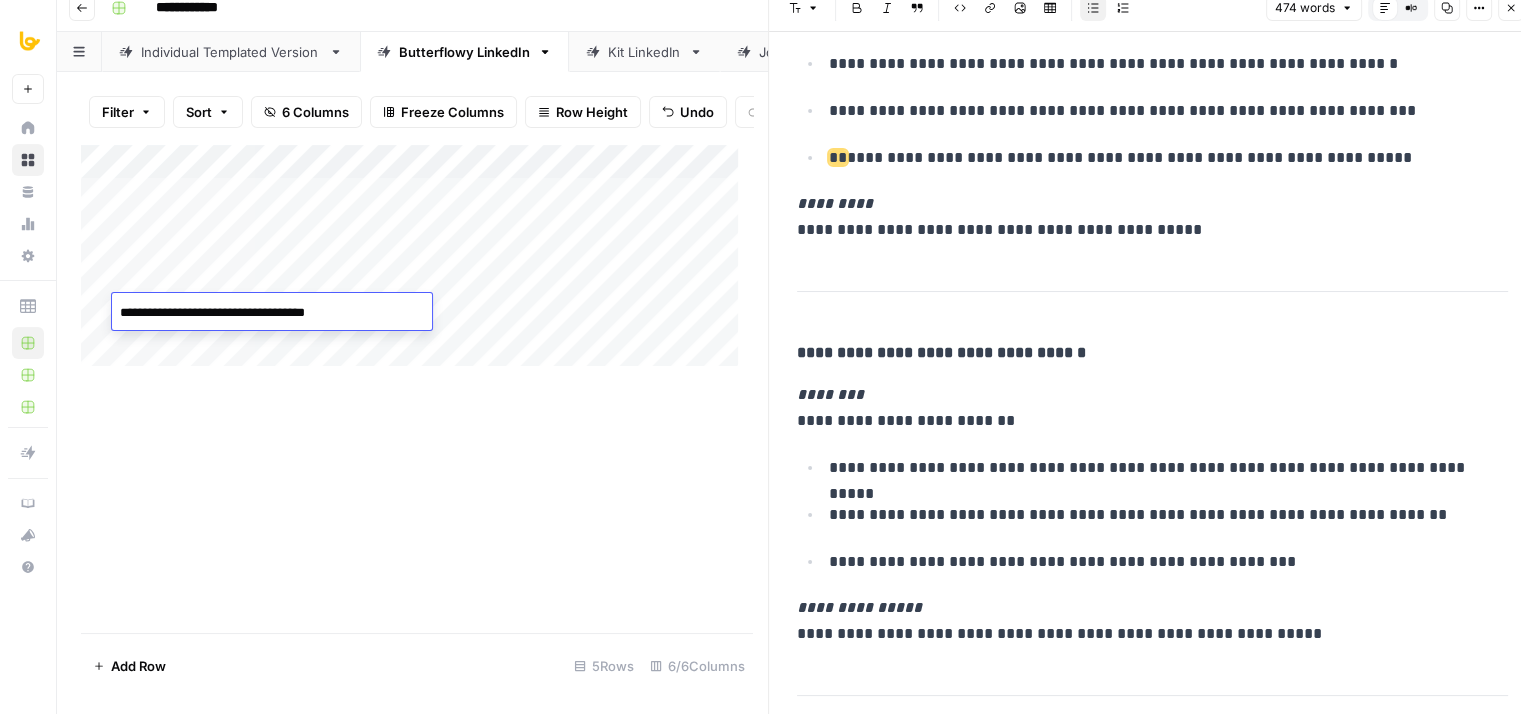click on "Add Column" at bounding box center (417, 388) 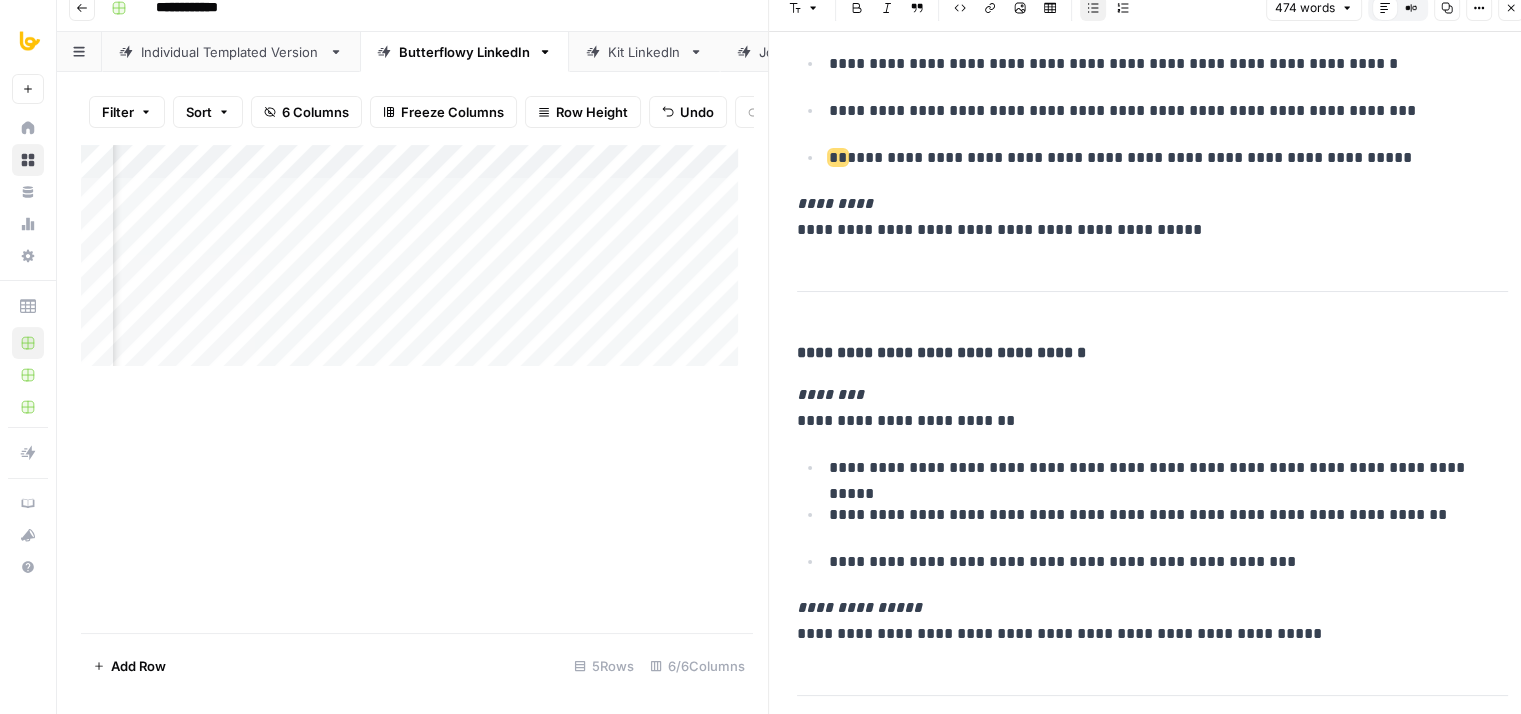 scroll, scrollTop: 0, scrollLeft: 199, axis: horizontal 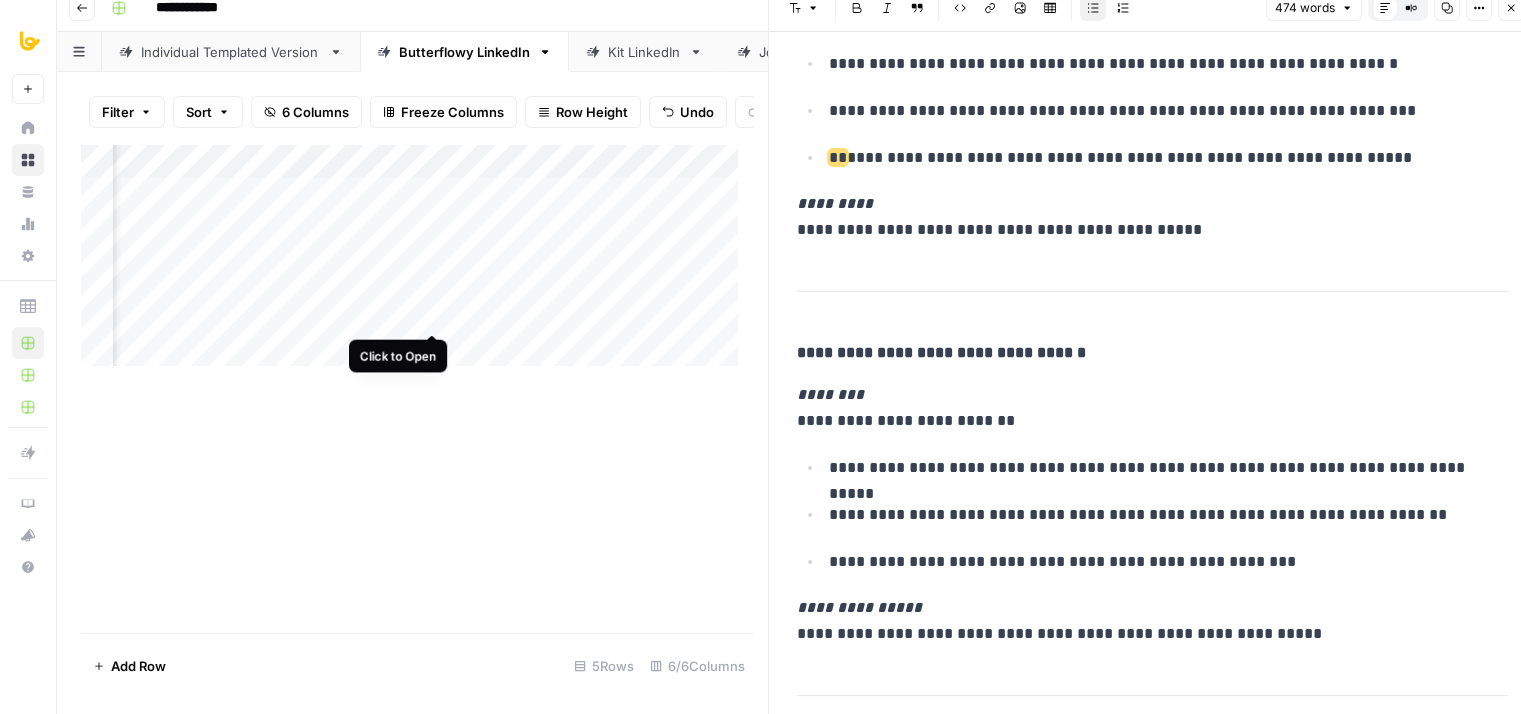 click on "Add Column" at bounding box center [417, 263] 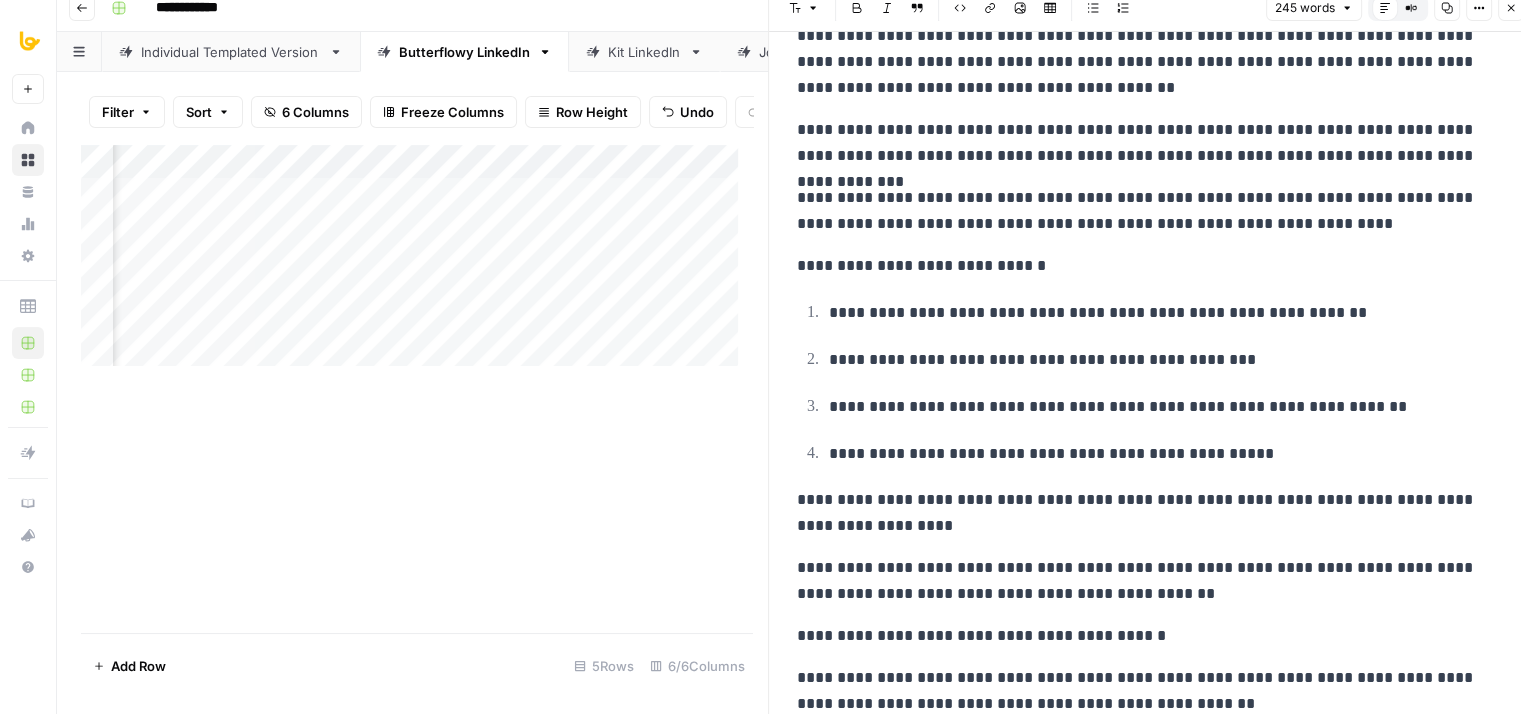 scroll, scrollTop: 279, scrollLeft: 0, axis: vertical 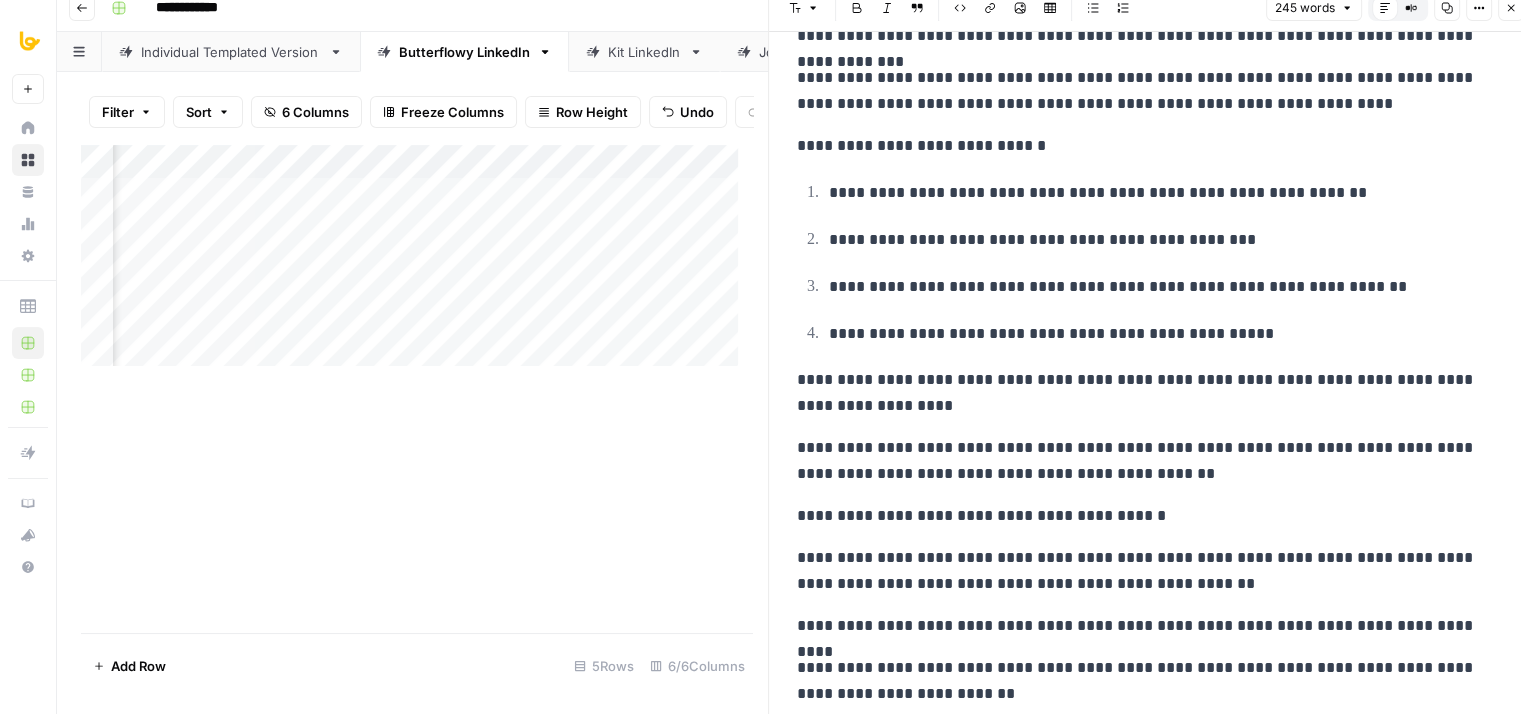 drag, startPoint x: 1222, startPoint y: 276, endPoint x: 1239, endPoint y: 587, distance: 311.4643 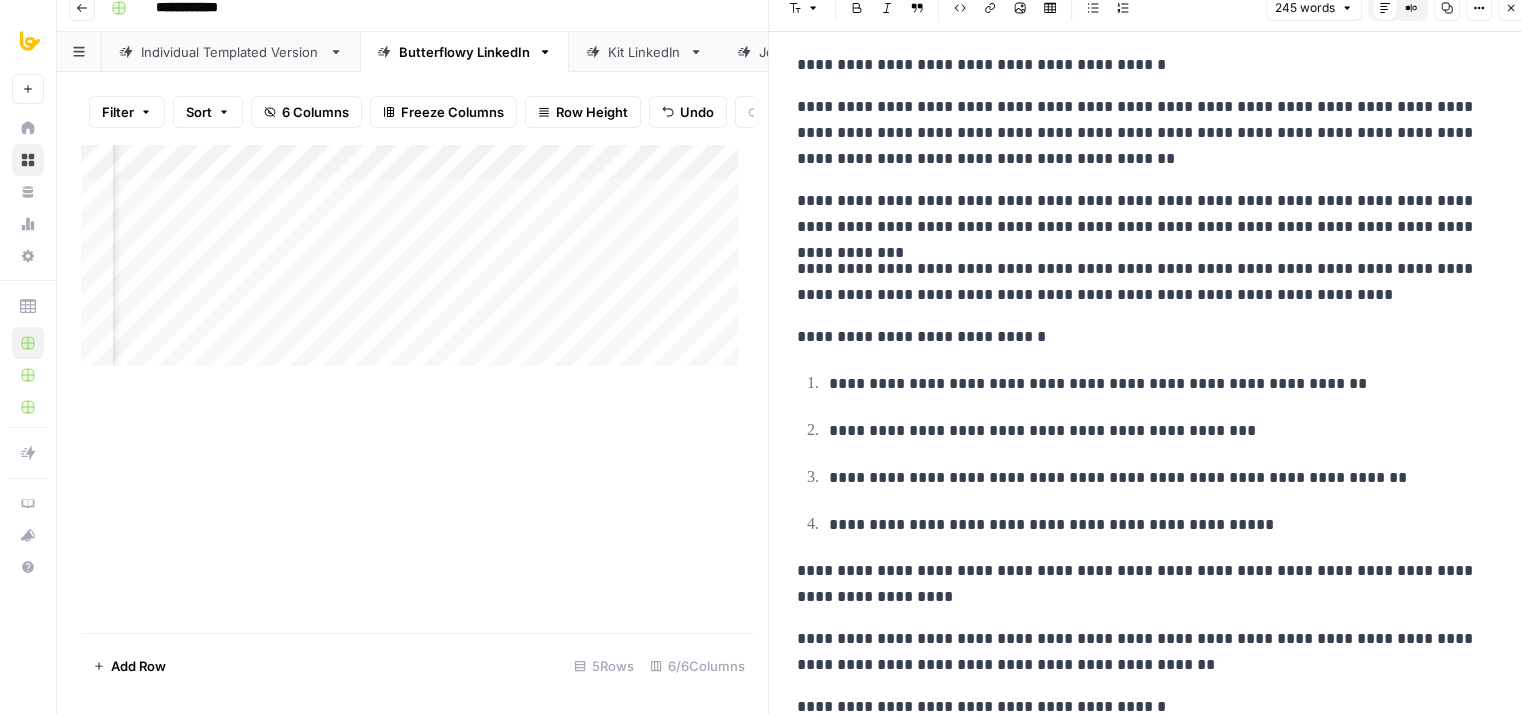 scroll, scrollTop: 0, scrollLeft: 0, axis: both 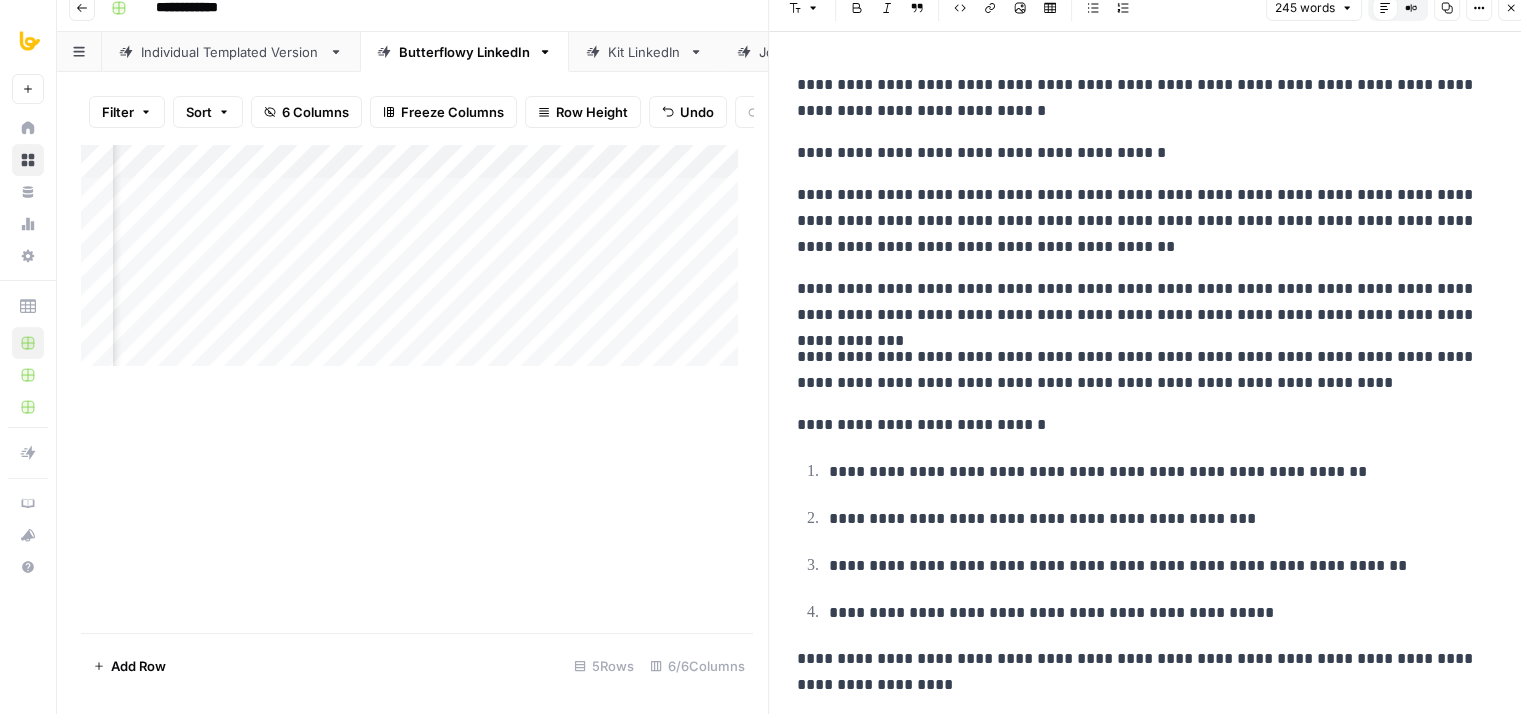 drag, startPoint x: 1216, startPoint y: 619, endPoint x: 1384, endPoint y: 37, distance: 605.7623 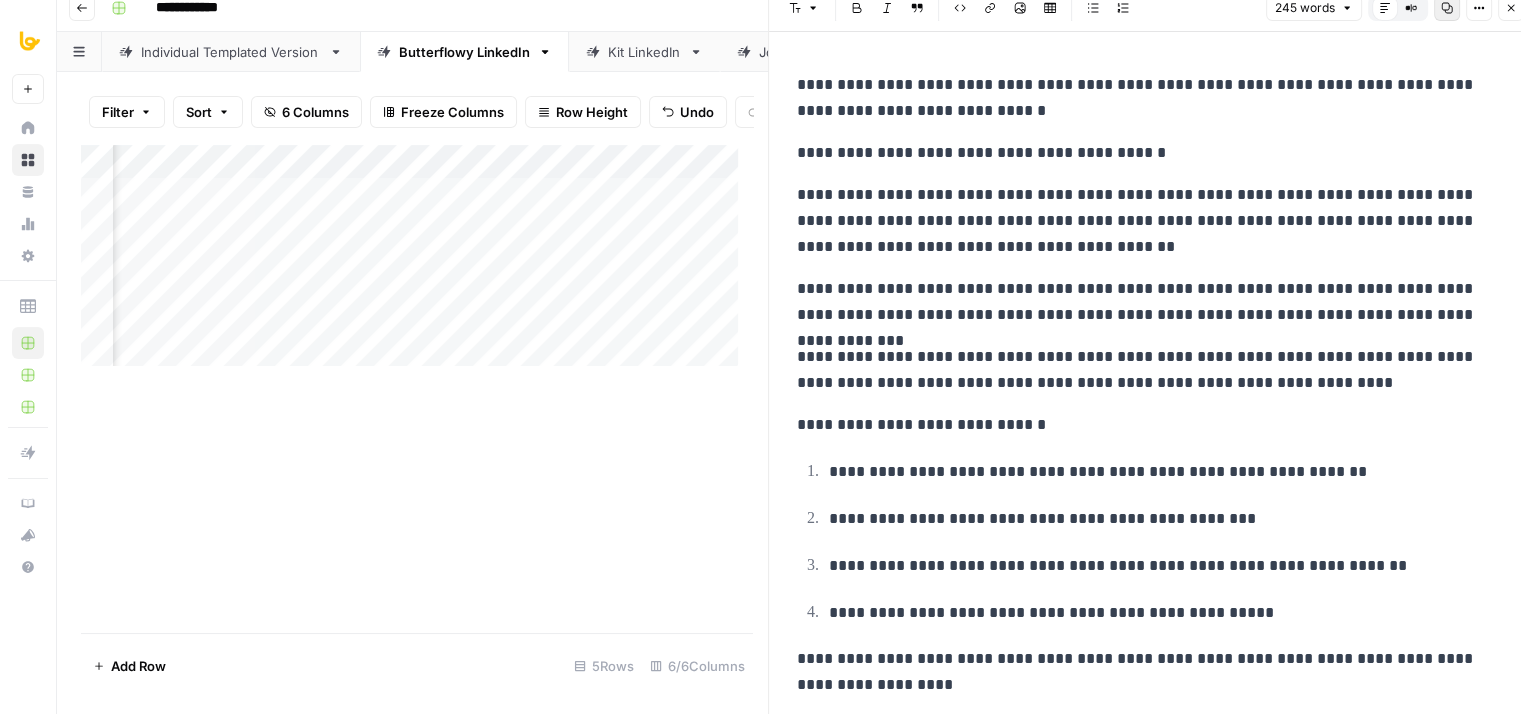 click 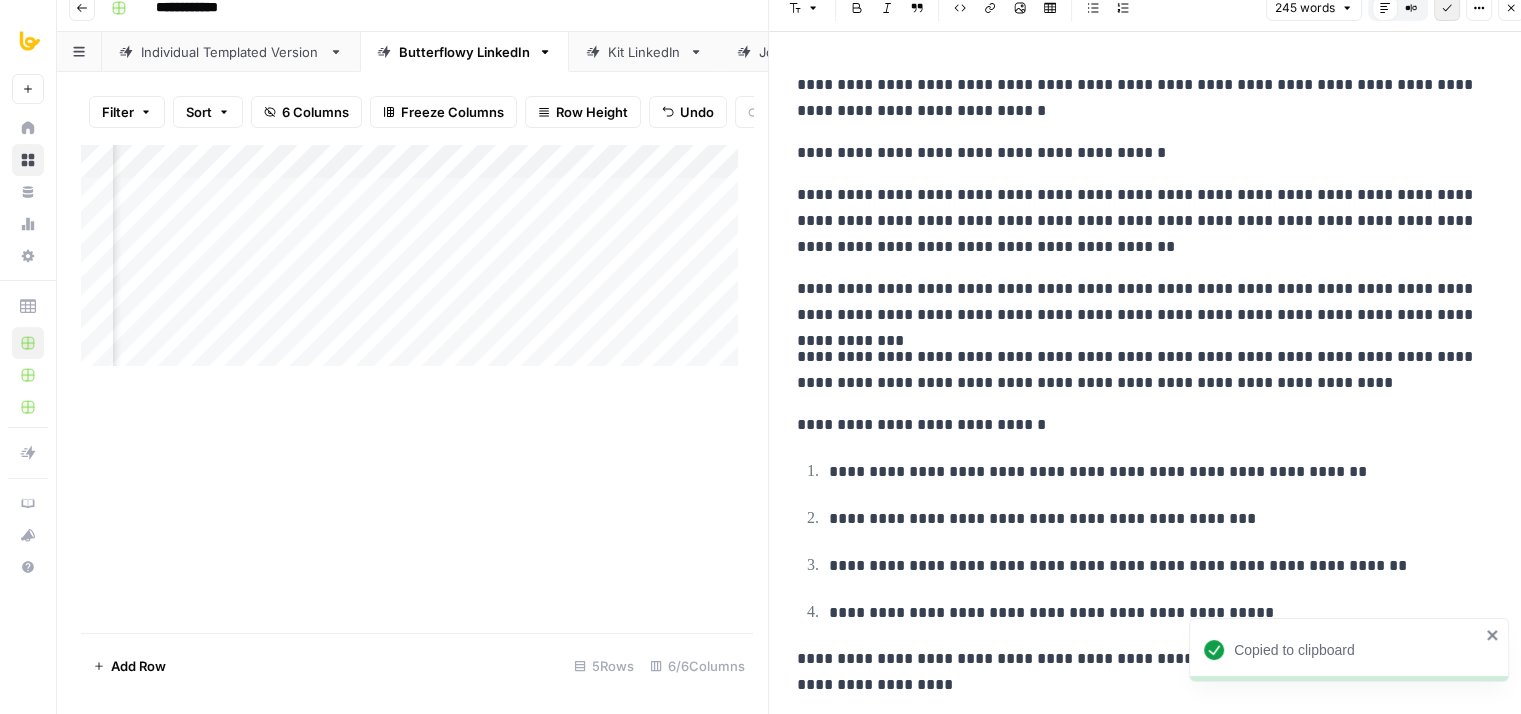 click on "**********" at bounding box center (1145, 221) 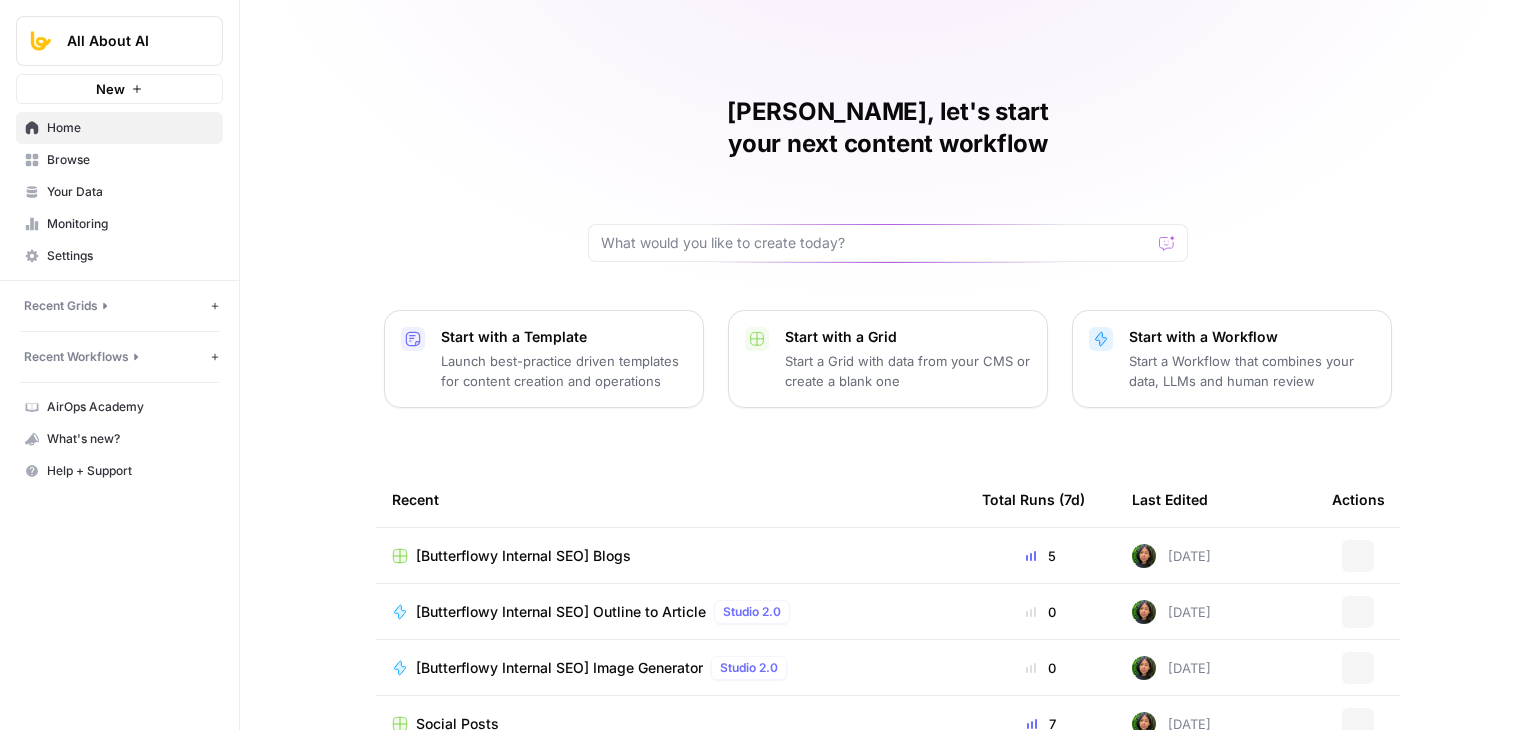scroll, scrollTop: 0, scrollLeft: 0, axis: both 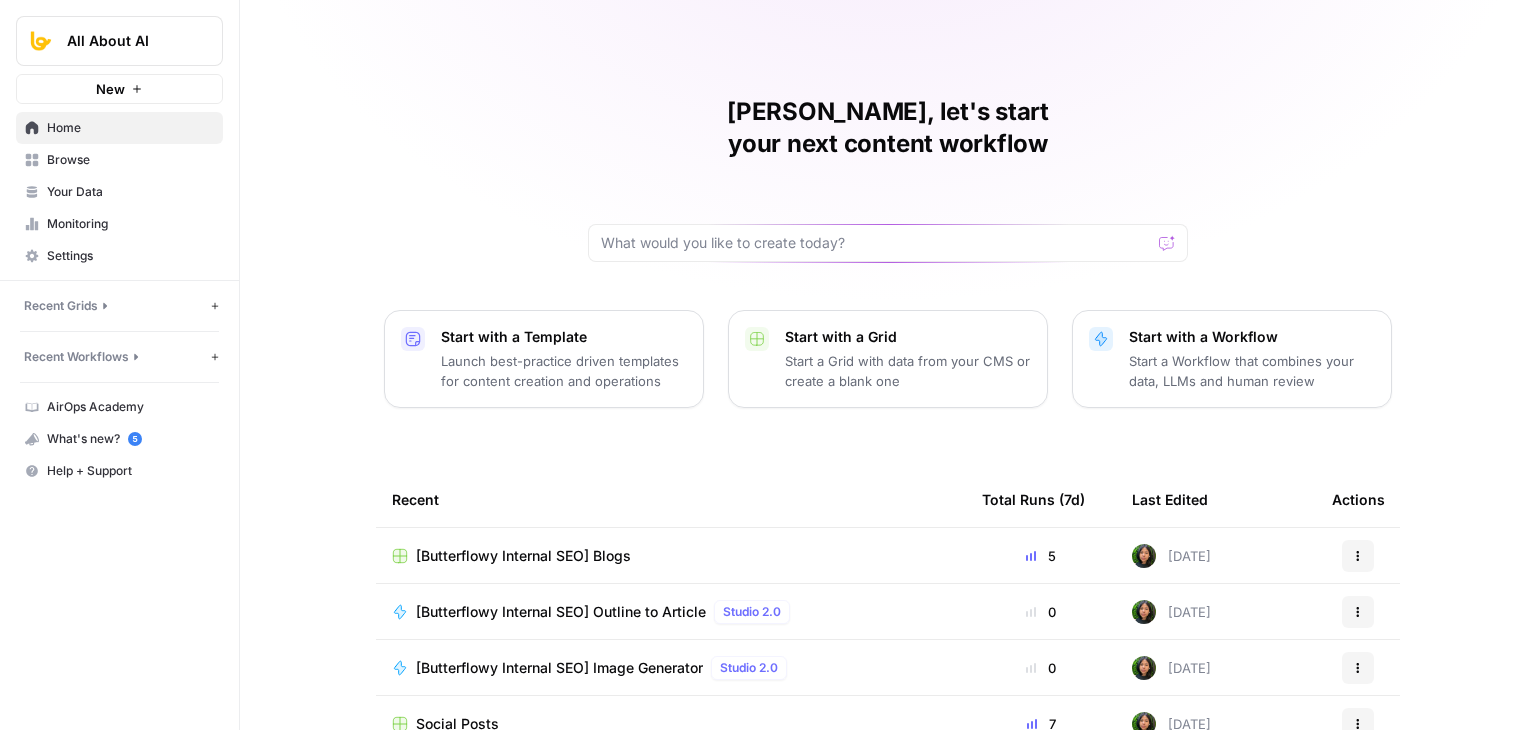 drag, startPoint x: 0, startPoint y: 0, endPoint x: 371, endPoint y: 146, distance: 398.69412 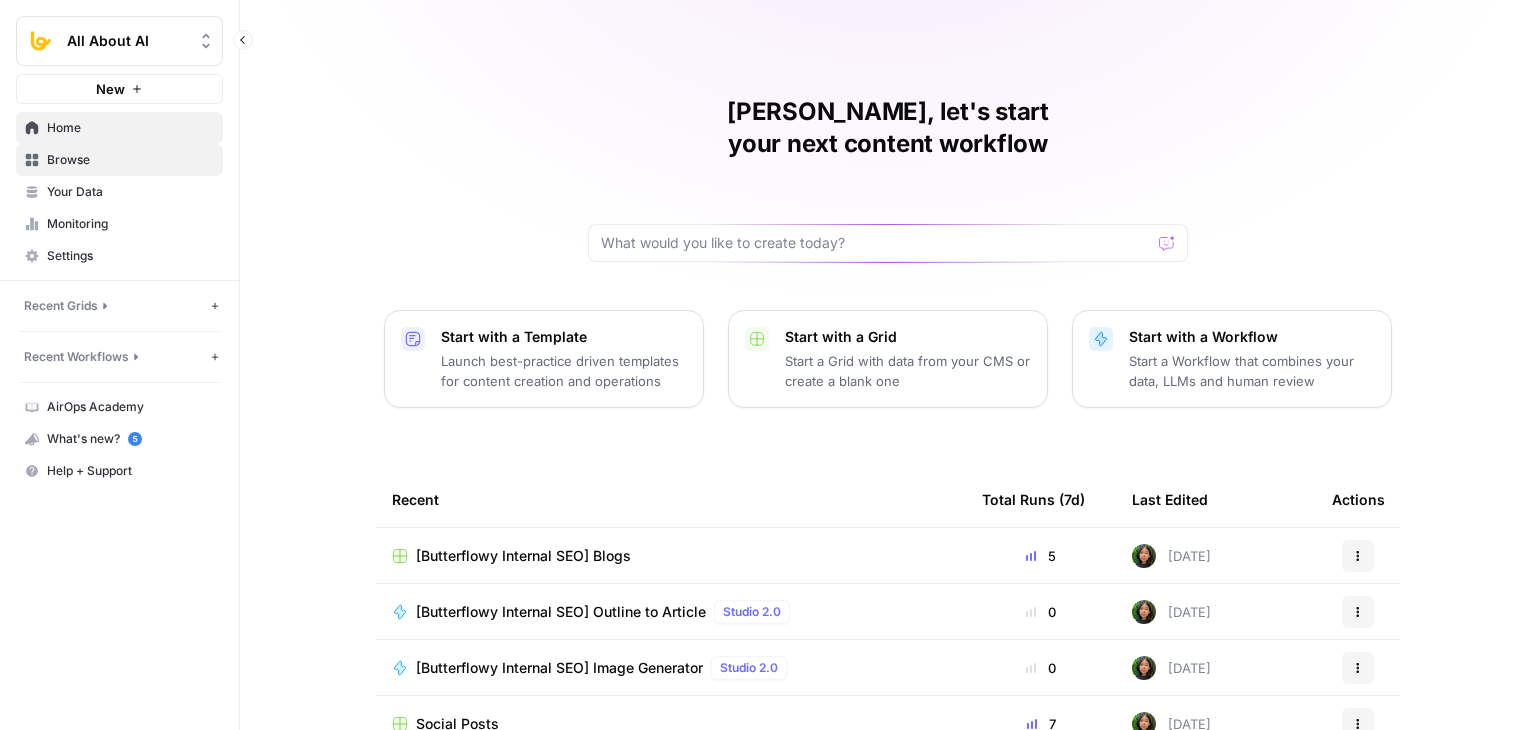 click on "Browse" at bounding box center (130, 160) 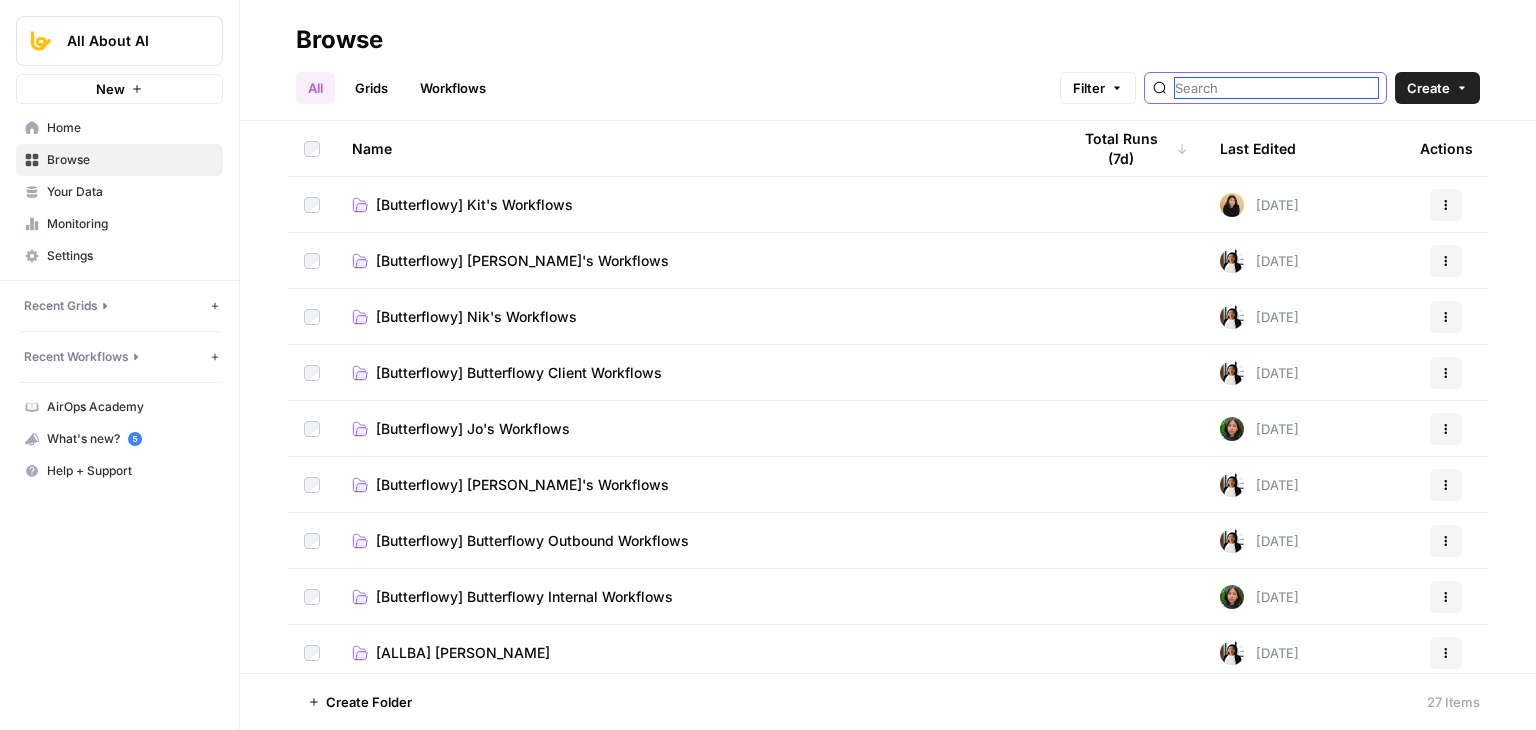 click at bounding box center (1276, 88) 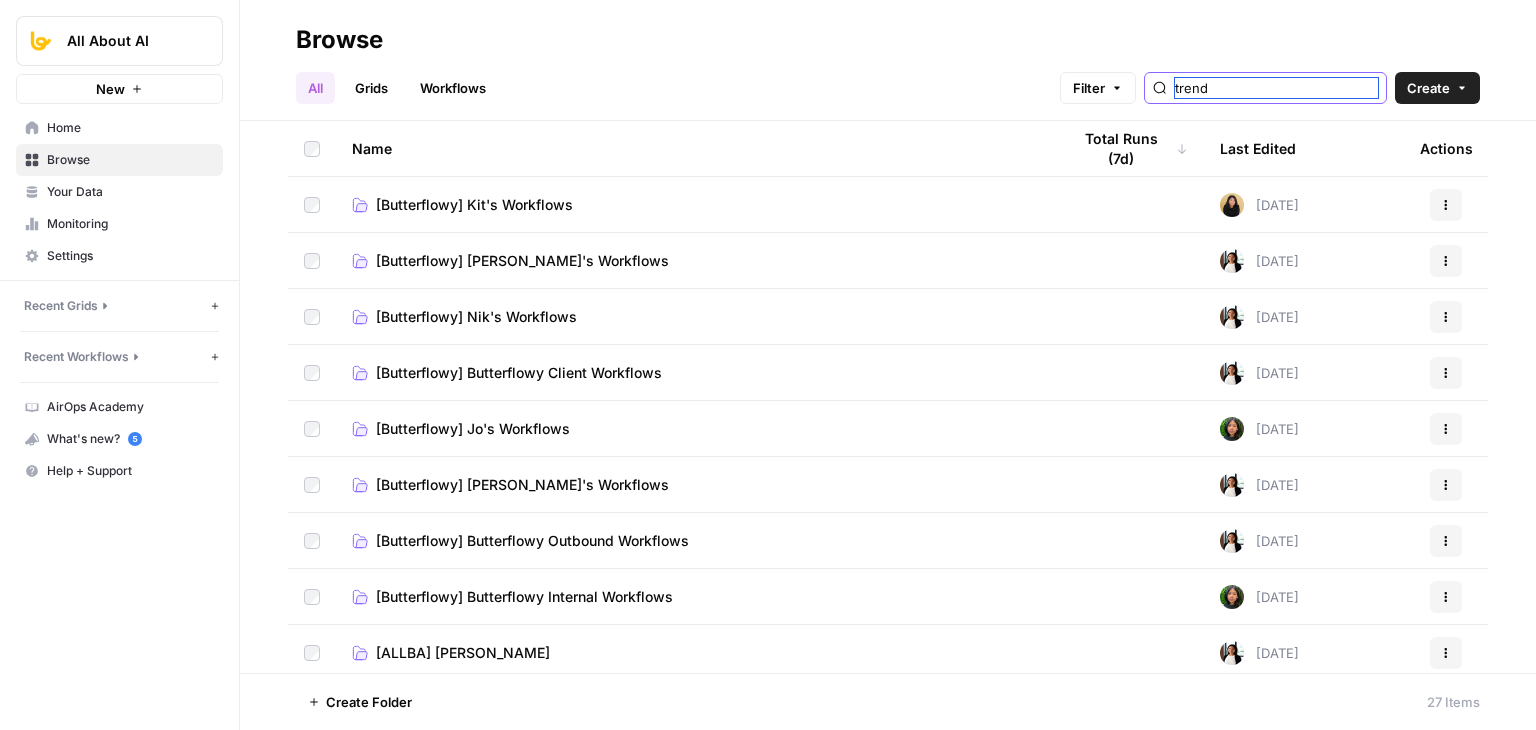 type on "trend" 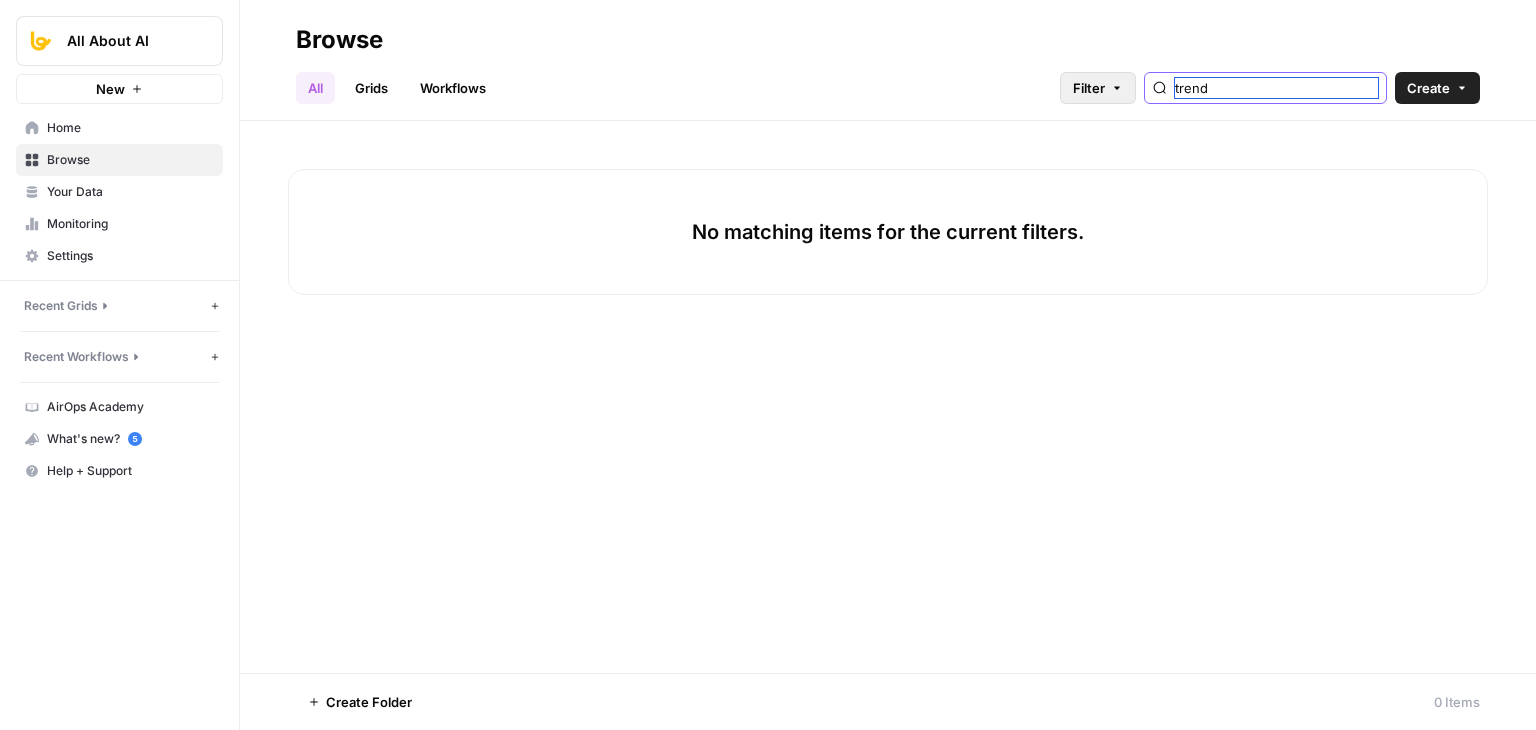 drag, startPoint x: 1253, startPoint y: 91, endPoint x: 1146, endPoint y: 103, distance: 107.67079 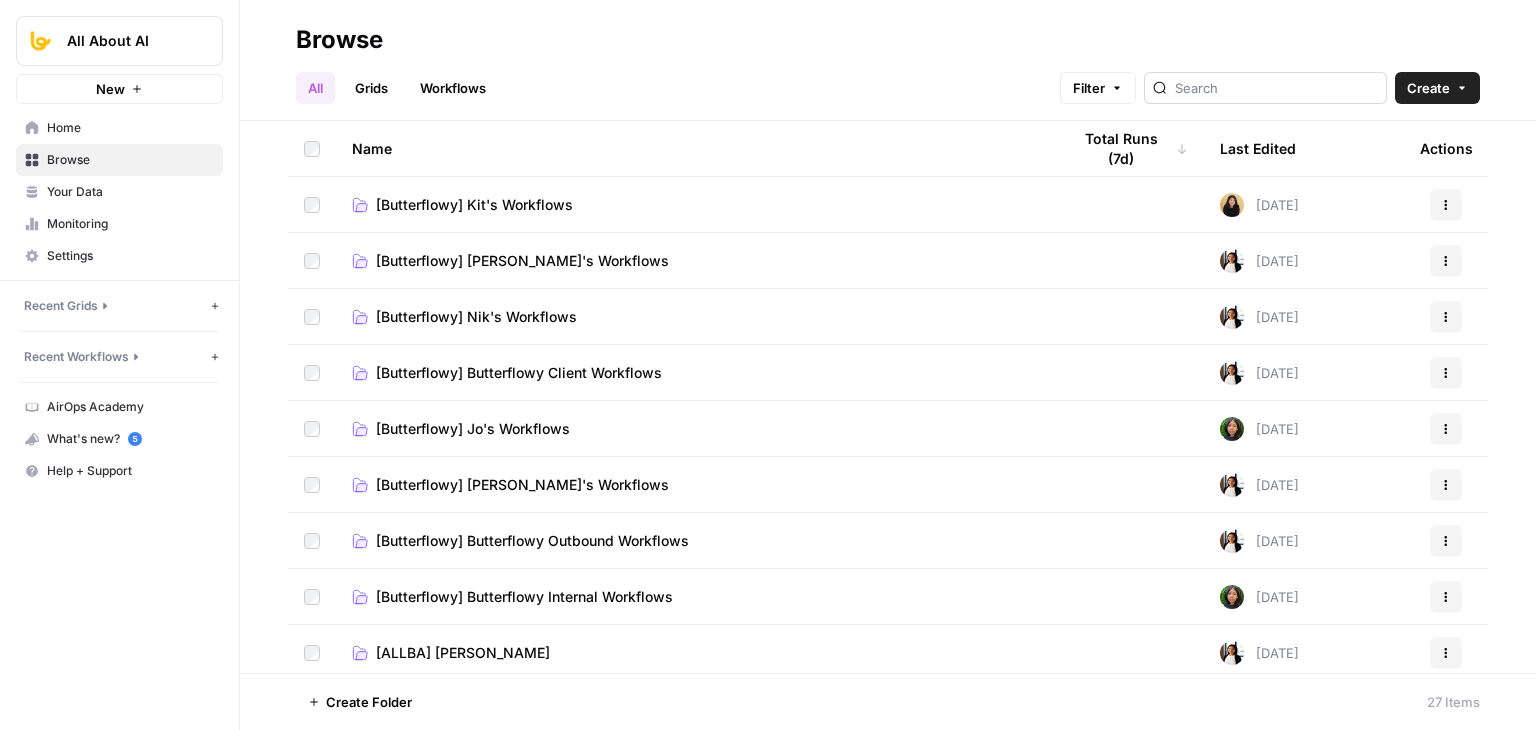click at bounding box center [1265, 88] 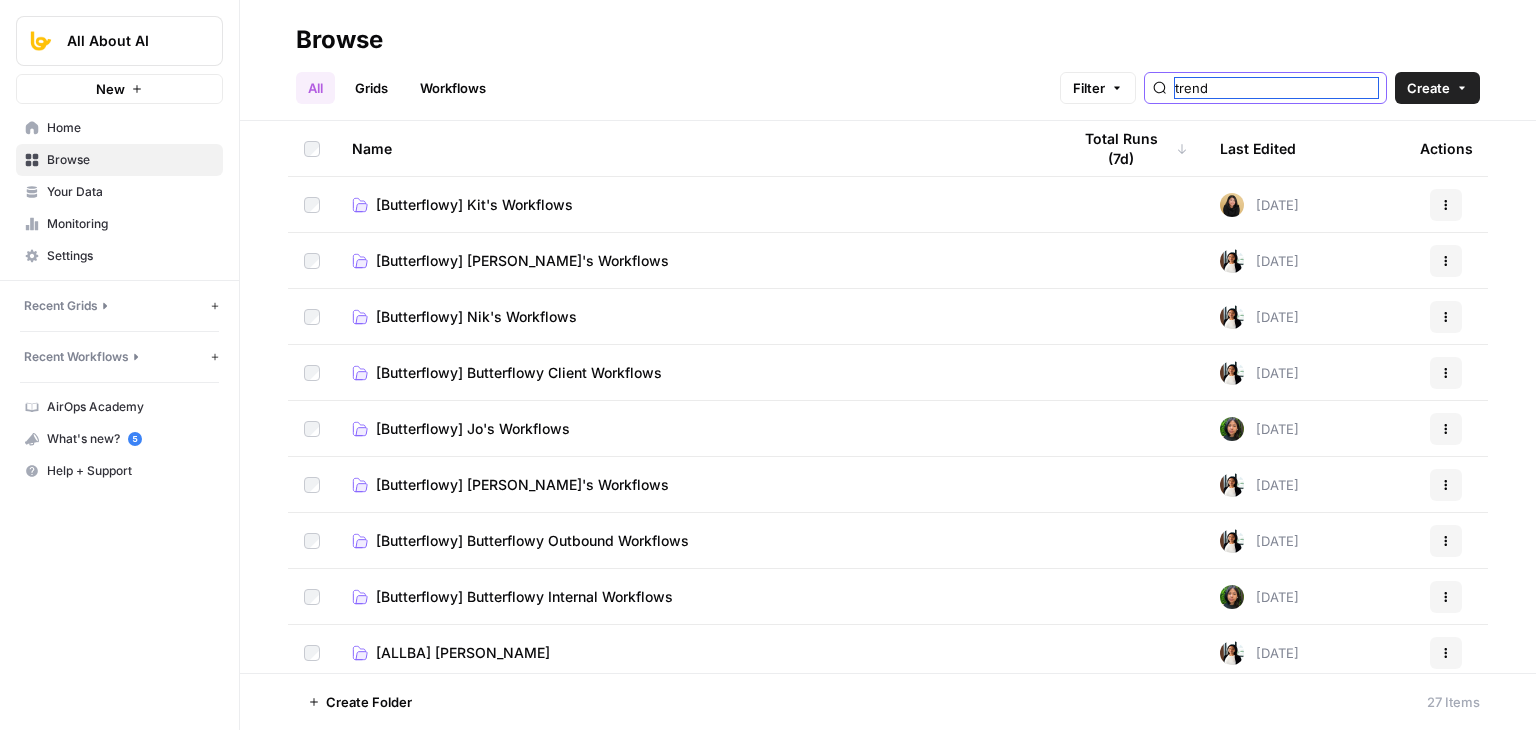 type on "trend" 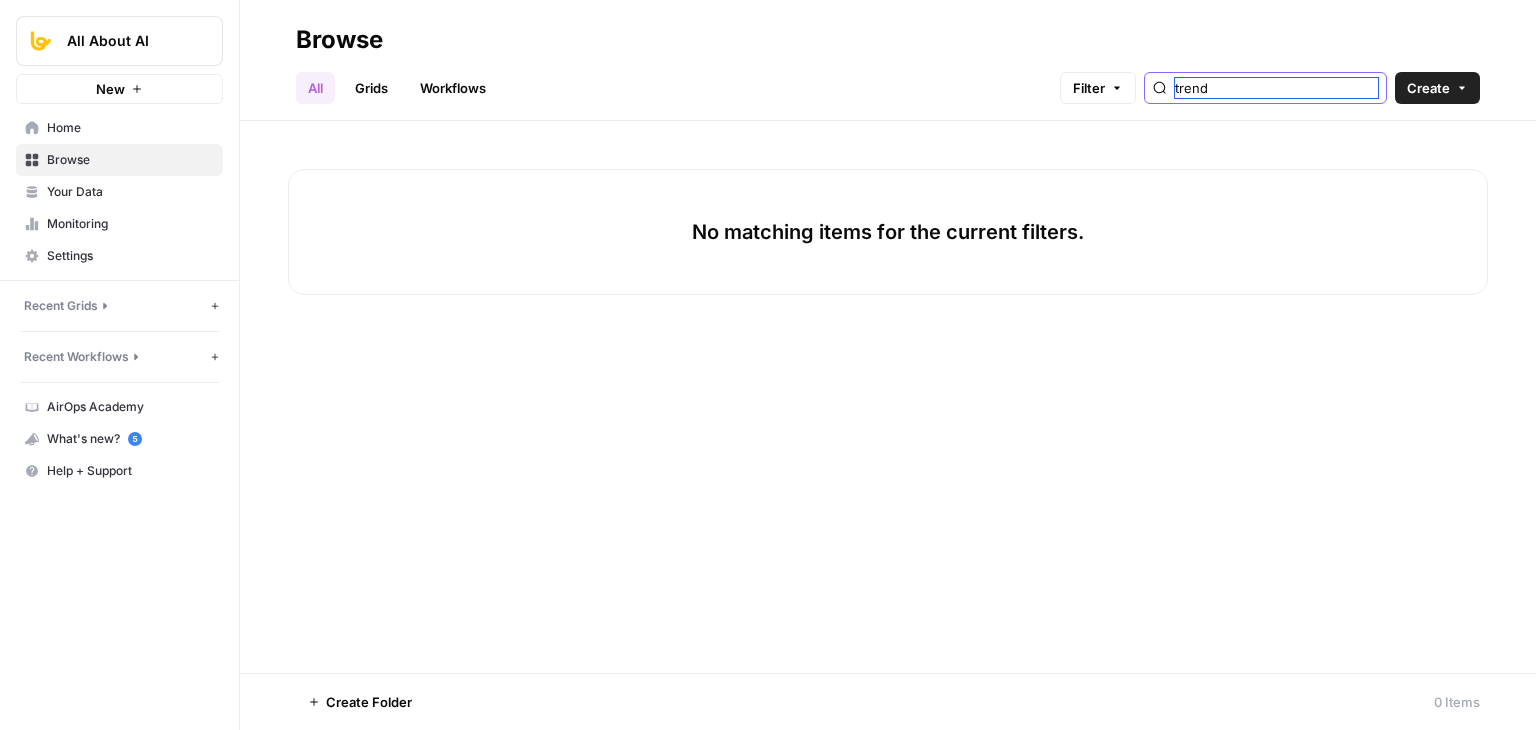 click on "trend" at bounding box center (1276, 88) 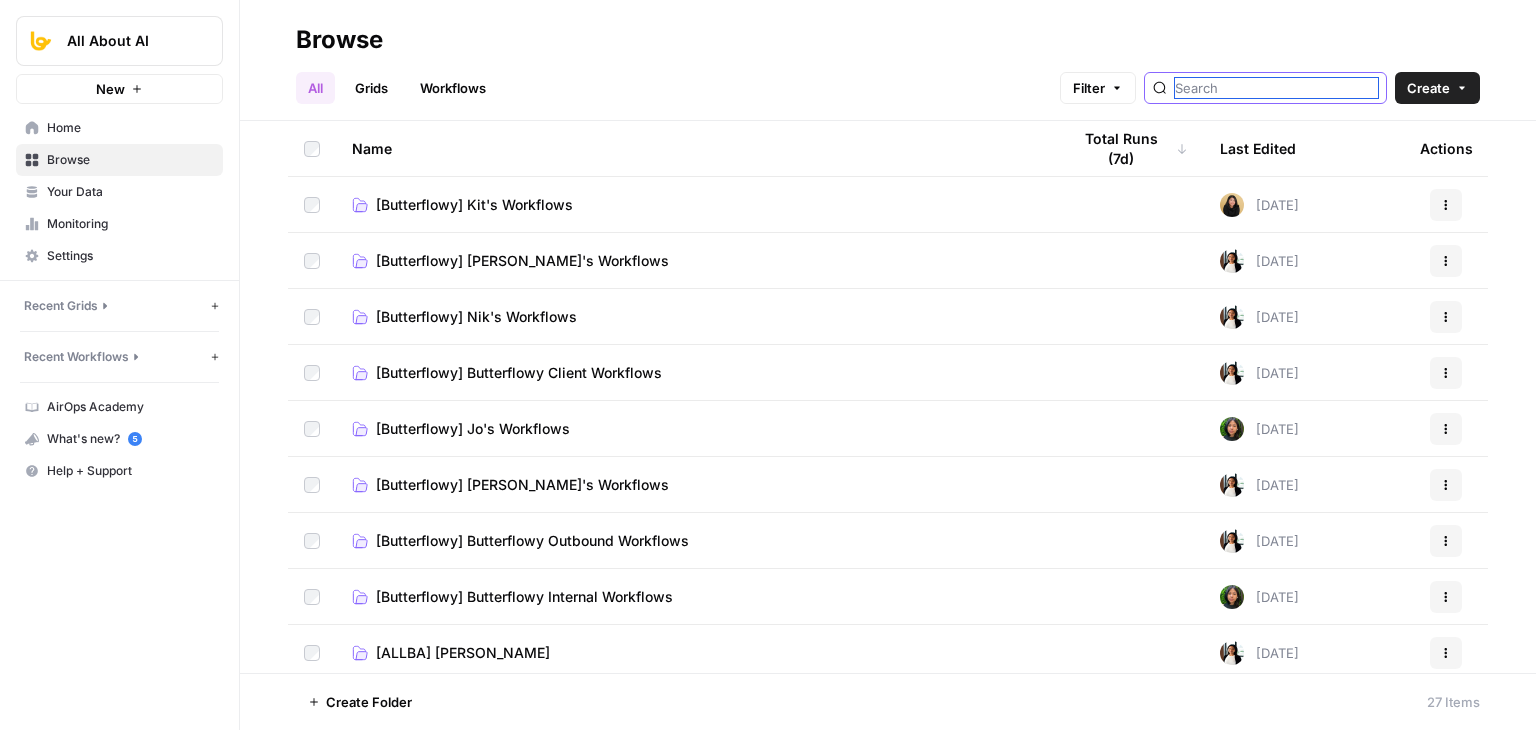 type 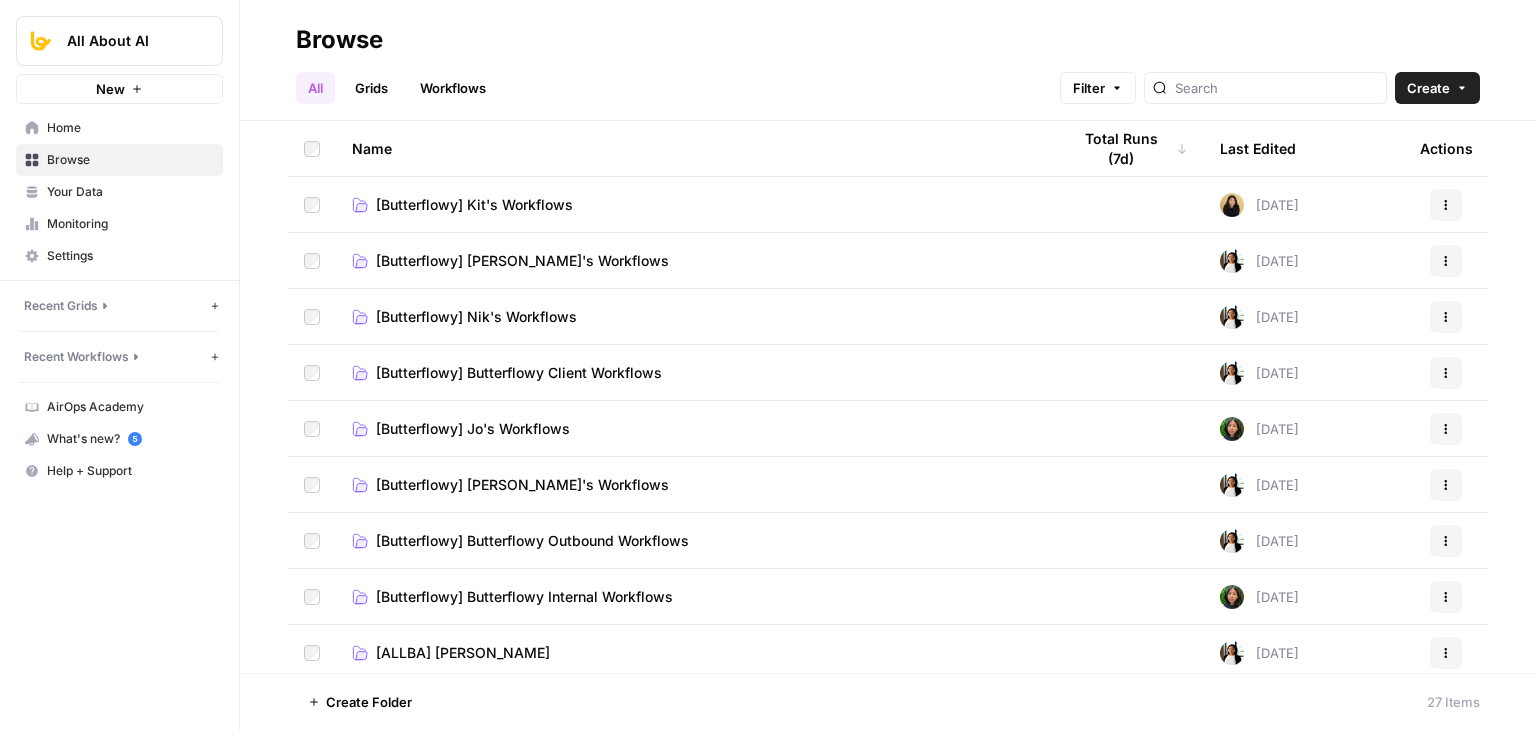 click on "Browse" at bounding box center (888, 40) 